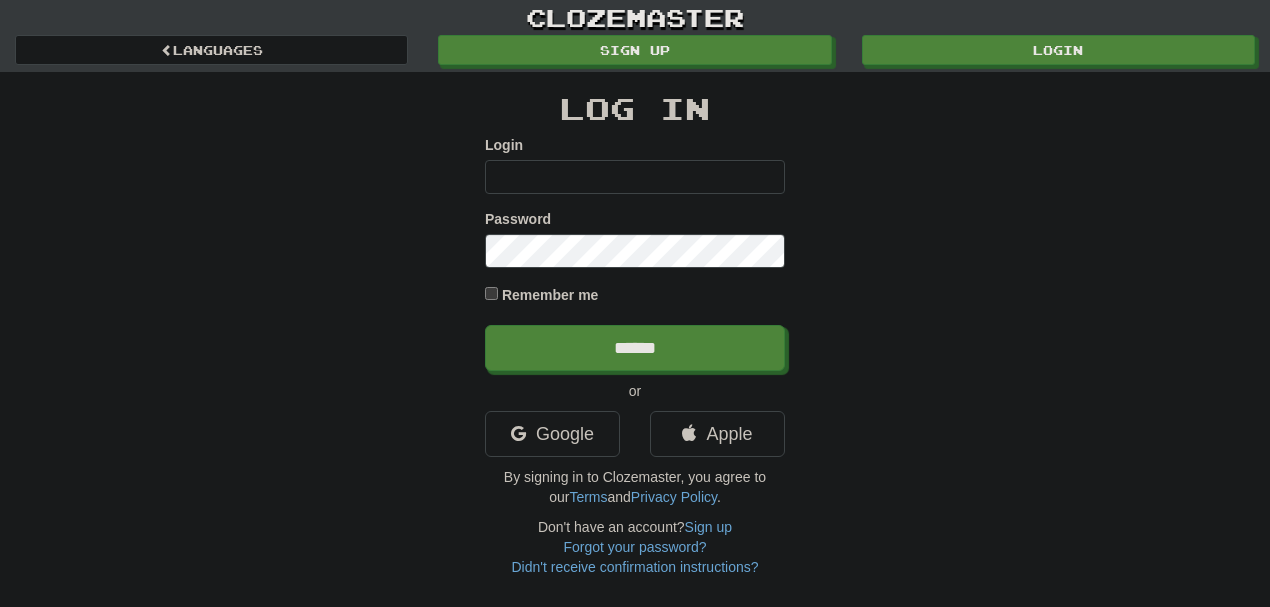 scroll, scrollTop: 0, scrollLeft: 0, axis: both 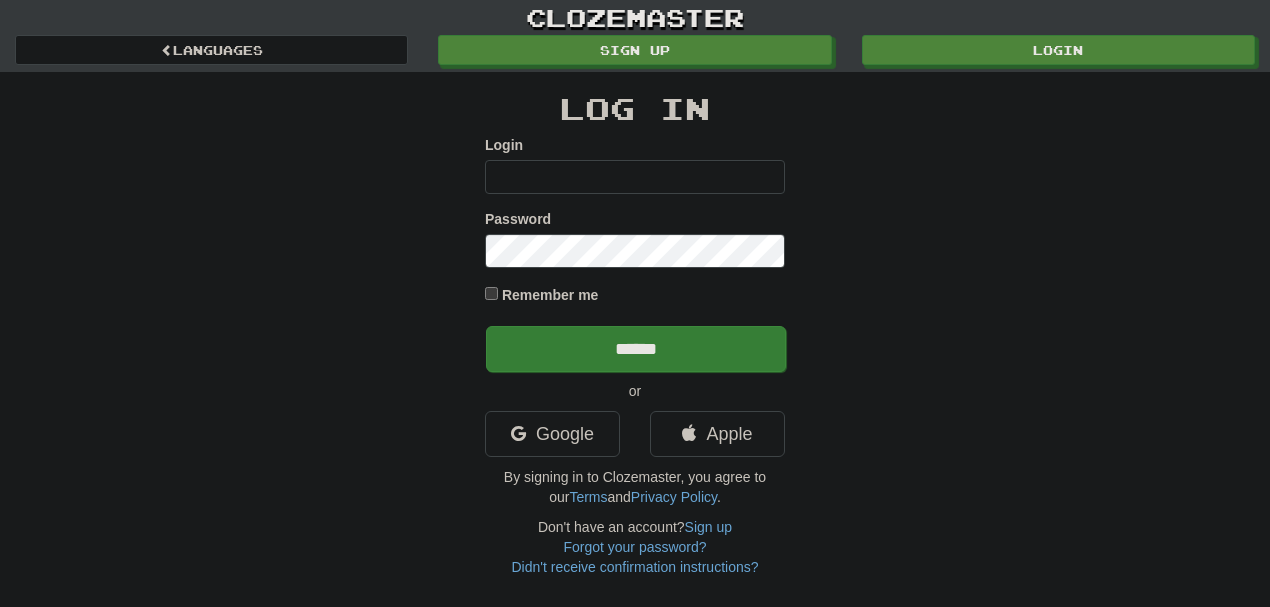 type on "********" 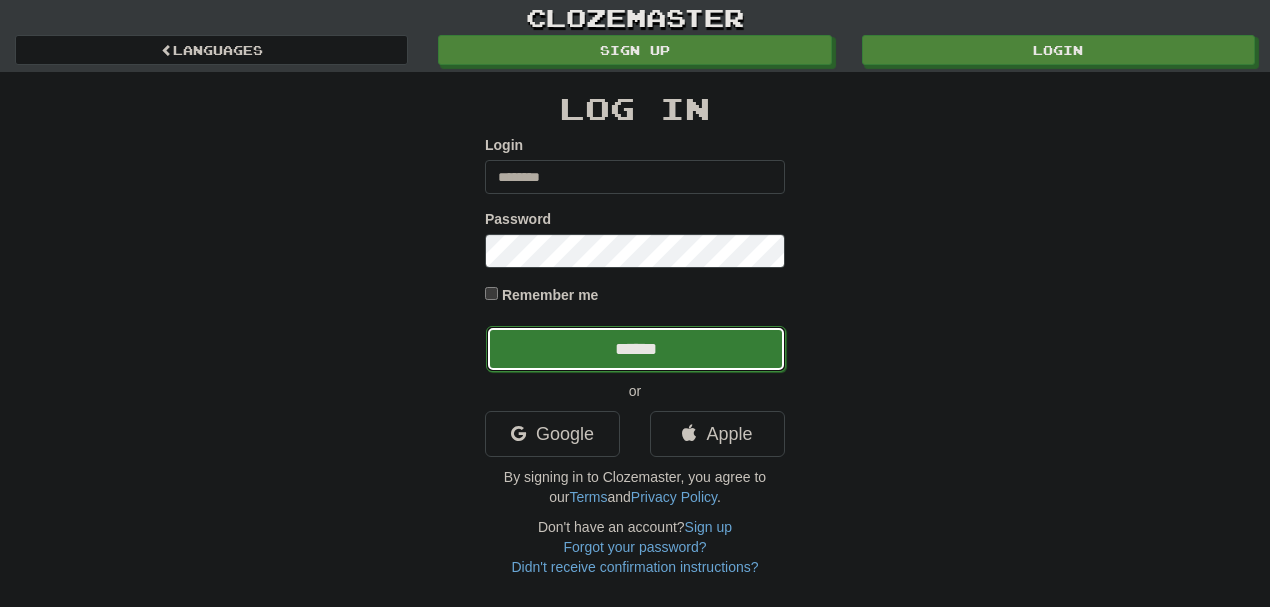 click on "******" at bounding box center [636, 349] 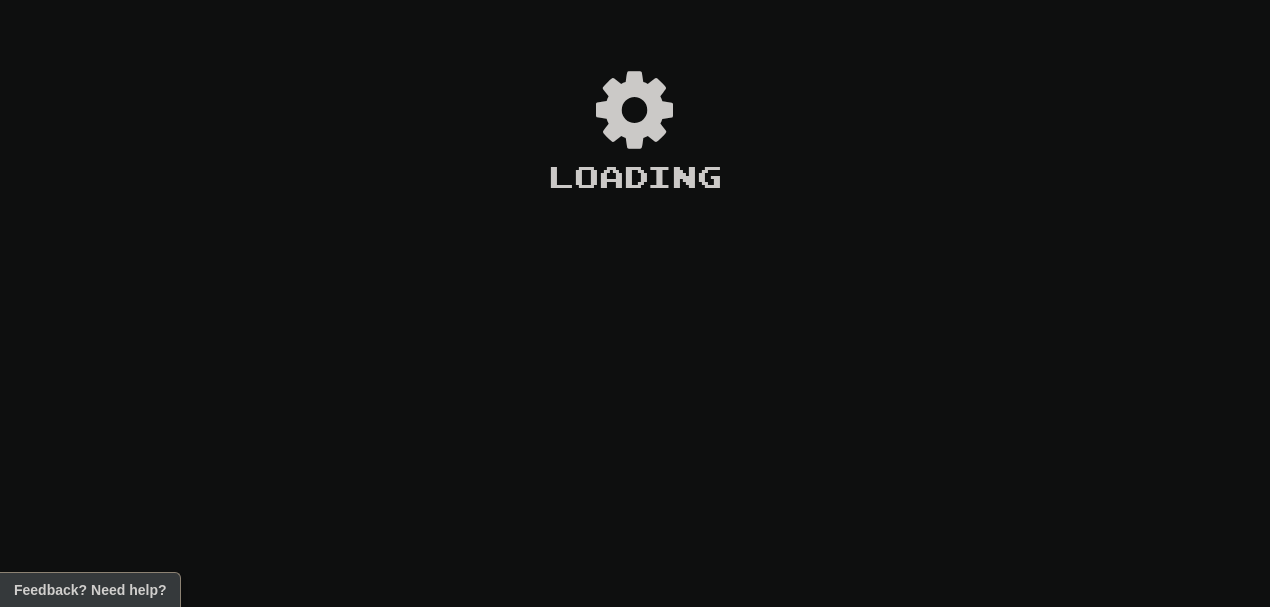 scroll, scrollTop: 0, scrollLeft: 0, axis: both 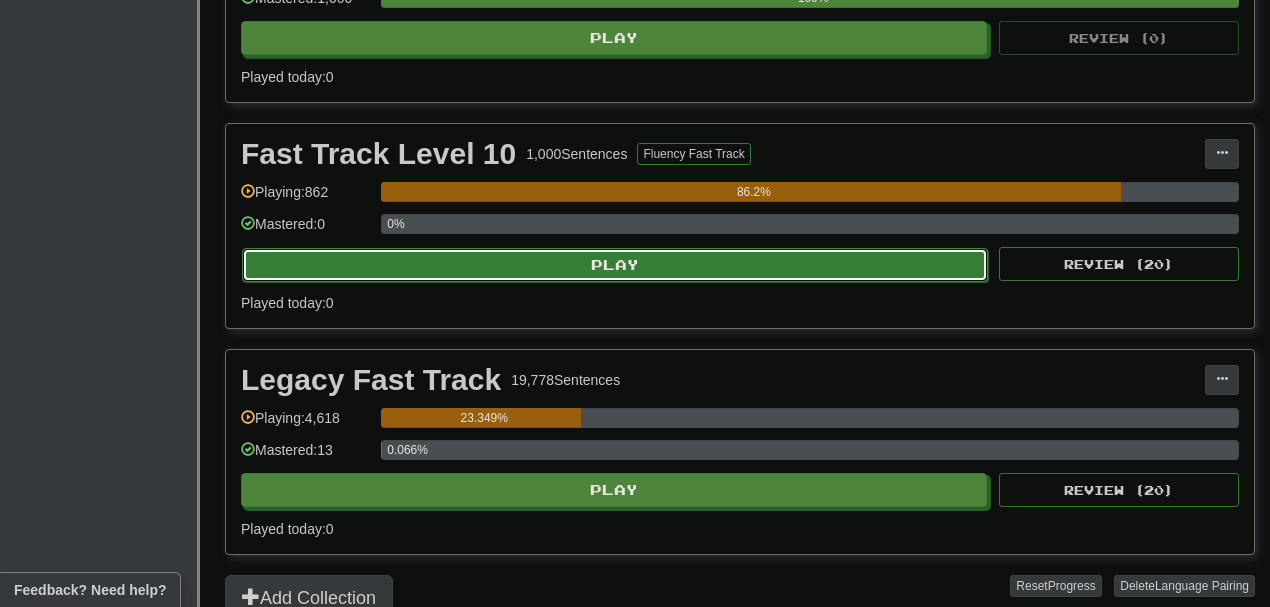click on "Play" at bounding box center [615, 265] 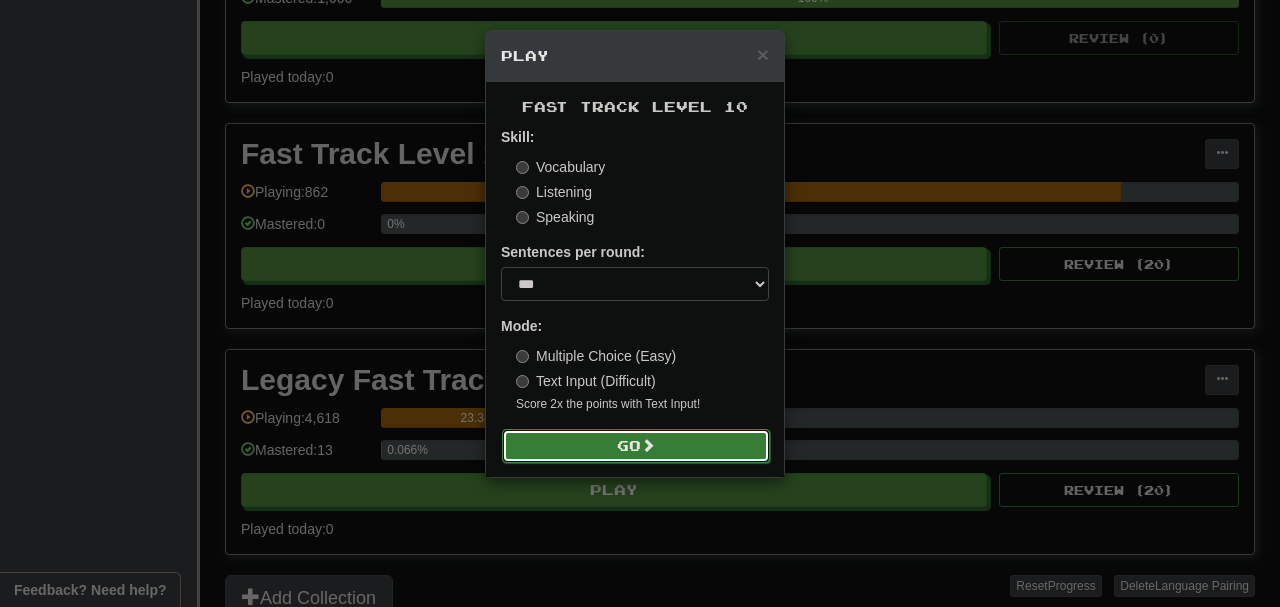 click on "Go" at bounding box center (636, 446) 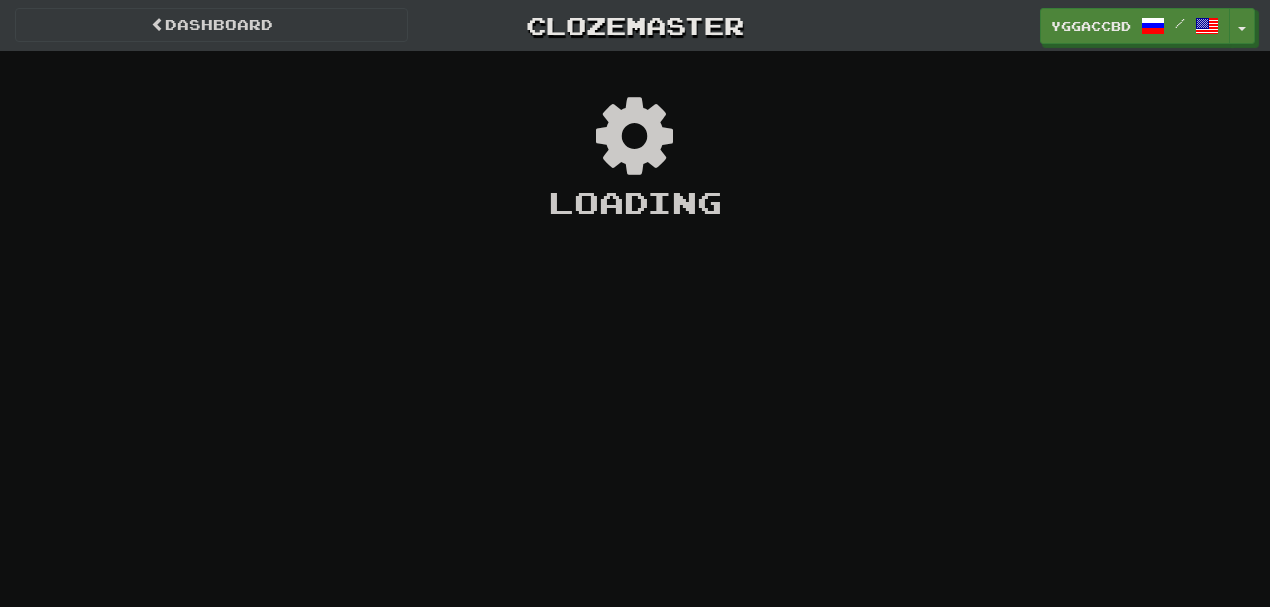 scroll, scrollTop: 0, scrollLeft: 0, axis: both 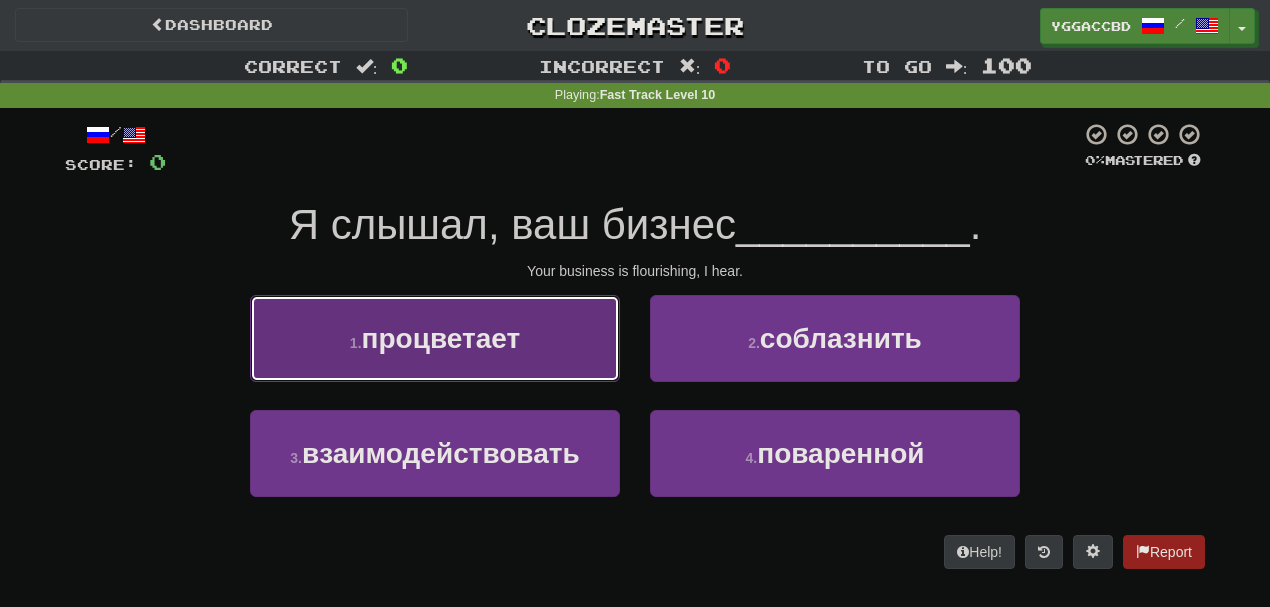 click on "процветает" at bounding box center (441, 338) 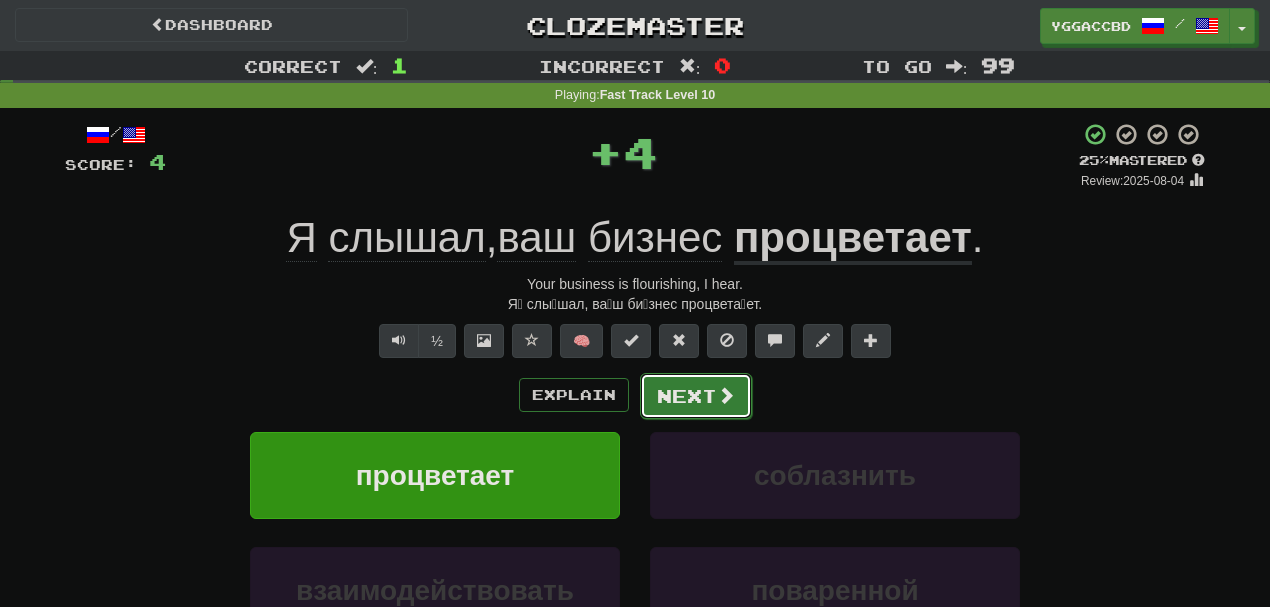 click on "Next" at bounding box center (696, 396) 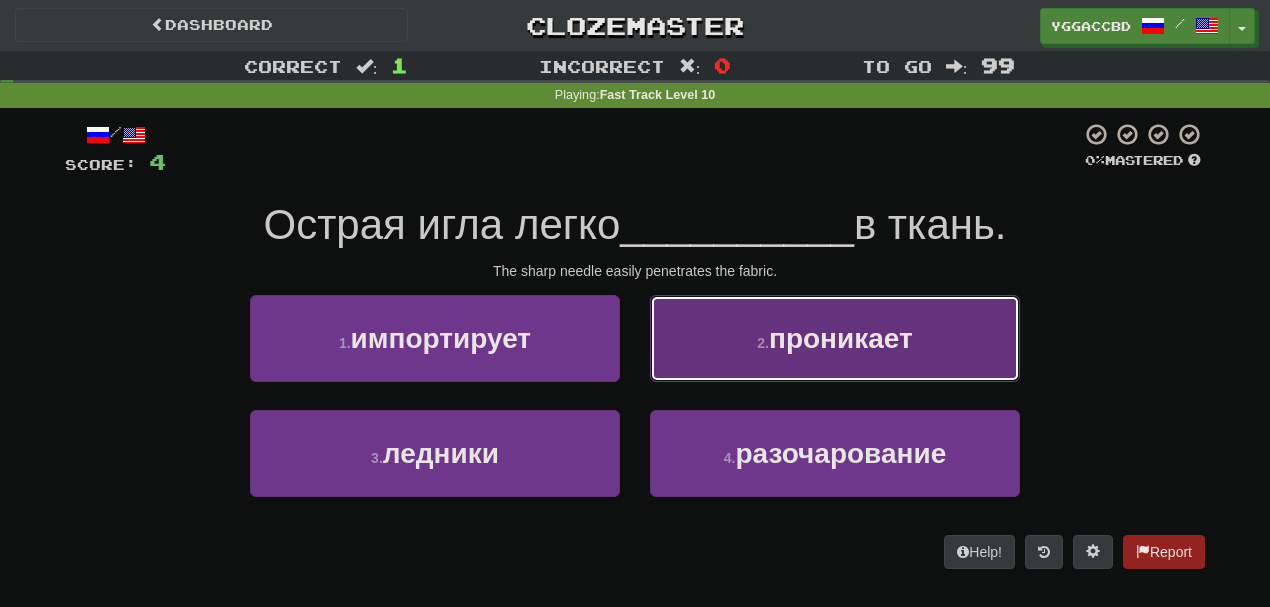 click on "2 ." at bounding box center [763, 343] 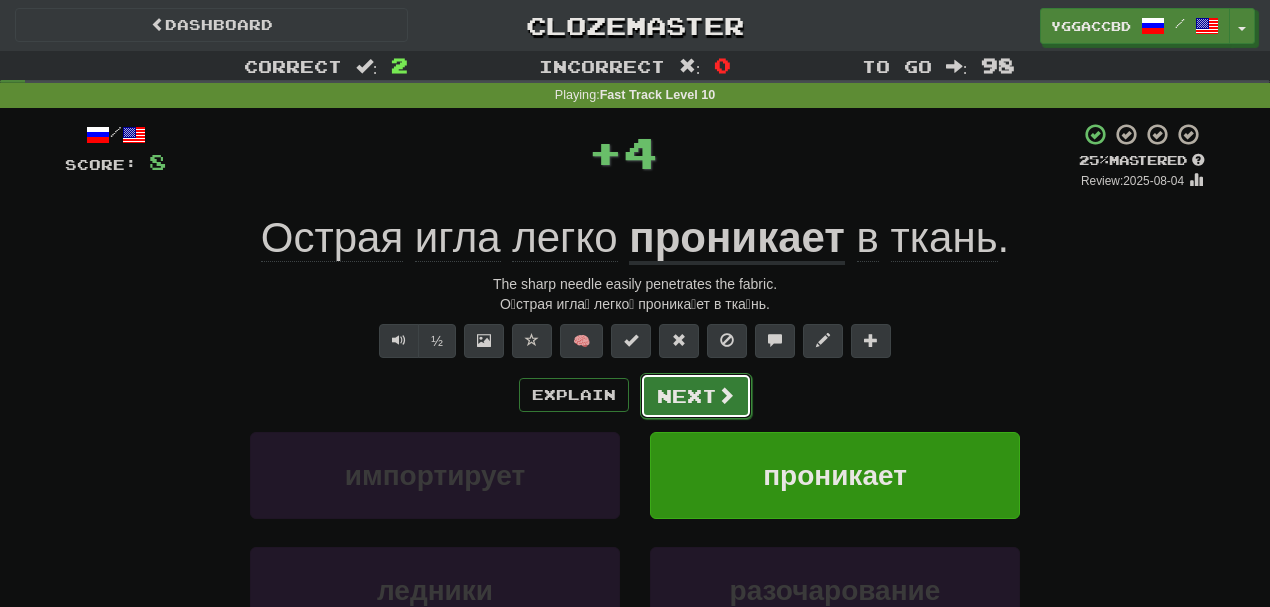 click on "Next" at bounding box center (696, 396) 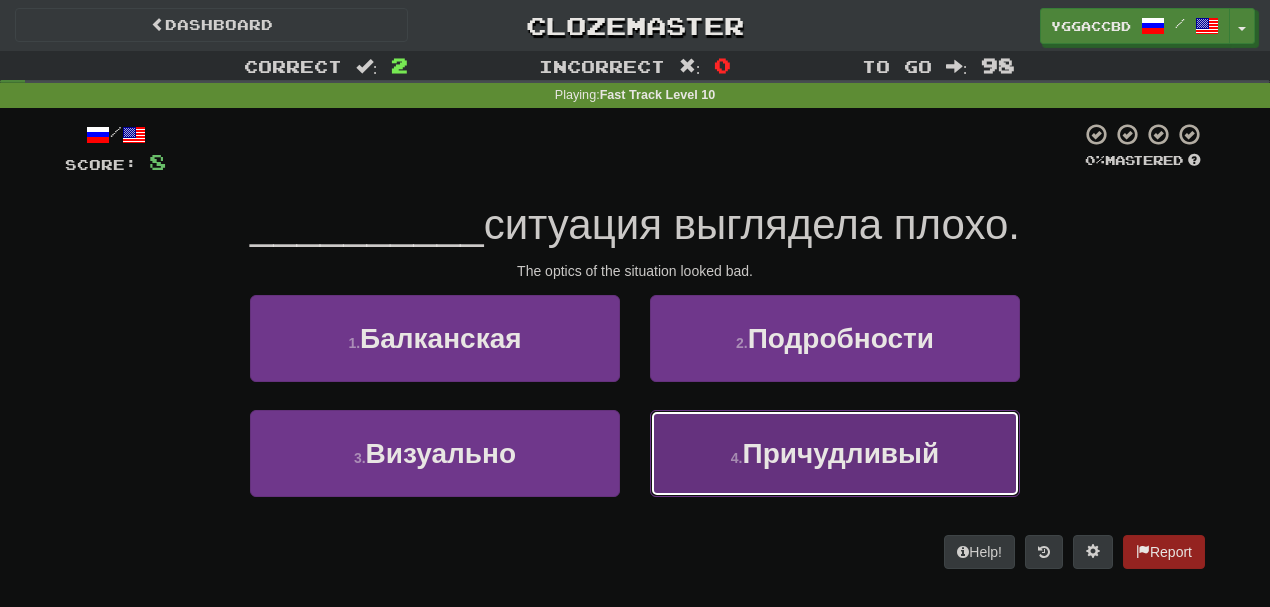 click on "4 .  Причудливый" at bounding box center [835, 453] 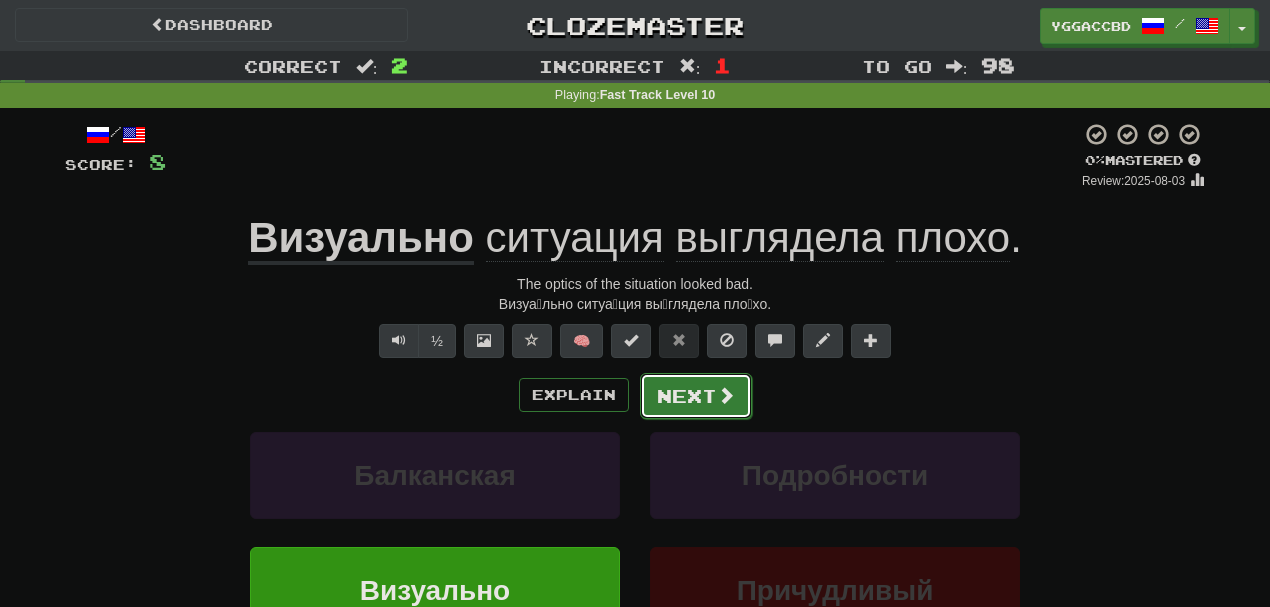 click on "Next" at bounding box center (696, 396) 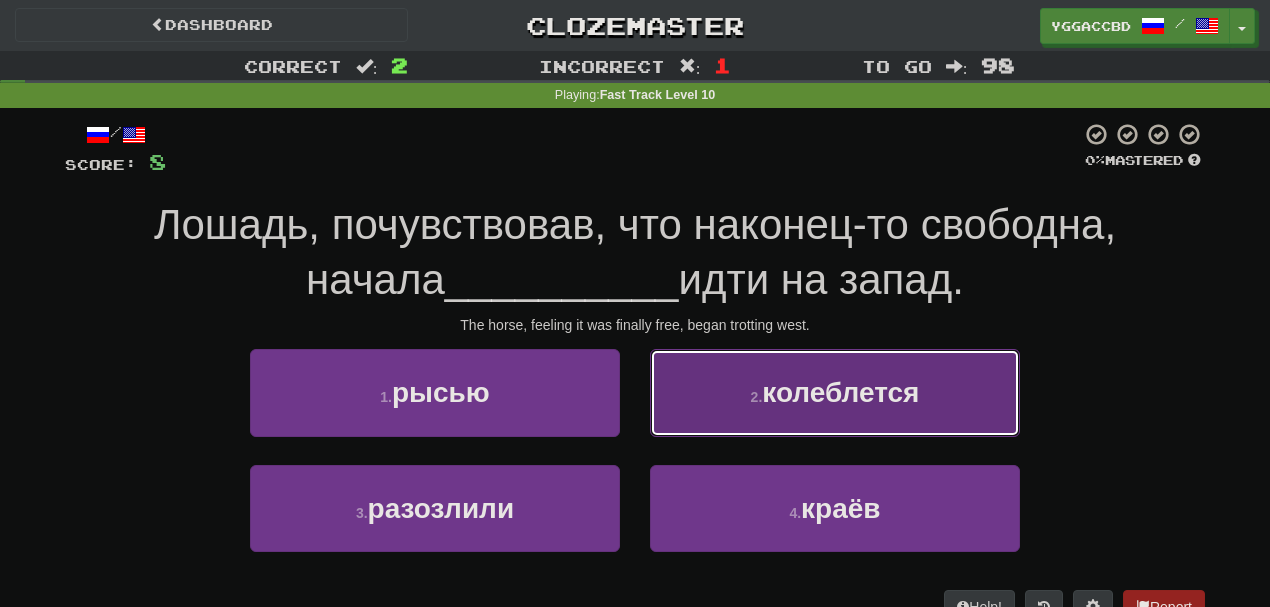 click on "2 .  колеблется" at bounding box center (835, 392) 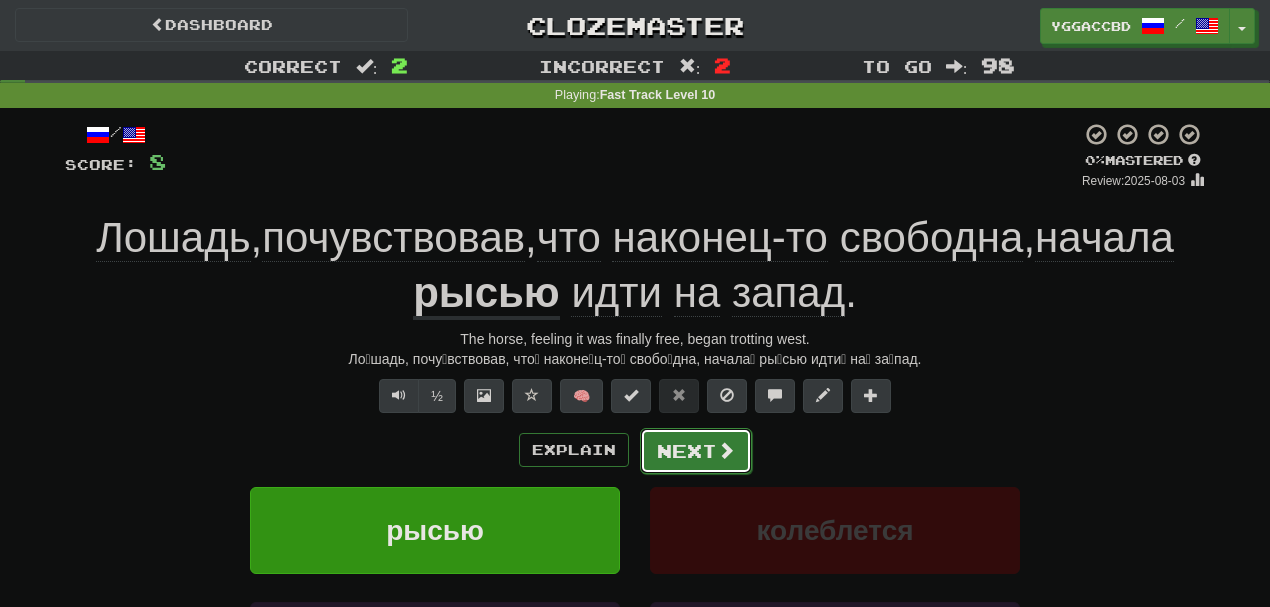 click on "Next" at bounding box center [696, 451] 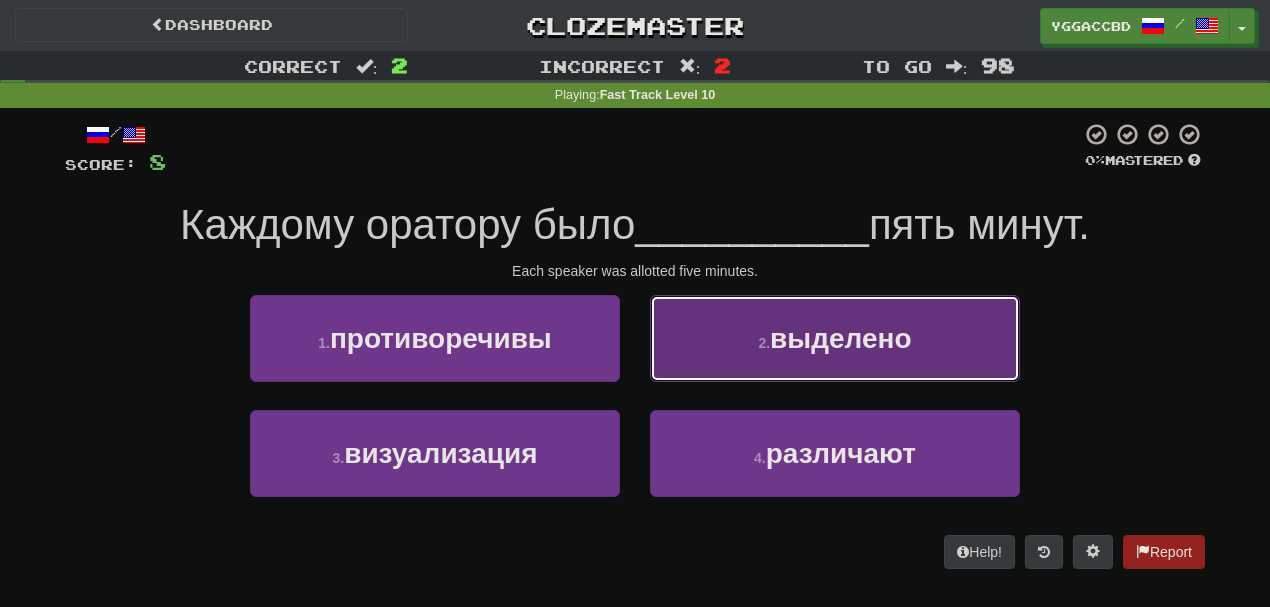 click on "2 .  выделено" at bounding box center [835, 338] 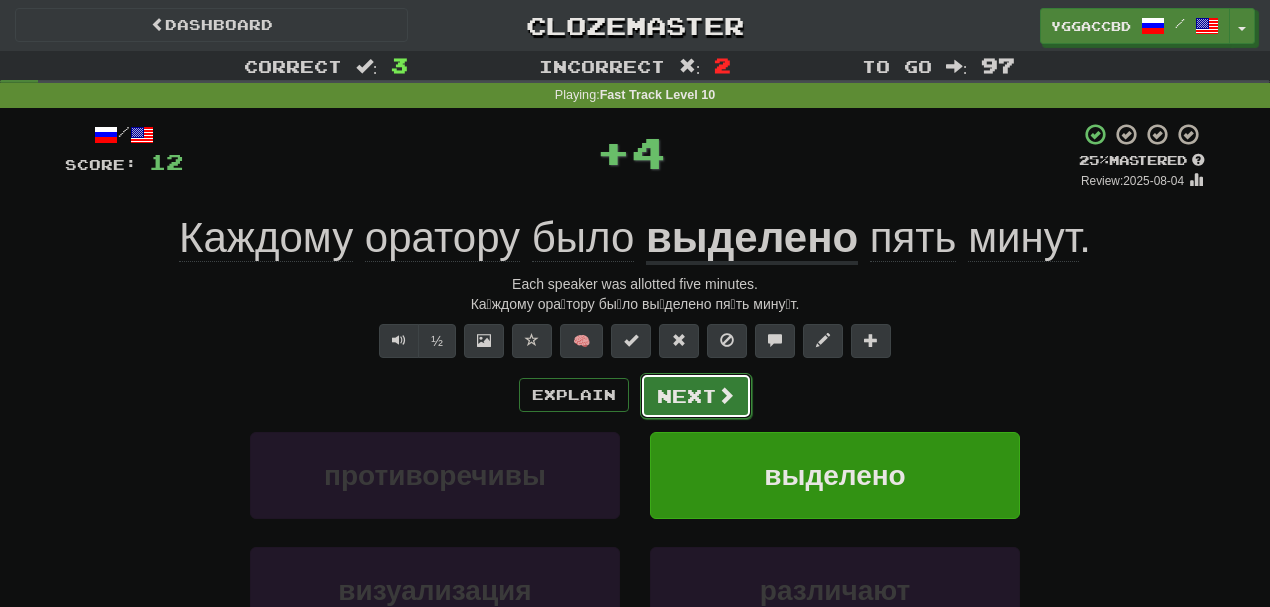 click on "Next" at bounding box center (696, 396) 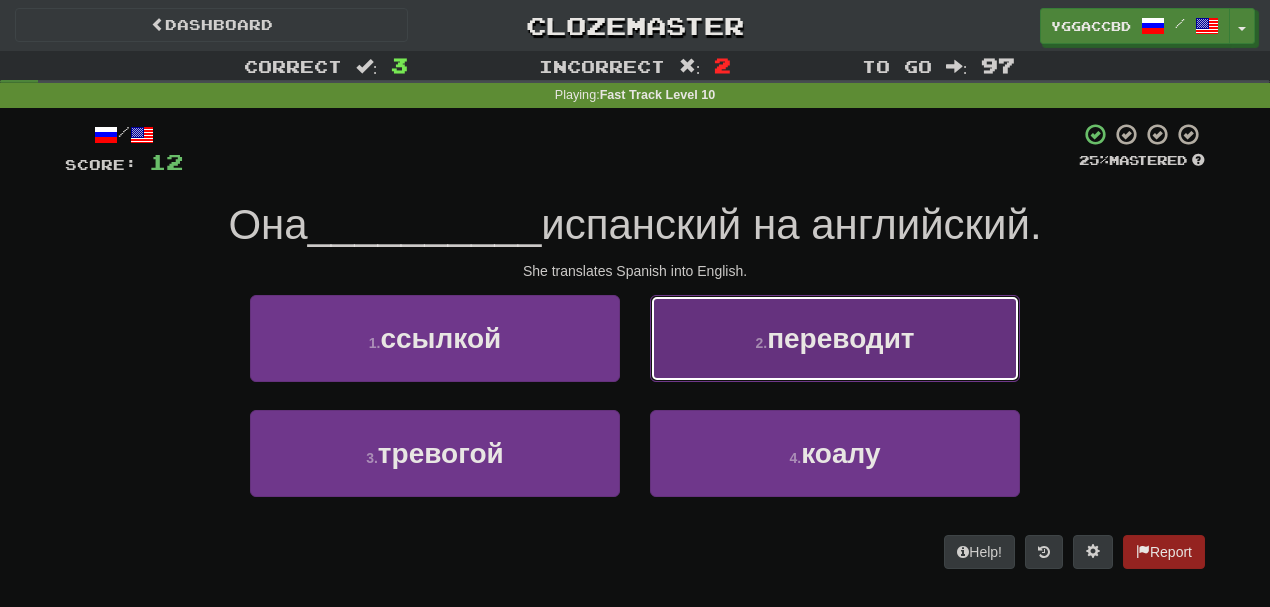 click on "2 ." at bounding box center [761, 343] 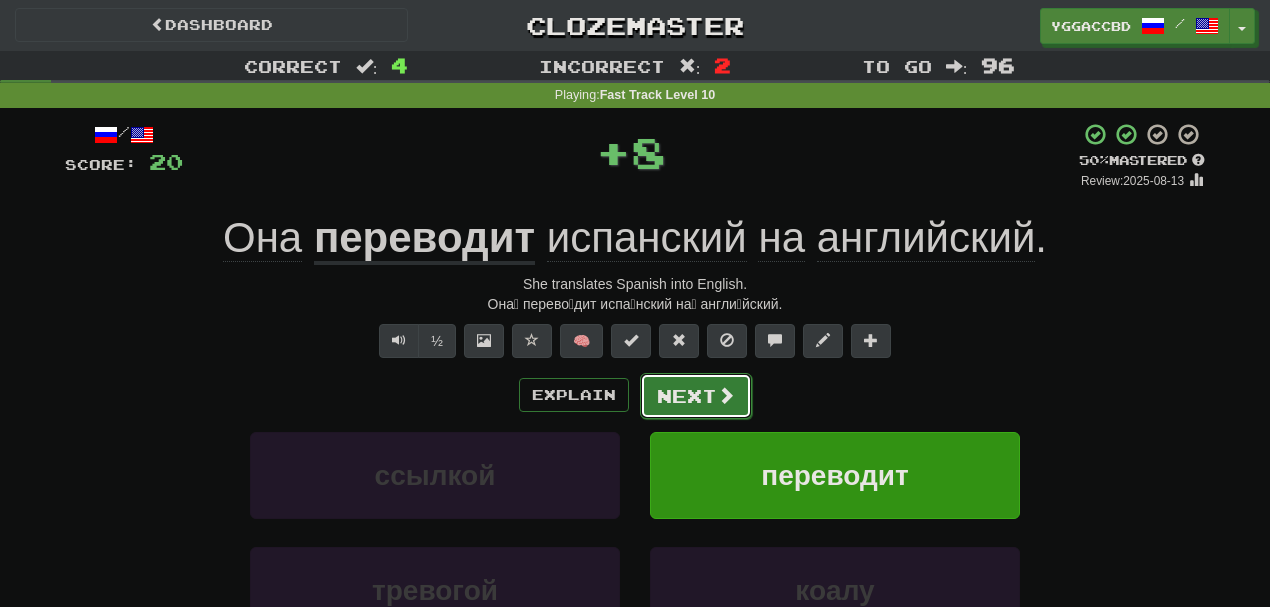 click on "Next" at bounding box center (696, 396) 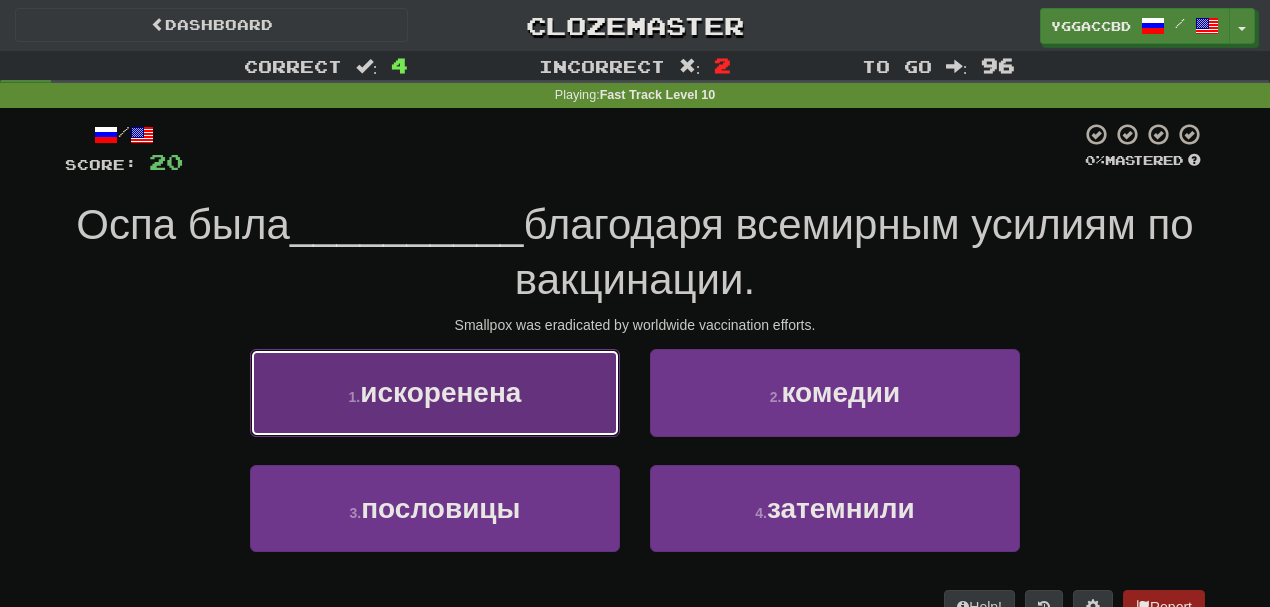 click on "1 .  искоренена" at bounding box center [435, 392] 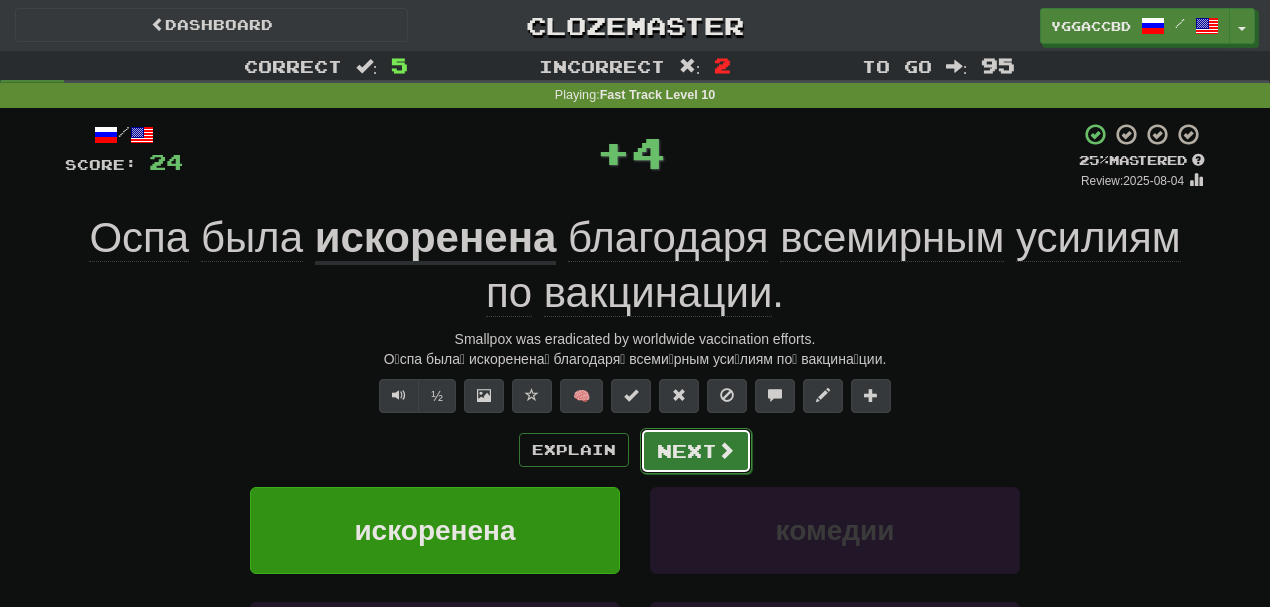 click on "Next" at bounding box center (696, 451) 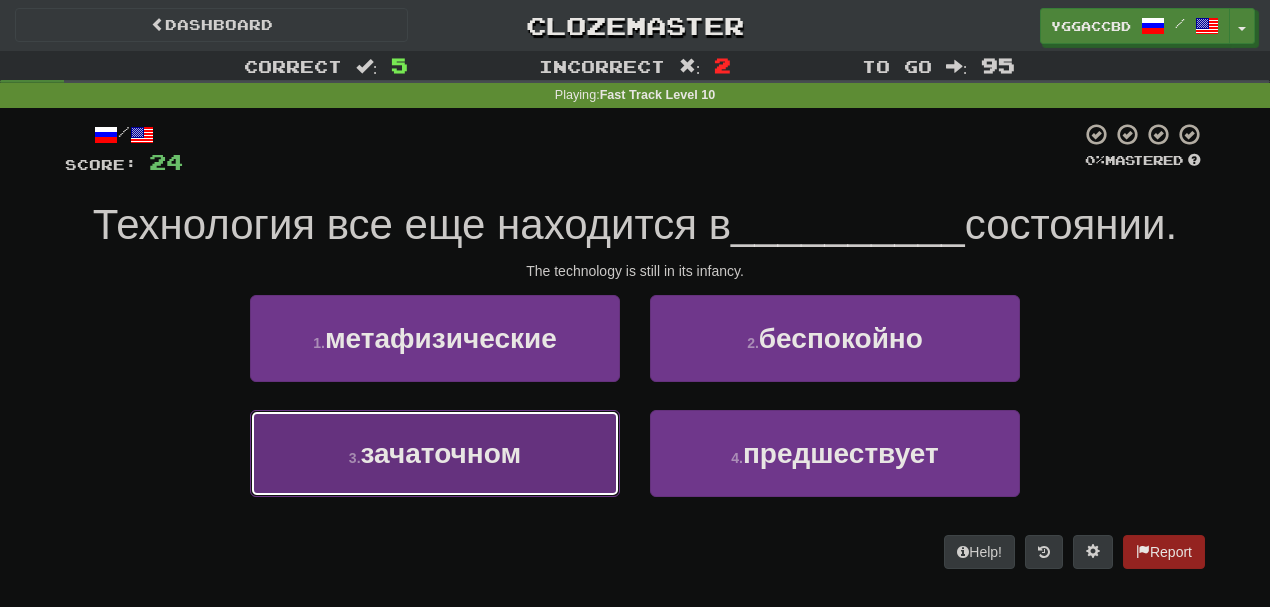 click on "3 .  зачаточном" at bounding box center (435, 453) 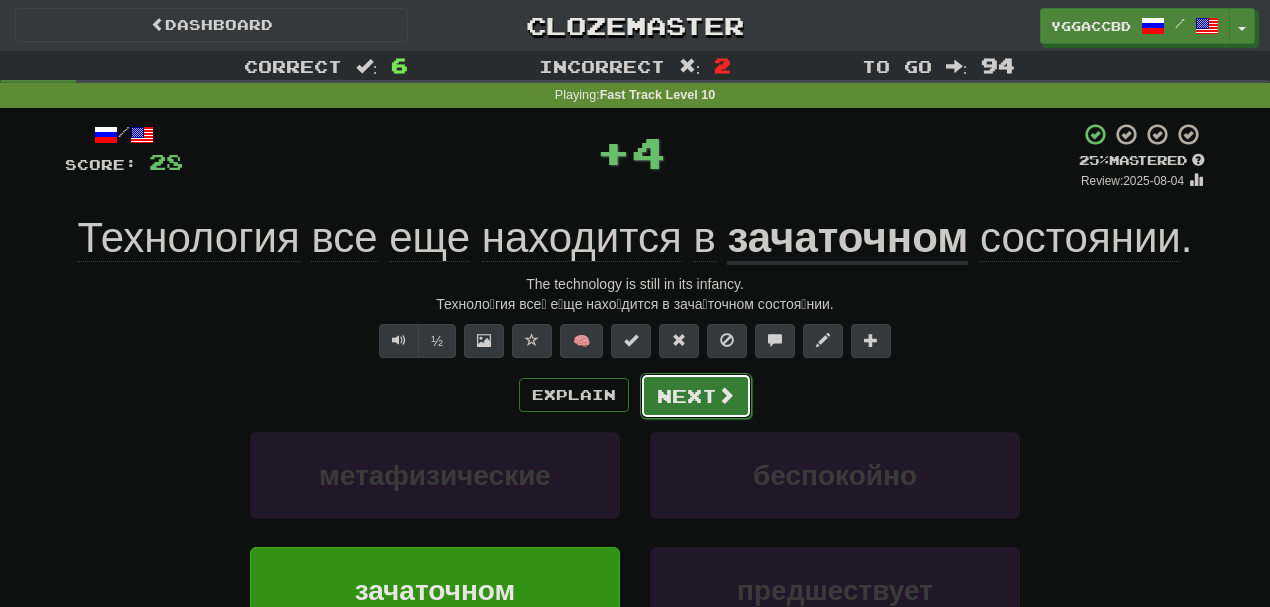 click on "Next" at bounding box center (696, 396) 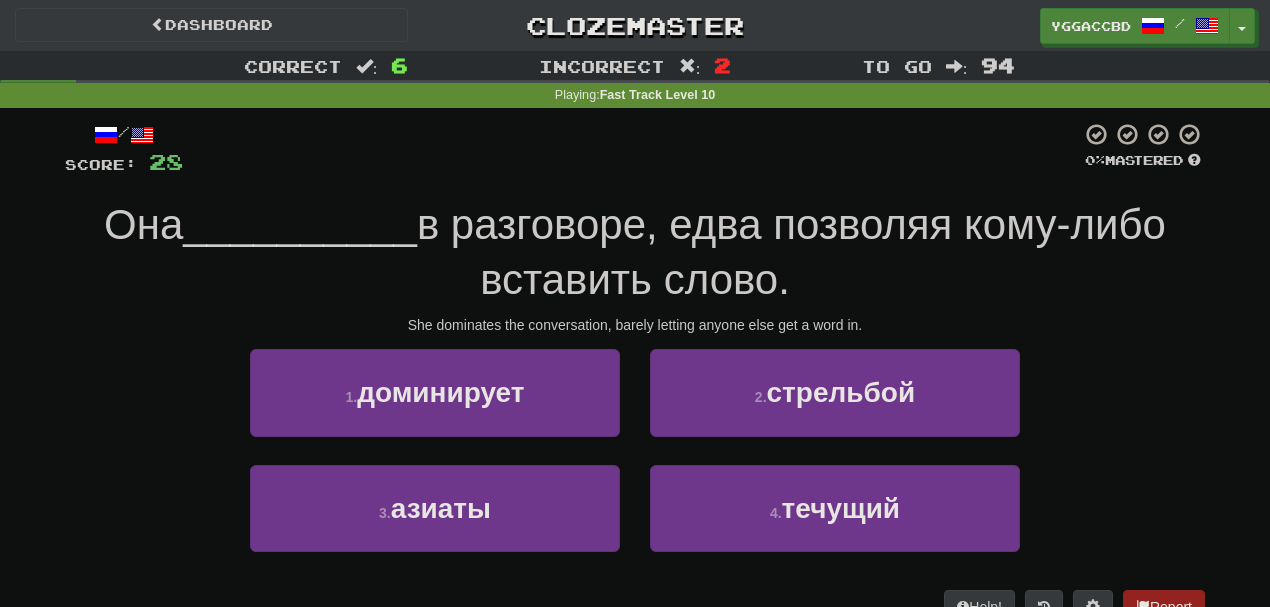 click on "/  Score:   28 0 %  Mastered Она  __________  в разговоре, едва позволяя кому-либо вставить слово. She dominates the conversation, barely letting anyone else get a word in. 1 .  доминирует 2 .  стрельбой 3 .  азиаты 4 .  течущий  Help!  Report" at bounding box center (635, 372) 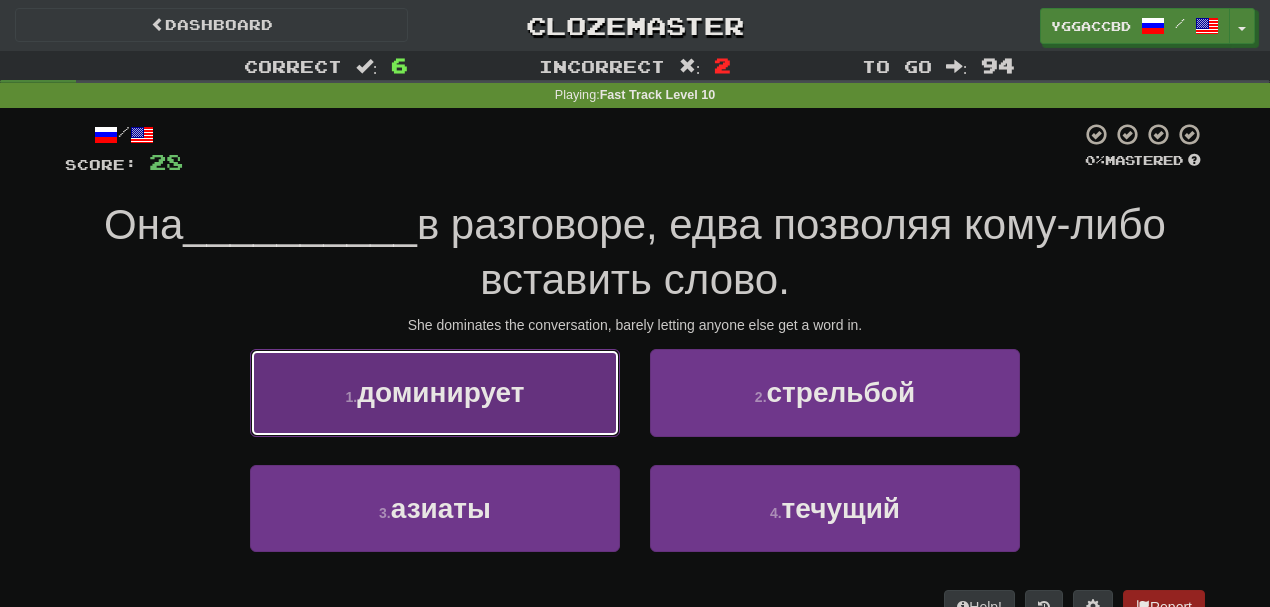 click on "доминирует" at bounding box center (440, 392) 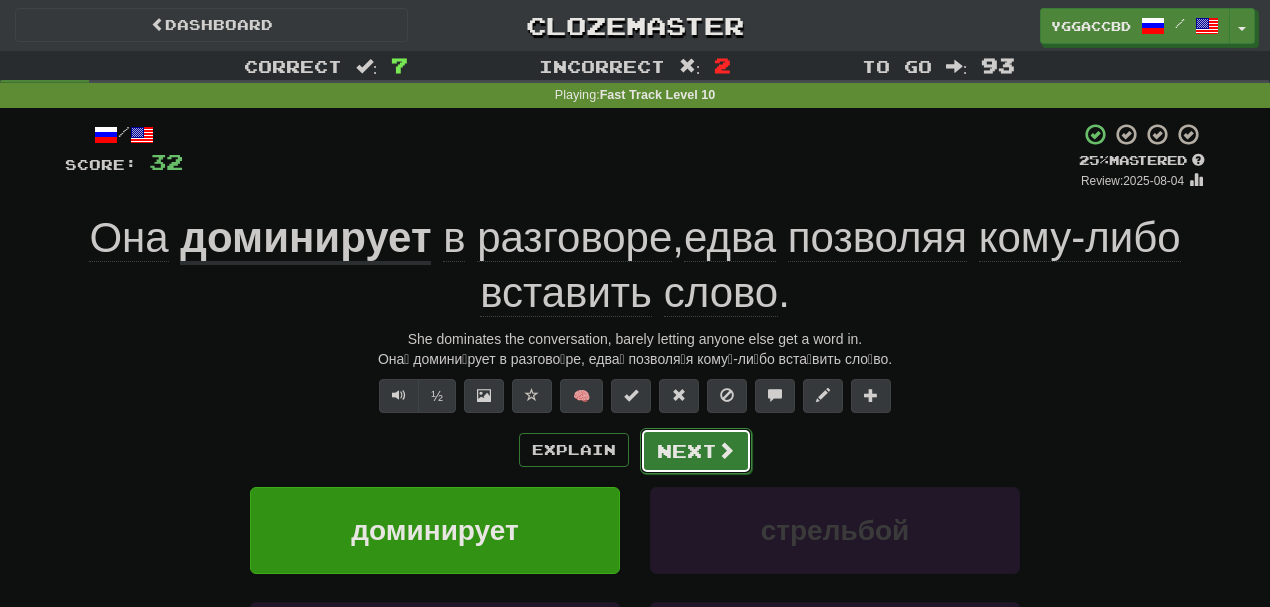 click on "Next" at bounding box center (696, 451) 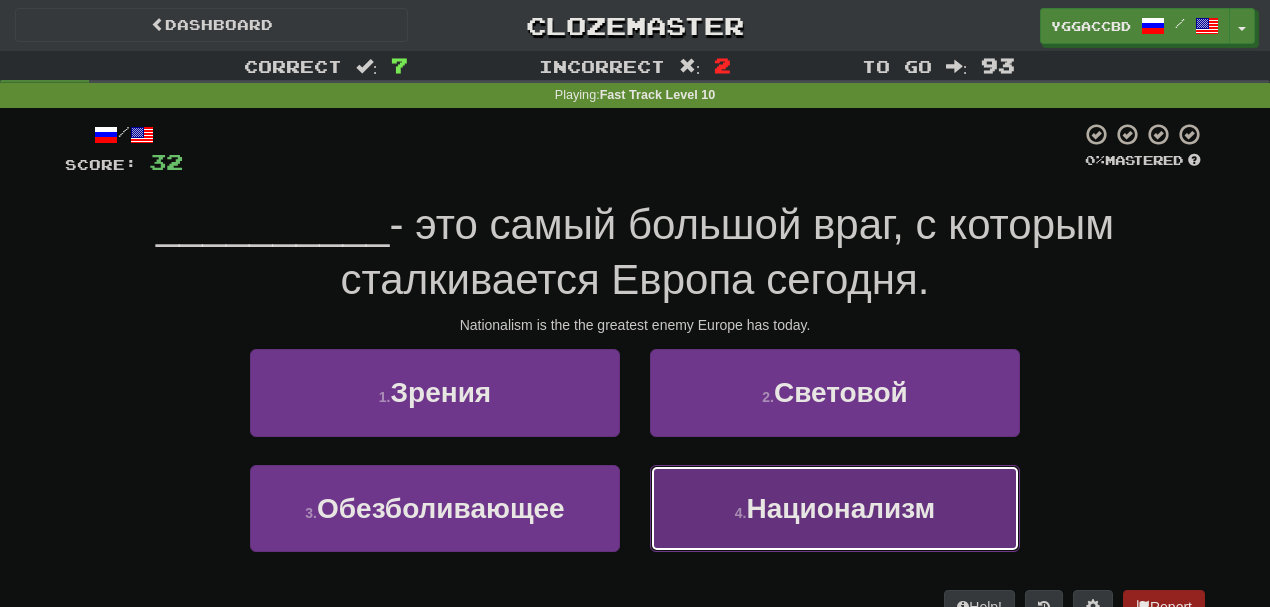 click on "Национализм" at bounding box center (840, 508) 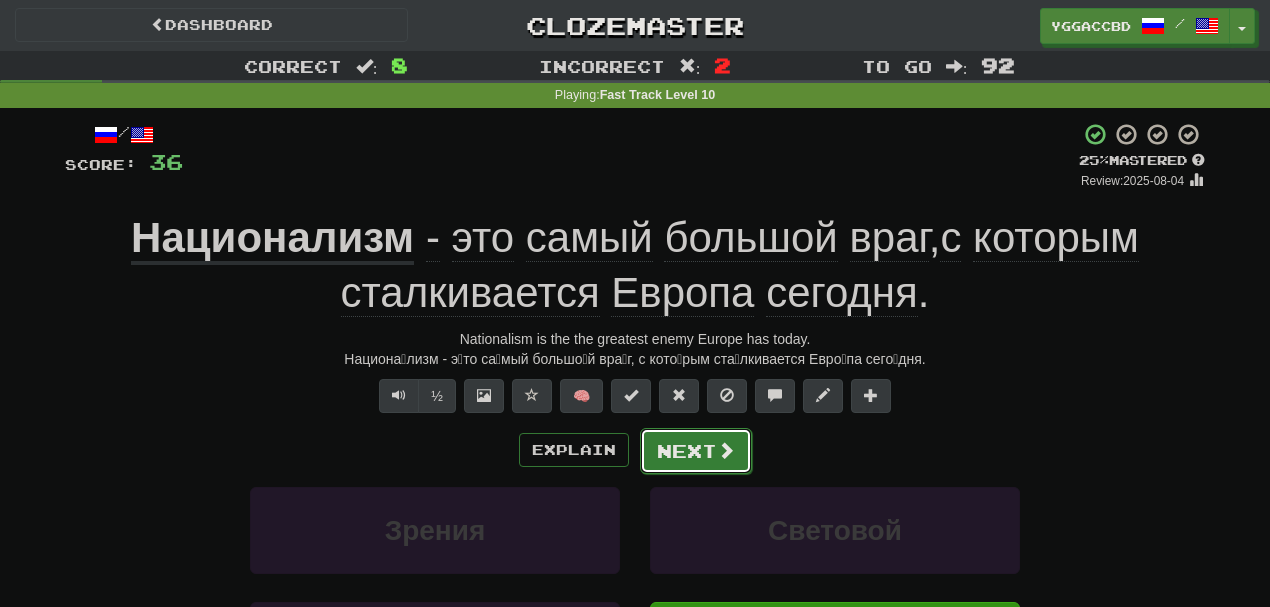 click on "Next" at bounding box center [696, 451] 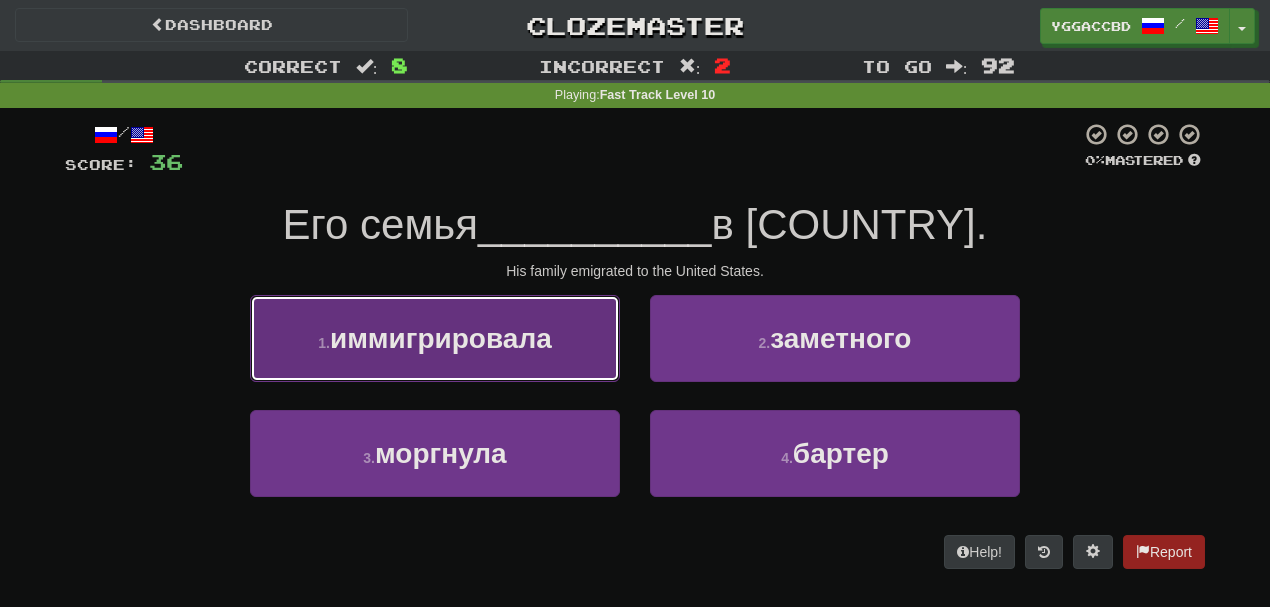 click on "иммигрировала" at bounding box center (441, 338) 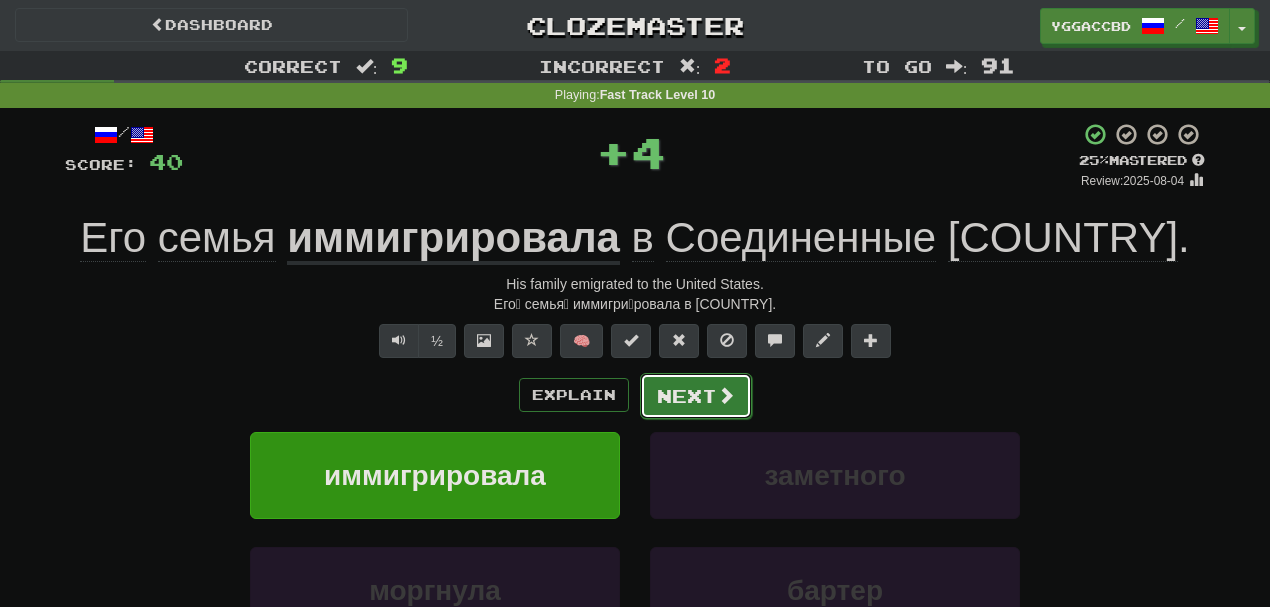 click on "Next" at bounding box center (696, 396) 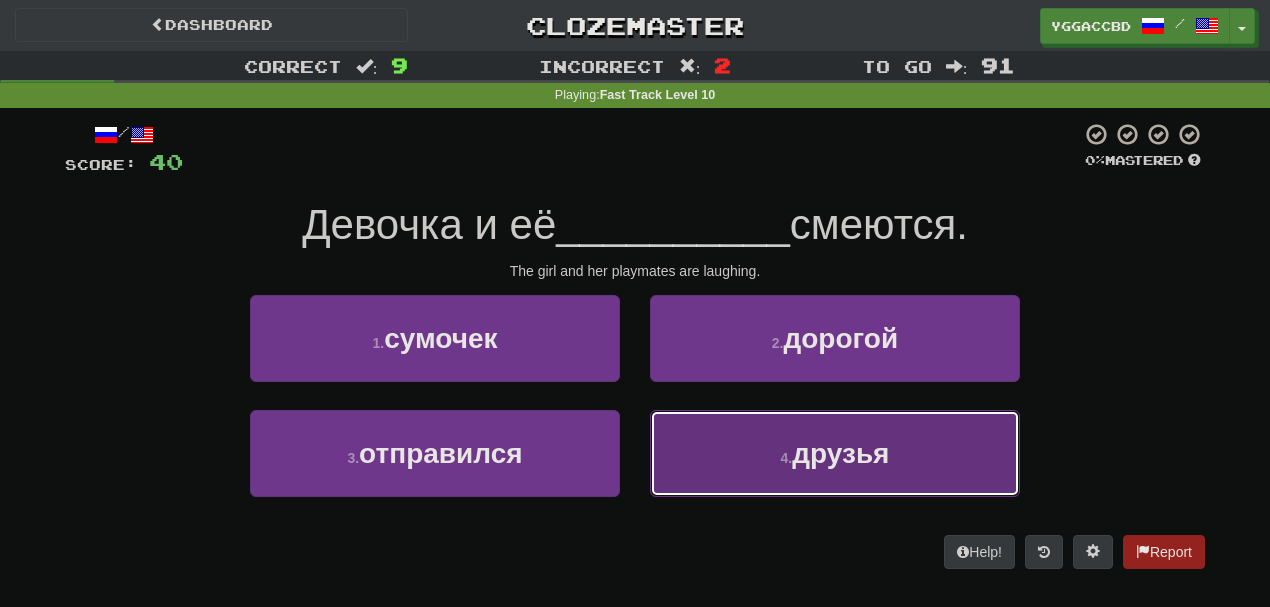 click on "4 .  друзья" at bounding box center (835, 453) 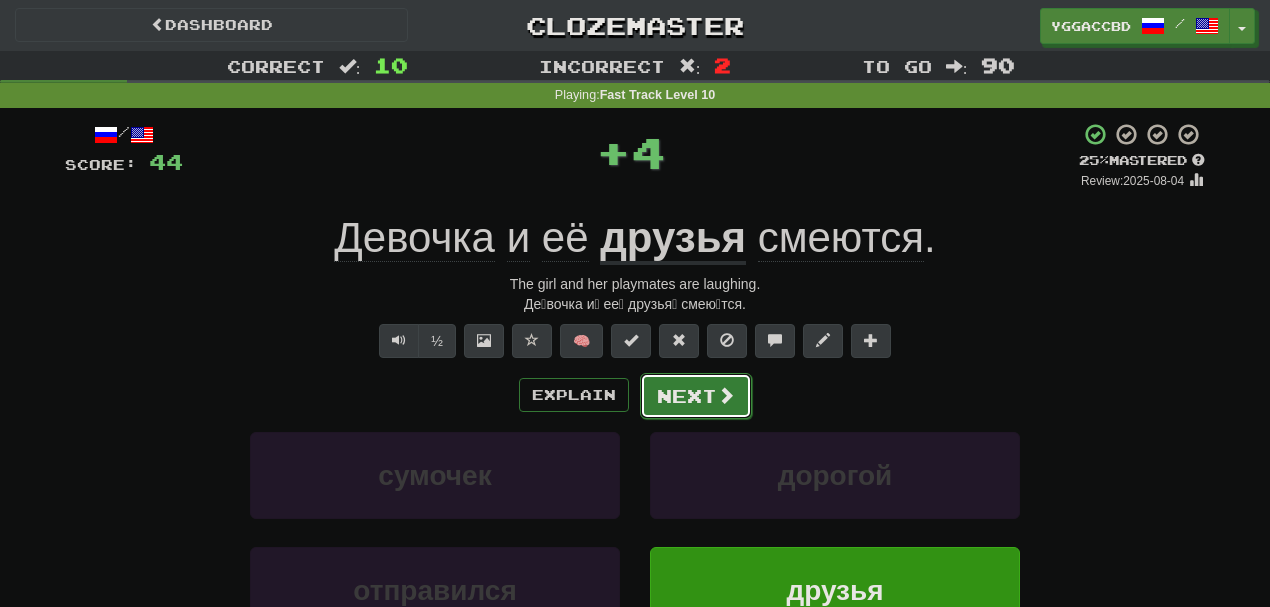 click at bounding box center (726, 395) 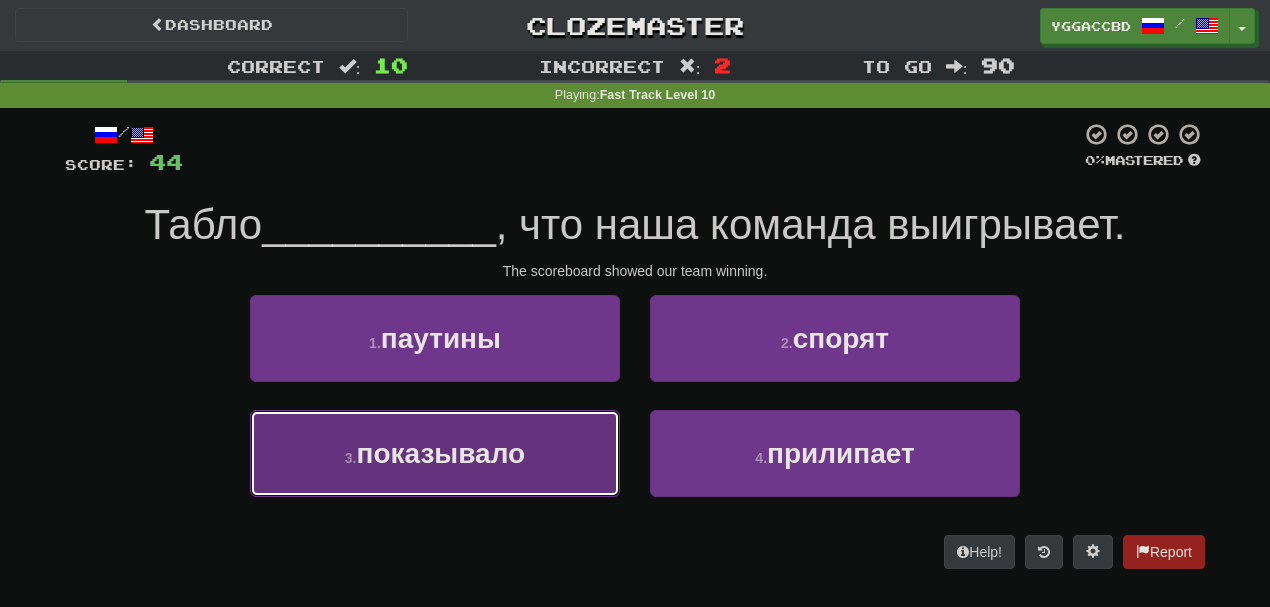 click on "показывало" at bounding box center [440, 453] 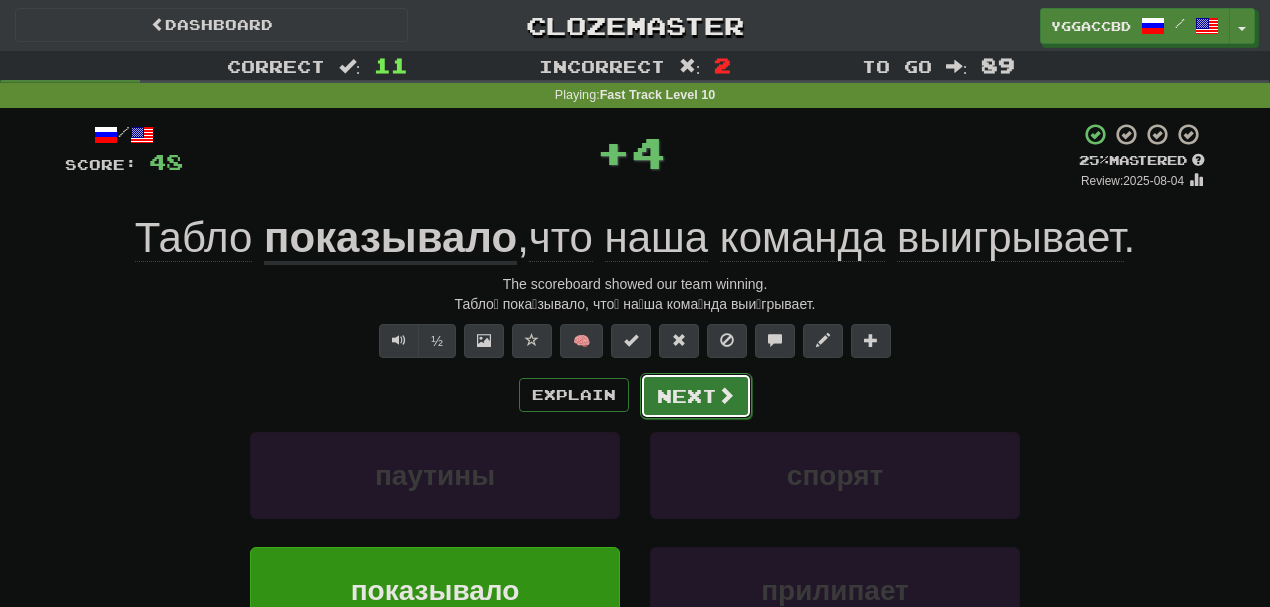 click on "Next" at bounding box center (696, 396) 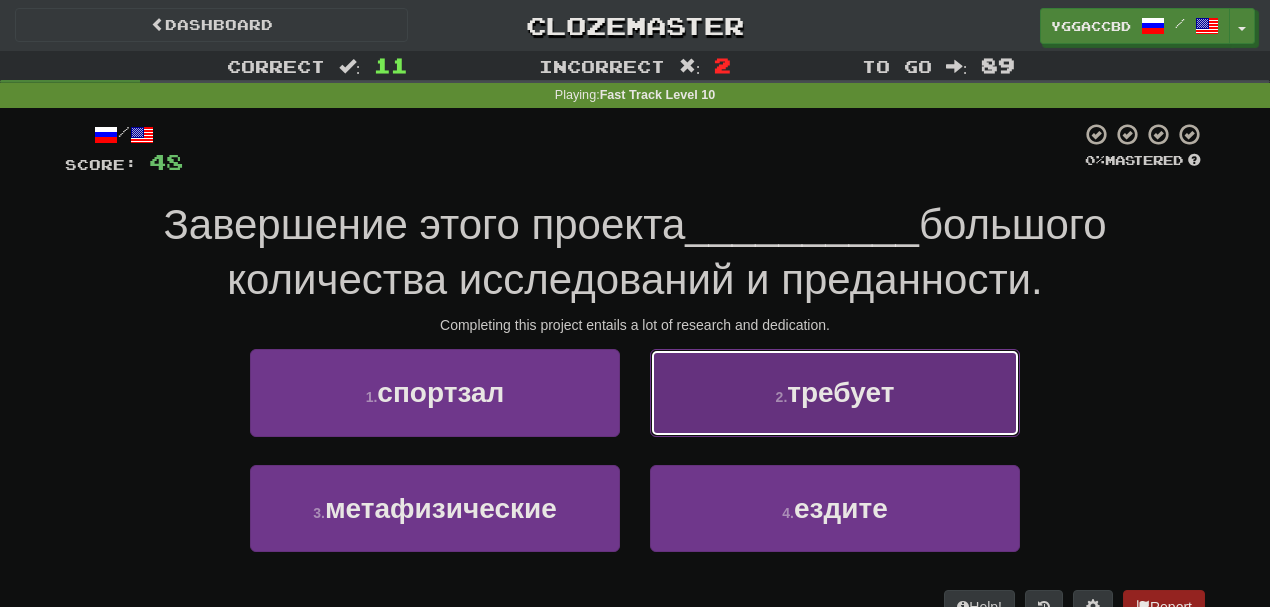 click on "2 .  требует" at bounding box center (835, 392) 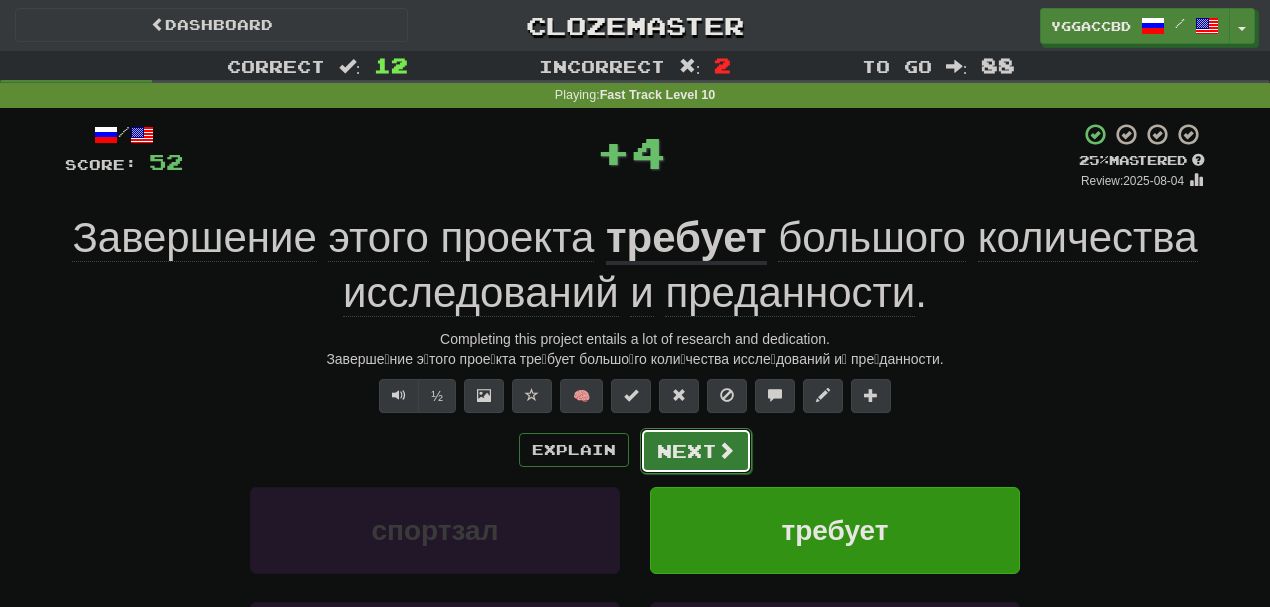 click on "Next" at bounding box center [696, 451] 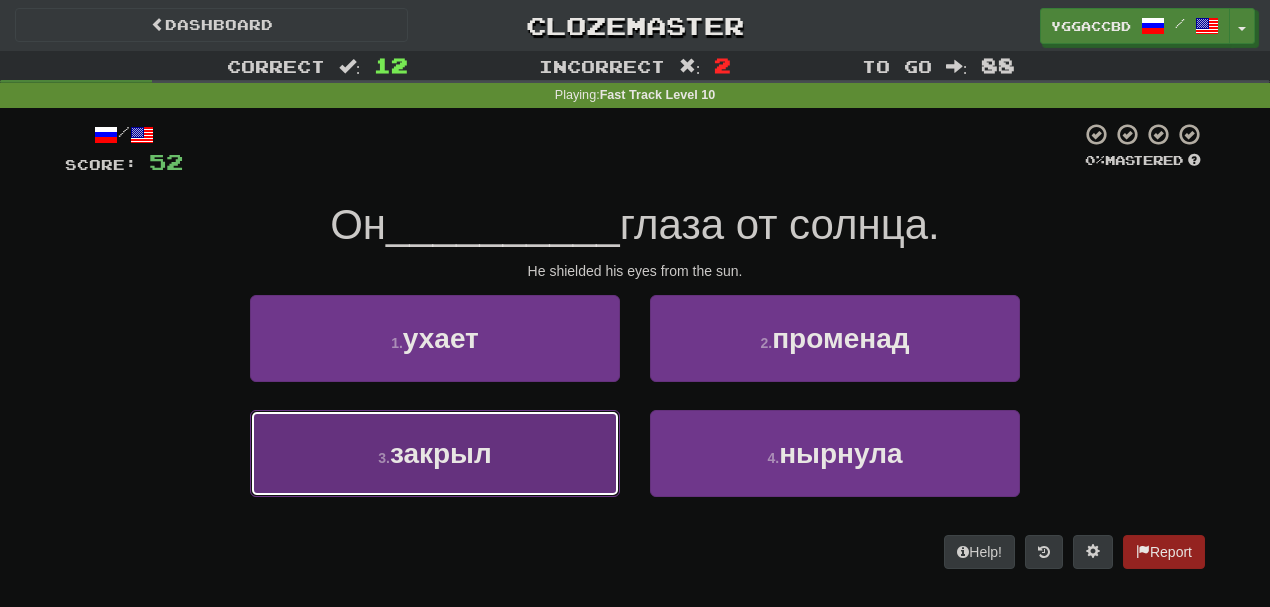 click on "3 .  закрыл" at bounding box center (435, 453) 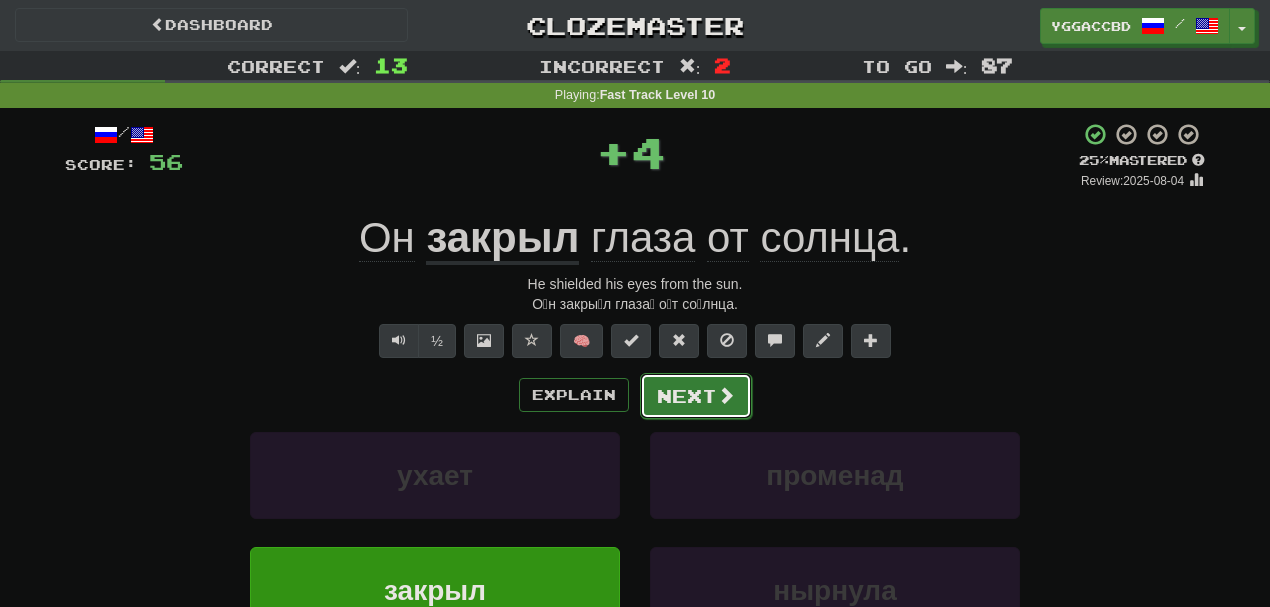 click on "Next" at bounding box center (696, 396) 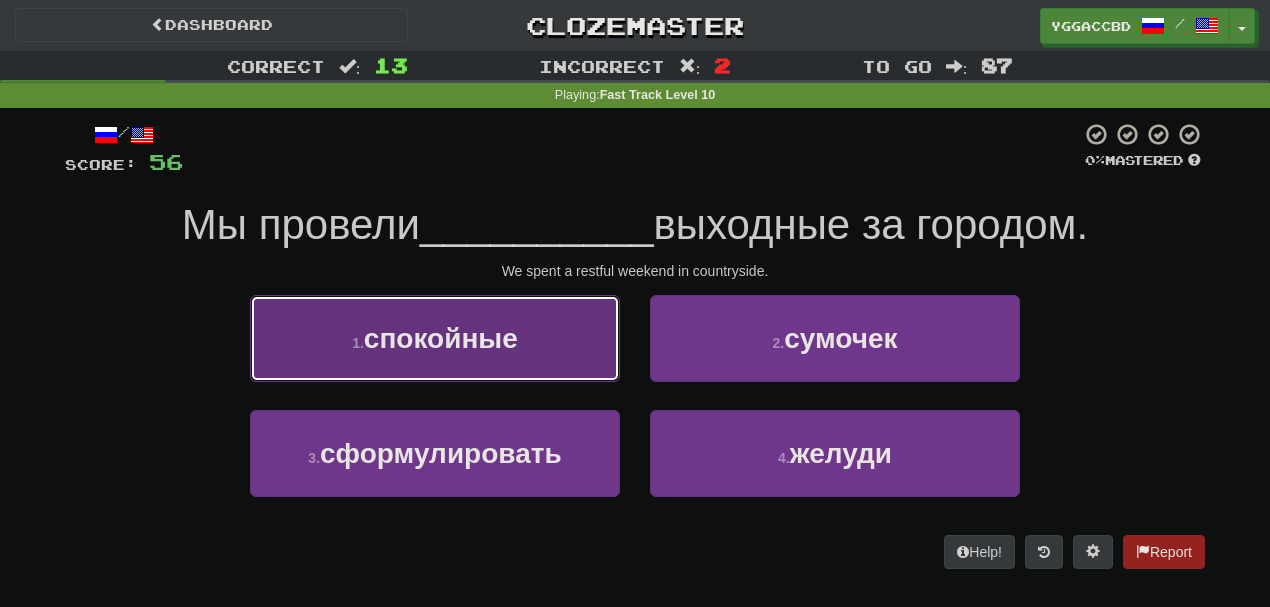 click on "спокойные" at bounding box center [441, 338] 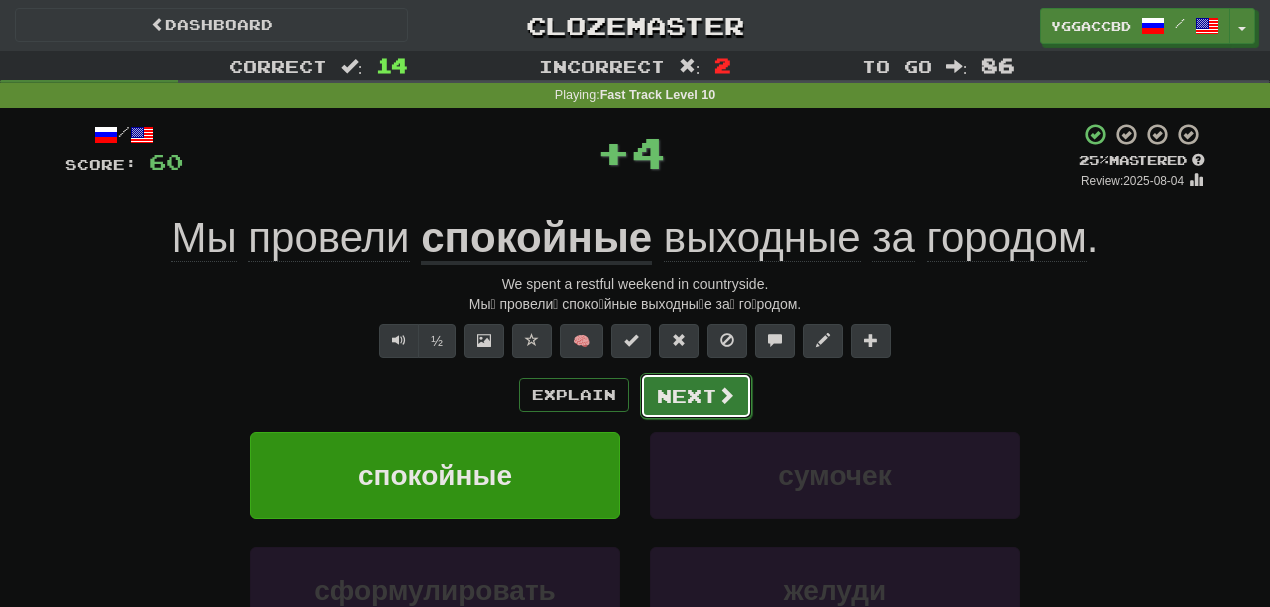 click on "Next" at bounding box center [696, 396] 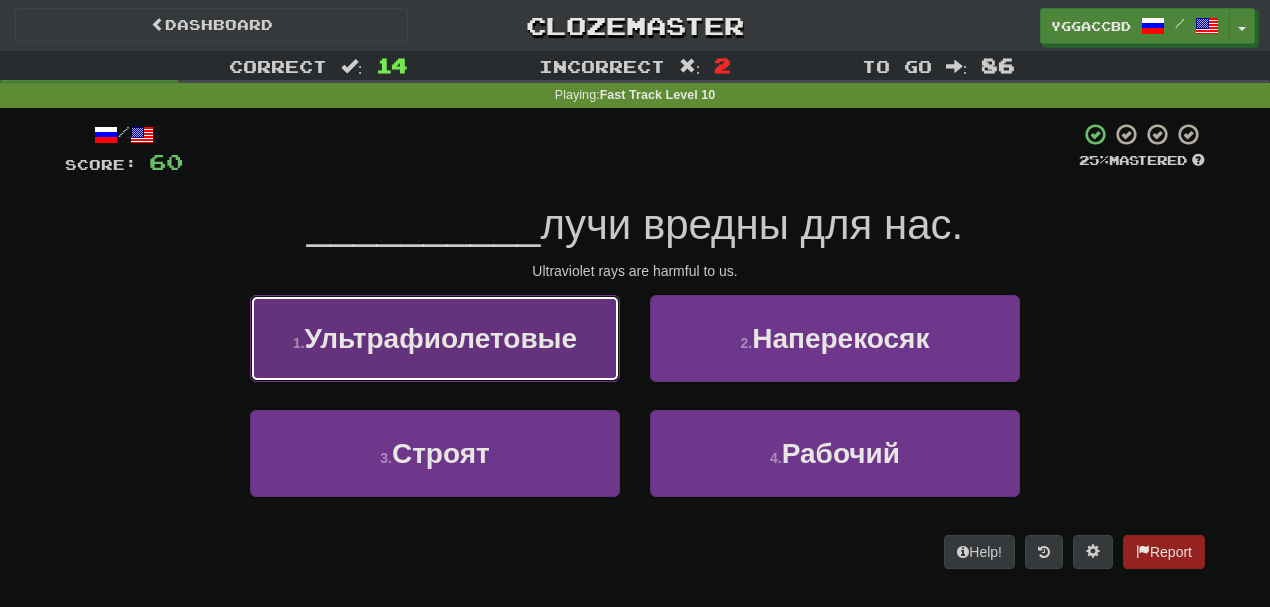 click on "Ультрафиолетовые" at bounding box center (441, 338) 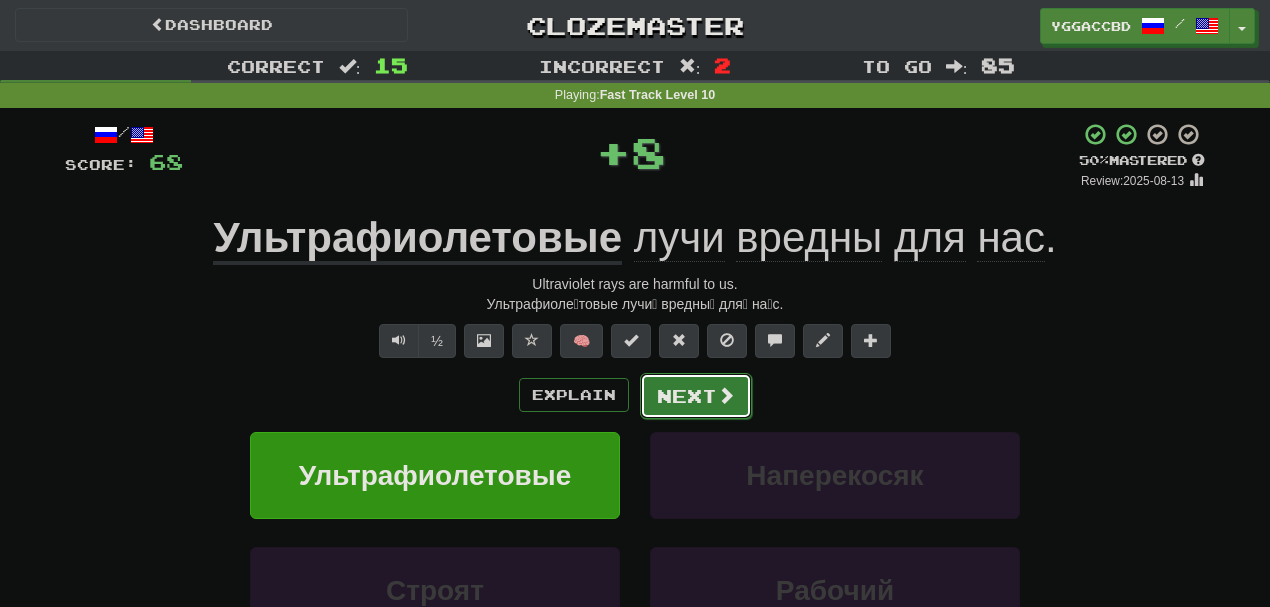 click on "Next" at bounding box center [696, 396] 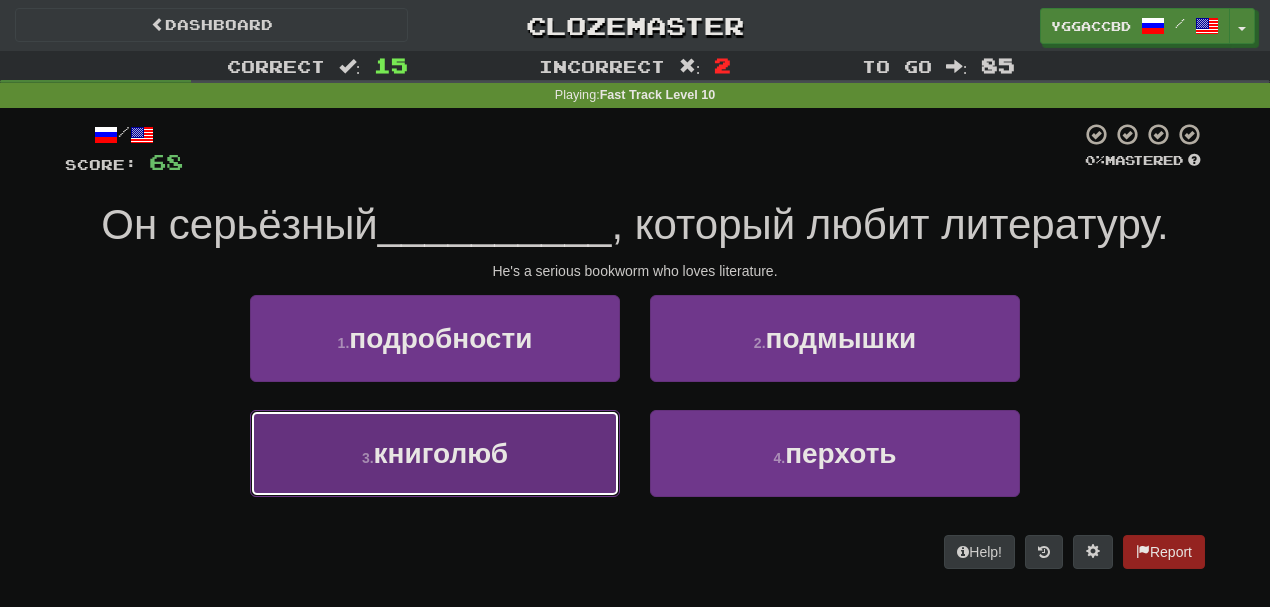click on "книголюб" at bounding box center (441, 453) 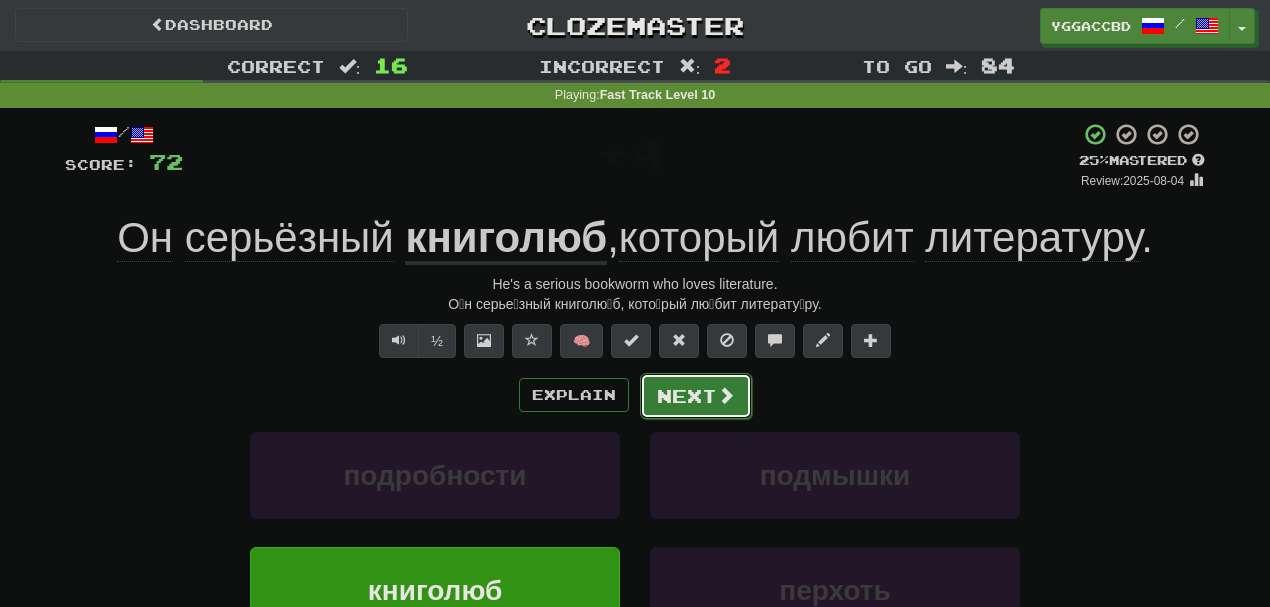 click on "Next" at bounding box center (696, 396) 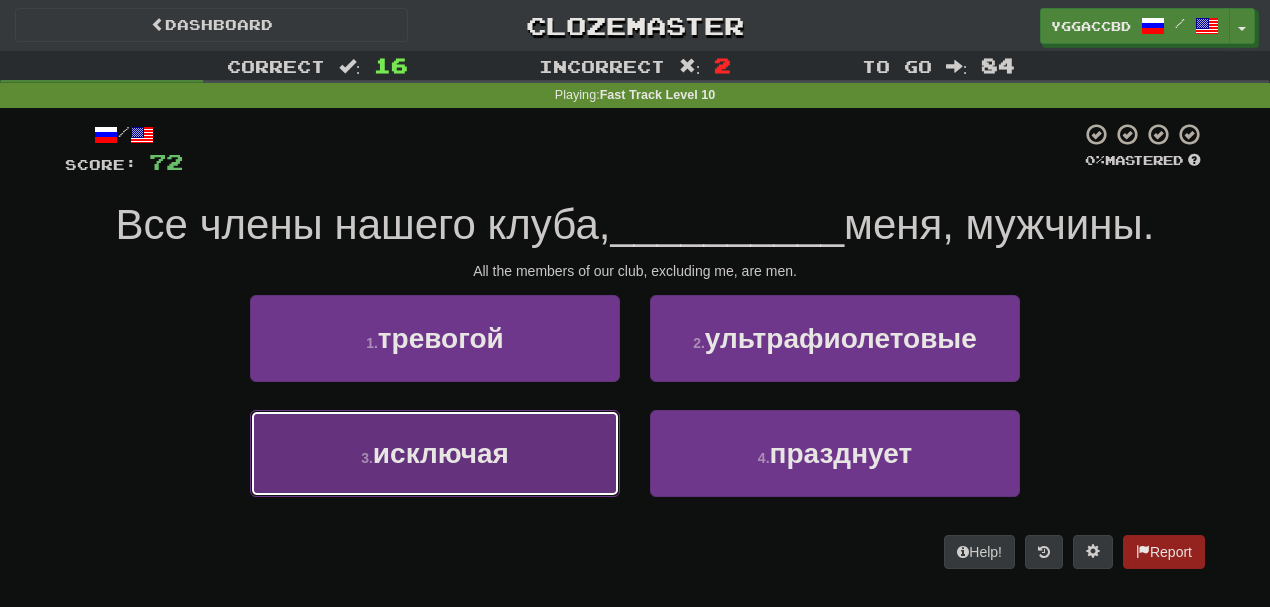 click on "3 .  исключая" at bounding box center [435, 453] 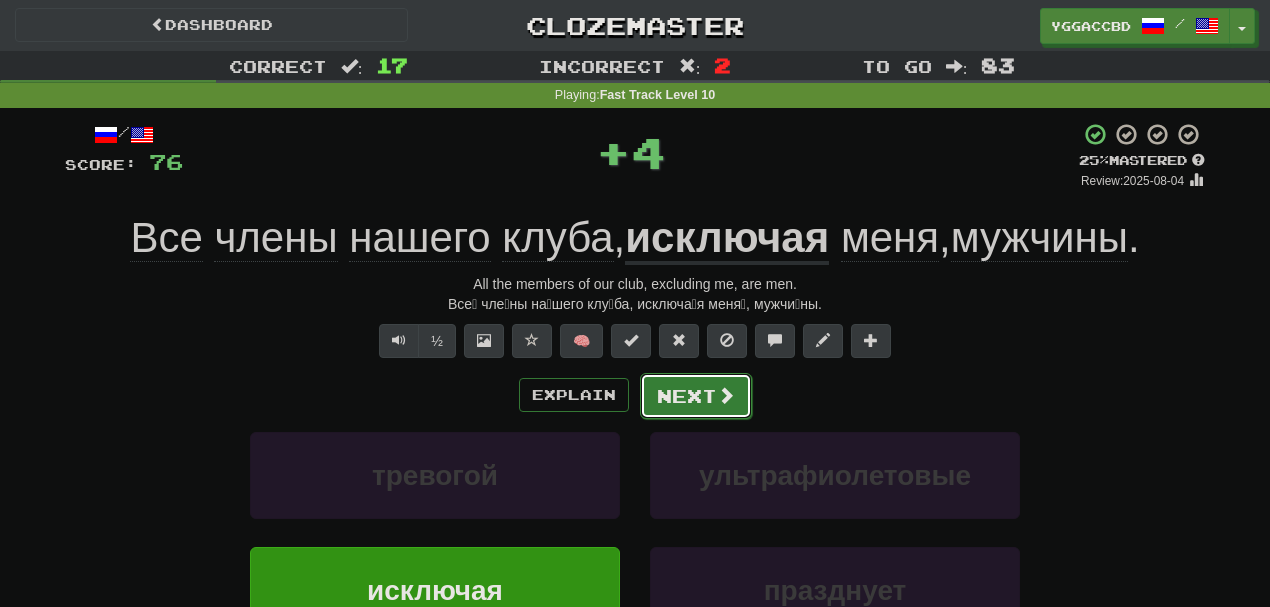 click on "Next" at bounding box center (696, 396) 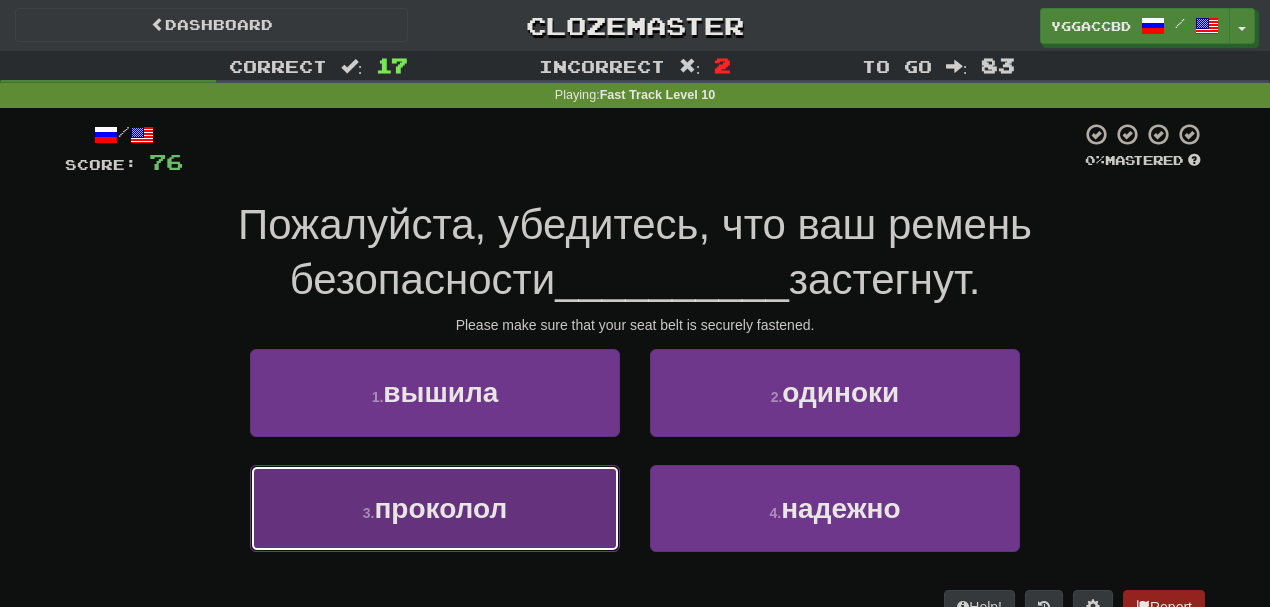 click on "3 .  проколол" at bounding box center (435, 508) 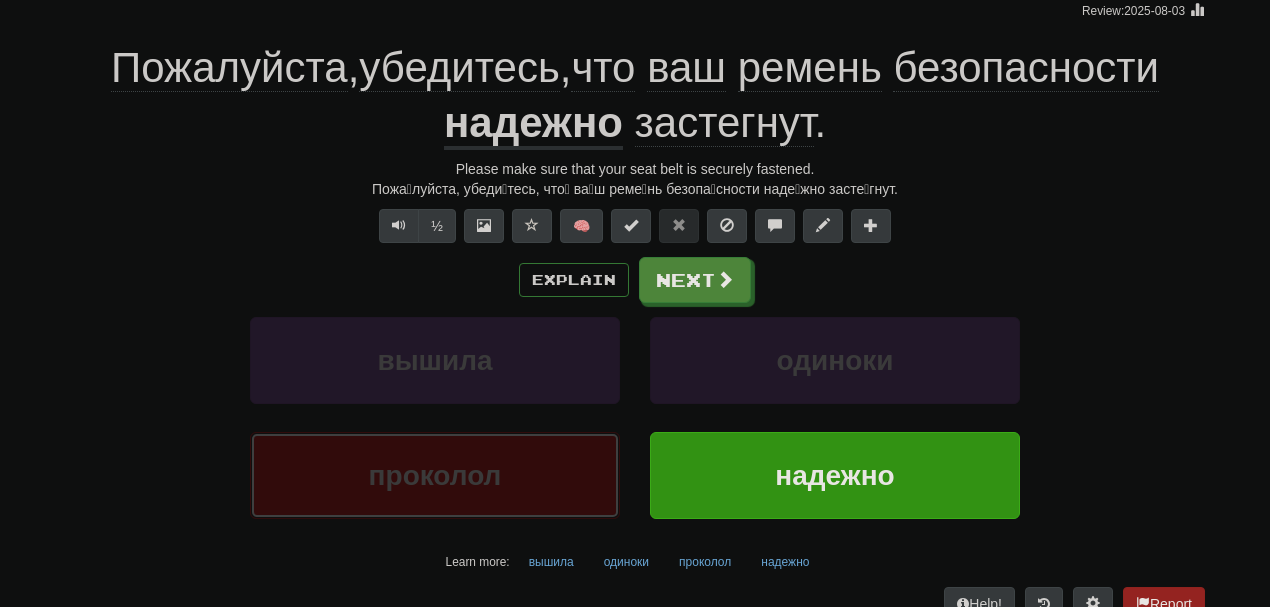 scroll, scrollTop: 179, scrollLeft: 0, axis: vertical 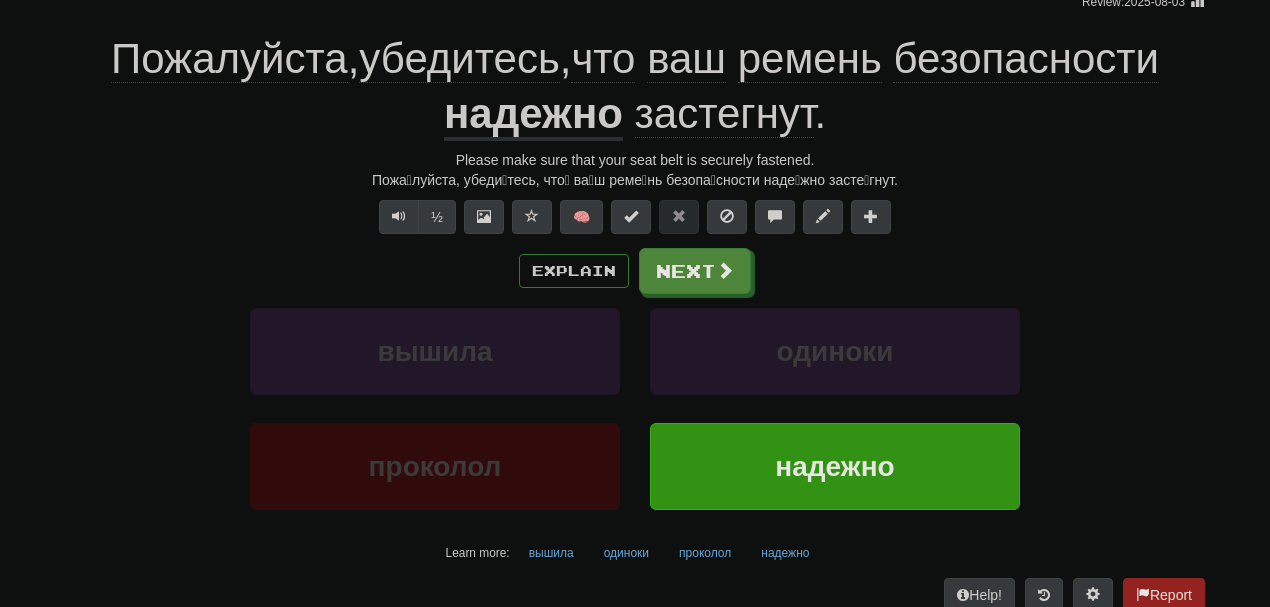 click on "надежно" at bounding box center [533, 115] 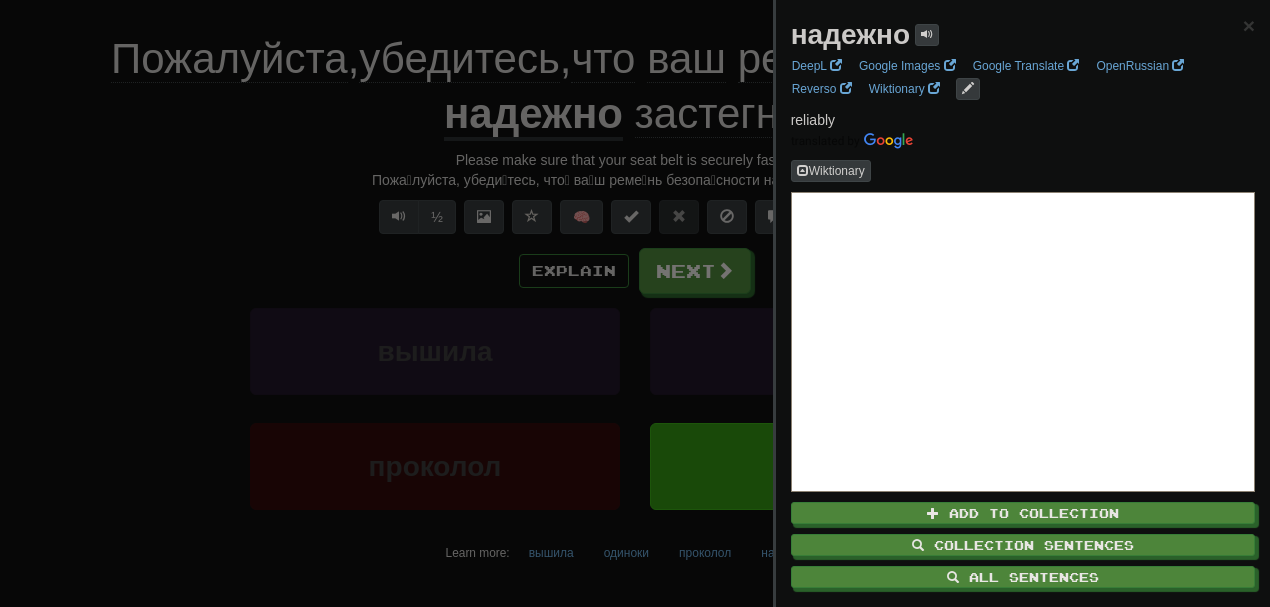 click at bounding box center (635, 303) 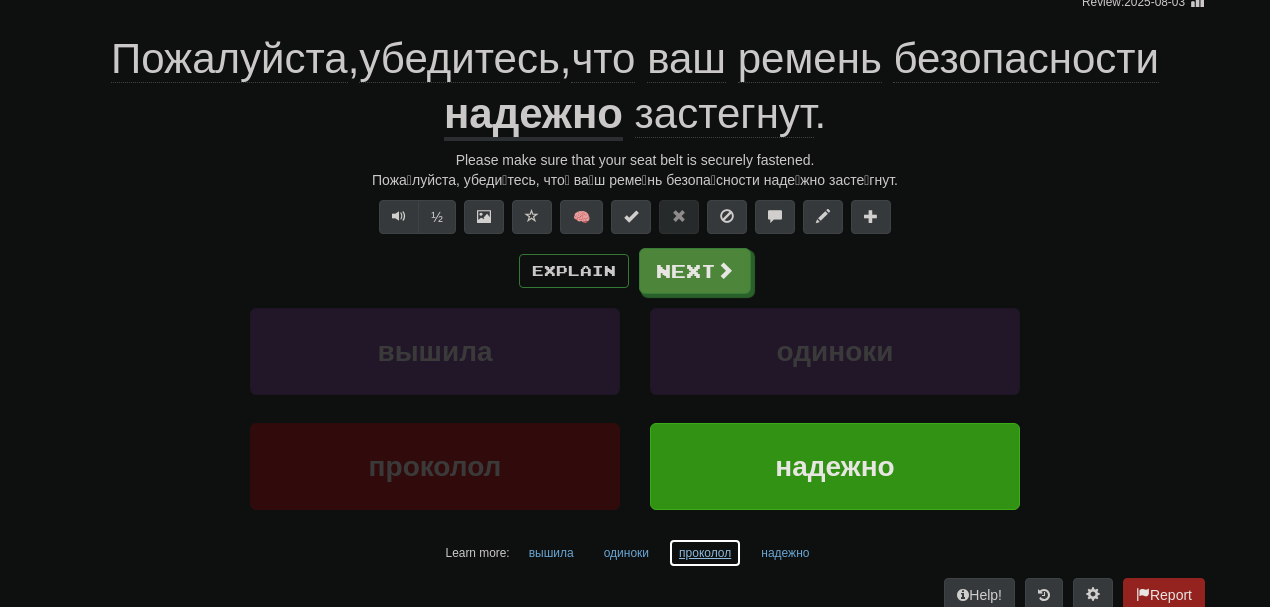 click on "проколол" at bounding box center (705, 553) 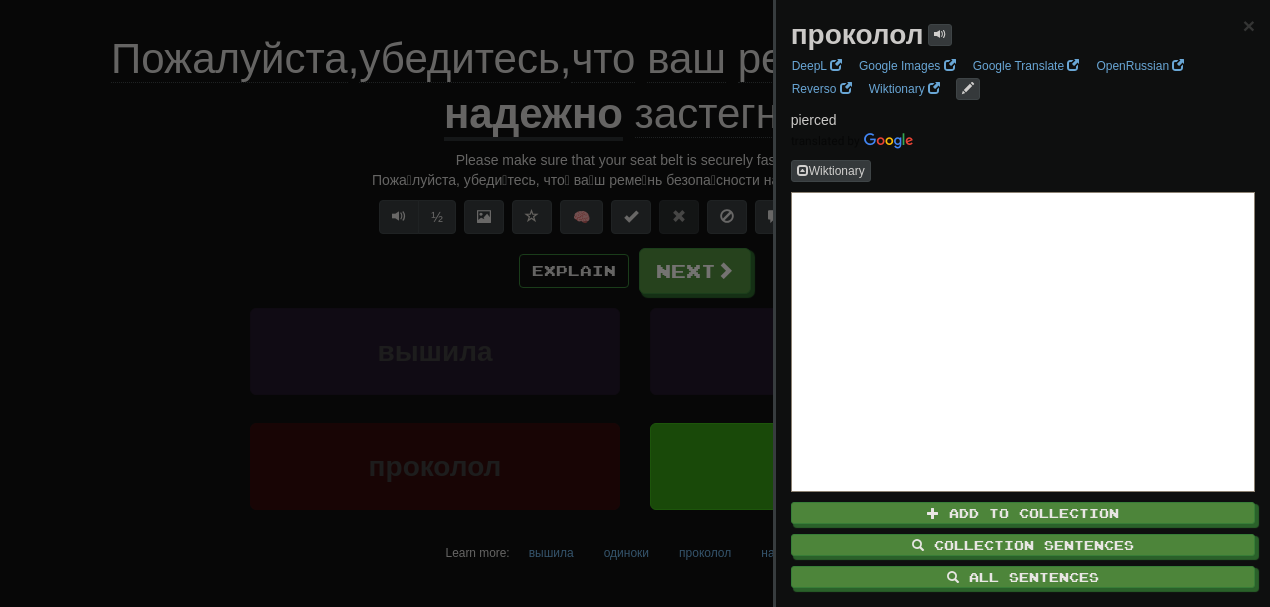 click at bounding box center (635, 303) 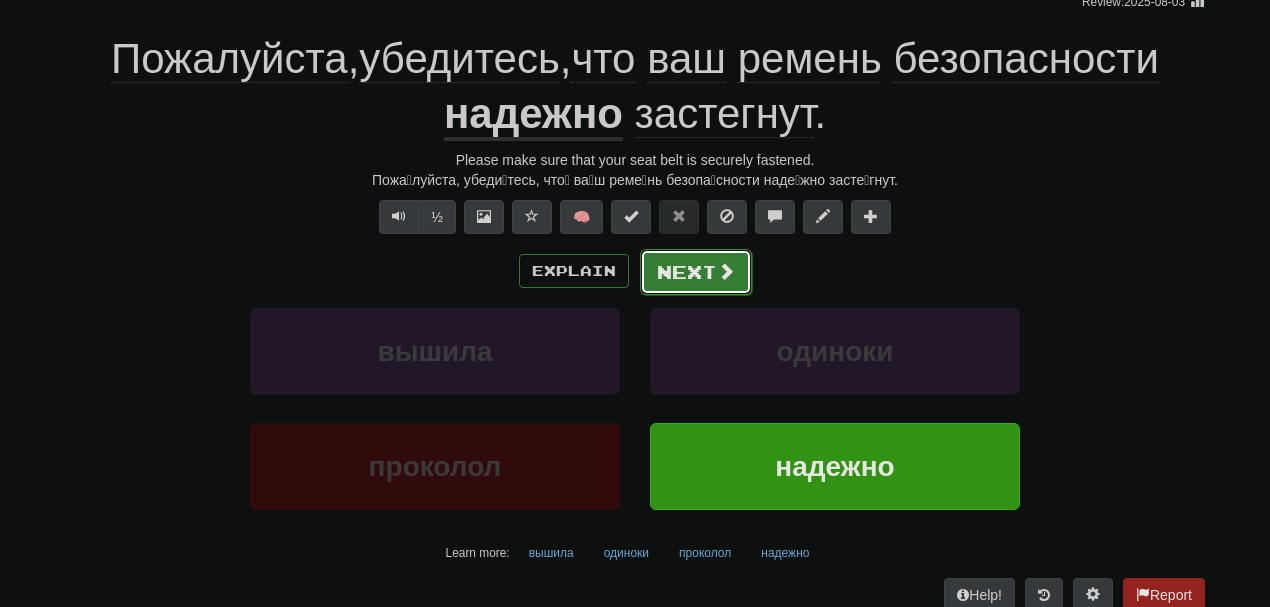 click on "Next" at bounding box center [696, 272] 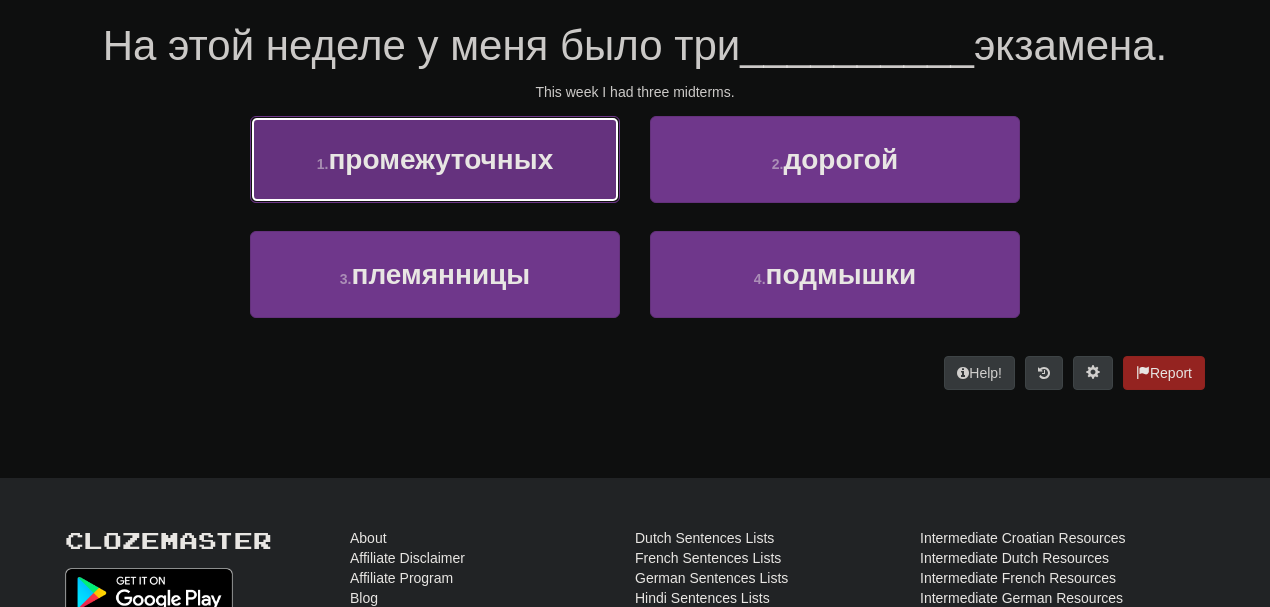 click on "1 .  промежуточных" at bounding box center (435, 159) 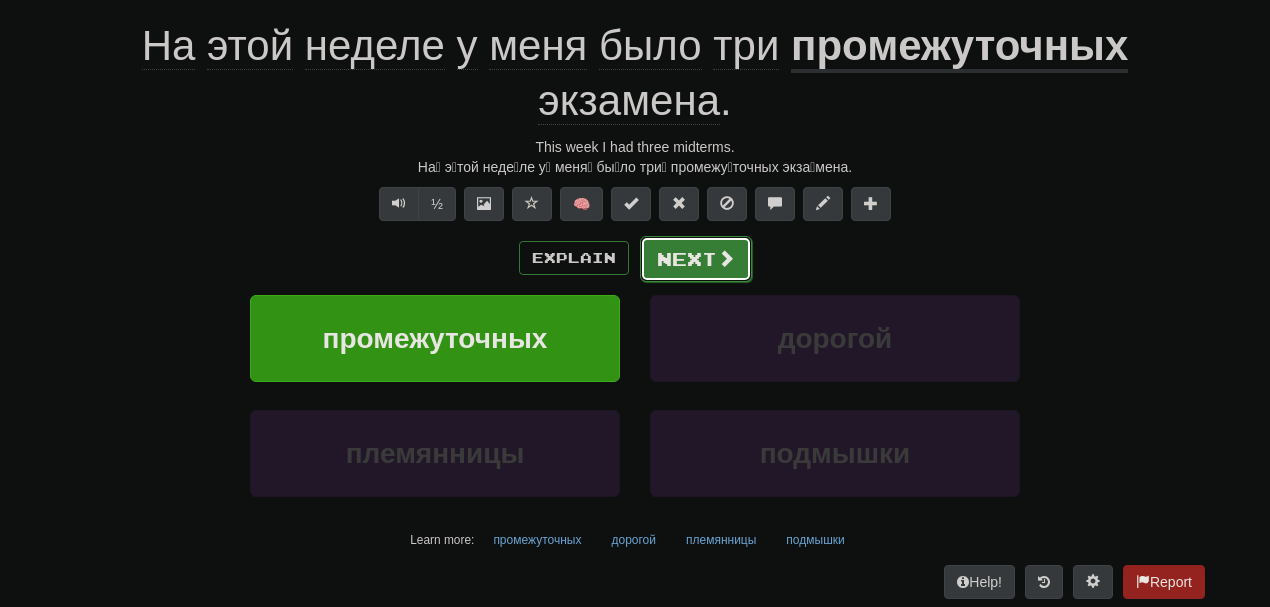 click at bounding box center (726, 258) 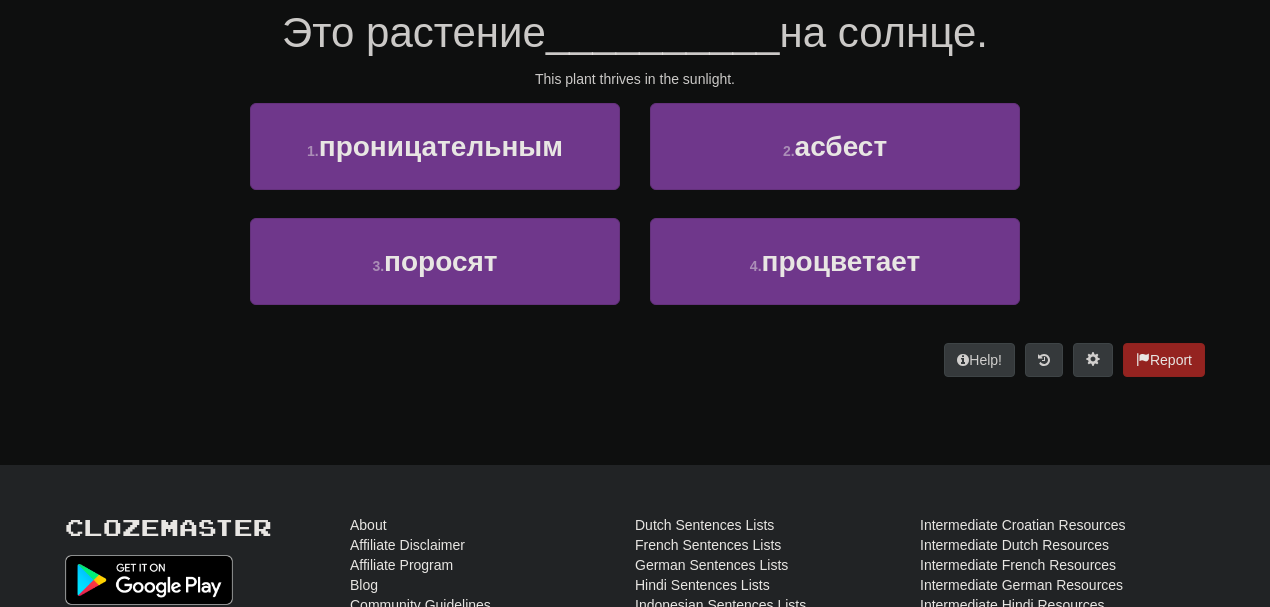 scroll, scrollTop: 179, scrollLeft: 0, axis: vertical 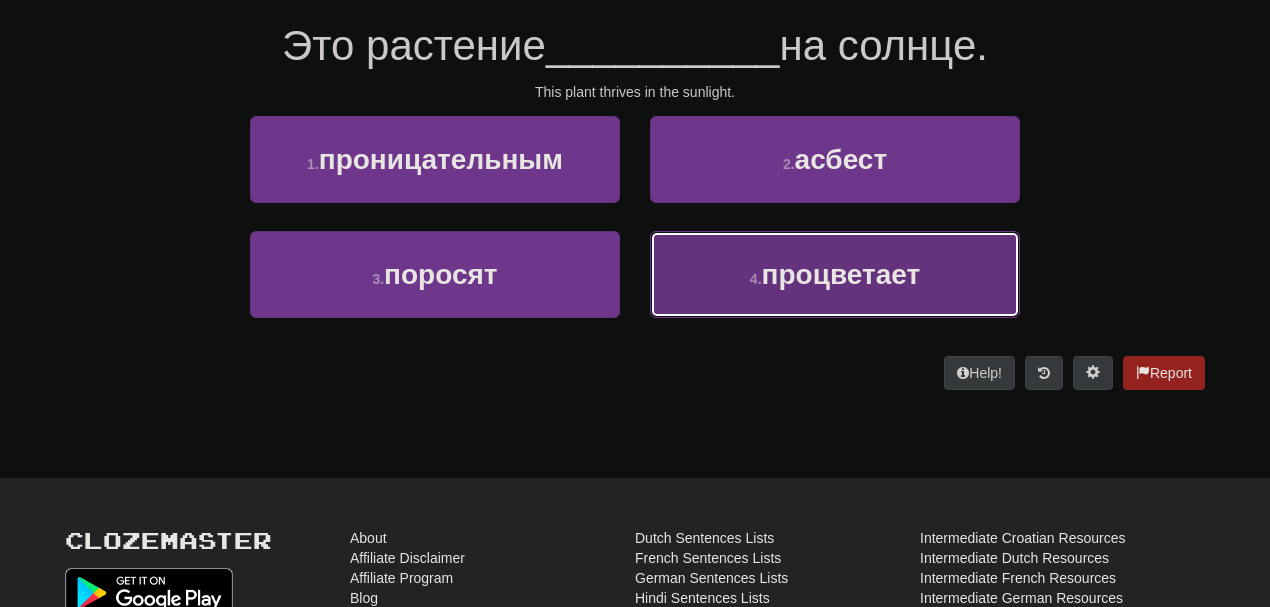 click on "процветает" at bounding box center (841, 274) 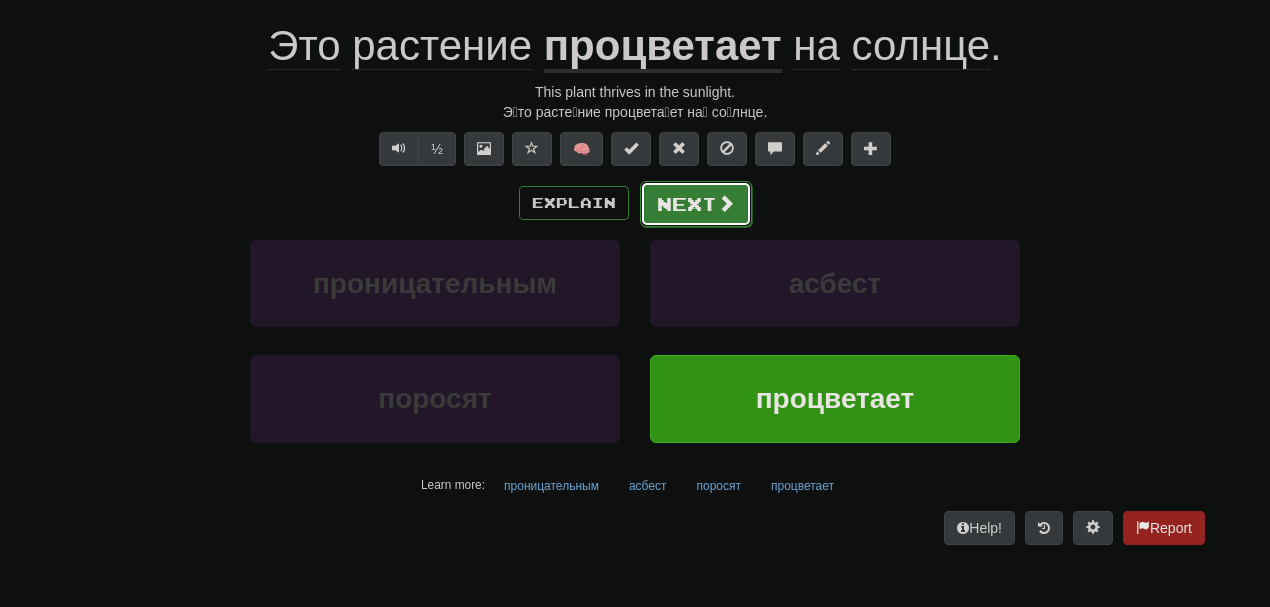click on "Next" at bounding box center (696, 204) 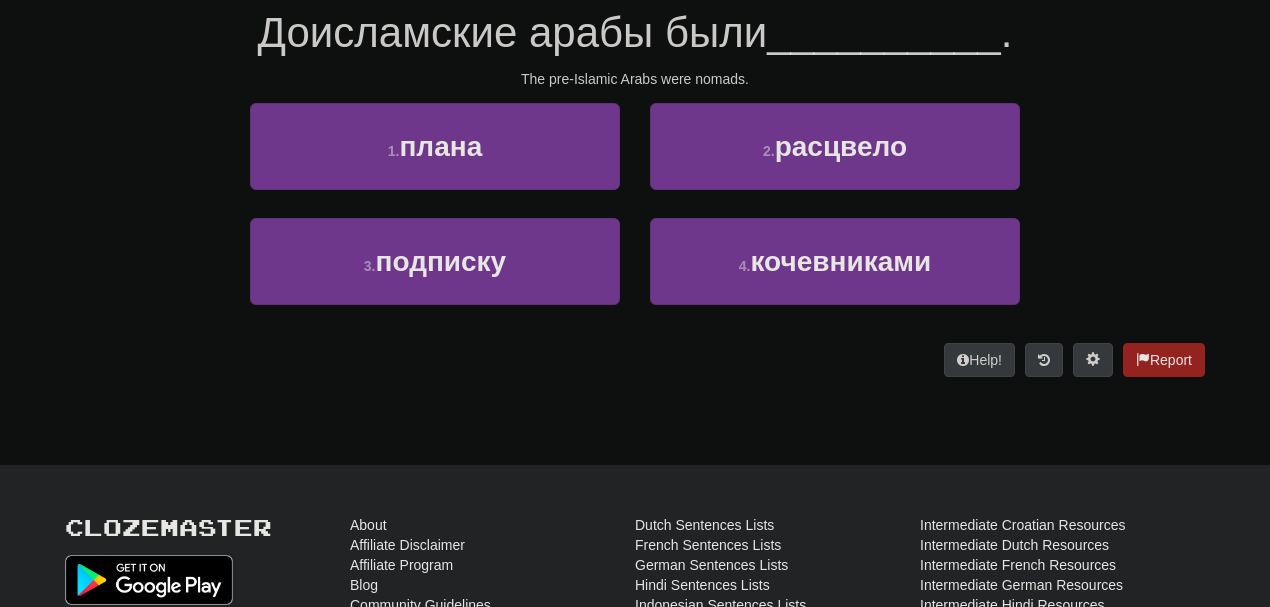 scroll, scrollTop: 179, scrollLeft: 0, axis: vertical 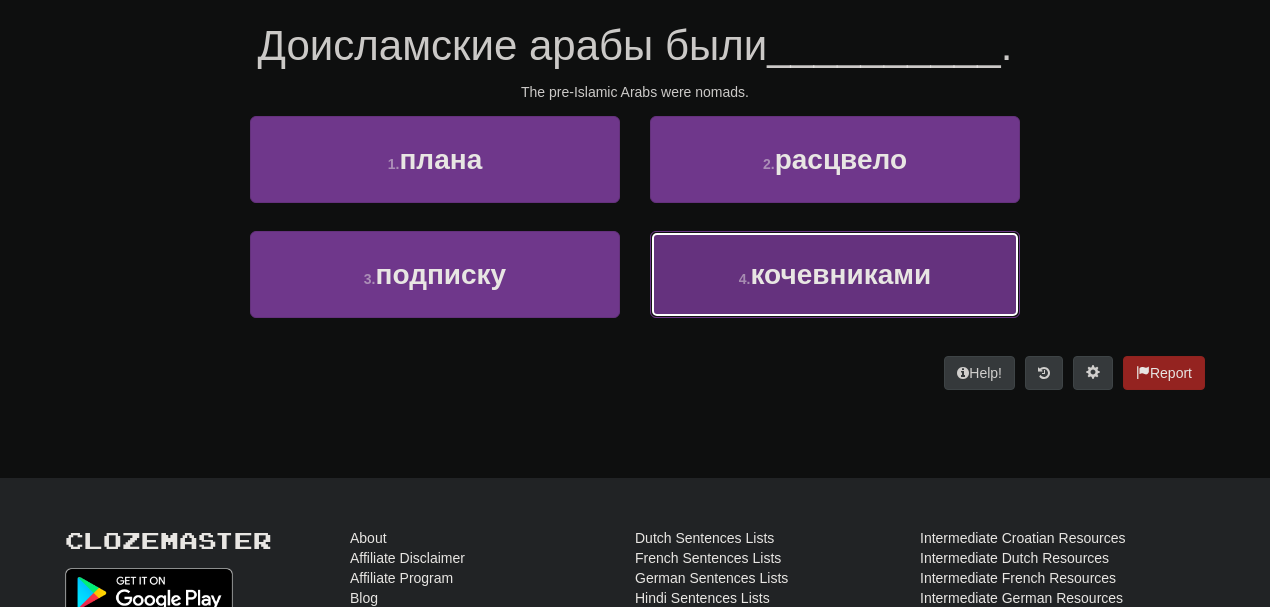 click on "кочевниками" at bounding box center (840, 274) 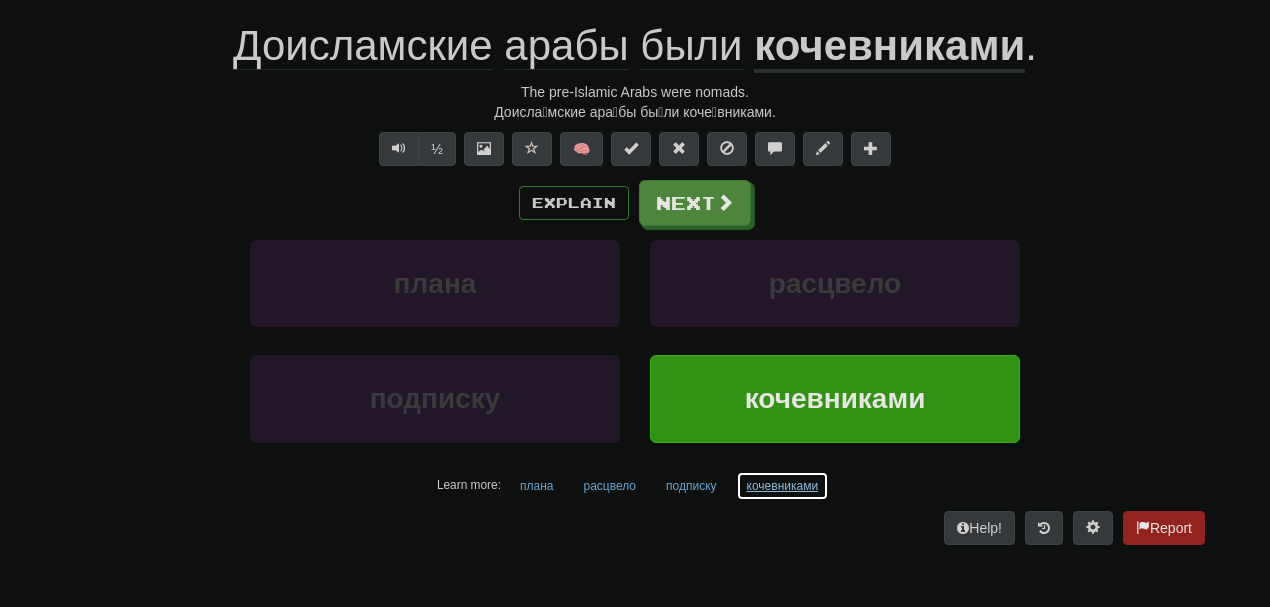 click on "кочевниками" at bounding box center (783, 486) 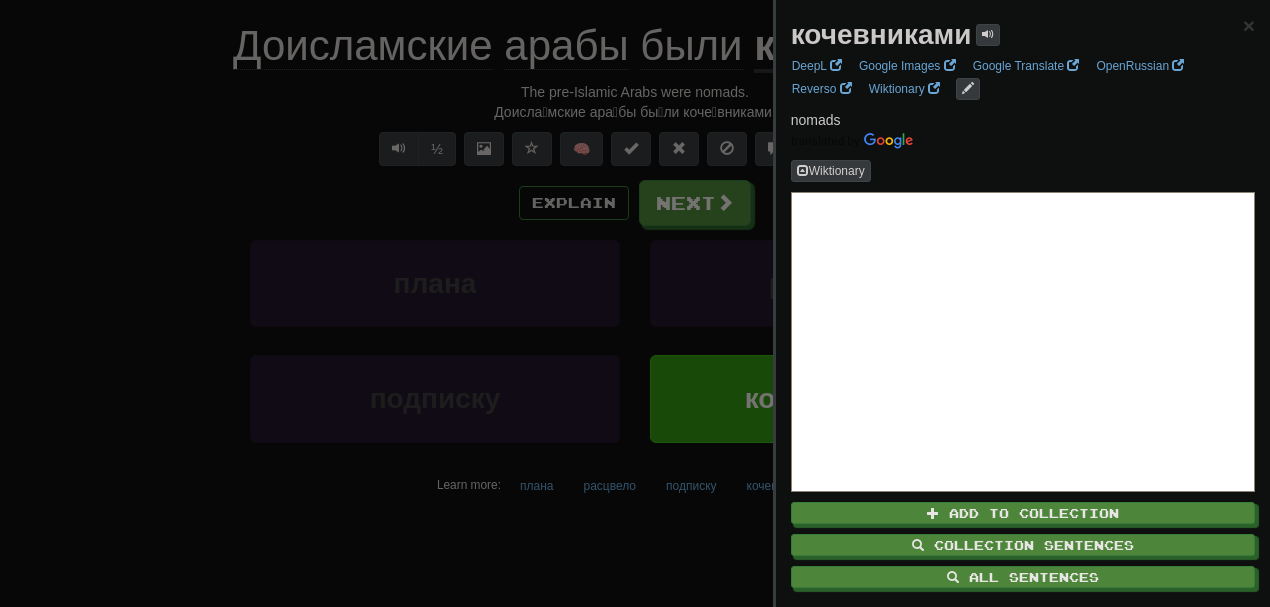 click at bounding box center (635, 303) 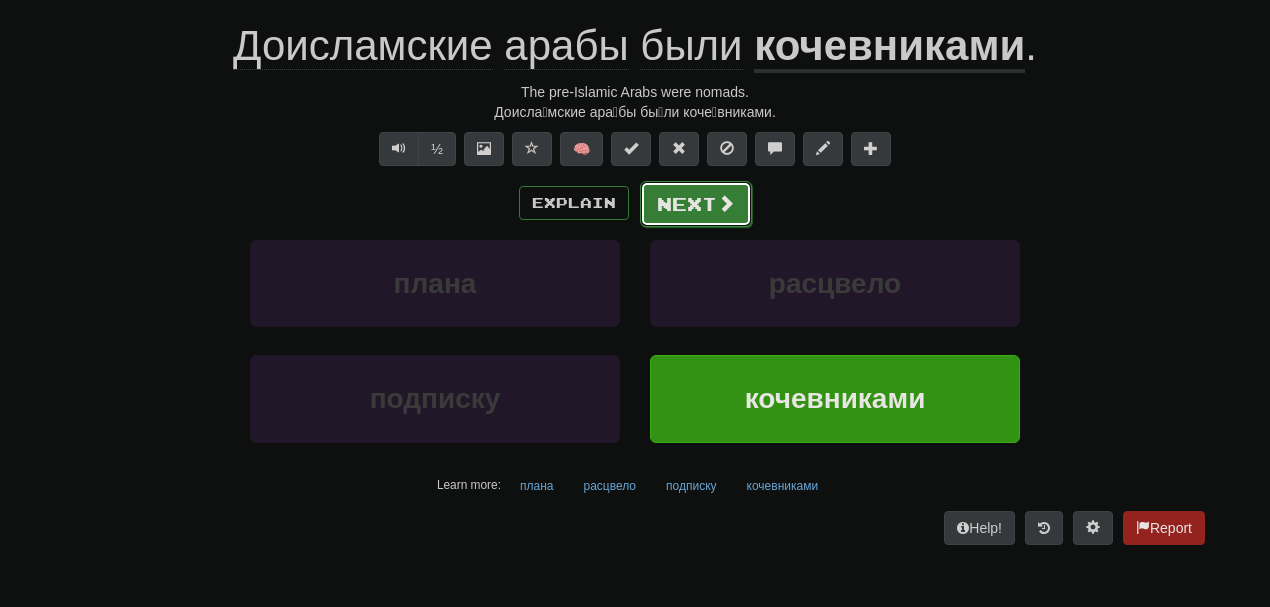 click on "Next" at bounding box center (696, 204) 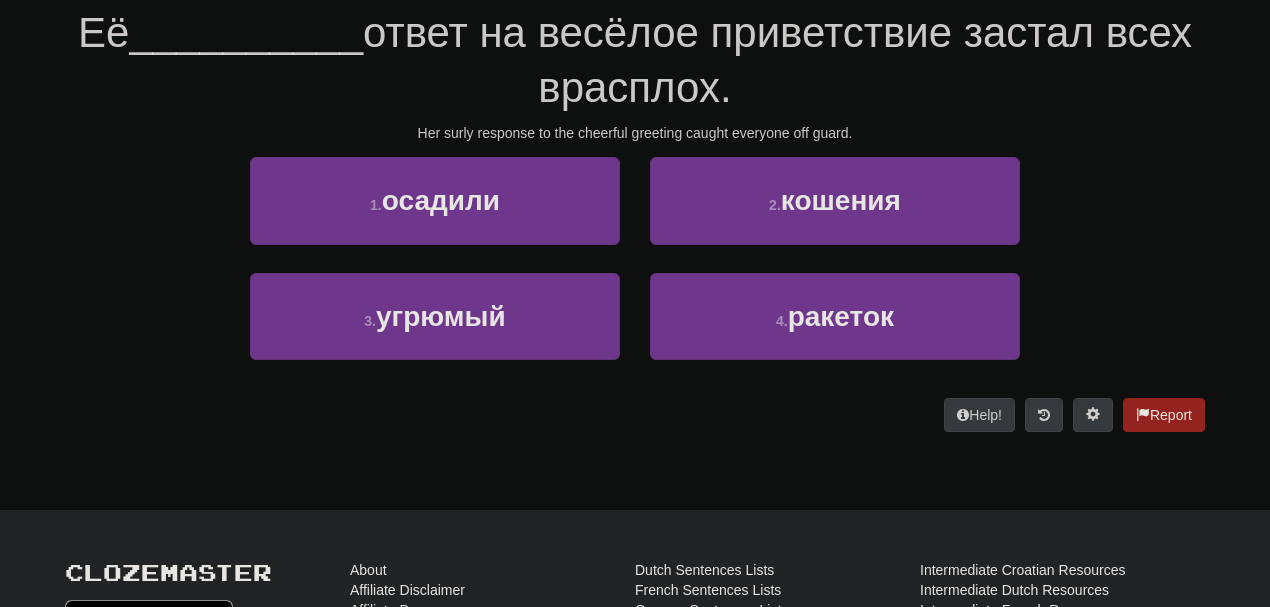 scroll, scrollTop: 179, scrollLeft: 0, axis: vertical 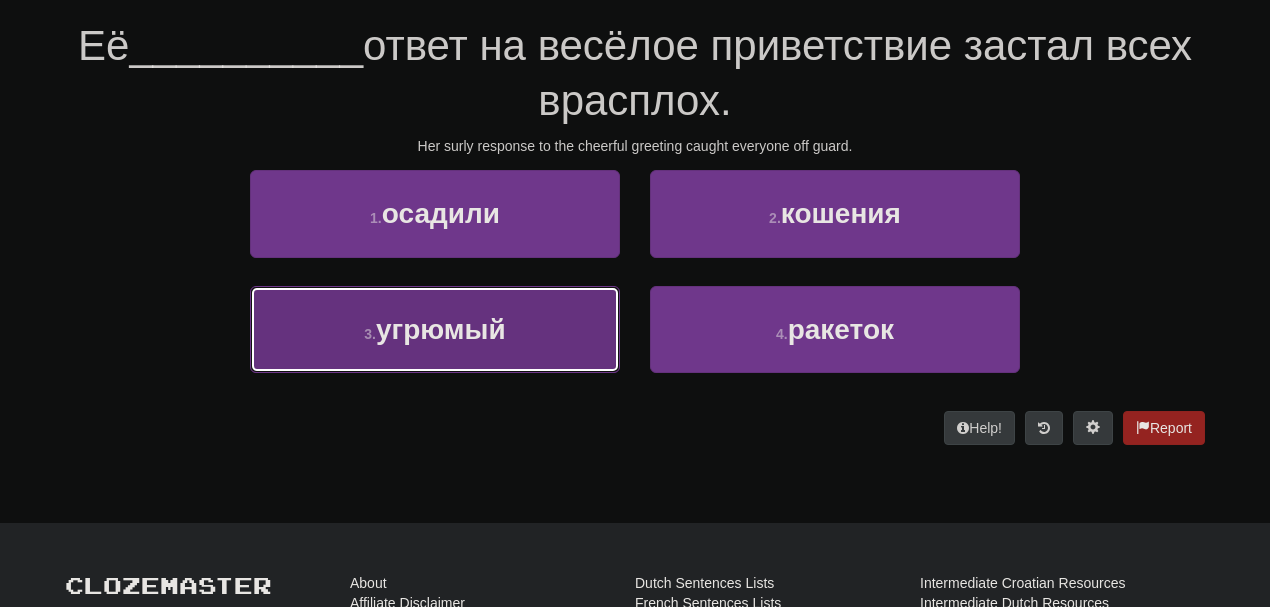 click on "3 .  угрюмый" at bounding box center [435, 329] 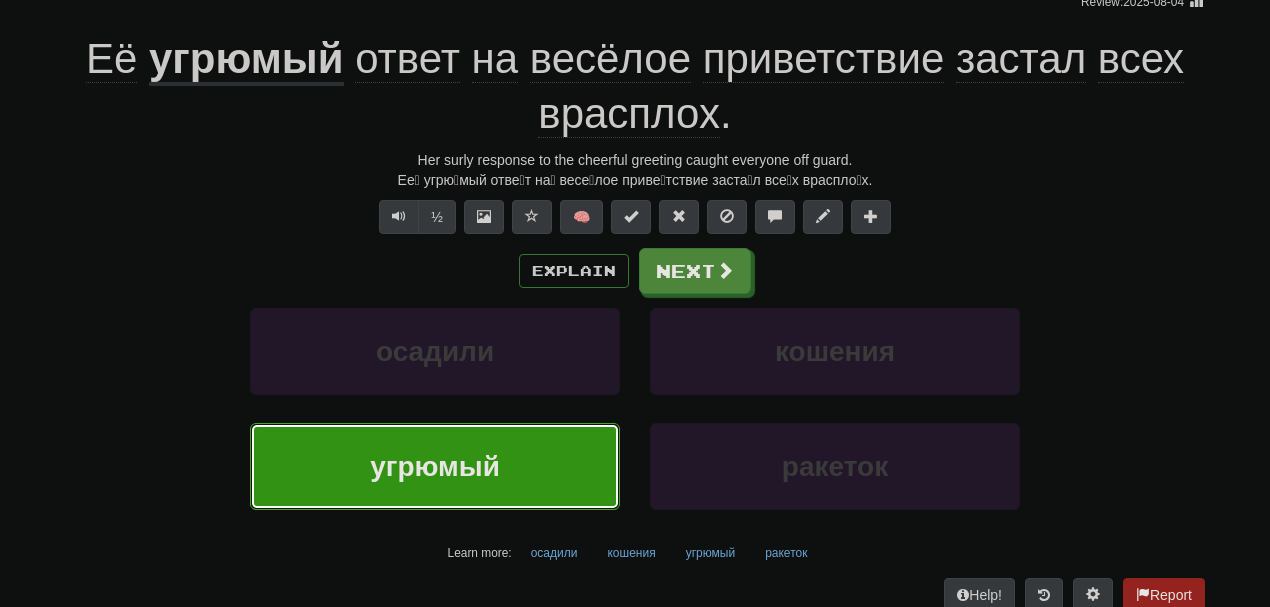 scroll, scrollTop: 192, scrollLeft: 0, axis: vertical 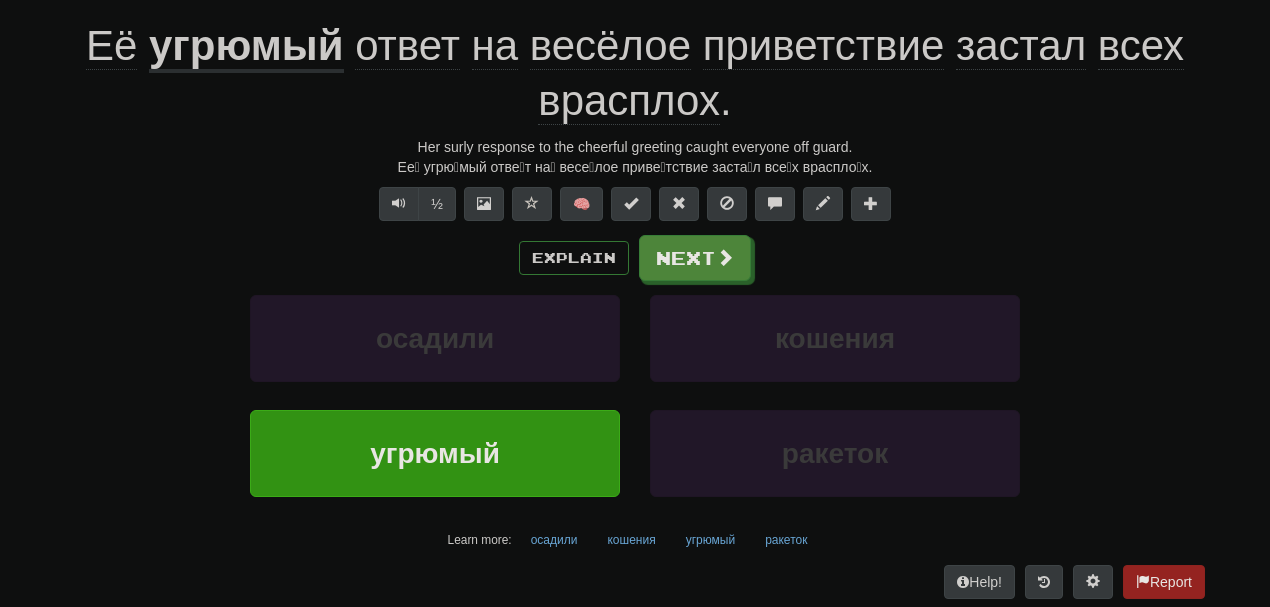 click on "врасплох" at bounding box center (629, 101) 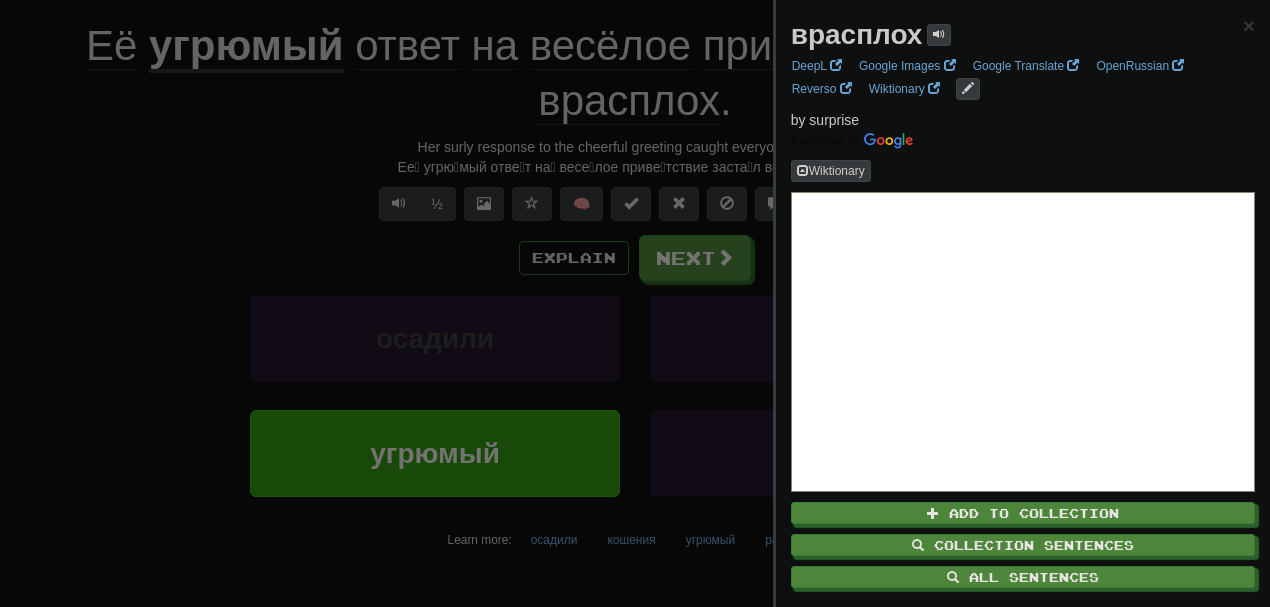 click at bounding box center (635, 303) 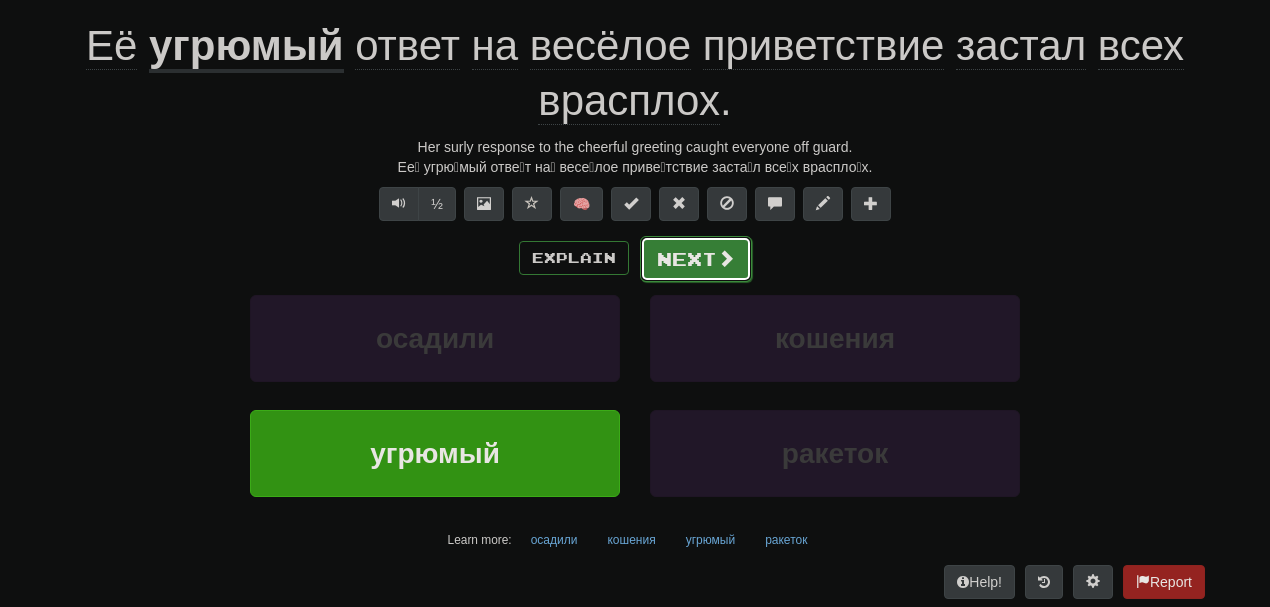 click on "Next" at bounding box center (696, 259) 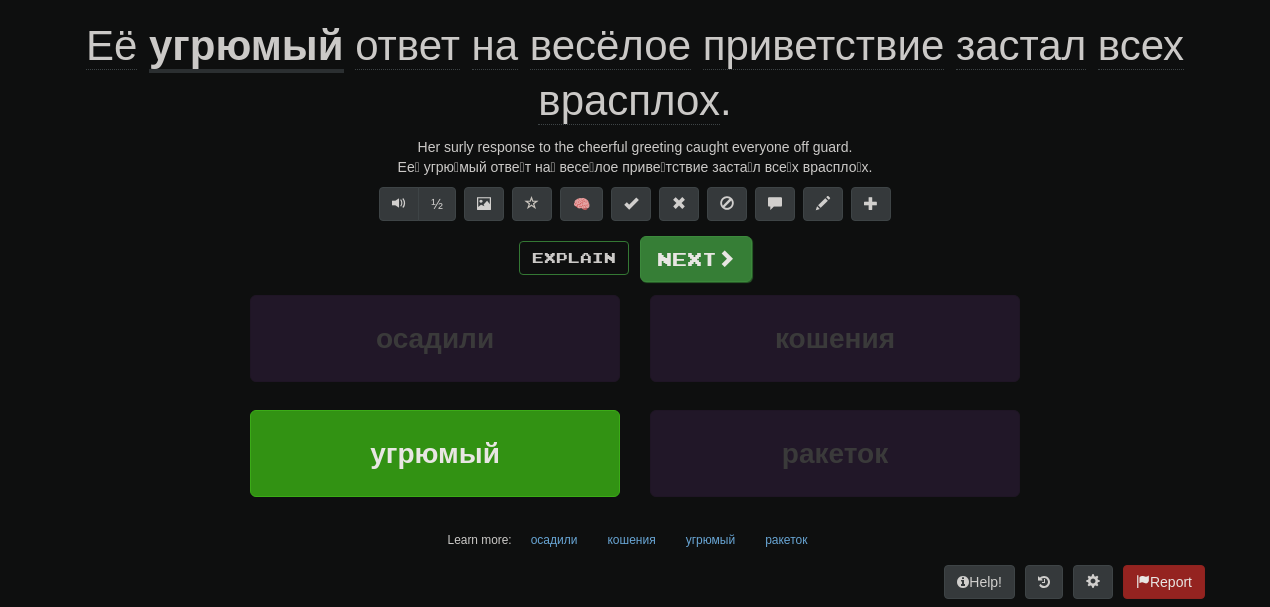 scroll, scrollTop: 179, scrollLeft: 0, axis: vertical 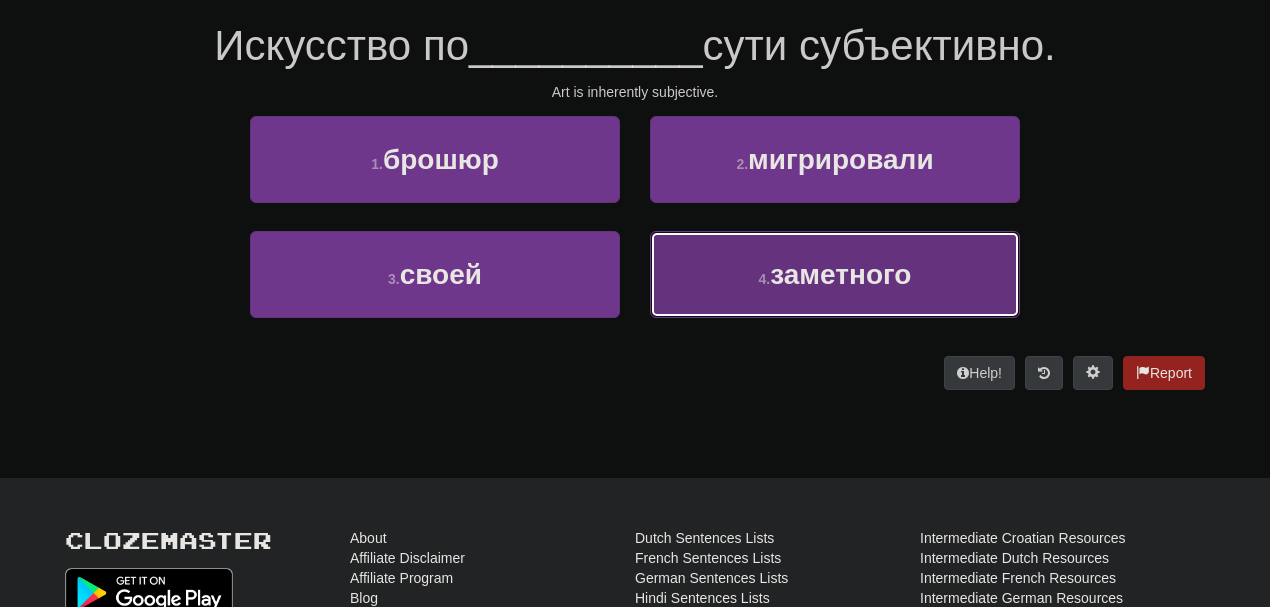 click on "заметного" at bounding box center (840, 274) 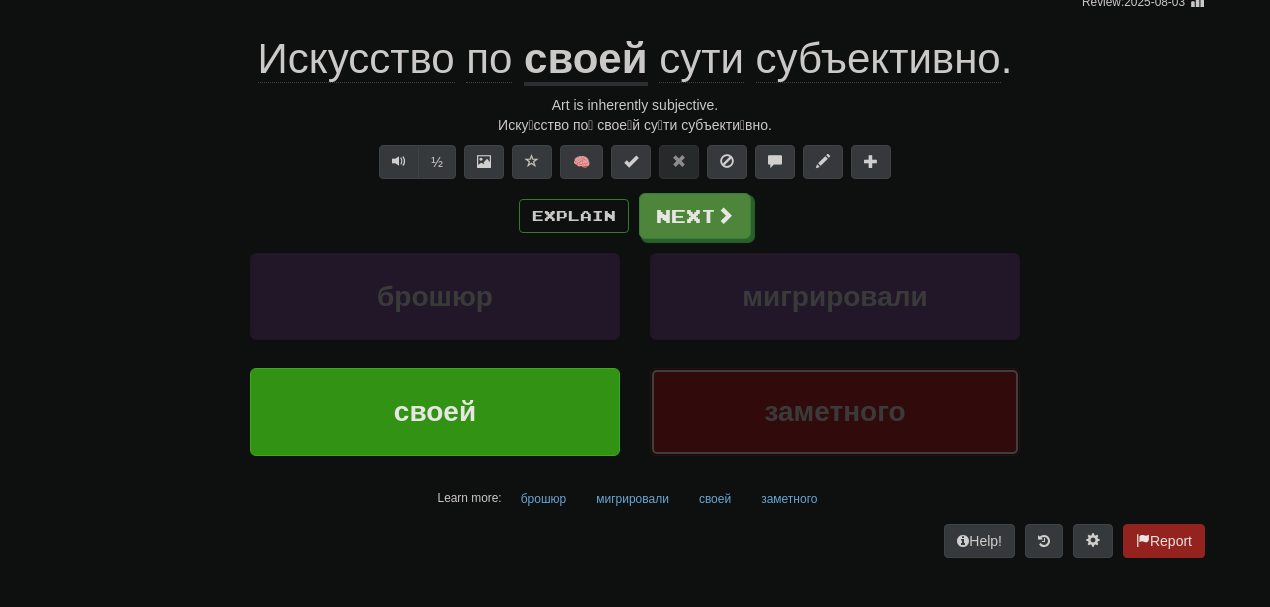 scroll, scrollTop: 192, scrollLeft: 0, axis: vertical 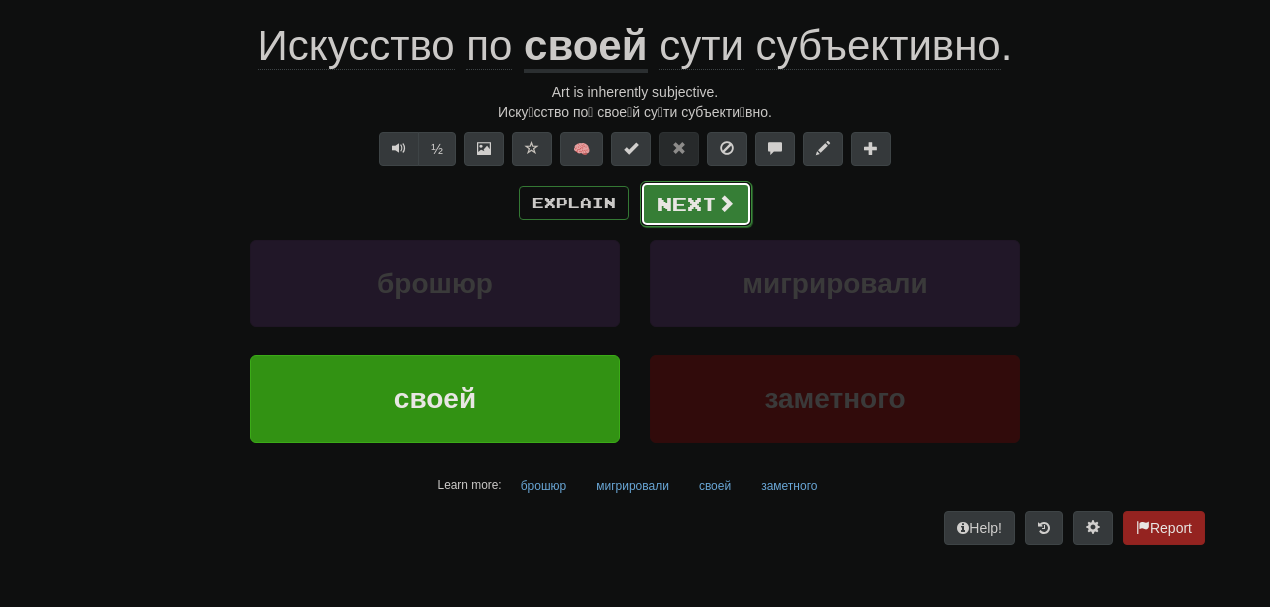 click on "Next" at bounding box center (696, 204) 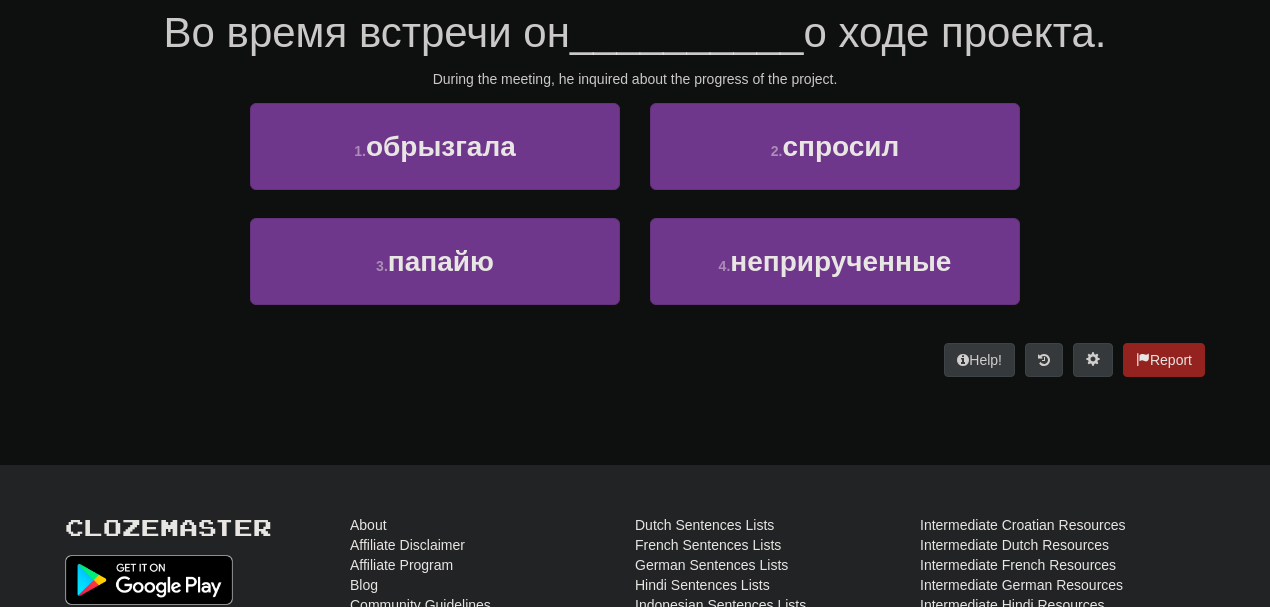 scroll, scrollTop: 179, scrollLeft: 0, axis: vertical 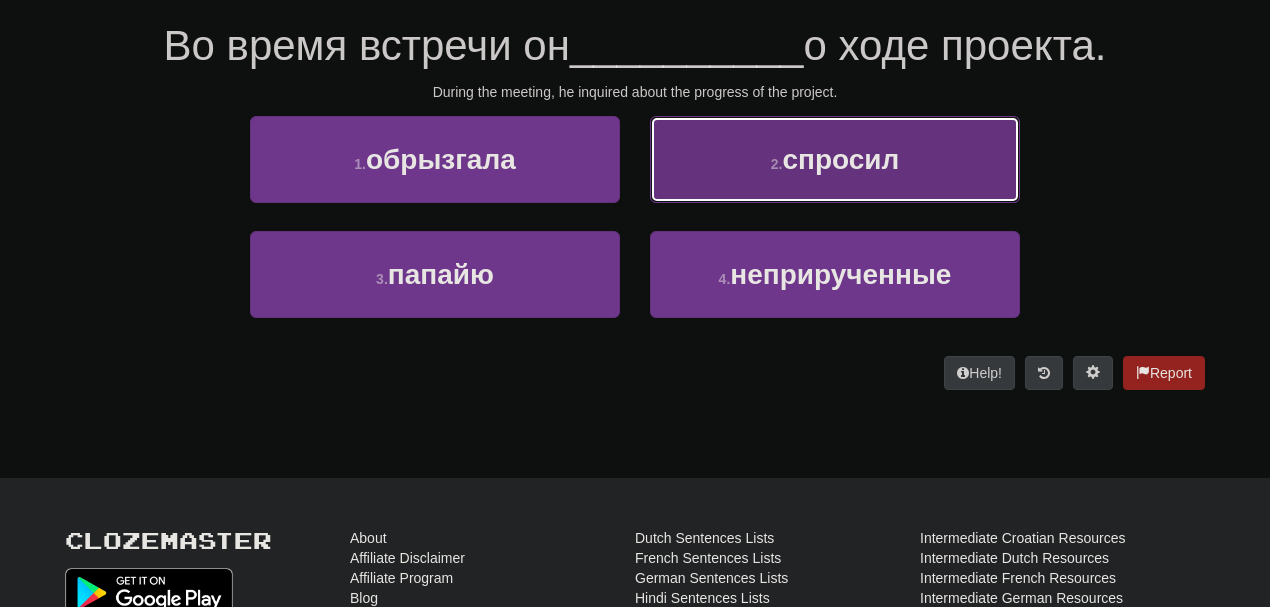 click on "2 .  спросил" at bounding box center (835, 159) 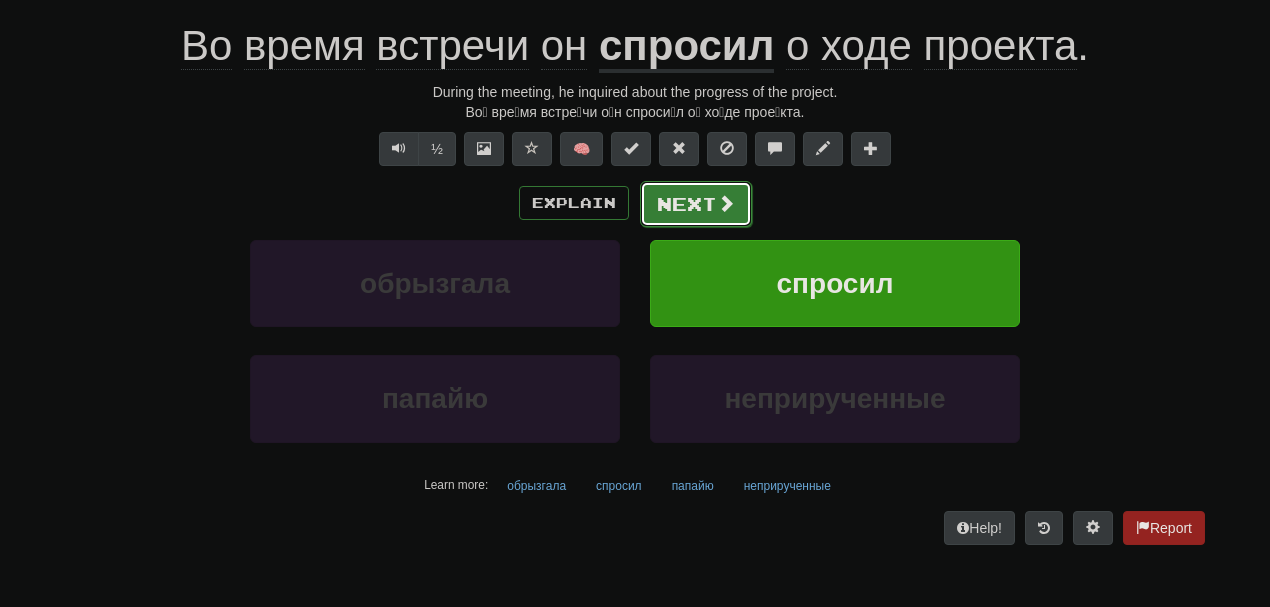 click on "Next" at bounding box center (696, 204) 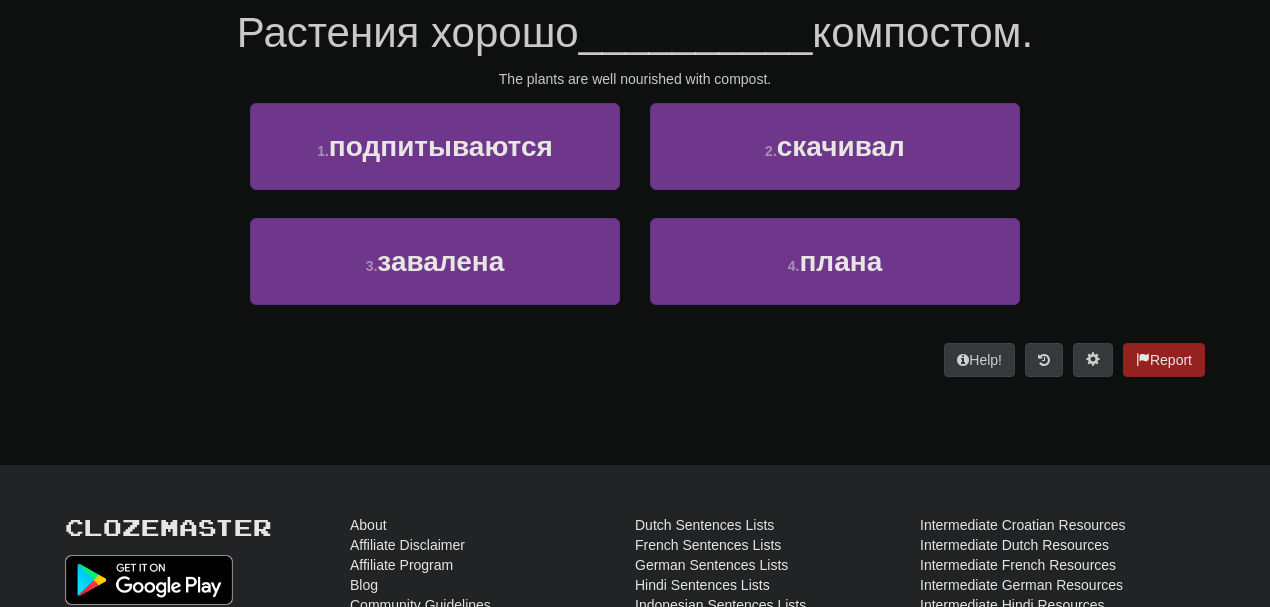 scroll, scrollTop: 179, scrollLeft: 0, axis: vertical 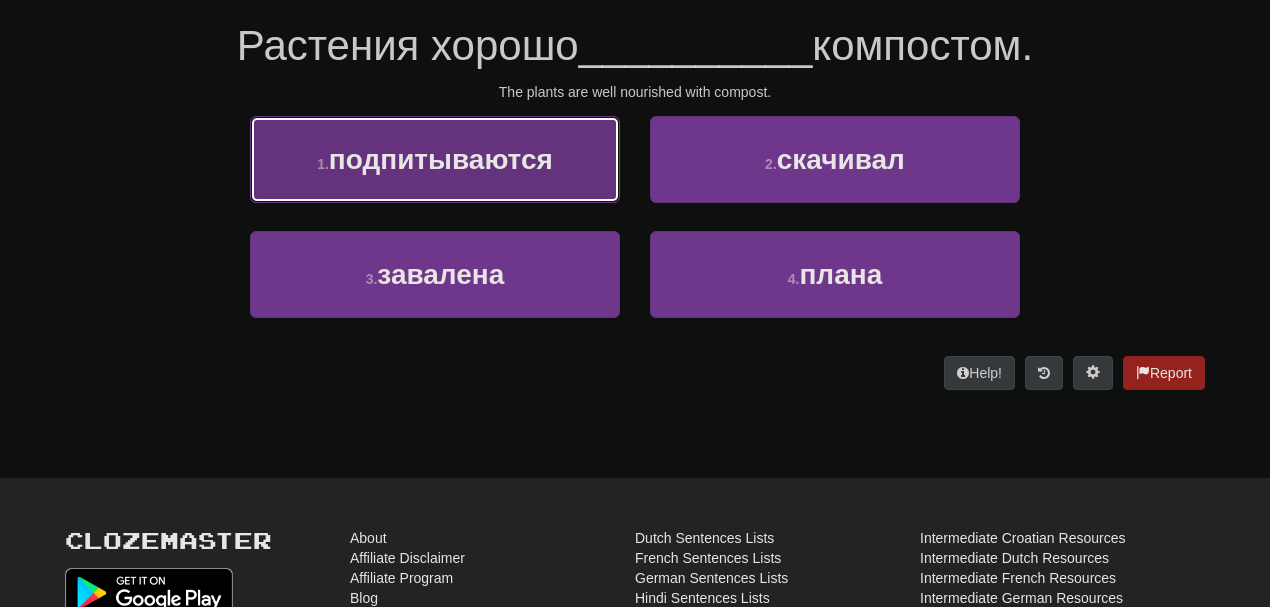 click on "1 .  подпитываются" at bounding box center [435, 159] 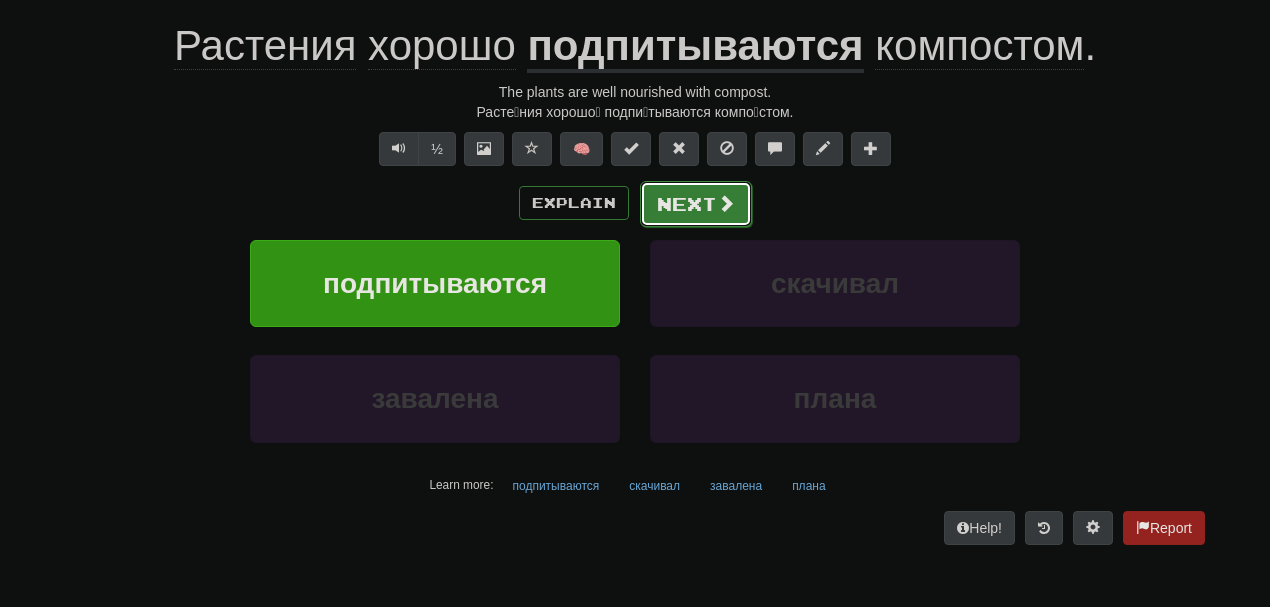 click on "Next" at bounding box center [696, 204] 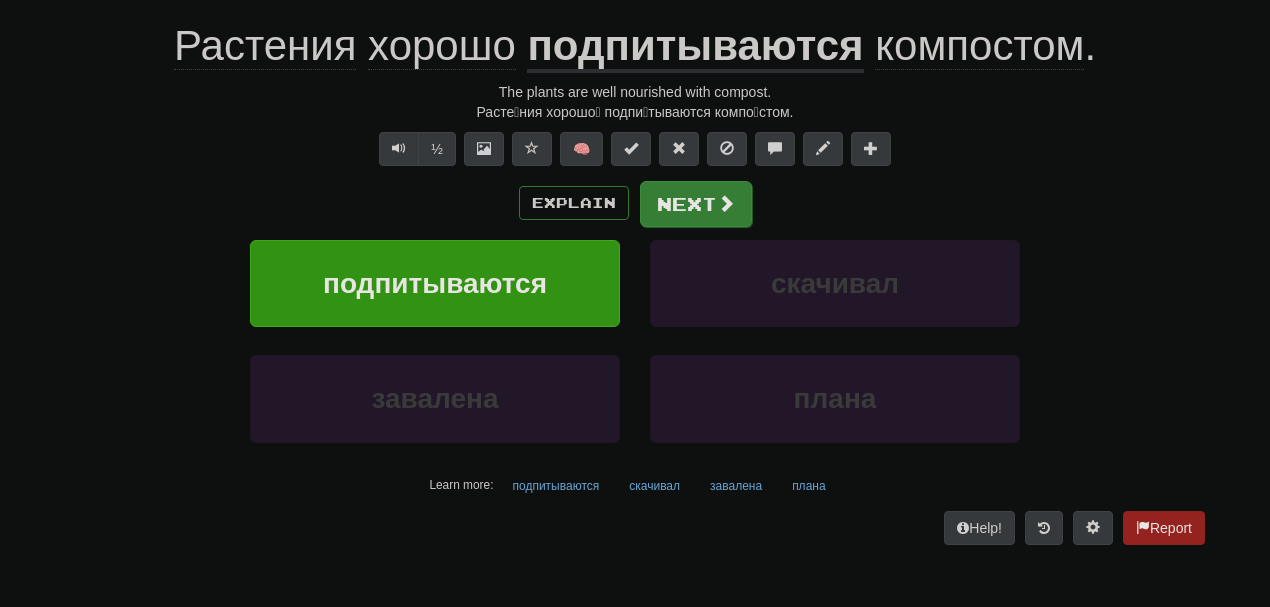 scroll, scrollTop: 179, scrollLeft: 0, axis: vertical 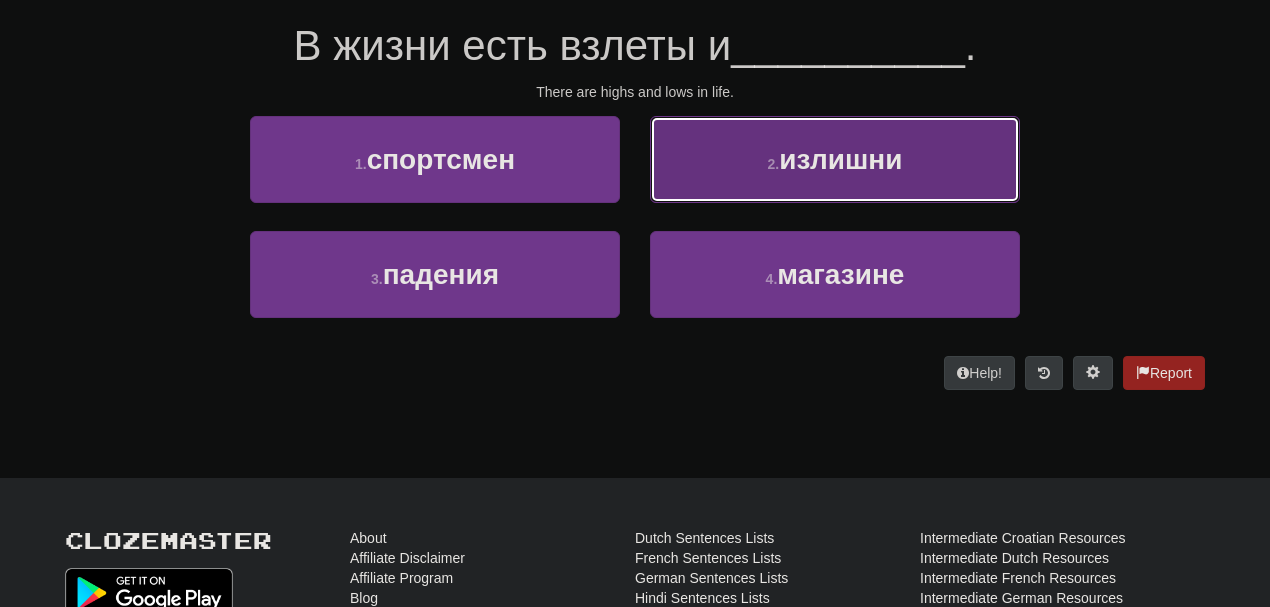 click on "2 .  излишни" at bounding box center [835, 159] 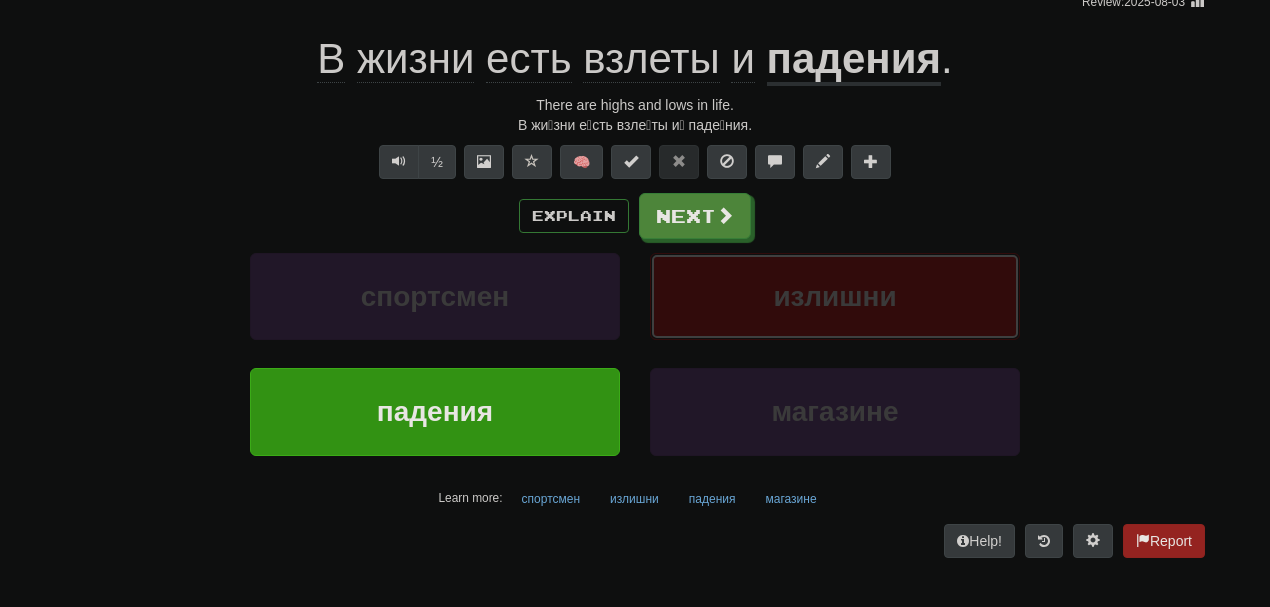 scroll, scrollTop: 192, scrollLeft: 0, axis: vertical 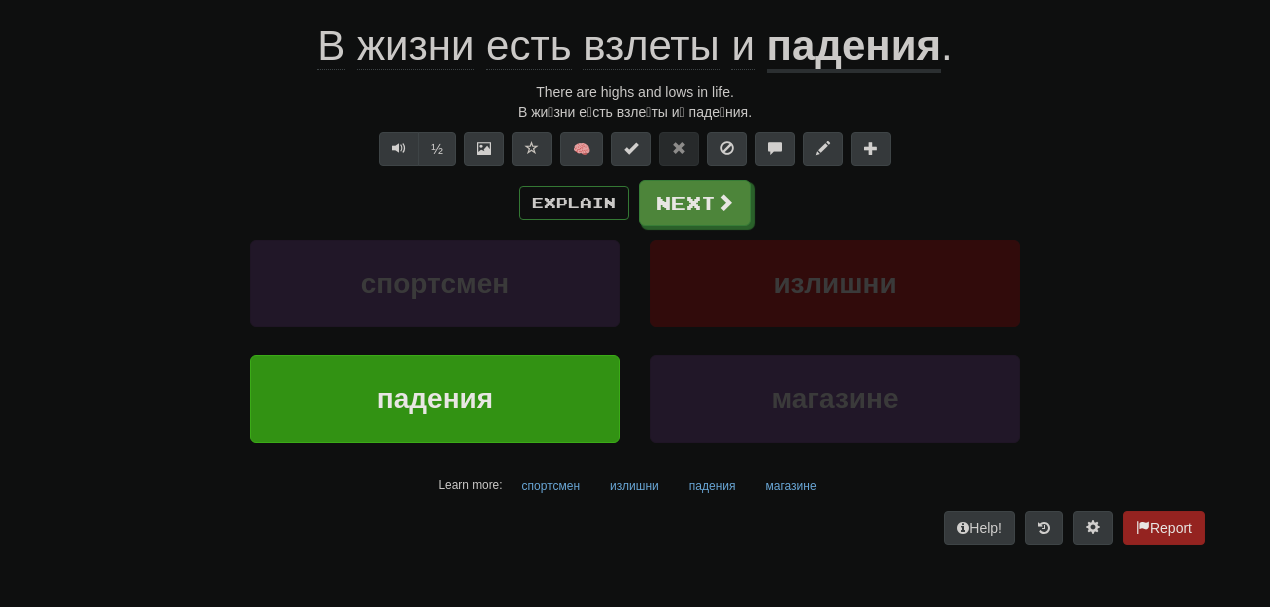 click on "падения" at bounding box center (854, 47) 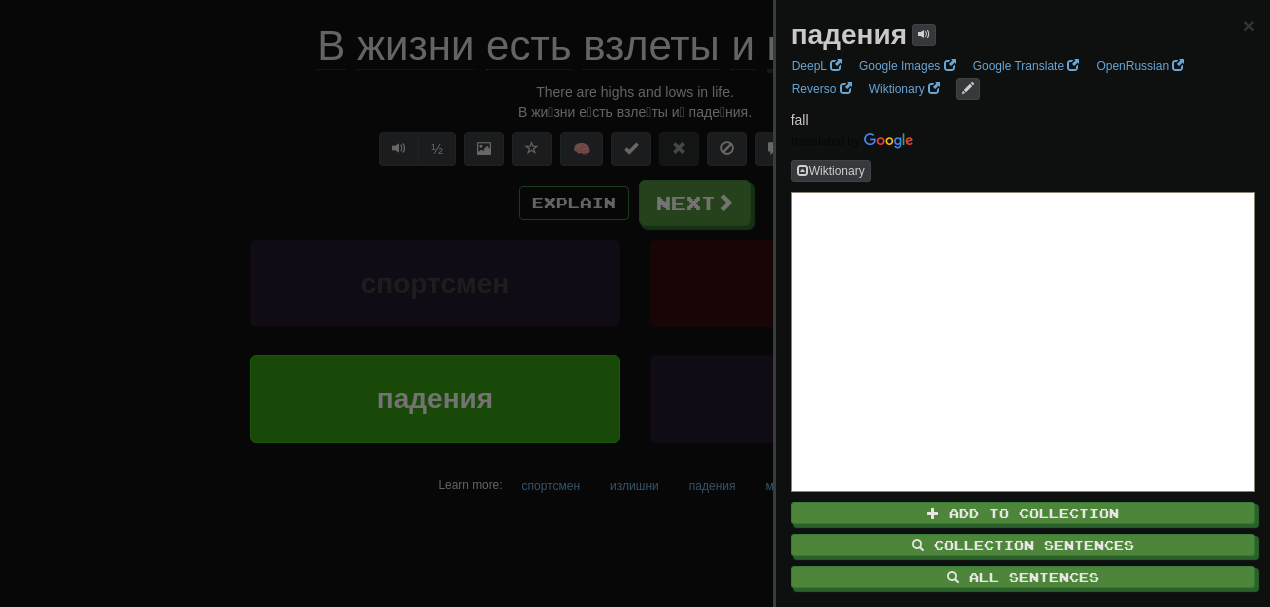 click at bounding box center [635, 303] 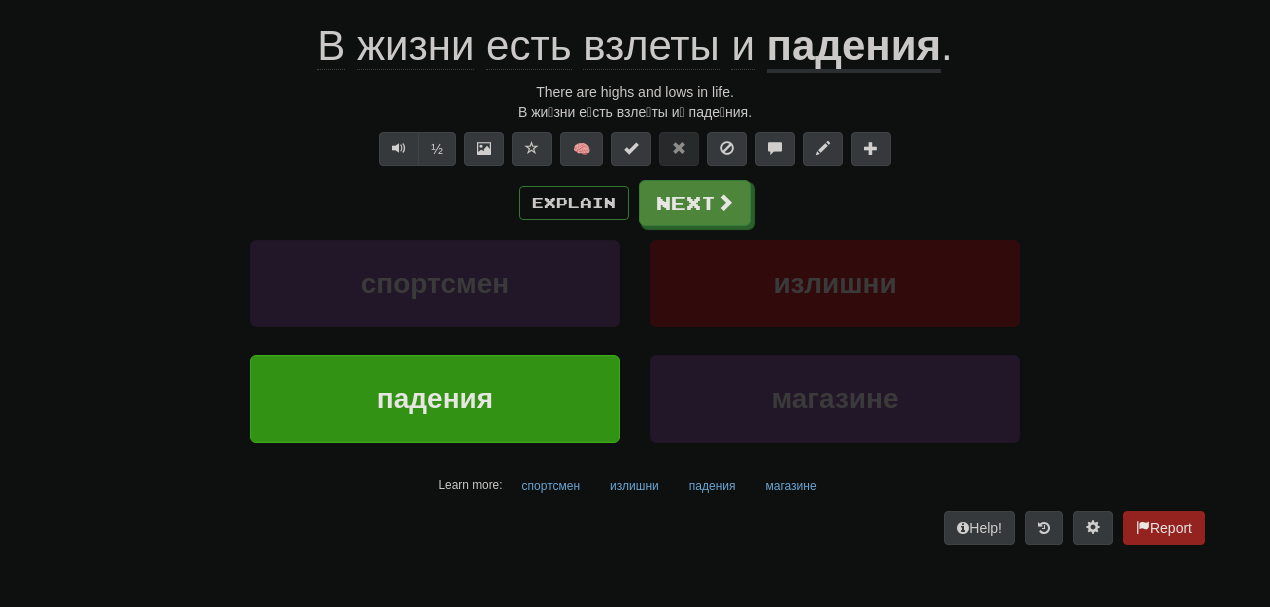 click on "взлеты" 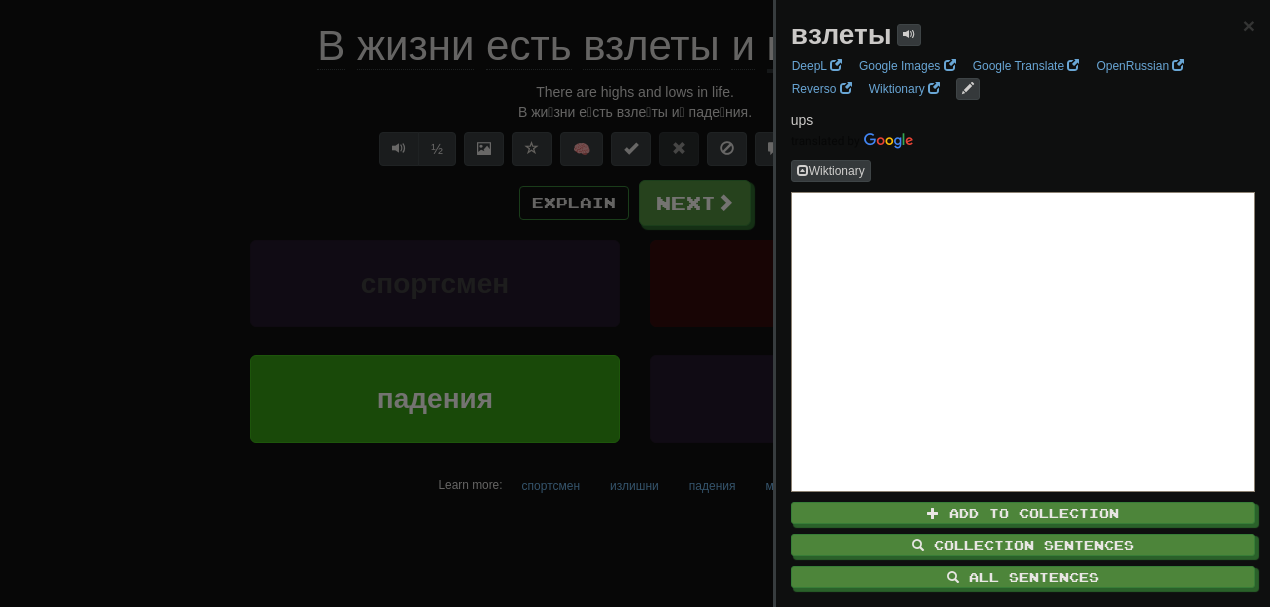 click at bounding box center (635, 303) 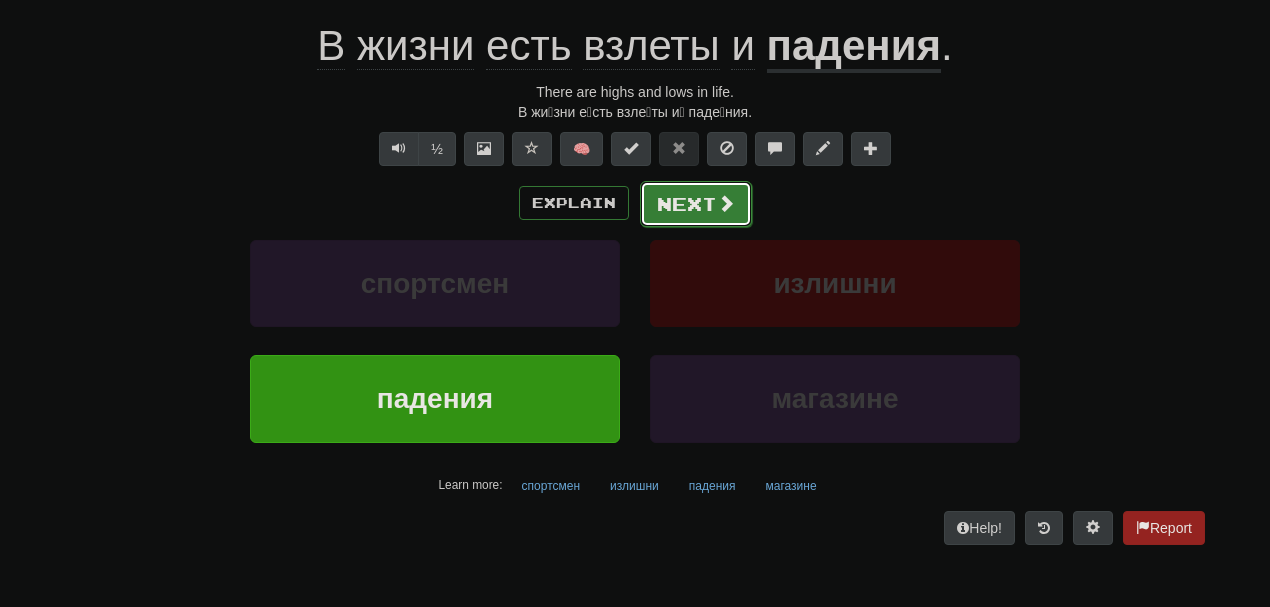 click on "Next" at bounding box center (696, 204) 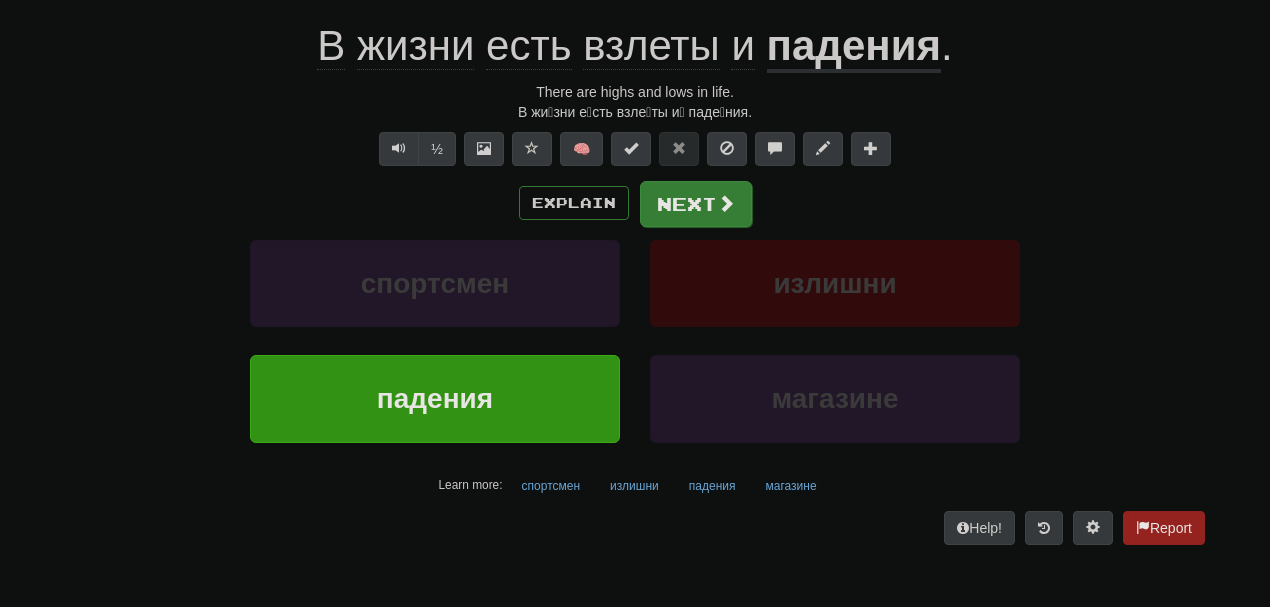 scroll, scrollTop: 179, scrollLeft: 0, axis: vertical 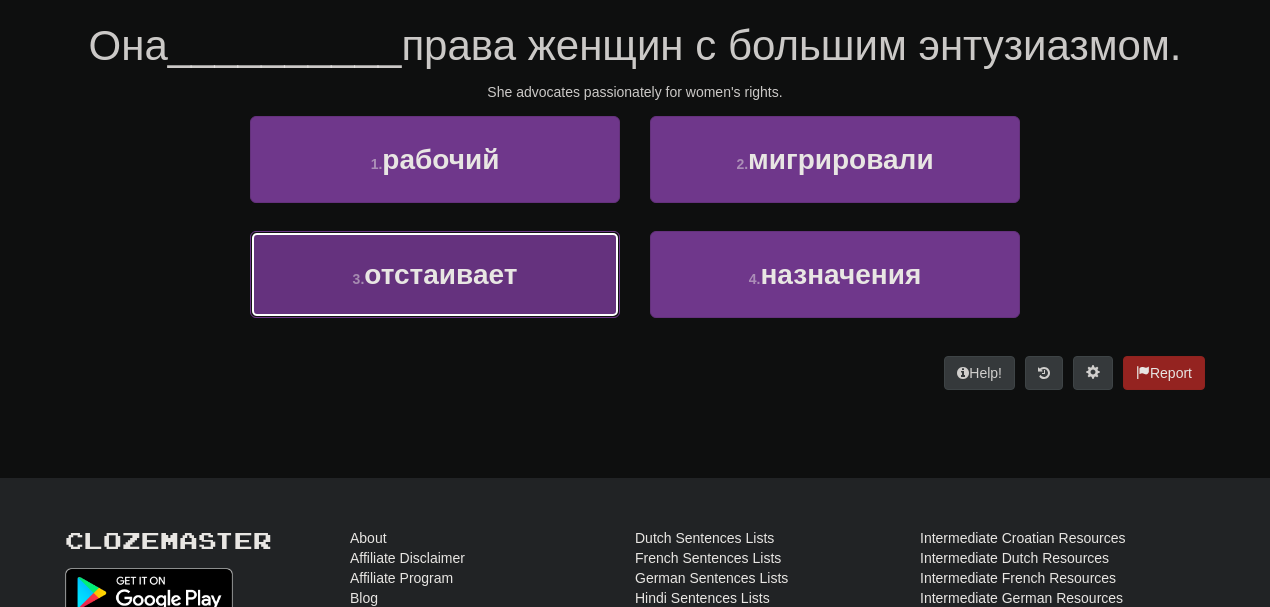 click on "3 .  отстаивает" at bounding box center (435, 274) 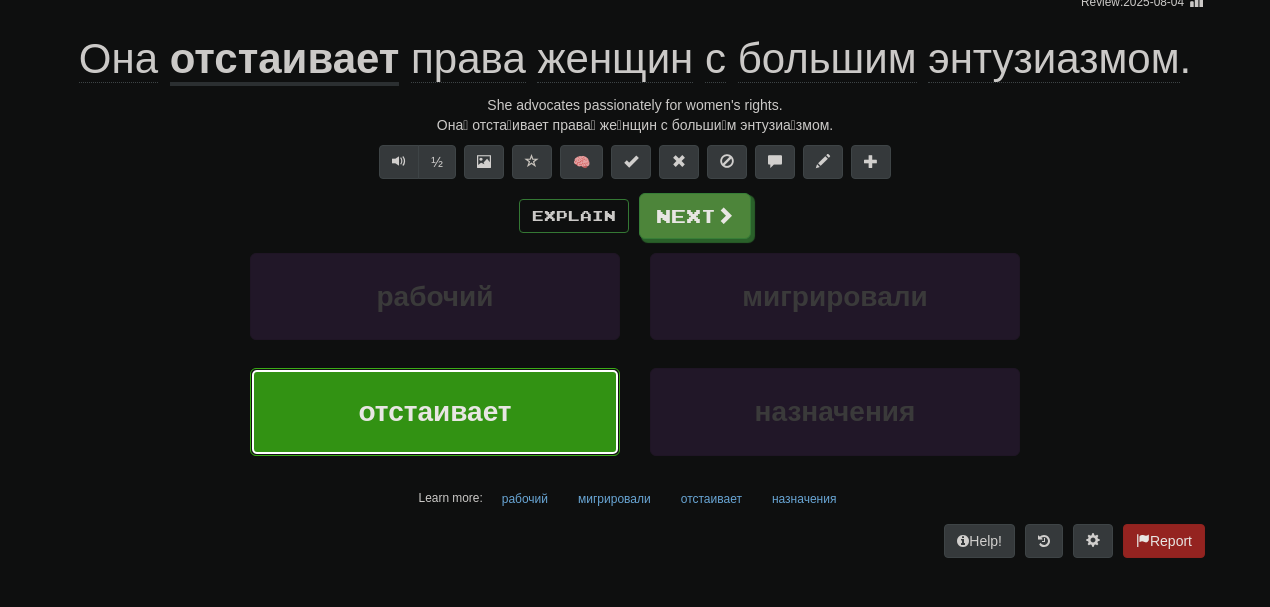 scroll, scrollTop: 192, scrollLeft: 0, axis: vertical 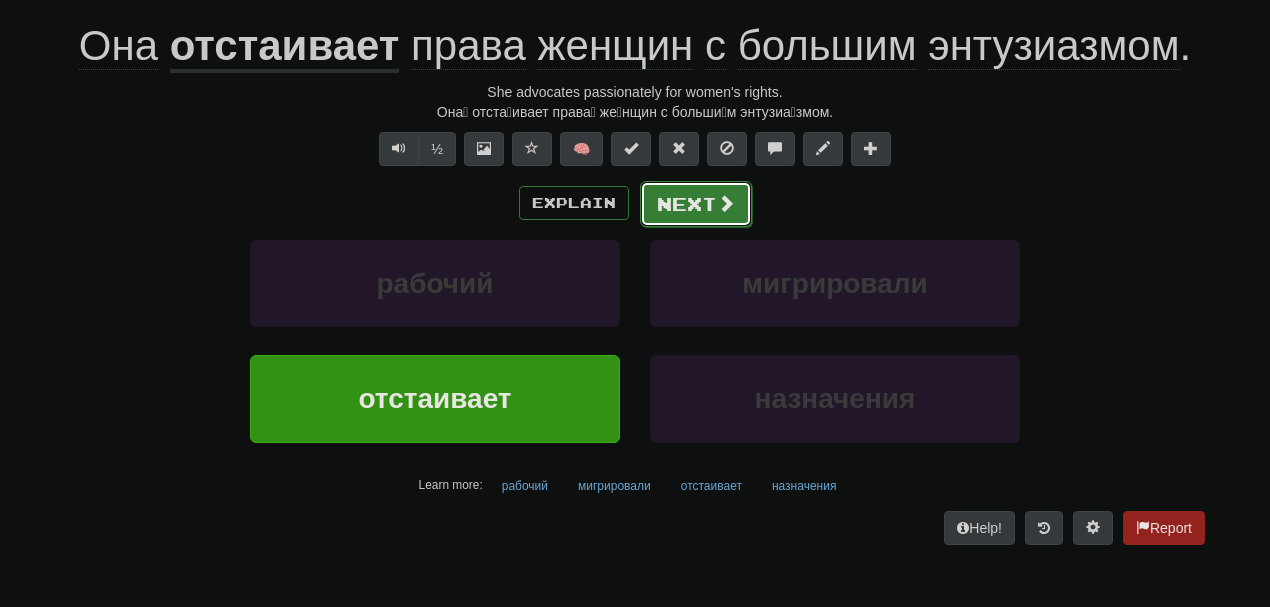 click on "Next" at bounding box center [696, 204] 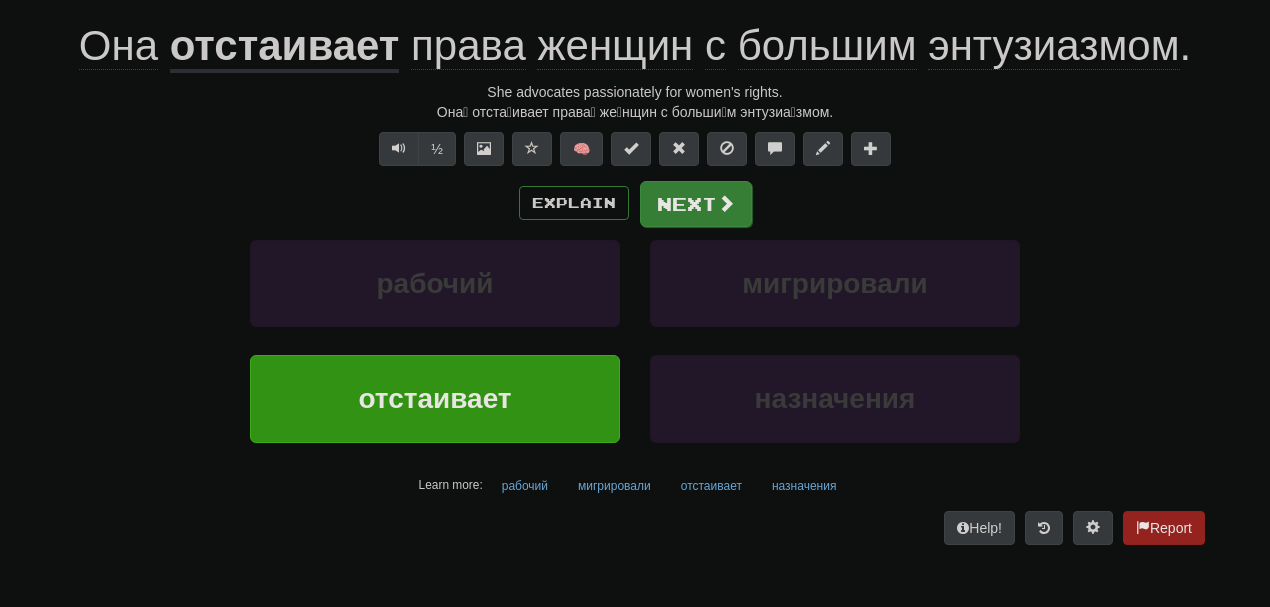 scroll, scrollTop: 179, scrollLeft: 0, axis: vertical 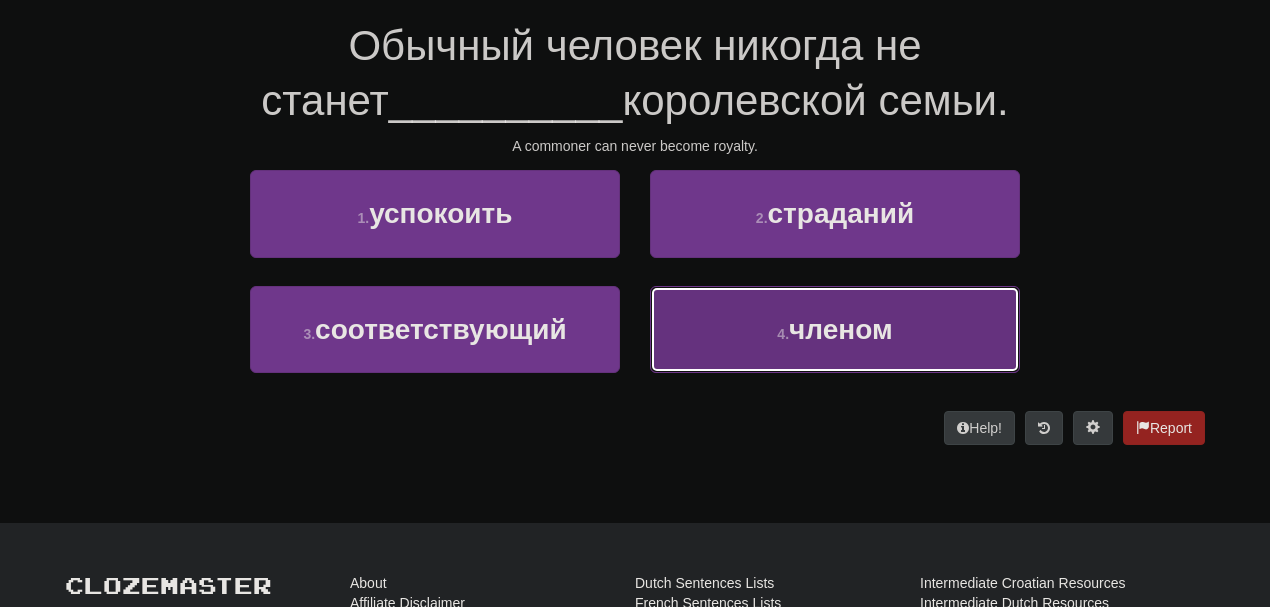 click on "4 ." at bounding box center (783, 334) 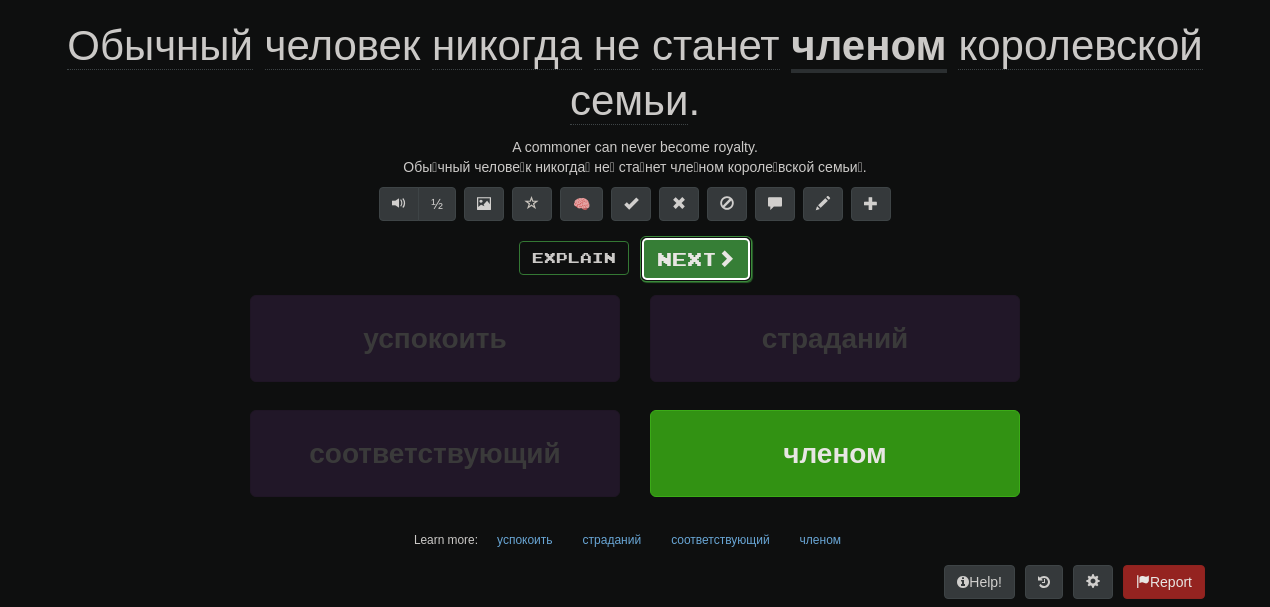 click on "Next" at bounding box center [696, 259] 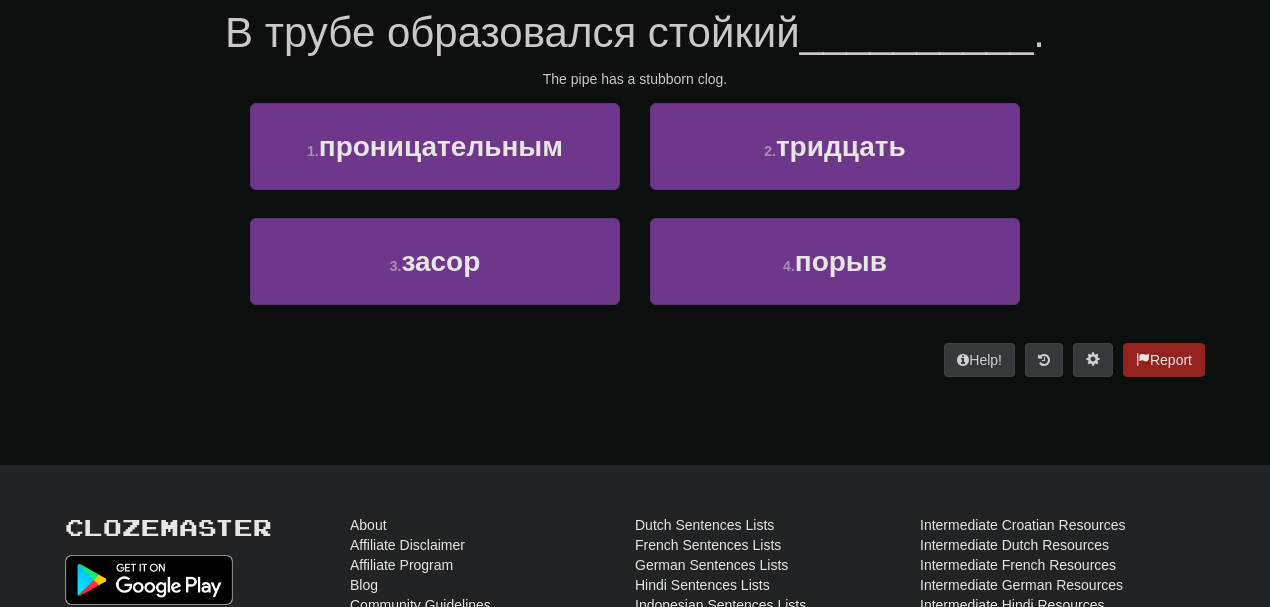 scroll, scrollTop: 179, scrollLeft: 0, axis: vertical 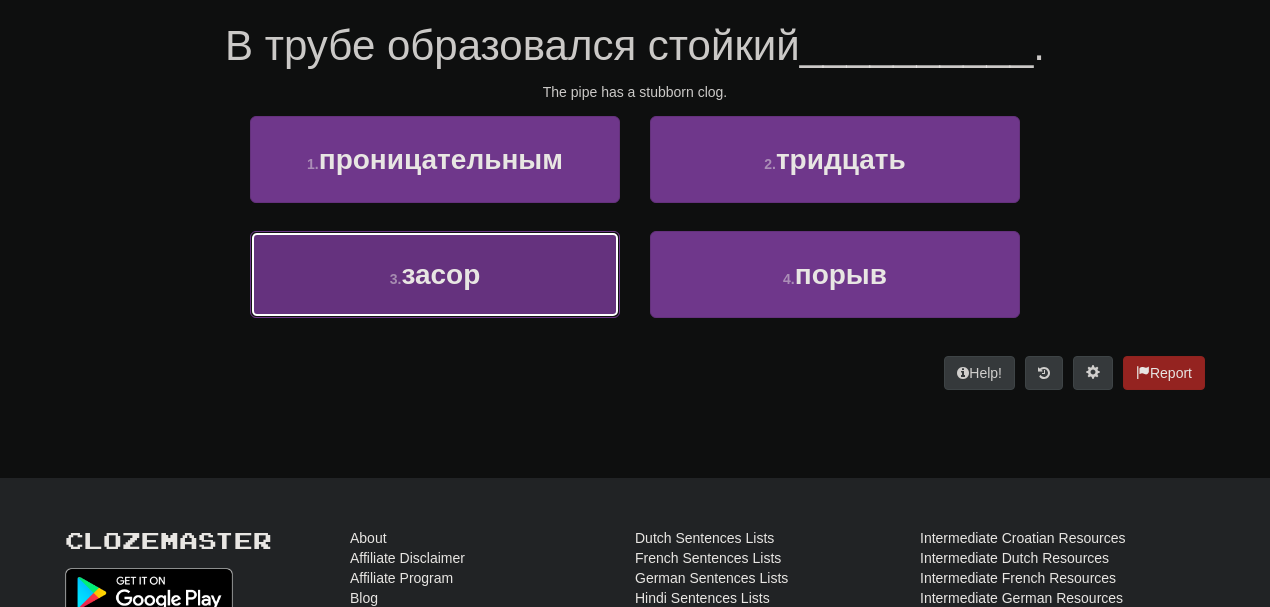 click on "3 .  засор" at bounding box center [435, 274] 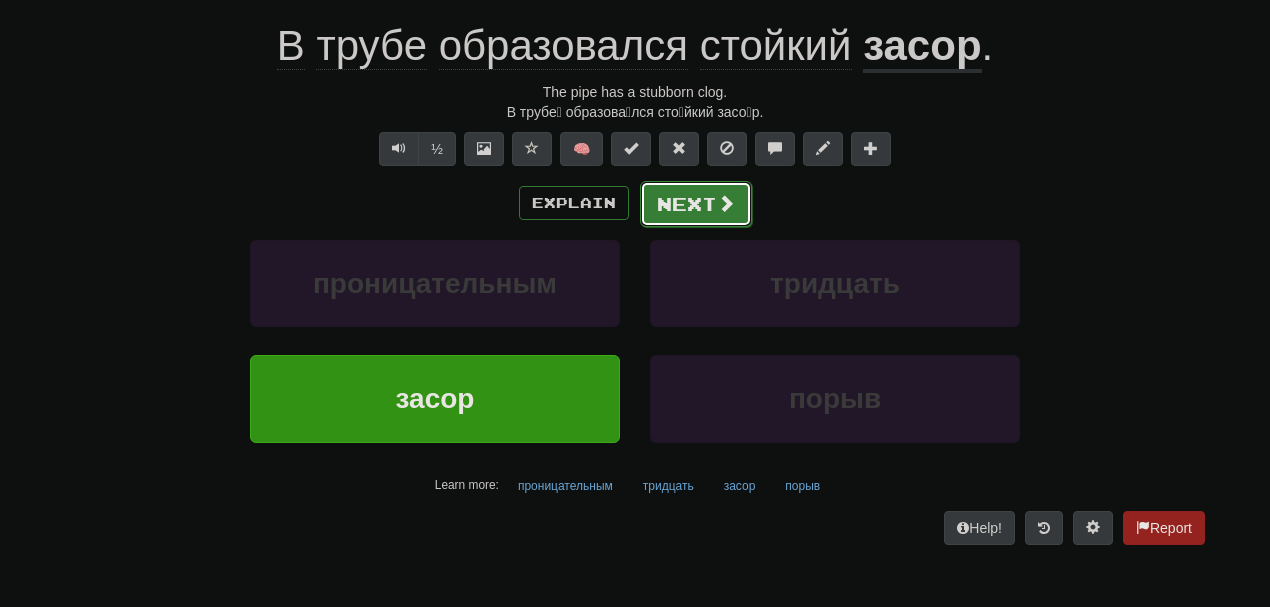click on "Next" at bounding box center (696, 204) 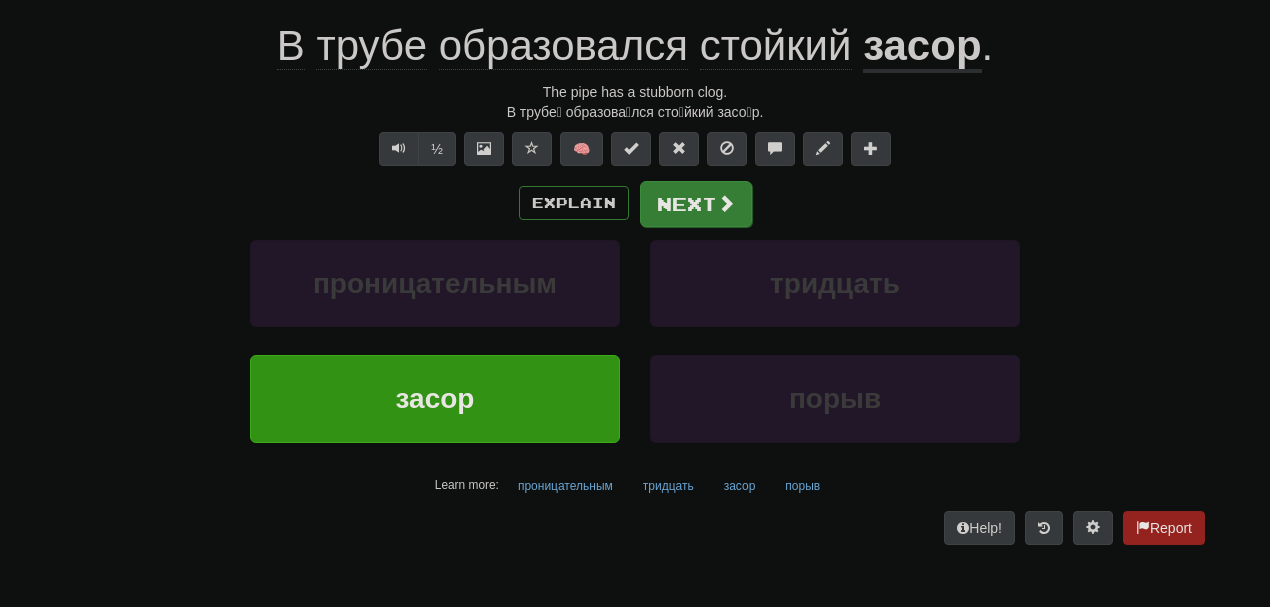 scroll, scrollTop: 179, scrollLeft: 0, axis: vertical 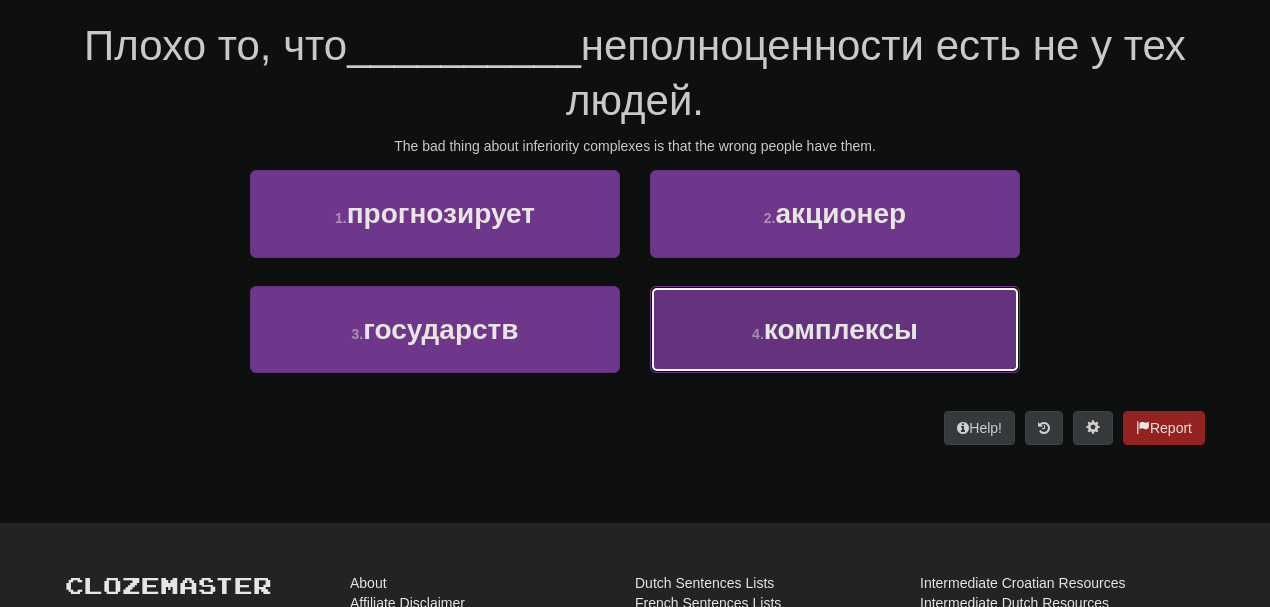 click on "комплексы" at bounding box center (841, 329) 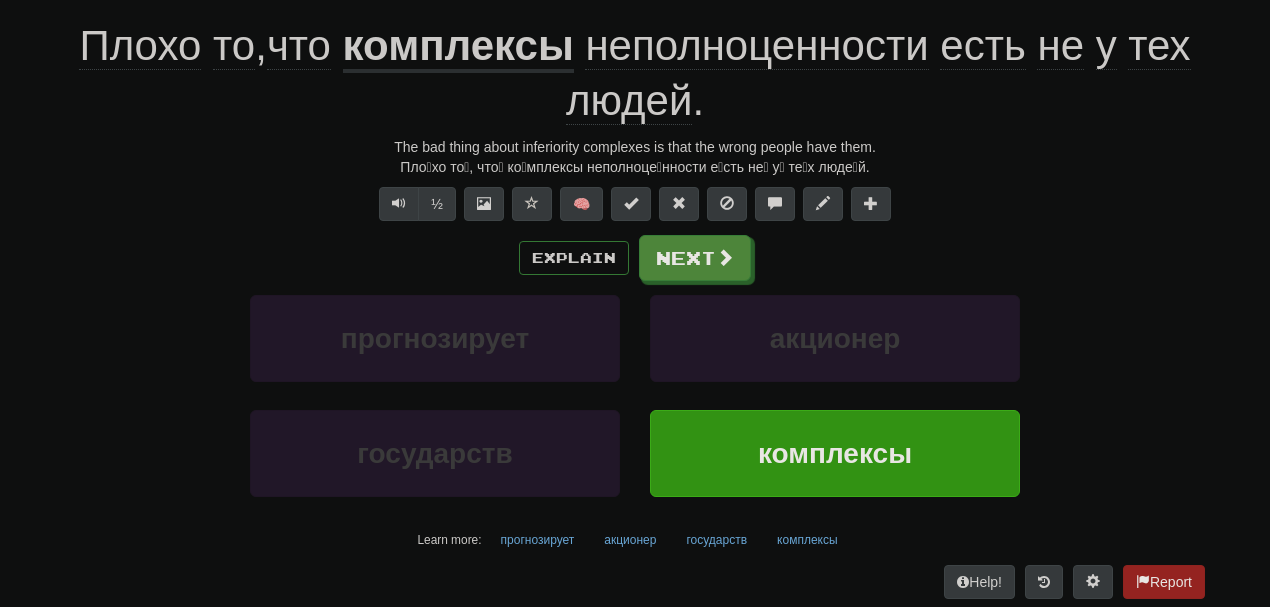 click on "тех" at bounding box center [1159, 46] 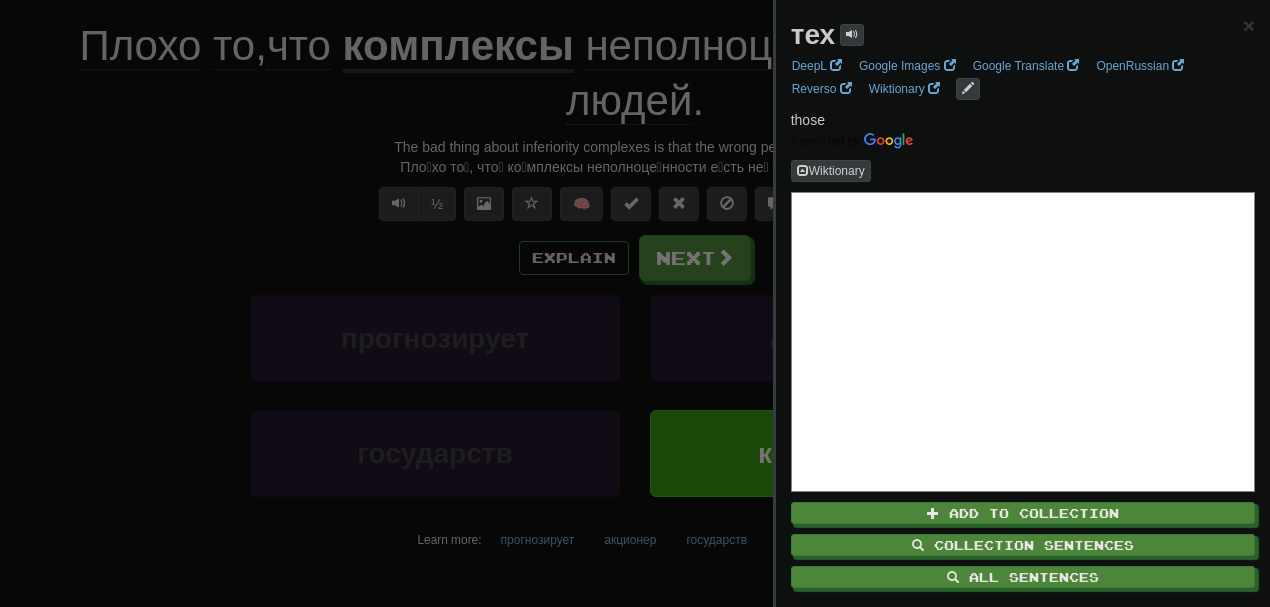 click at bounding box center (635, 303) 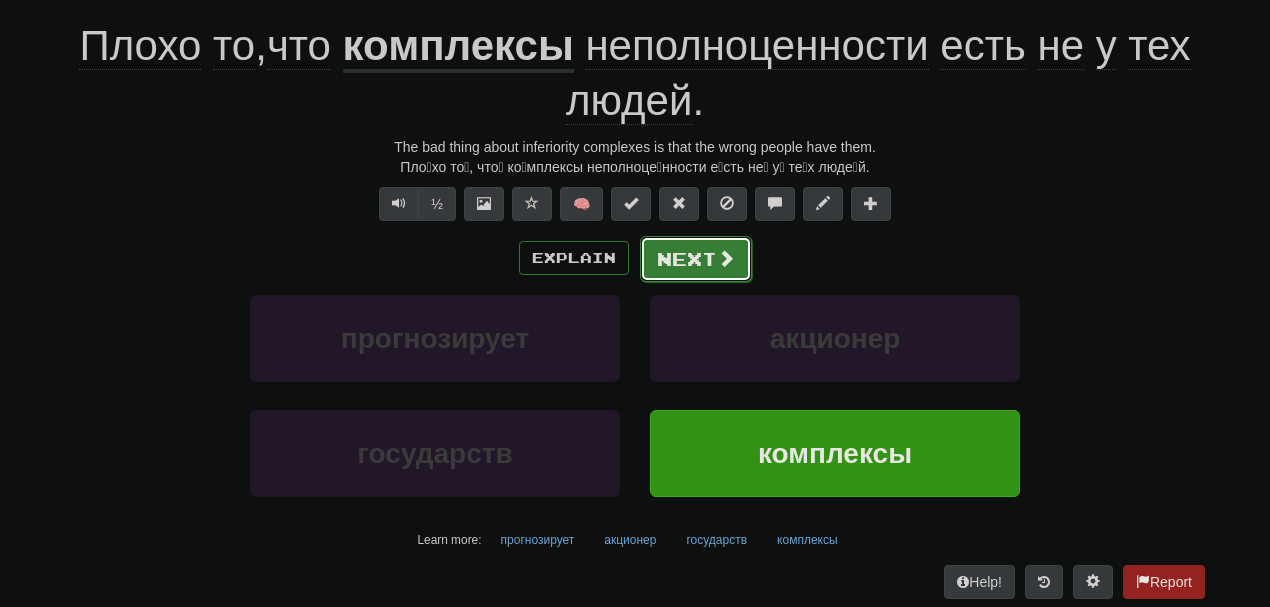click at bounding box center [726, 258] 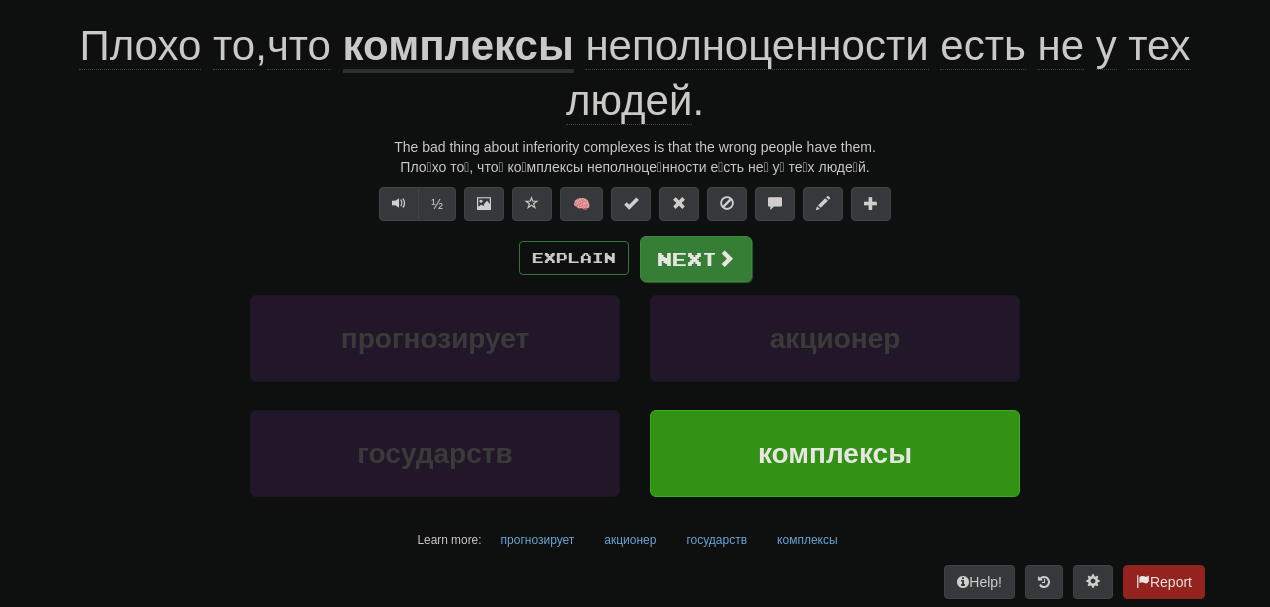 scroll, scrollTop: 179, scrollLeft: 0, axis: vertical 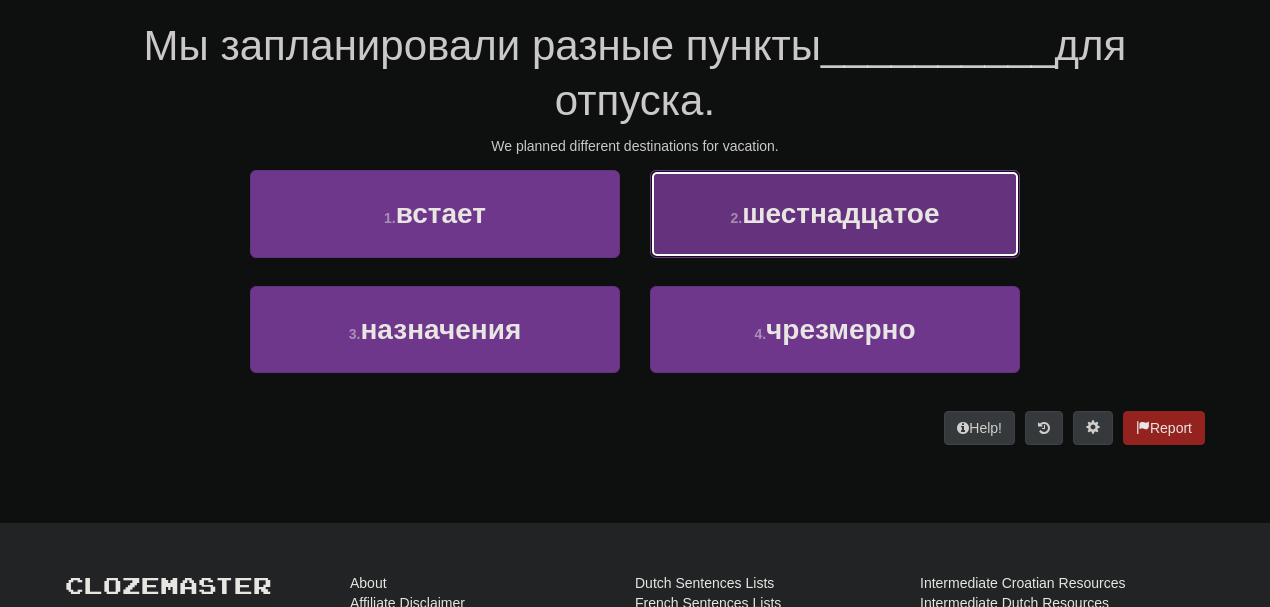 click on "шестнадцатое" at bounding box center (840, 213) 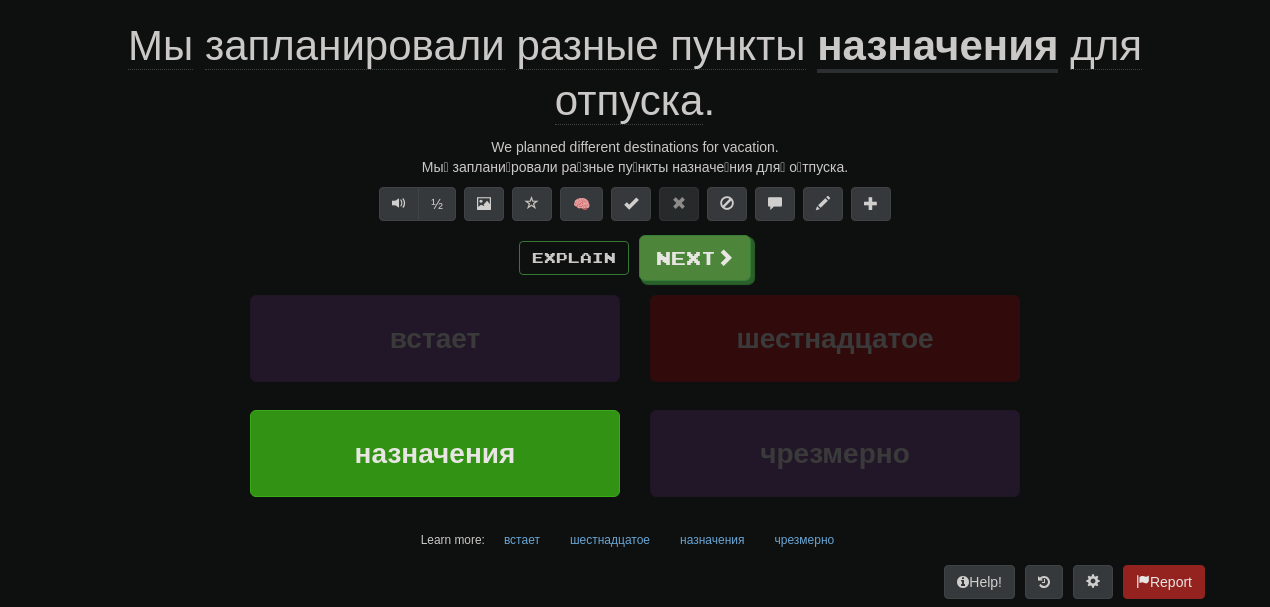click on "назначения" at bounding box center [937, 47] 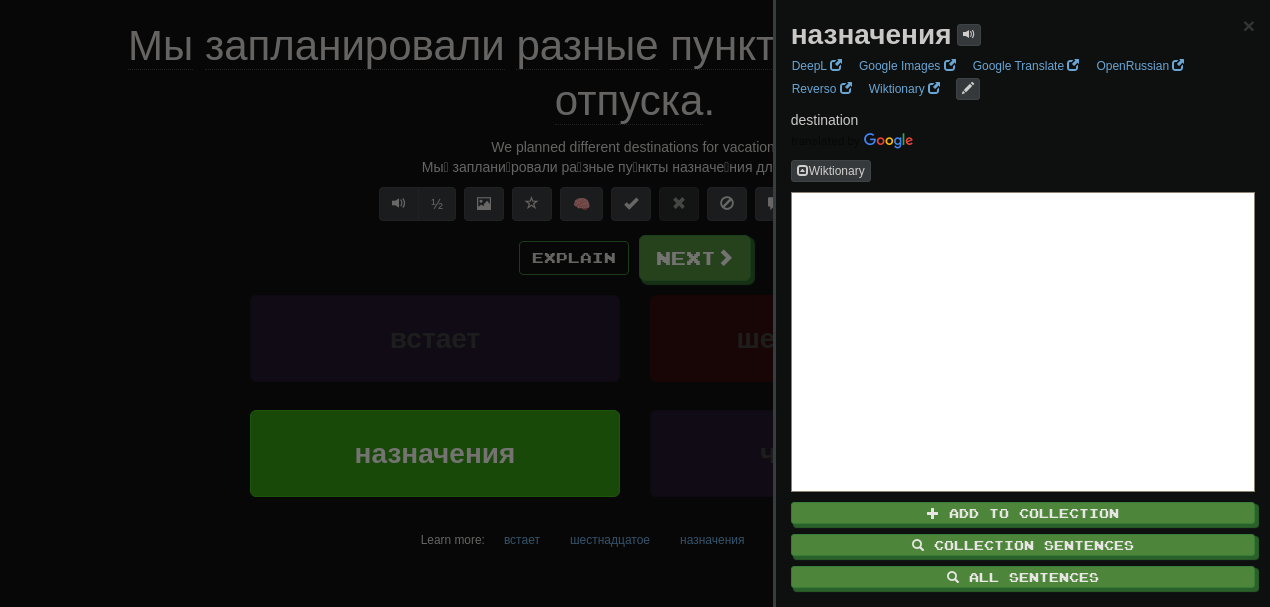 click at bounding box center [635, 303] 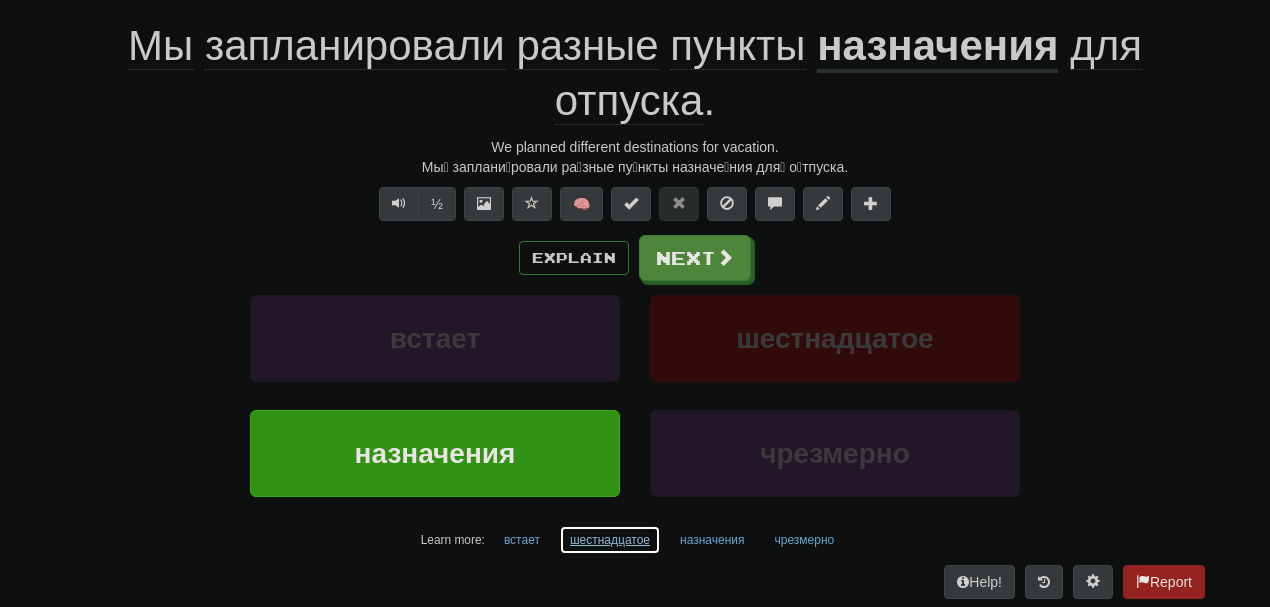 click on "шестнадцатое" at bounding box center (610, 540) 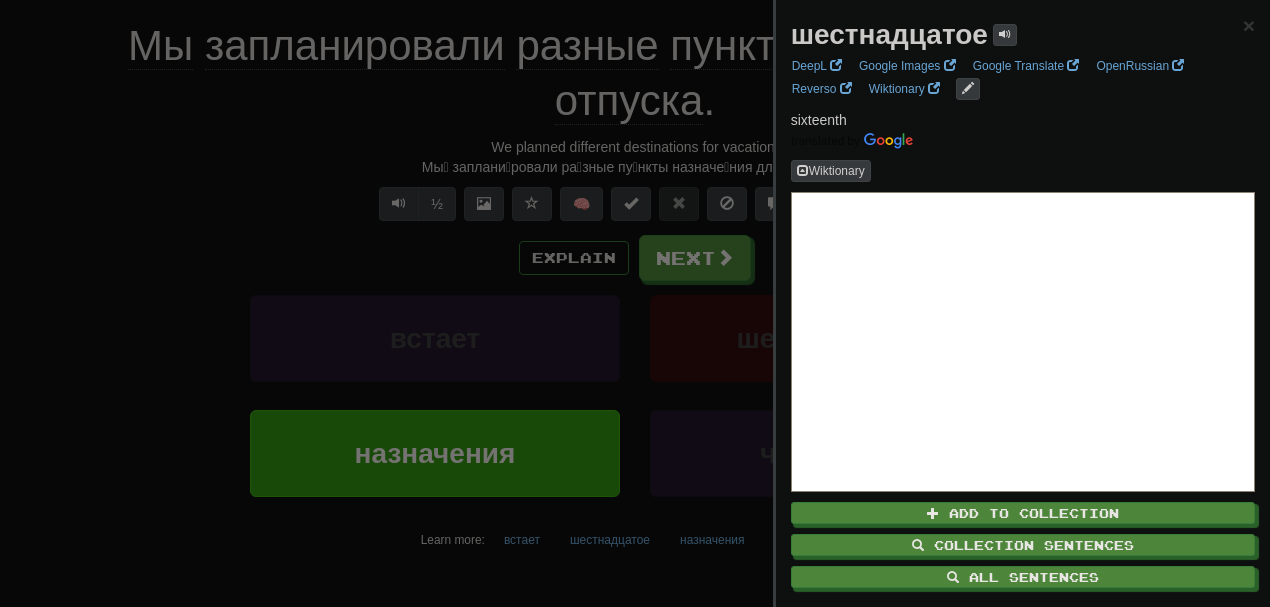 click at bounding box center (635, 303) 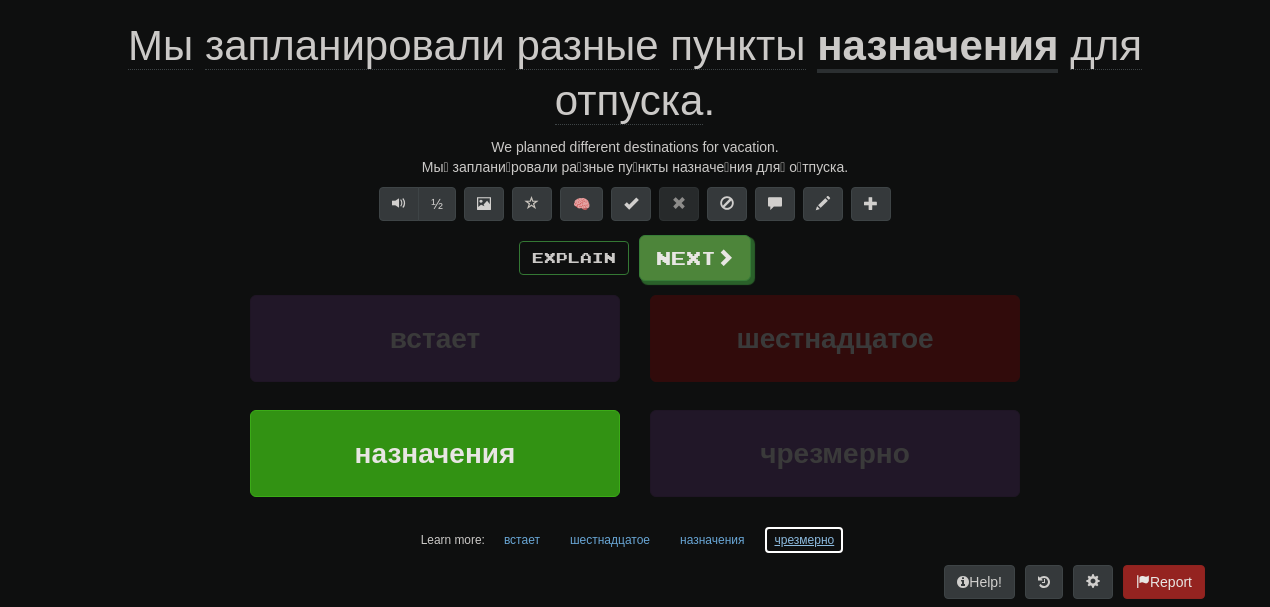 click on "чрезмерно" at bounding box center [804, 540] 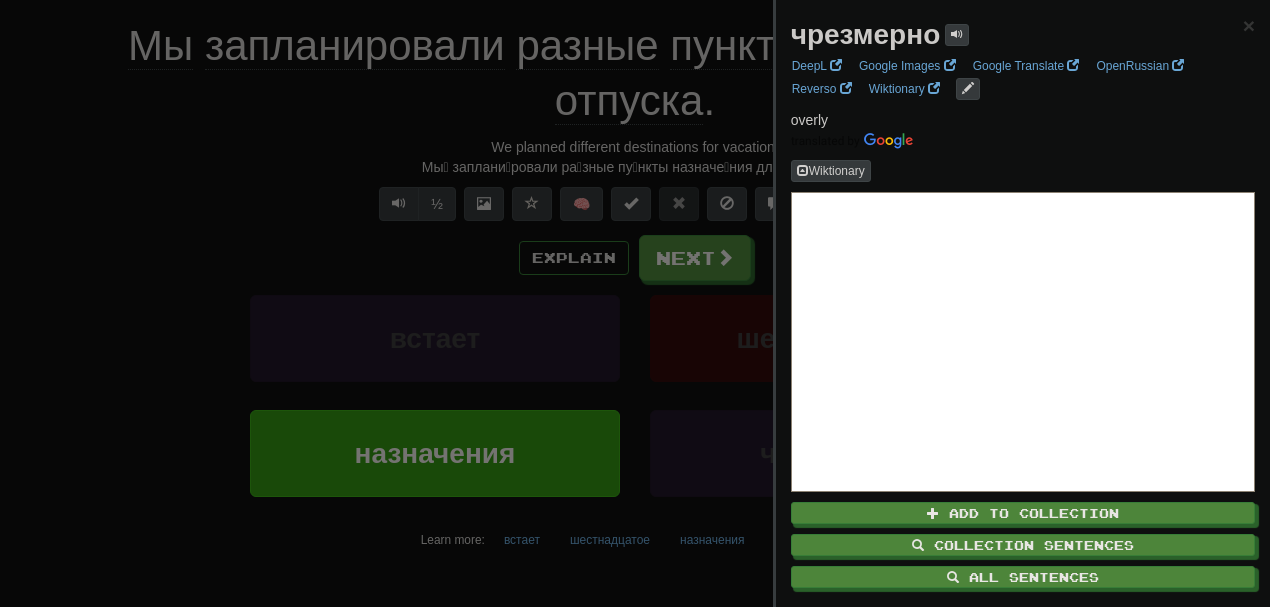 click at bounding box center (635, 303) 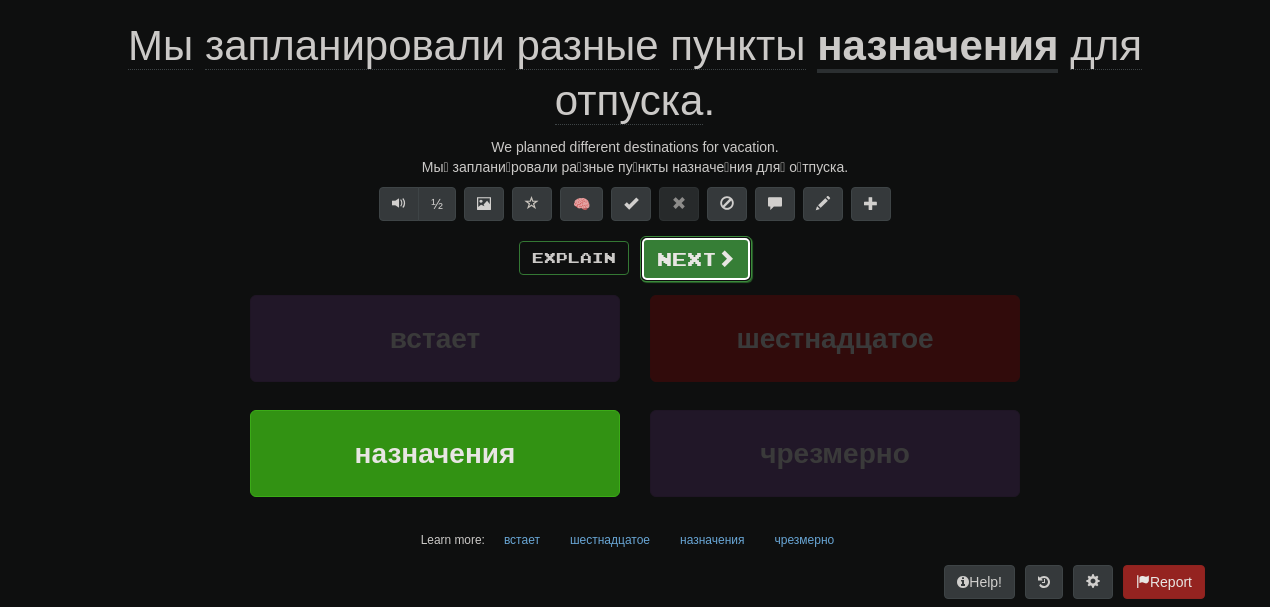click on "Next" at bounding box center [696, 259] 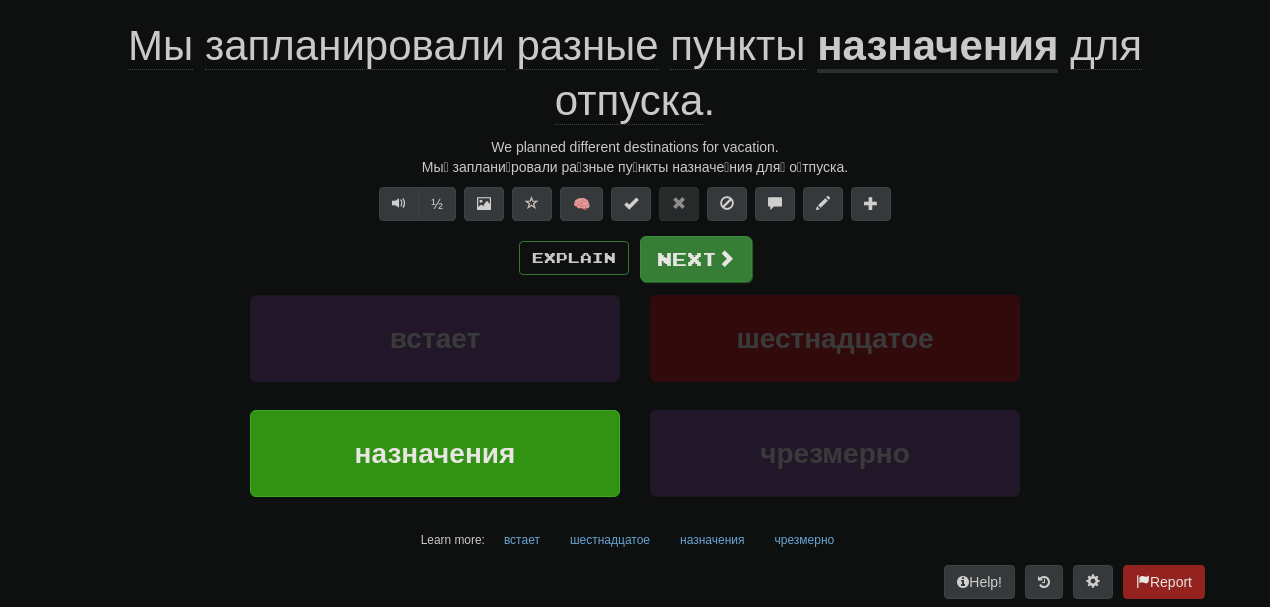 scroll, scrollTop: 179, scrollLeft: 0, axis: vertical 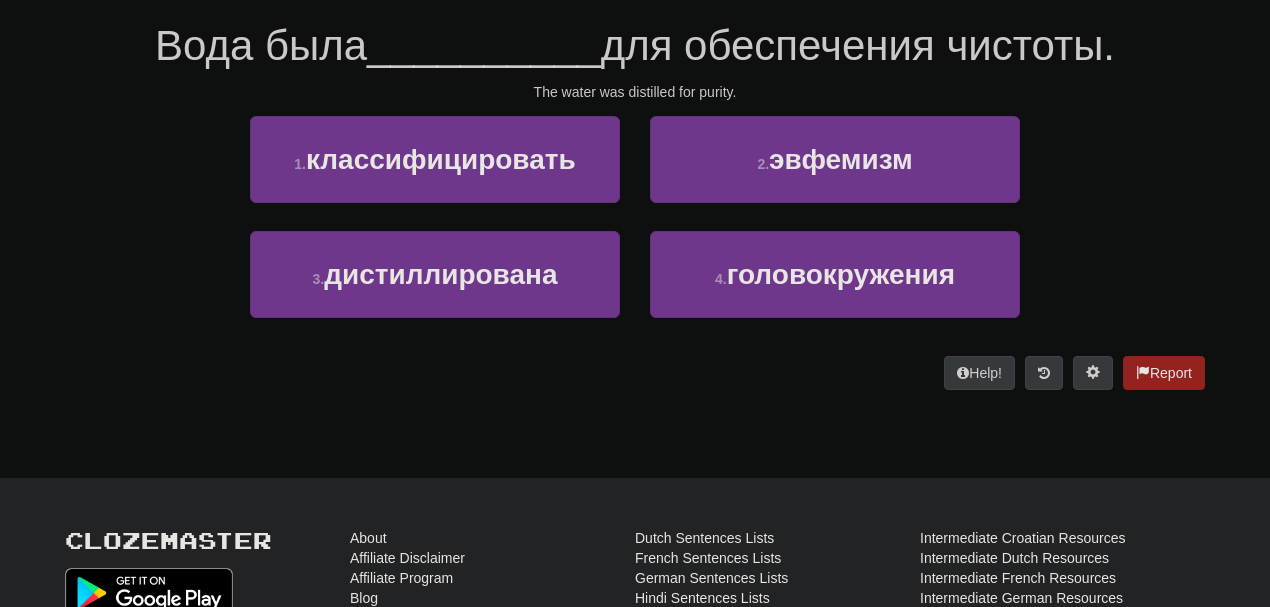 click on "The water was distilled for purity." at bounding box center (635, 92) 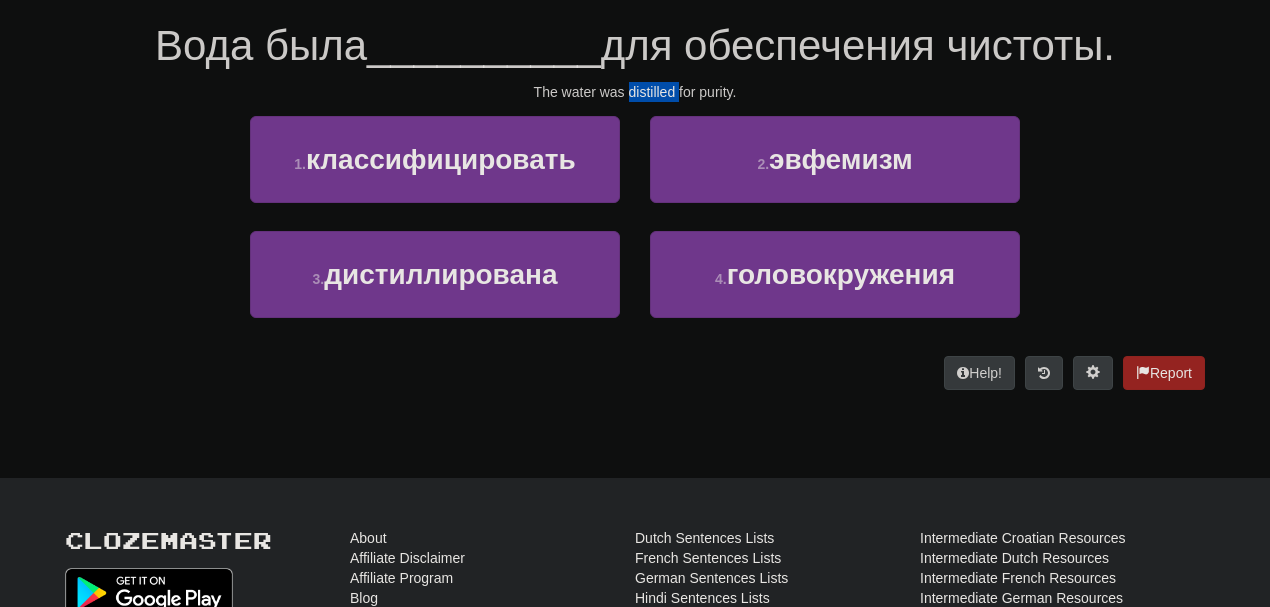 click on "The water was distilled for purity." at bounding box center (635, 92) 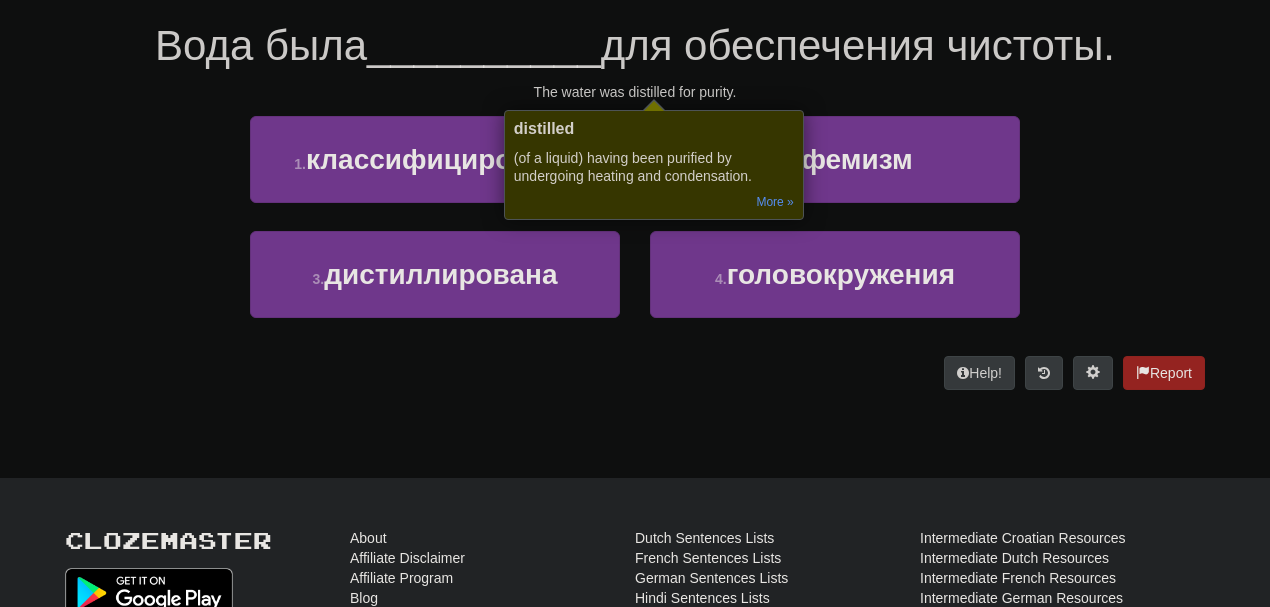 click on "1 .  классифицировать 2 .  эвфемизм" at bounding box center [635, 173] 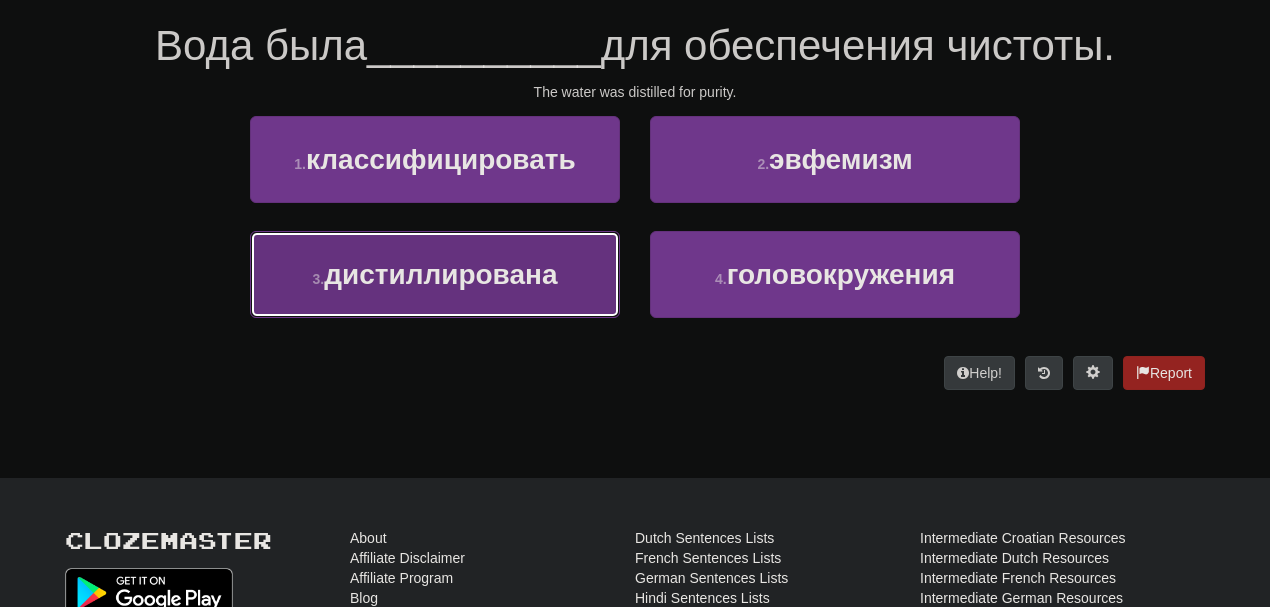 click on "3 .  дистиллирована" at bounding box center (435, 274) 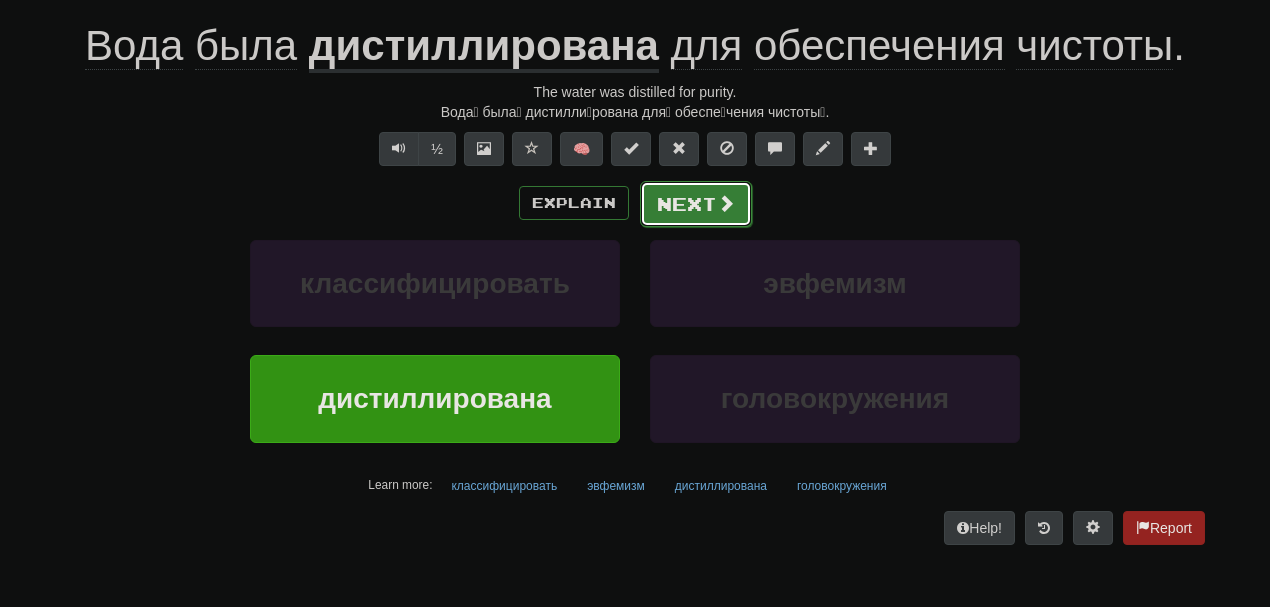 click on "Next" at bounding box center [696, 204] 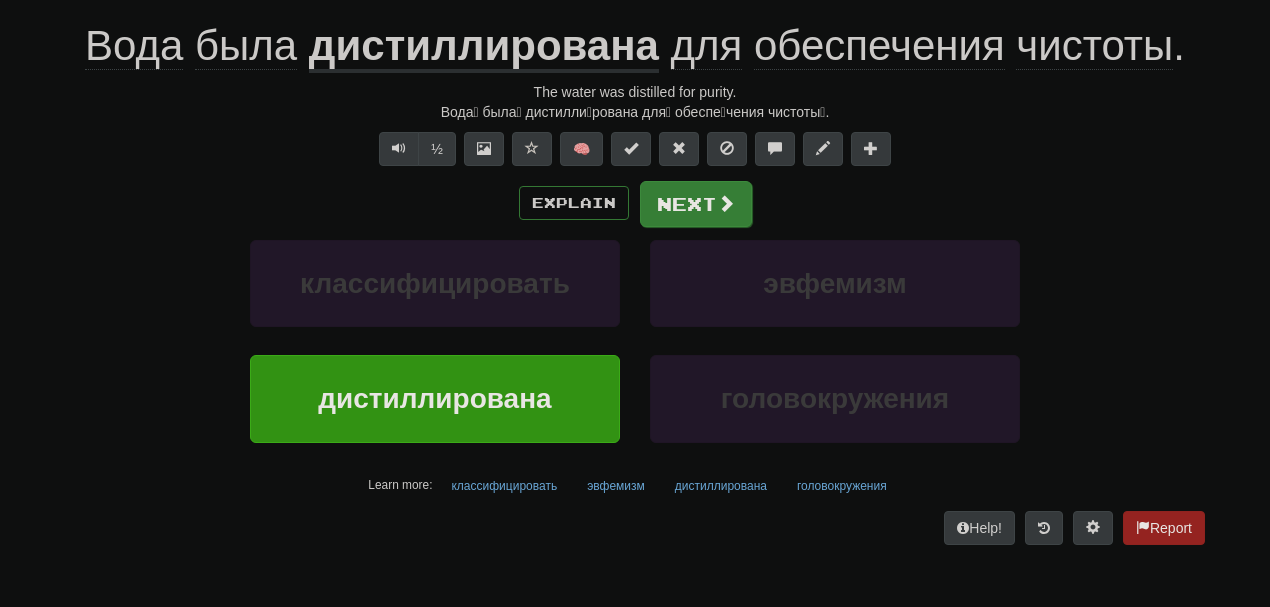 scroll, scrollTop: 179, scrollLeft: 0, axis: vertical 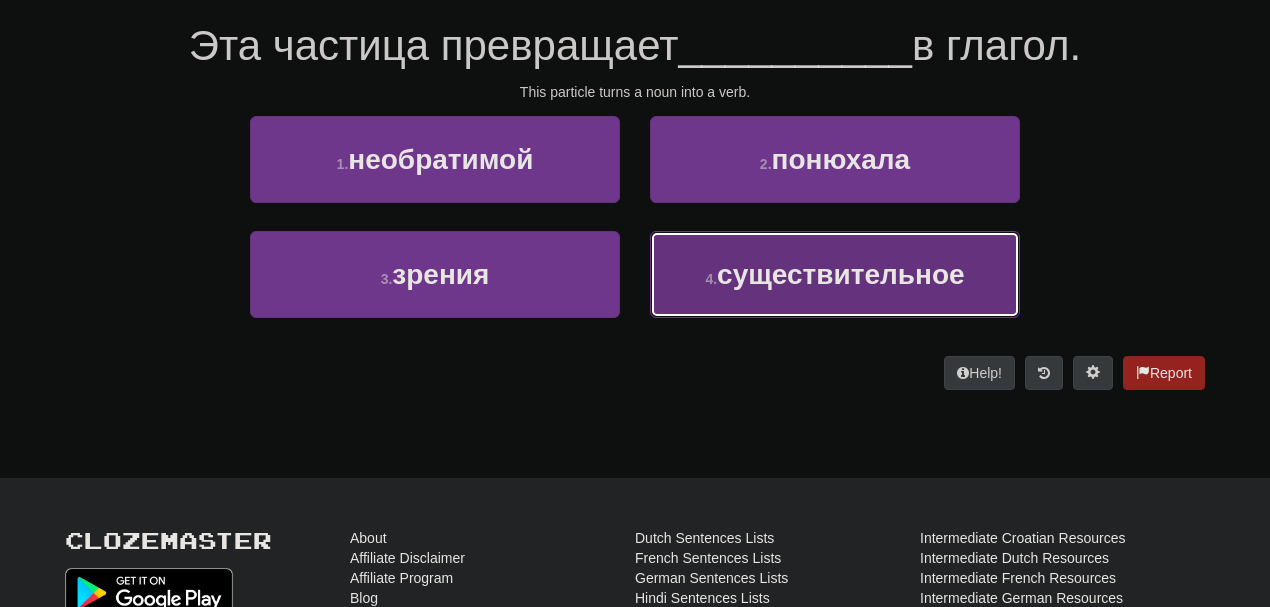 click on "4 .  существительное" at bounding box center (835, 274) 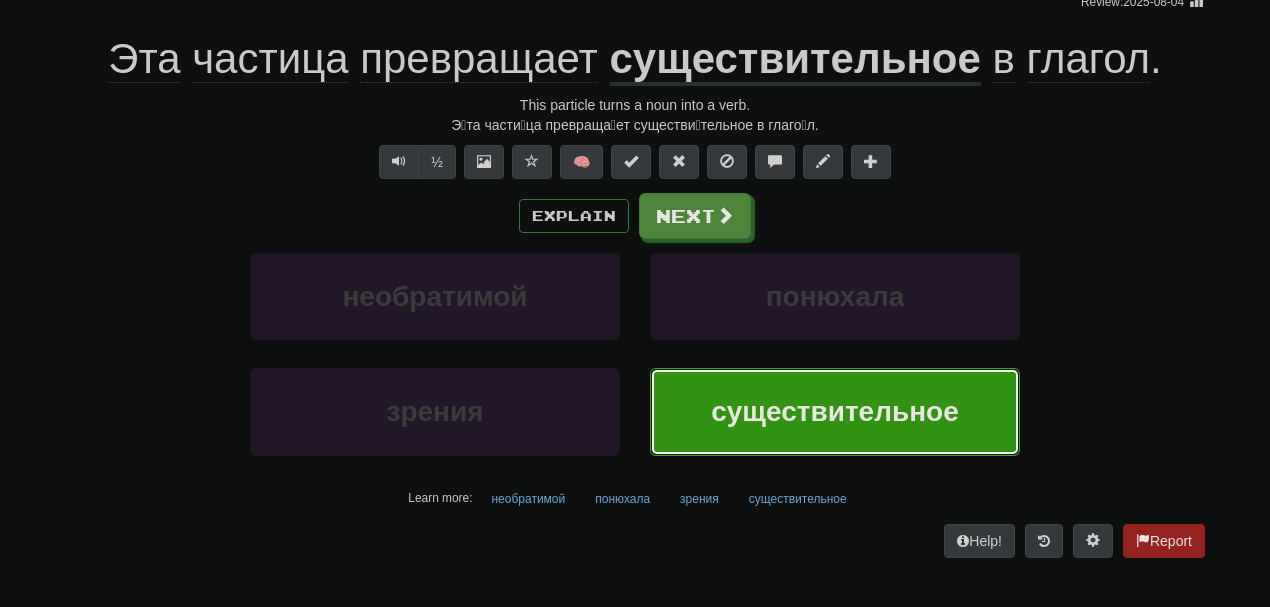 scroll, scrollTop: 192, scrollLeft: 0, axis: vertical 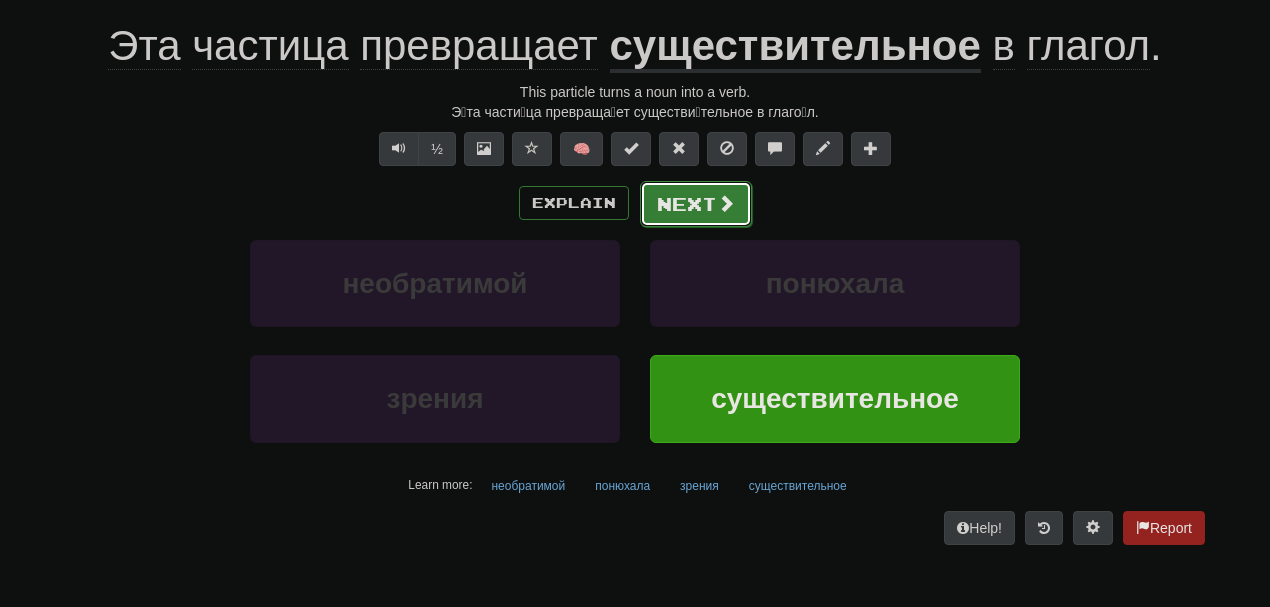 click on "Next" at bounding box center [696, 204] 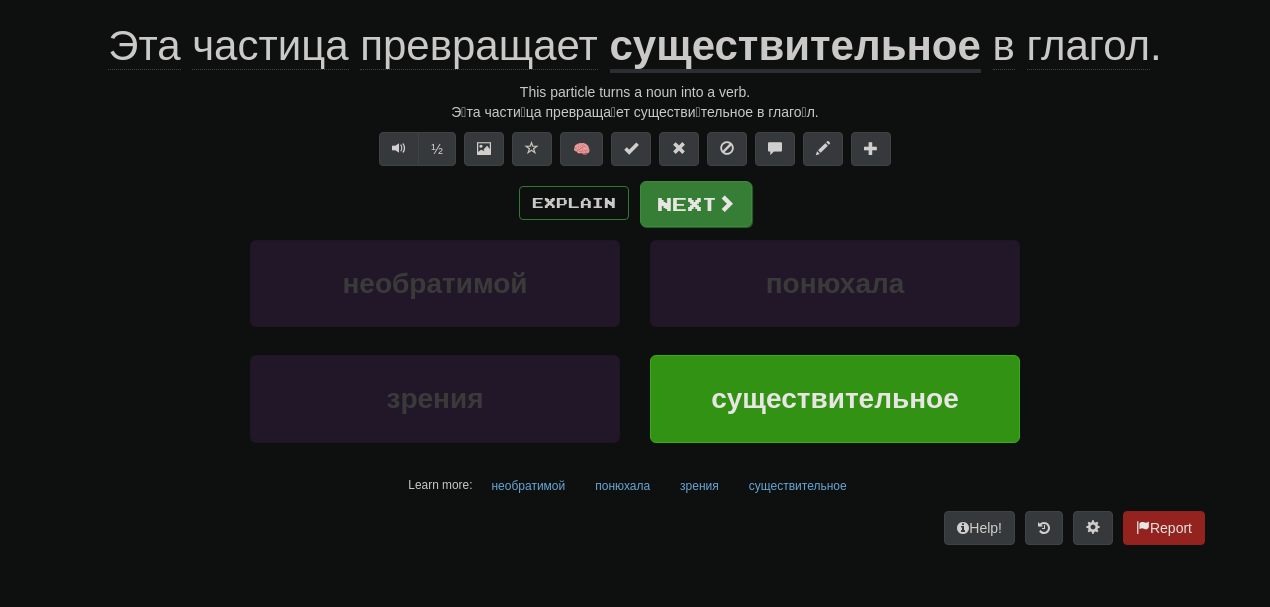 scroll, scrollTop: 179, scrollLeft: 0, axis: vertical 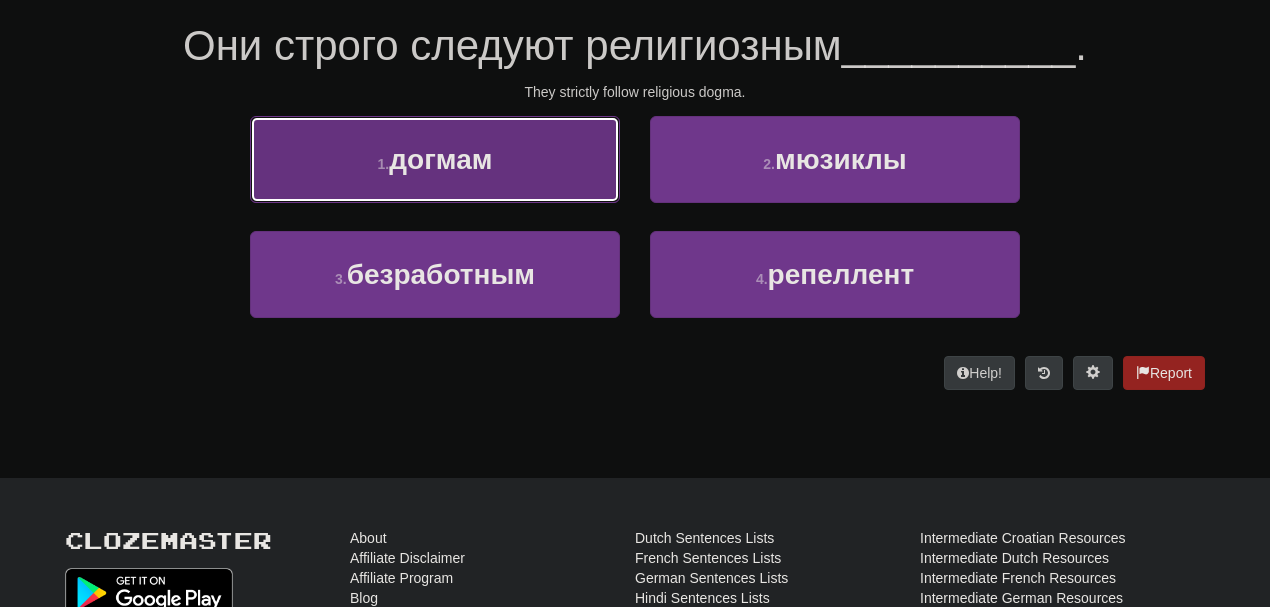 click on "1 .  догмам" at bounding box center (435, 159) 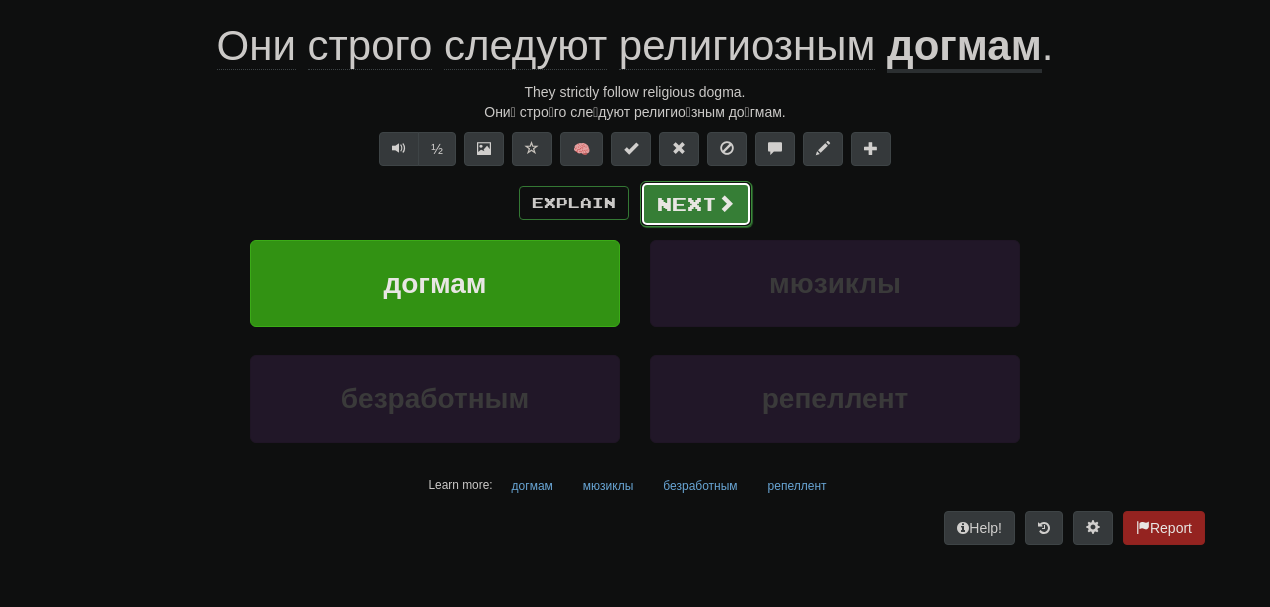 click on "Next" at bounding box center (696, 204) 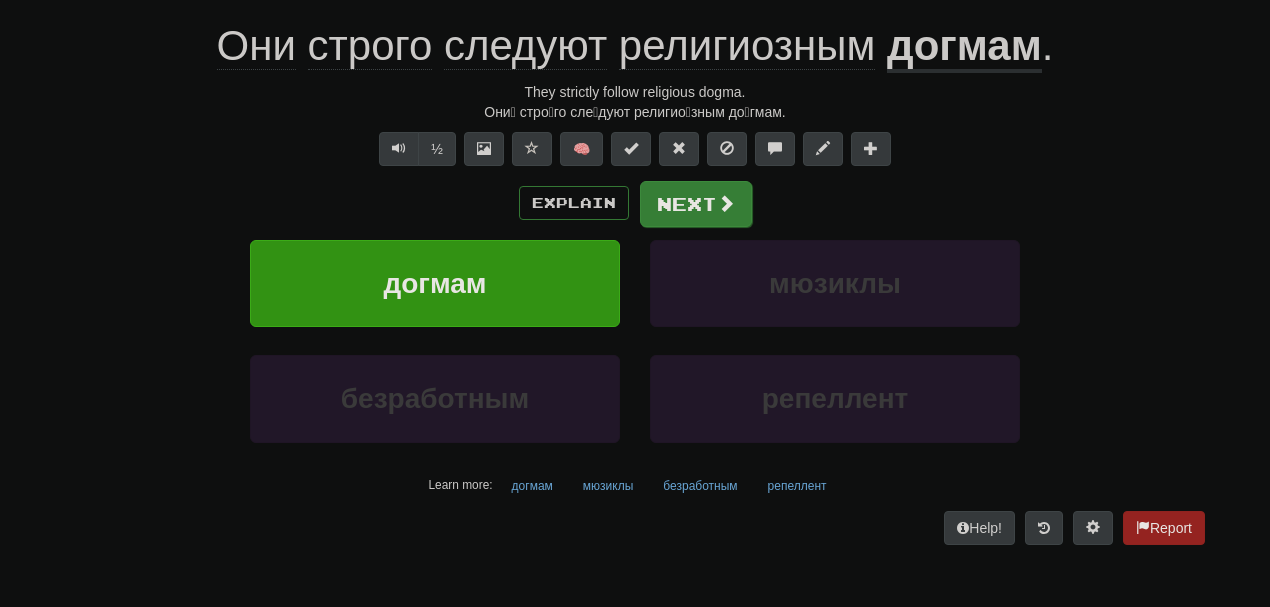 scroll, scrollTop: 179, scrollLeft: 0, axis: vertical 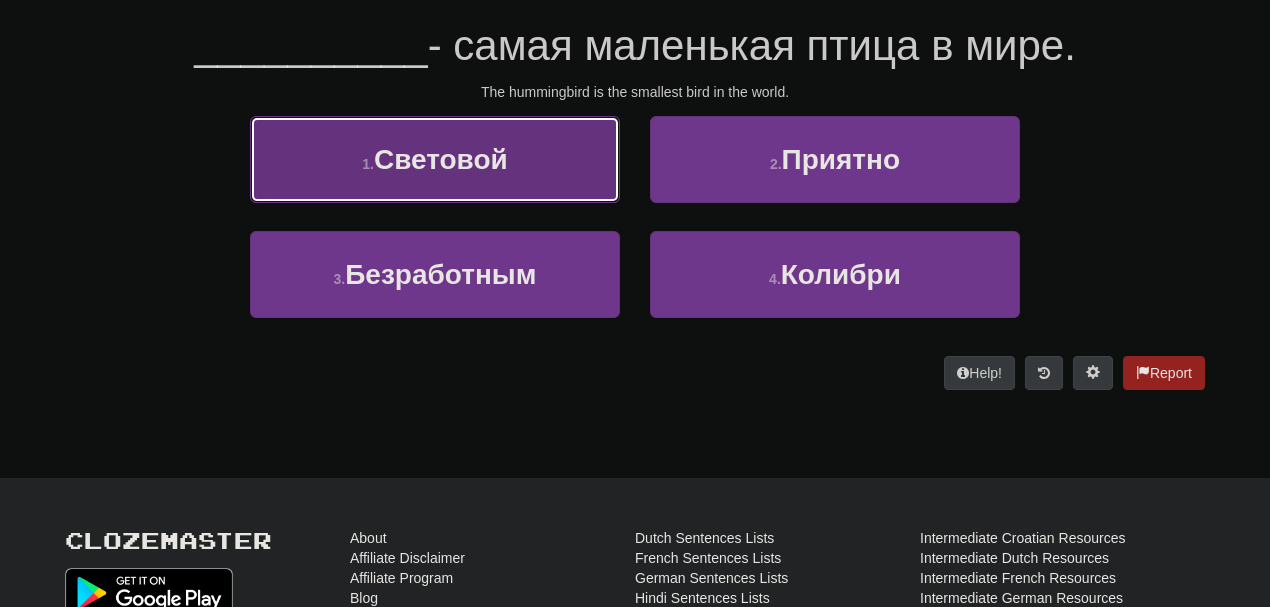 click on "Световой" at bounding box center [441, 159] 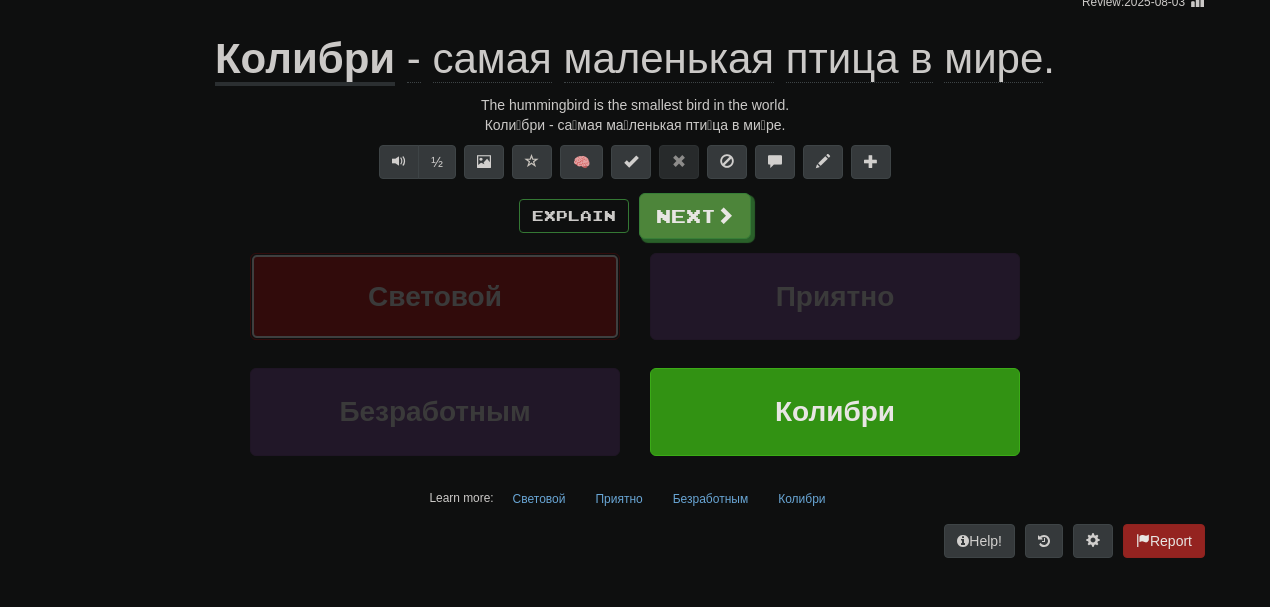 scroll, scrollTop: 192, scrollLeft: 0, axis: vertical 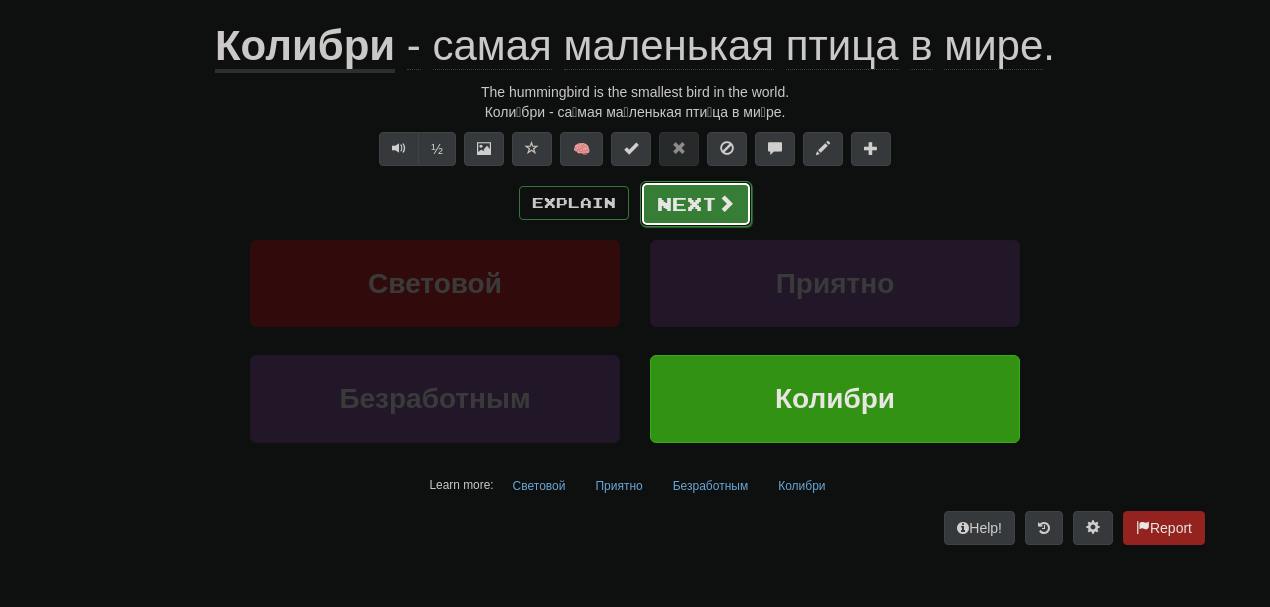 click at bounding box center (726, 203) 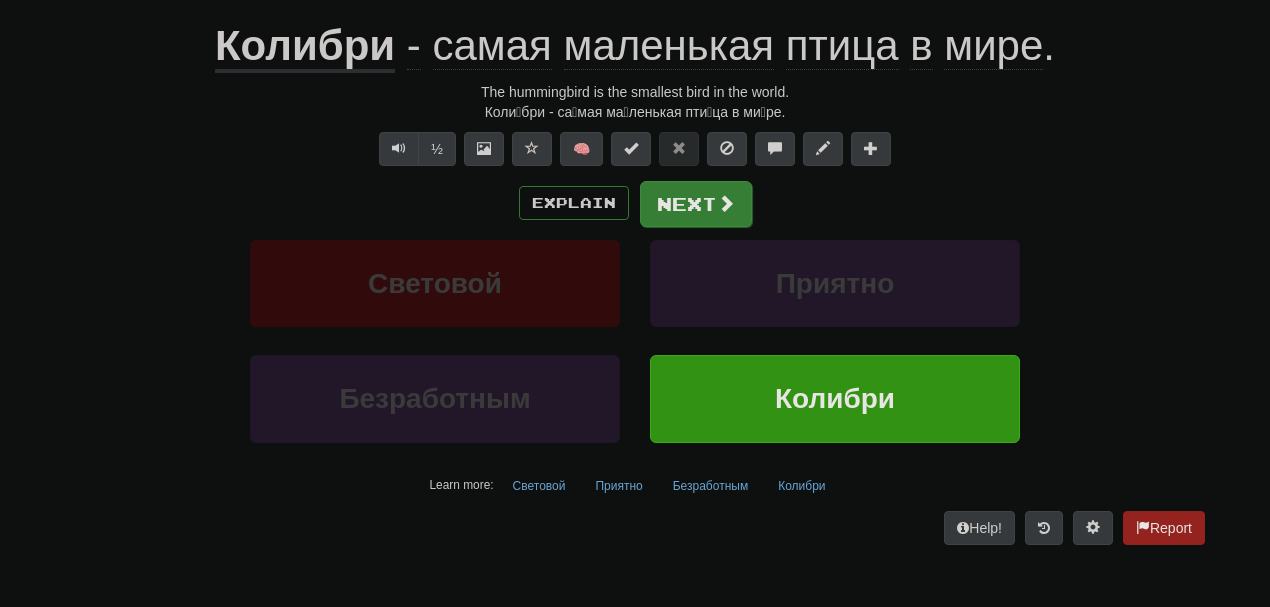 scroll, scrollTop: 179, scrollLeft: 0, axis: vertical 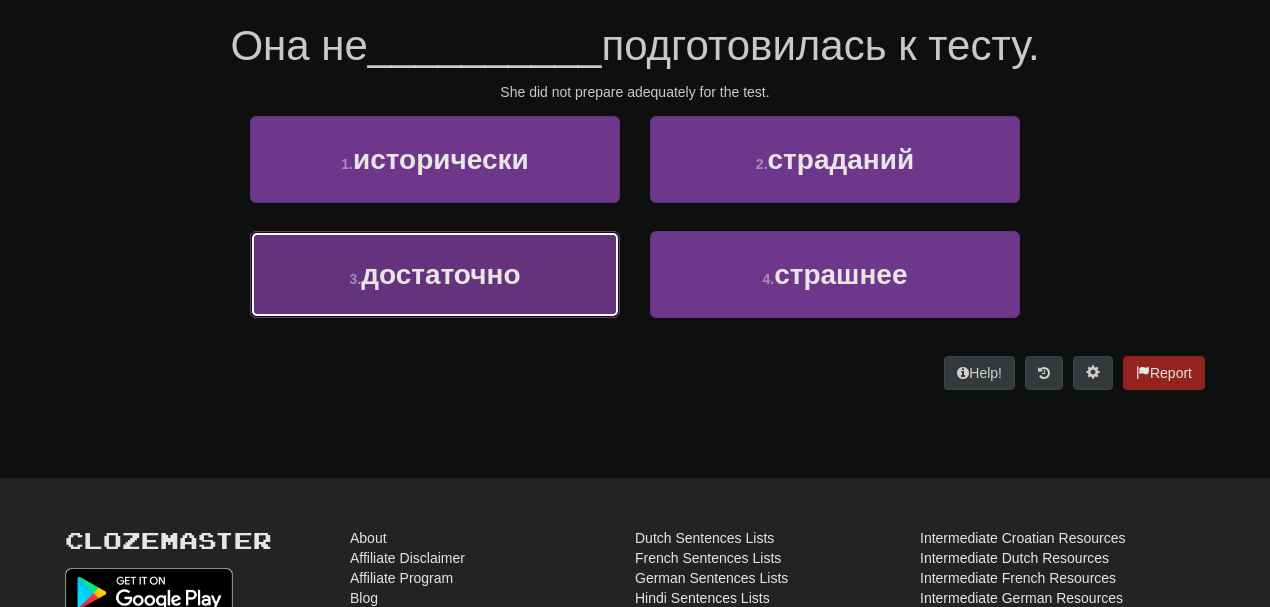 click on "3 .  достаточно" at bounding box center [435, 274] 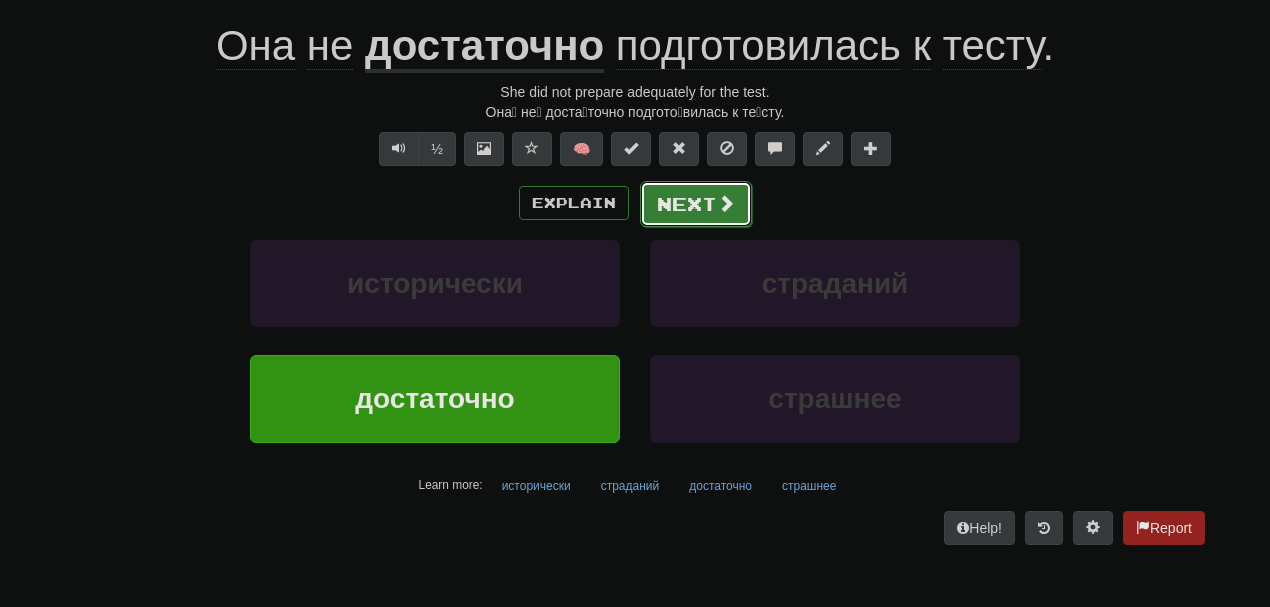 click on "Next" at bounding box center [696, 204] 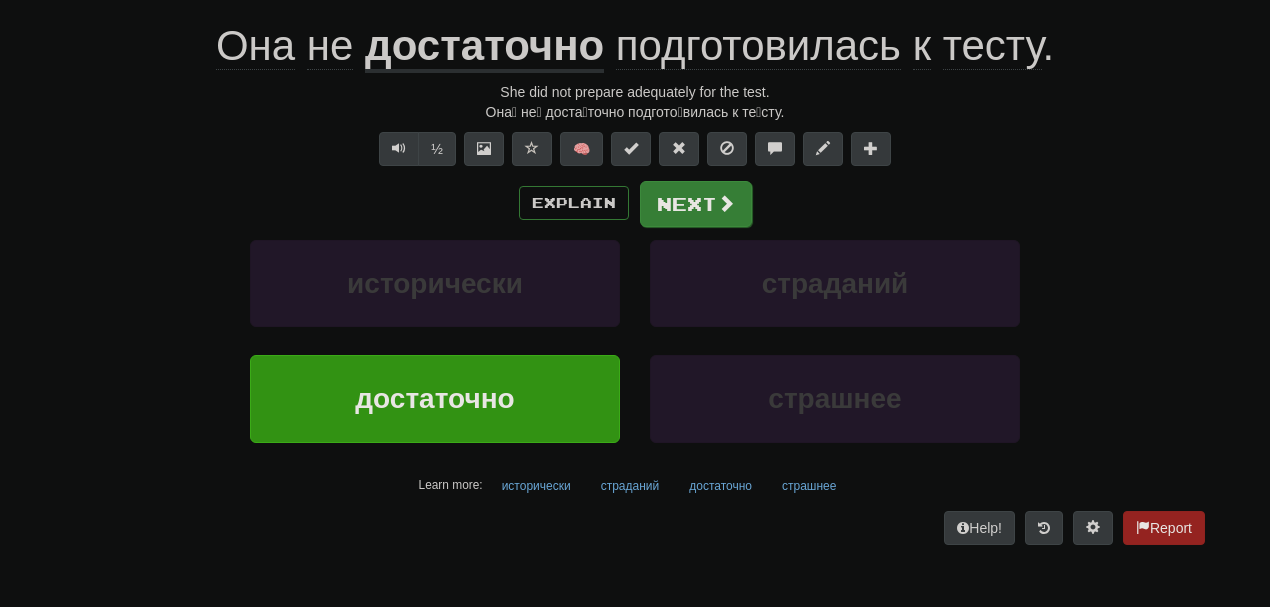 scroll, scrollTop: 179, scrollLeft: 0, axis: vertical 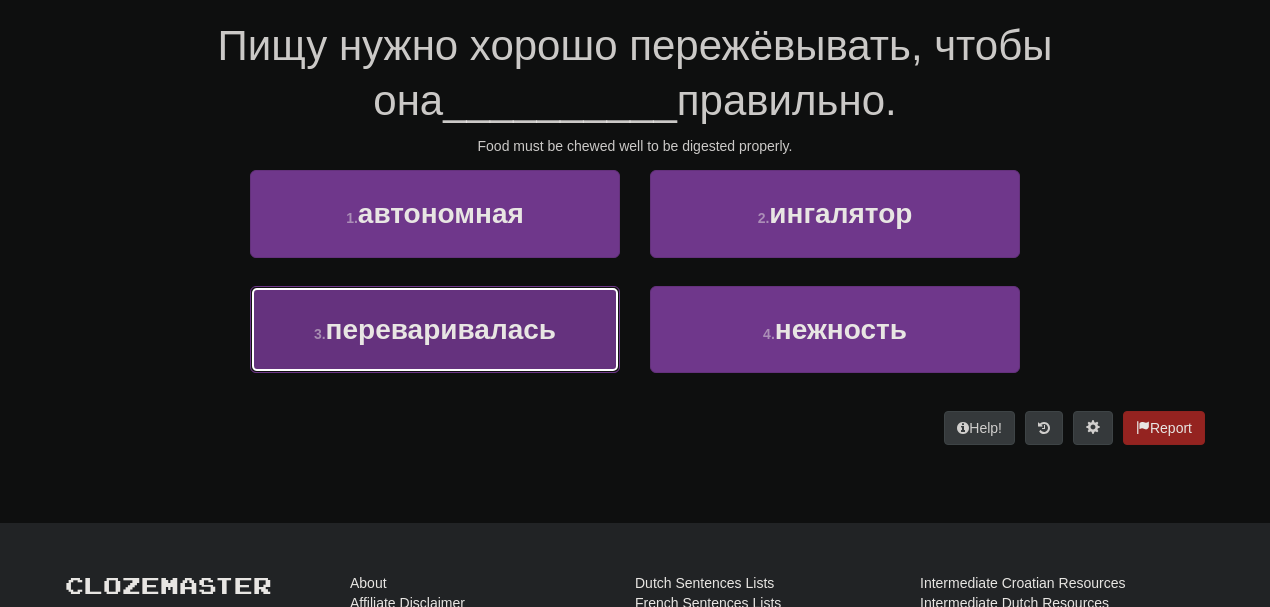 click on "3 .  переваривалась" at bounding box center [435, 329] 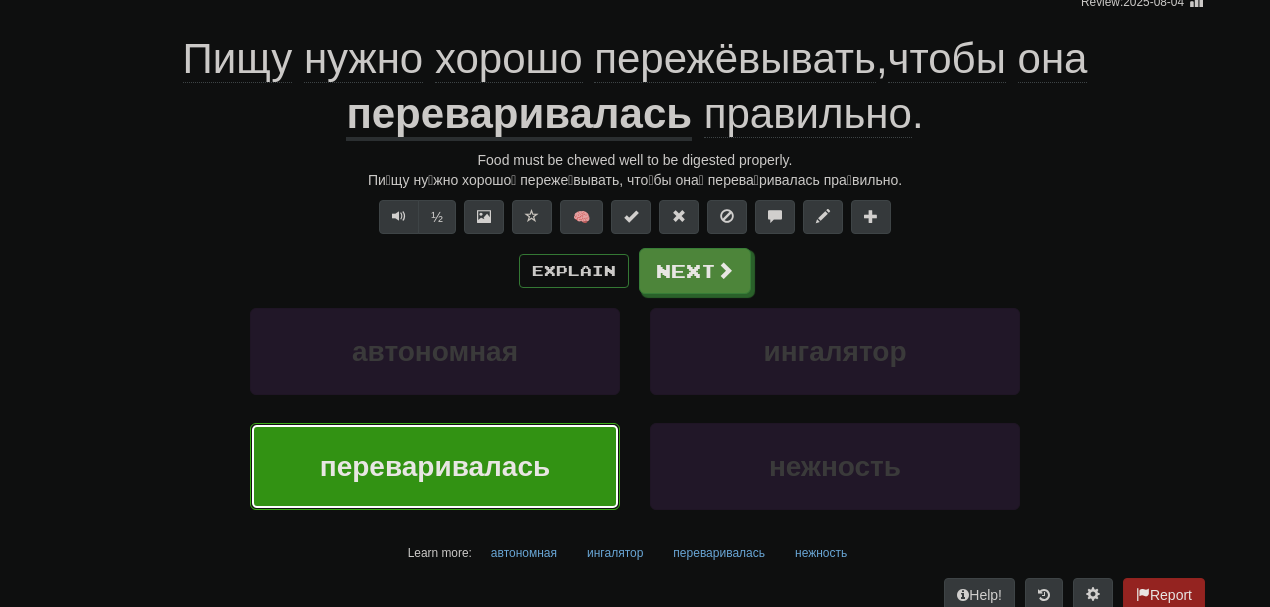 scroll, scrollTop: 192, scrollLeft: 0, axis: vertical 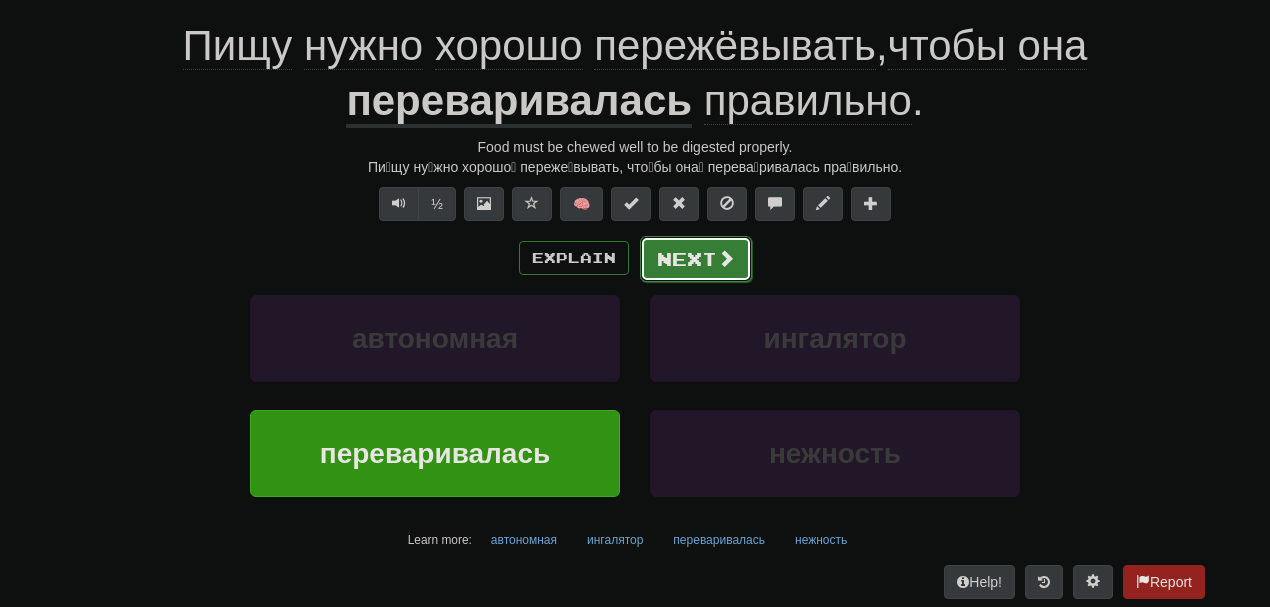 click on "Next" at bounding box center (696, 259) 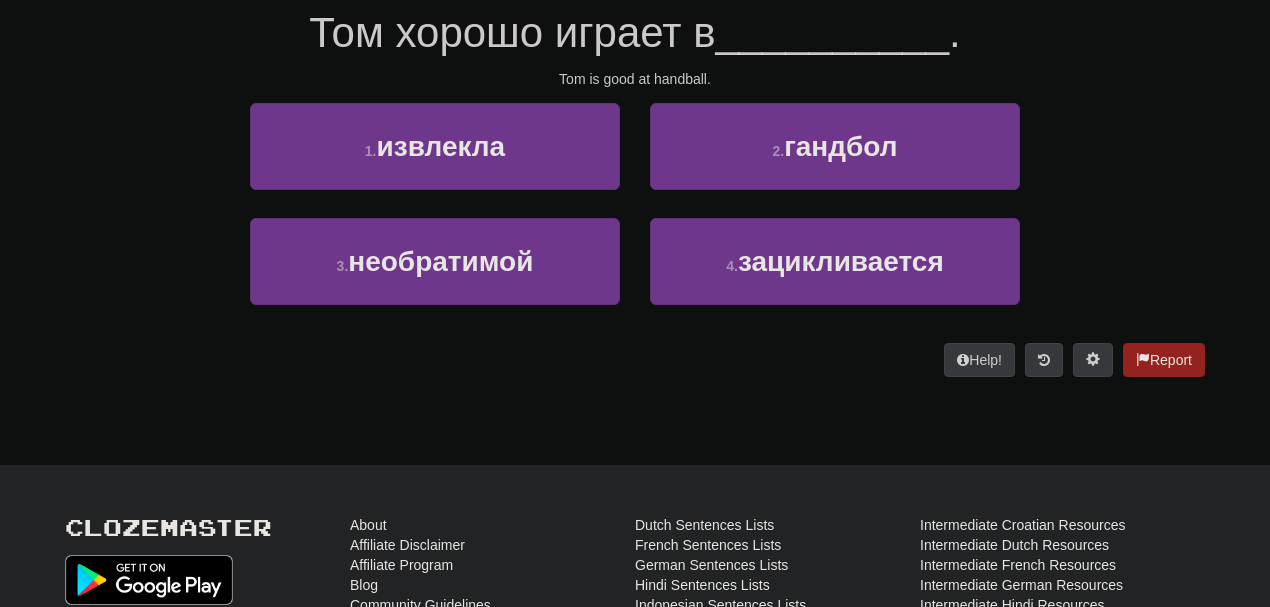 scroll, scrollTop: 179, scrollLeft: 0, axis: vertical 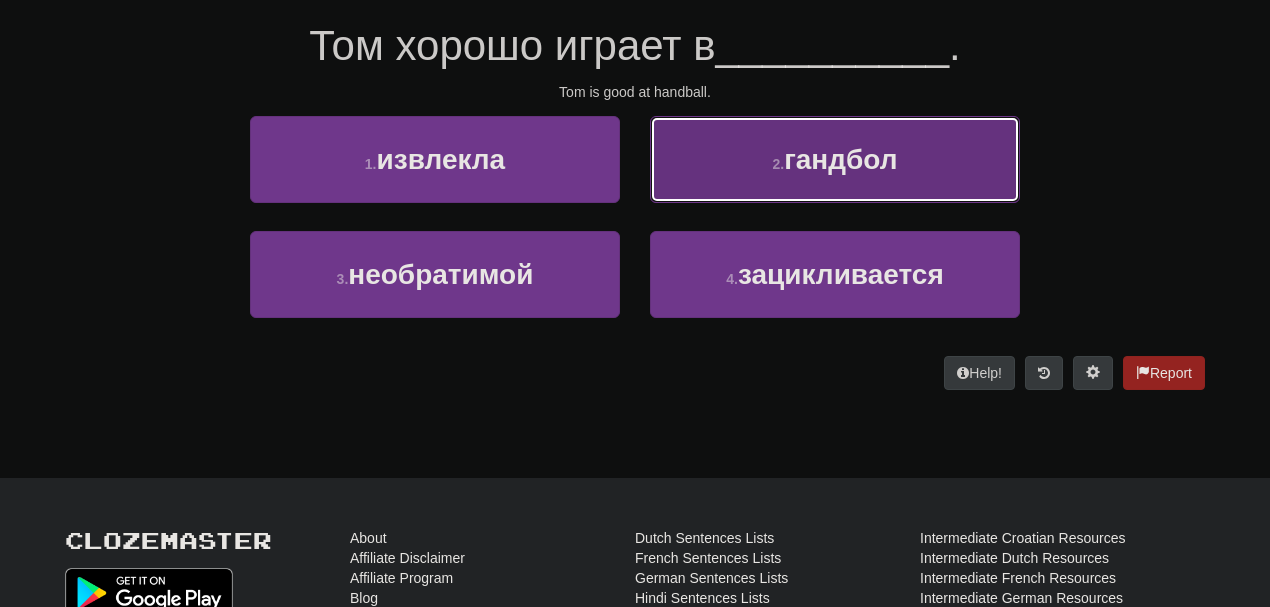 click on "2 .  гандбол" at bounding box center (835, 159) 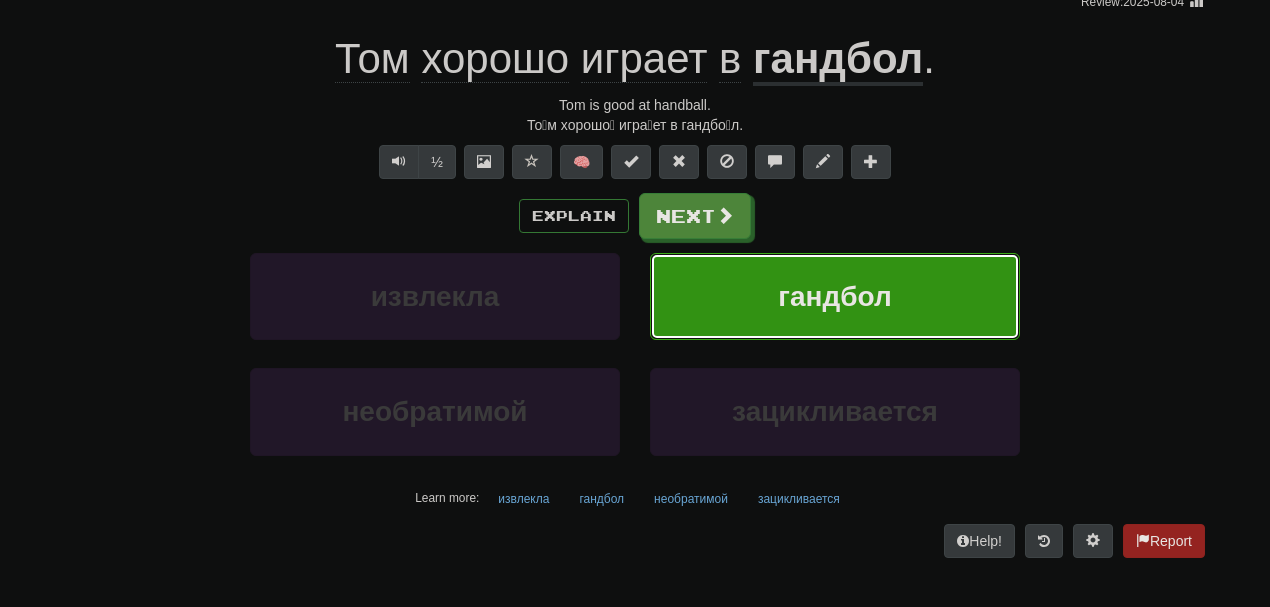 scroll, scrollTop: 192, scrollLeft: 0, axis: vertical 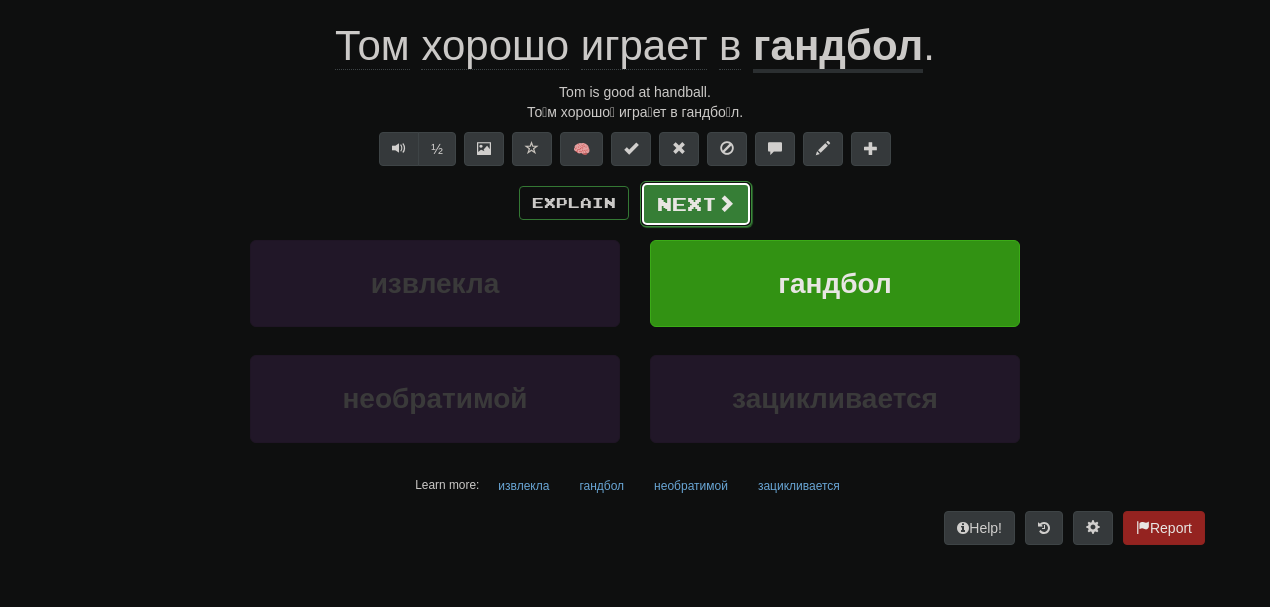 click on "Next" at bounding box center [696, 204] 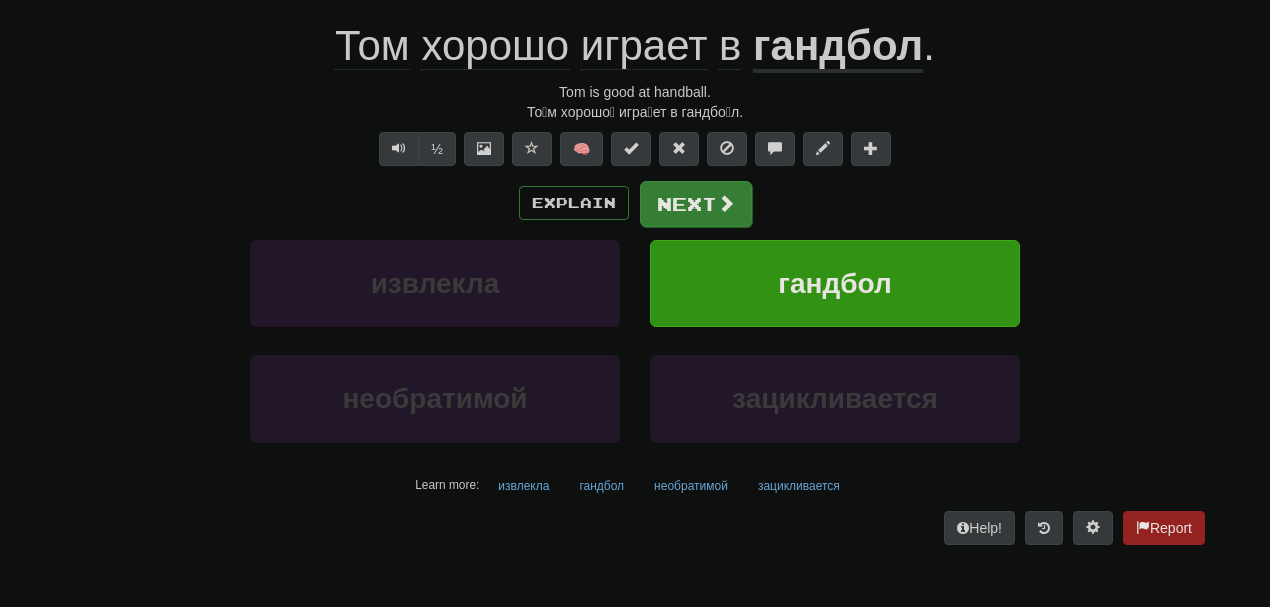 scroll, scrollTop: 179, scrollLeft: 0, axis: vertical 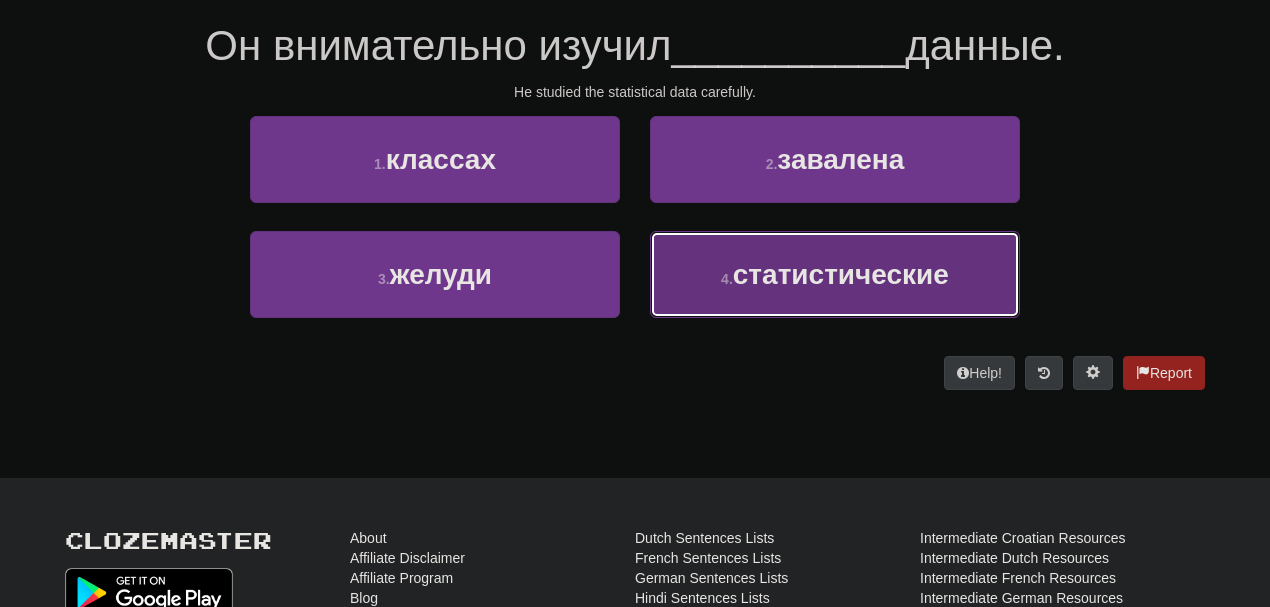 click on "4 .  статистические" at bounding box center (835, 274) 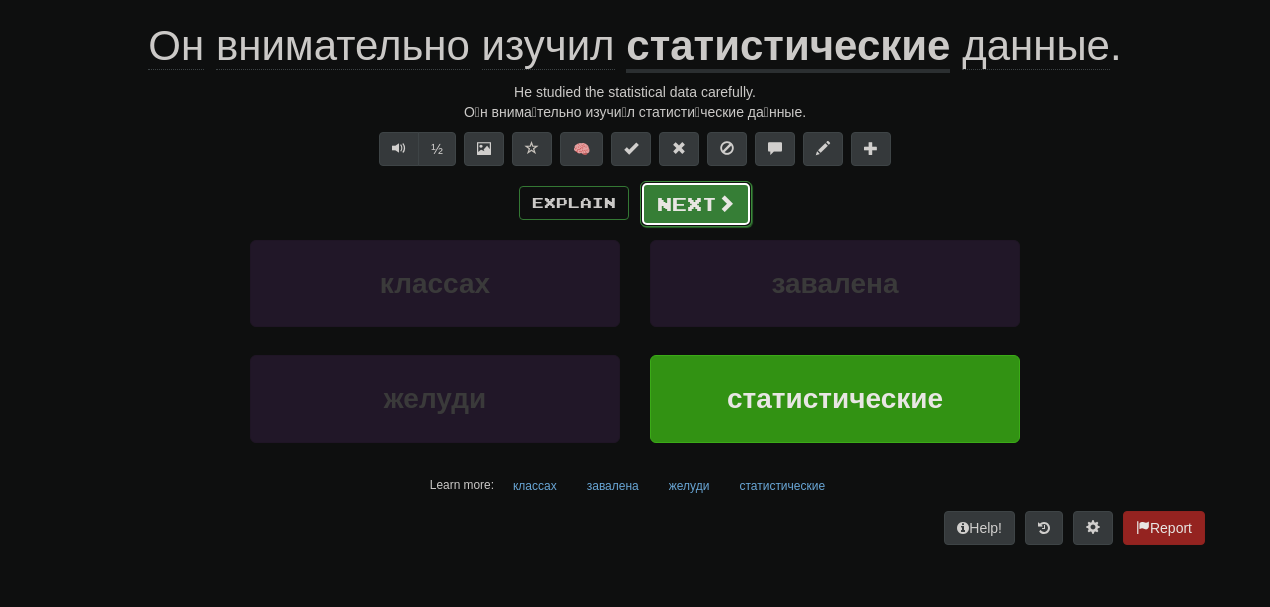 click on "Next" at bounding box center [696, 204] 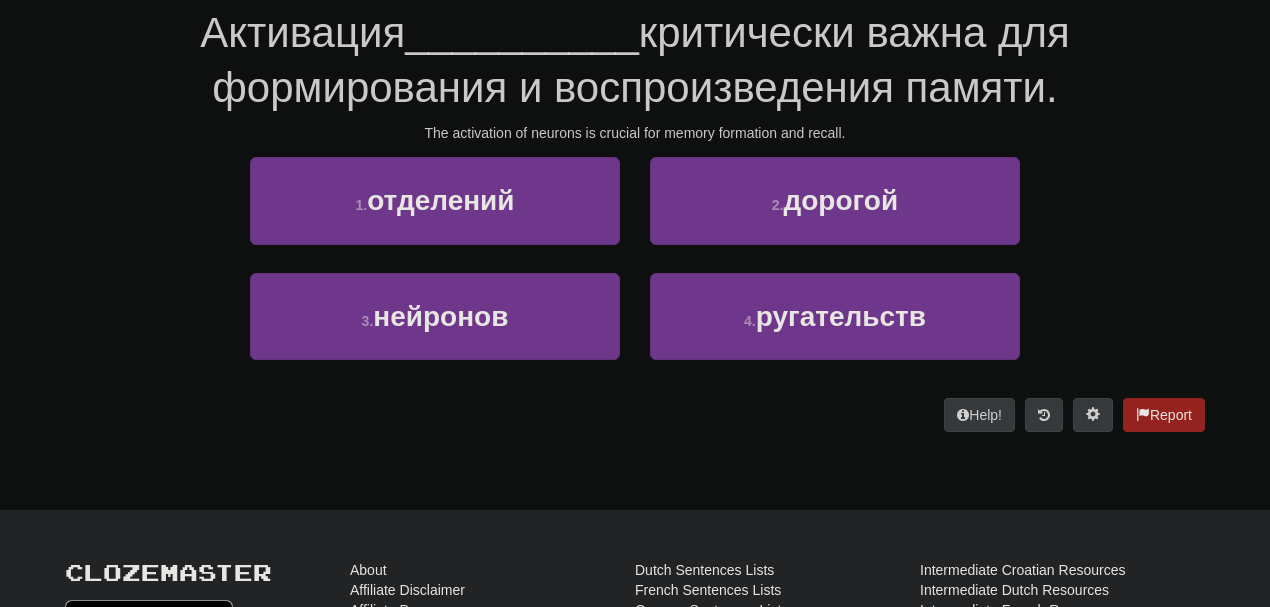 scroll, scrollTop: 179, scrollLeft: 0, axis: vertical 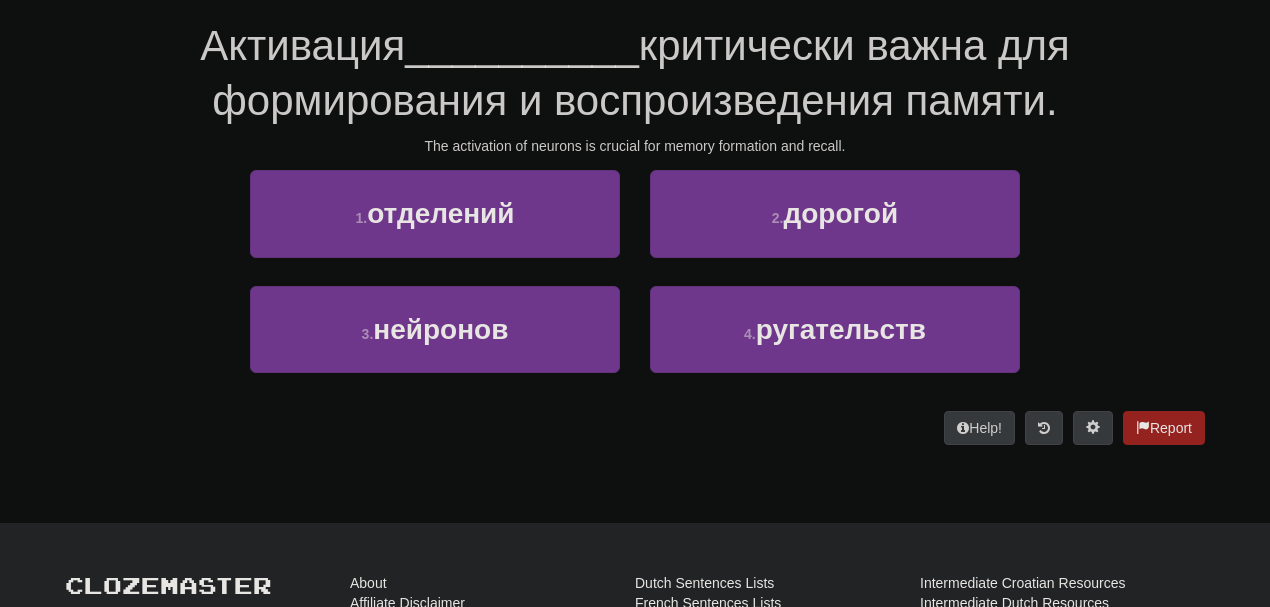 click on "3 .  нейронов" at bounding box center (435, 343) 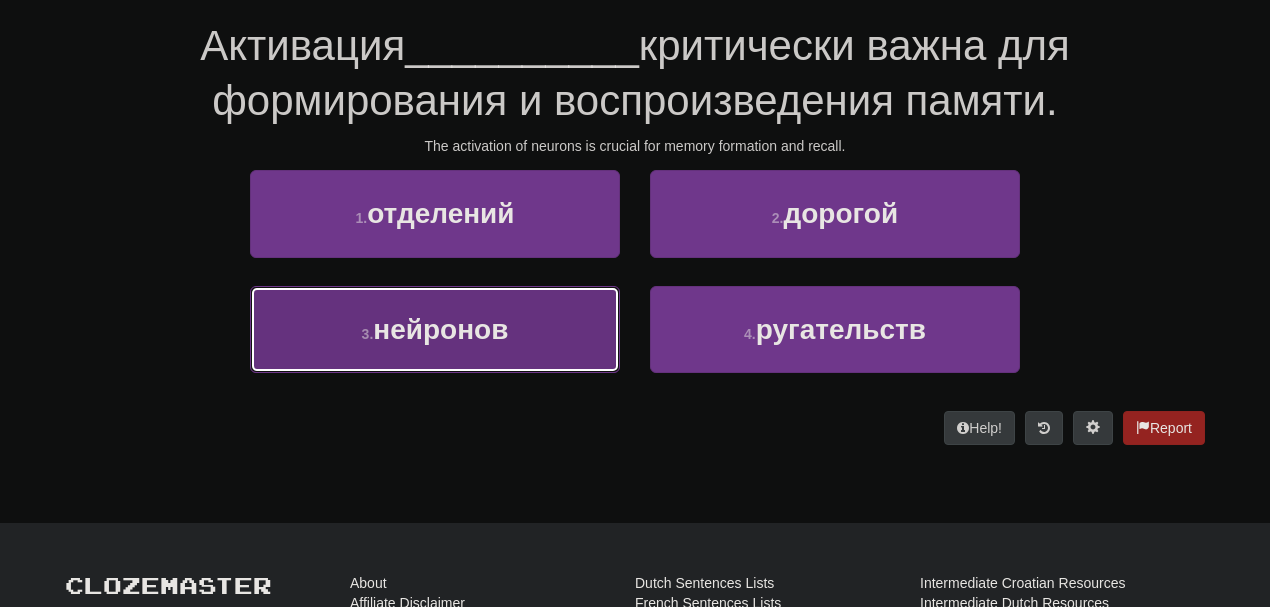 click on "нейронов" at bounding box center [440, 329] 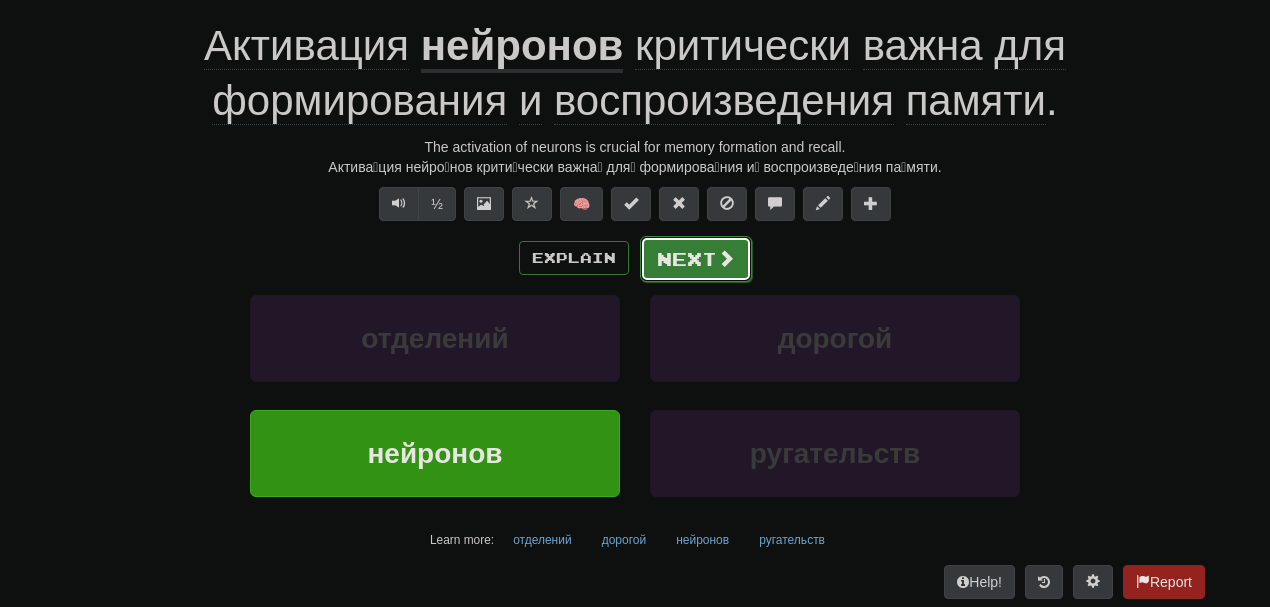click on "Next" at bounding box center (696, 259) 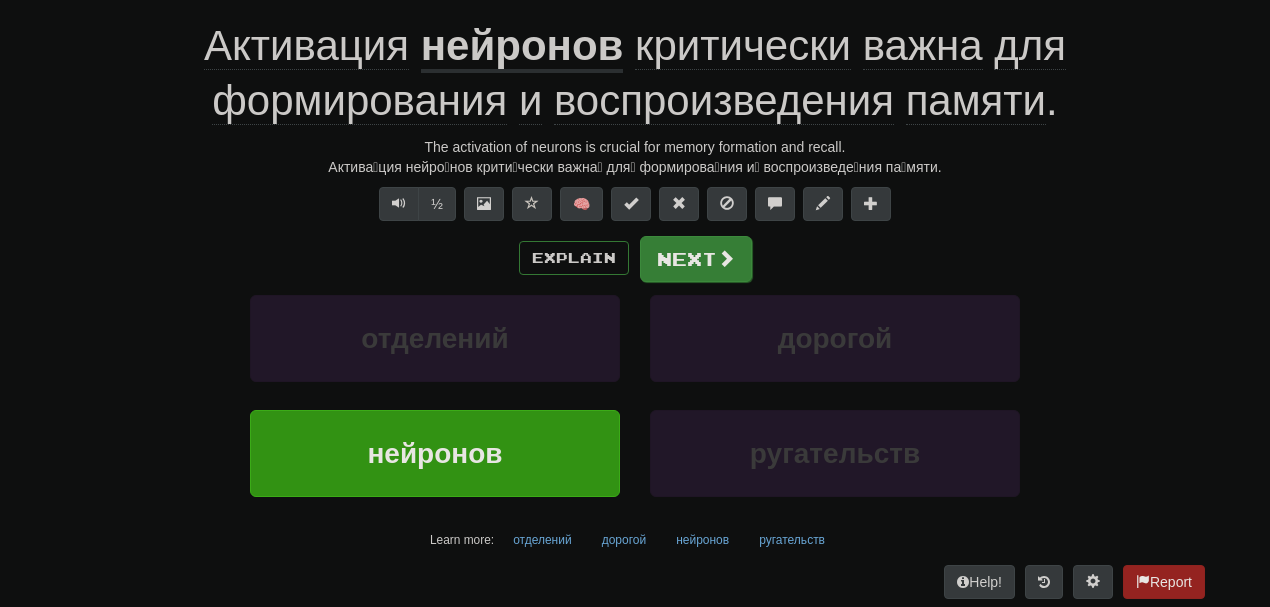 scroll, scrollTop: 179, scrollLeft: 0, axis: vertical 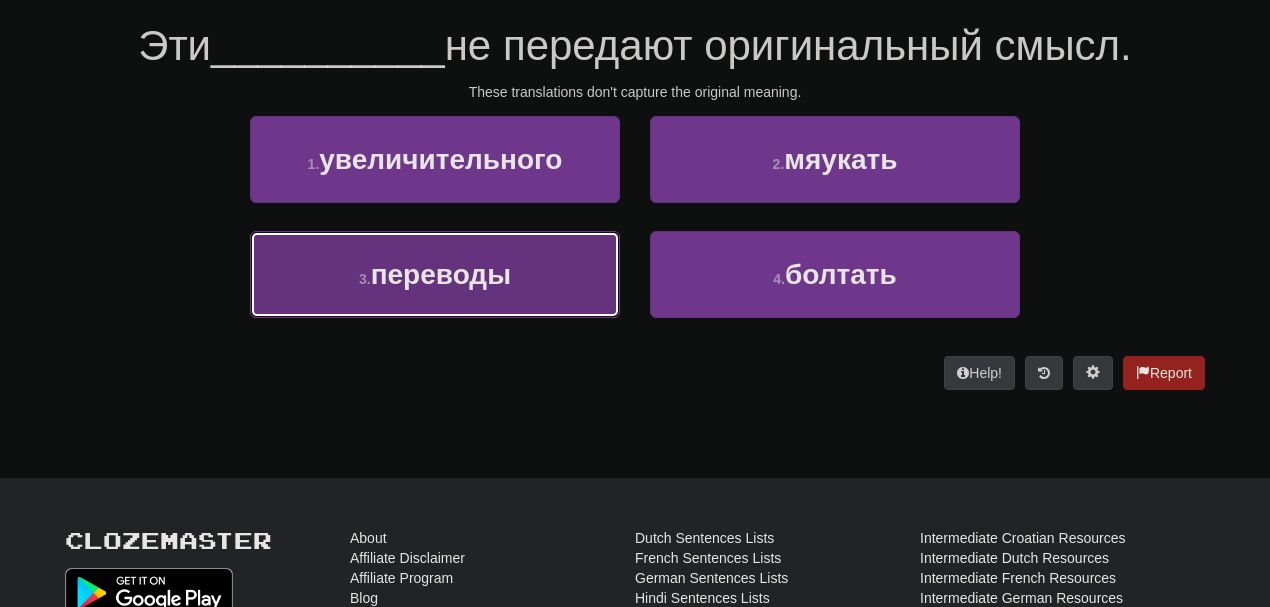 click on "3 .  переводы" at bounding box center [435, 274] 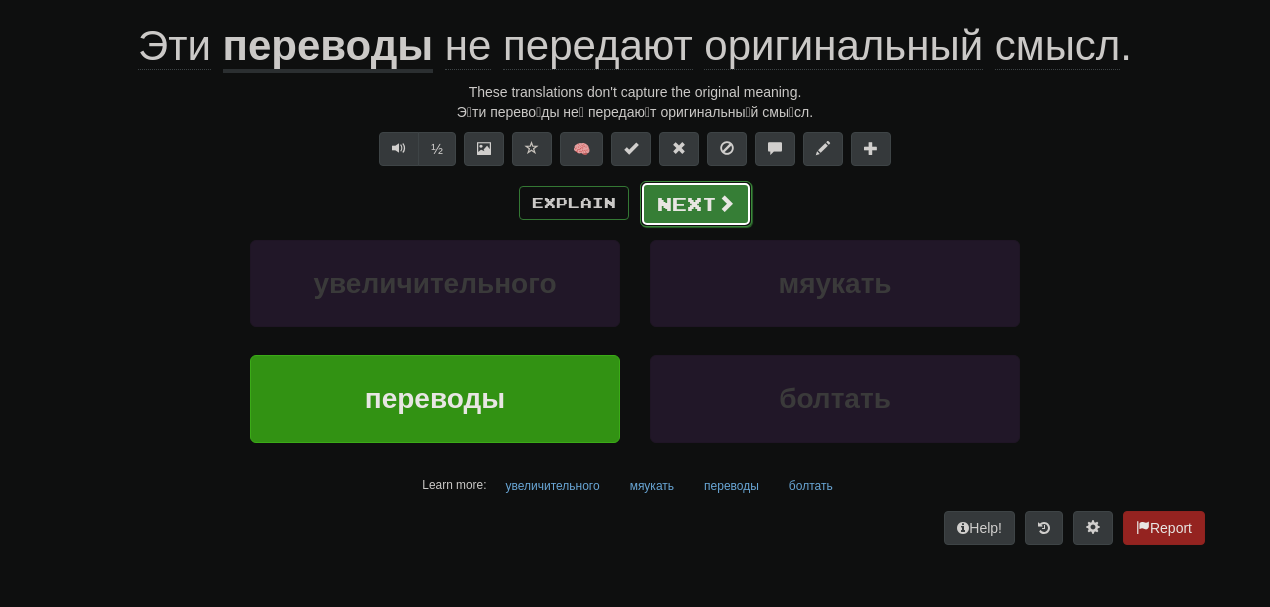 click on "Next" at bounding box center [696, 204] 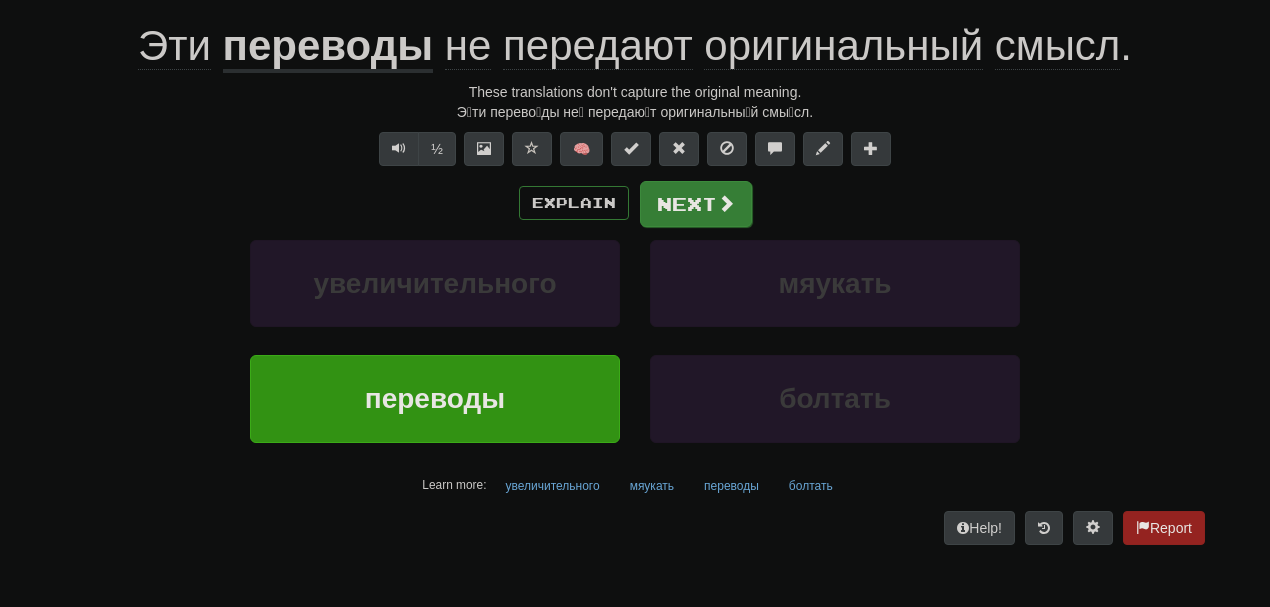 scroll, scrollTop: 179, scrollLeft: 0, axis: vertical 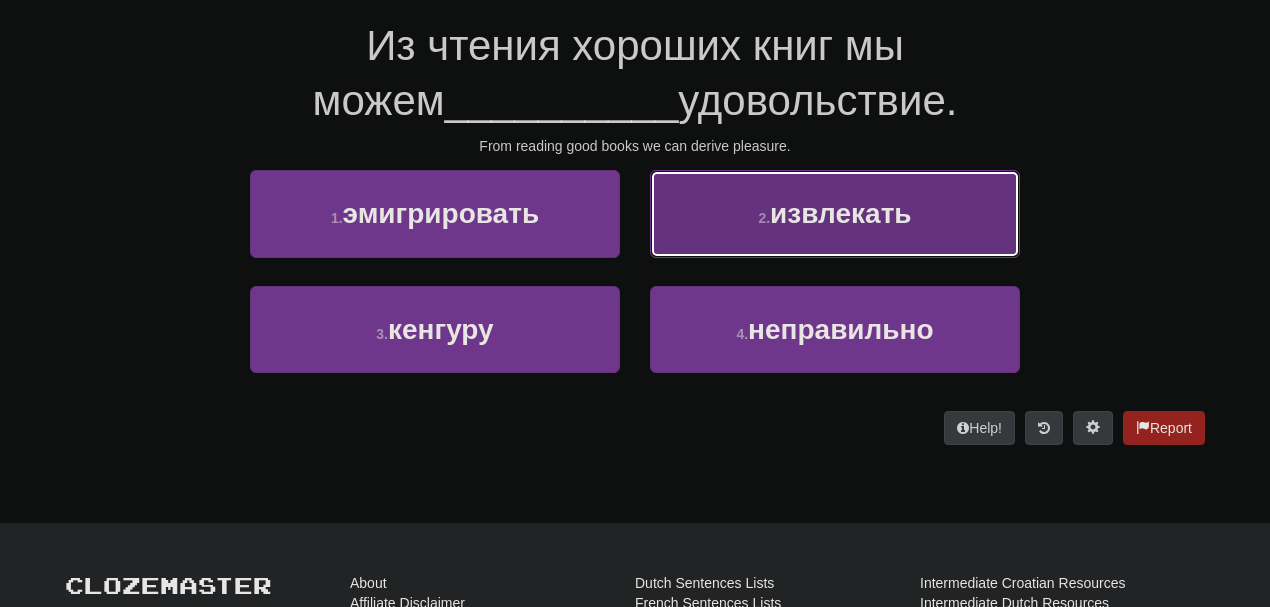 click on "2 .  извлекать" at bounding box center (835, 213) 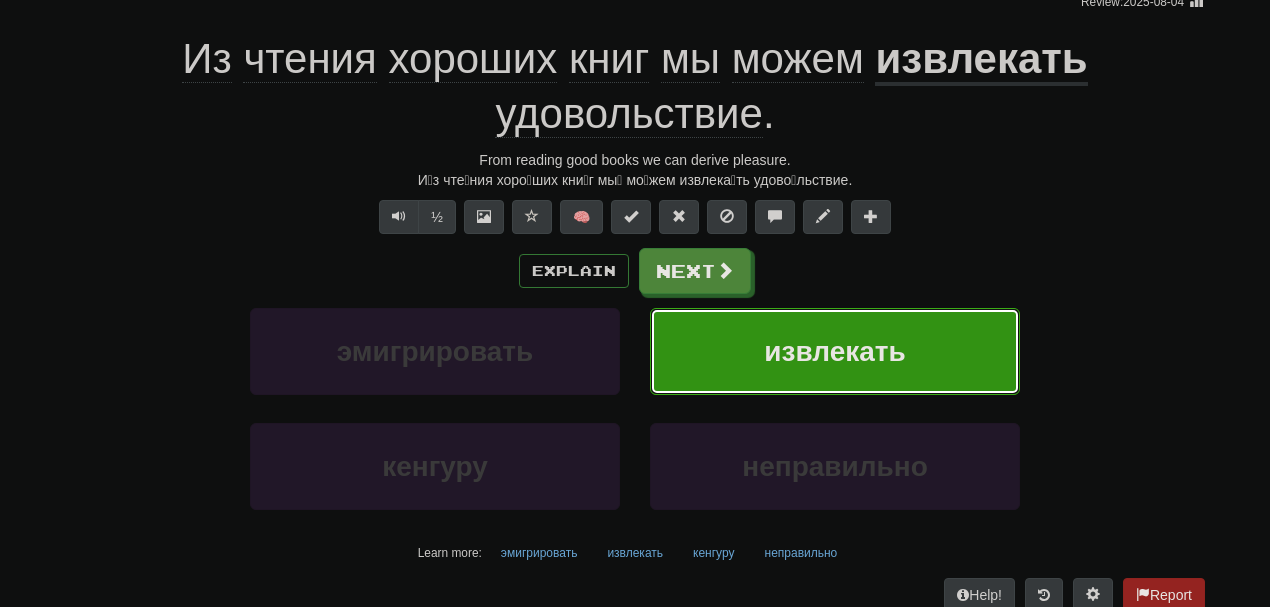scroll, scrollTop: 192, scrollLeft: 0, axis: vertical 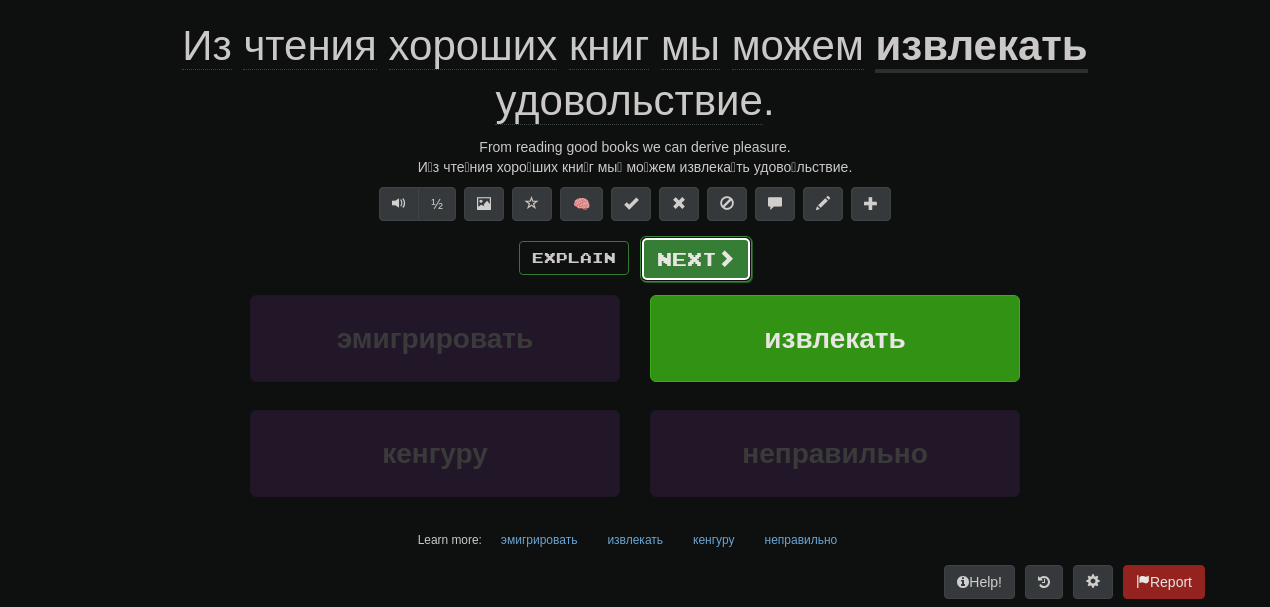 click on "Next" at bounding box center (696, 259) 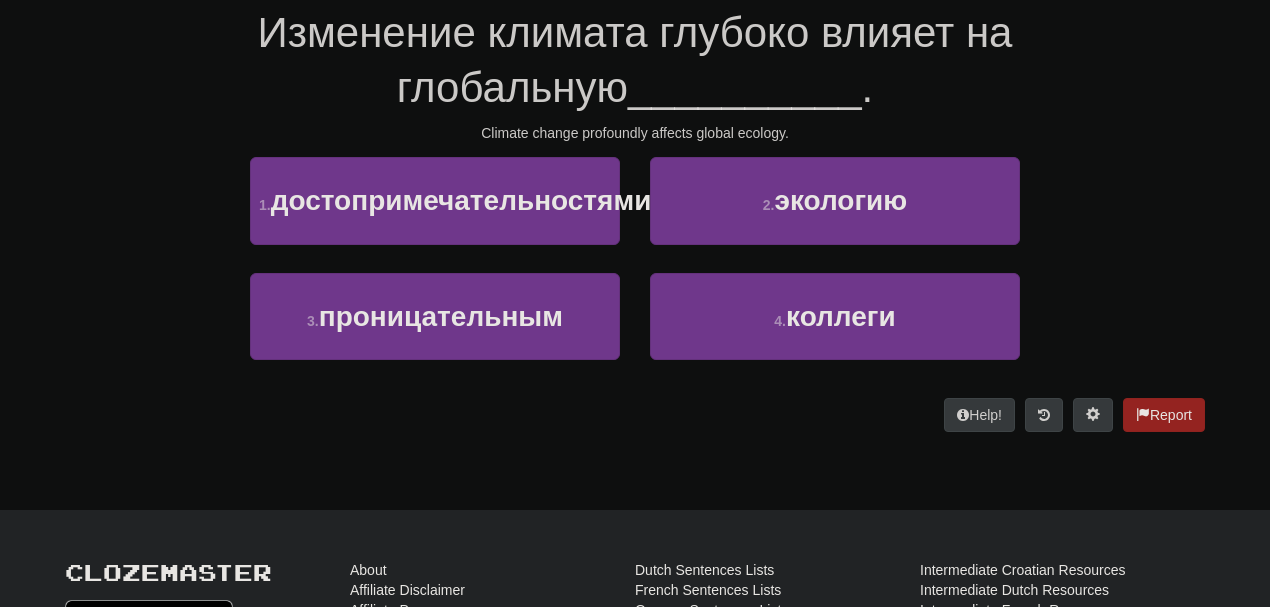 scroll, scrollTop: 179, scrollLeft: 0, axis: vertical 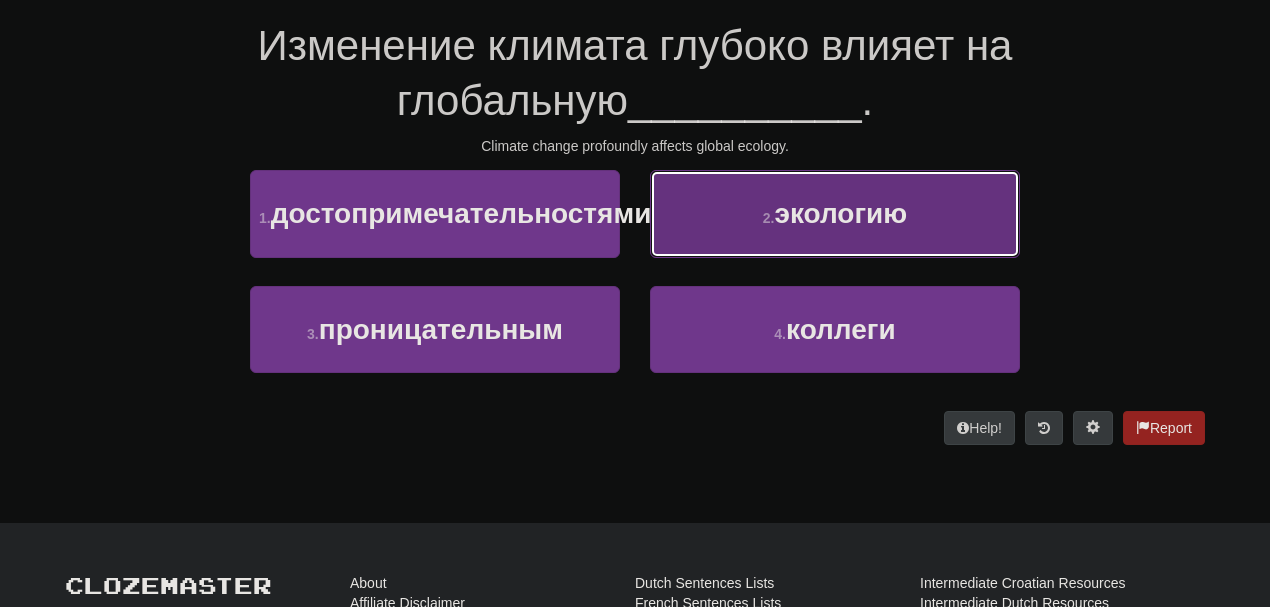 click on "2 .  экологию" at bounding box center [835, 213] 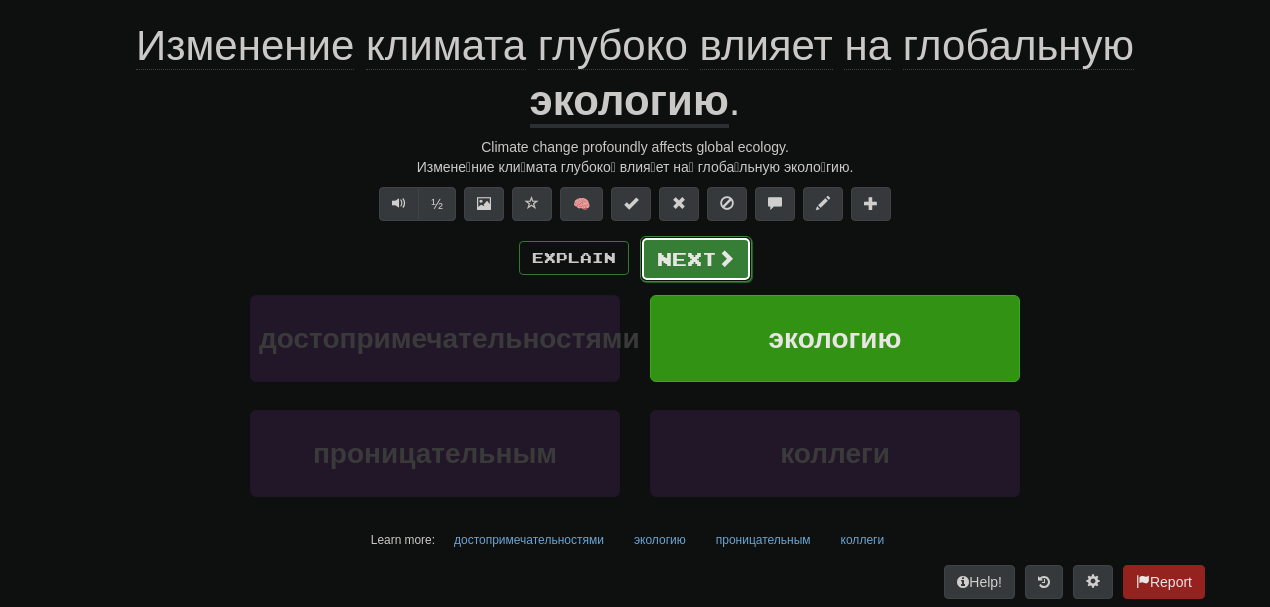 click on "Next" at bounding box center (696, 259) 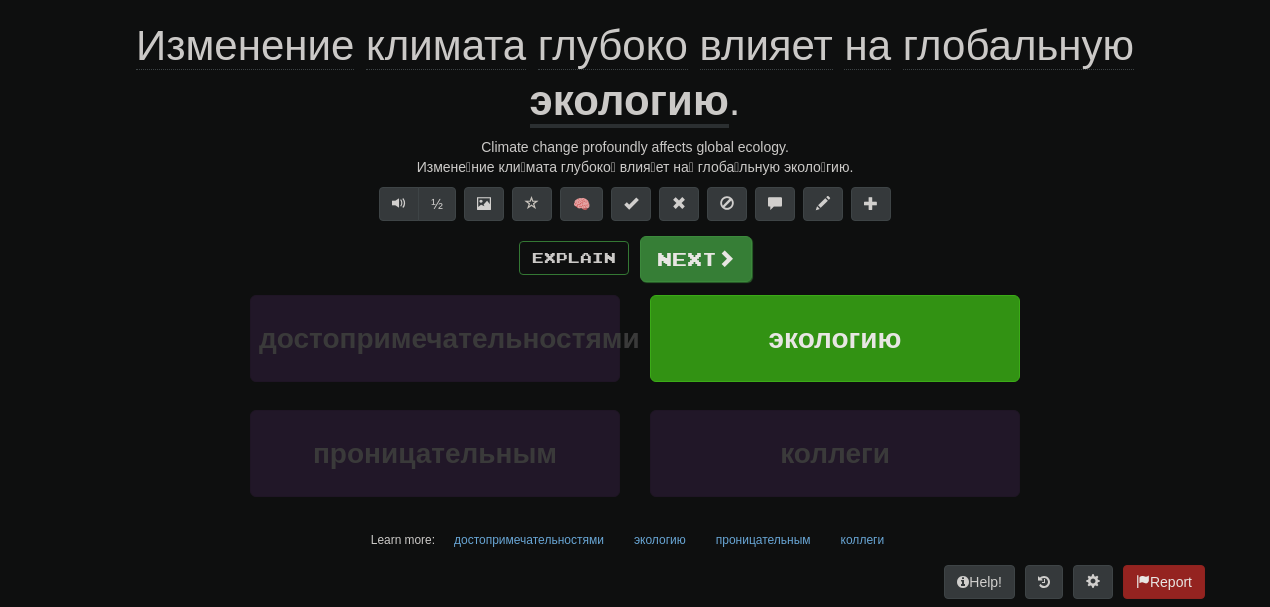 scroll, scrollTop: 179, scrollLeft: 0, axis: vertical 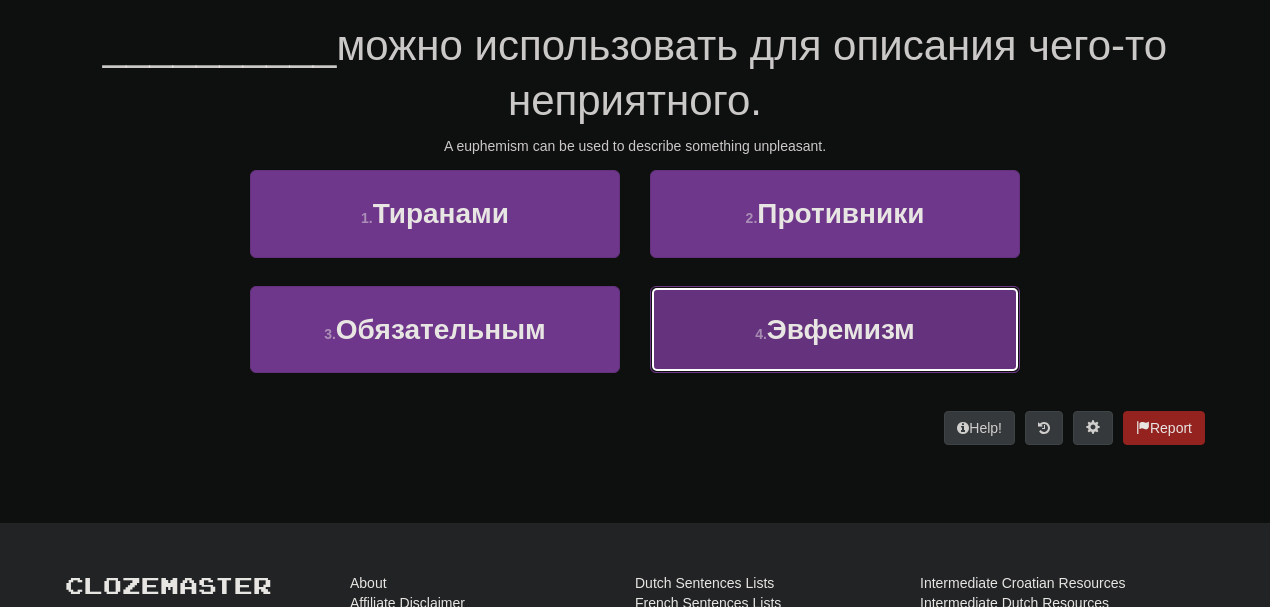 click on "4 .  Эвфемизм" at bounding box center [835, 329] 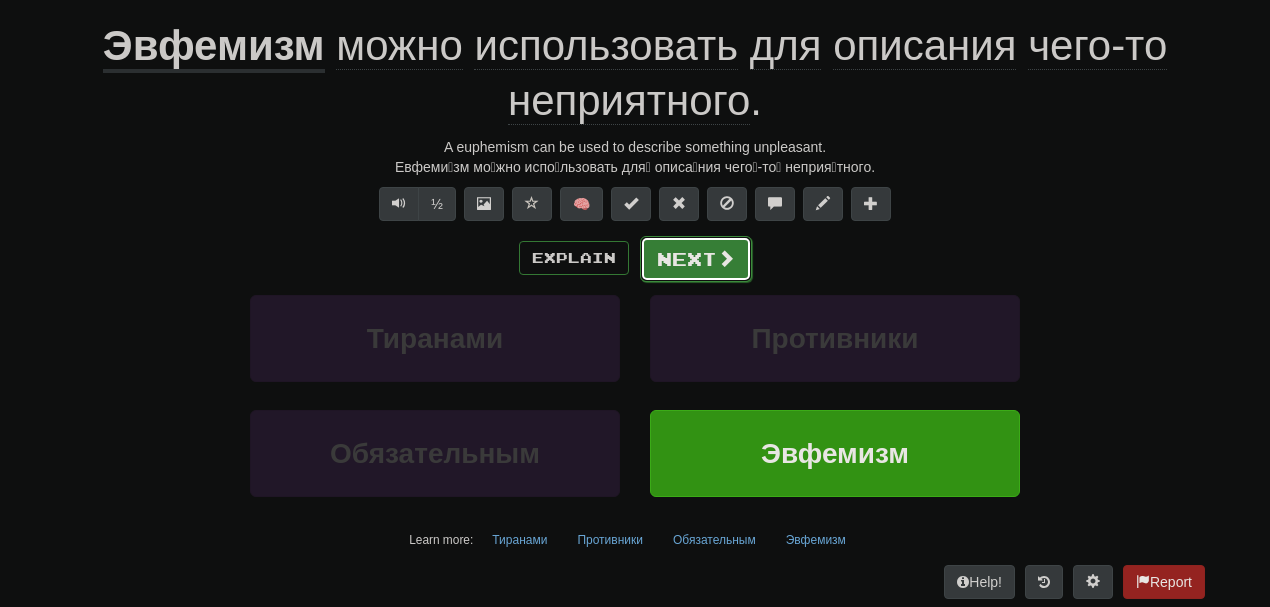 click on "Next" at bounding box center [696, 259] 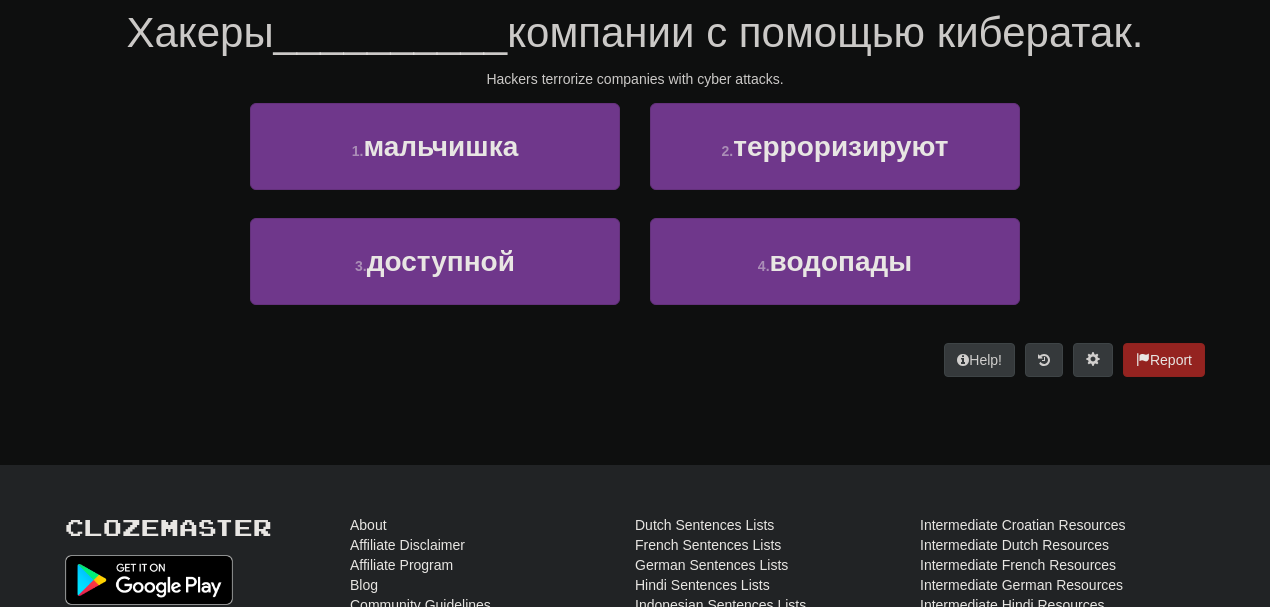 scroll, scrollTop: 179, scrollLeft: 0, axis: vertical 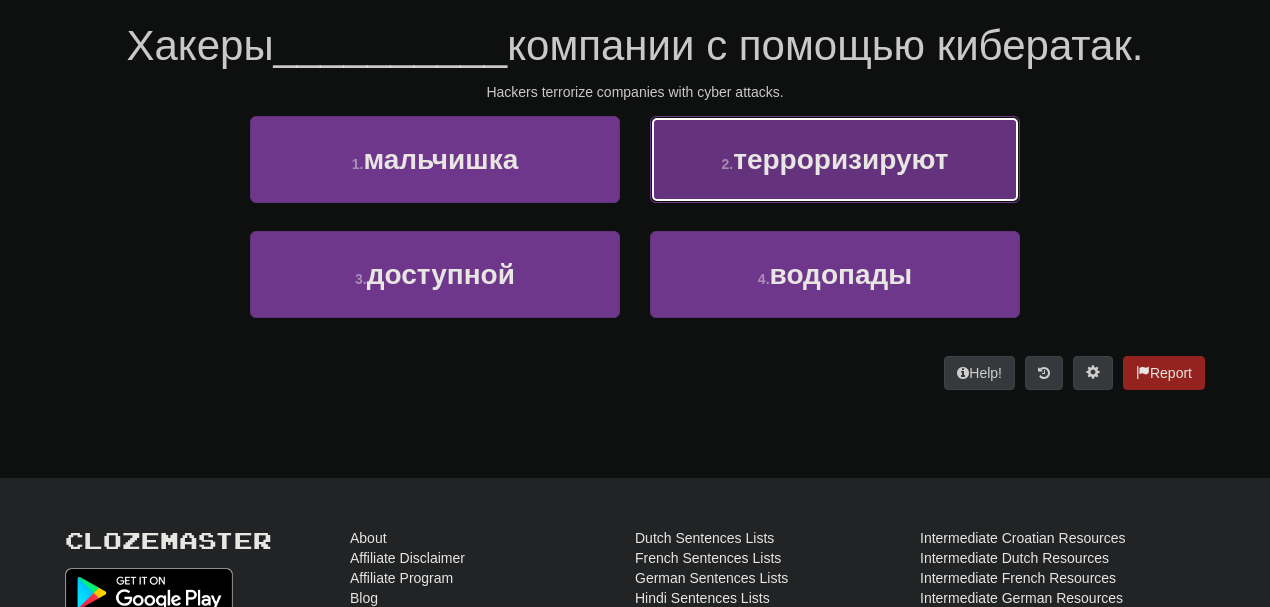 click on "терроризируют" at bounding box center [840, 159] 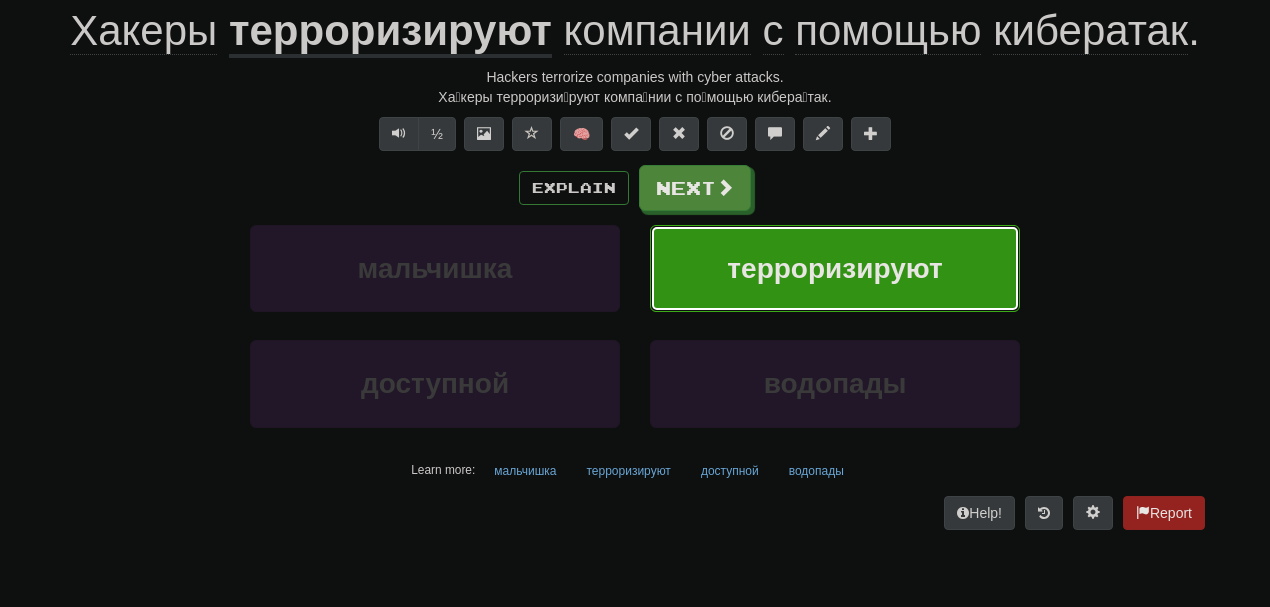scroll, scrollTop: 232, scrollLeft: 0, axis: vertical 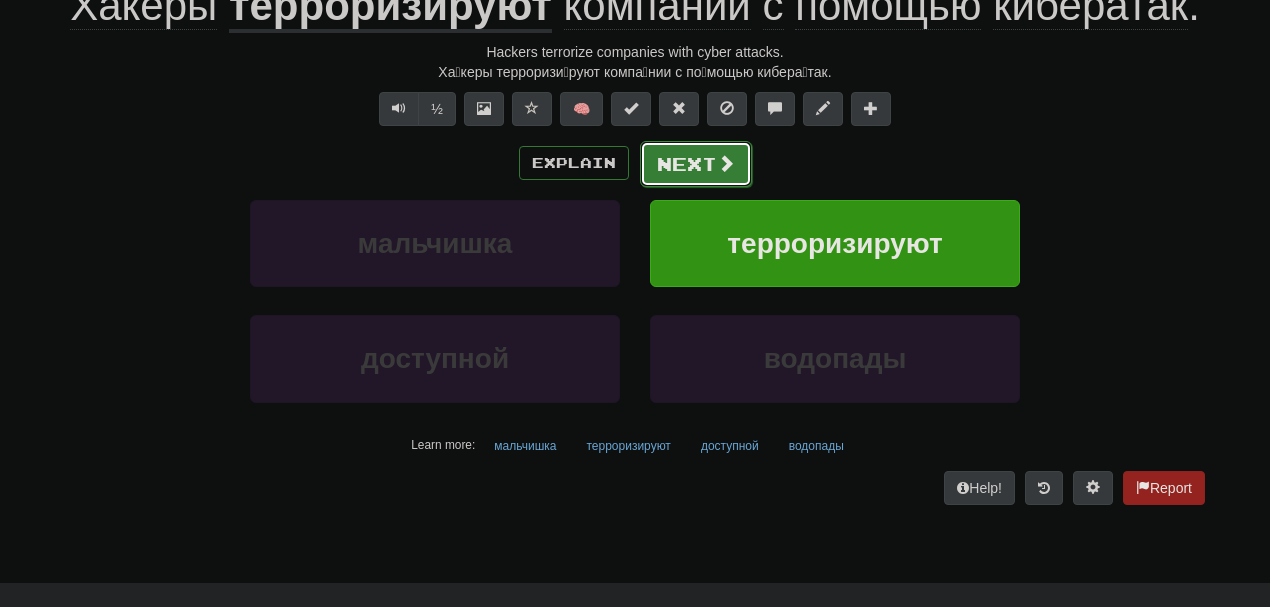 click on "Next" at bounding box center [696, 164] 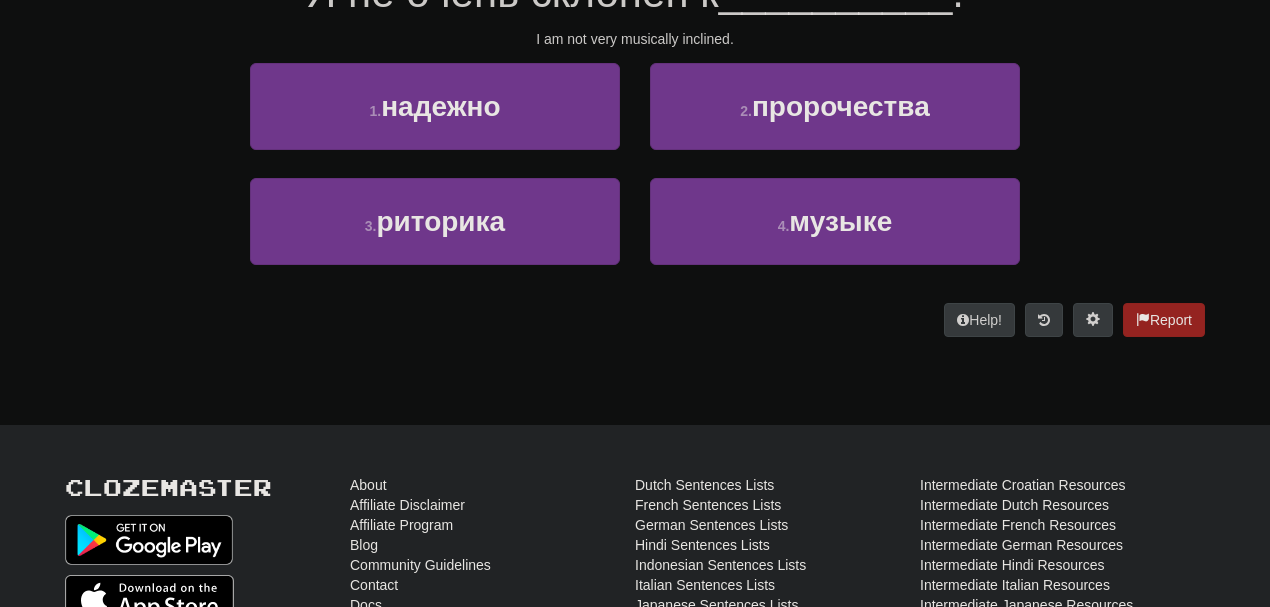 scroll, scrollTop: 220, scrollLeft: 0, axis: vertical 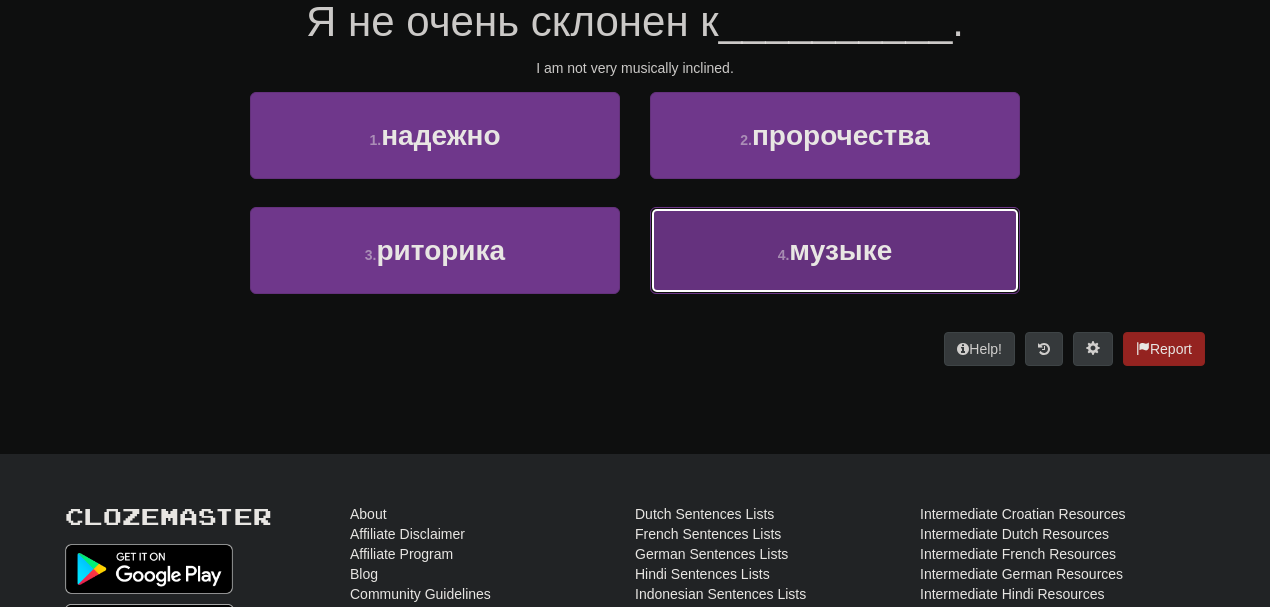 click on "4 .  музыке" at bounding box center [835, 250] 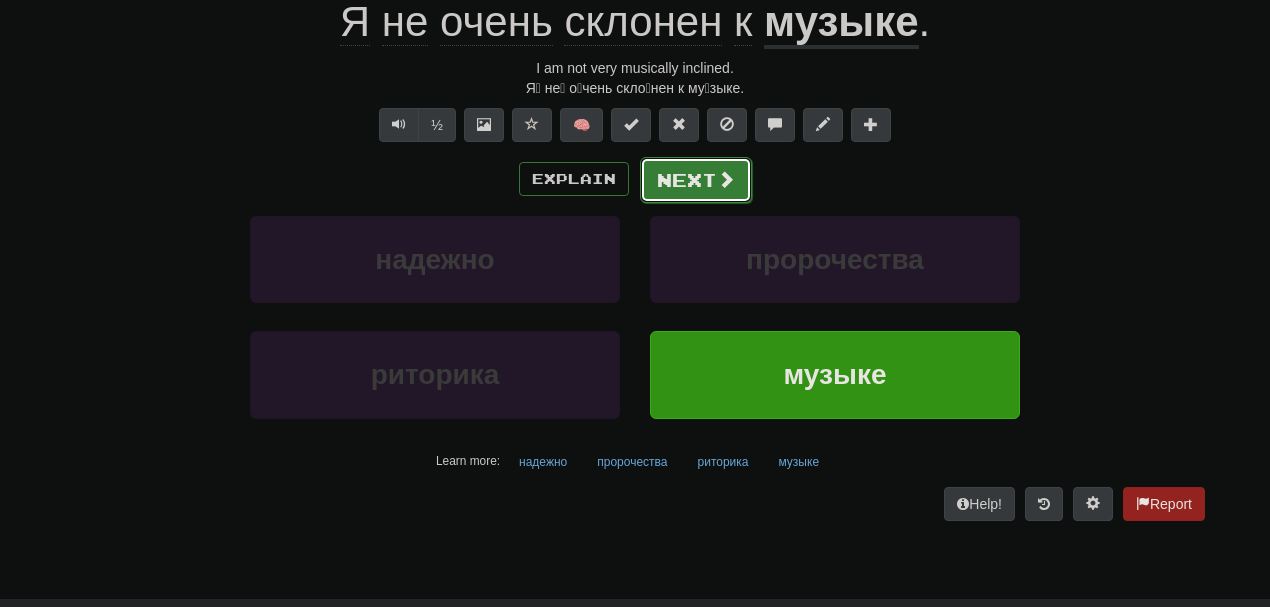 click on "Next" at bounding box center (696, 180) 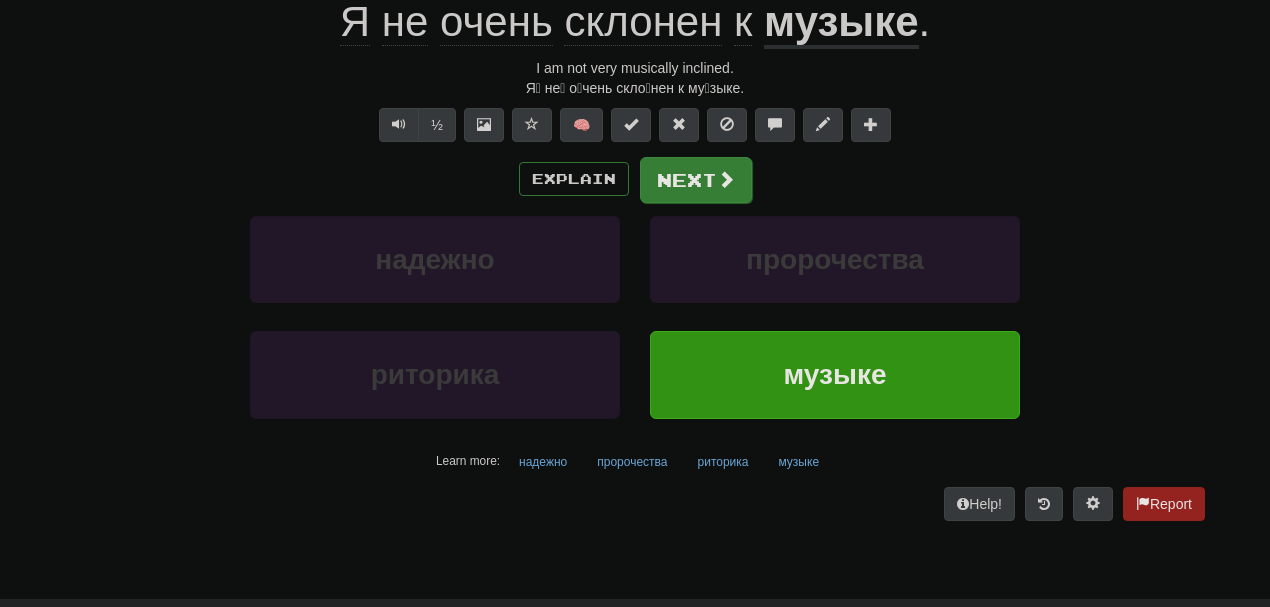 scroll, scrollTop: 203, scrollLeft: 0, axis: vertical 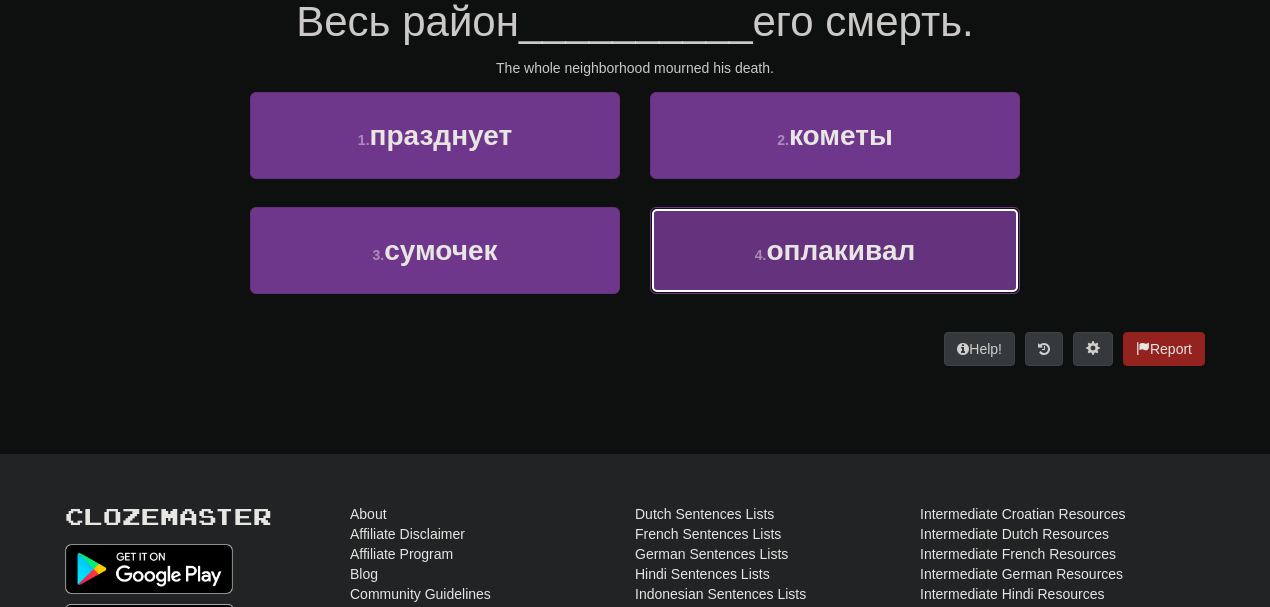 click on "4 .  оплакивал" at bounding box center (835, 250) 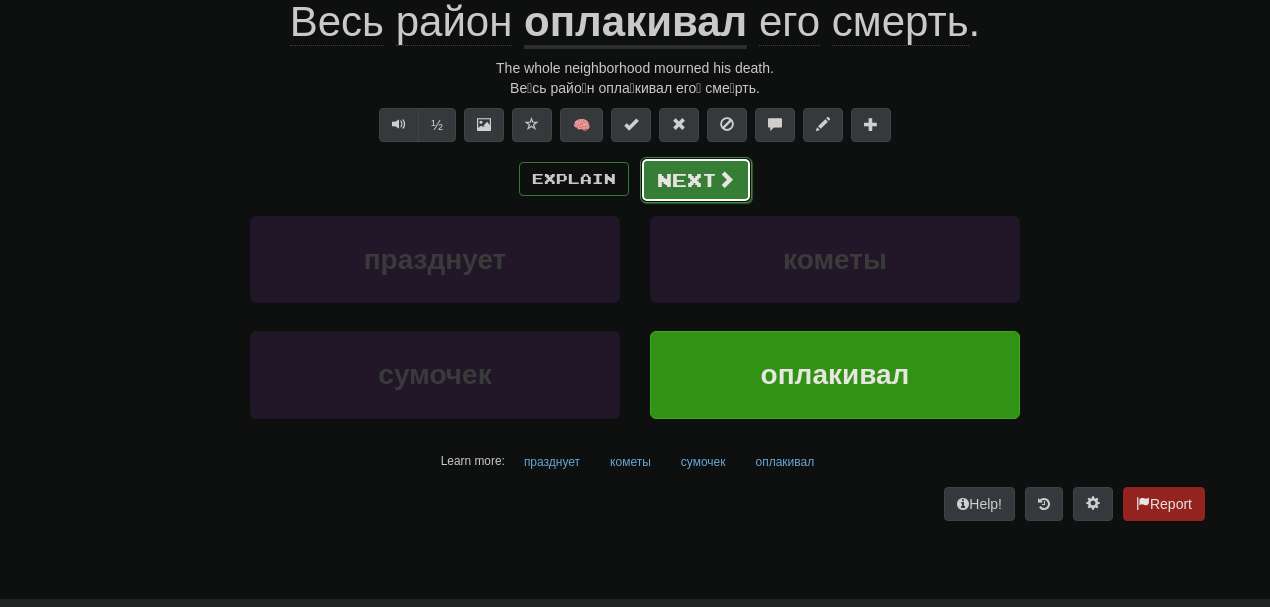 click on "Next" at bounding box center [696, 180] 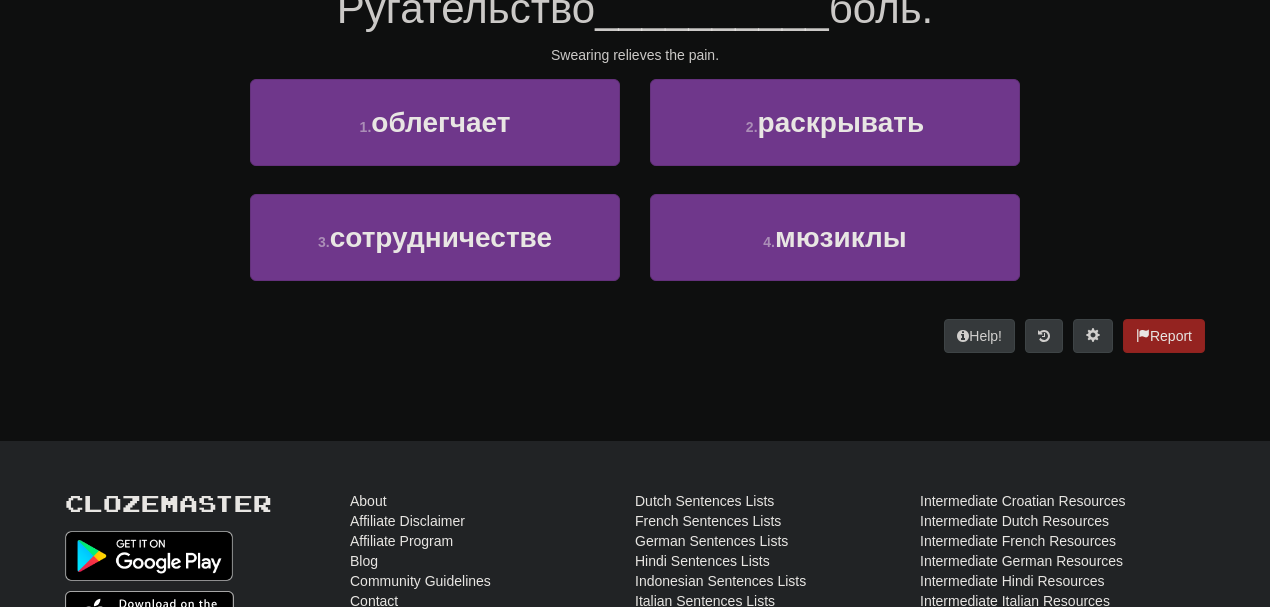 scroll, scrollTop: 203, scrollLeft: 0, axis: vertical 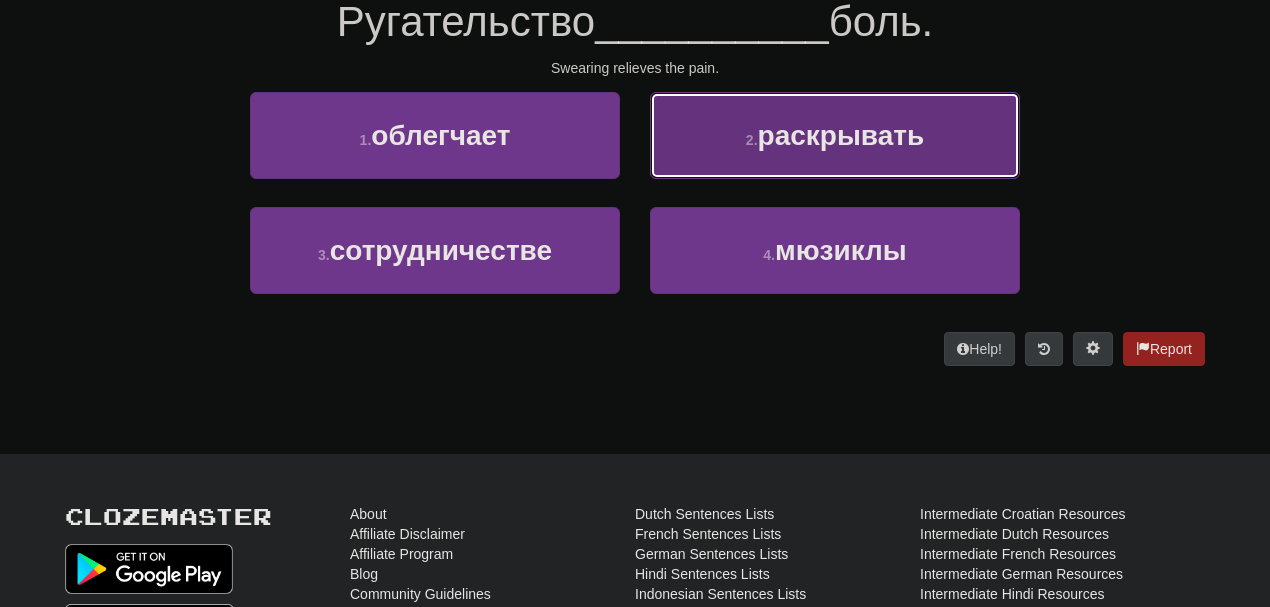 click on "раскрывать" at bounding box center (841, 135) 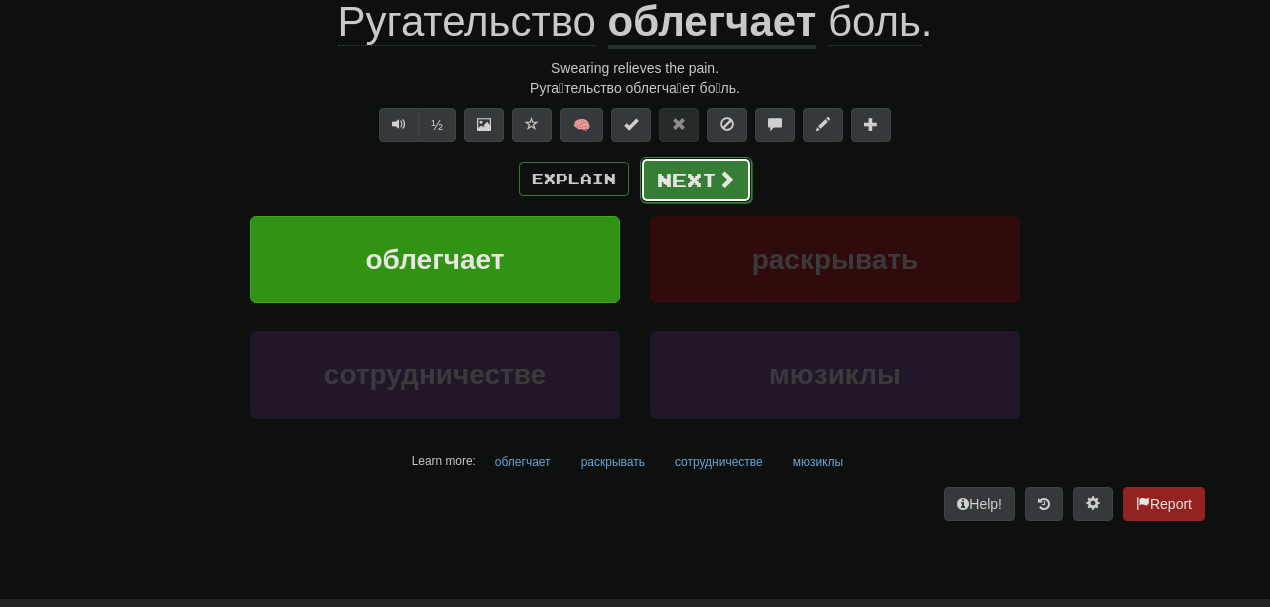 click on "Next" at bounding box center [696, 180] 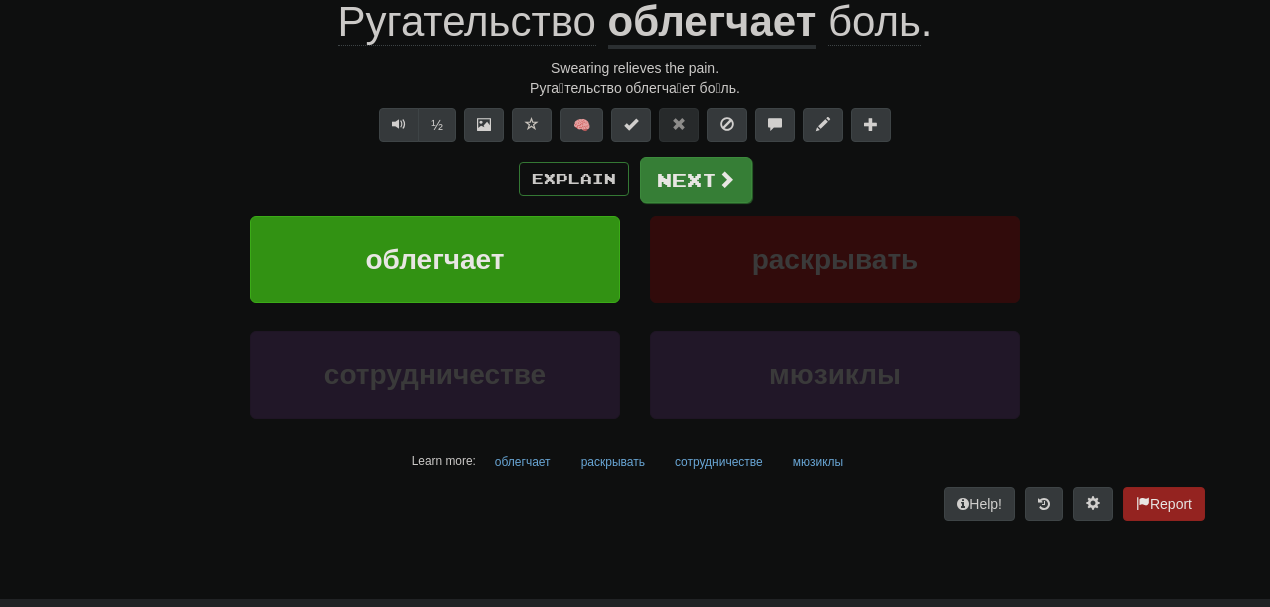 scroll, scrollTop: 203, scrollLeft: 0, axis: vertical 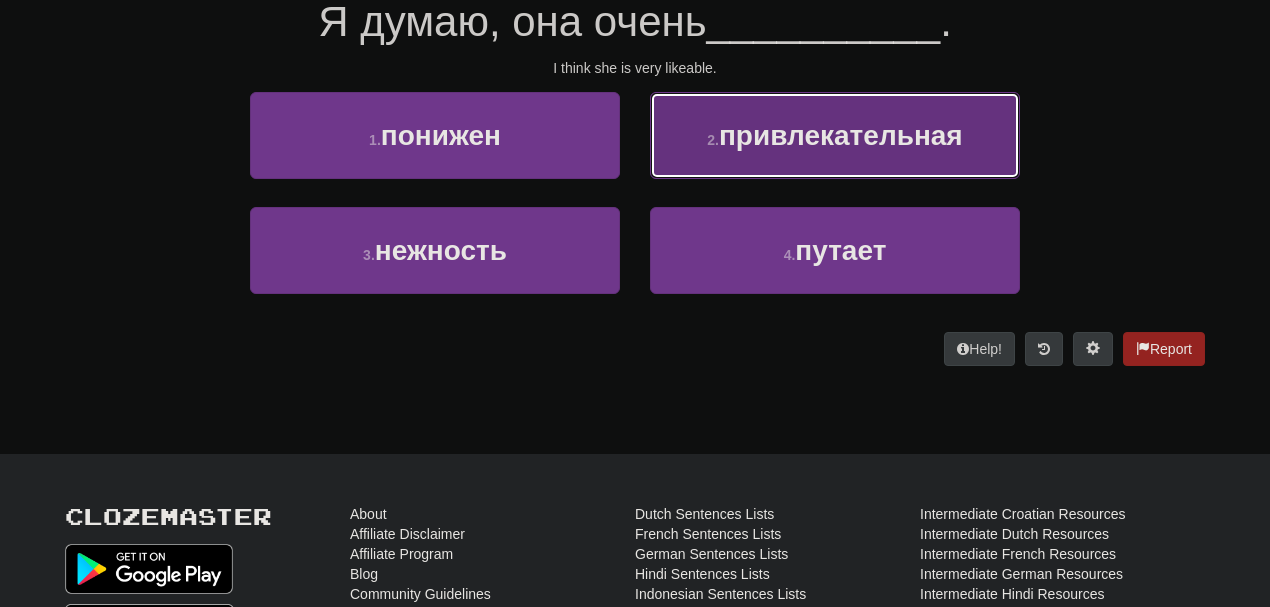 click on "привлекательная" at bounding box center [841, 135] 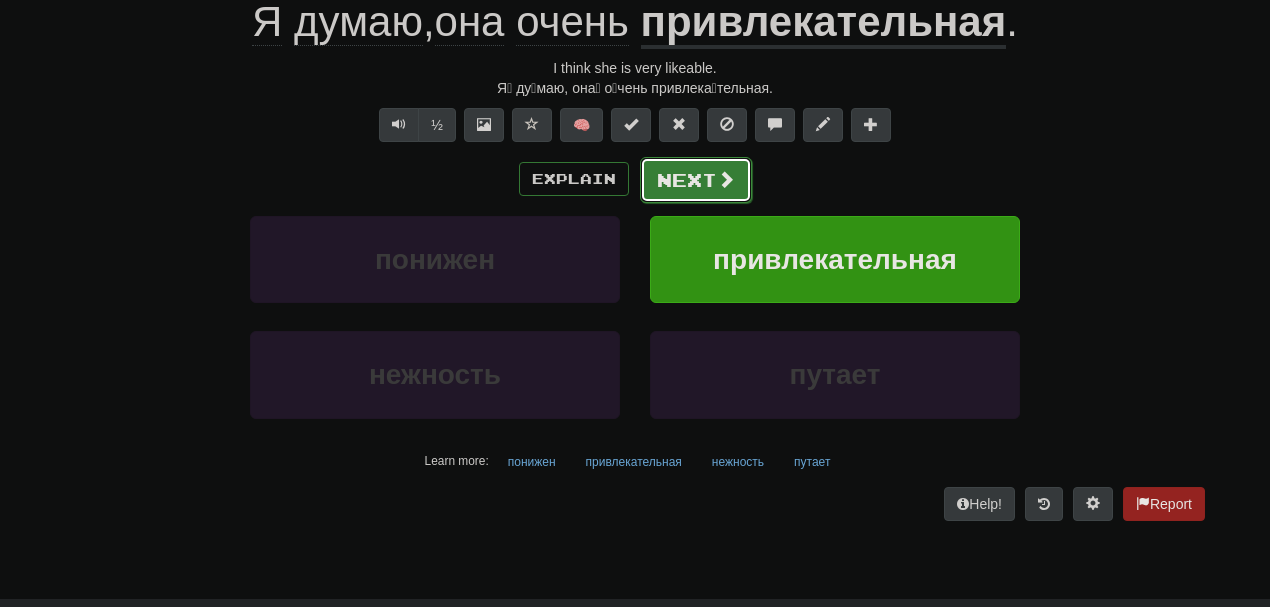 click on "Next" at bounding box center (696, 180) 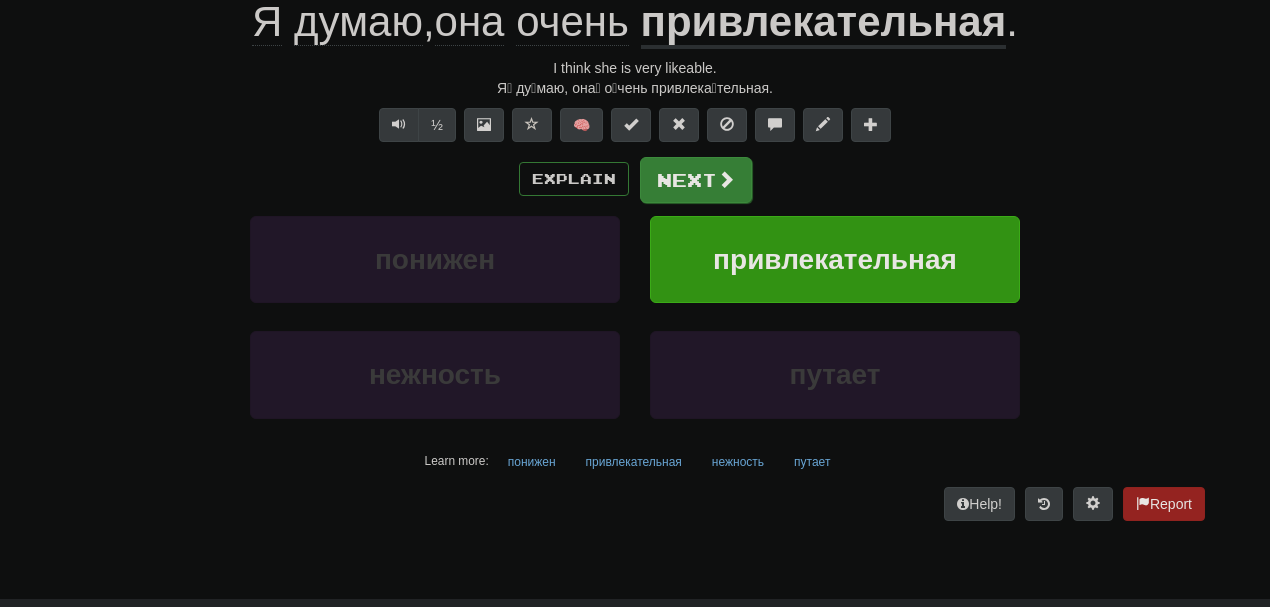 scroll, scrollTop: 203, scrollLeft: 0, axis: vertical 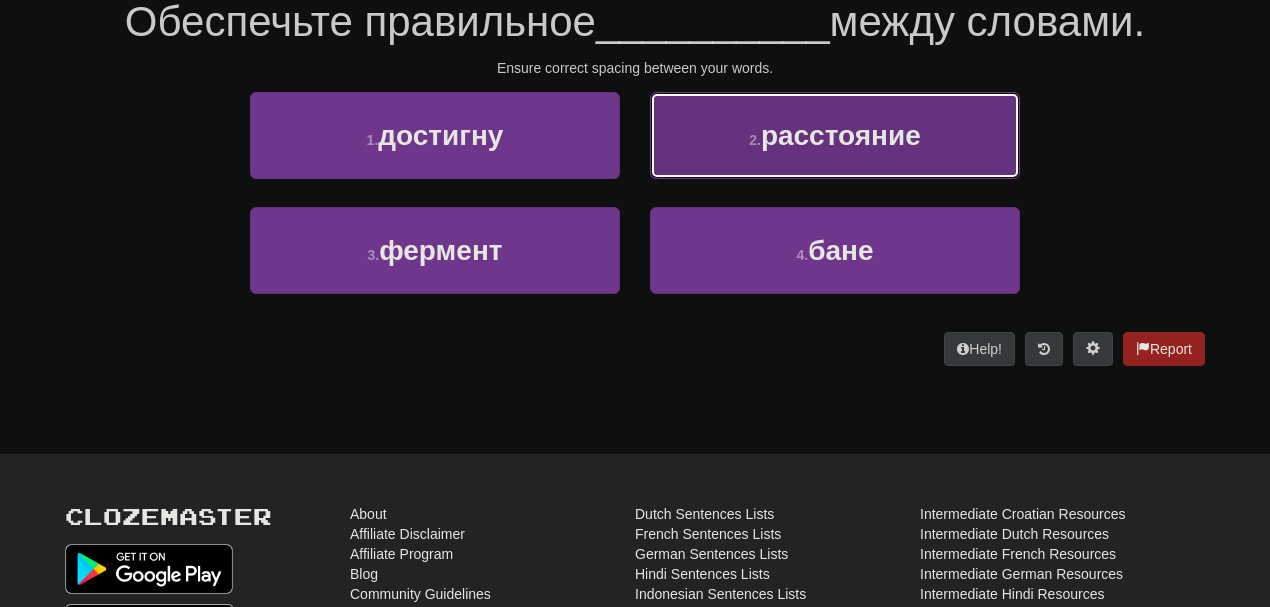 click on "2 .  расстояние" at bounding box center [835, 135] 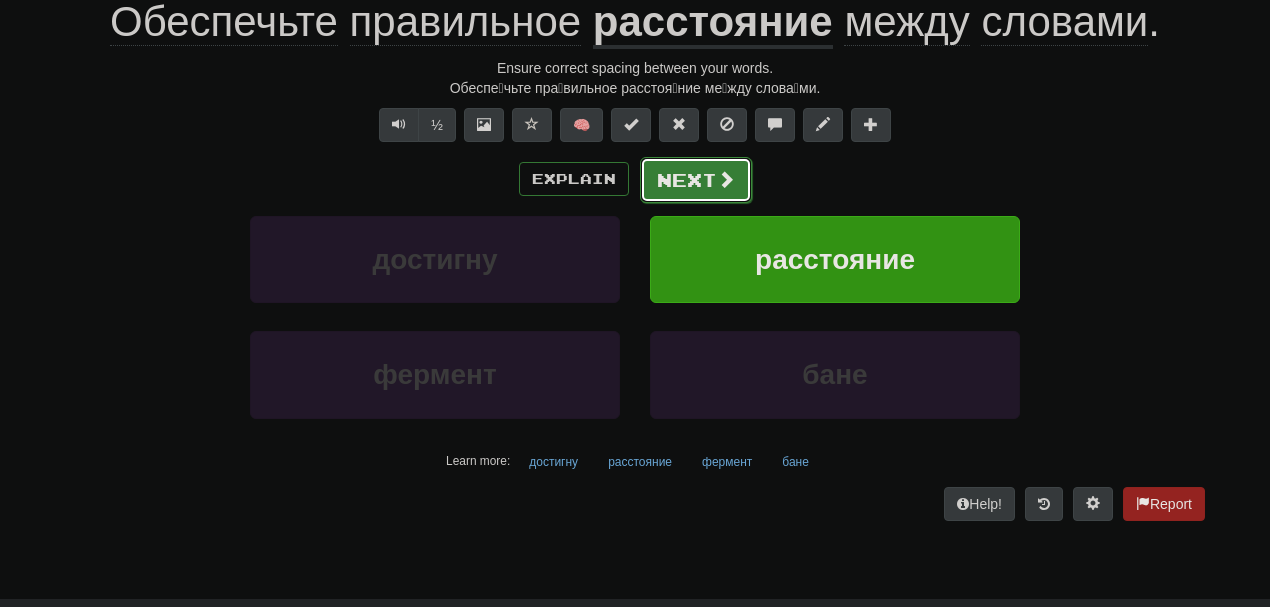 click on "Next" at bounding box center [696, 180] 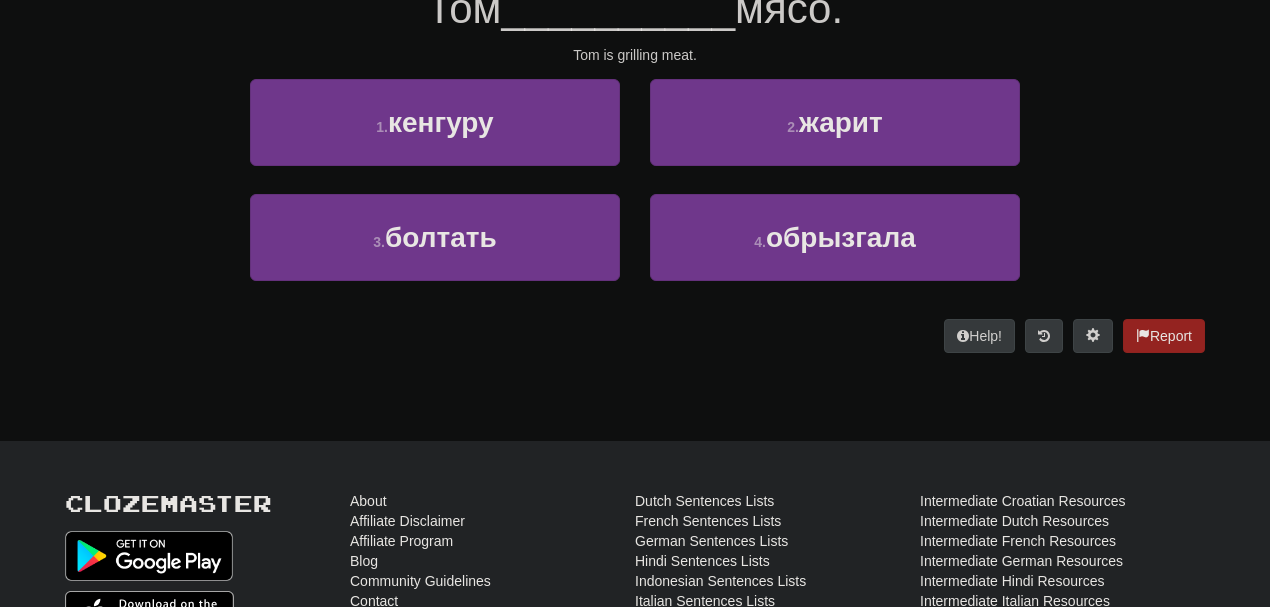 scroll, scrollTop: 203, scrollLeft: 0, axis: vertical 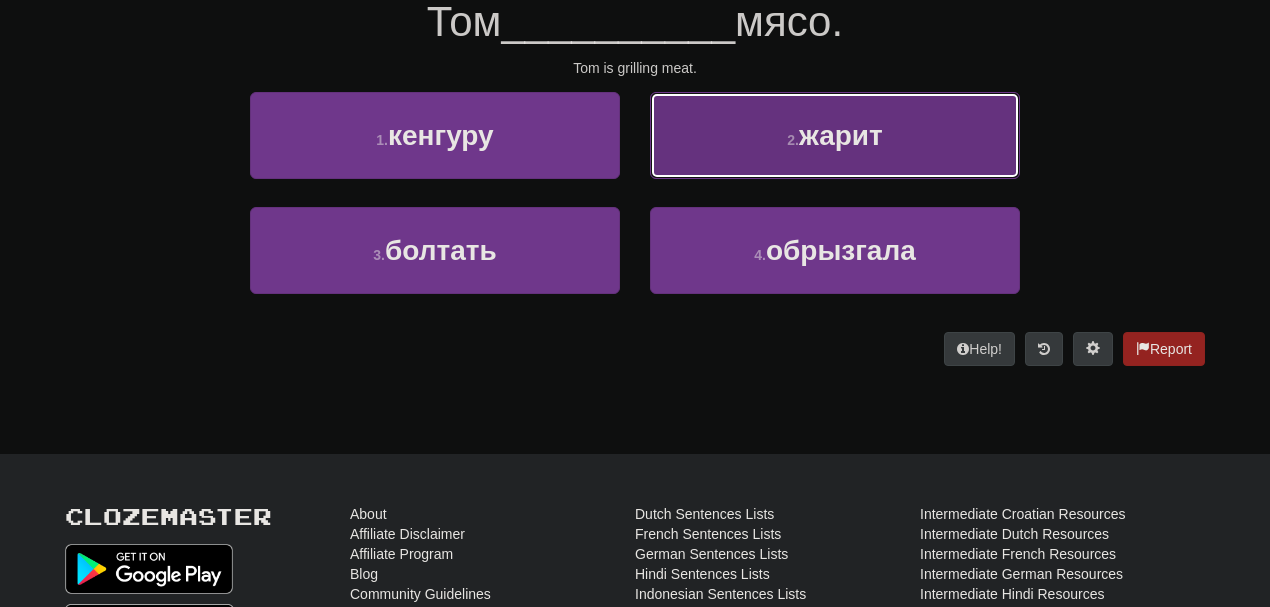 click on "2 .  жарит" at bounding box center (835, 135) 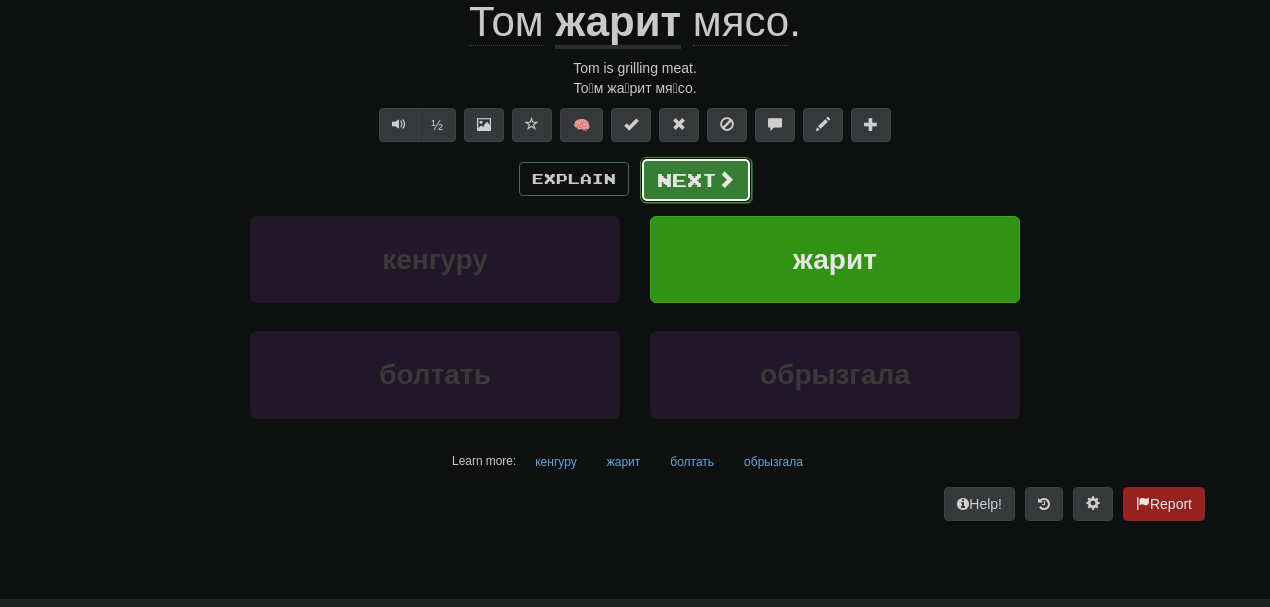 click on "Next" at bounding box center (696, 180) 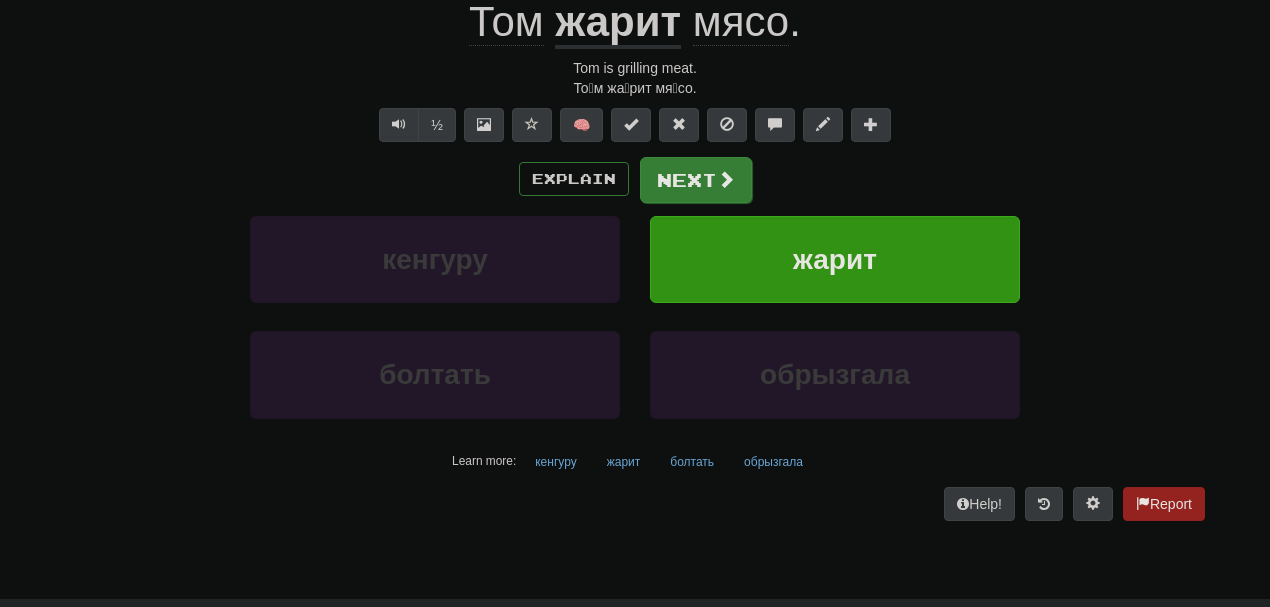 scroll, scrollTop: 203, scrollLeft: 0, axis: vertical 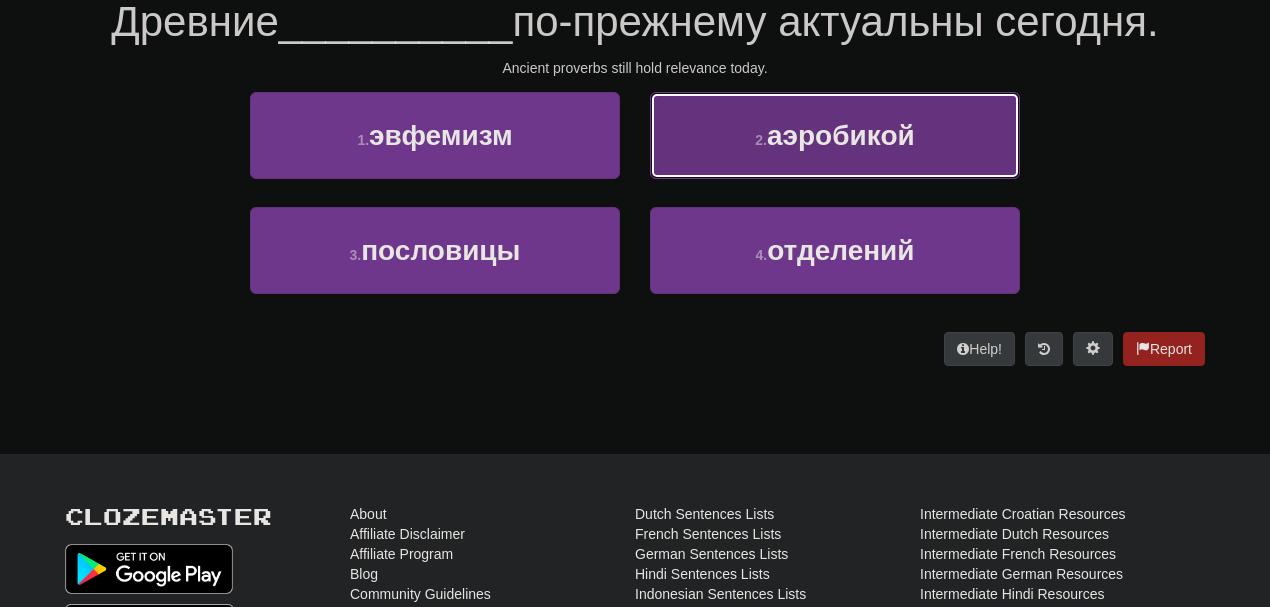 click on "2 .  аэробикой" at bounding box center (835, 135) 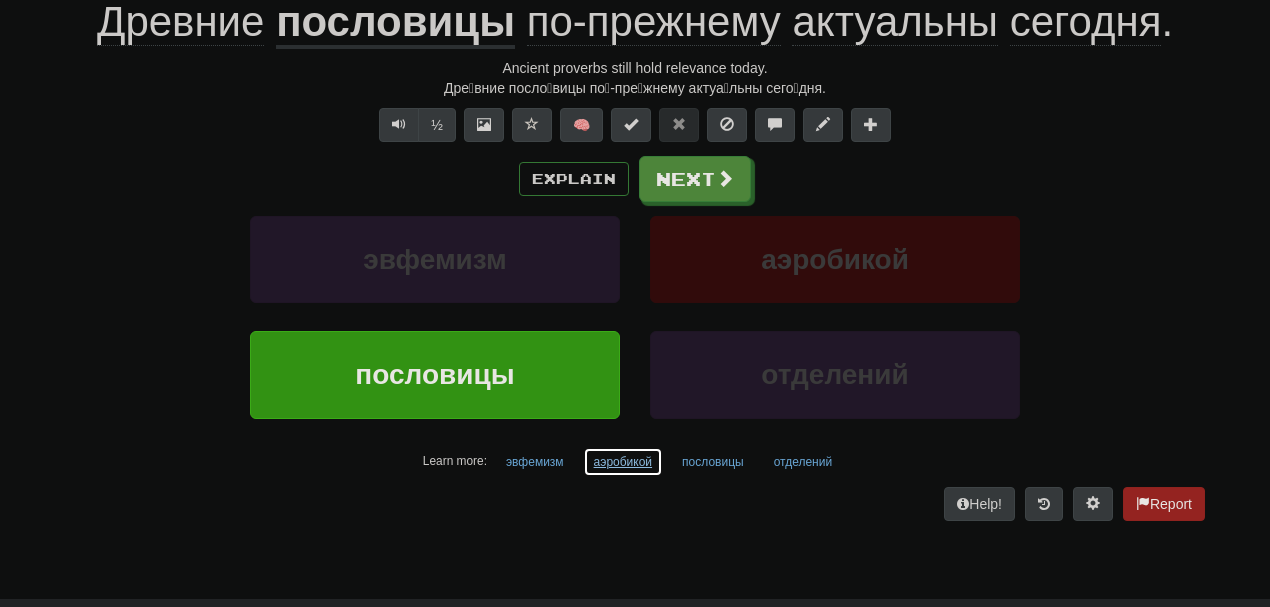 click on "аэробикой" at bounding box center (623, 462) 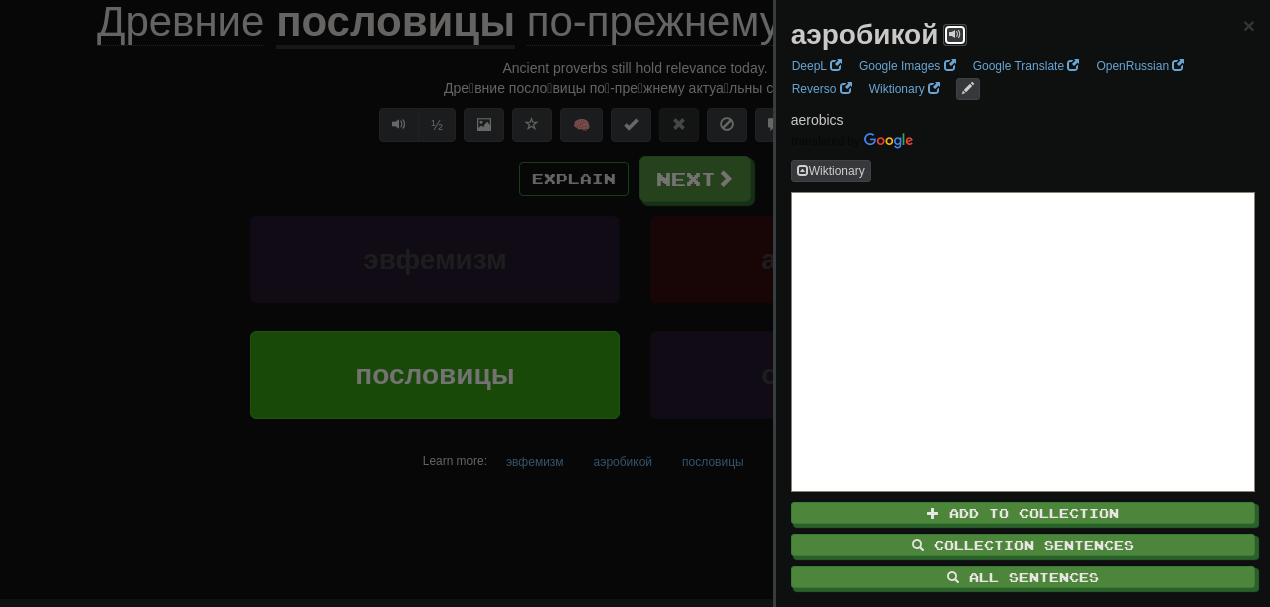 click at bounding box center (955, 34) 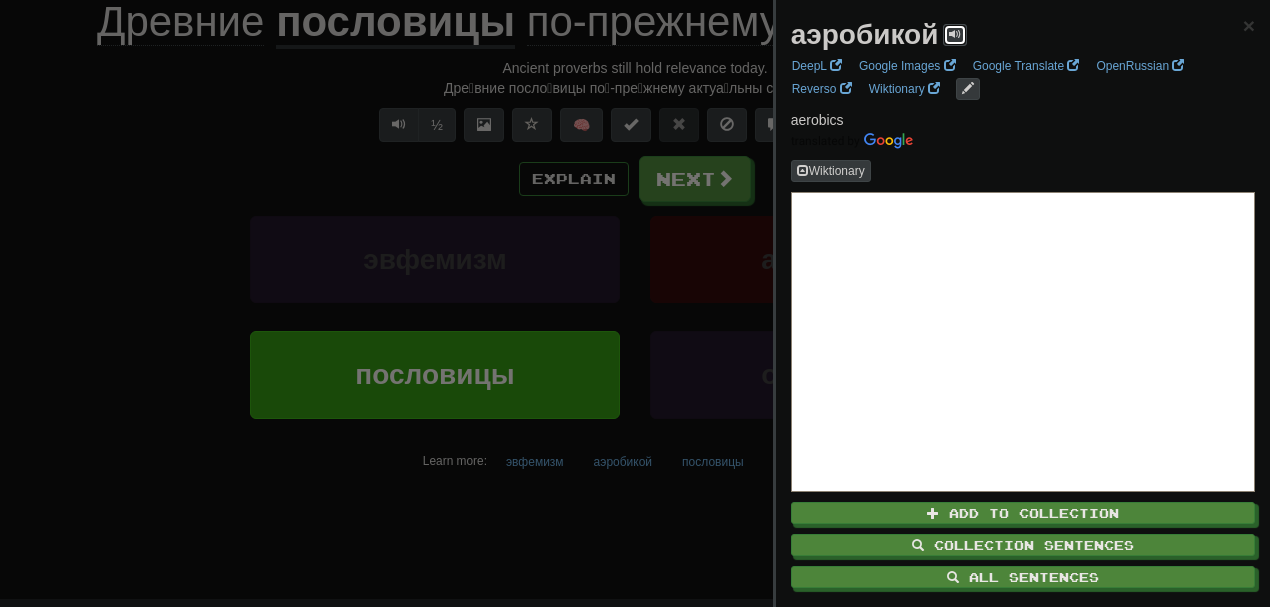 click at bounding box center [955, 34] 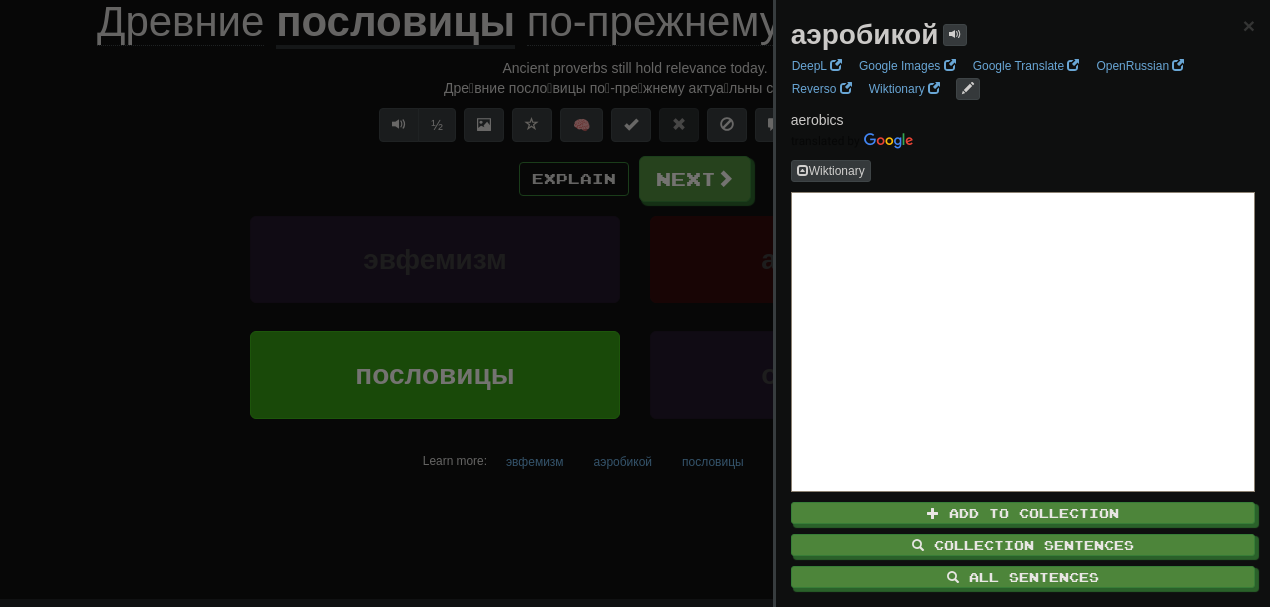 click at bounding box center [635, 303] 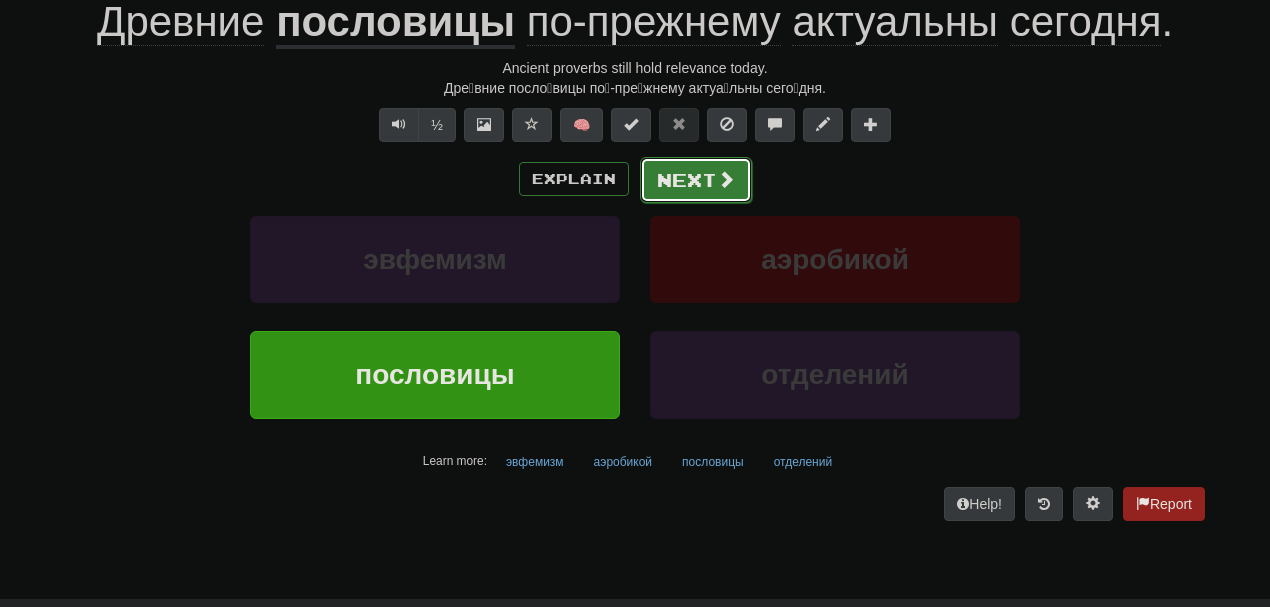 click on "Next" at bounding box center (696, 180) 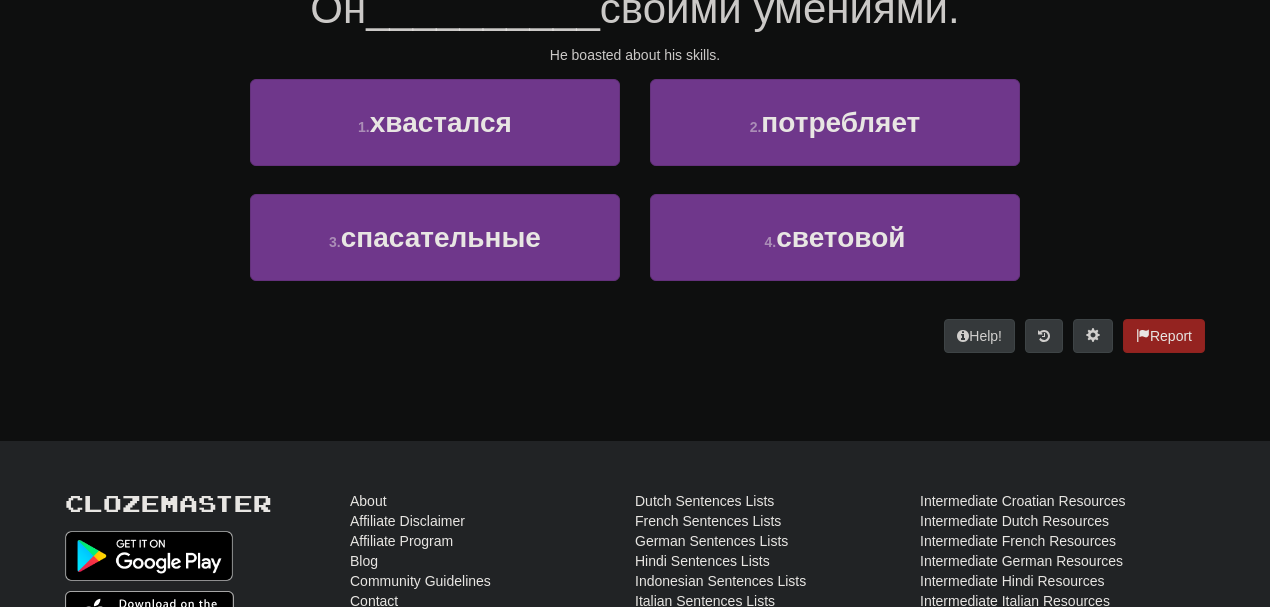 scroll, scrollTop: 203, scrollLeft: 0, axis: vertical 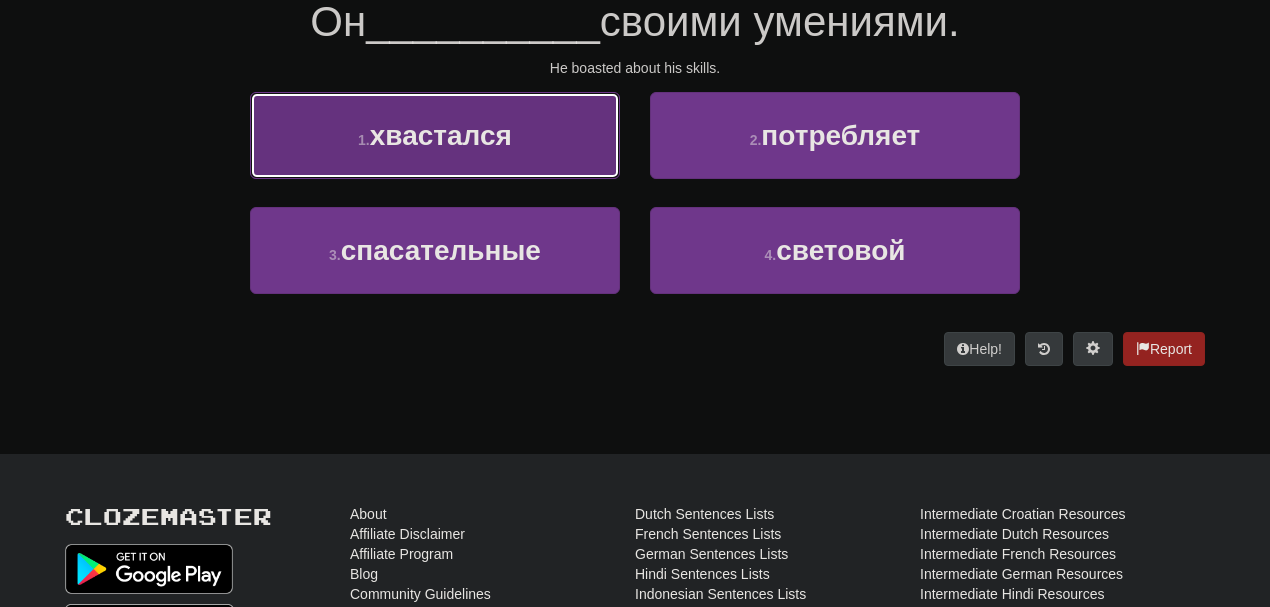 click on "хвастался" at bounding box center (441, 135) 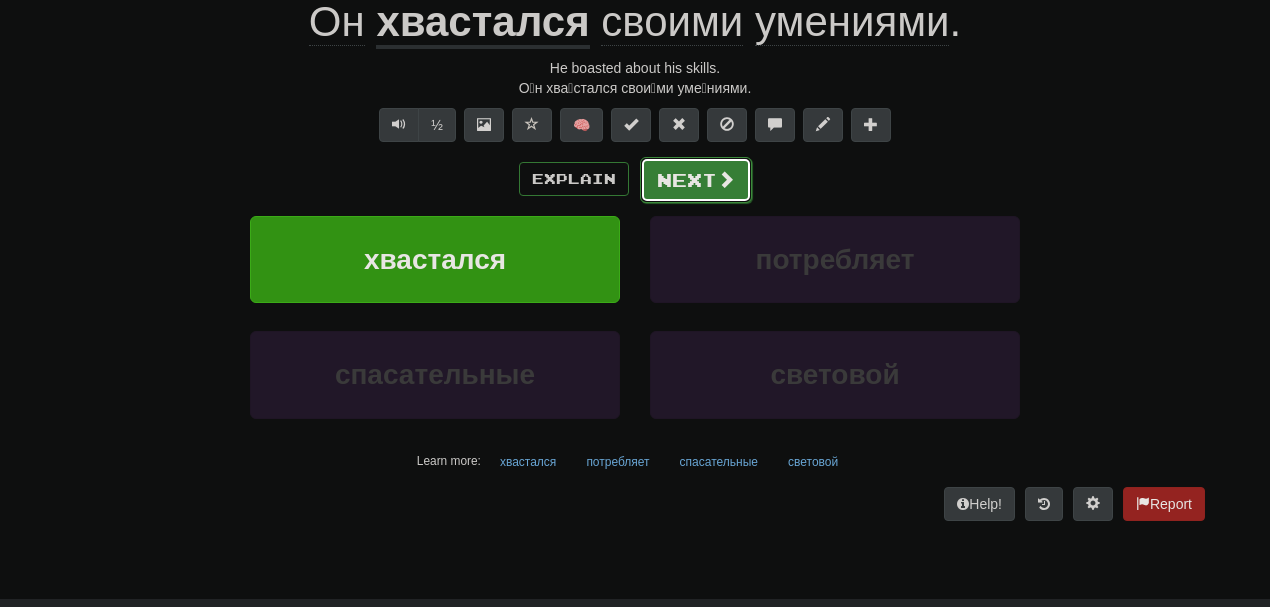 click on "Next" at bounding box center (696, 180) 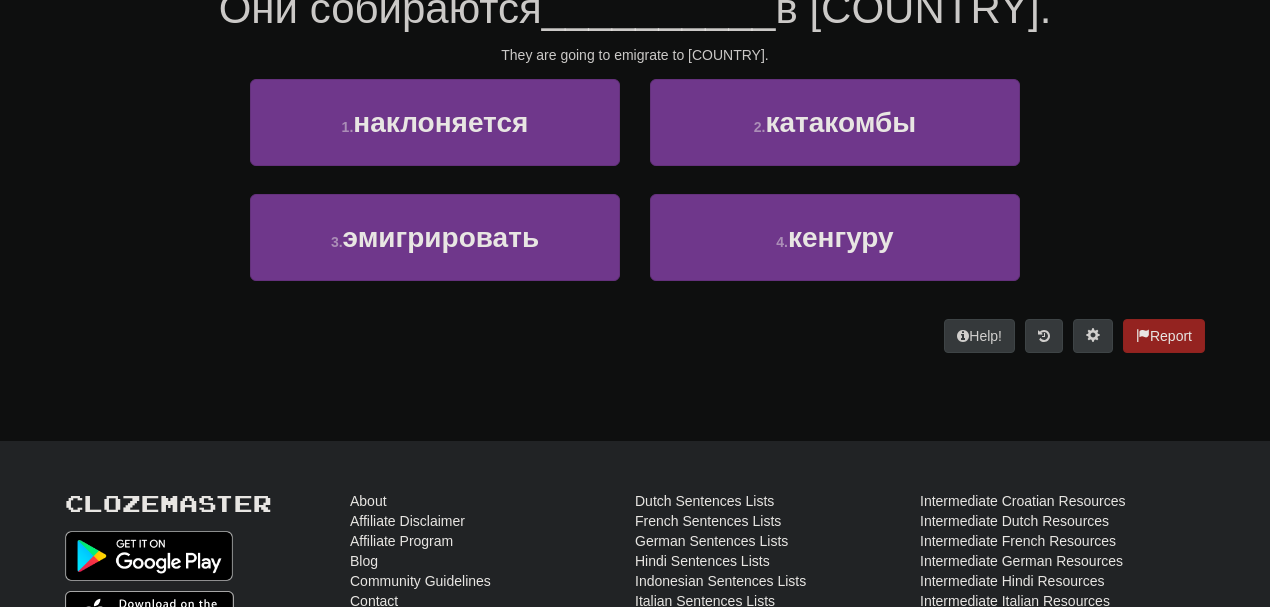 scroll, scrollTop: 203, scrollLeft: 0, axis: vertical 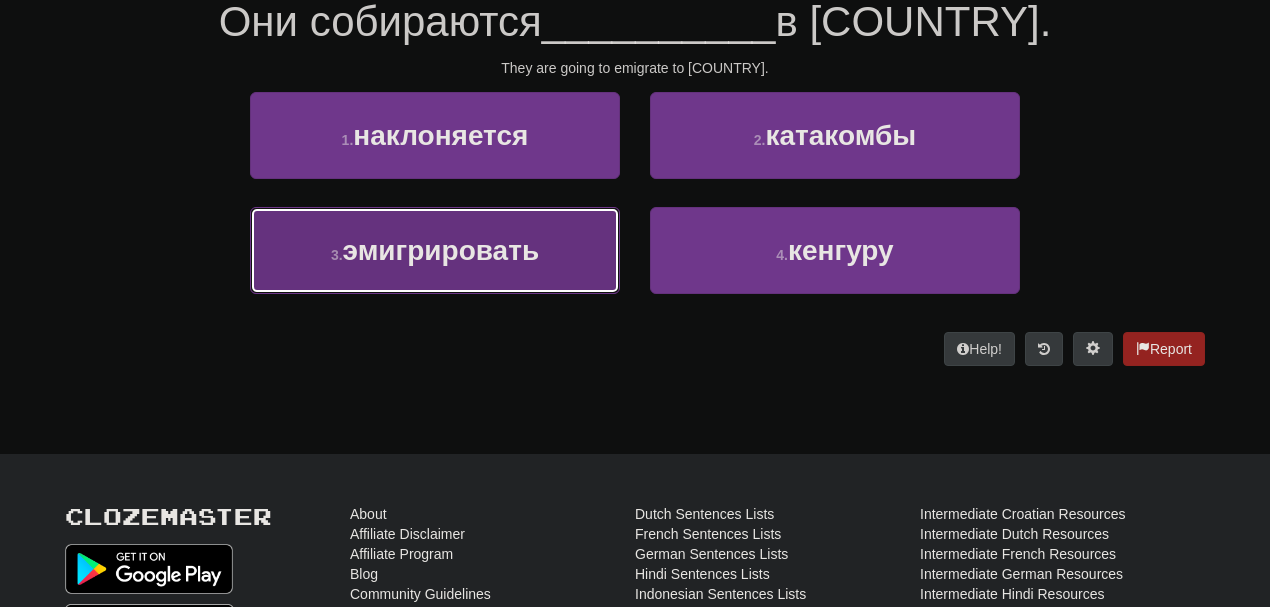click on "3 .  эмигрировать" at bounding box center (435, 250) 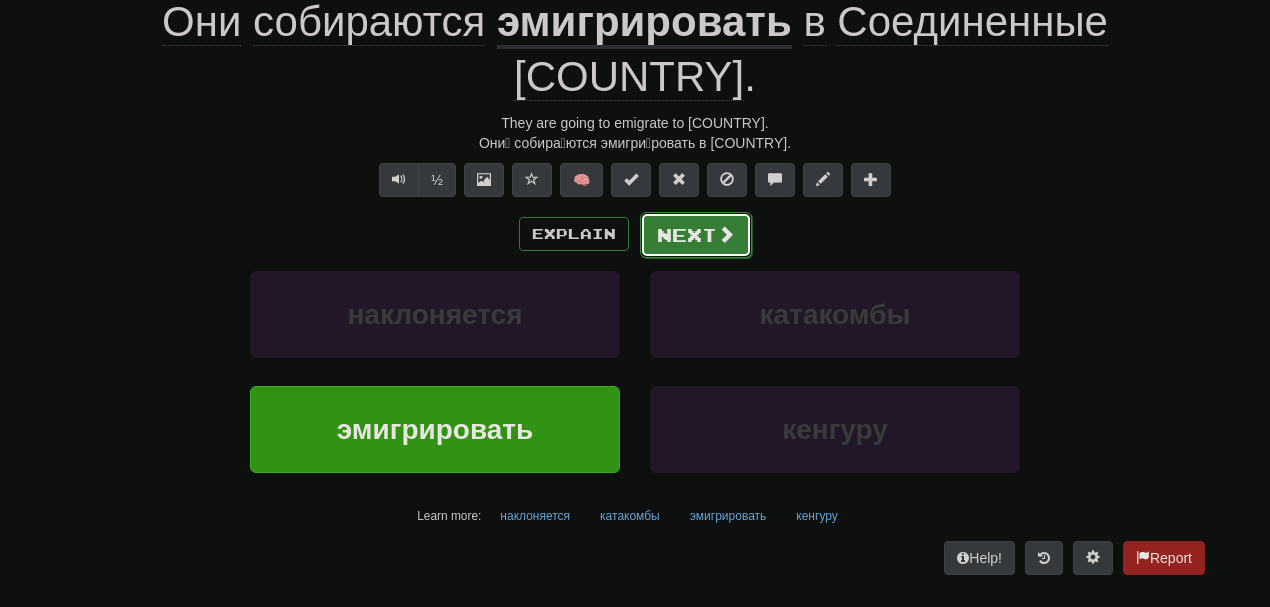 click at bounding box center (726, 234) 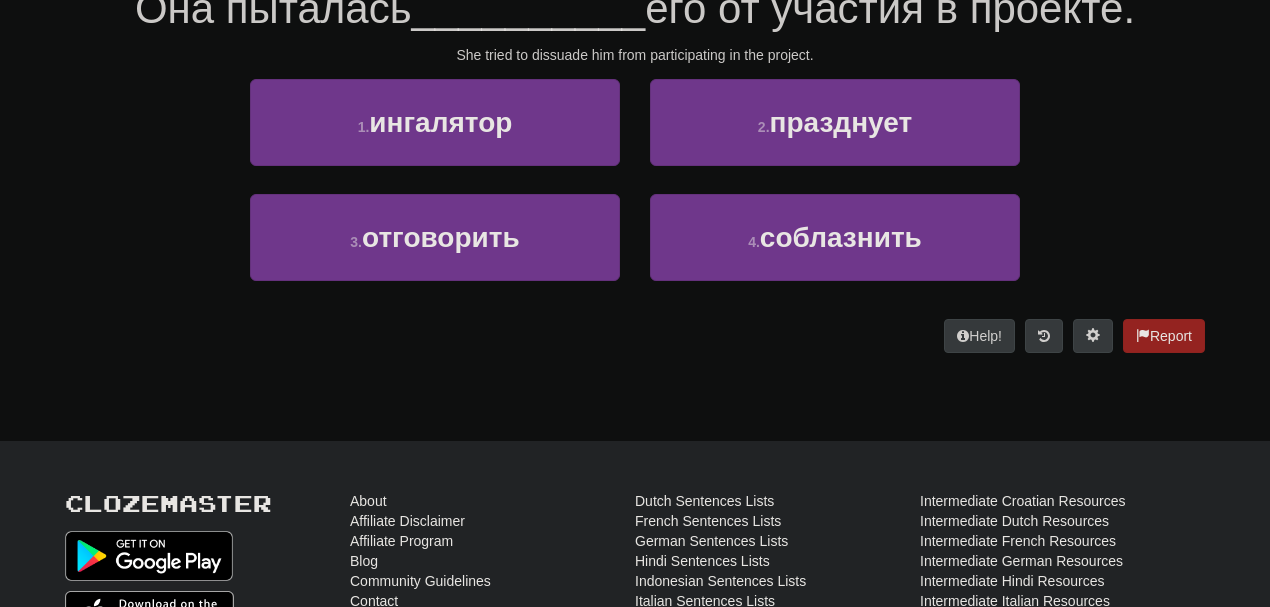 scroll, scrollTop: 203, scrollLeft: 0, axis: vertical 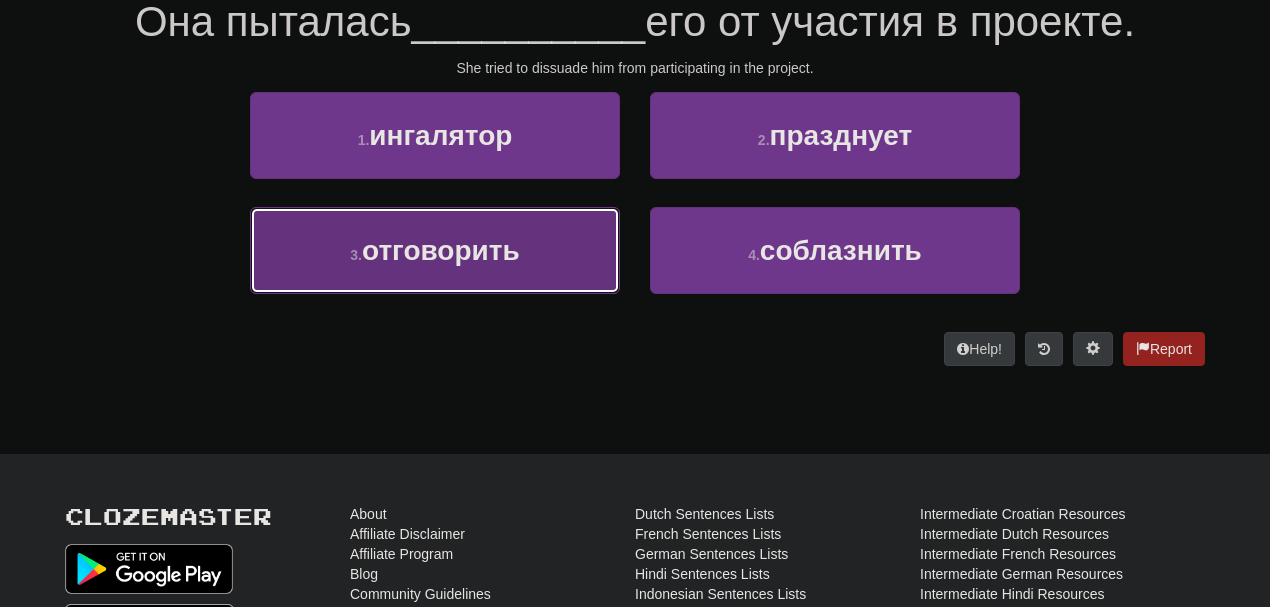 click on "3 .  отговорить" at bounding box center (435, 250) 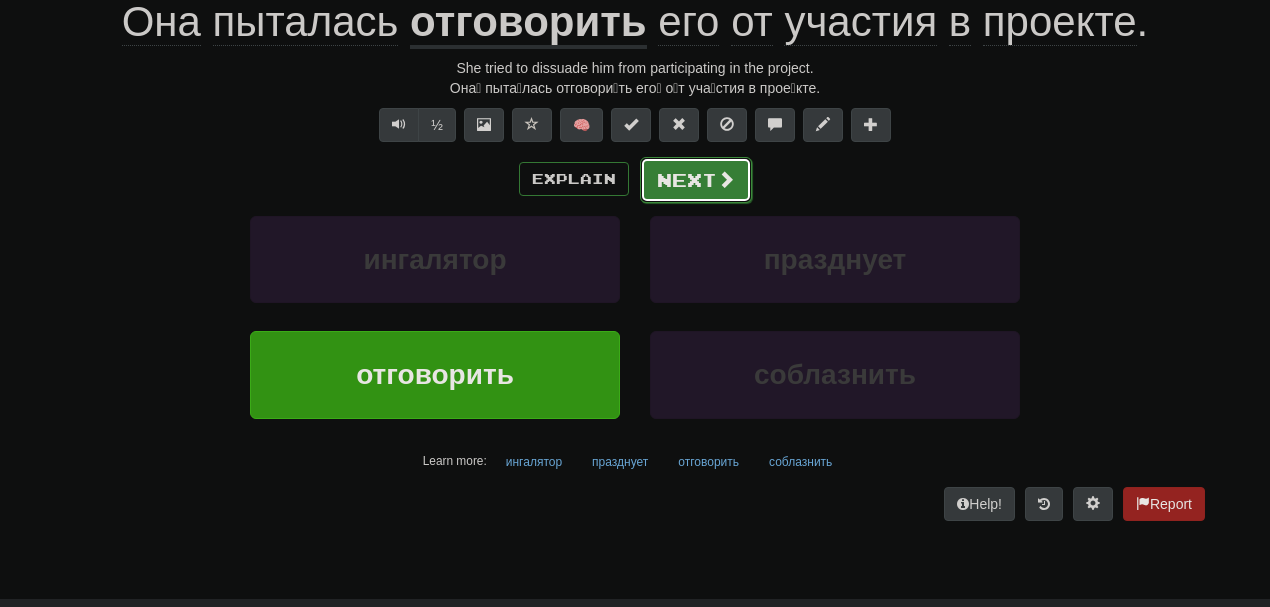 click on "Next" at bounding box center [696, 180] 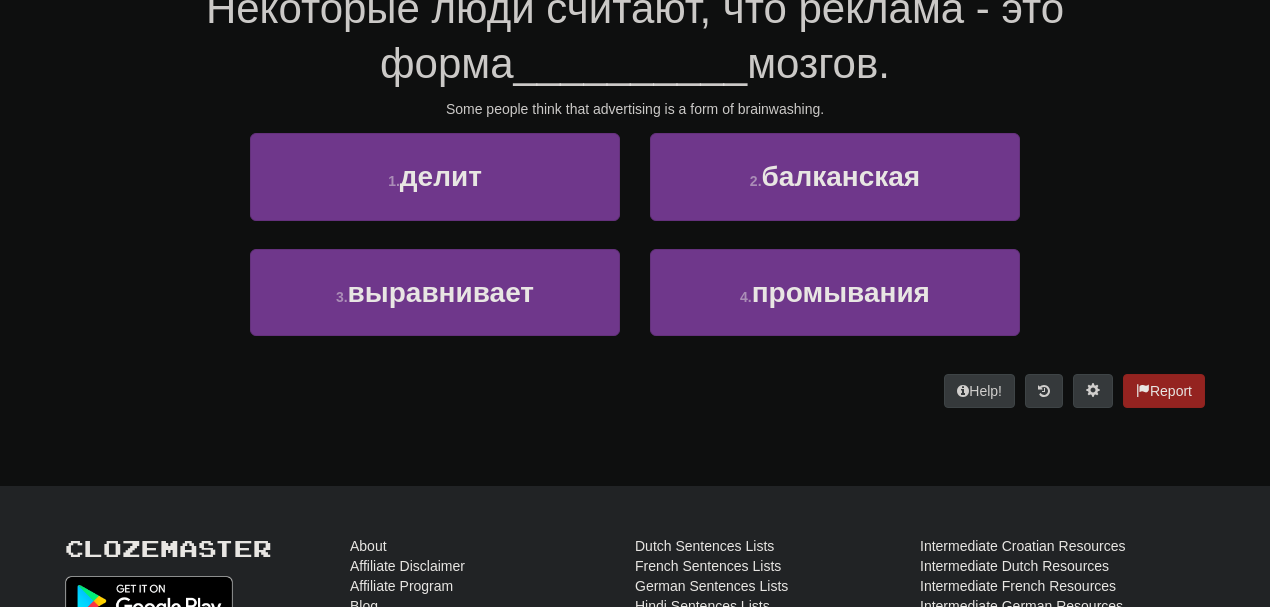 scroll, scrollTop: 203, scrollLeft: 0, axis: vertical 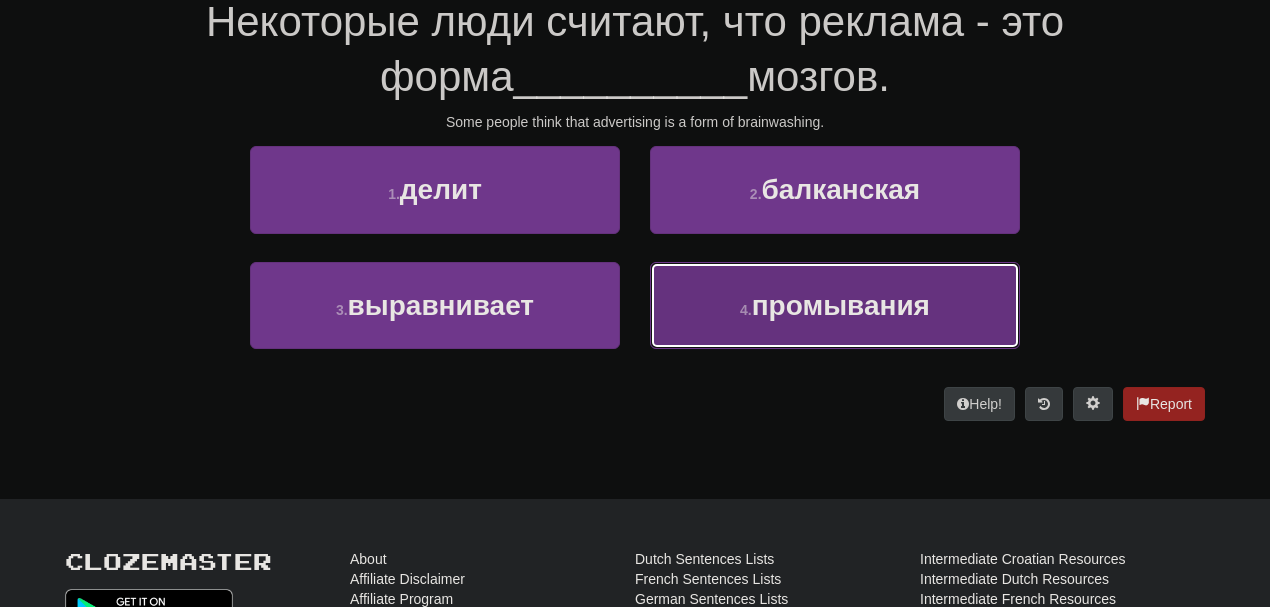 click on "4 .  промывания" at bounding box center (835, 305) 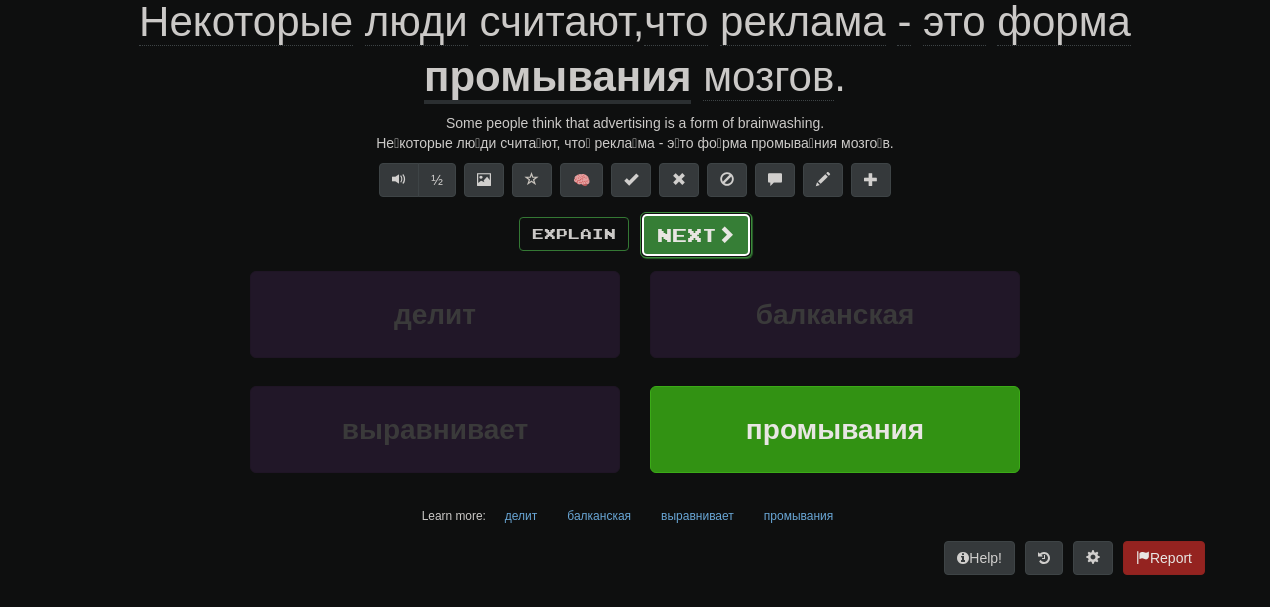 click on "Next" at bounding box center [696, 235] 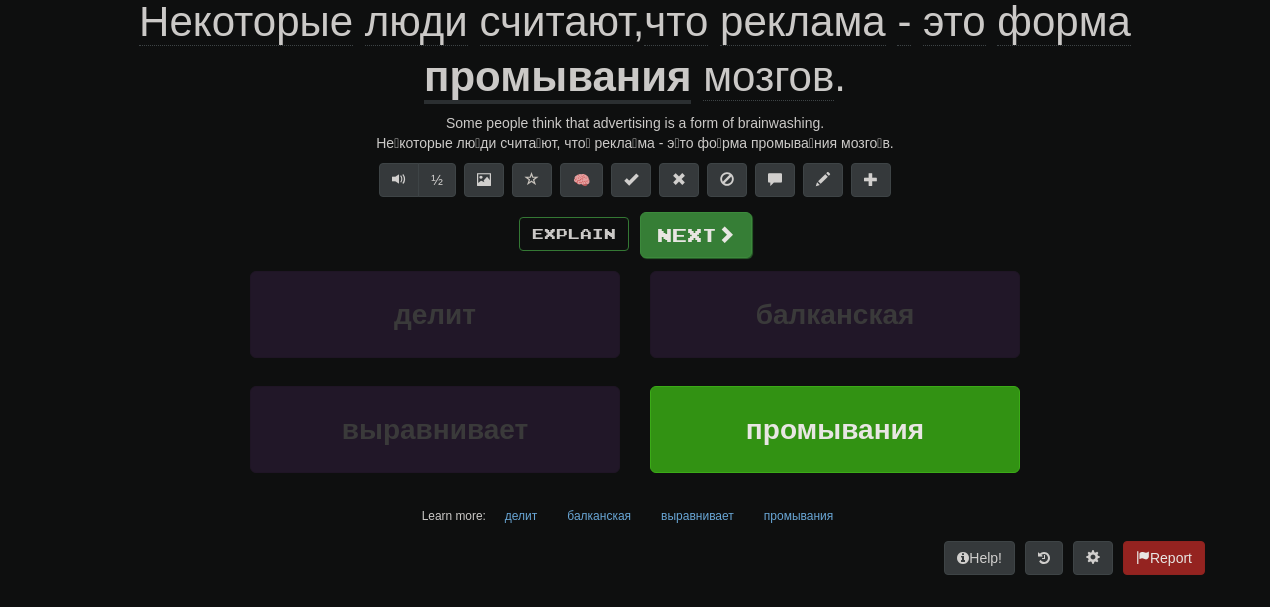 scroll, scrollTop: 203, scrollLeft: 0, axis: vertical 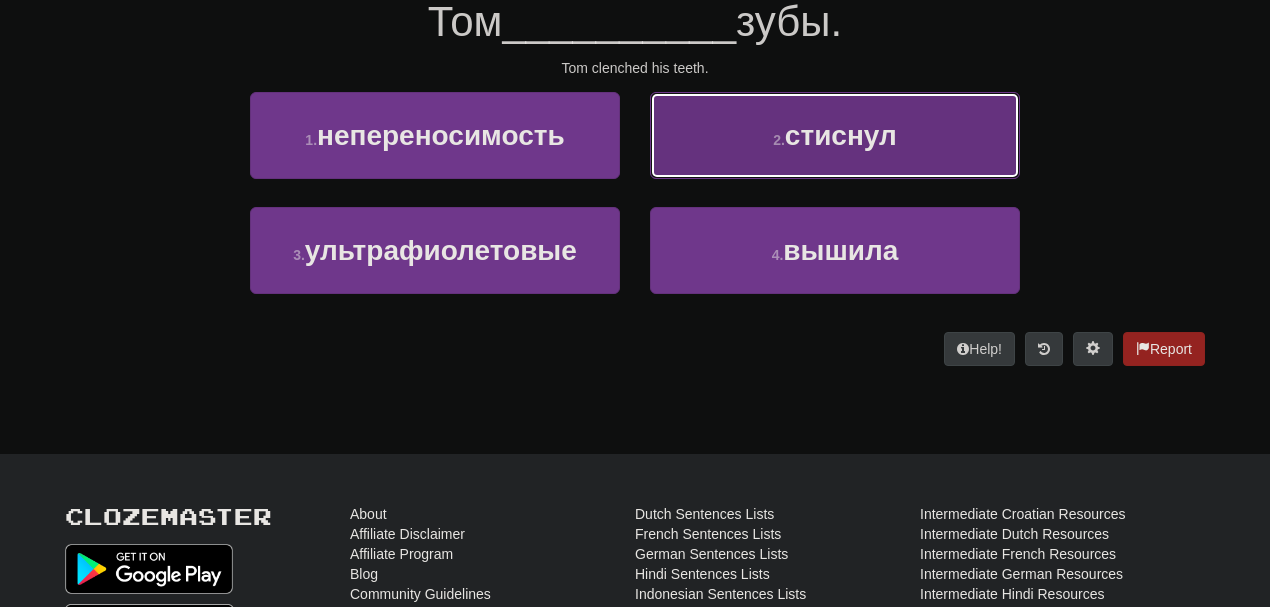 click on "2 .  стиснул" at bounding box center (835, 135) 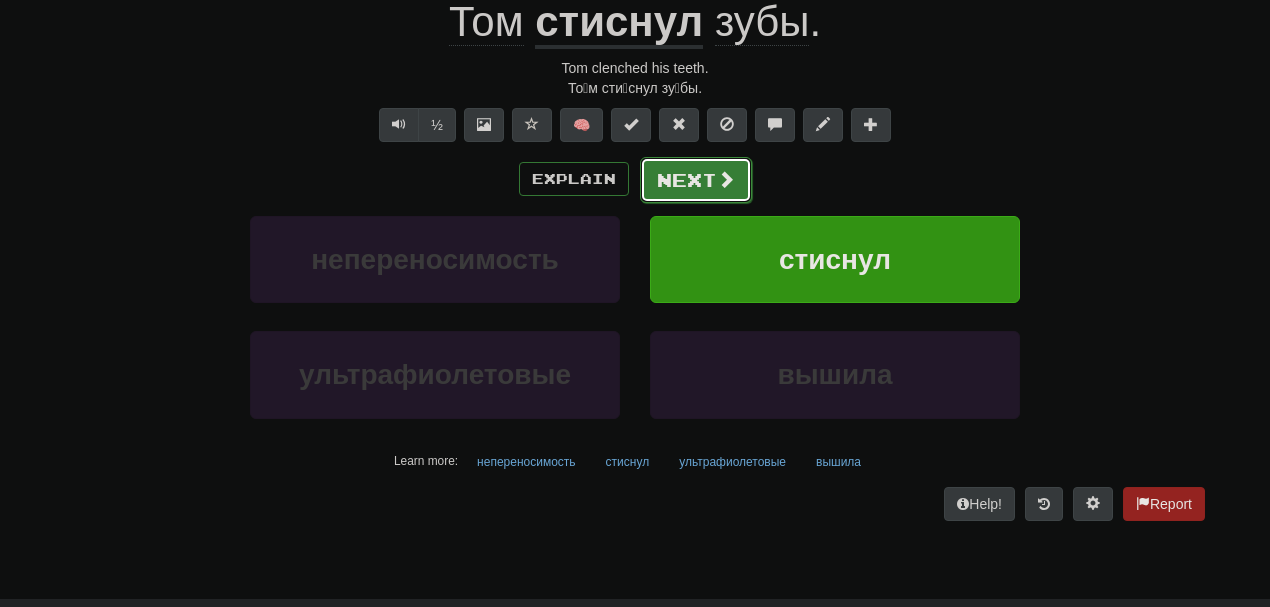 click at bounding box center (726, 179) 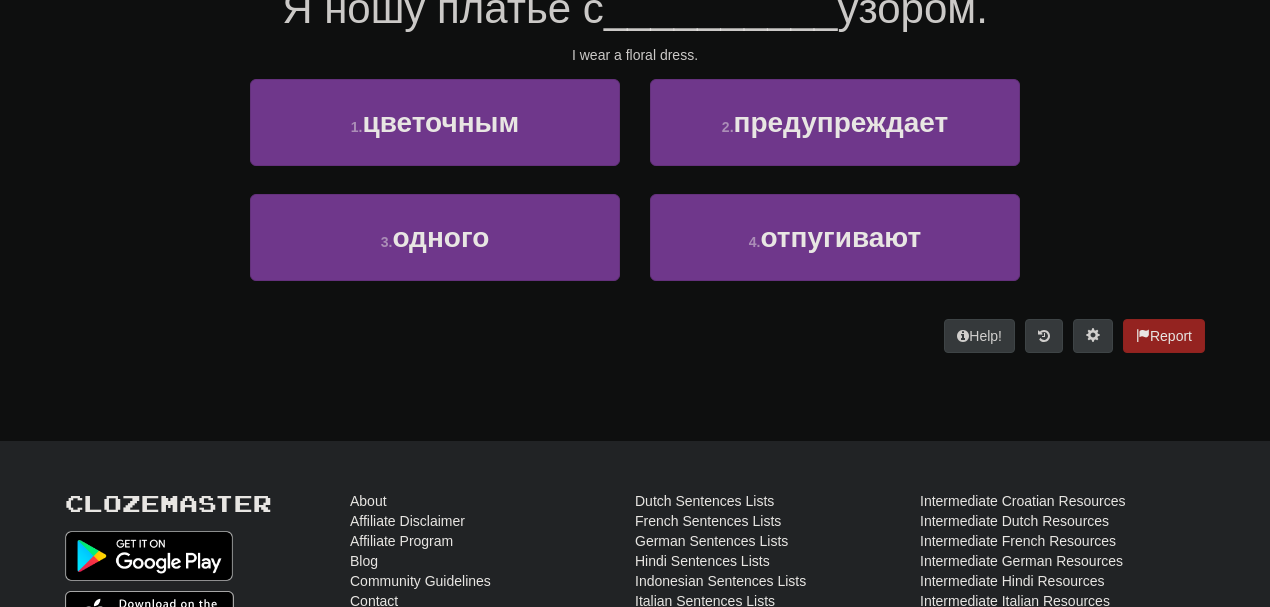 scroll, scrollTop: 203, scrollLeft: 0, axis: vertical 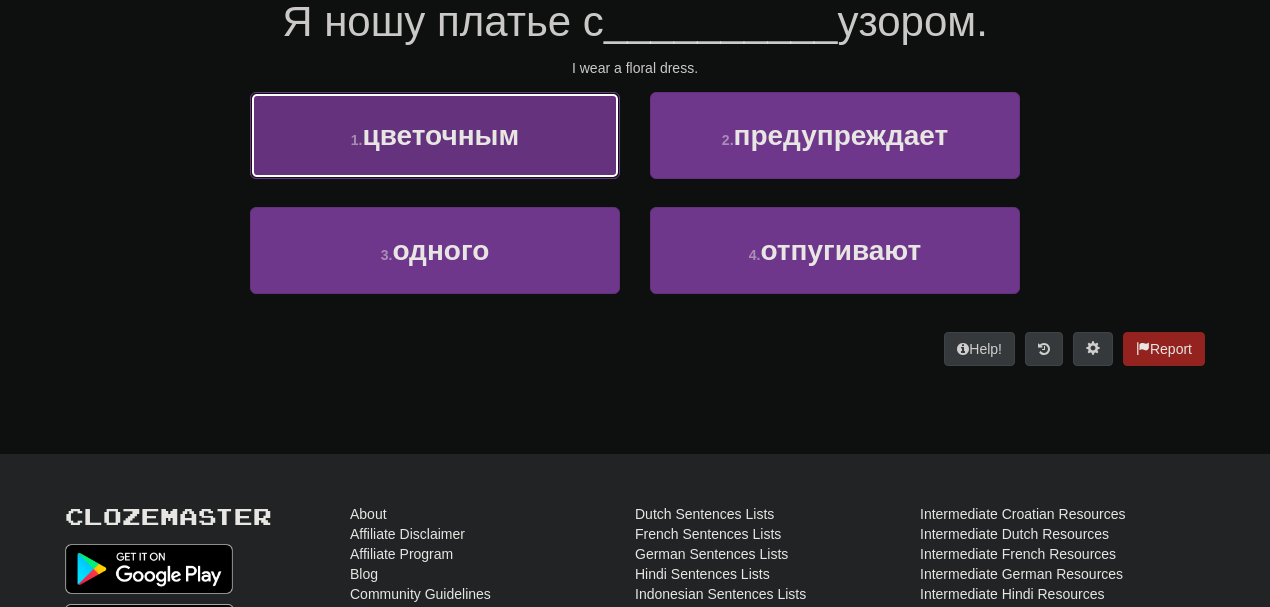 click on "1 .  цветочным" at bounding box center (435, 135) 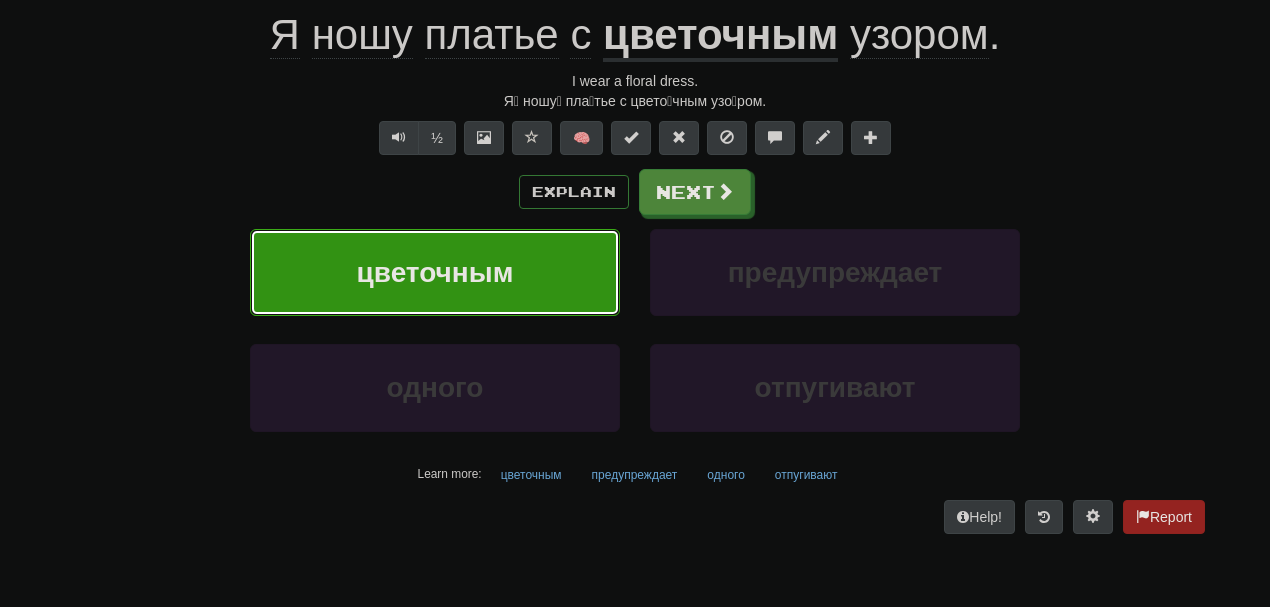 scroll, scrollTop: 216, scrollLeft: 0, axis: vertical 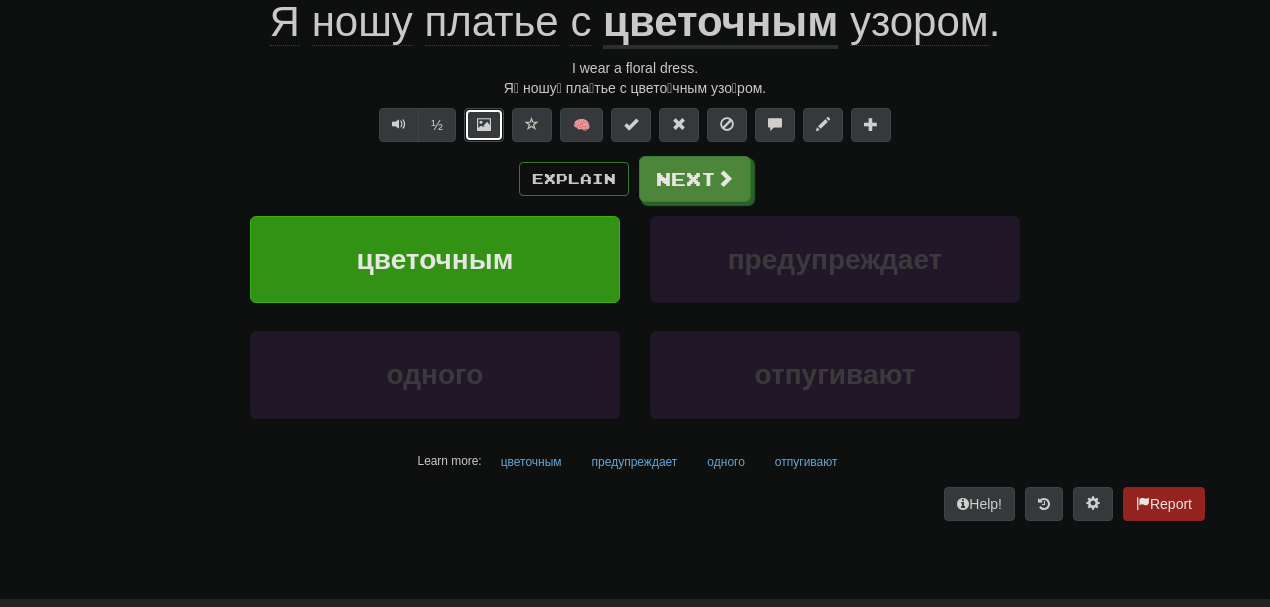 click at bounding box center (484, 125) 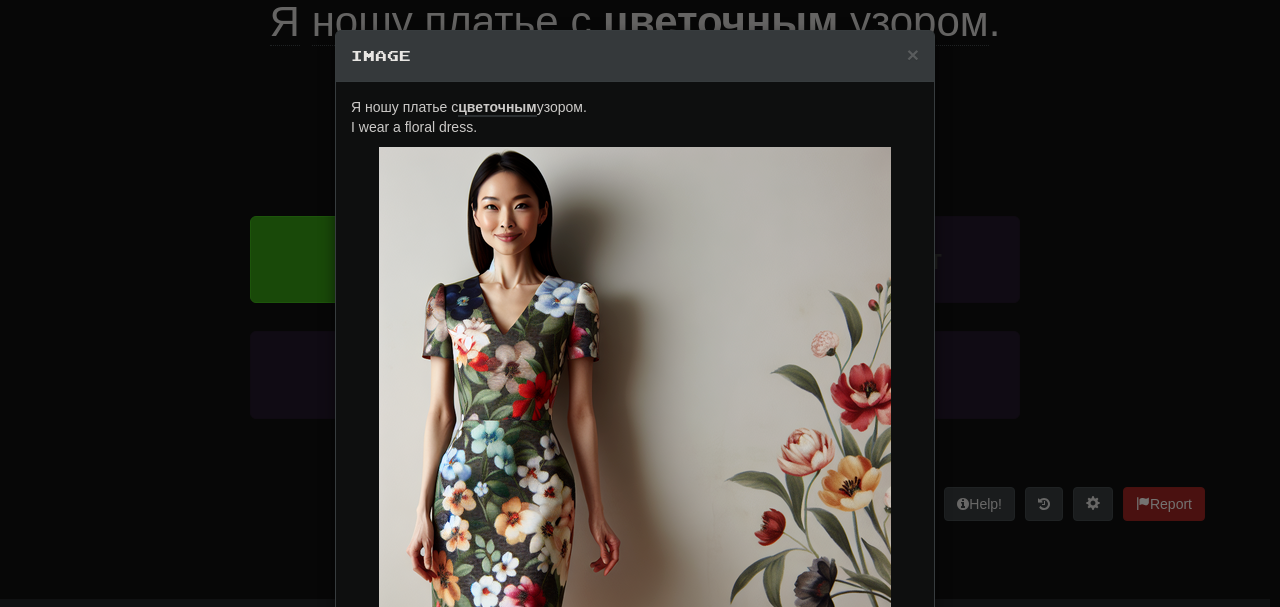 click on "× Image Я ношу платье с  цветочным  узором. I wear a floral dress. Change when and how images are shown in the game settings.  Images are in beta. Like them? Hate them?  Let us know ! Close" at bounding box center (640, 303) 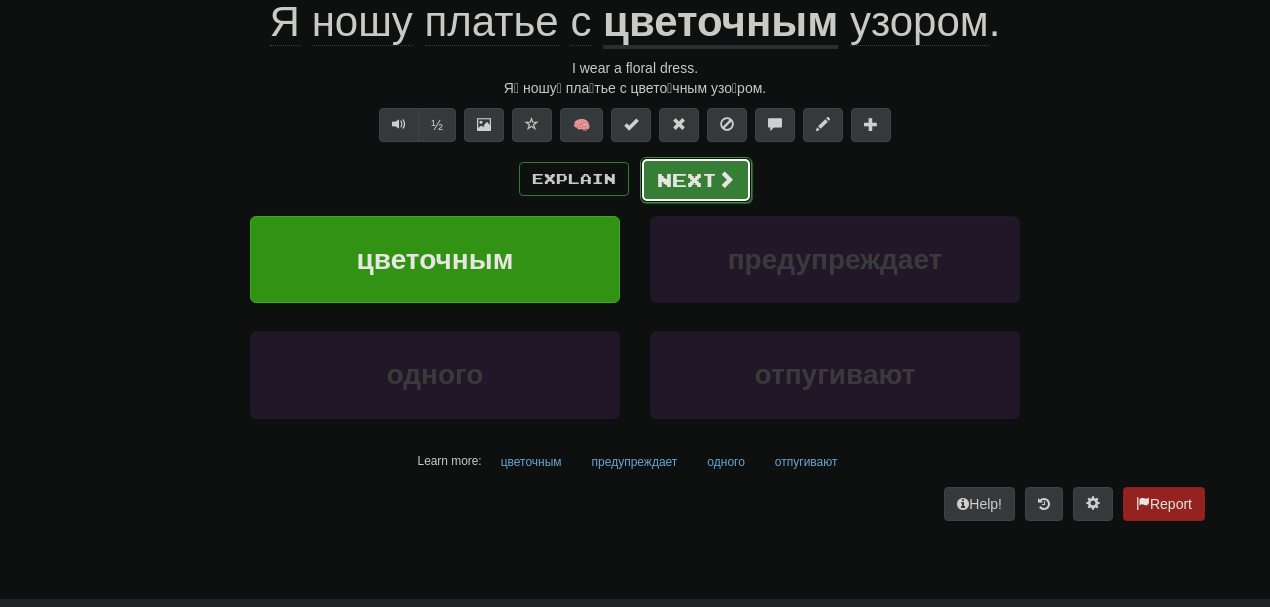 click on "Next" at bounding box center (696, 180) 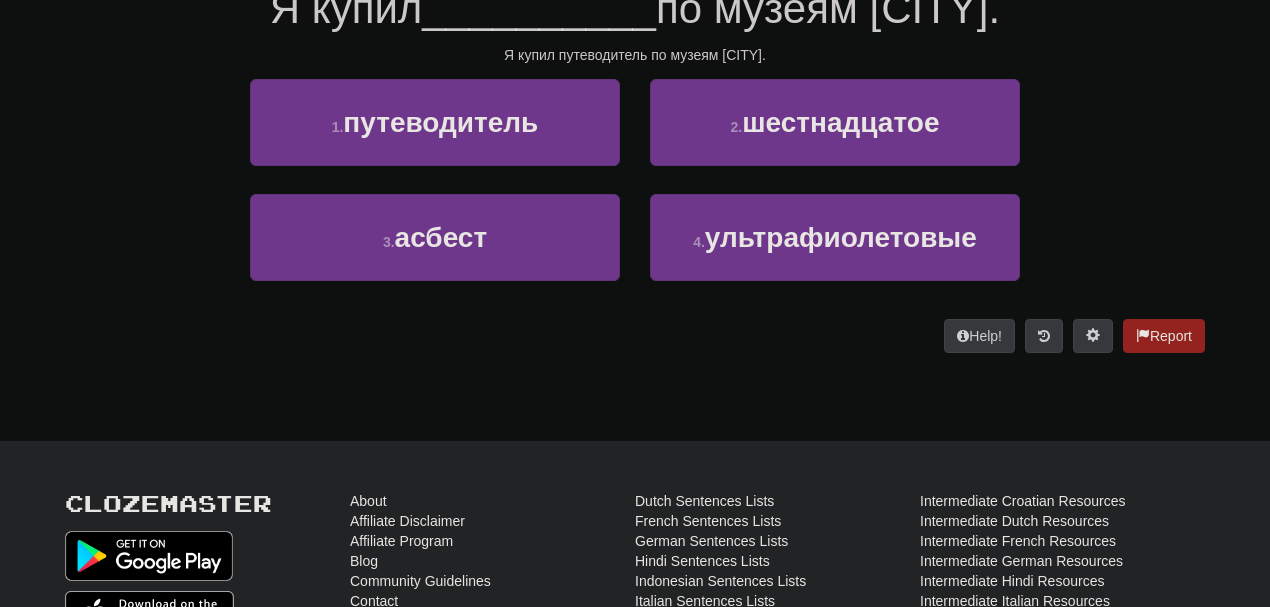 scroll, scrollTop: 203, scrollLeft: 0, axis: vertical 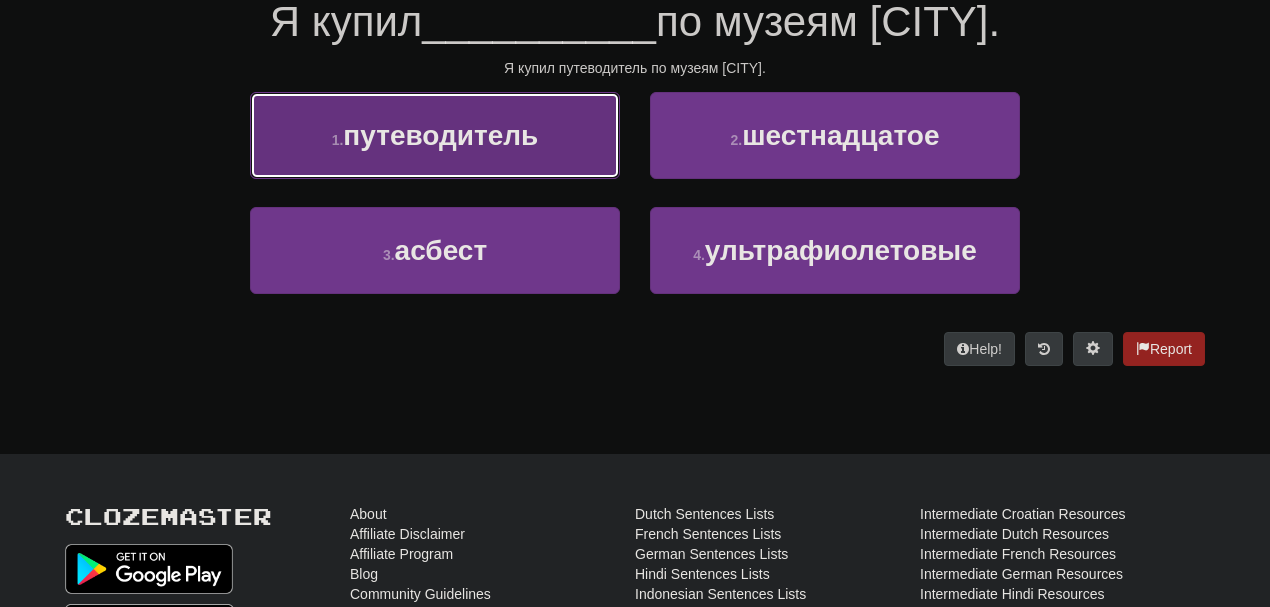 click on "1 .  путеводитель" at bounding box center (435, 135) 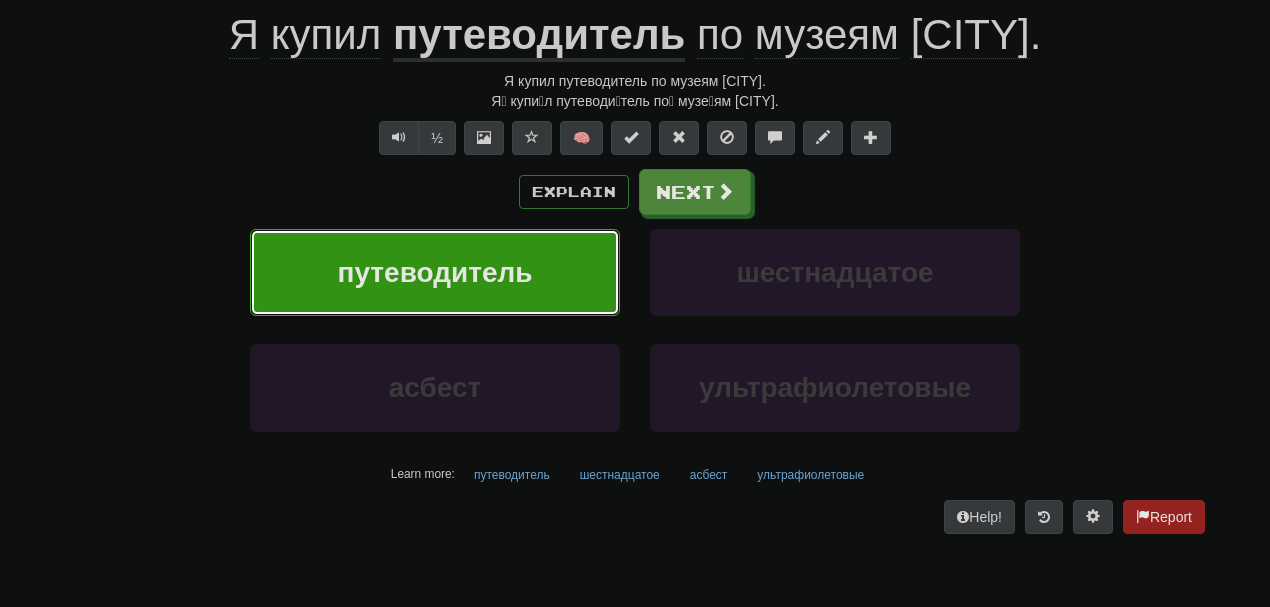 scroll, scrollTop: 216, scrollLeft: 0, axis: vertical 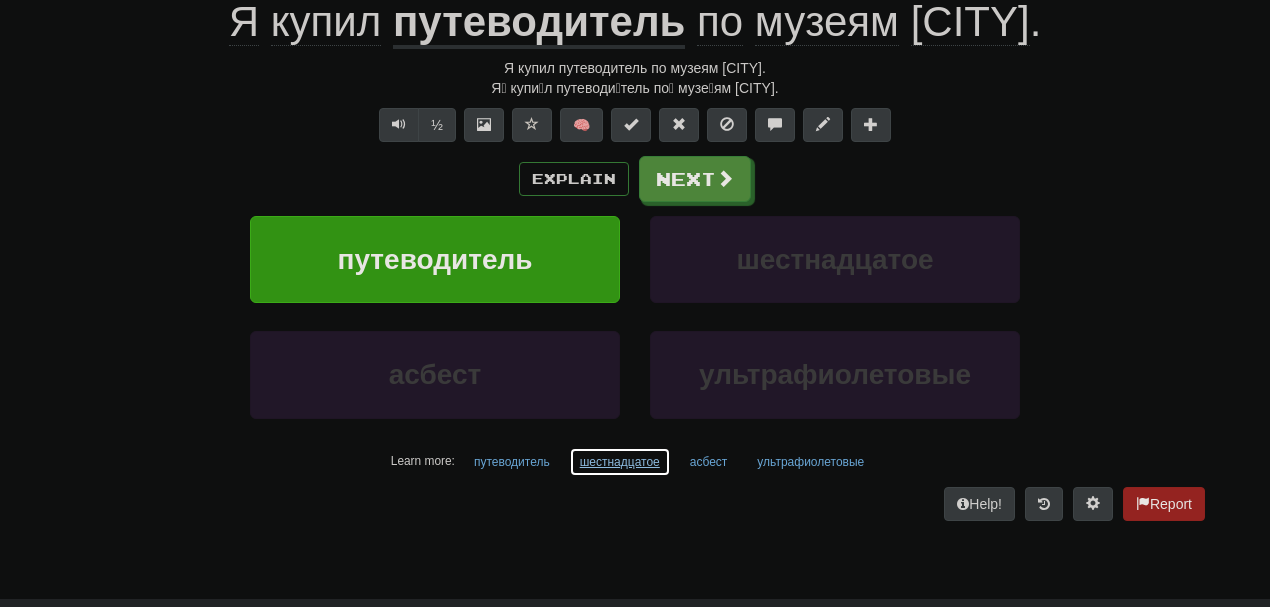 click on "шестнадцатое" at bounding box center (620, 462) 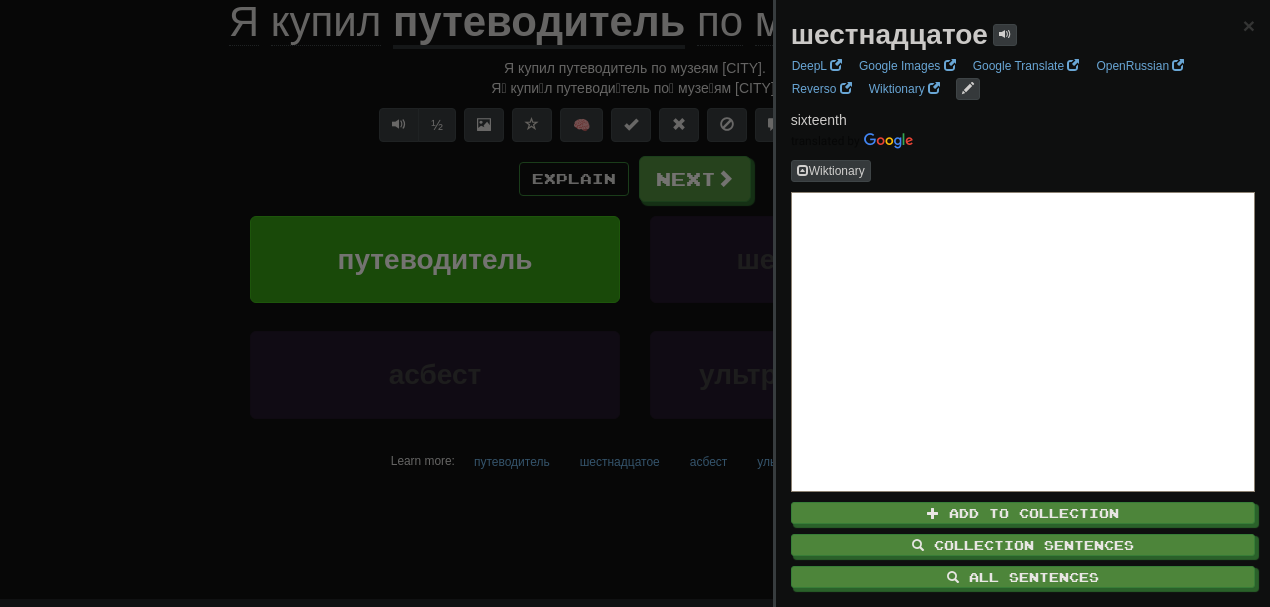 click at bounding box center [635, 303] 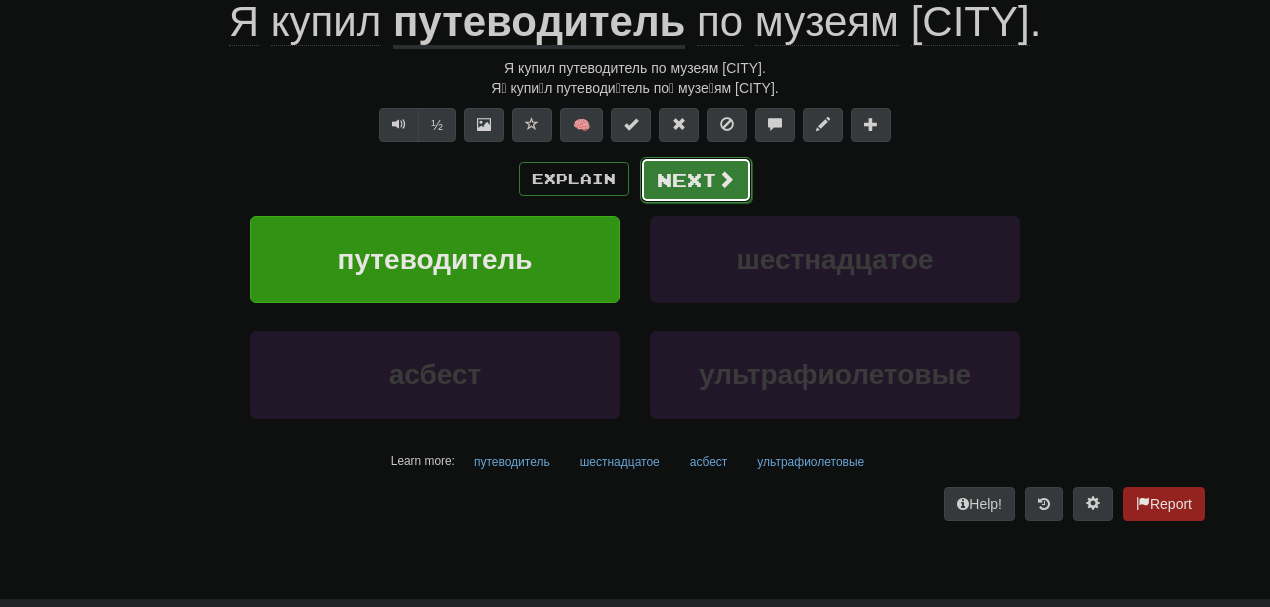 click on "Next" at bounding box center (696, 180) 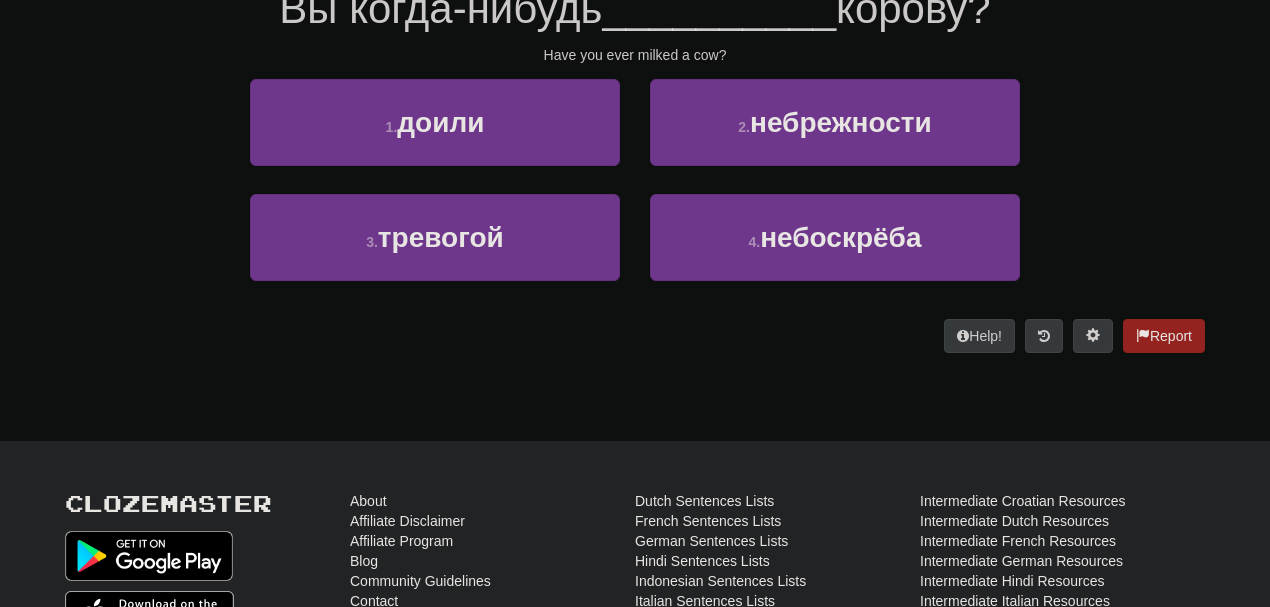 scroll, scrollTop: 203, scrollLeft: 0, axis: vertical 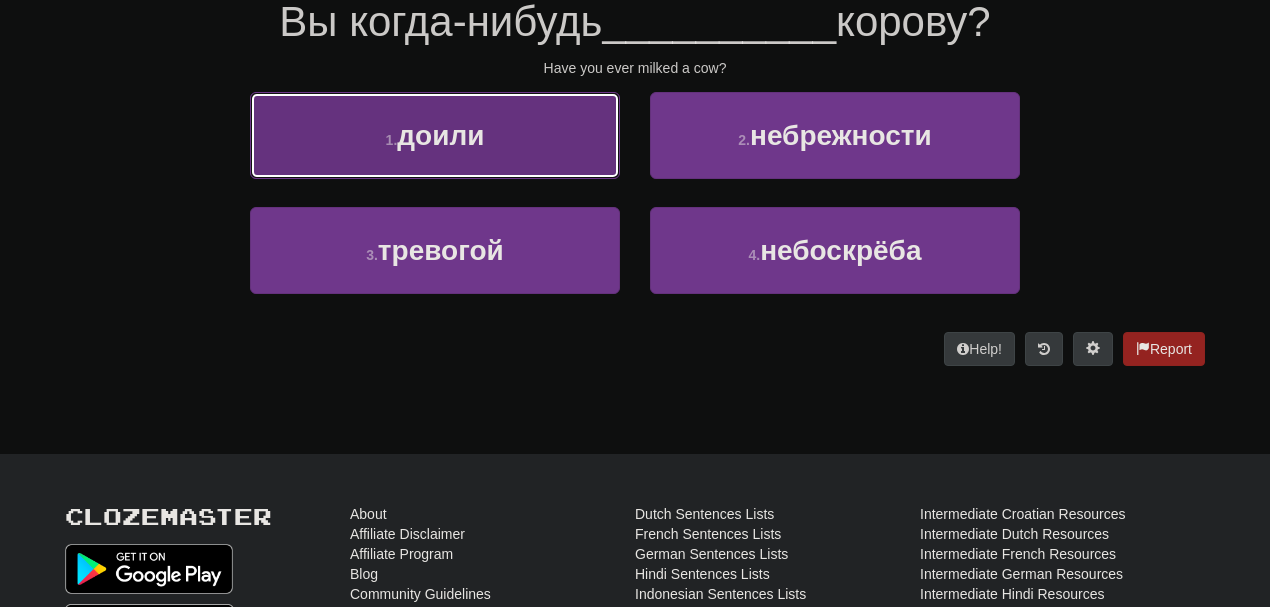 click on "1 .  доили" at bounding box center [435, 135] 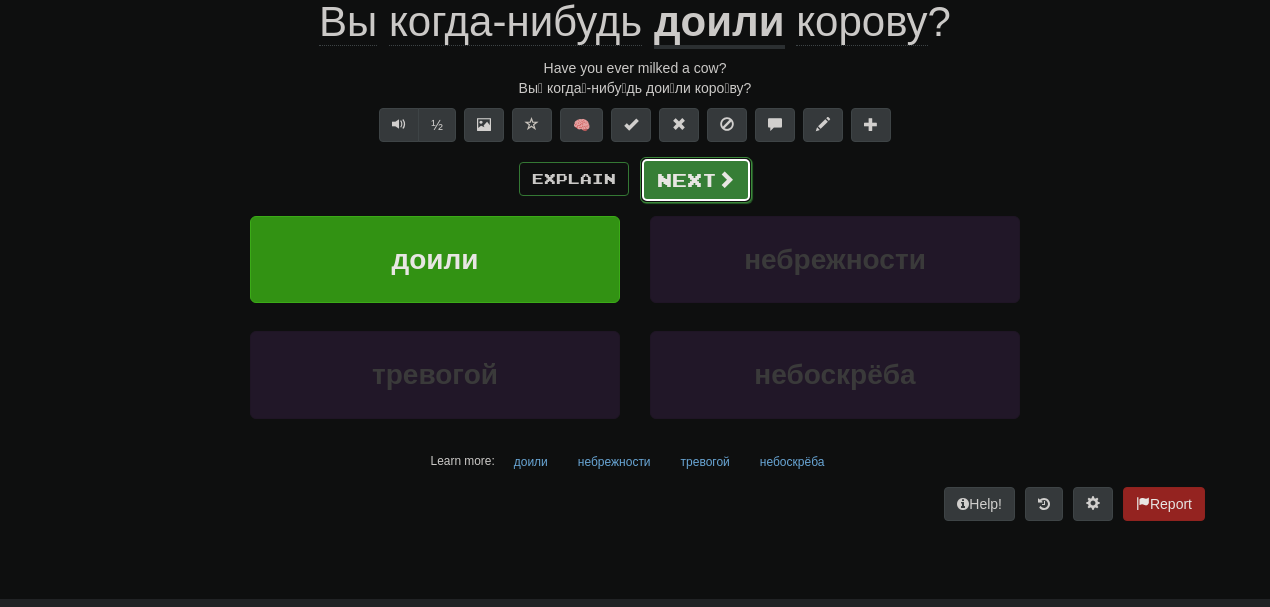 click on "Next" at bounding box center (696, 180) 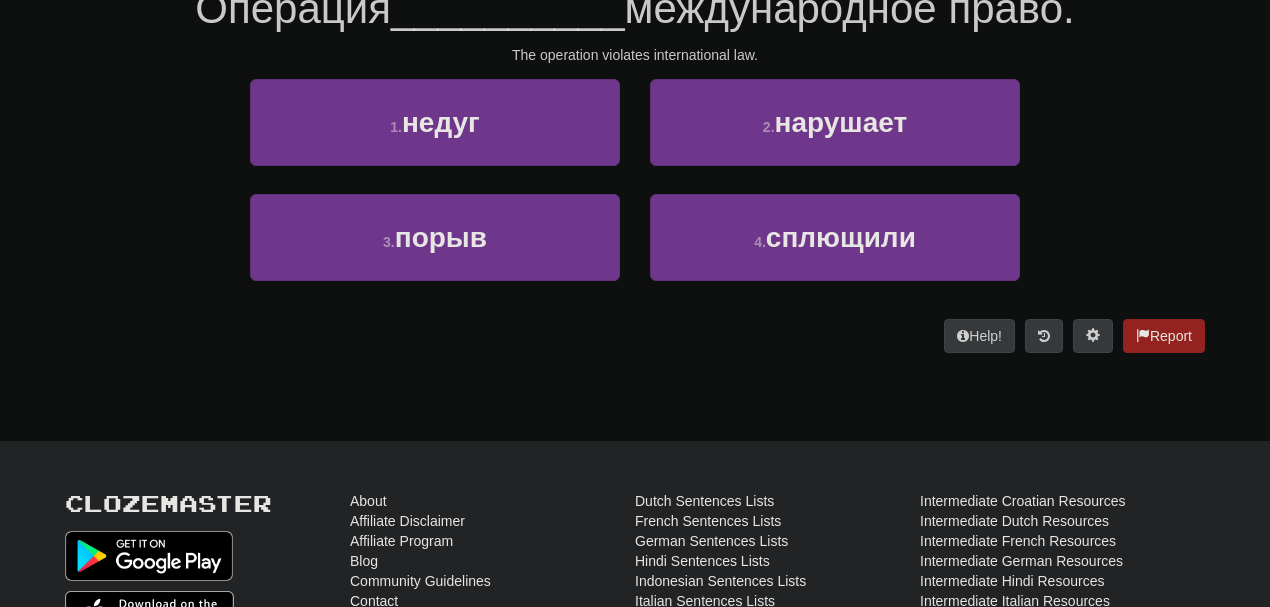 scroll, scrollTop: 203, scrollLeft: 0, axis: vertical 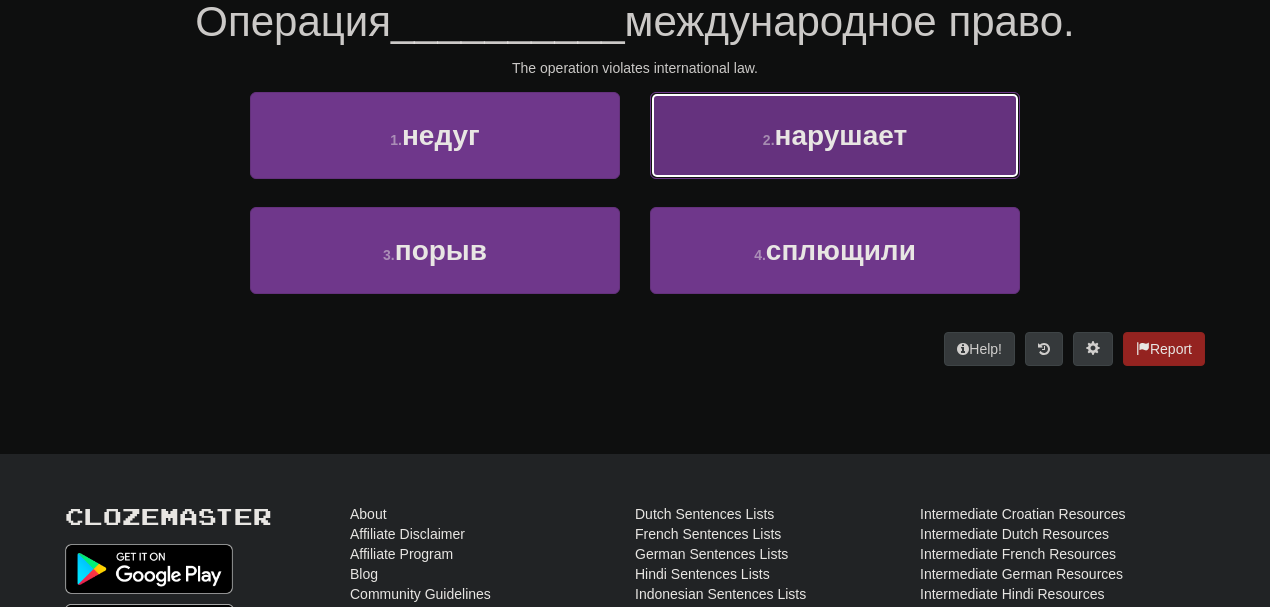 click on "2 .  нарушает" at bounding box center [835, 135] 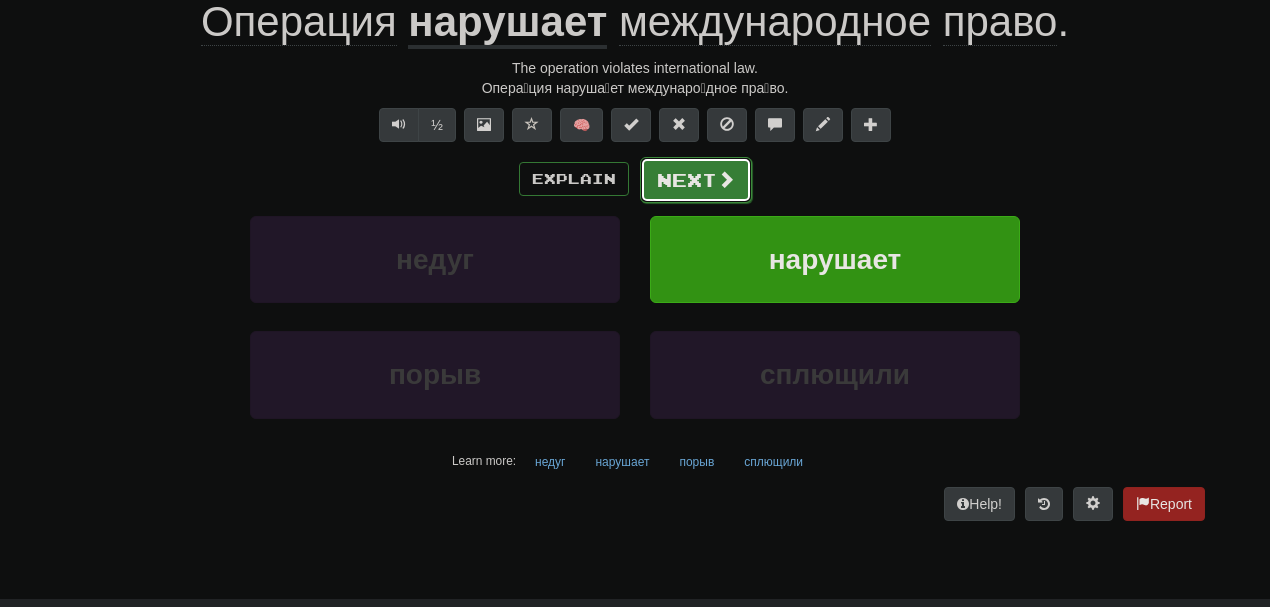 click on "Next" at bounding box center (696, 180) 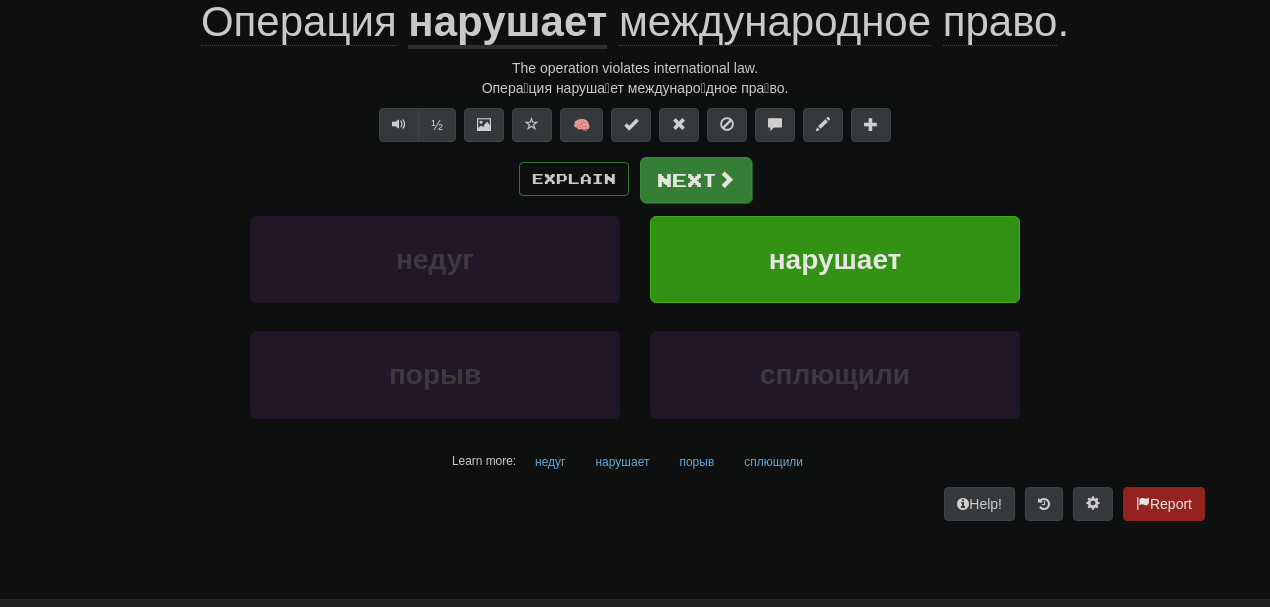 scroll, scrollTop: 203, scrollLeft: 0, axis: vertical 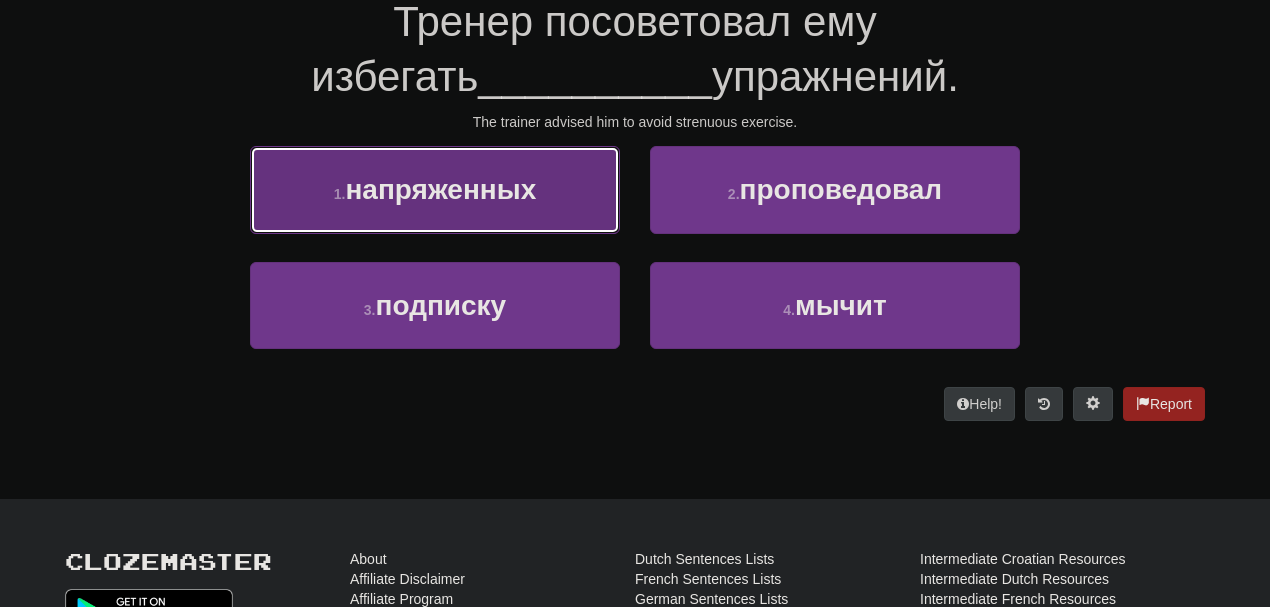 click on "1 .  напряженных" at bounding box center (435, 189) 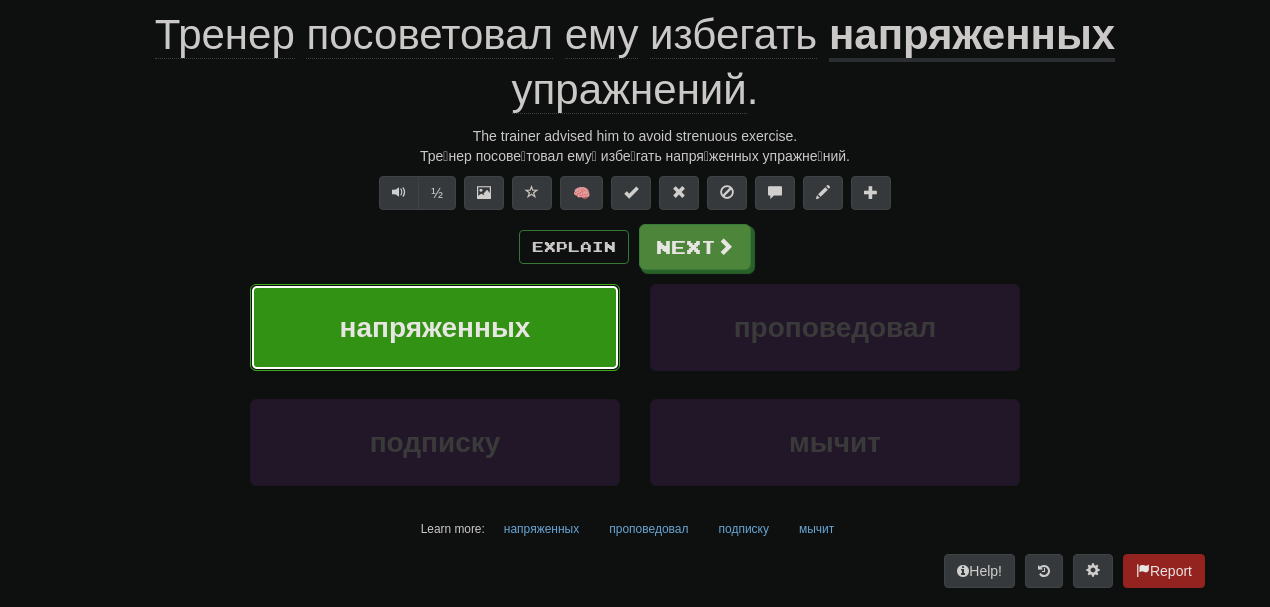 scroll, scrollTop: 216, scrollLeft: 0, axis: vertical 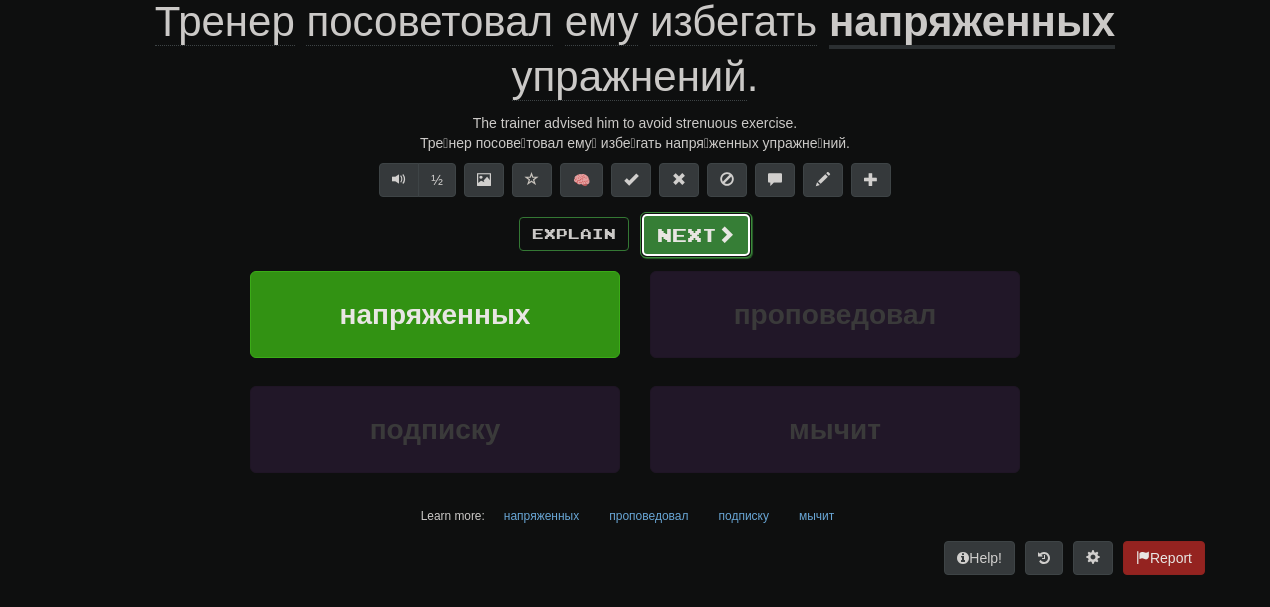 click at bounding box center [726, 234] 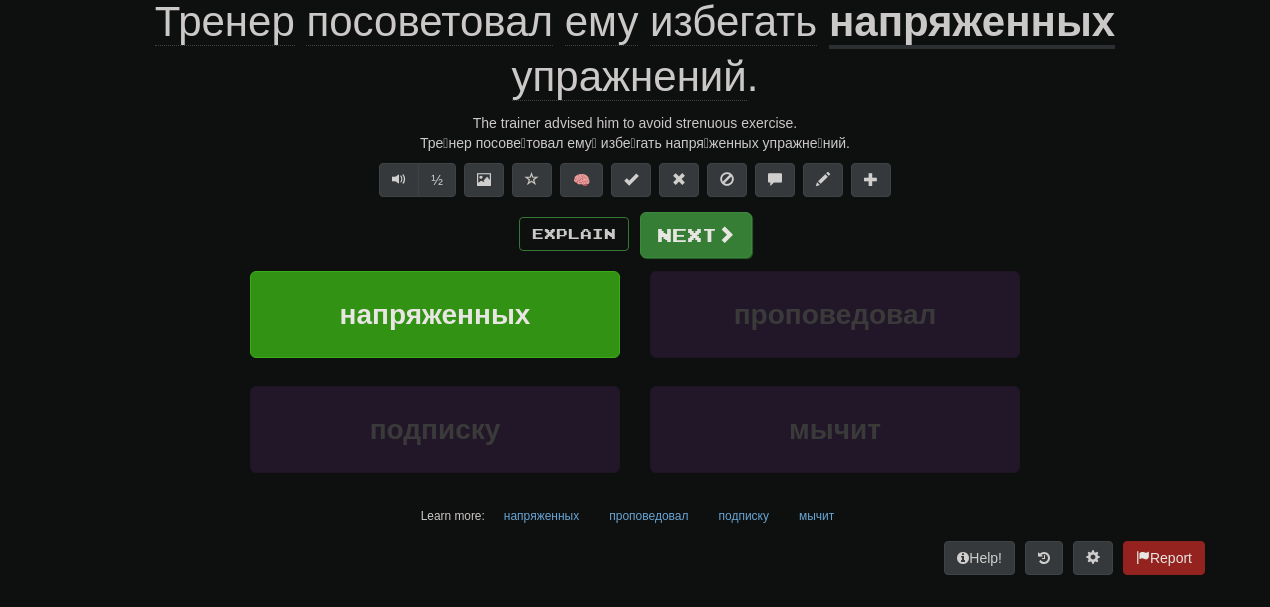 scroll, scrollTop: 203, scrollLeft: 0, axis: vertical 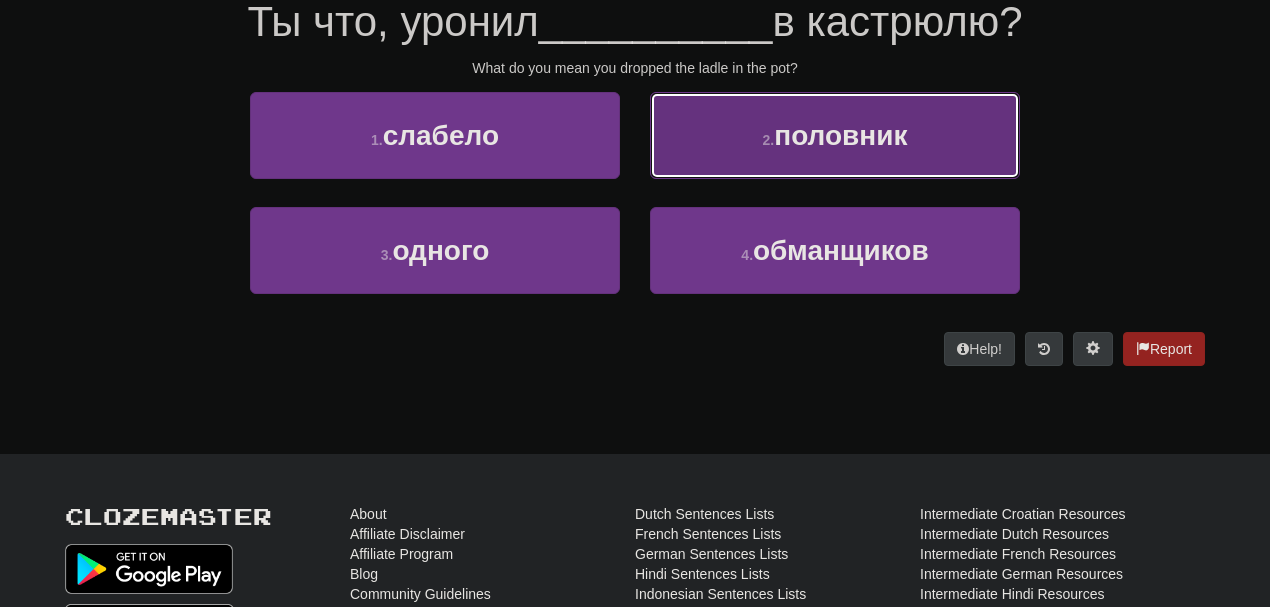 click on "2 .  половник" at bounding box center [835, 135] 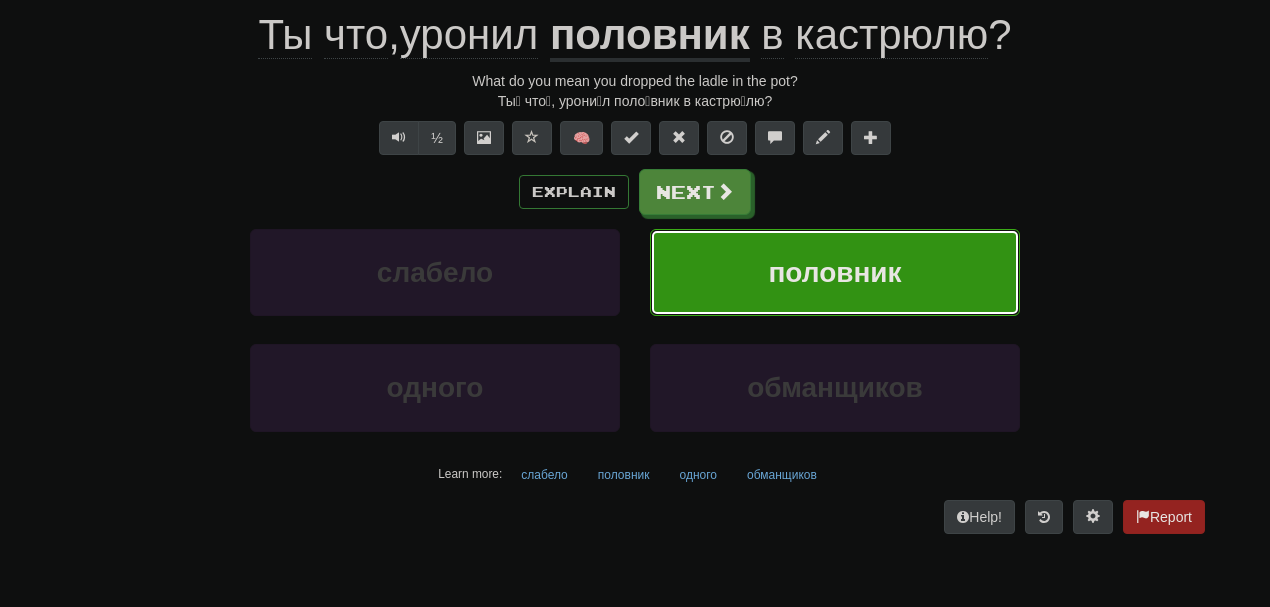 scroll, scrollTop: 216, scrollLeft: 0, axis: vertical 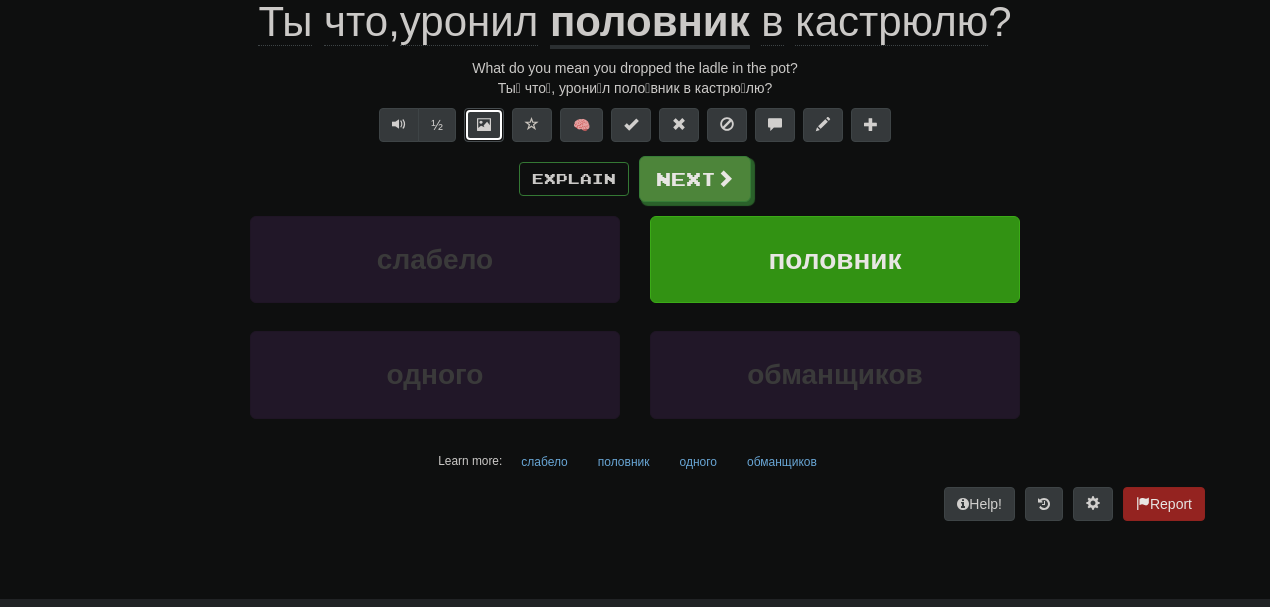 click at bounding box center [484, 124] 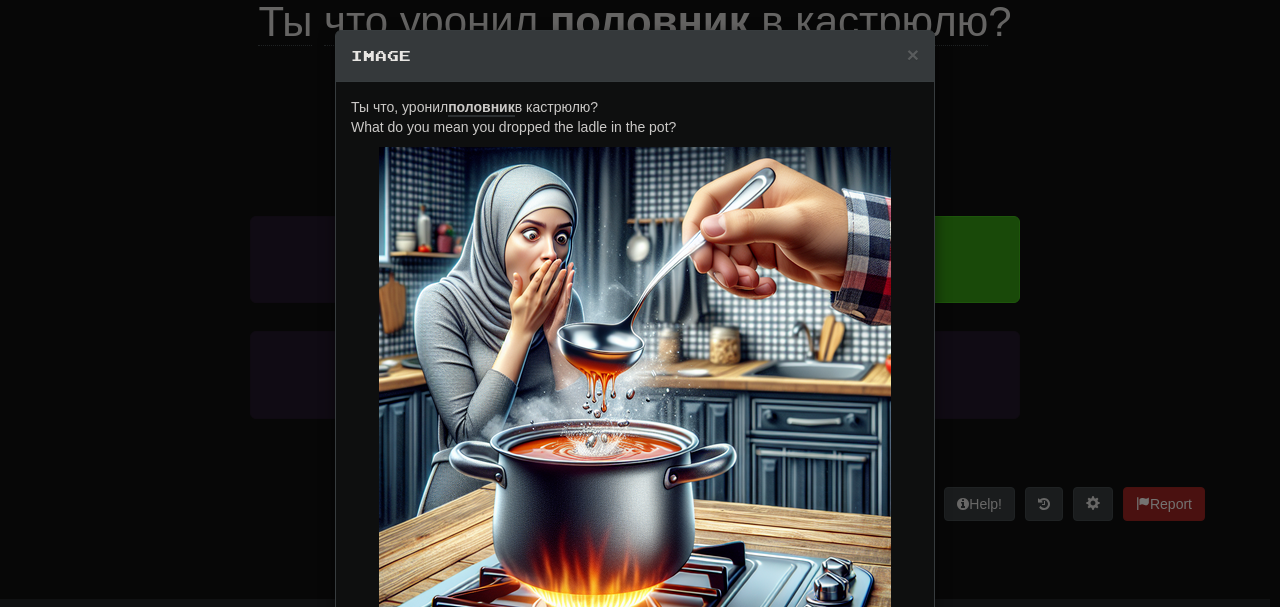 click on "× Image Ты что, уронил  половник  в кастрюлю? What do you mean you dropped the ladle in the pot? Change when and how images are shown in the game settings.  Images are in beta. Like them? Hate them?  Let us know ! Close" at bounding box center (640, 303) 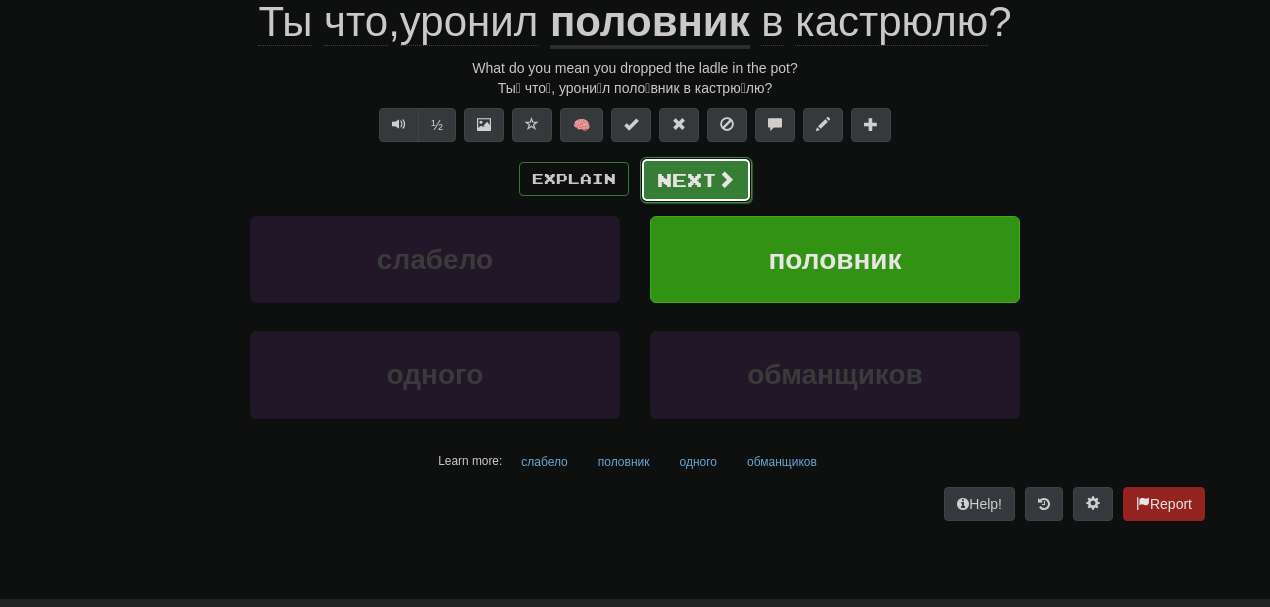 click on "Next" at bounding box center [696, 180] 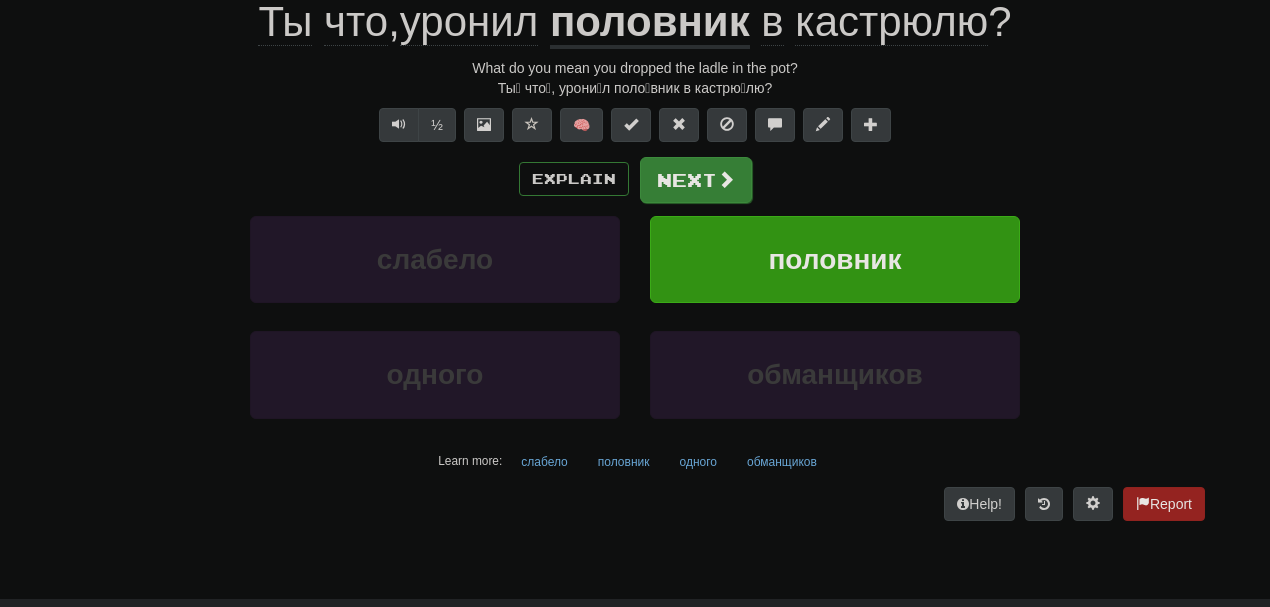 scroll, scrollTop: 203, scrollLeft: 0, axis: vertical 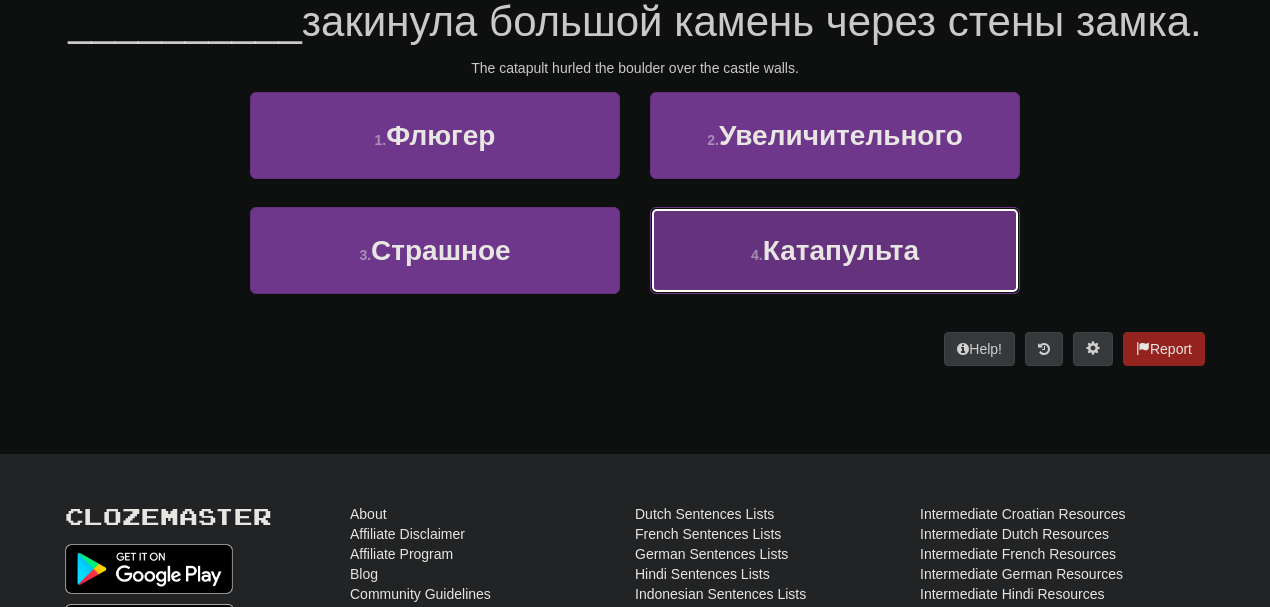 click on "4 .  Катапульта" at bounding box center [835, 250] 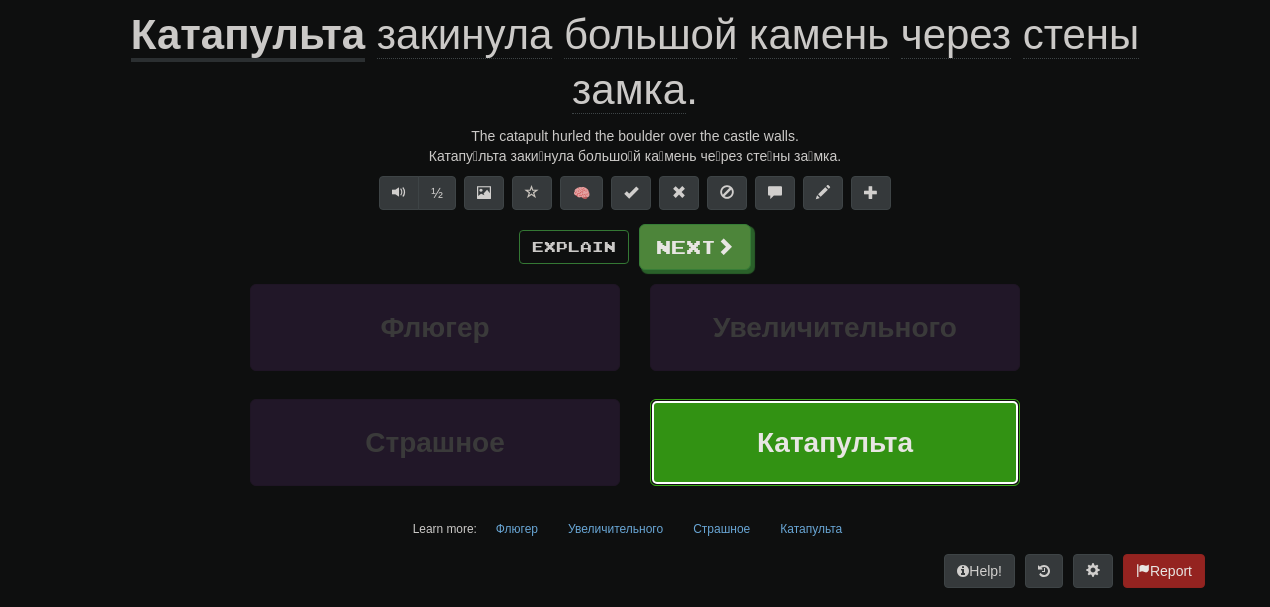scroll, scrollTop: 216, scrollLeft: 0, axis: vertical 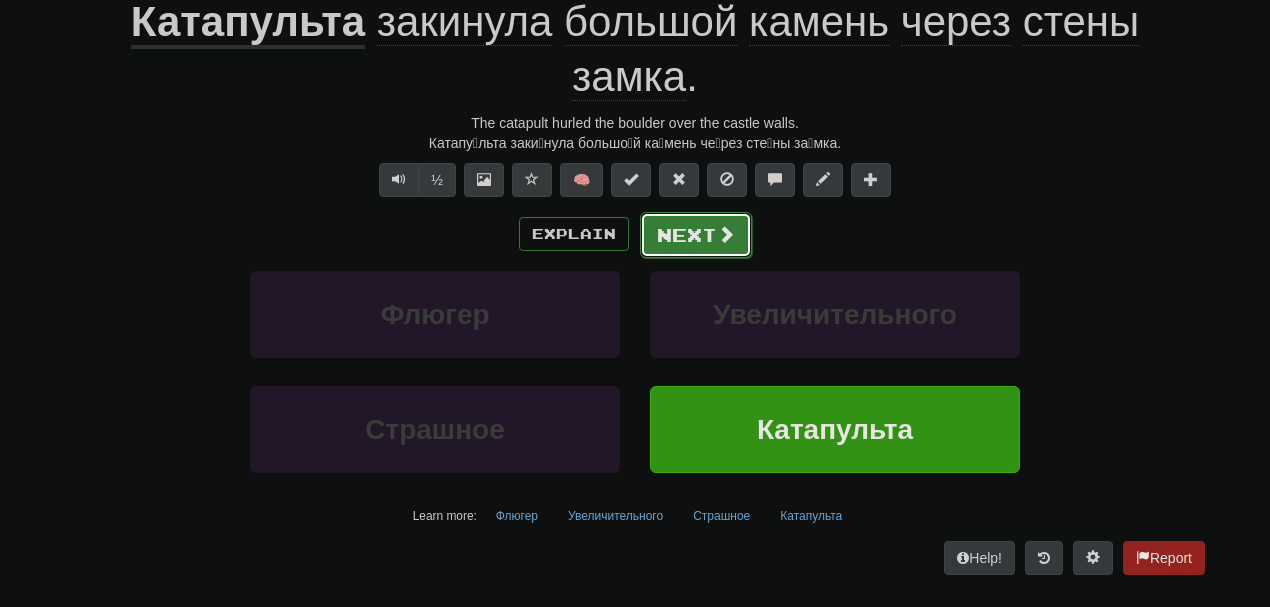 click on "Next" at bounding box center (696, 235) 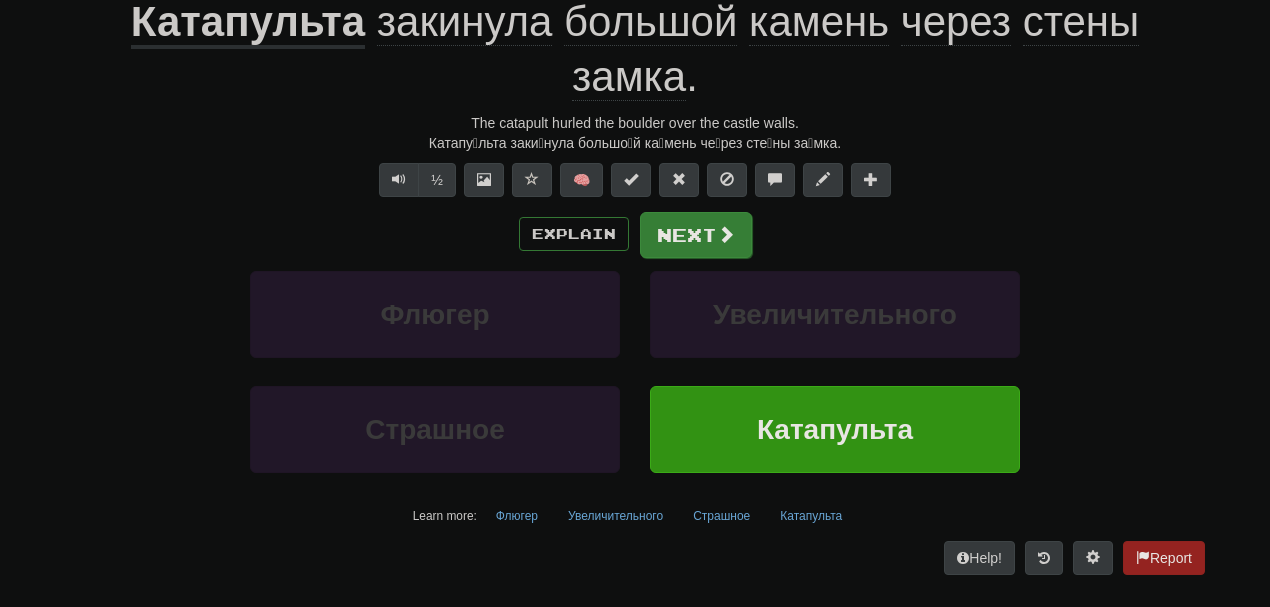 scroll, scrollTop: 203, scrollLeft: 0, axis: vertical 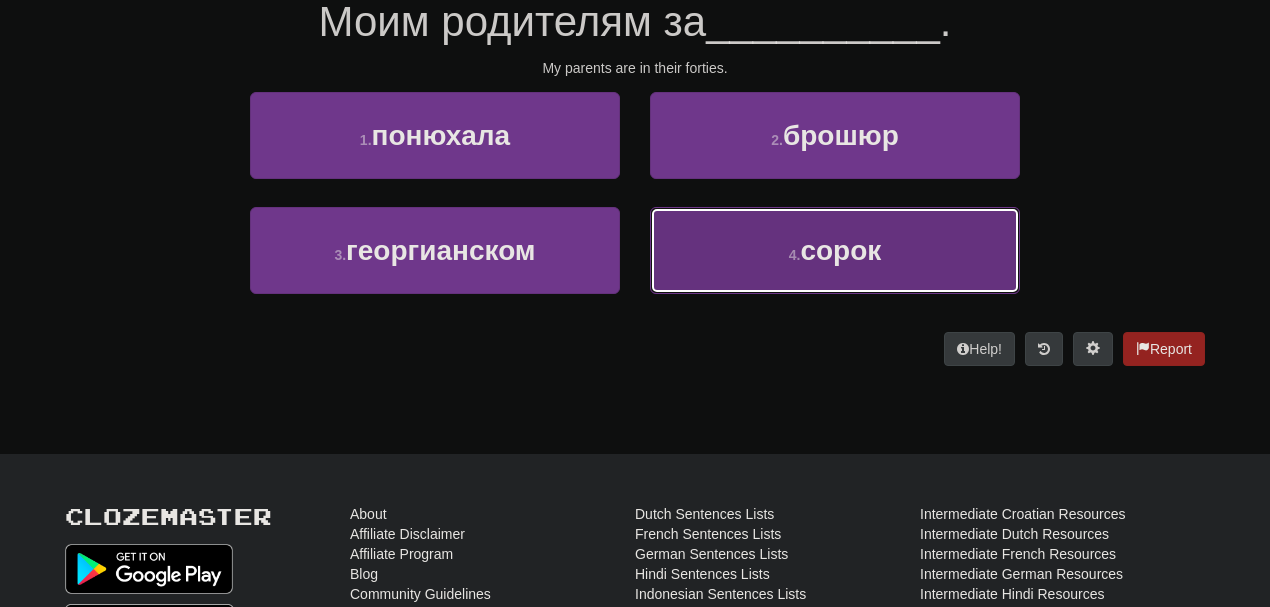 click on "сорок" at bounding box center [840, 250] 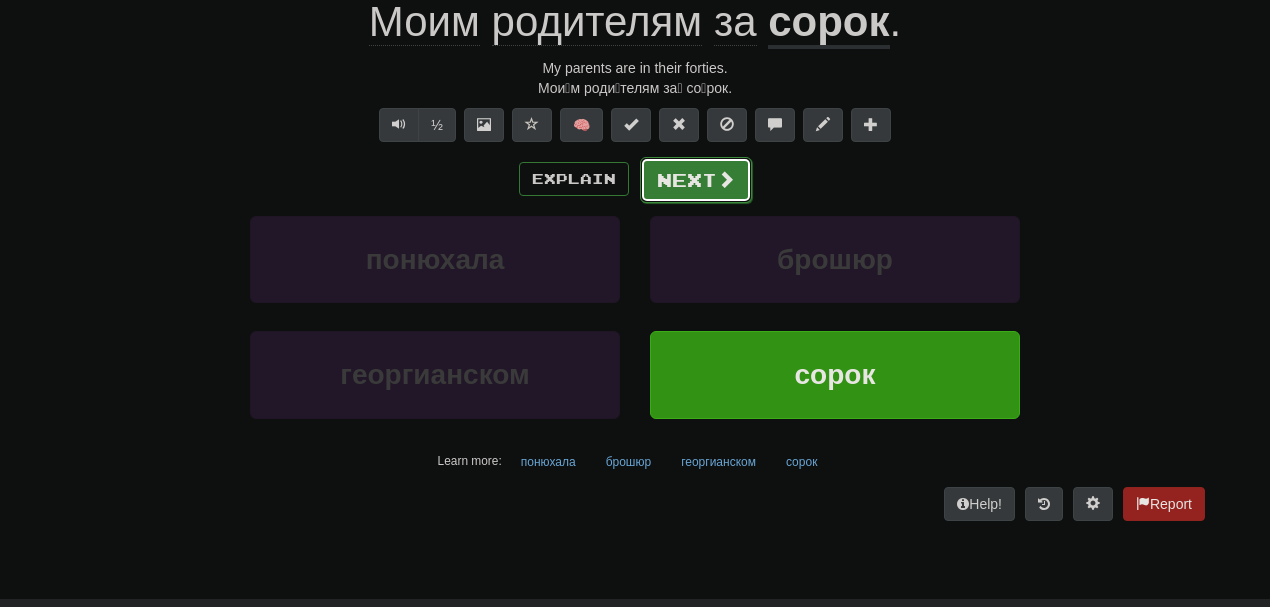 click on "Next" at bounding box center [696, 180] 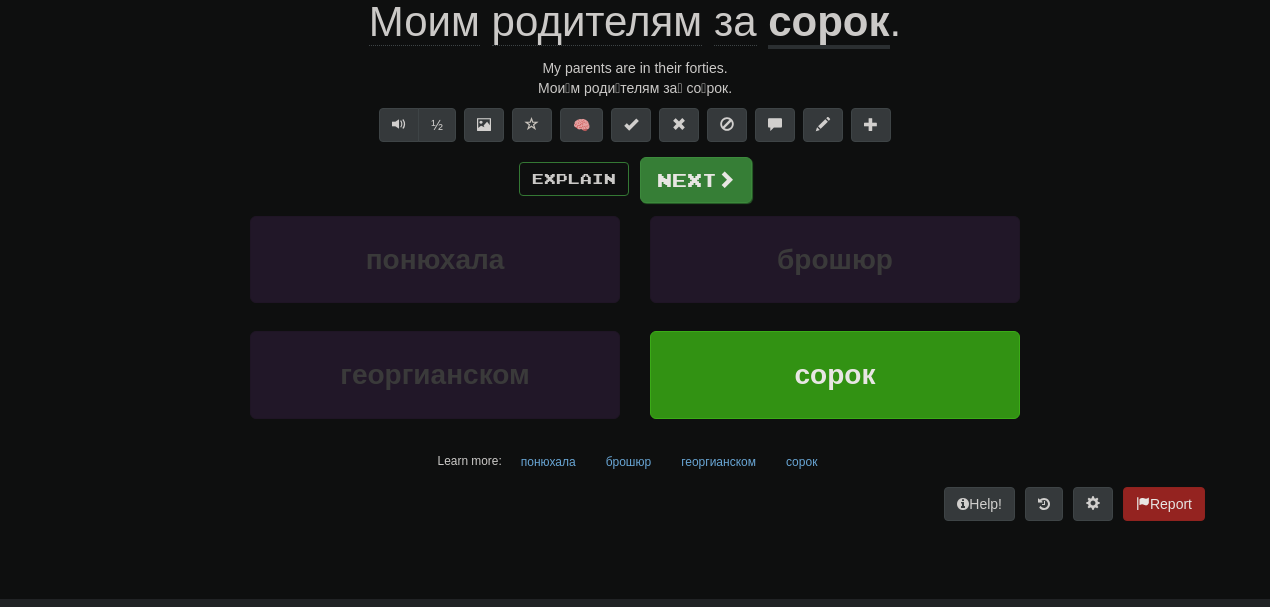 scroll, scrollTop: 203, scrollLeft: 0, axis: vertical 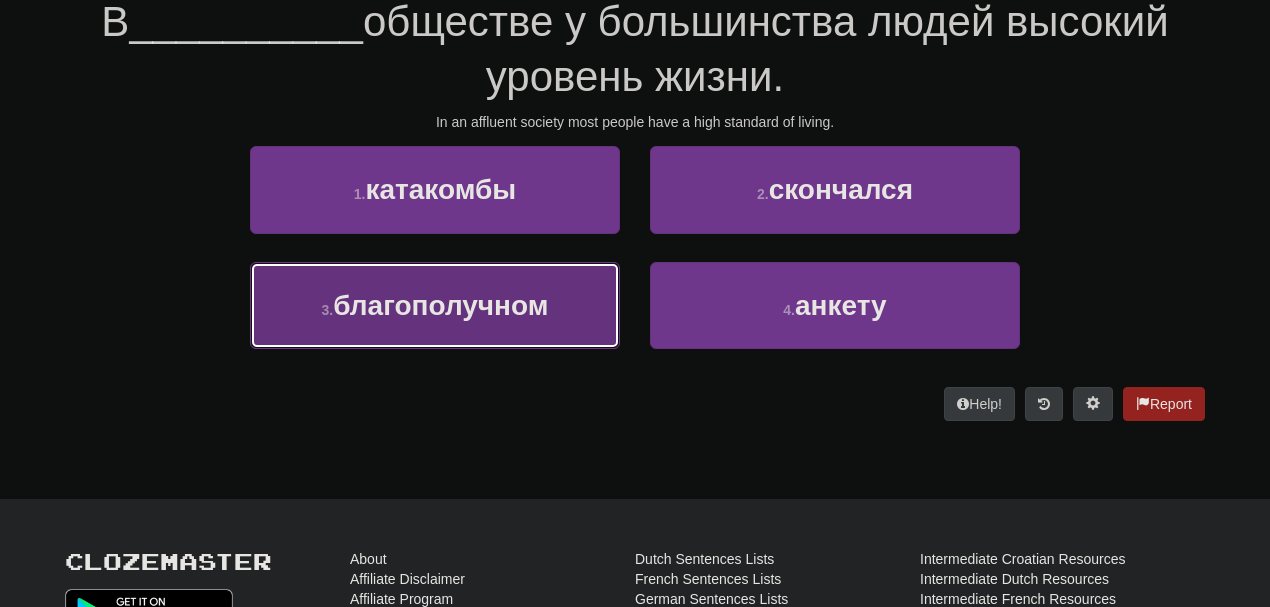 click on "3 .  благополучном" at bounding box center (435, 305) 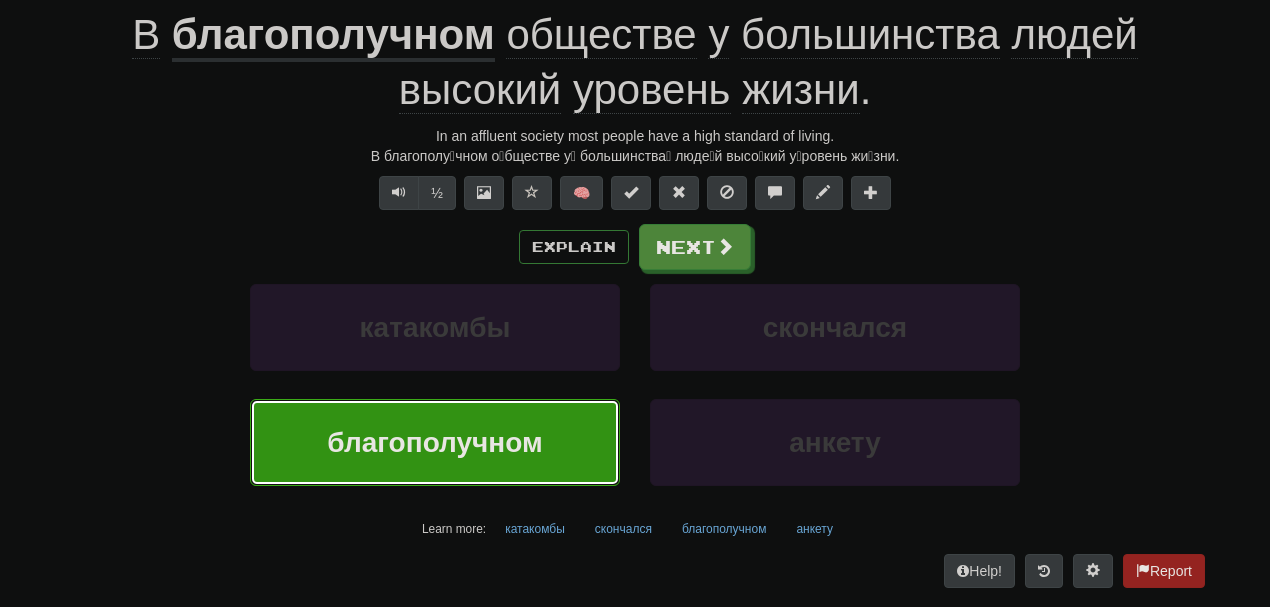 scroll, scrollTop: 216, scrollLeft: 0, axis: vertical 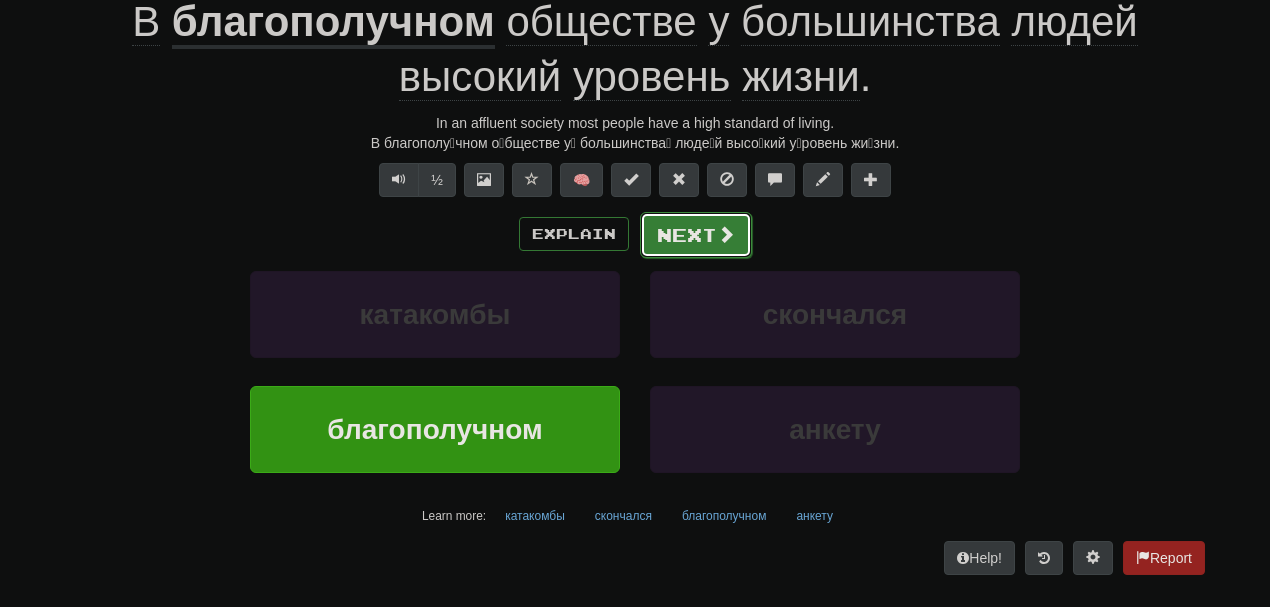 click on "Next" at bounding box center [696, 235] 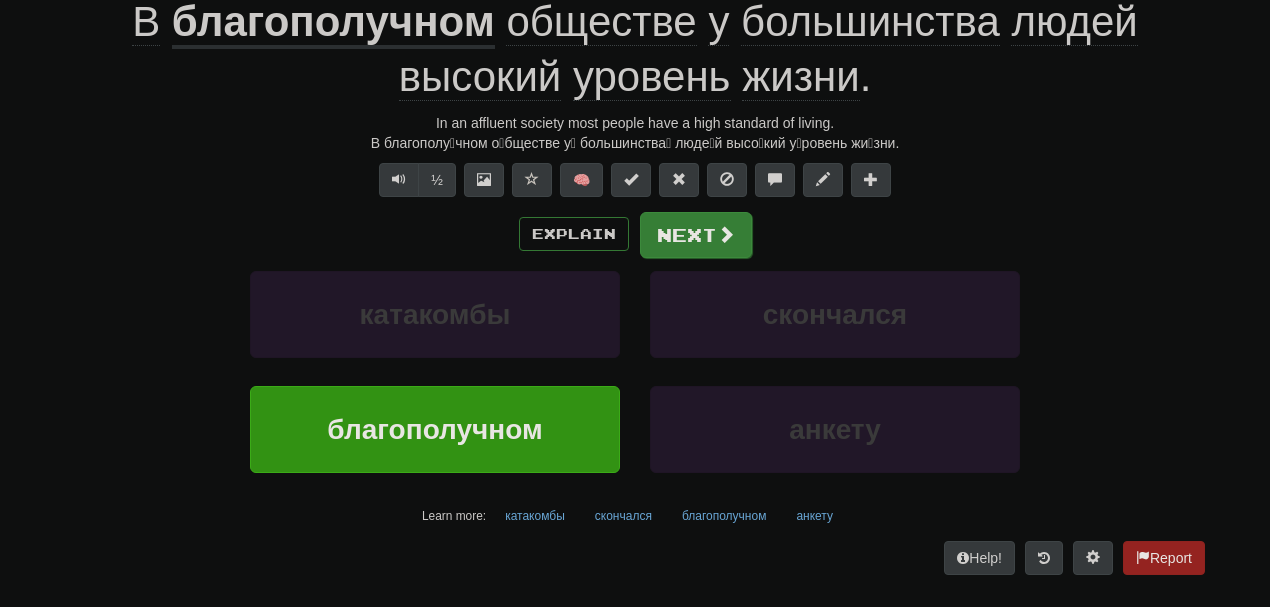 scroll, scrollTop: 203, scrollLeft: 0, axis: vertical 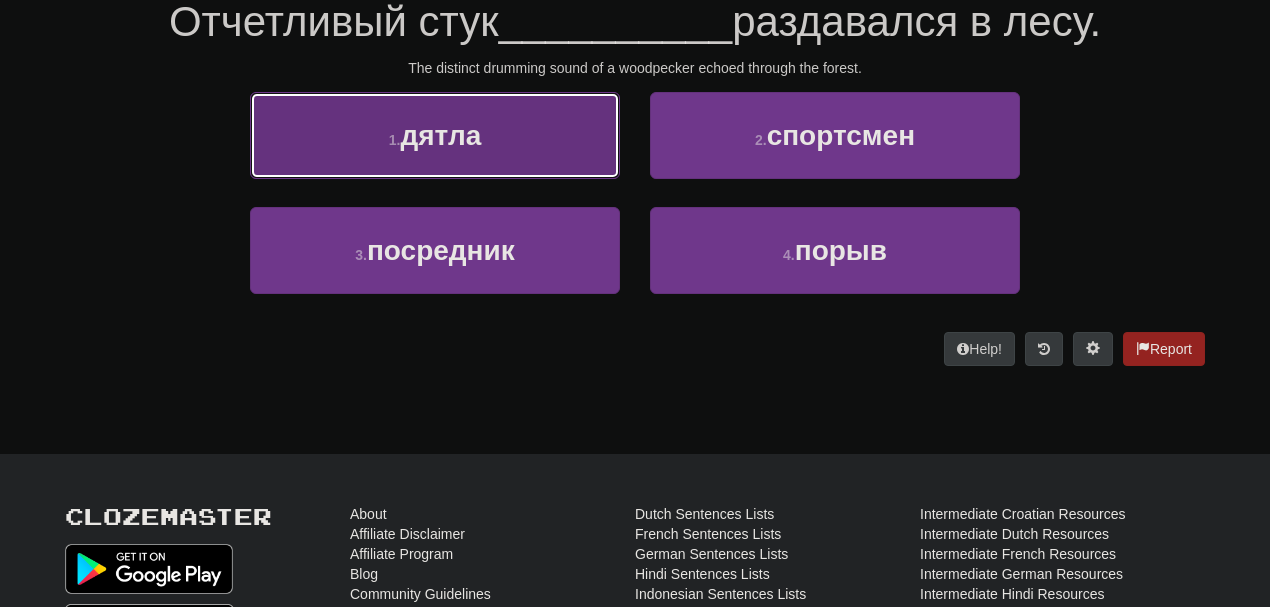 click on "1 .  дятла" at bounding box center [435, 135] 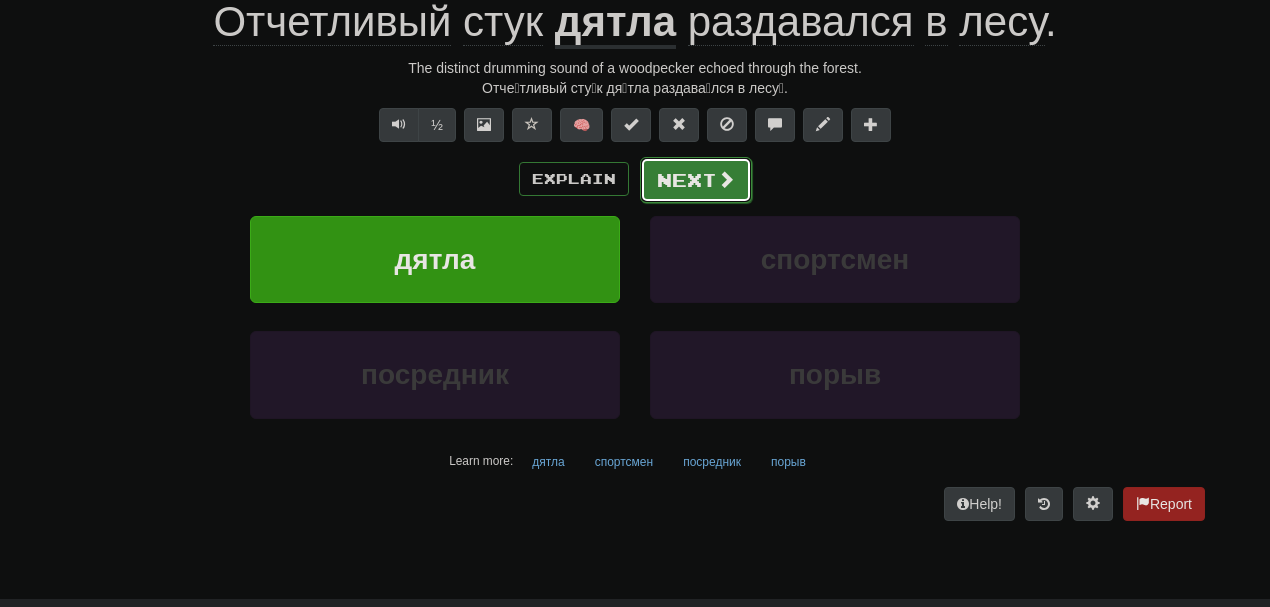 click on "Next" at bounding box center (696, 180) 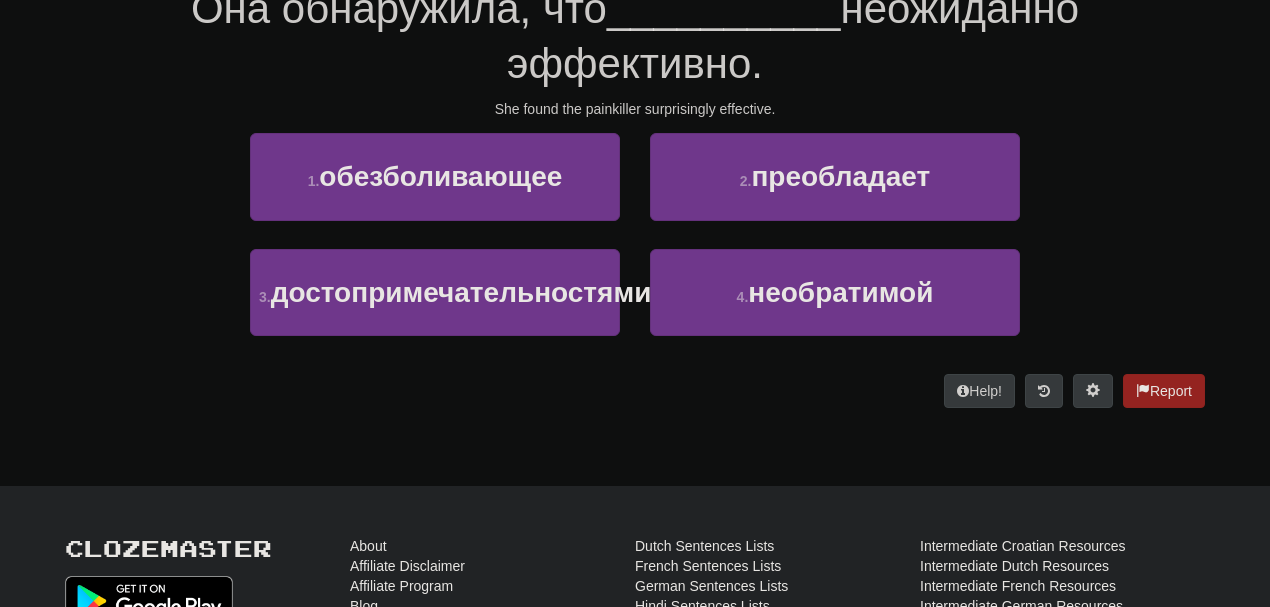 scroll, scrollTop: 203, scrollLeft: 0, axis: vertical 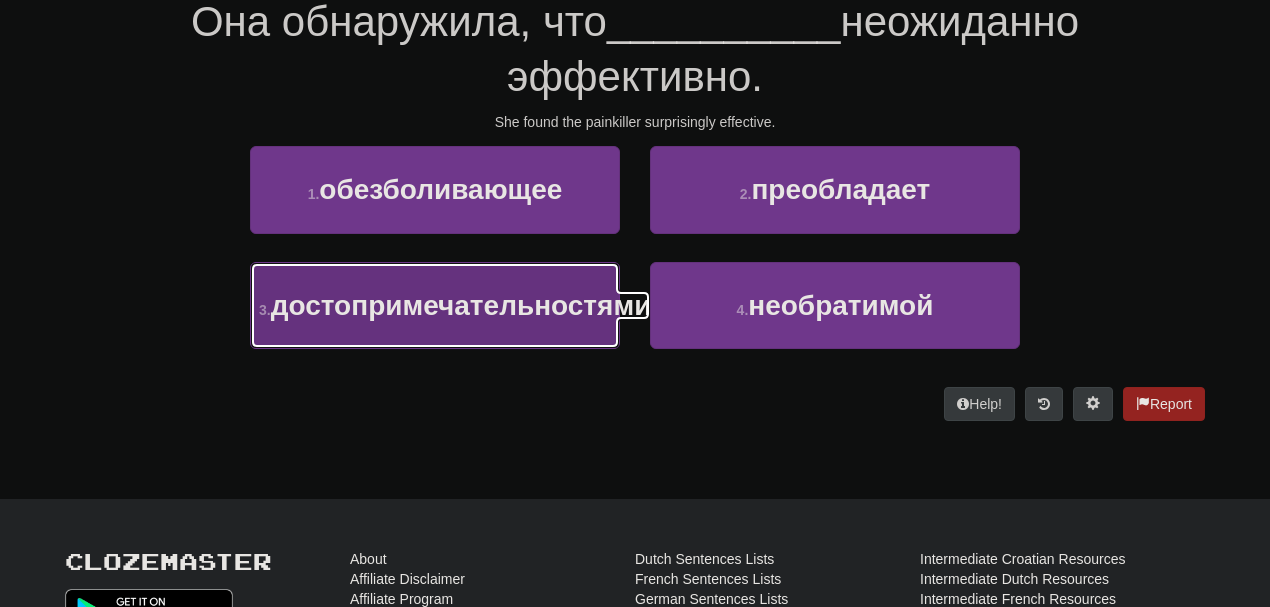 click on "3 .  достопримечательностями" at bounding box center (435, 305) 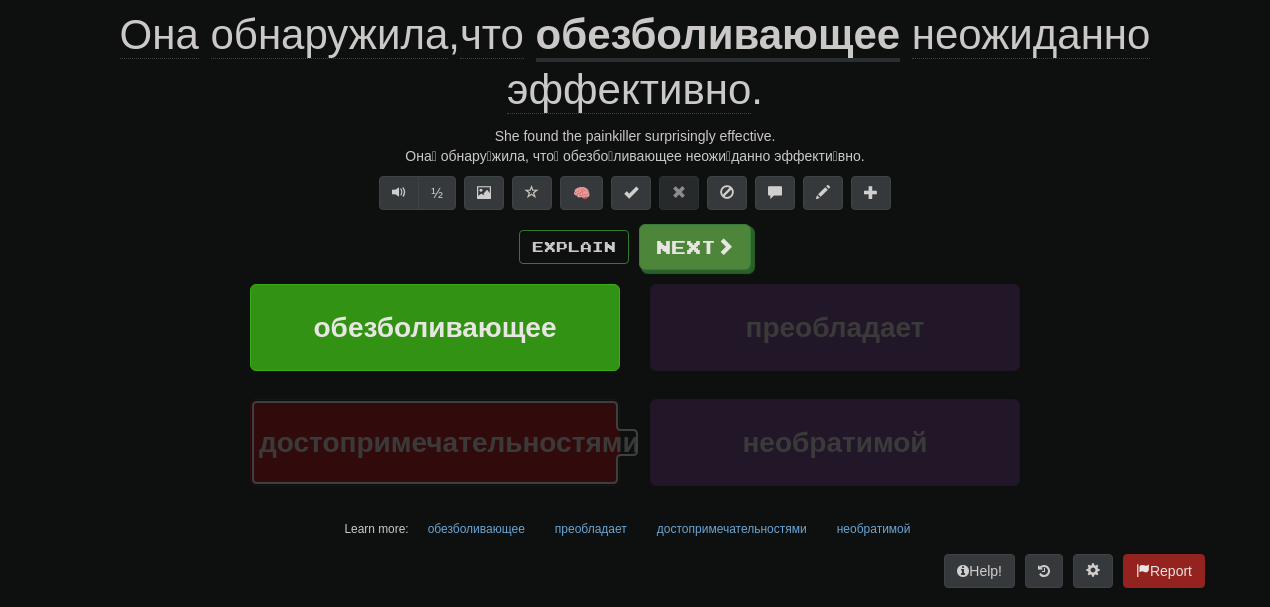 scroll, scrollTop: 216, scrollLeft: 0, axis: vertical 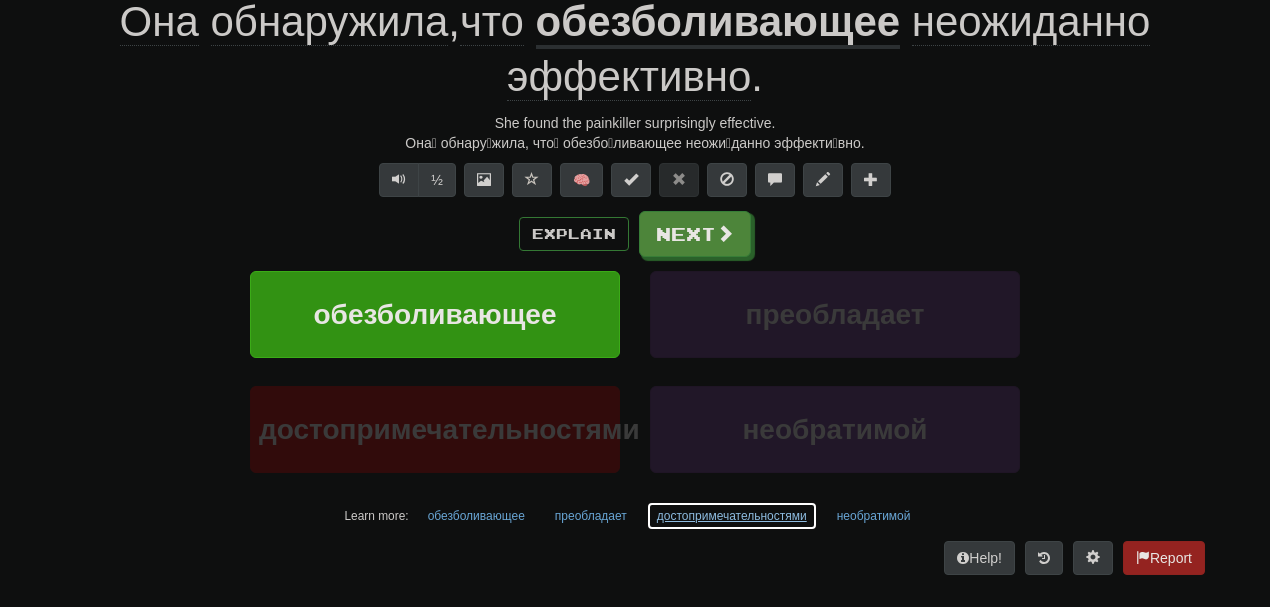 click on "достопримечательностями" at bounding box center (732, 516) 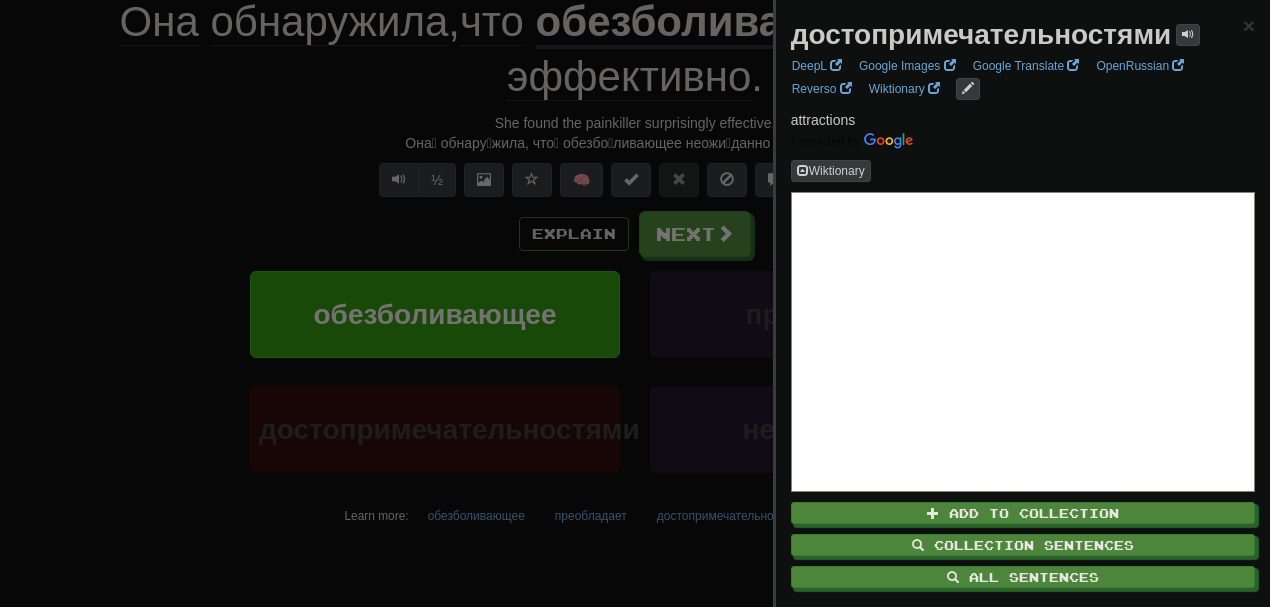 click at bounding box center [635, 303] 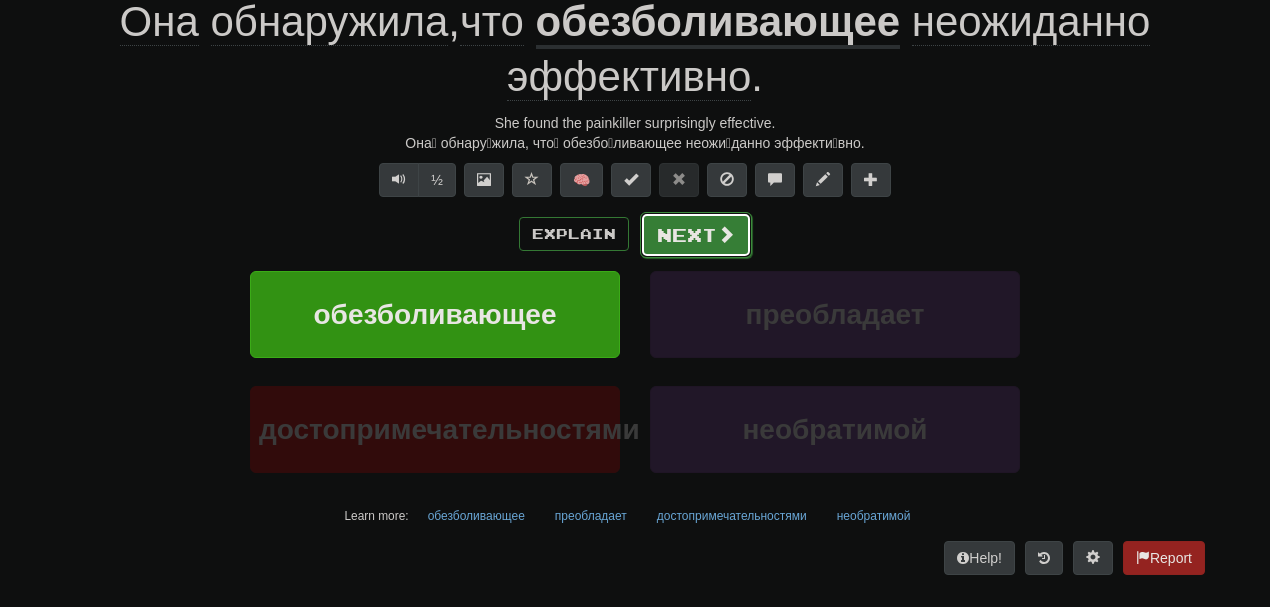 click on "Next" at bounding box center [696, 235] 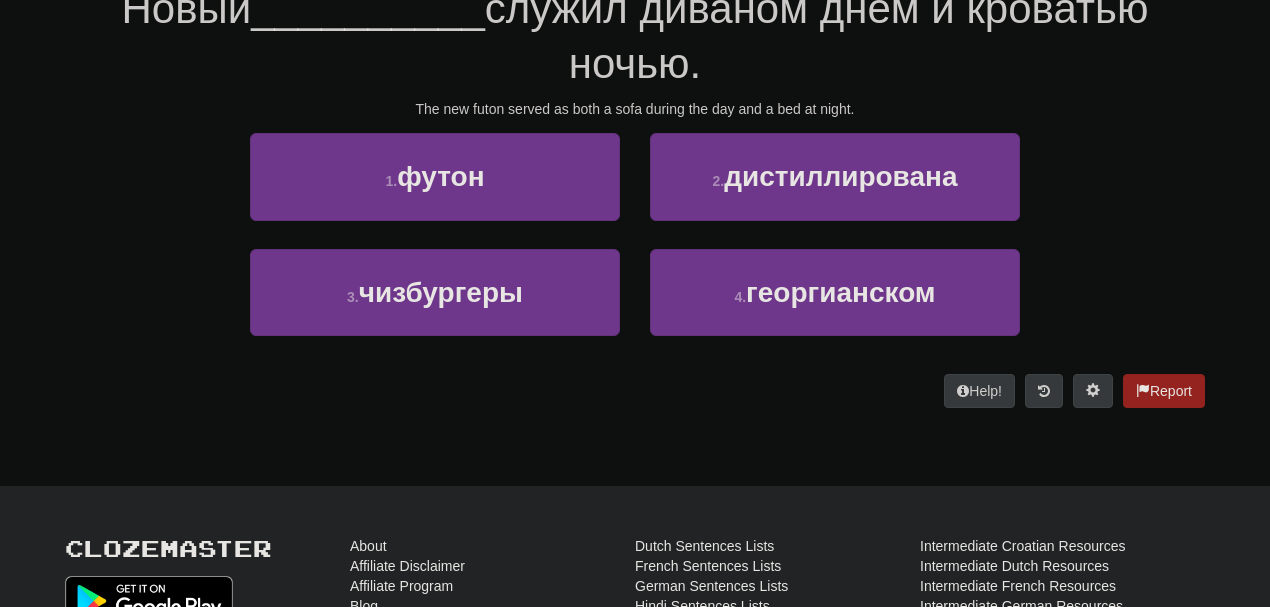 scroll, scrollTop: 203, scrollLeft: 0, axis: vertical 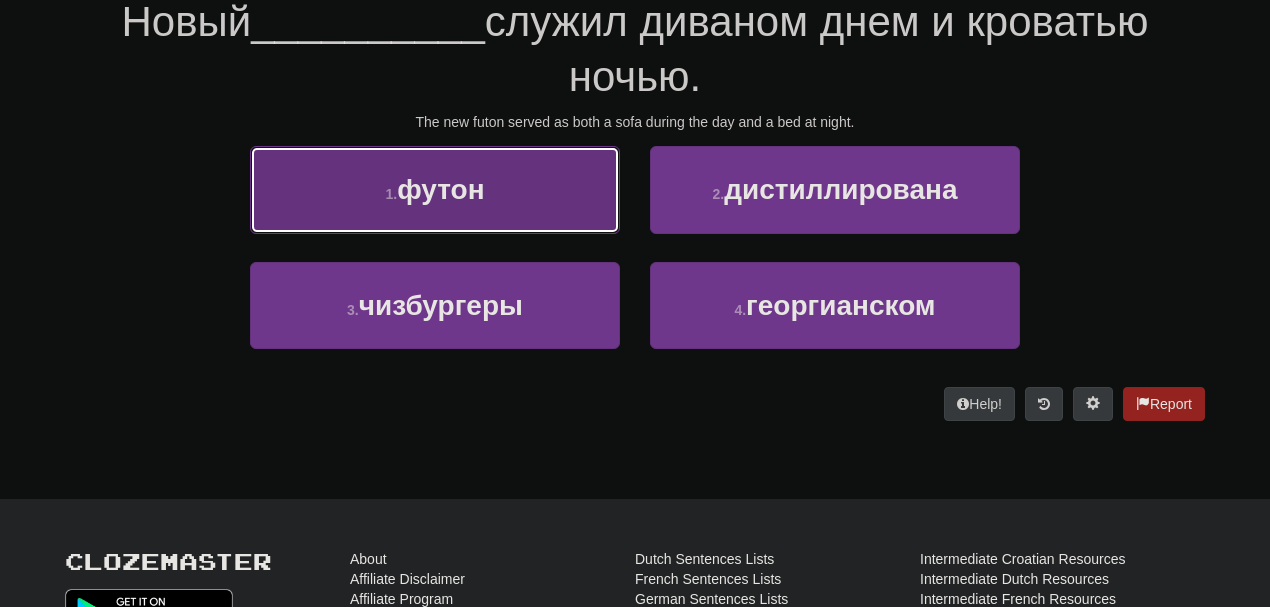 click on "1 .  футон" at bounding box center [435, 189] 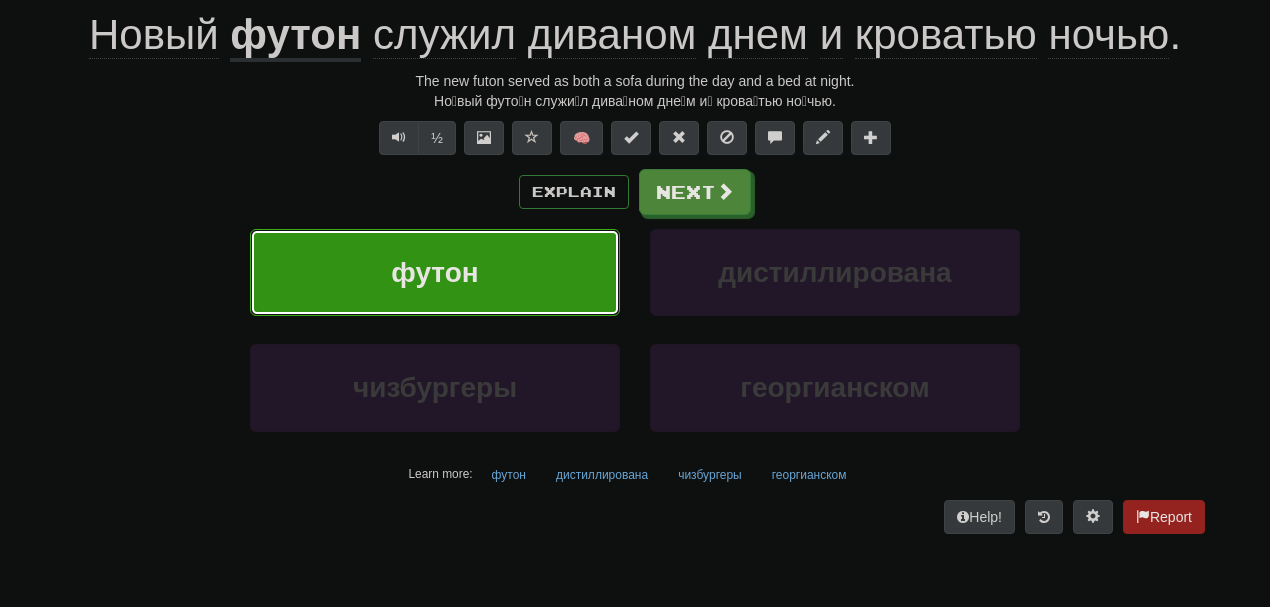 scroll, scrollTop: 216, scrollLeft: 0, axis: vertical 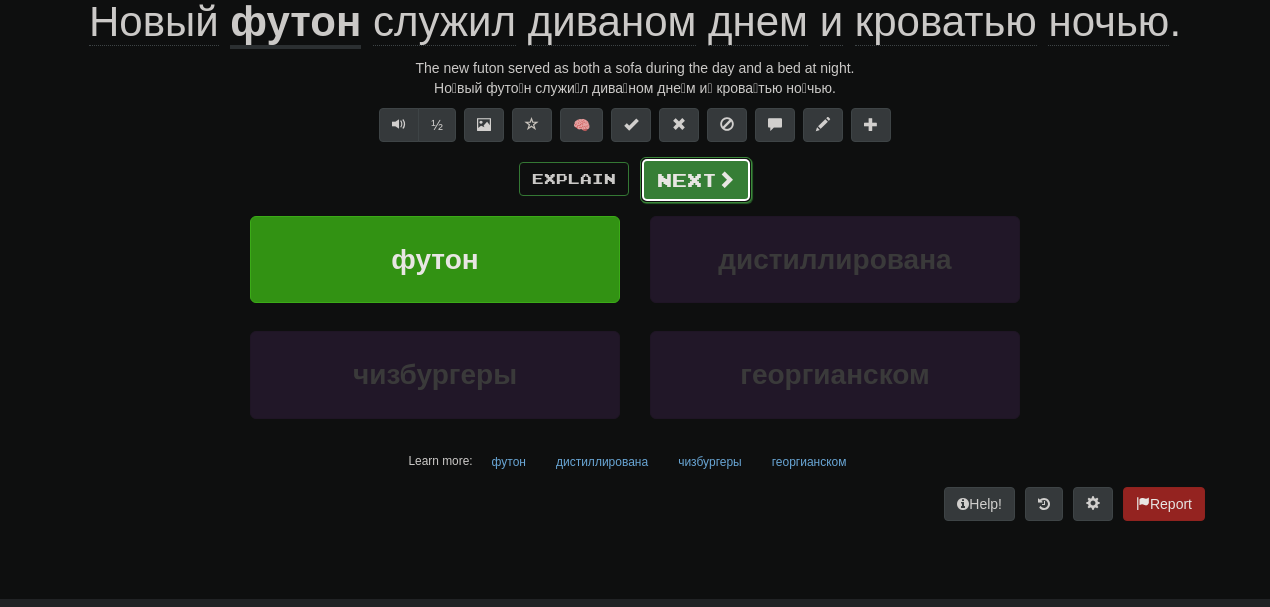 click on "Next" at bounding box center (696, 180) 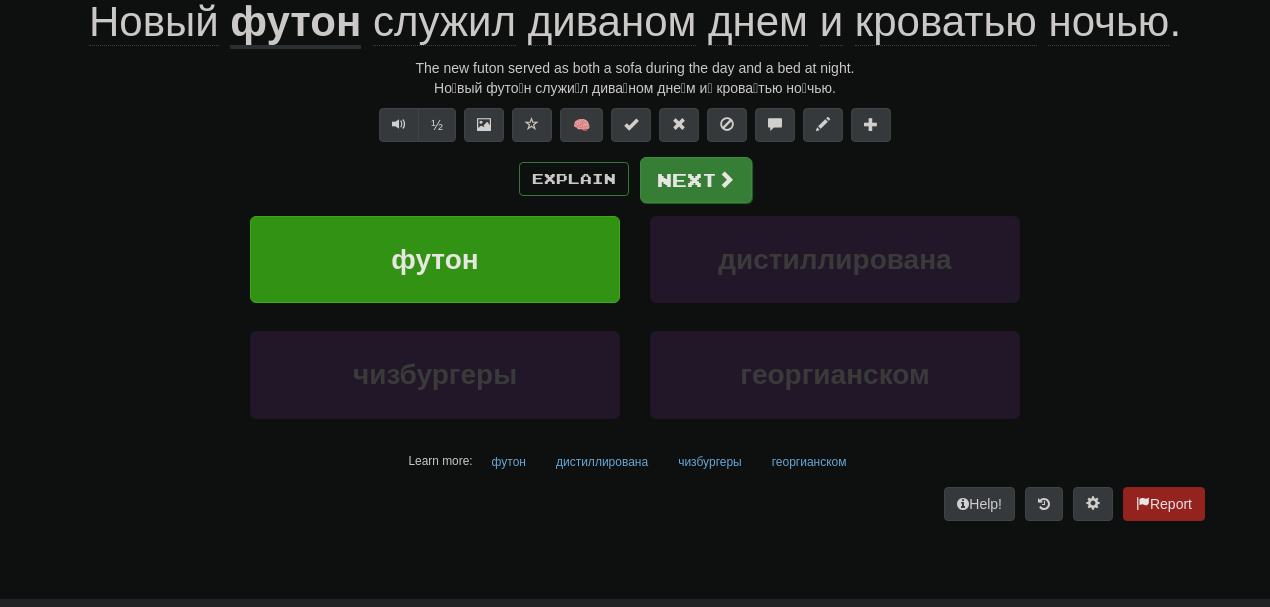 scroll, scrollTop: 203, scrollLeft: 0, axis: vertical 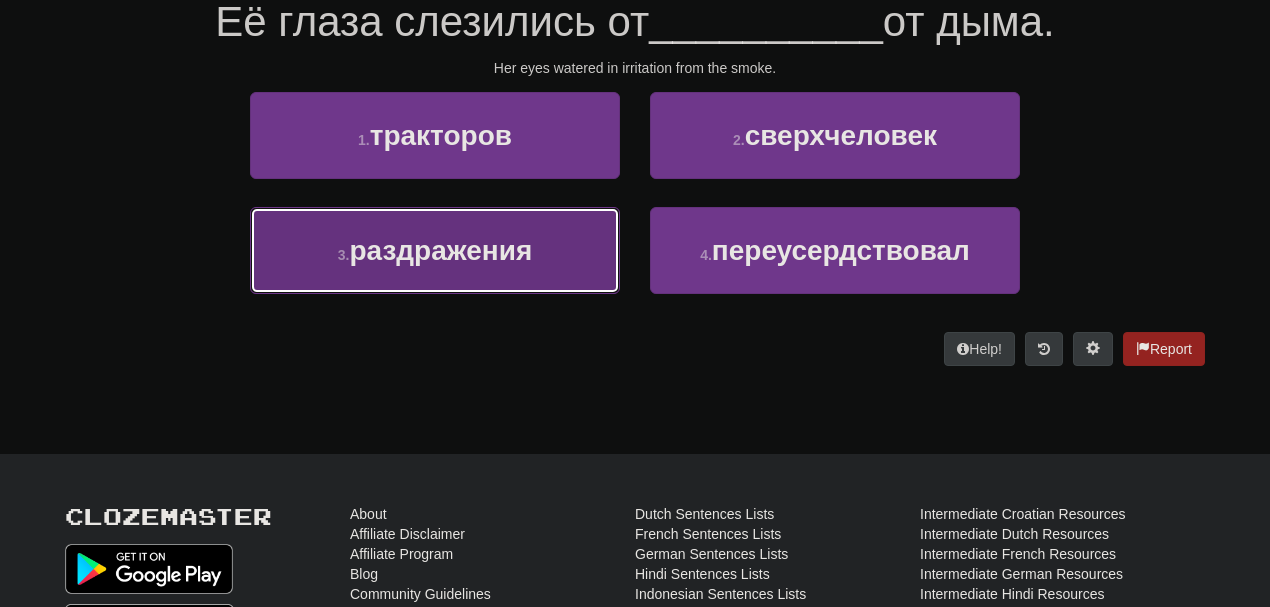 click on "3 .  раздражения" at bounding box center [435, 250] 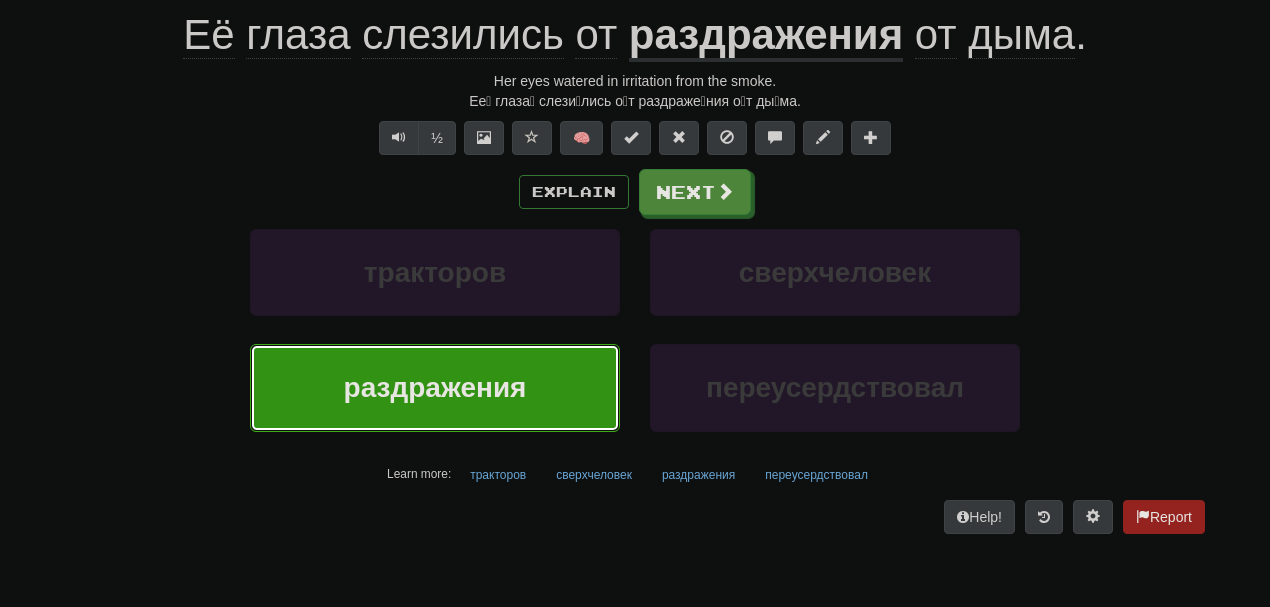 scroll, scrollTop: 216, scrollLeft: 0, axis: vertical 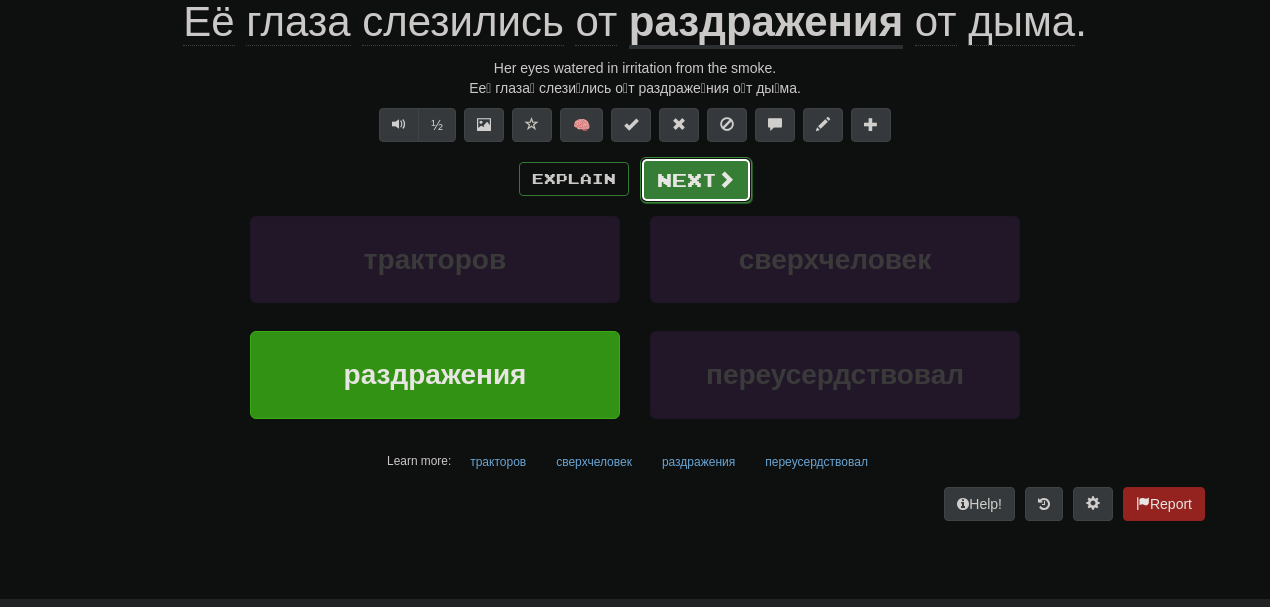 click on "Next" at bounding box center (696, 180) 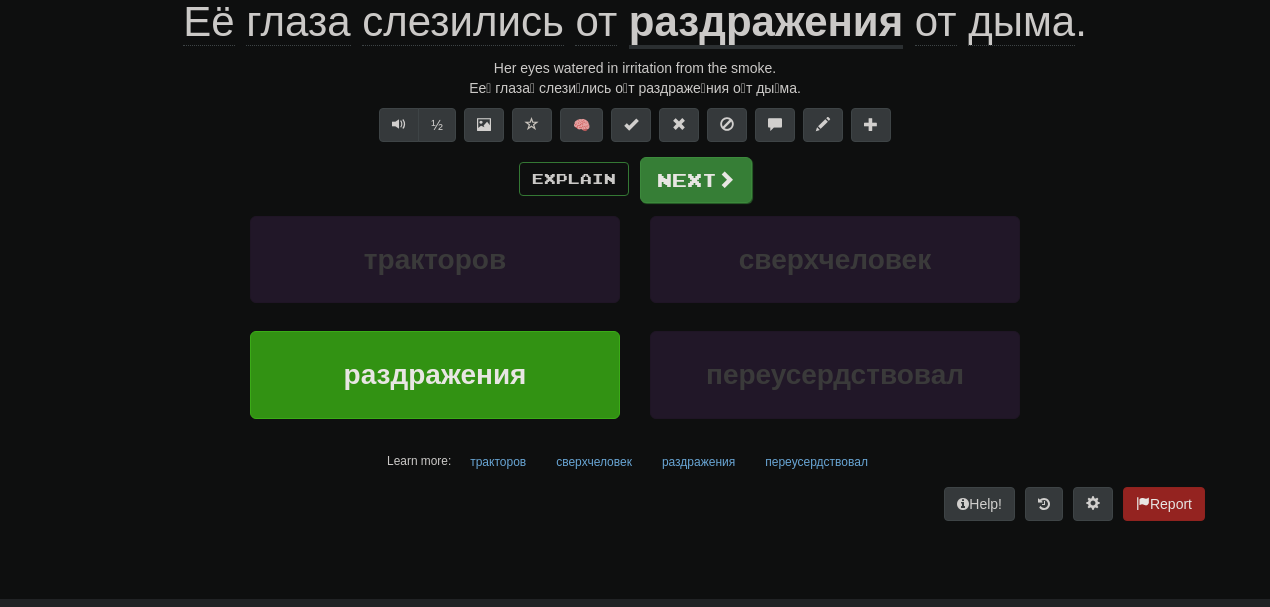 scroll, scrollTop: 203, scrollLeft: 0, axis: vertical 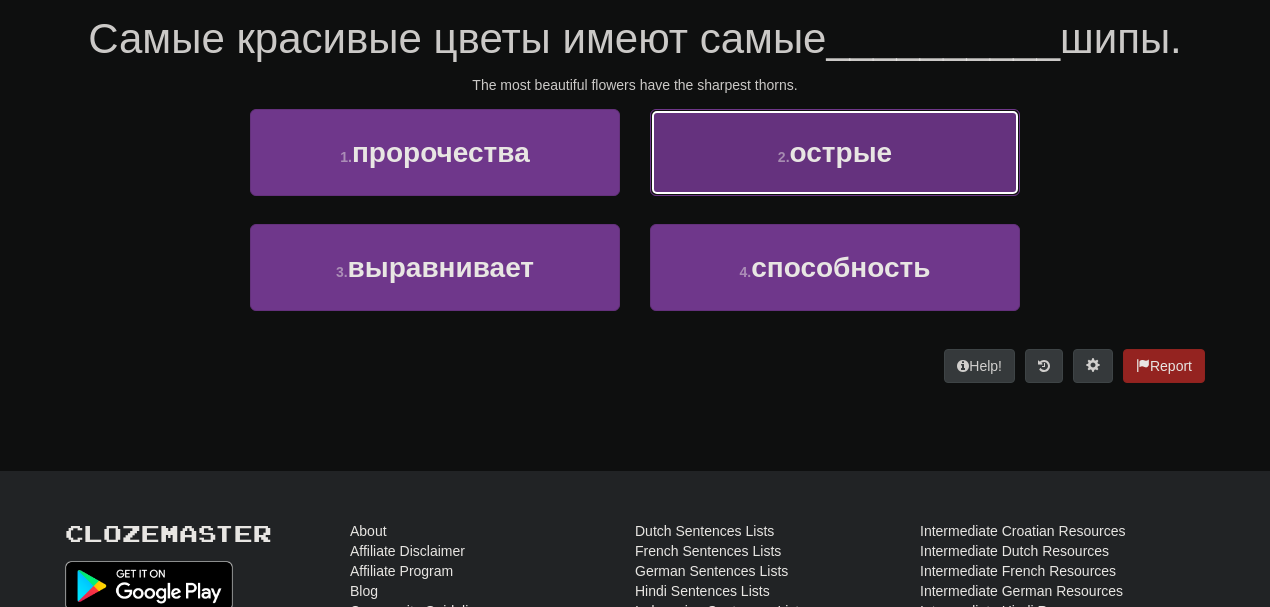 click on "острые" at bounding box center (841, 152) 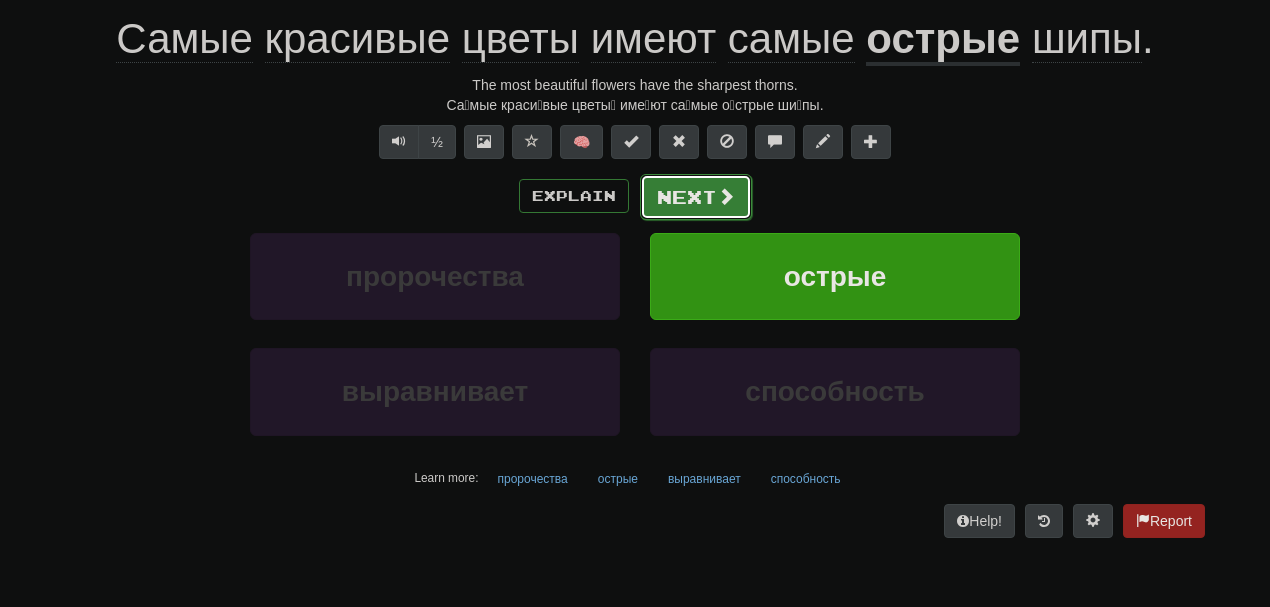 click at bounding box center (726, 196) 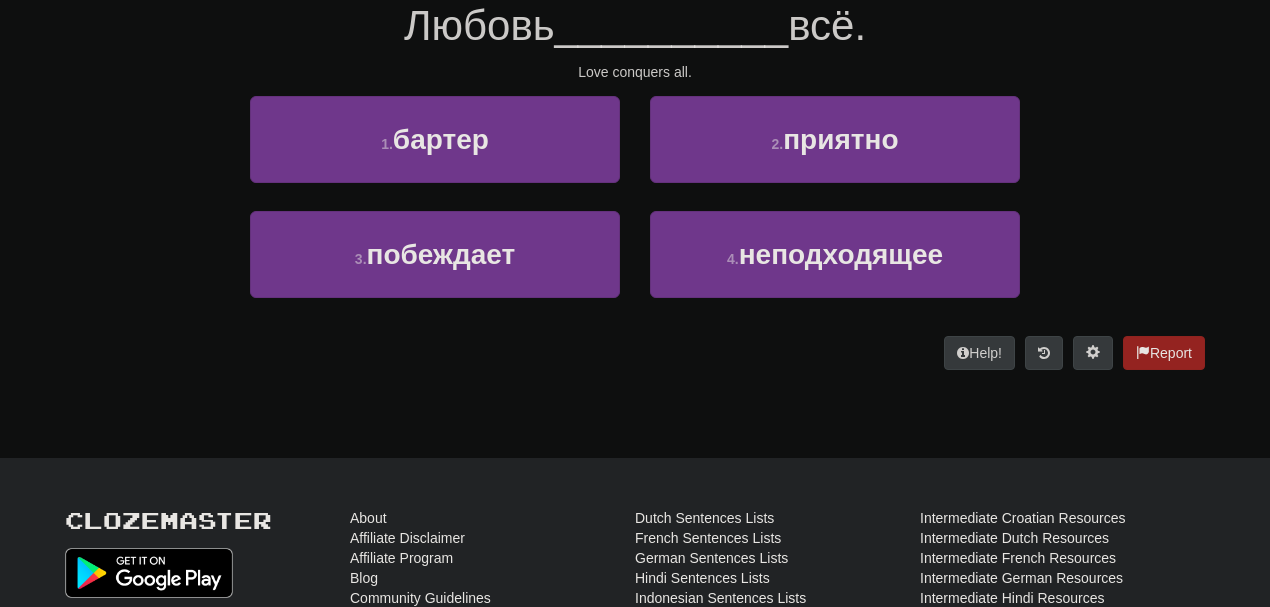 scroll, scrollTop: 186, scrollLeft: 0, axis: vertical 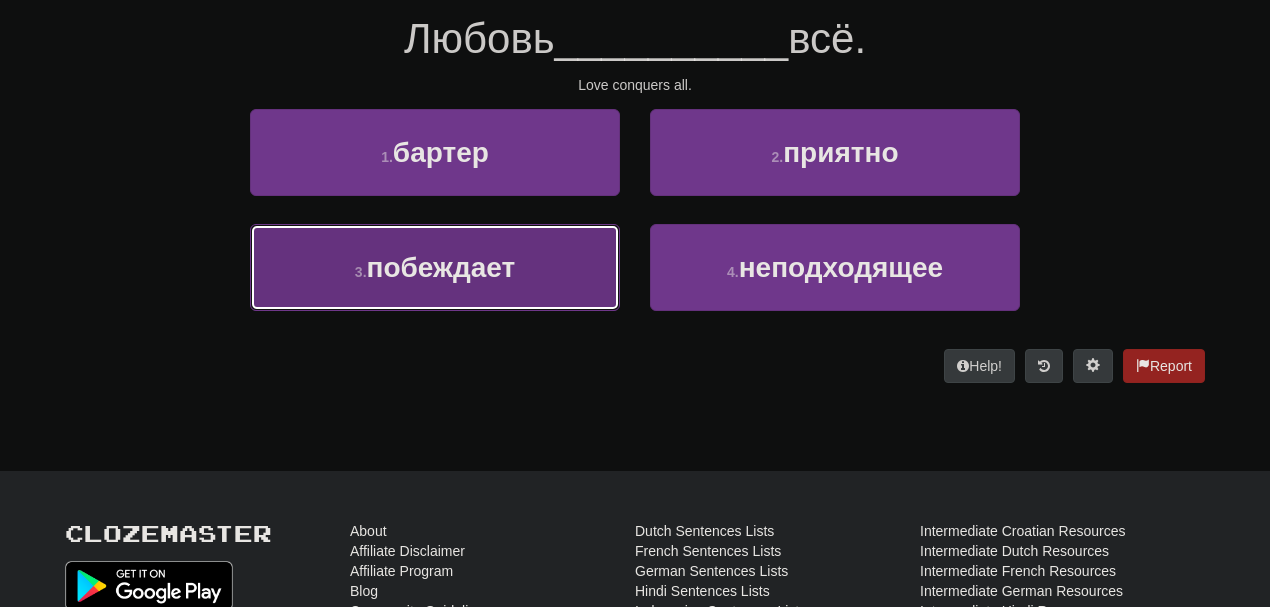 click on "3 .  побеждает" at bounding box center [435, 267] 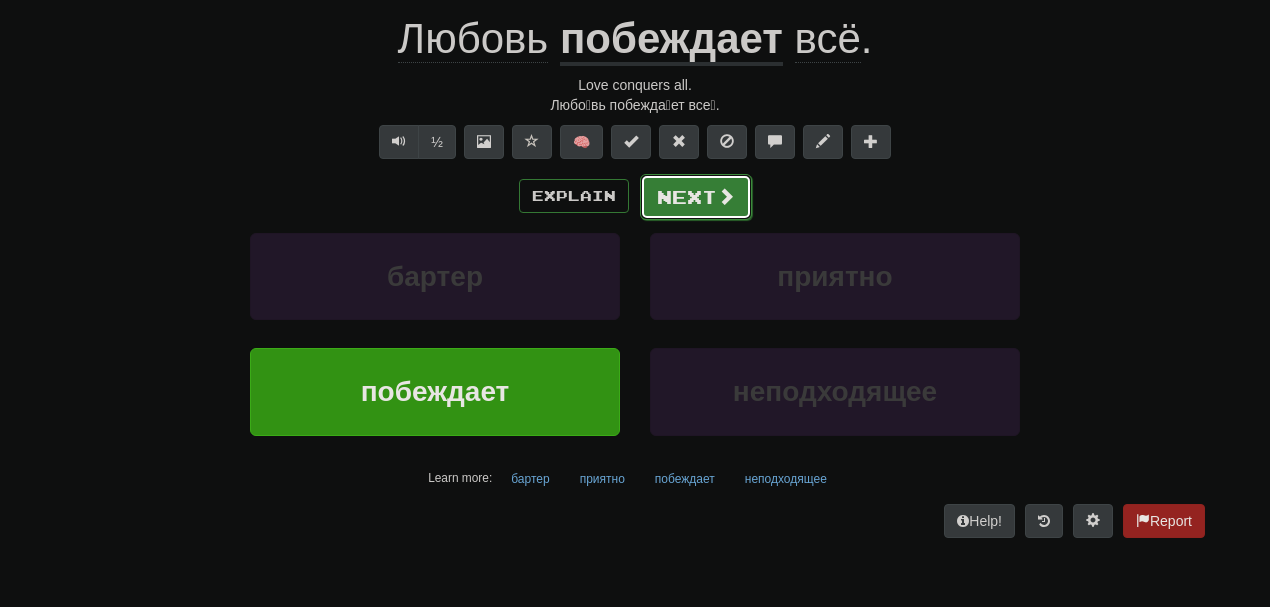 click on "Next" at bounding box center (696, 197) 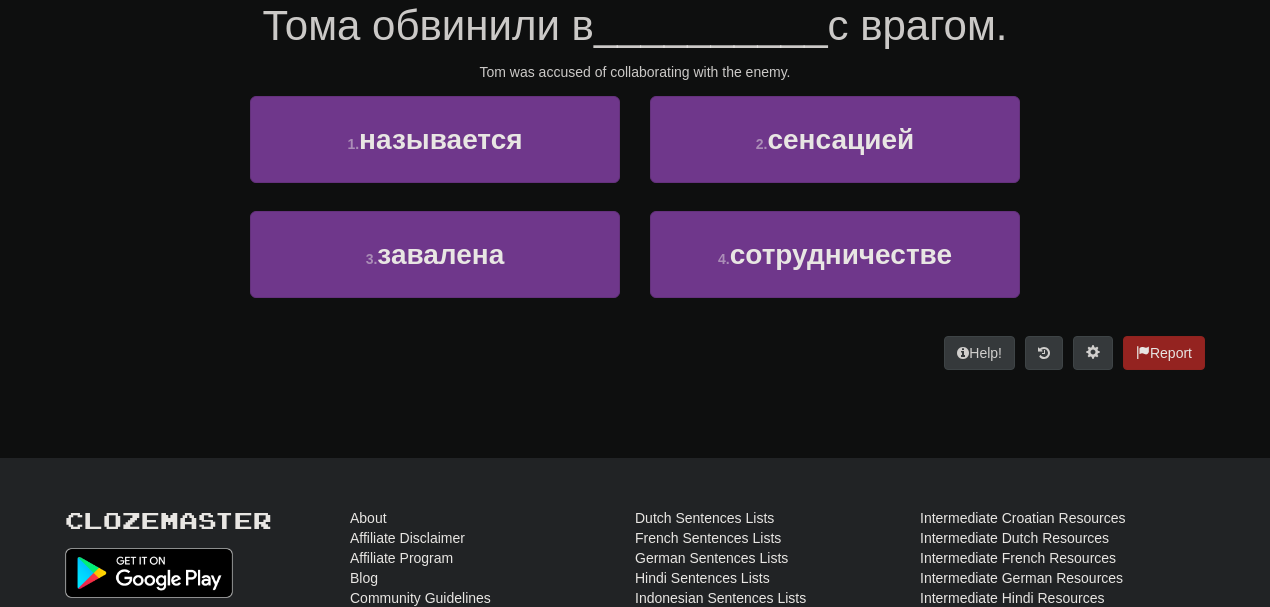 scroll, scrollTop: 186, scrollLeft: 0, axis: vertical 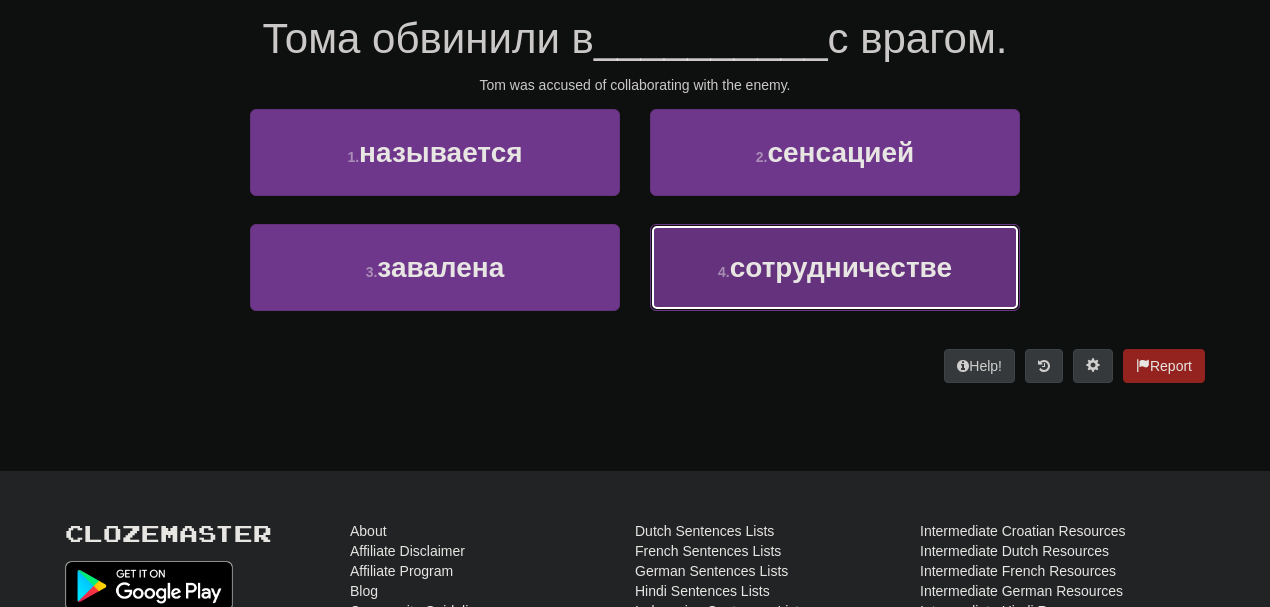 click on "4 .  сотрудничестве" at bounding box center (835, 267) 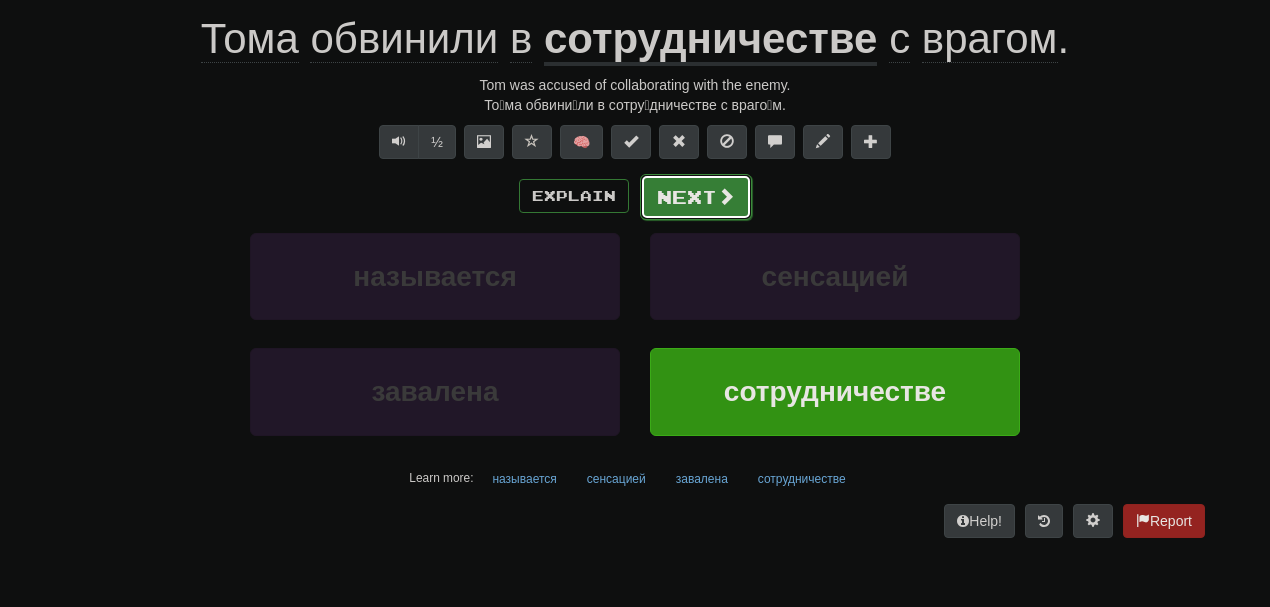 click on "Next" at bounding box center (696, 197) 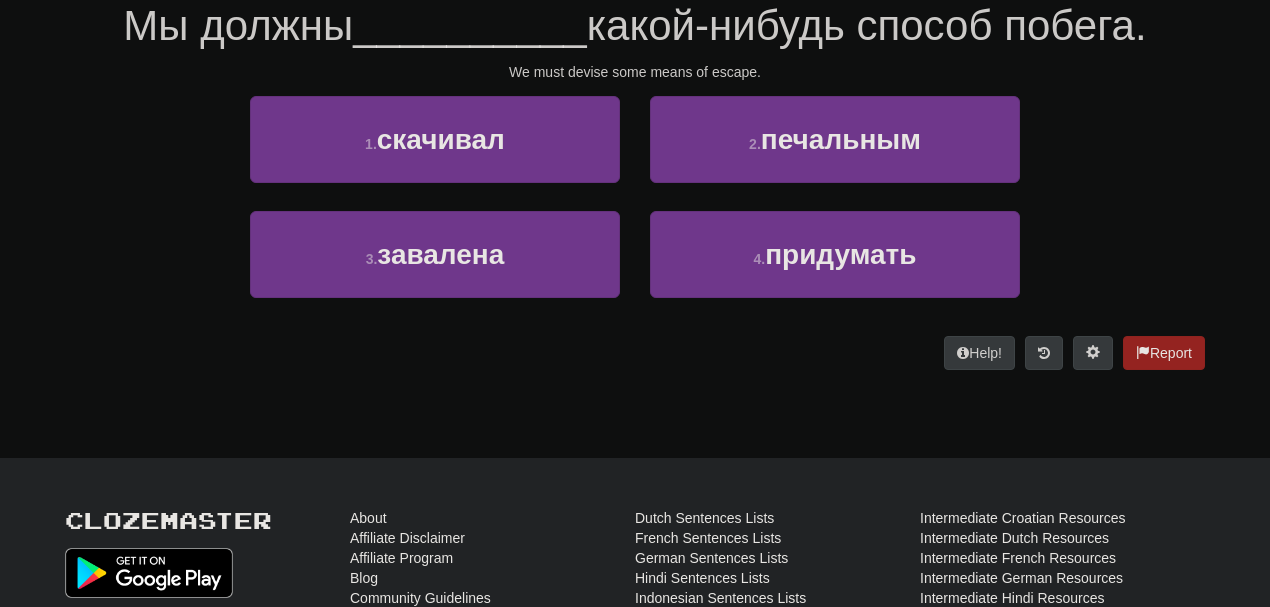 scroll, scrollTop: 186, scrollLeft: 0, axis: vertical 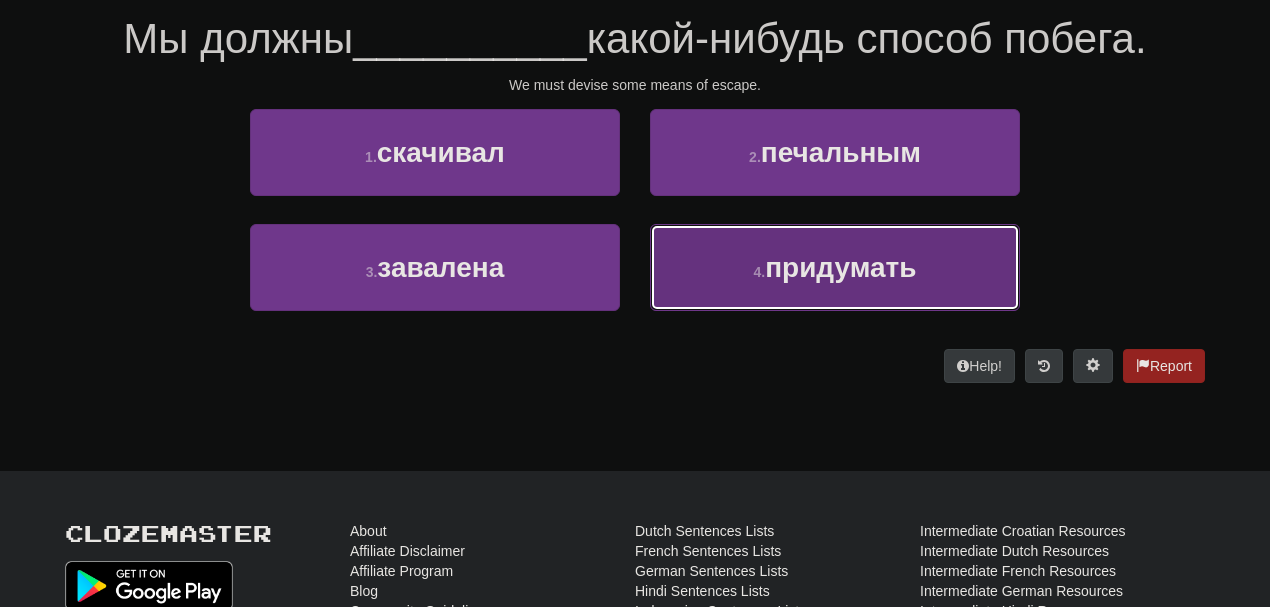 click on "придумать" at bounding box center (840, 267) 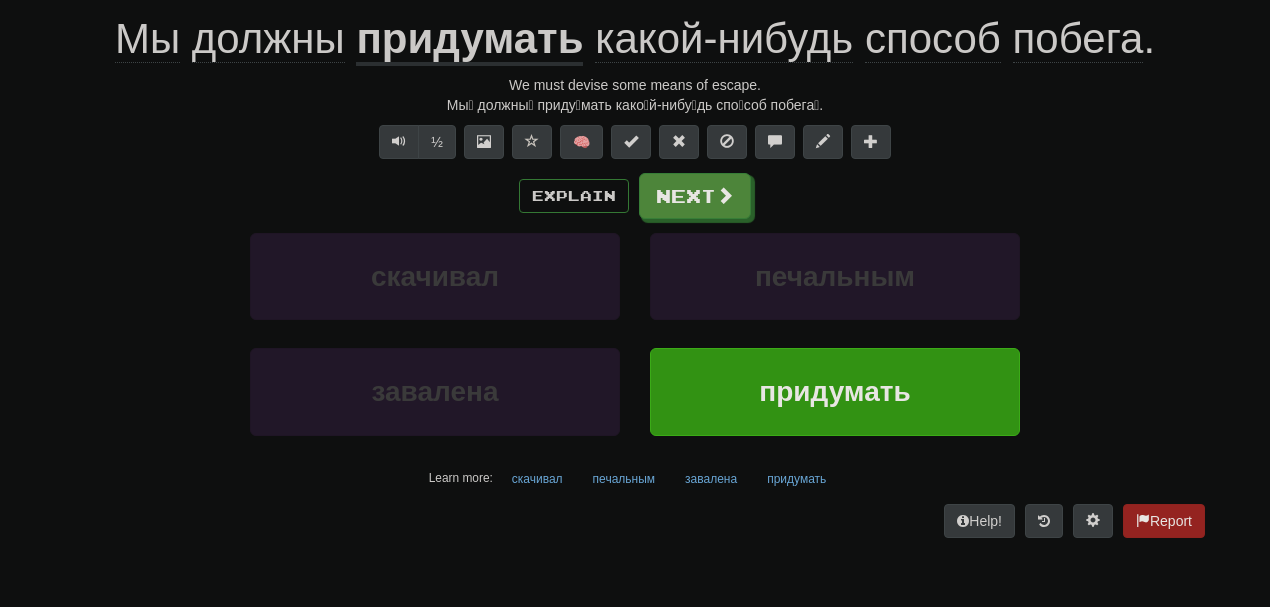 click on "Explain Next скачивал печальным завалена придумать Learn more: скачивал печальным завалена придумать" at bounding box center [635, 333] 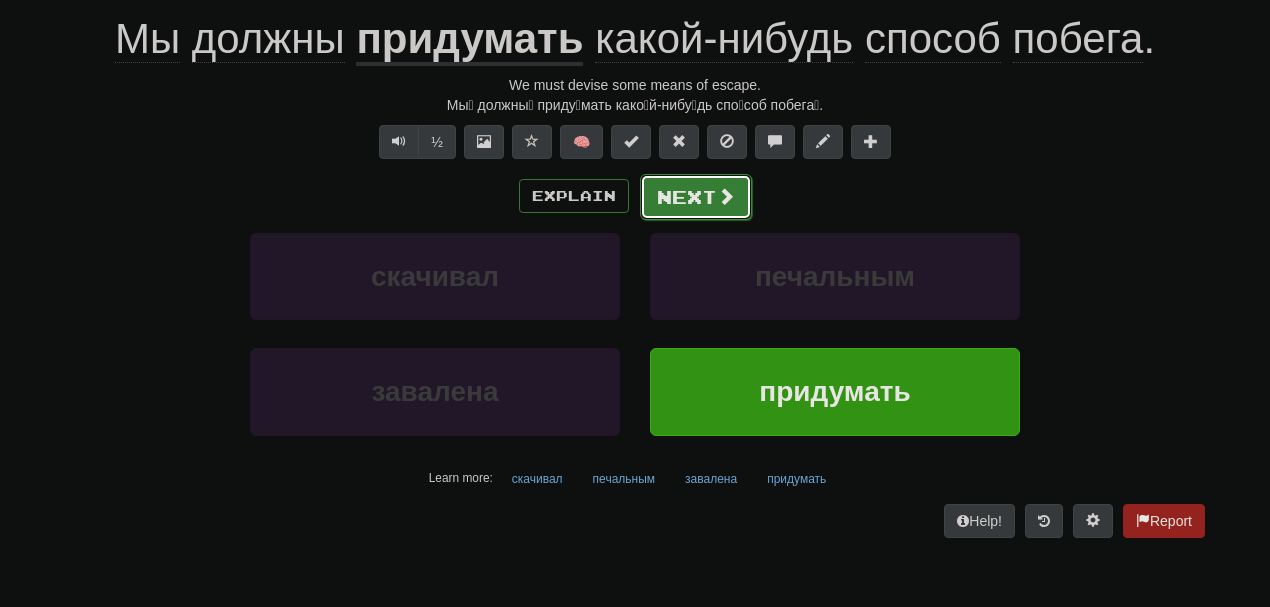 click on "Next" at bounding box center [696, 197] 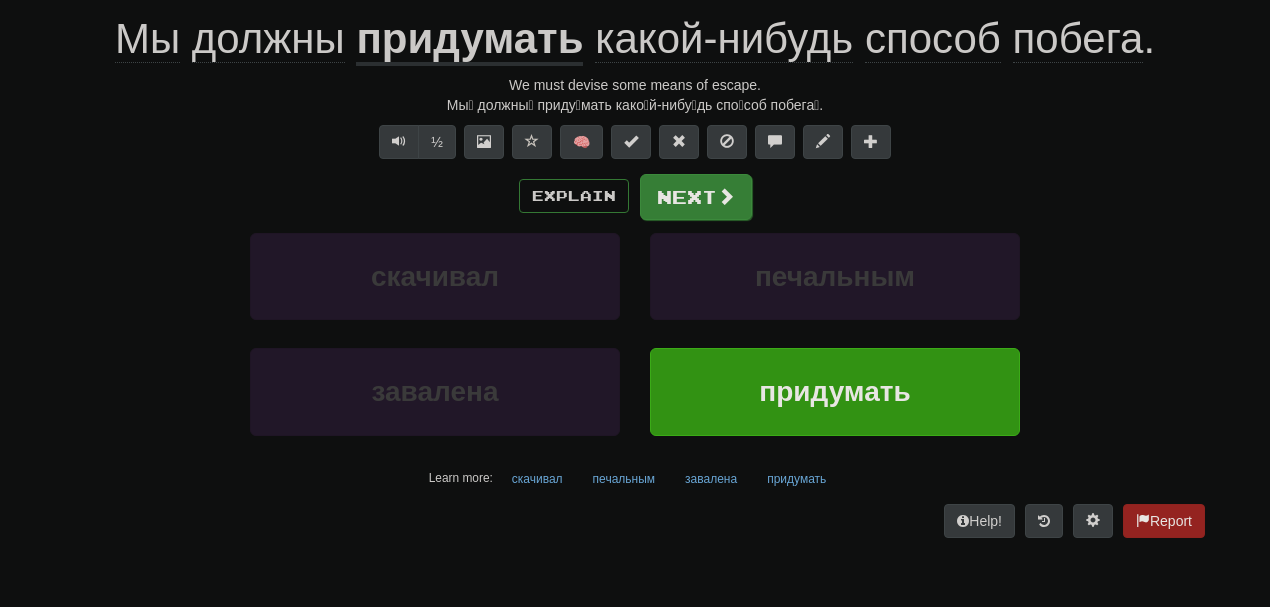 scroll, scrollTop: 186, scrollLeft: 0, axis: vertical 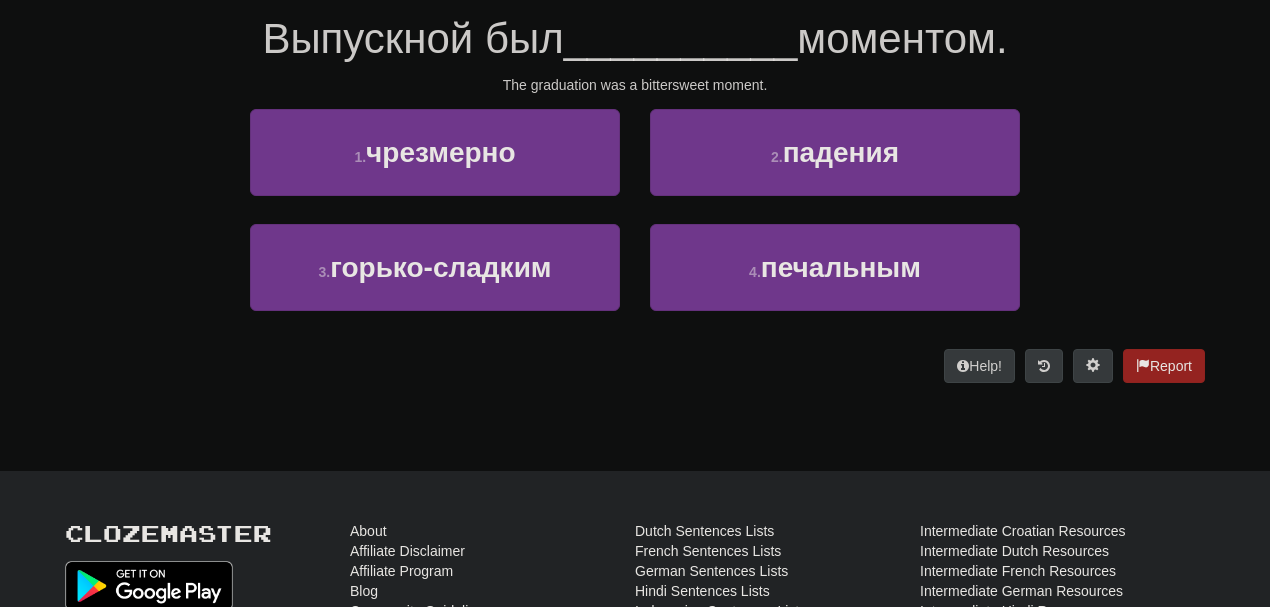 click on "1 .  чрезмерно" at bounding box center (435, 166) 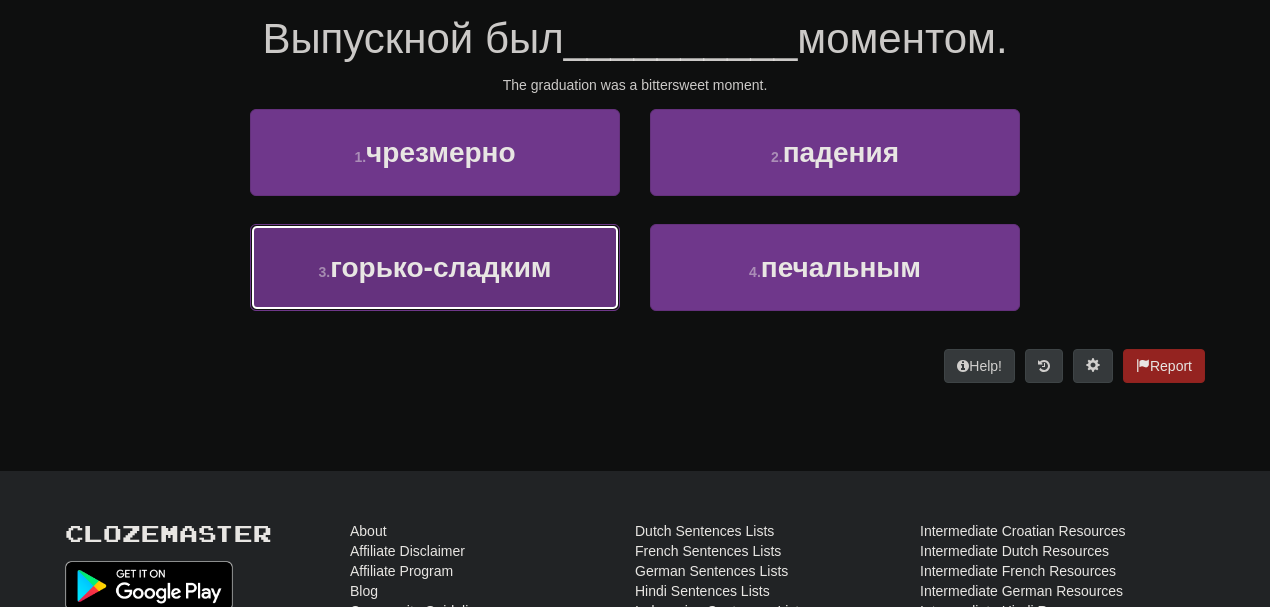 click on "3 .  горько-сладким" at bounding box center (435, 267) 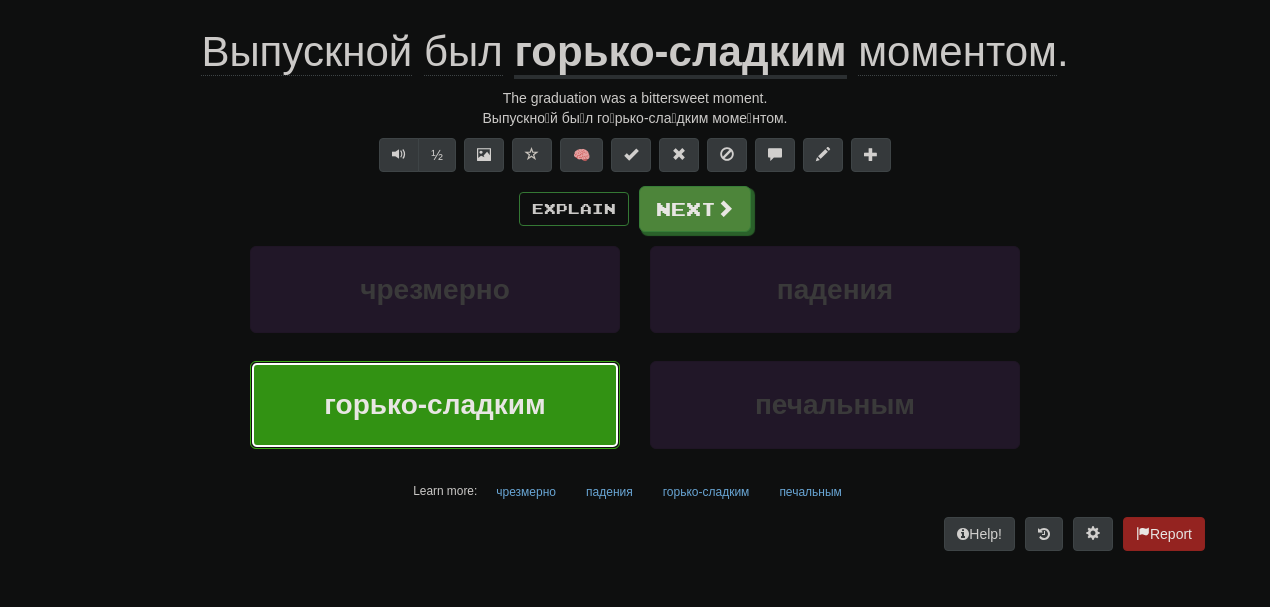 scroll, scrollTop: 199, scrollLeft: 0, axis: vertical 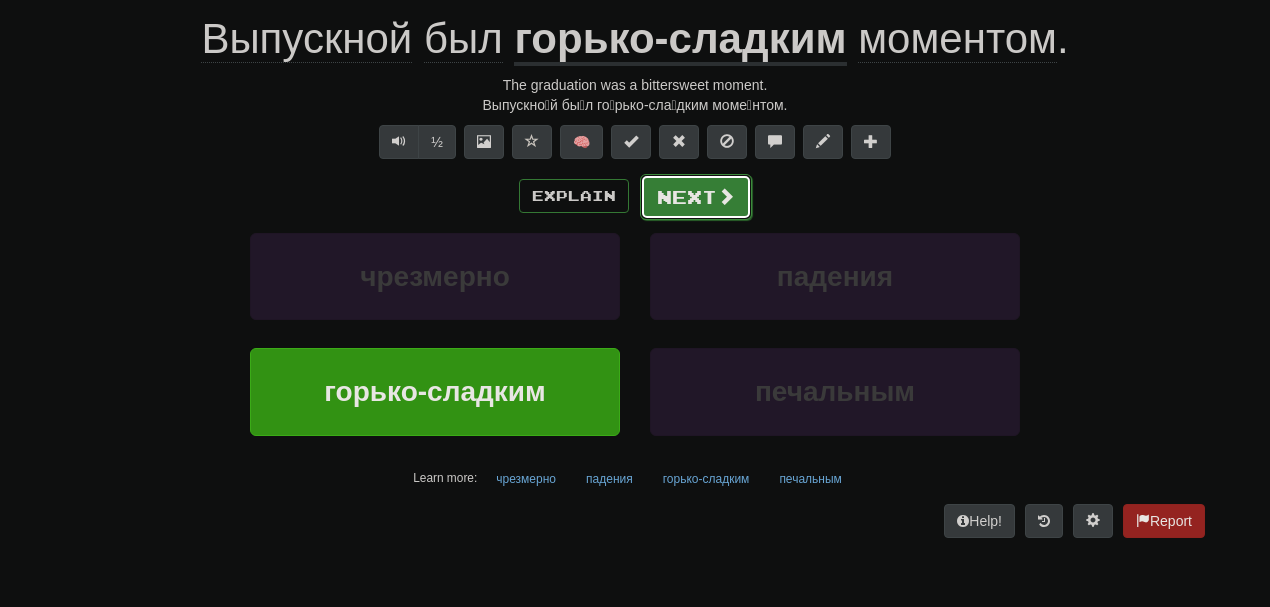 click at bounding box center [726, 196] 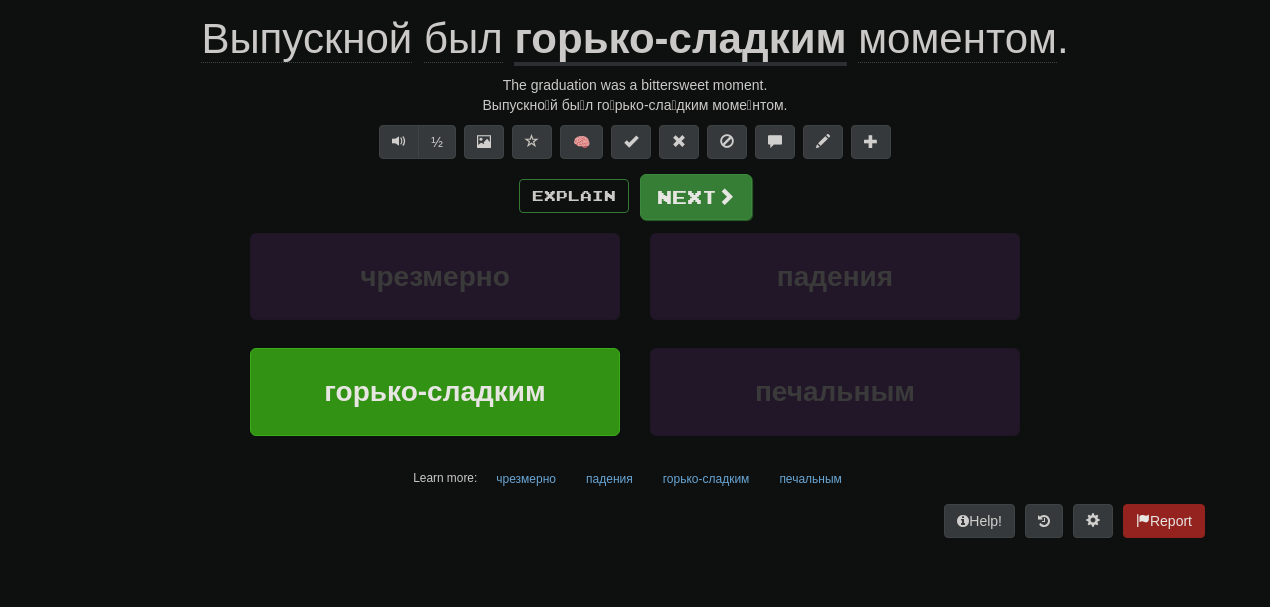 scroll, scrollTop: 186, scrollLeft: 0, axis: vertical 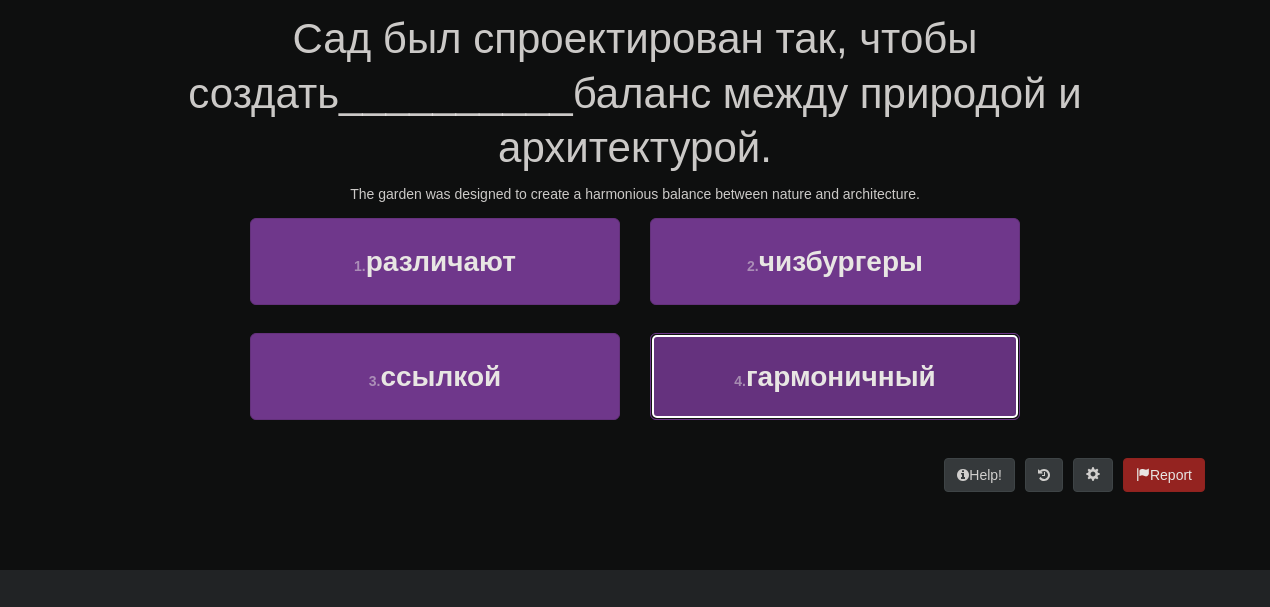 click on "4 .  гармоничный" at bounding box center [835, 376] 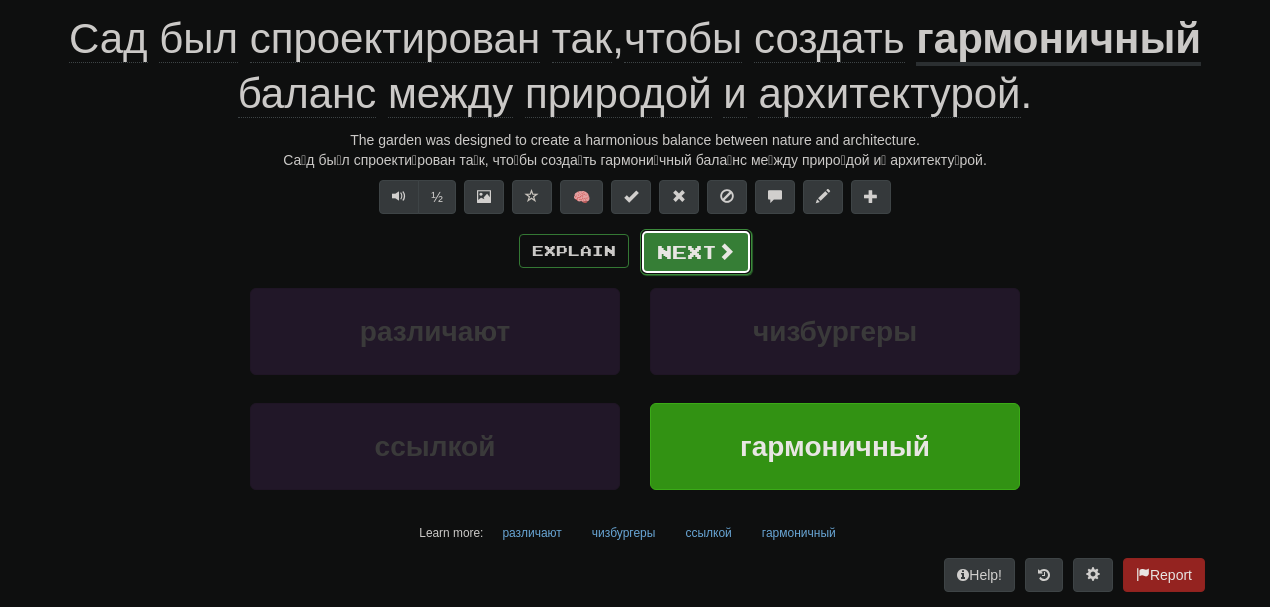 click on "Next" at bounding box center (696, 252) 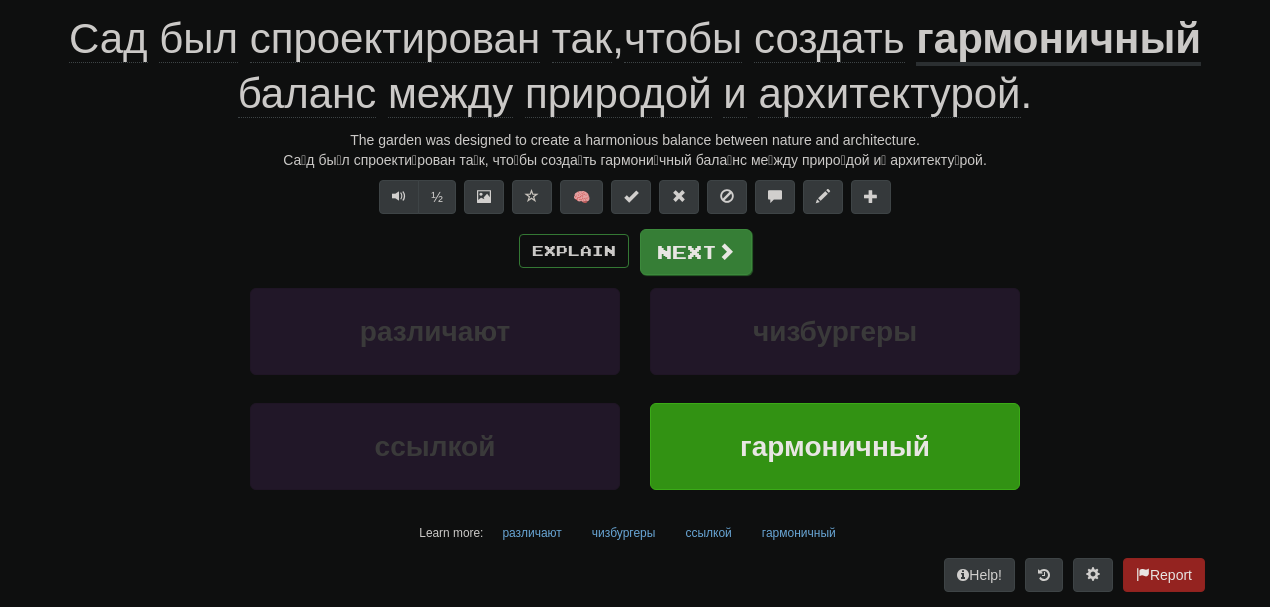 scroll, scrollTop: 186, scrollLeft: 0, axis: vertical 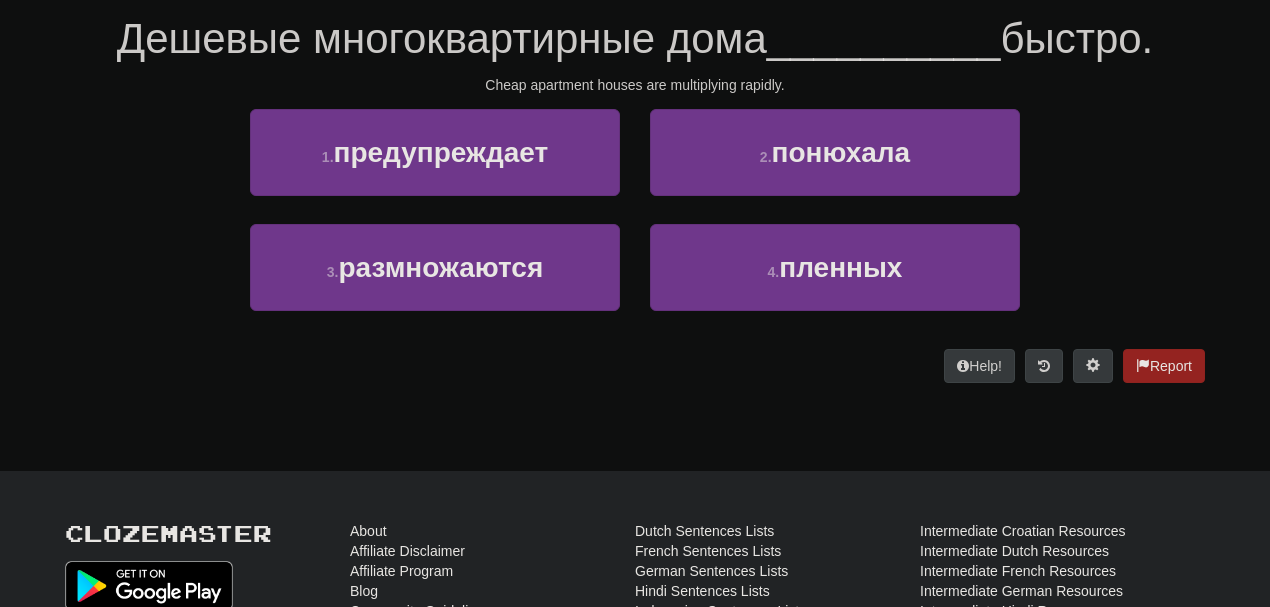 click on "1 .  предупреждает" at bounding box center (435, 166) 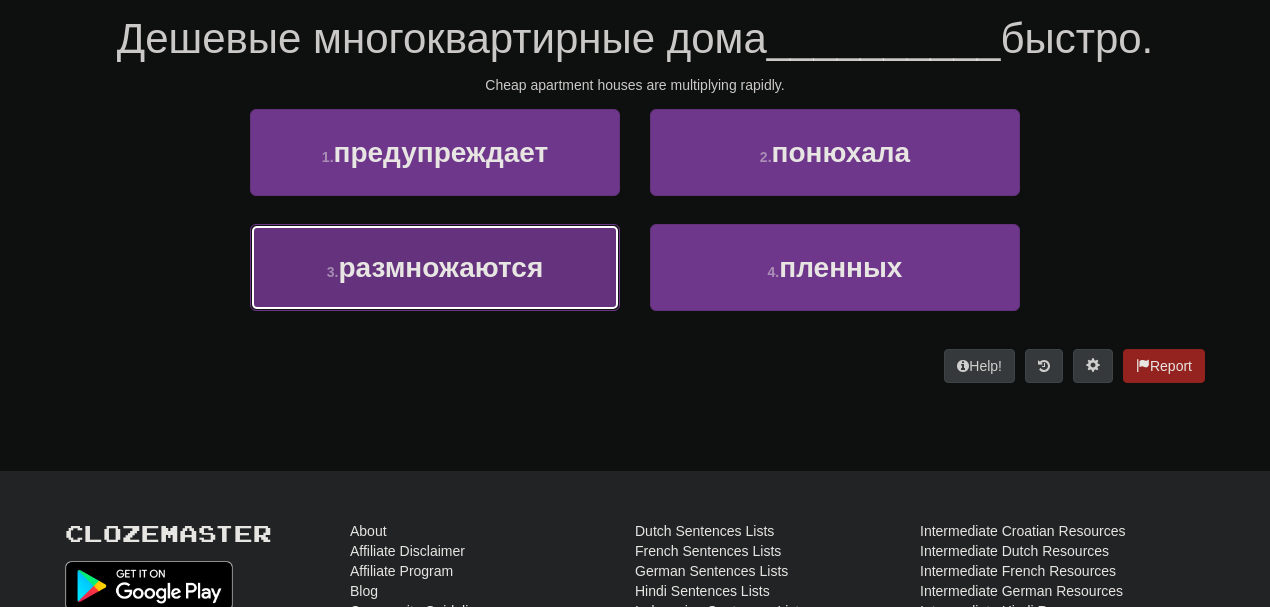 click on "размножаются" at bounding box center [440, 267] 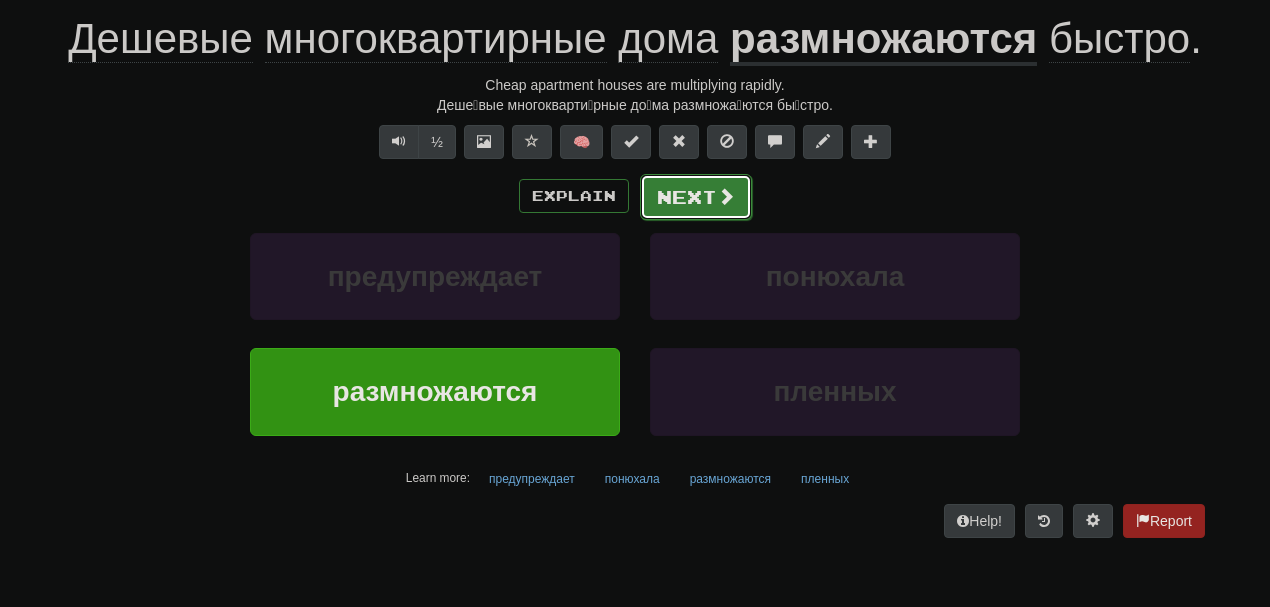 click on "Next" at bounding box center [696, 197] 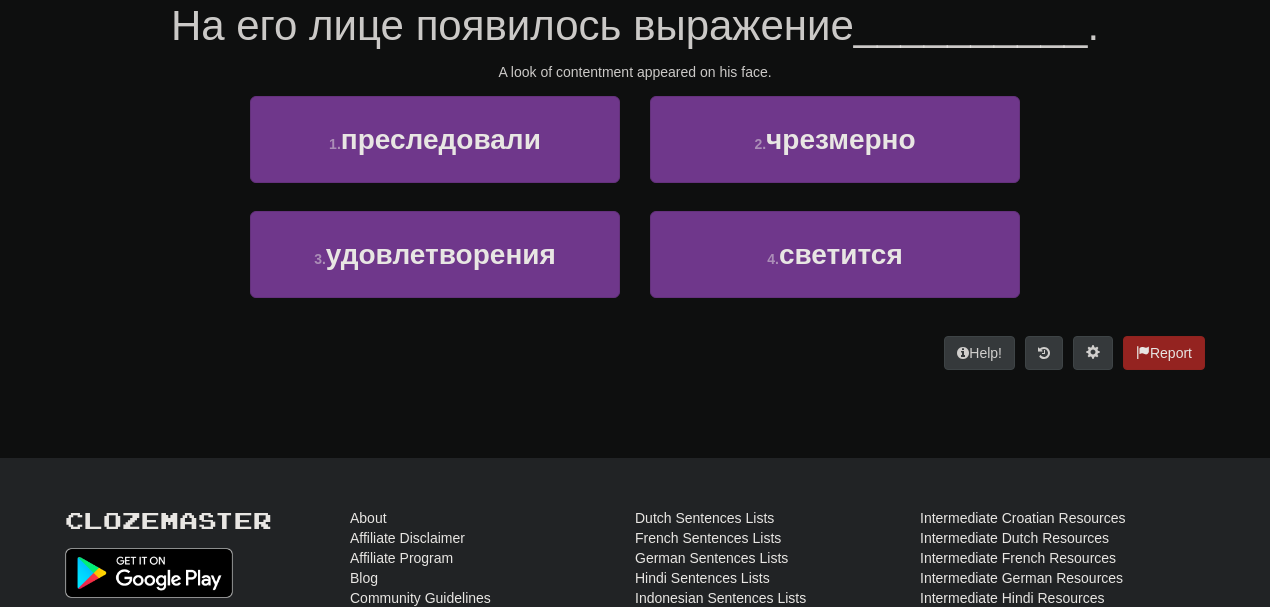 scroll, scrollTop: 186, scrollLeft: 0, axis: vertical 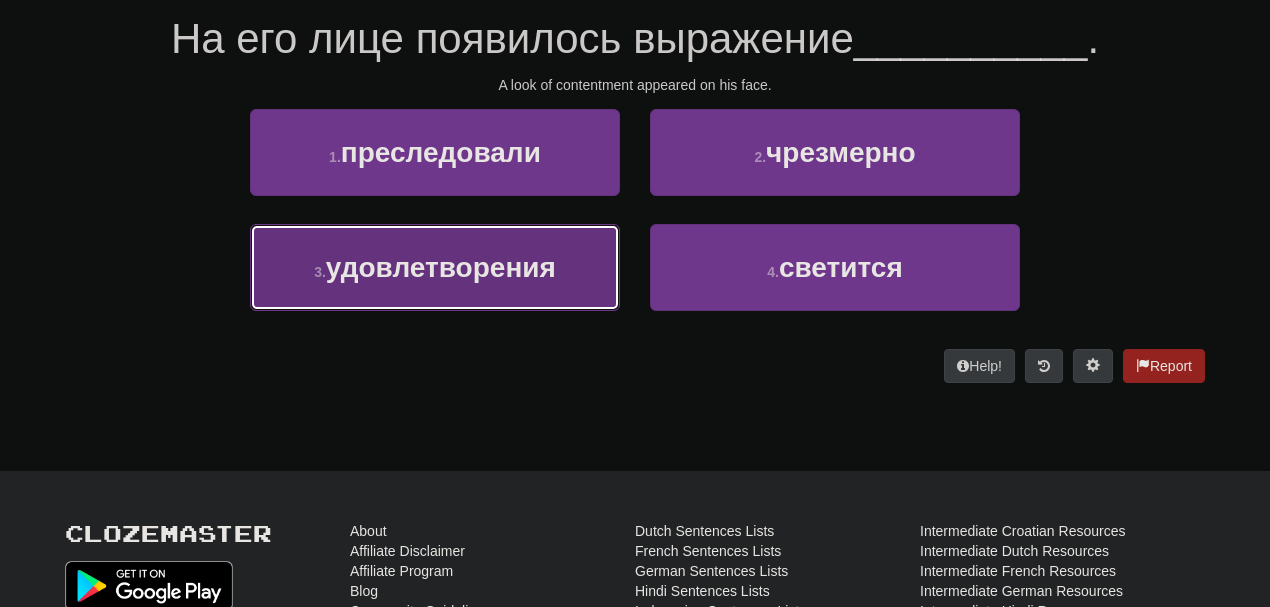 click on "3 .  удовлетворения" at bounding box center [435, 267] 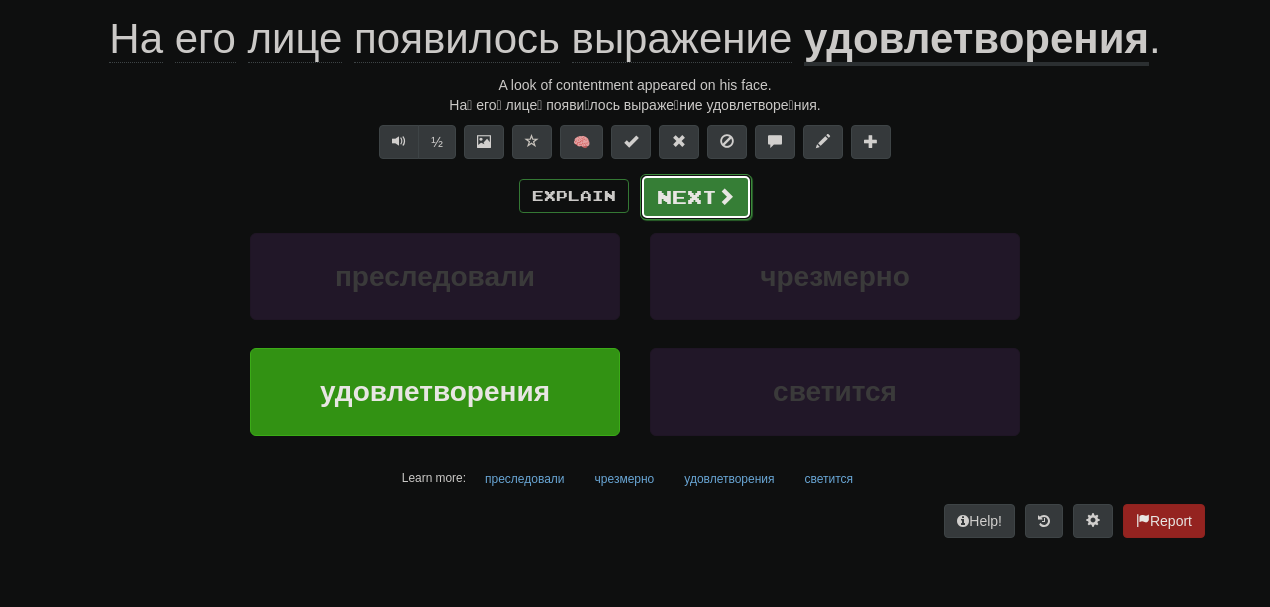 click on "Next" at bounding box center (696, 197) 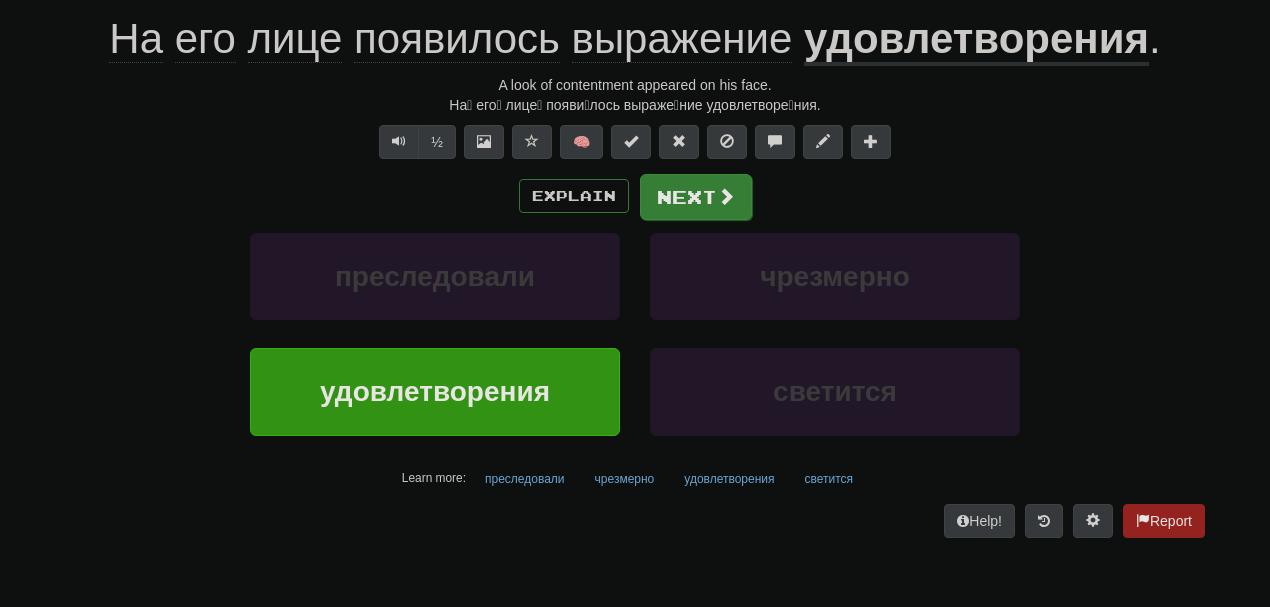 scroll, scrollTop: 186, scrollLeft: 0, axis: vertical 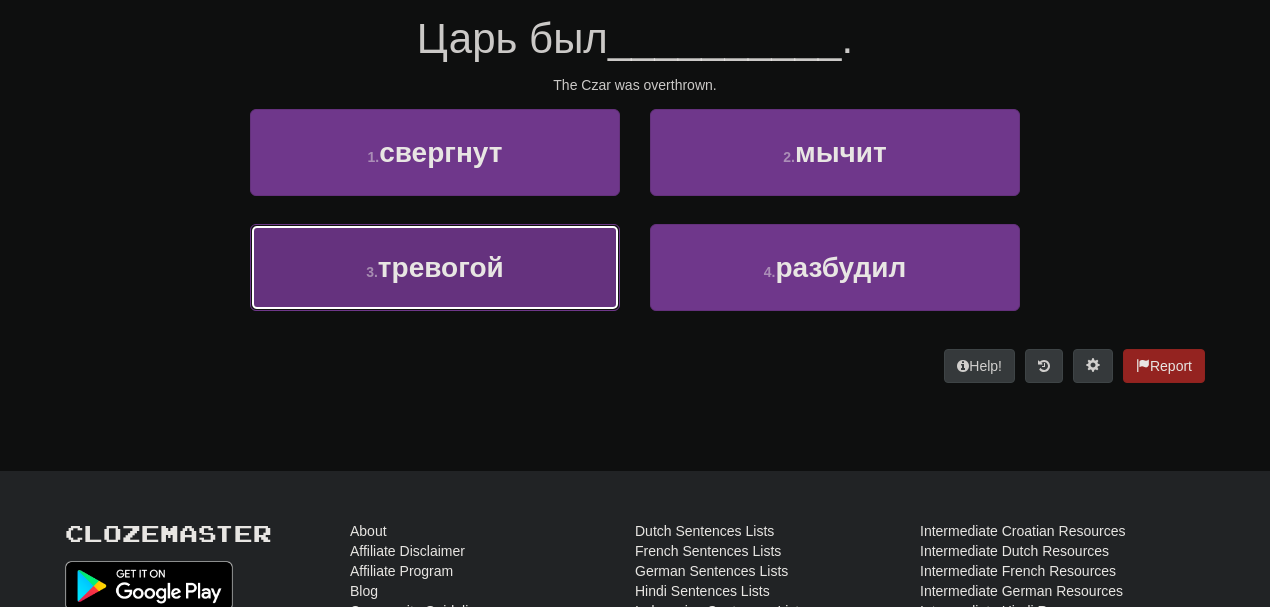 click on "3 .  тревогой" at bounding box center (435, 267) 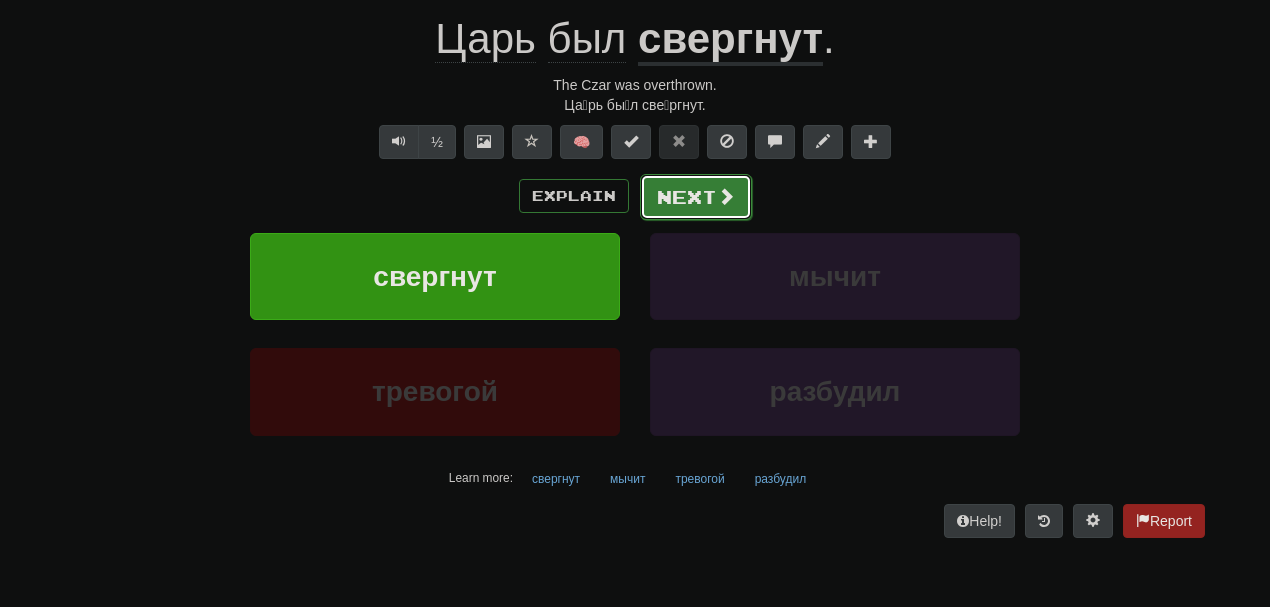 click on "Next" at bounding box center (696, 197) 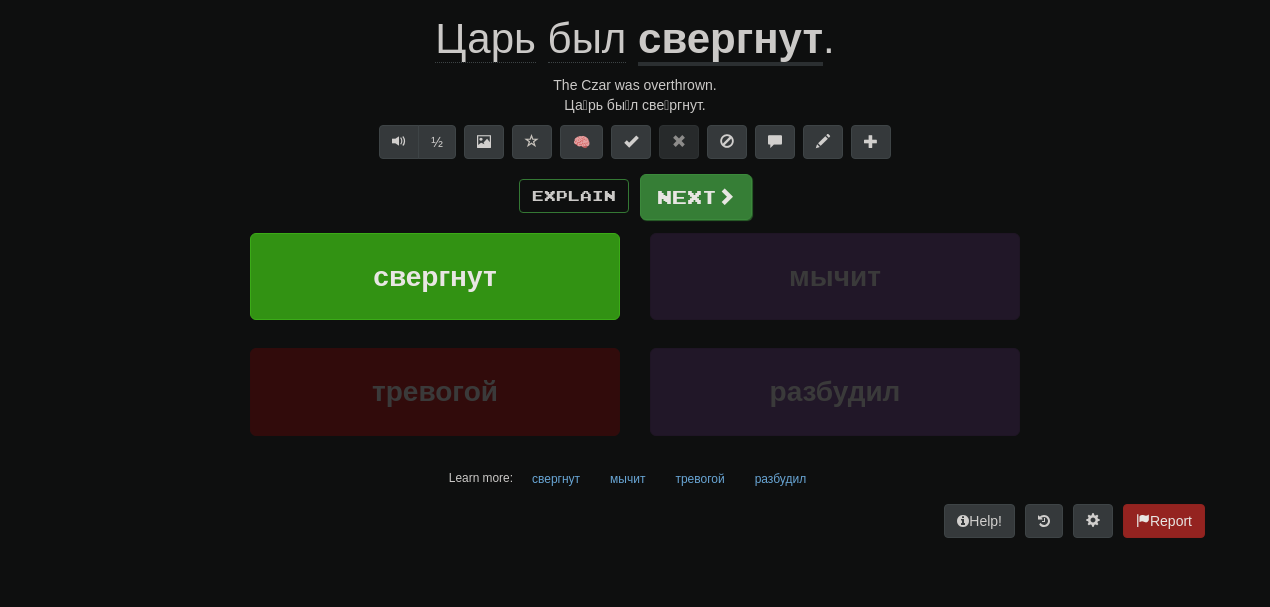 scroll, scrollTop: 186, scrollLeft: 0, axis: vertical 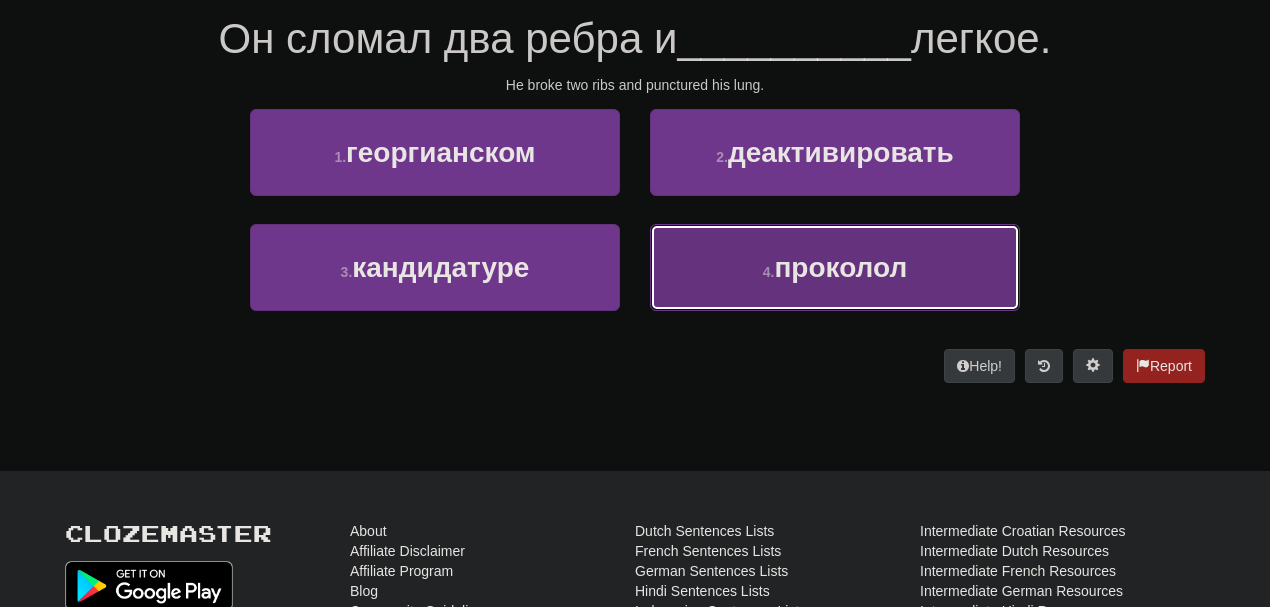 click on "проколол" at bounding box center [840, 267] 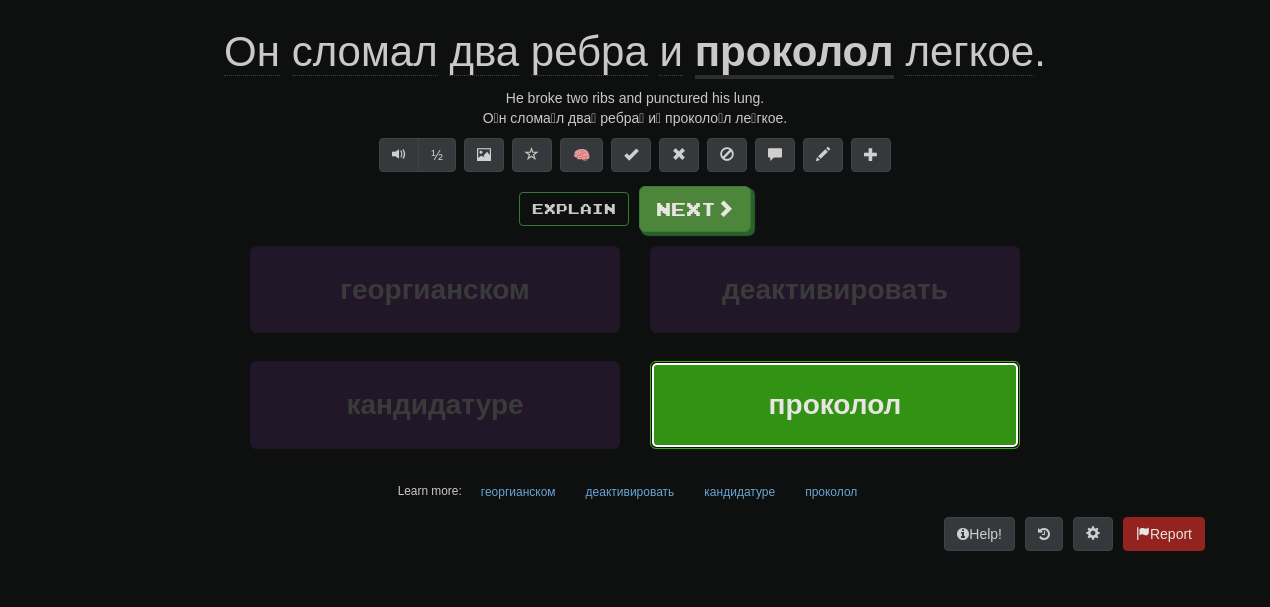 scroll, scrollTop: 199, scrollLeft: 0, axis: vertical 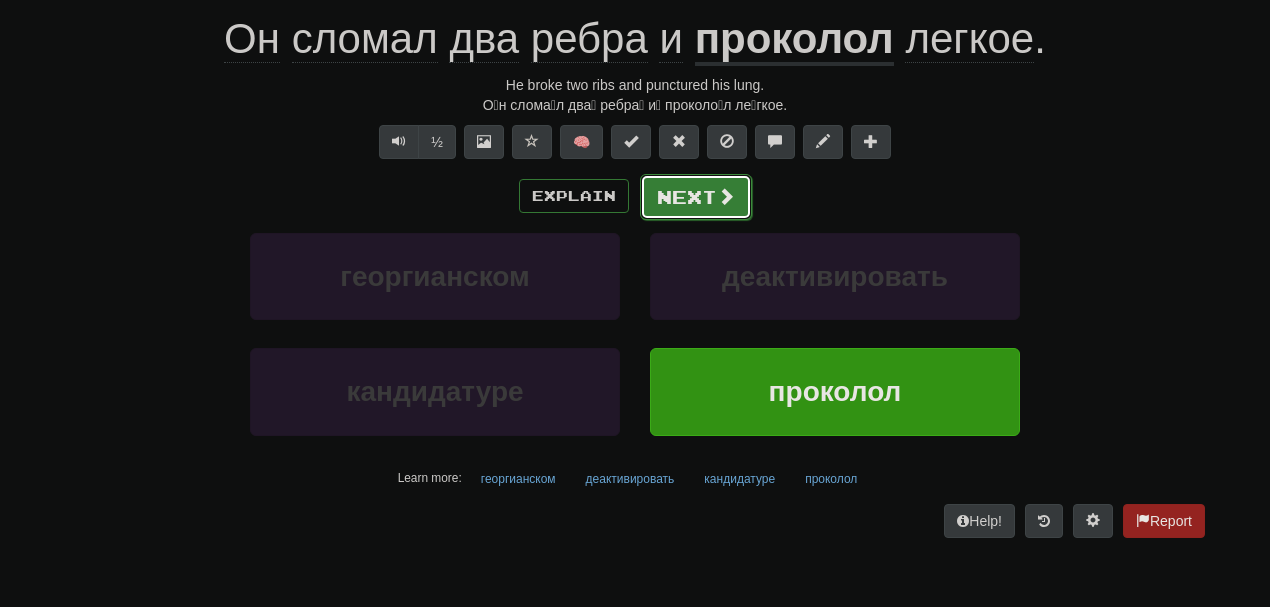 click on "Next" at bounding box center (696, 197) 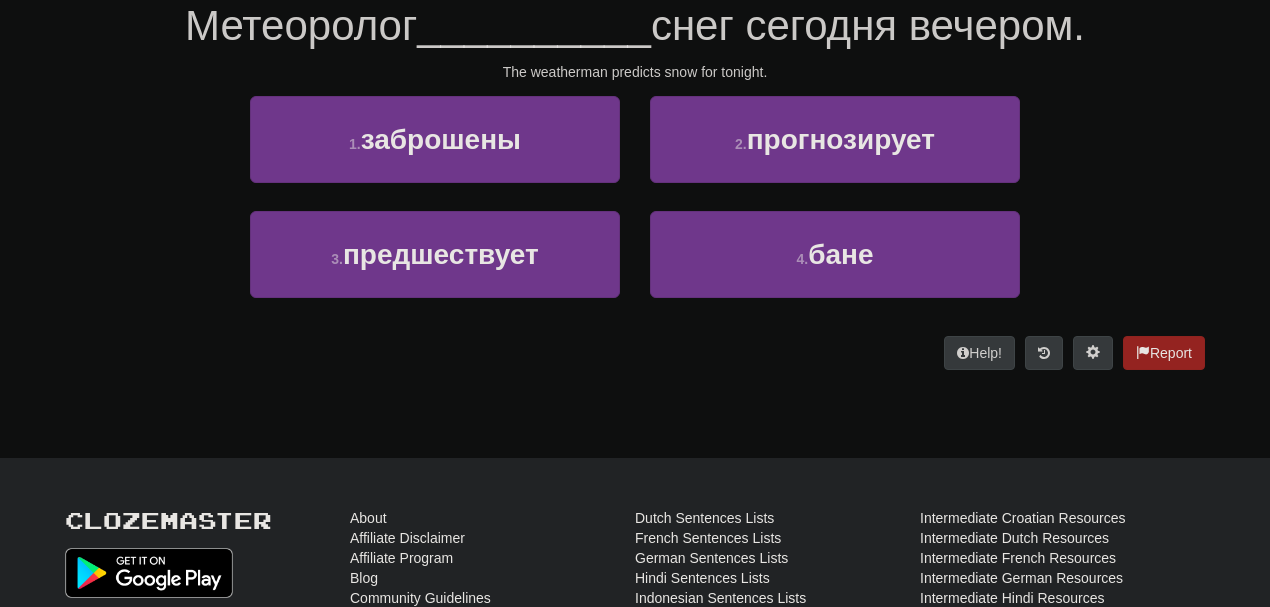 scroll, scrollTop: 186, scrollLeft: 0, axis: vertical 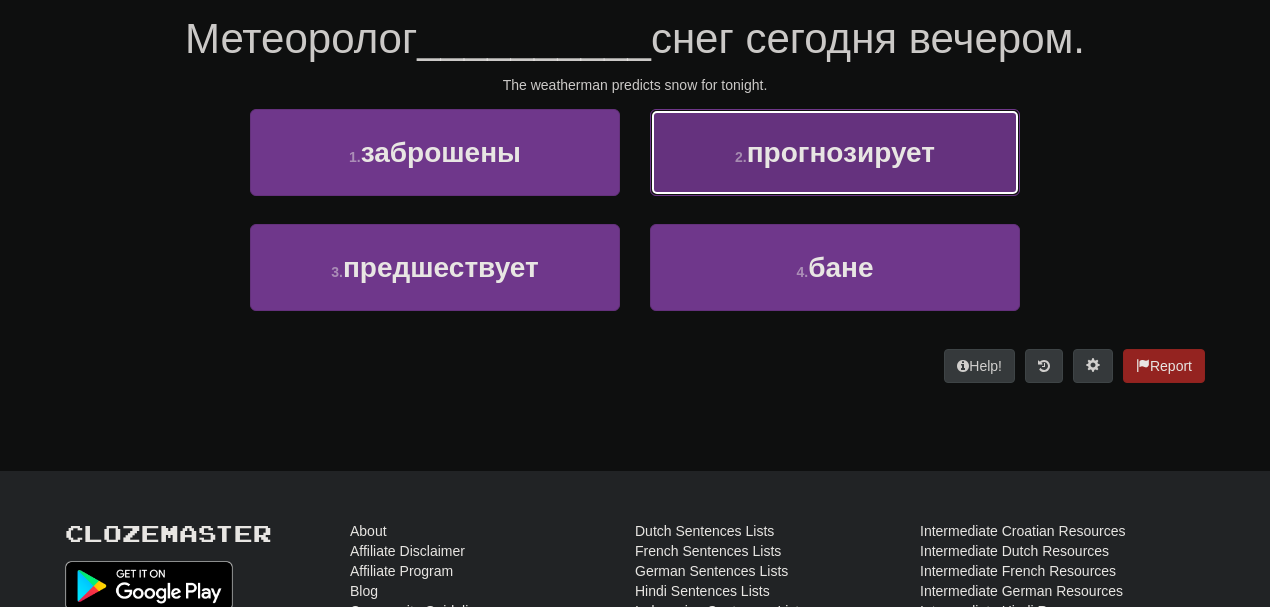 click on "прогнозирует" at bounding box center [841, 152] 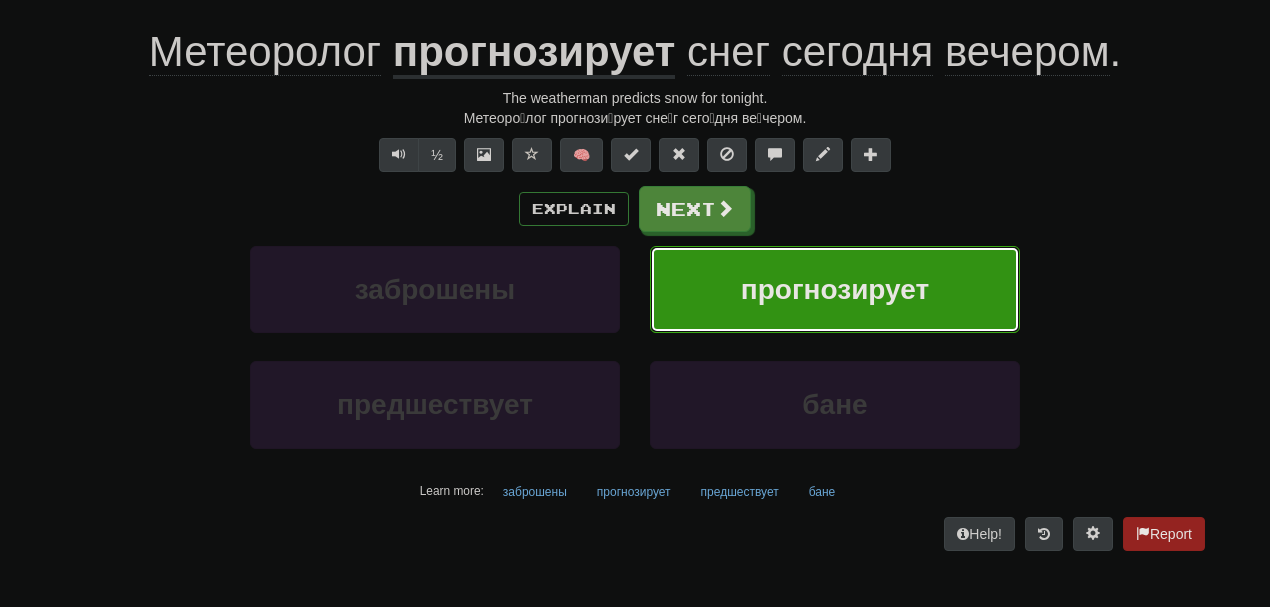 scroll, scrollTop: 199, scrollLeft: 0, axis: vertical 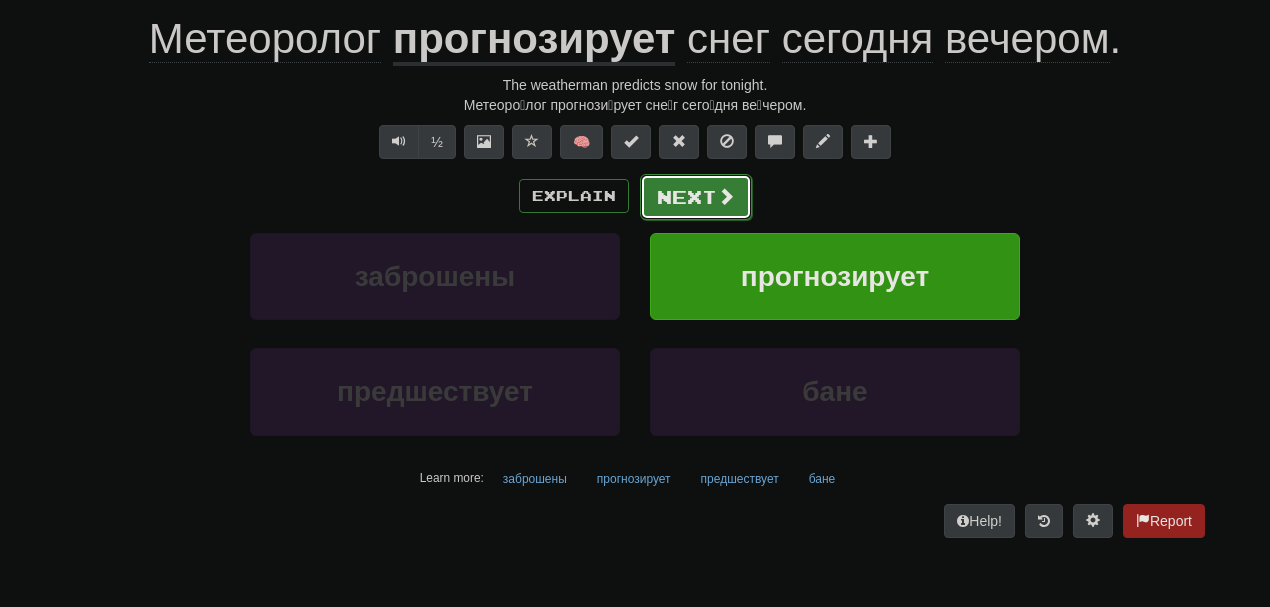 click on "Next" at bounding box center (696, 197) 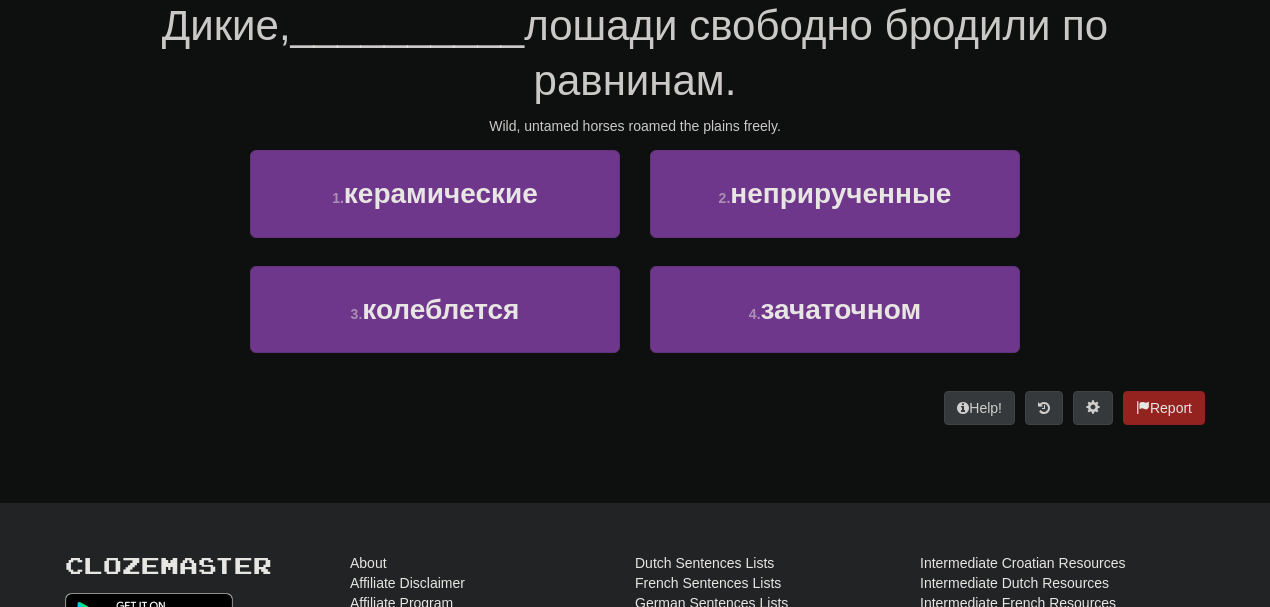 scroll, scrollTop: 186, scrollLeft: 0, axis: vertical 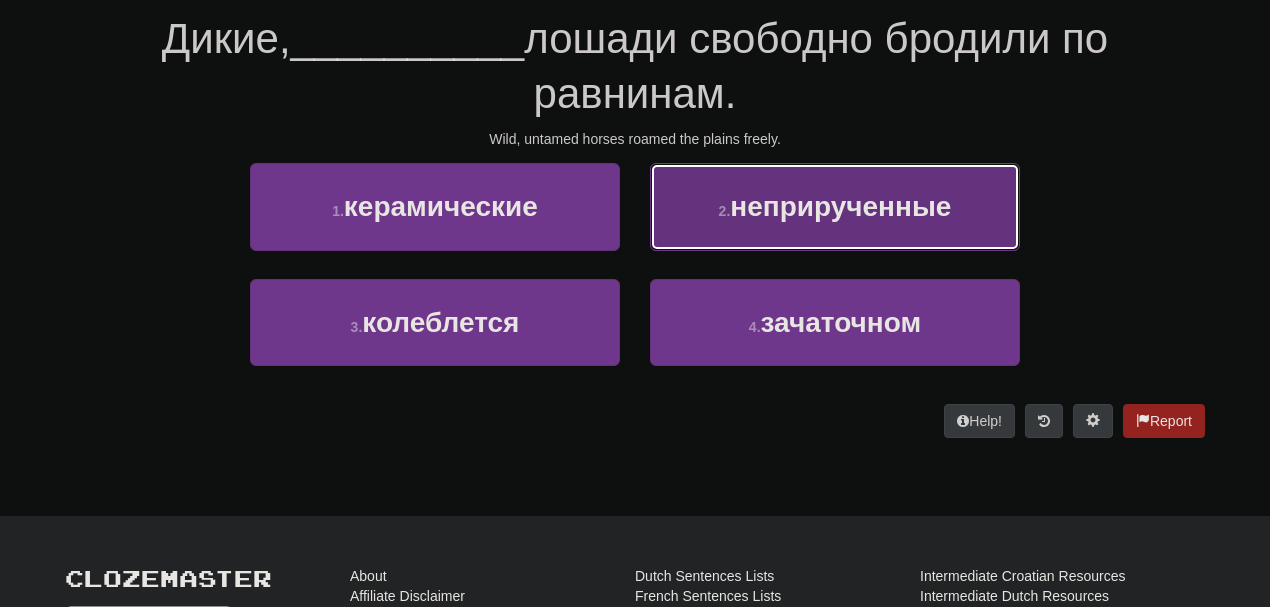 click on "2 .  неприрученные" at bounding box center [835, 206] 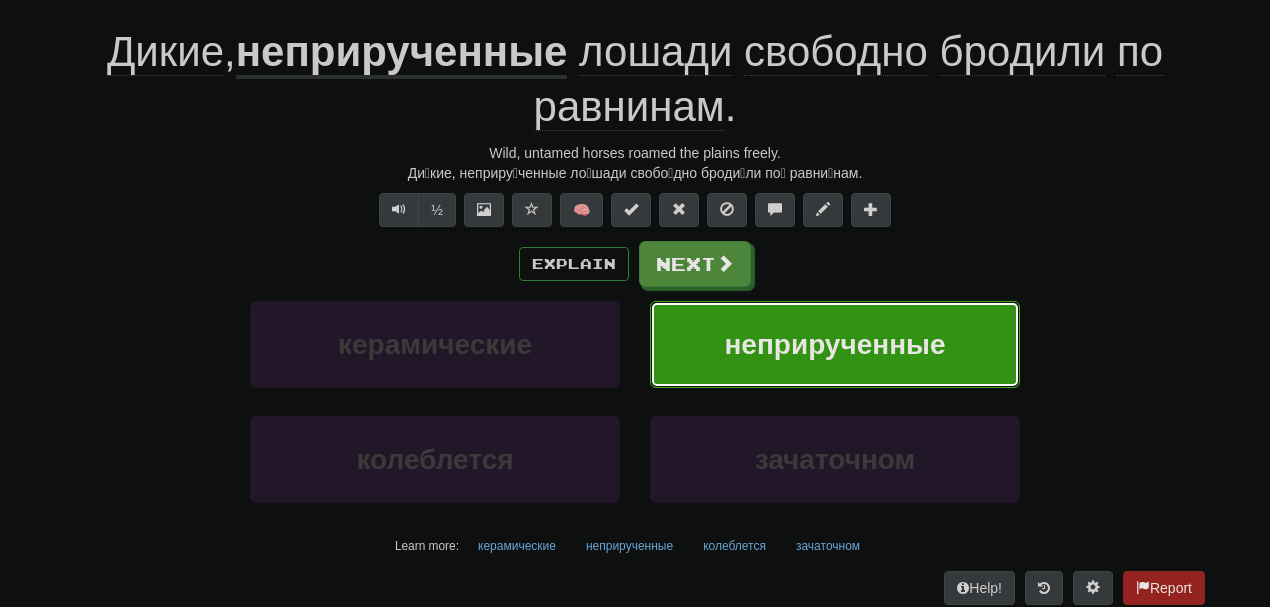scroll, scrollTop: 199, scrollLeft: 0, axis: vertical 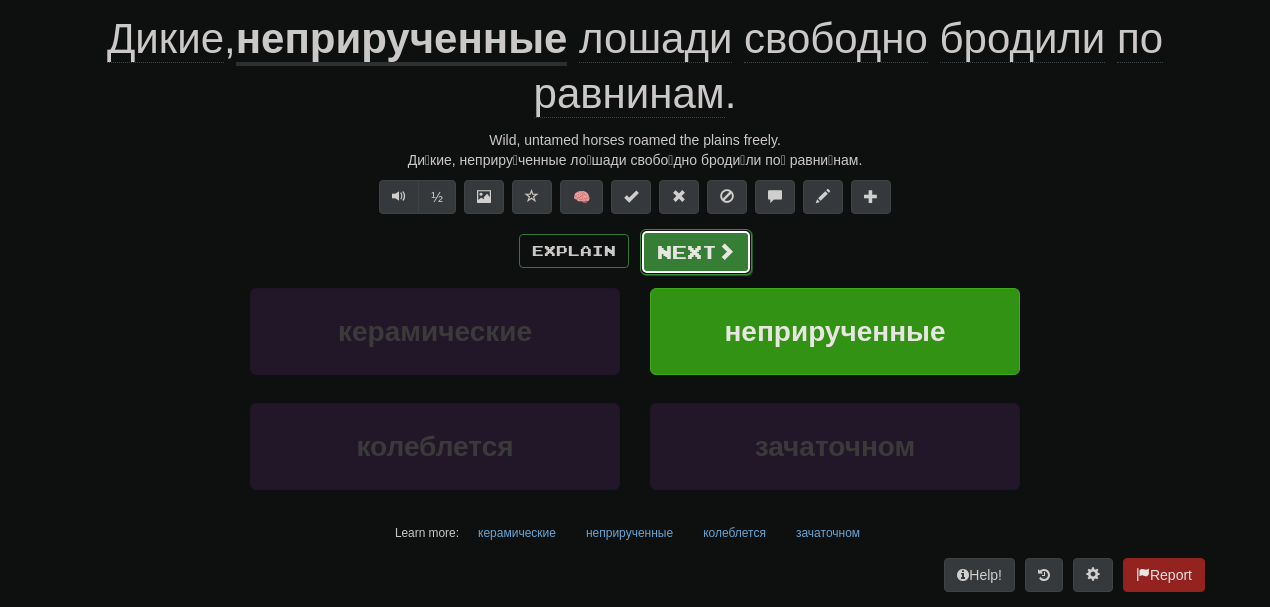 click on "Next" at bounding box center (696, 252) 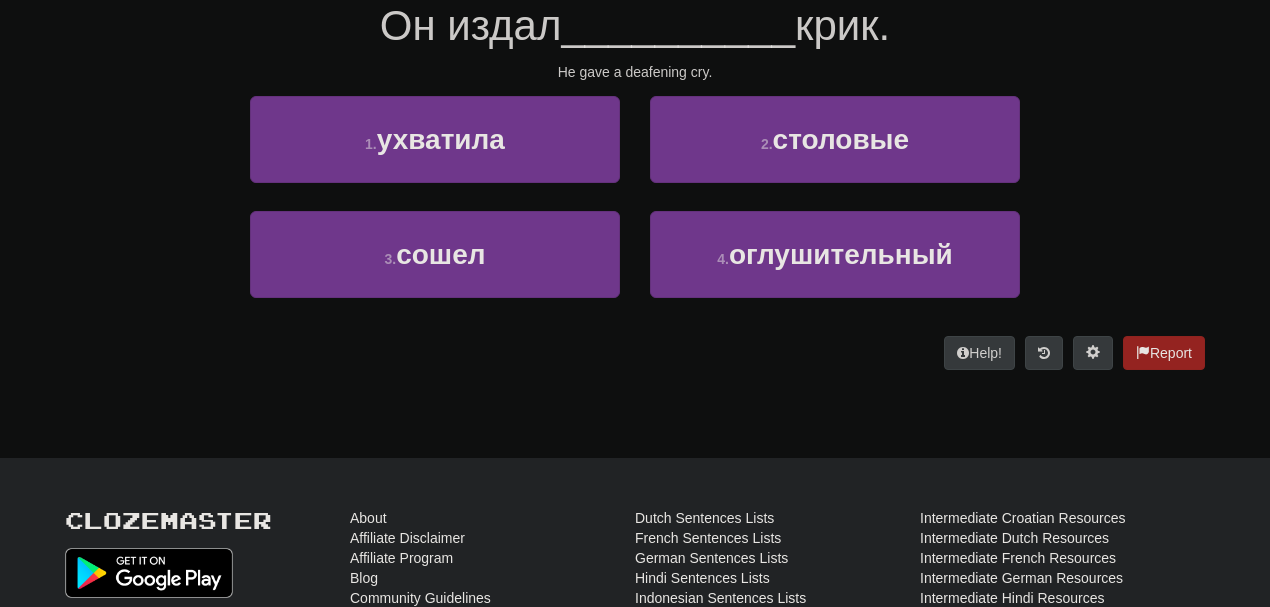 scroll, scrollTop: 186, scrollLeft: 0, axis: vertical 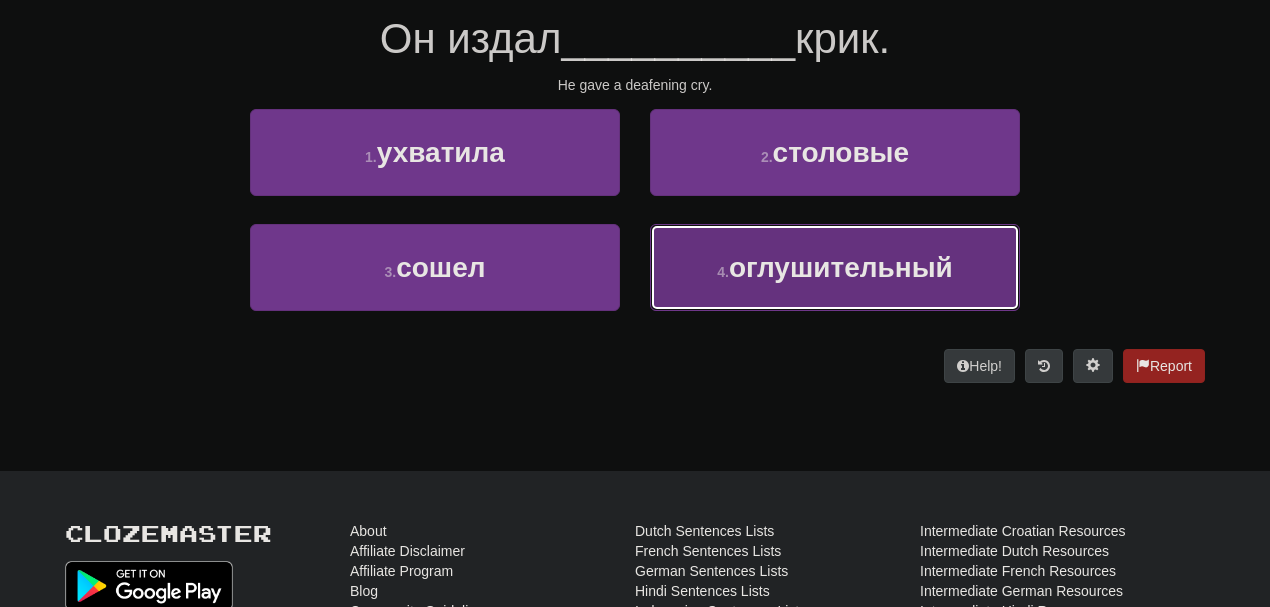 click on "оглушительный" at bounding box center [841, 267] 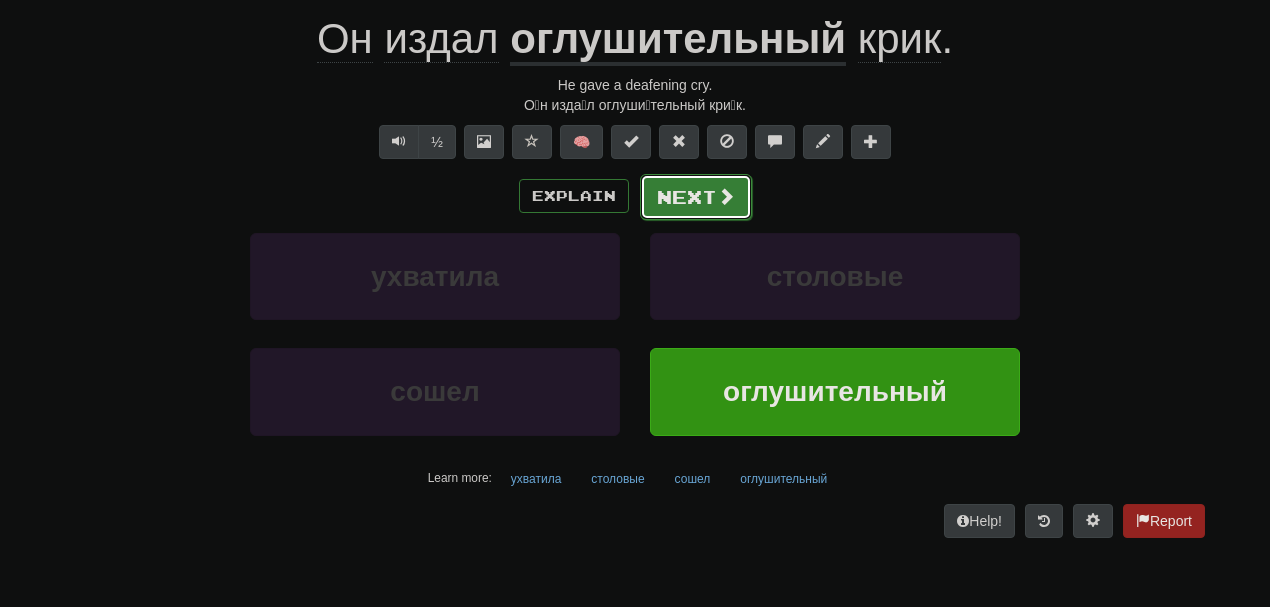 click on "Next" at bounding box center [696, 197] 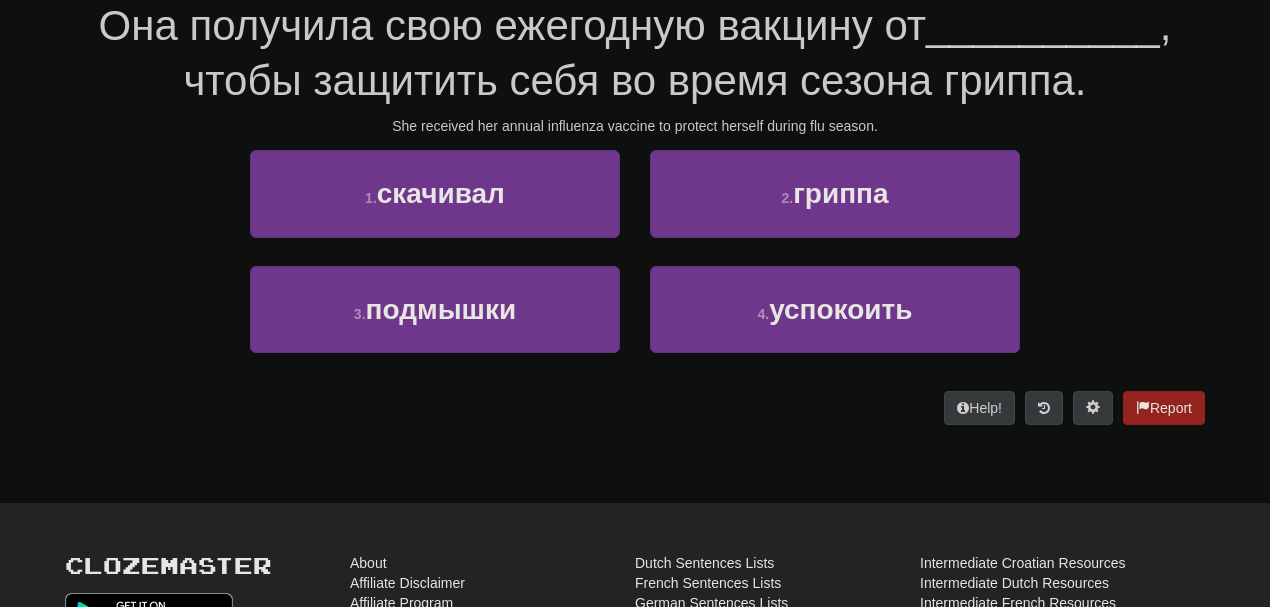 scroll, scrollTop: 186, scrollLeft: 0, axis: vertical 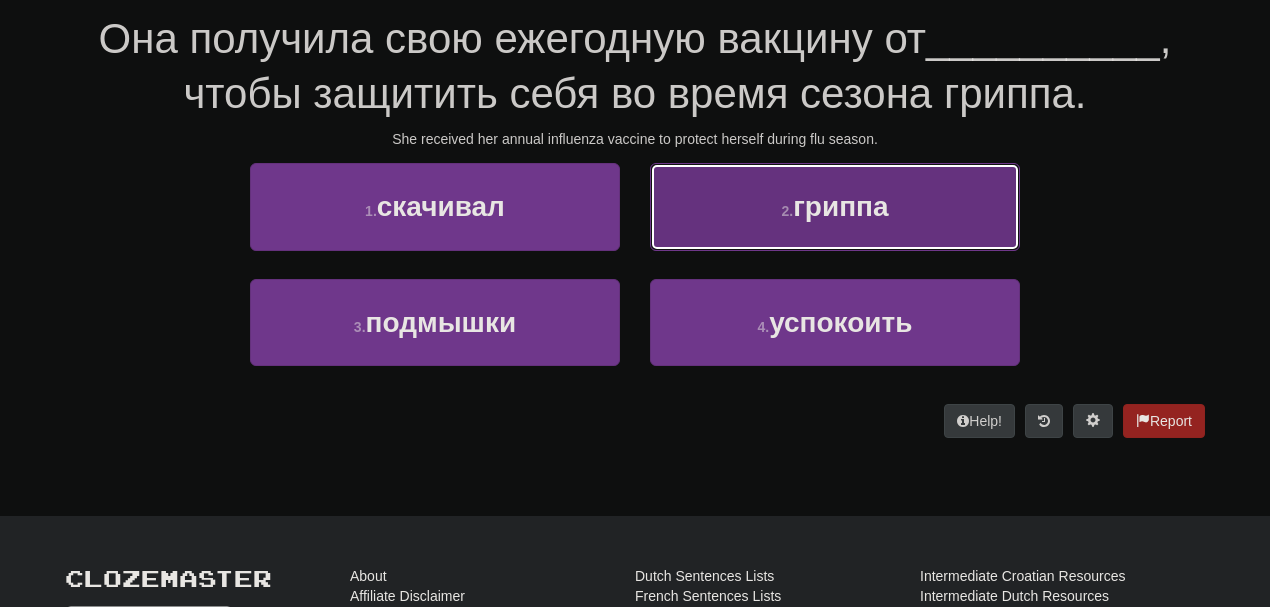 click on "2 .  гриппа" at bounding box center (835, 206) 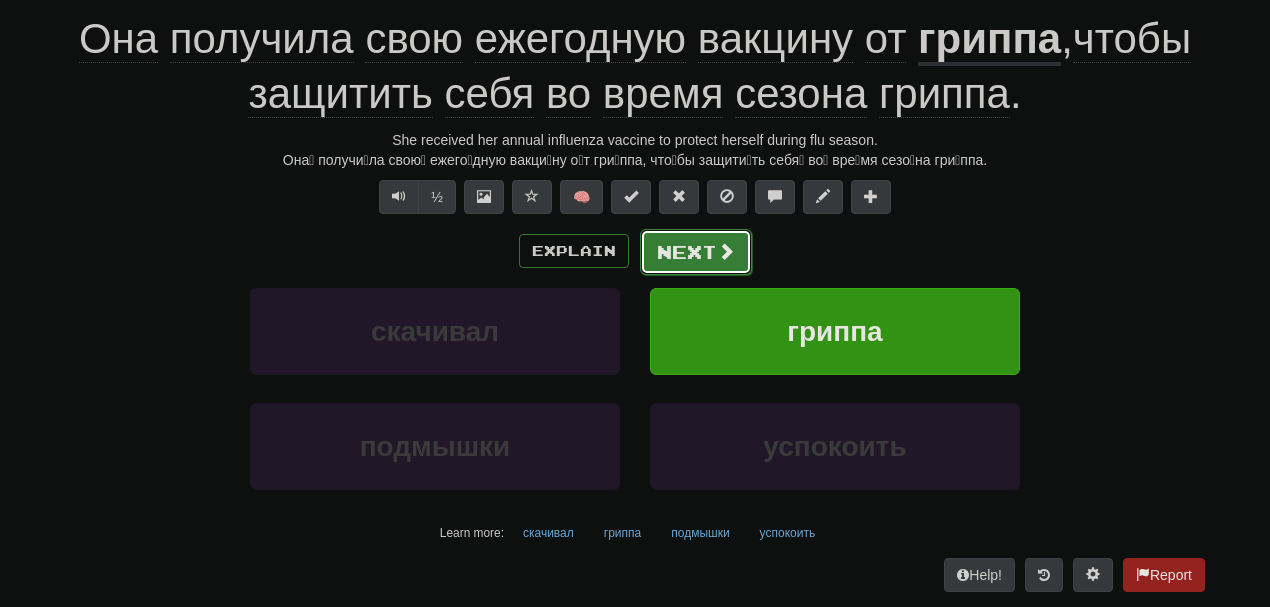 click on "Next" at bounding box center [696, 252] 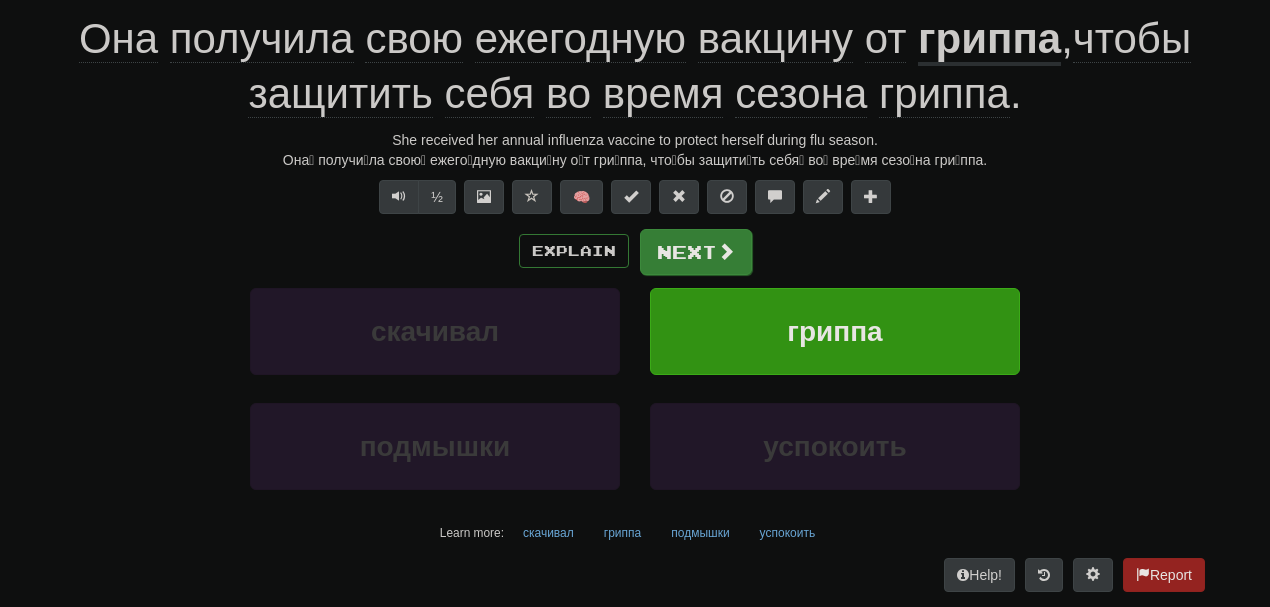 scroll, scrollTop: 186, scrollLeft: 0, axis: vertical 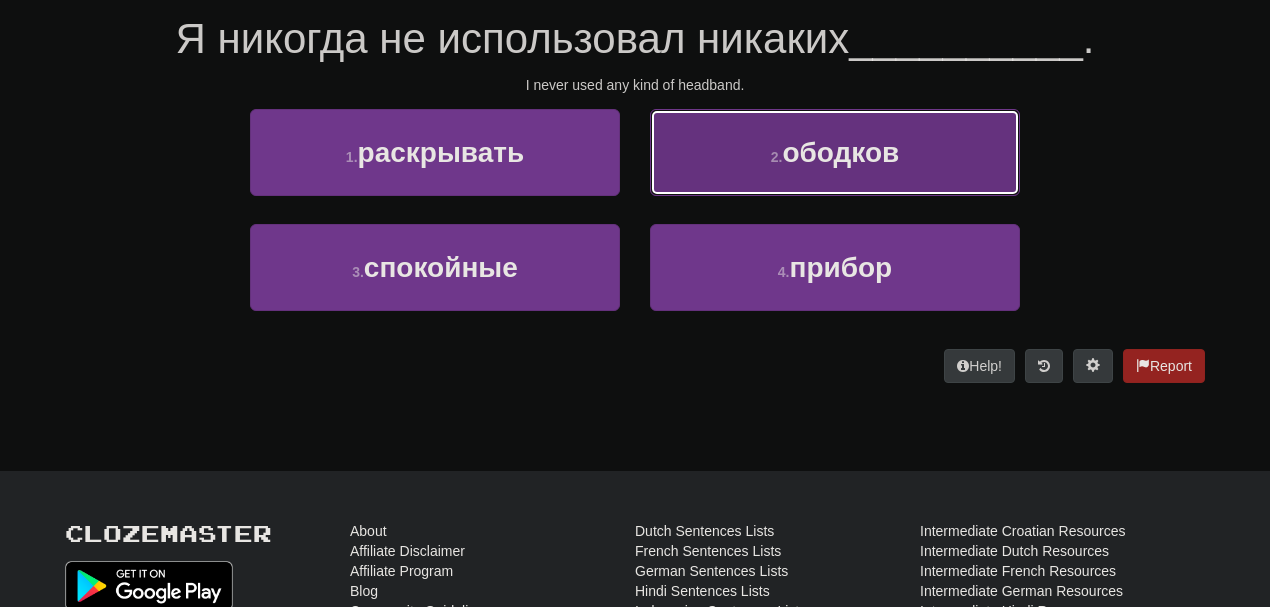 click on "2 .  ободков" at bounding box center (835, 152) 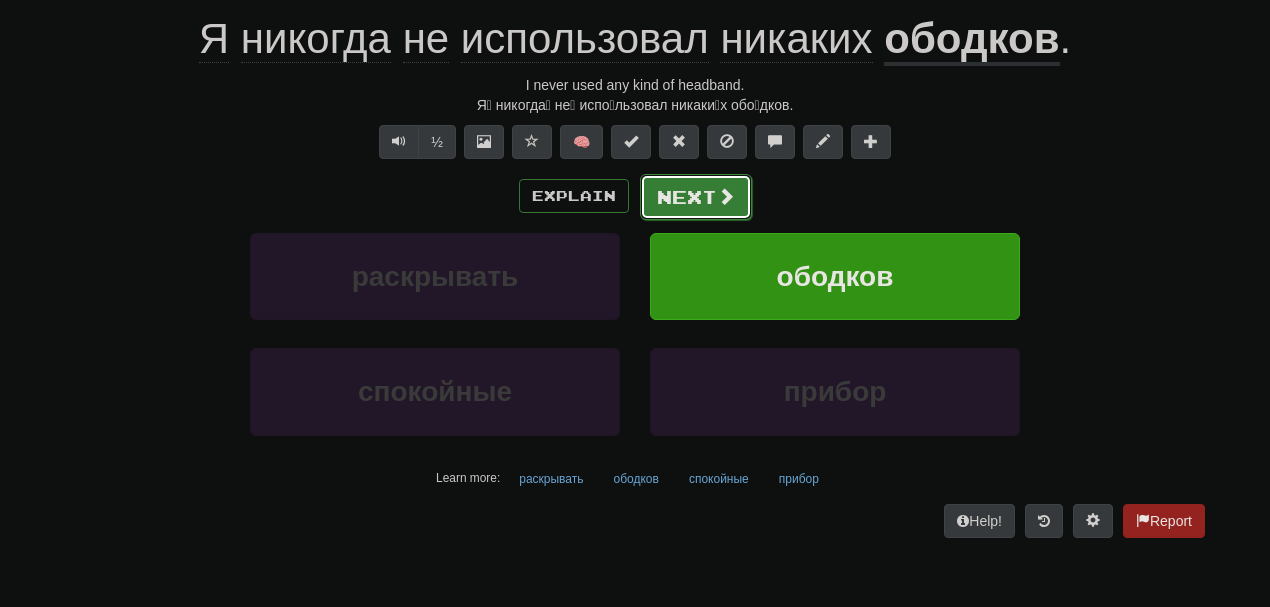 click on "Next" at bounding box center [696, 197] 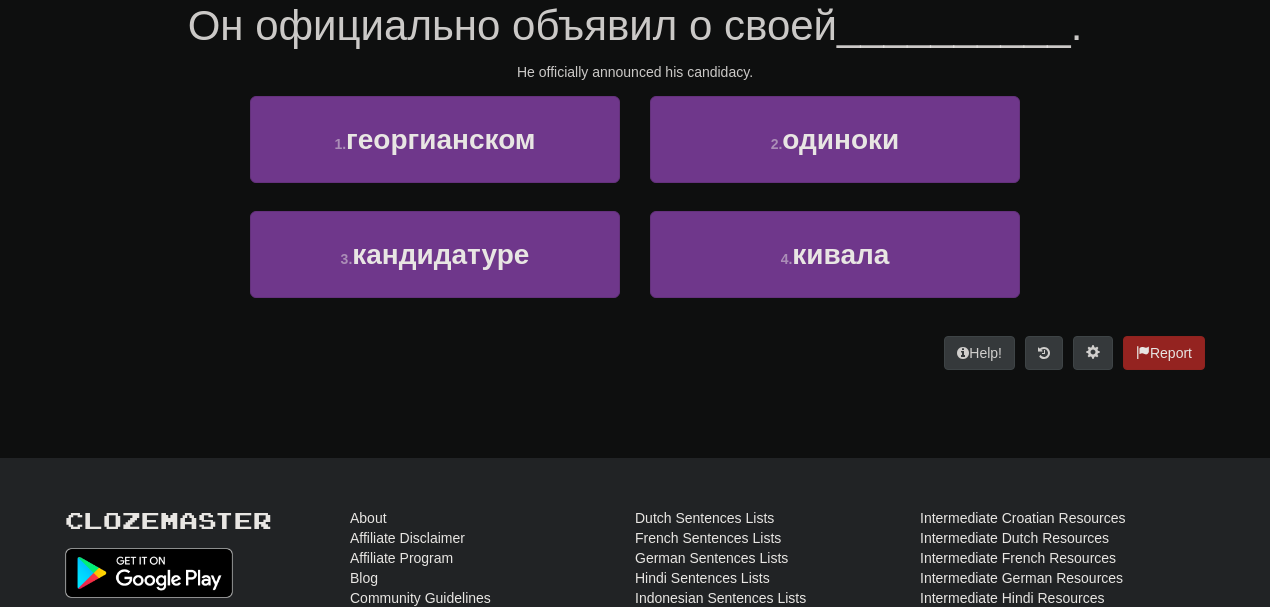 scroll, scrollTop: 186, scrollLeft: 0, axis: vertical 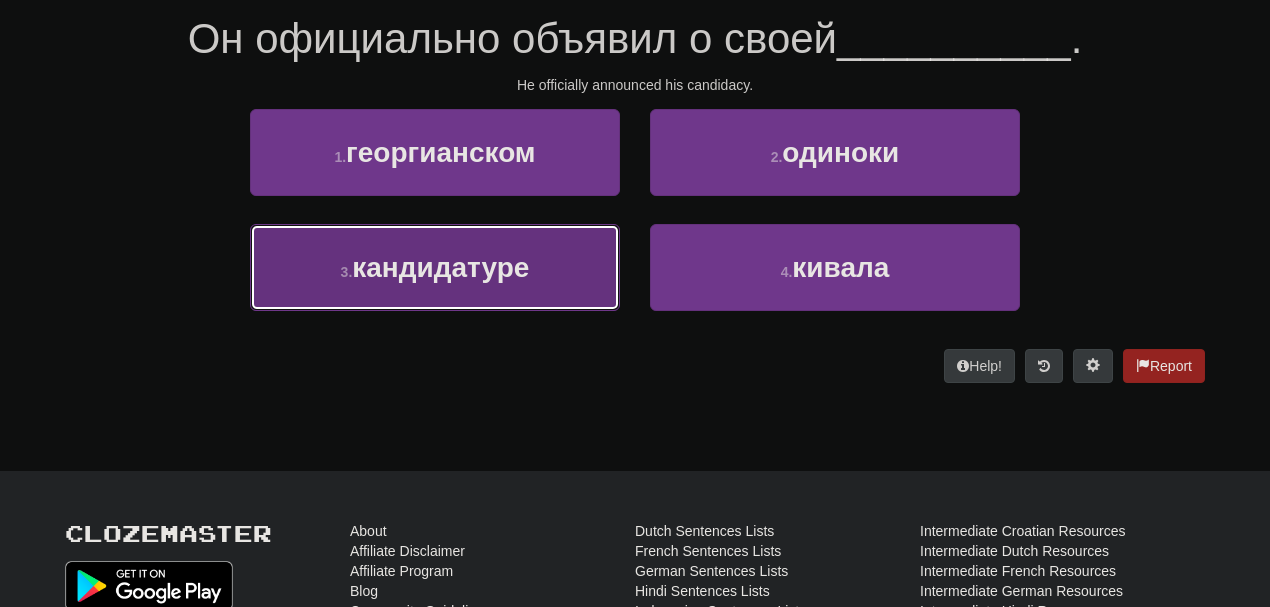 click on "кандидатуре" at bounding box center (440, 267) 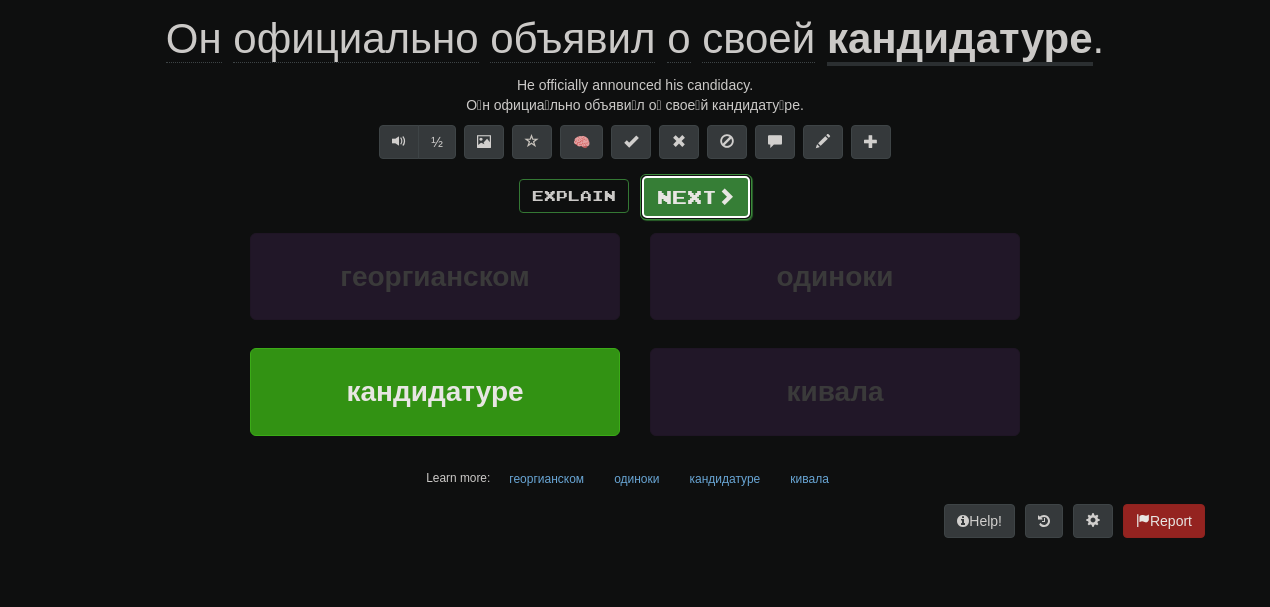 click on "Next" at bounding box center [696, 197] 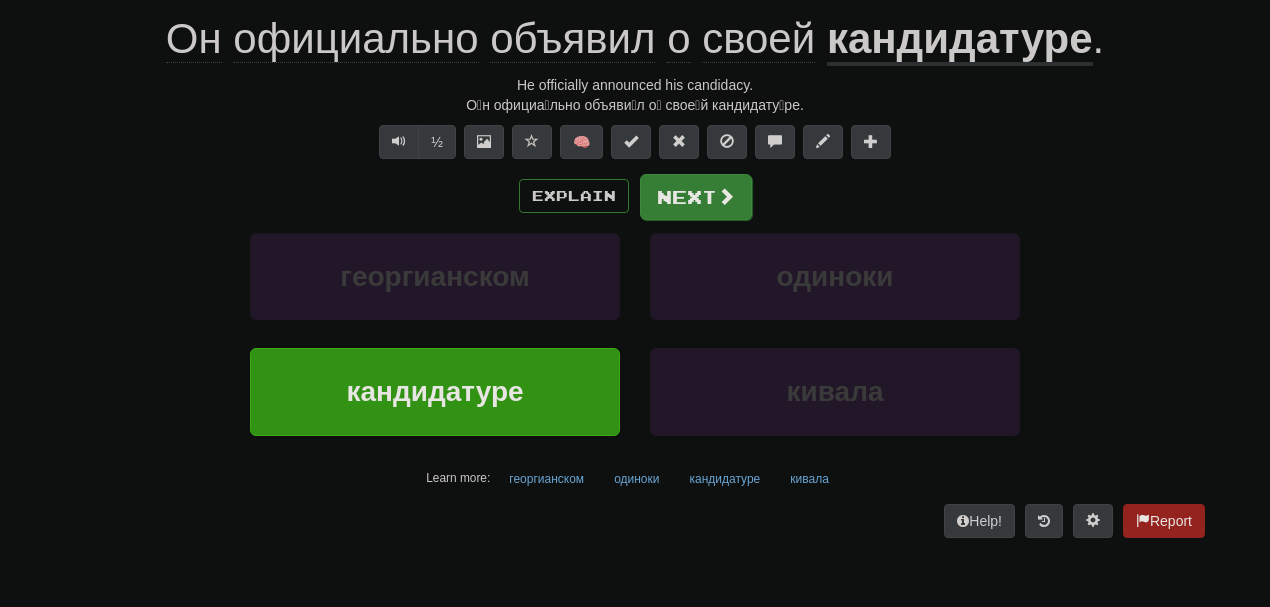 scroll, scrollTop: 186, scrollLeft: 0, axis: vertical 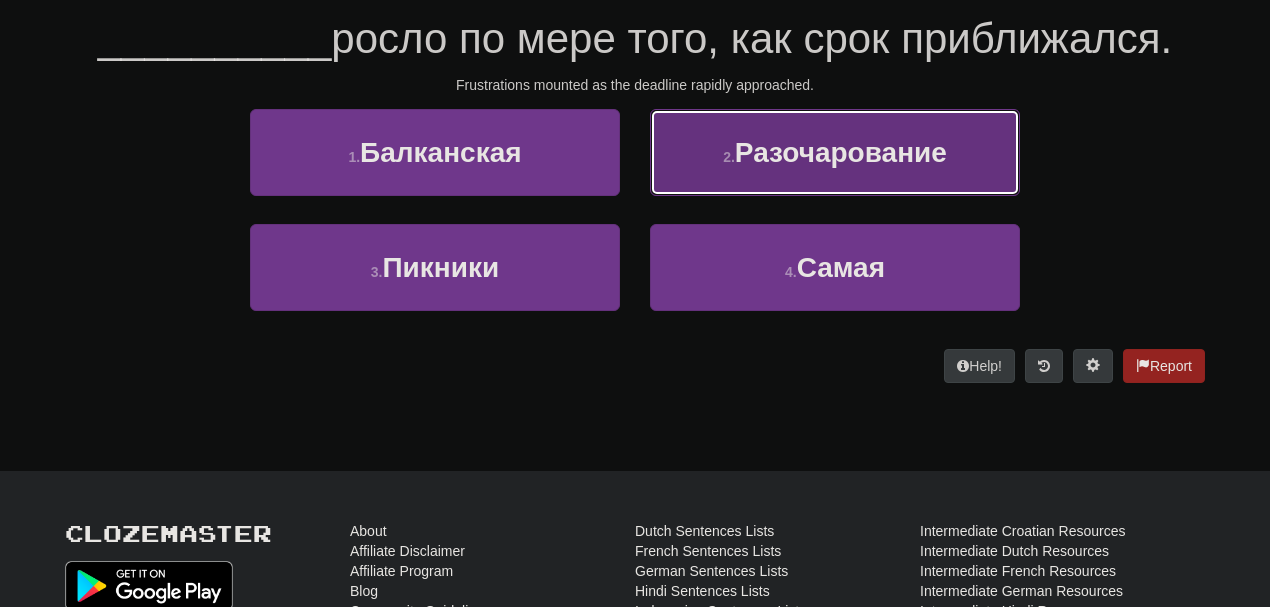 click on "Разочарование" at bounding box center (841, 152) 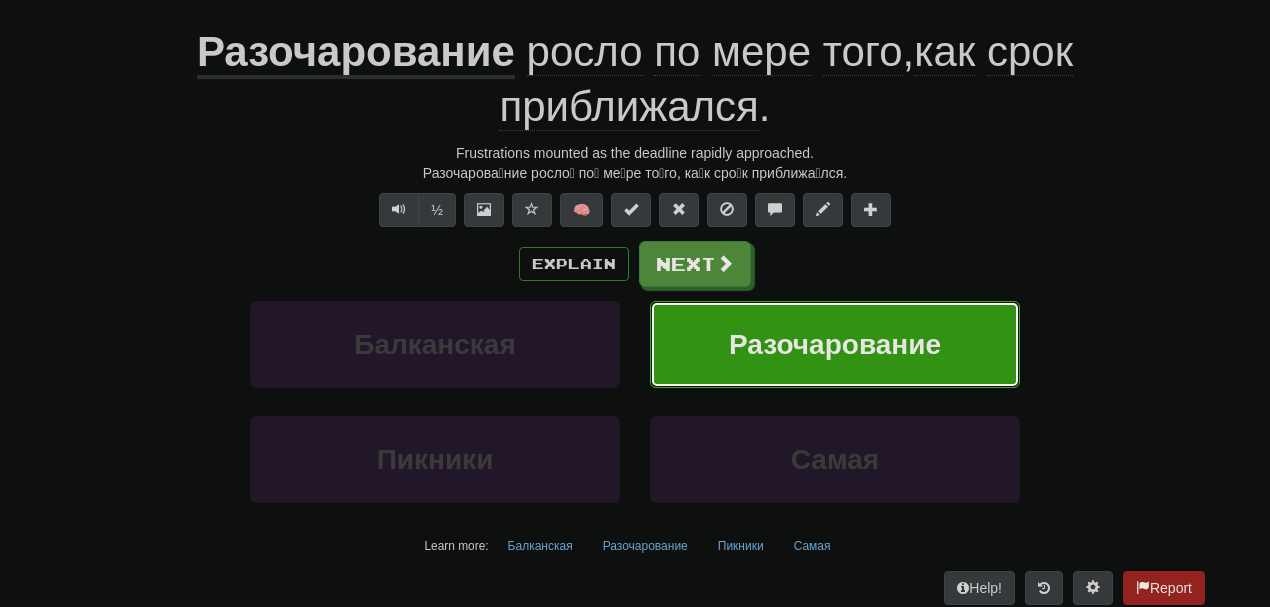 scroll, scrollTop: 199, scrollLeft: 0, axis: vertical 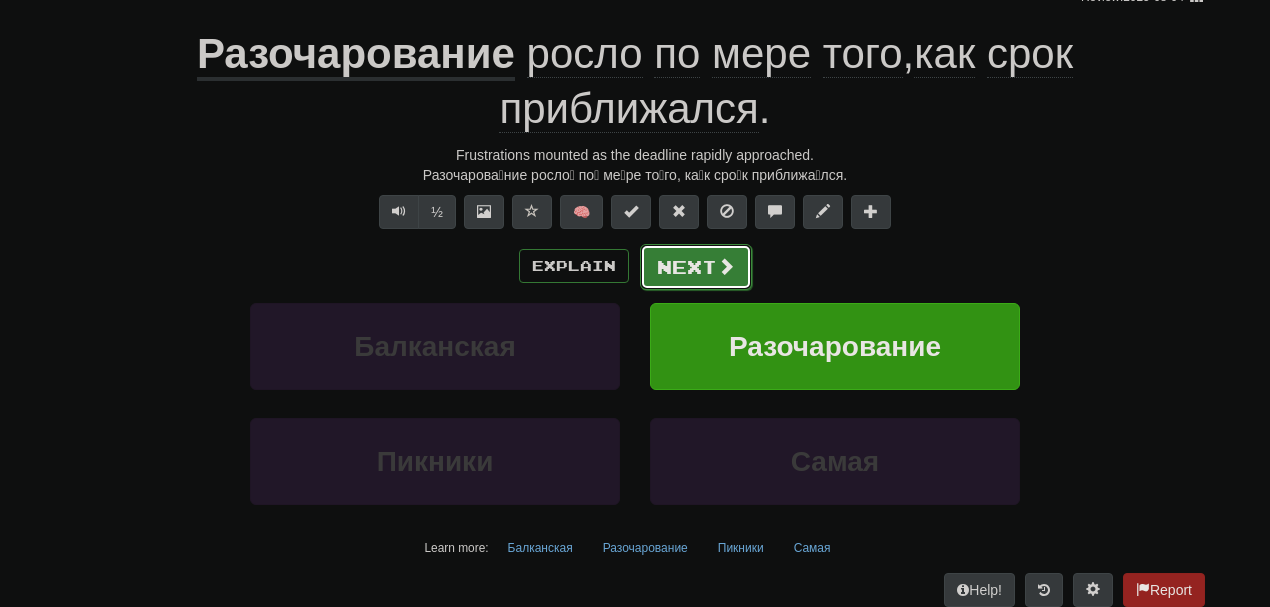 click on "Next" at bounding box center (696, 267) 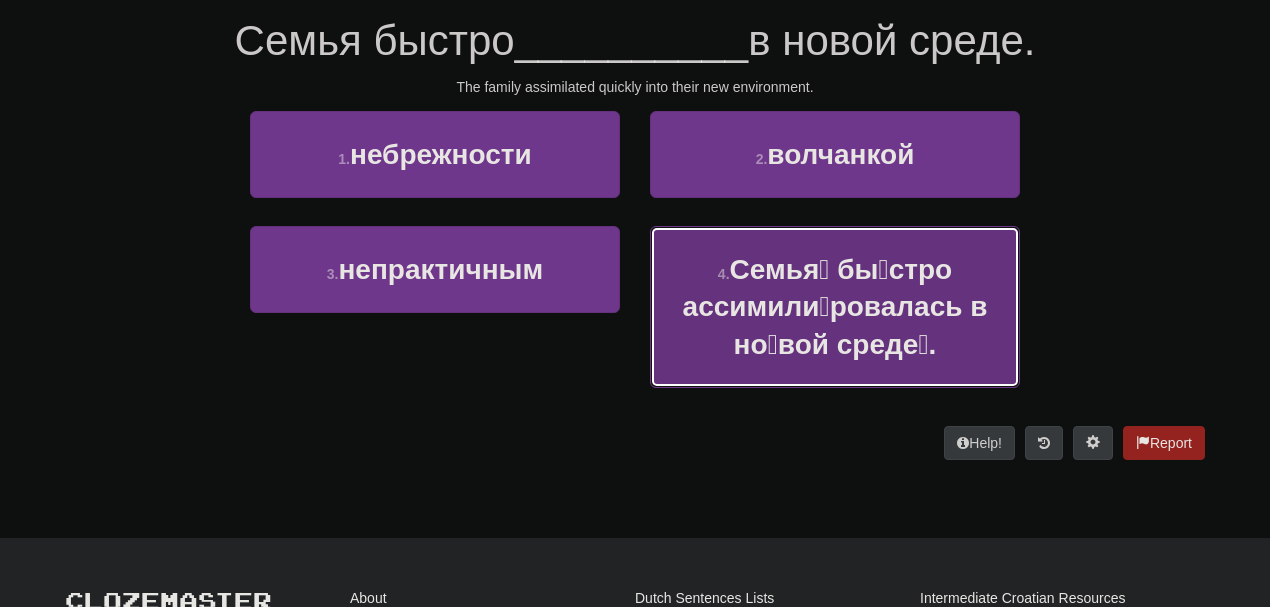 click on "ассимилировалась" at bounding box center [835, 307] 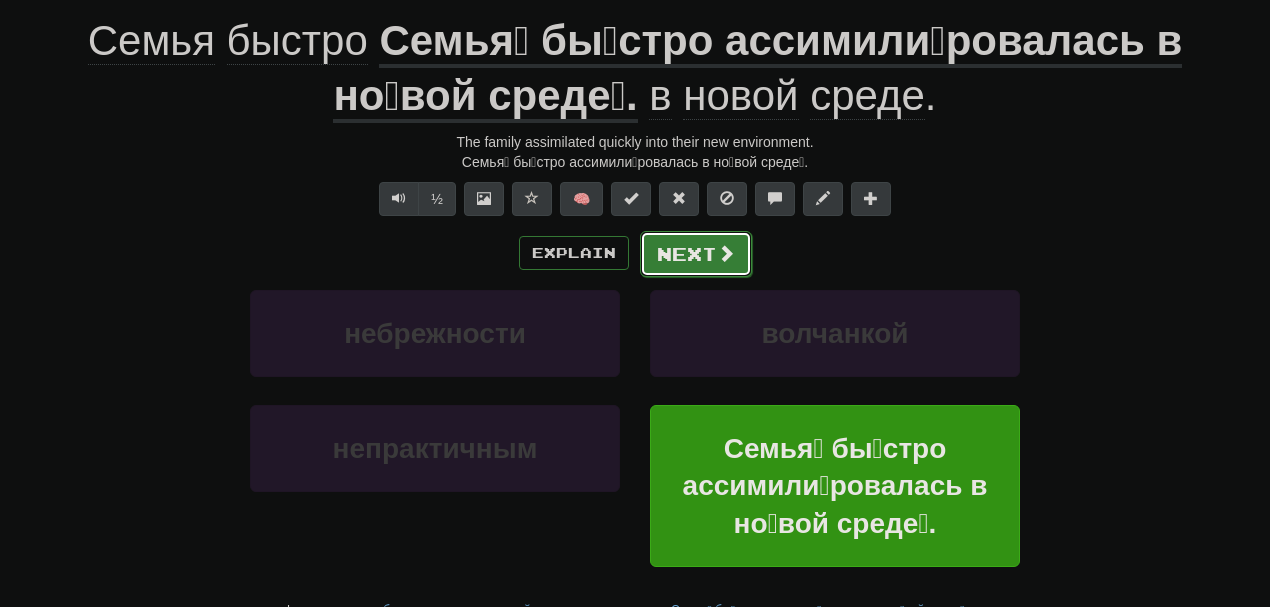 click on "Next" at bounding box center (696, 254) 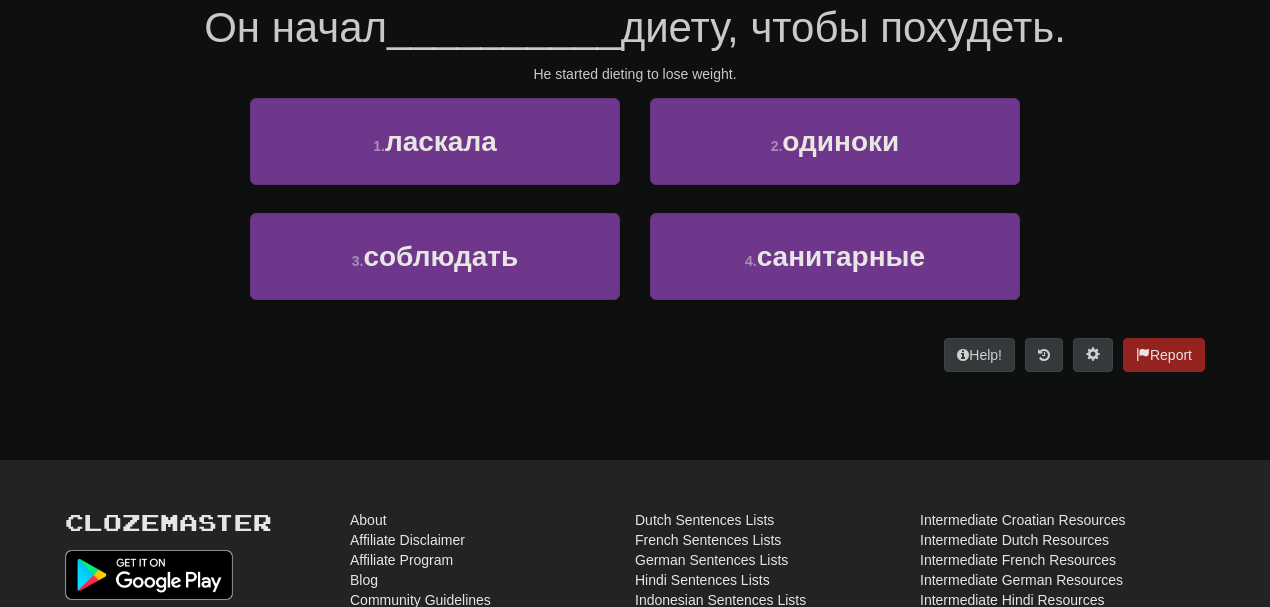 scroll, scrollTop: 184, scrollLeft: 0, axis: vertical 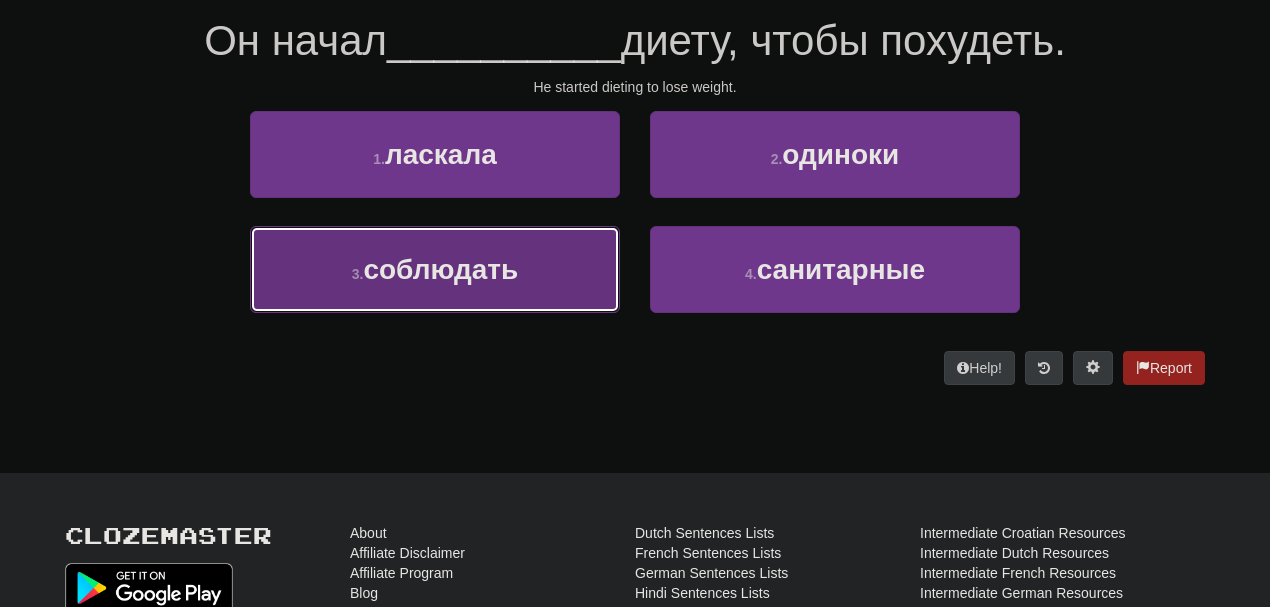 click on "соблюдать" at bounding box center (440, 269) 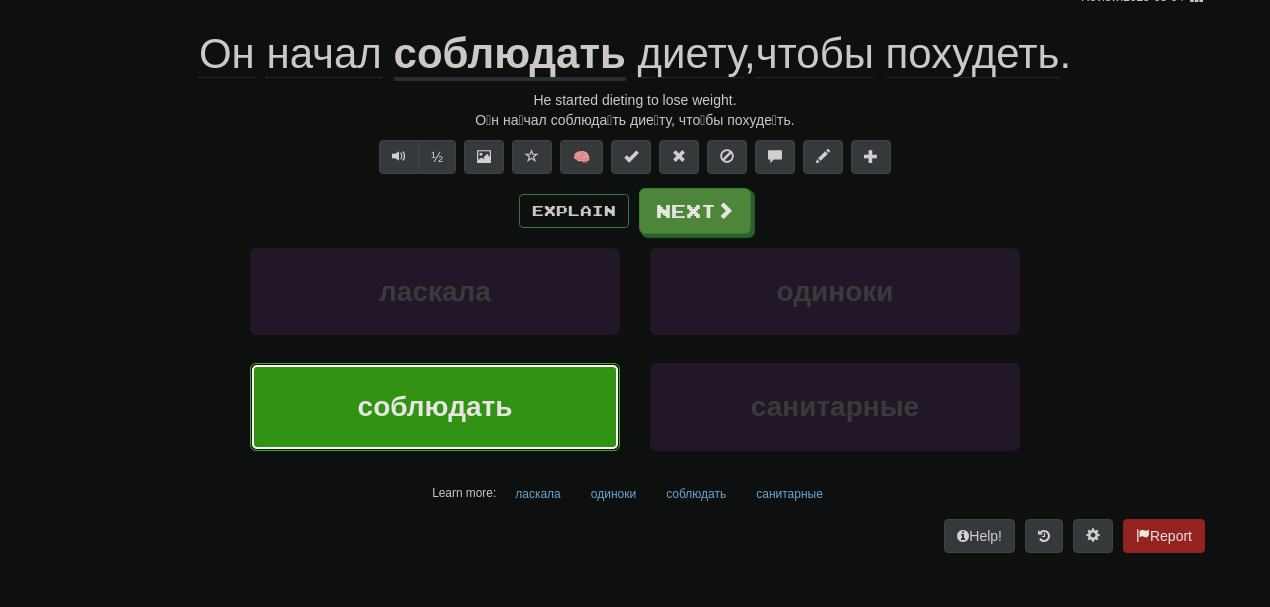 scroll, scrollTop: 197, scrollLeft: 0, axis: vertical 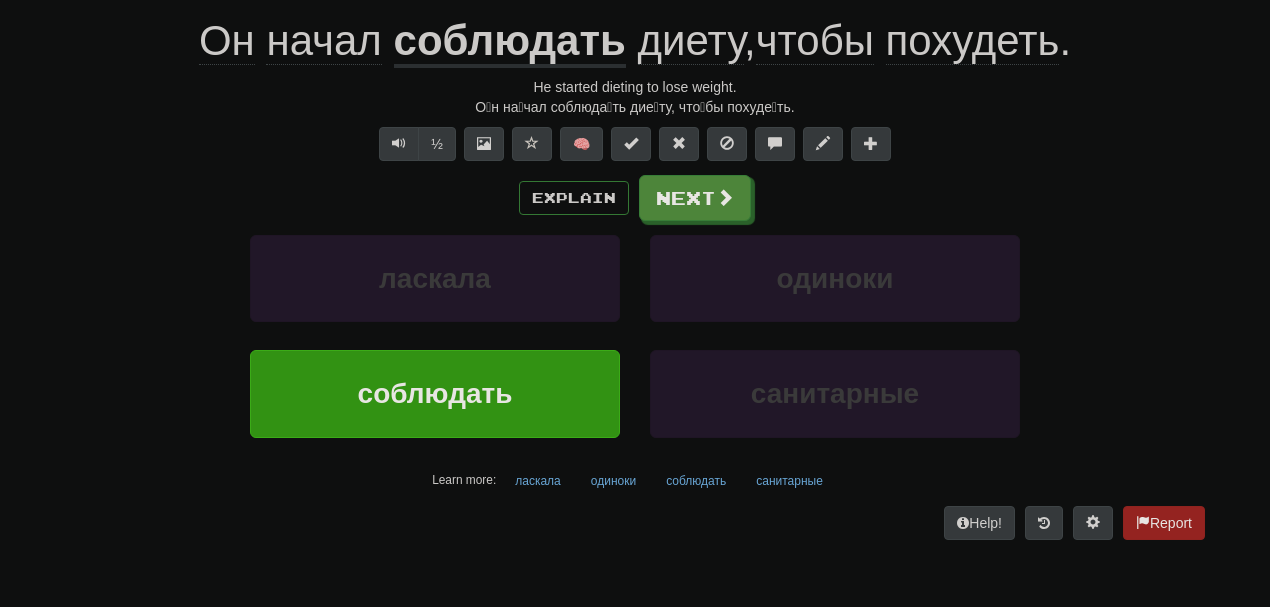 click on "соблюдать" at bounding box center [510, 42] 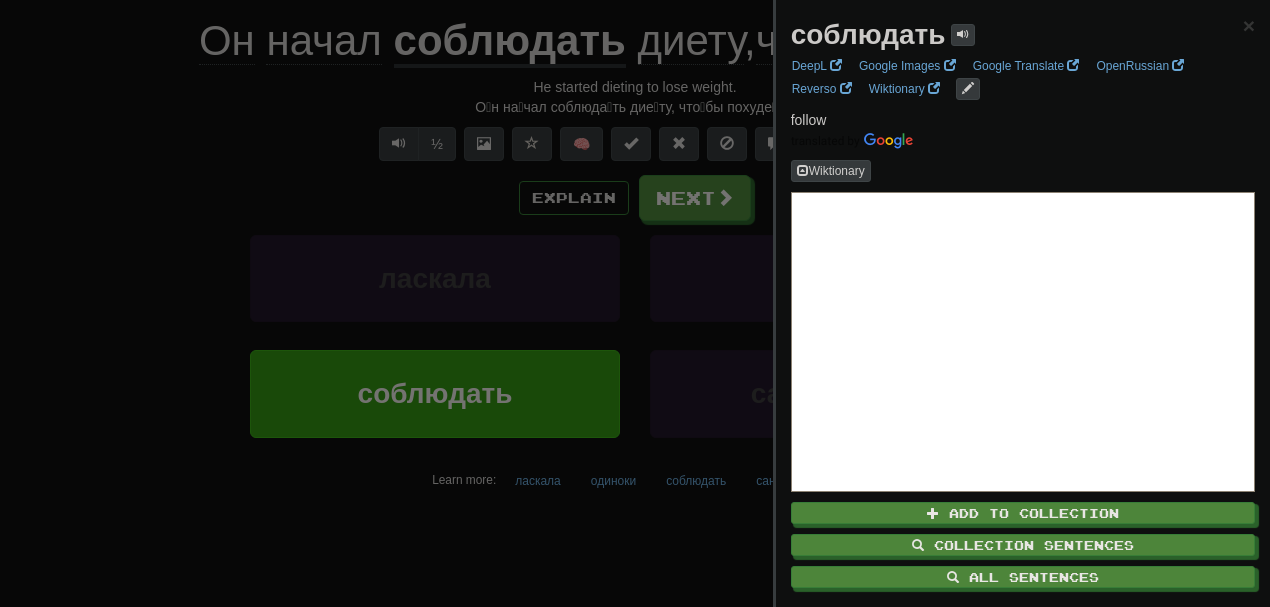 click at bounding box center (635, 303) 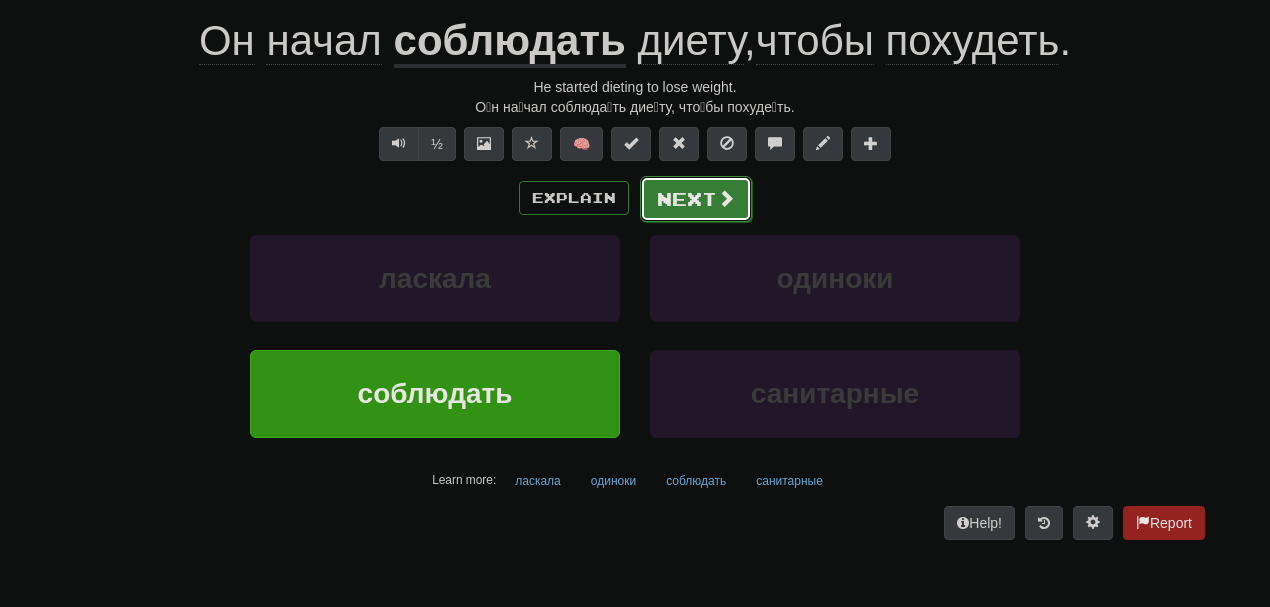 click on "Next" at bounding box center (696, 199) 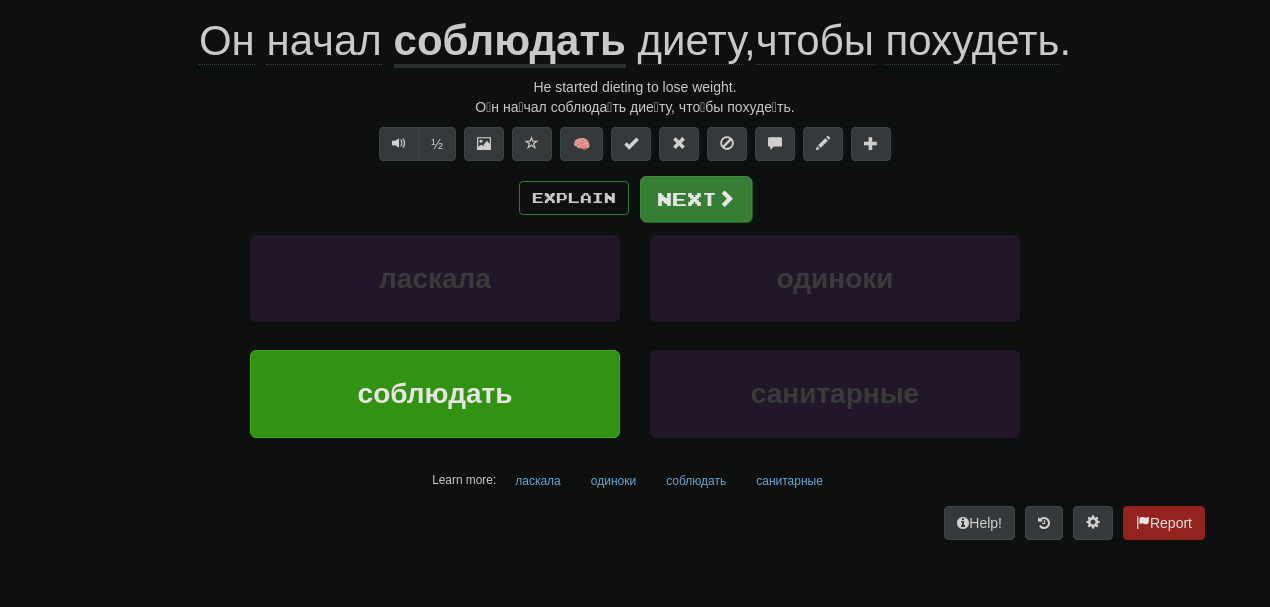 scroll, scrollTop: 184, scrollLeft: 0, axis: vertical 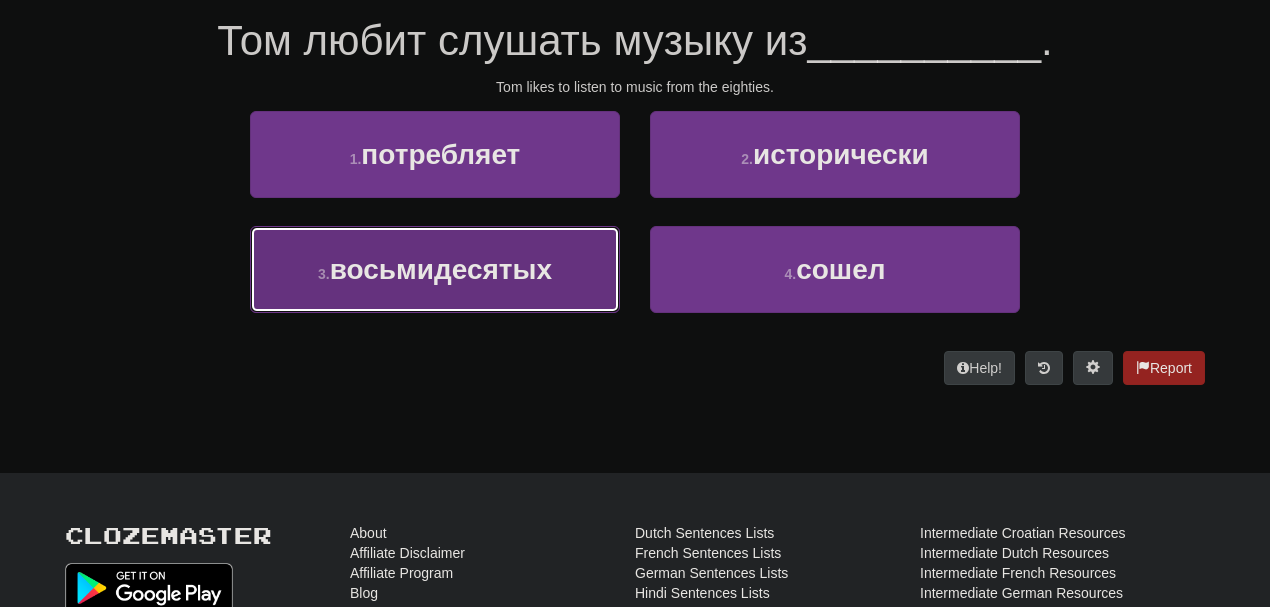 click on "3 .  восьмидесятых" at bounding box center (435, 269) 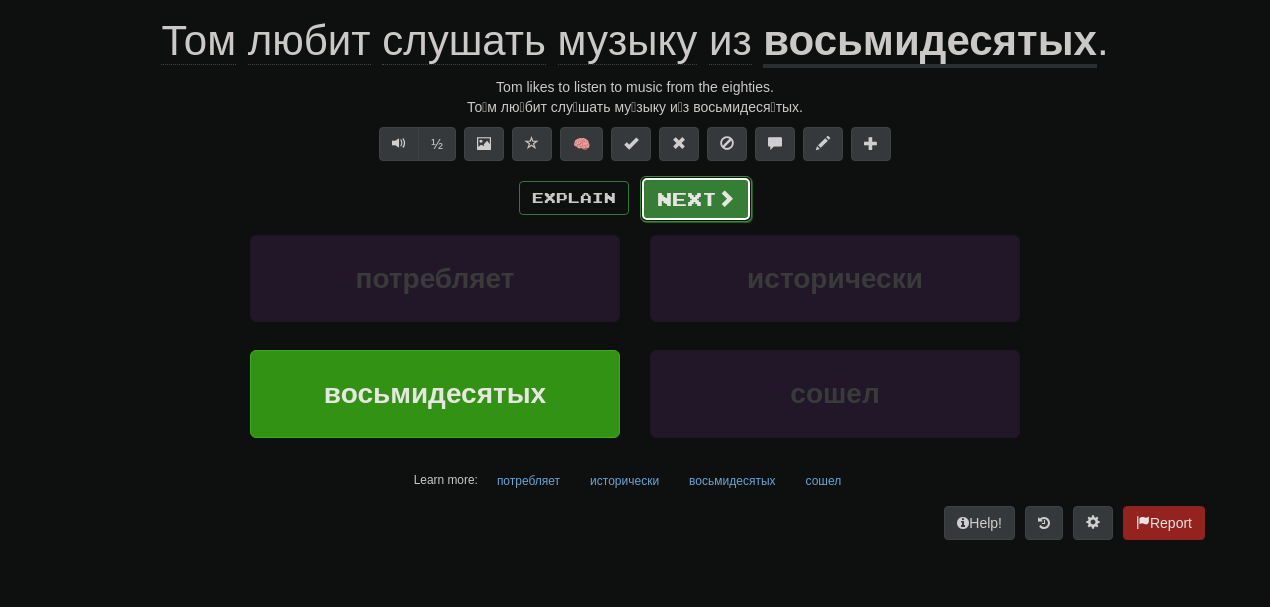 click on "Next" at bounding box center [696, 199] 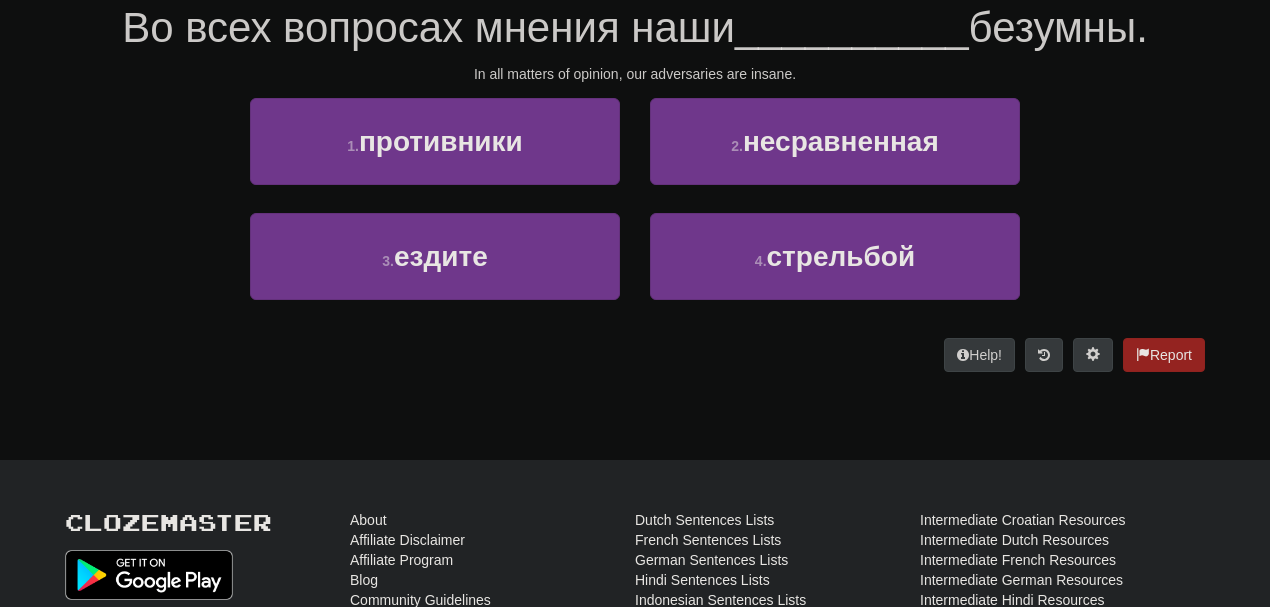 scroll, scrollTop: 184, scrollLeft: 0, axis: vertical 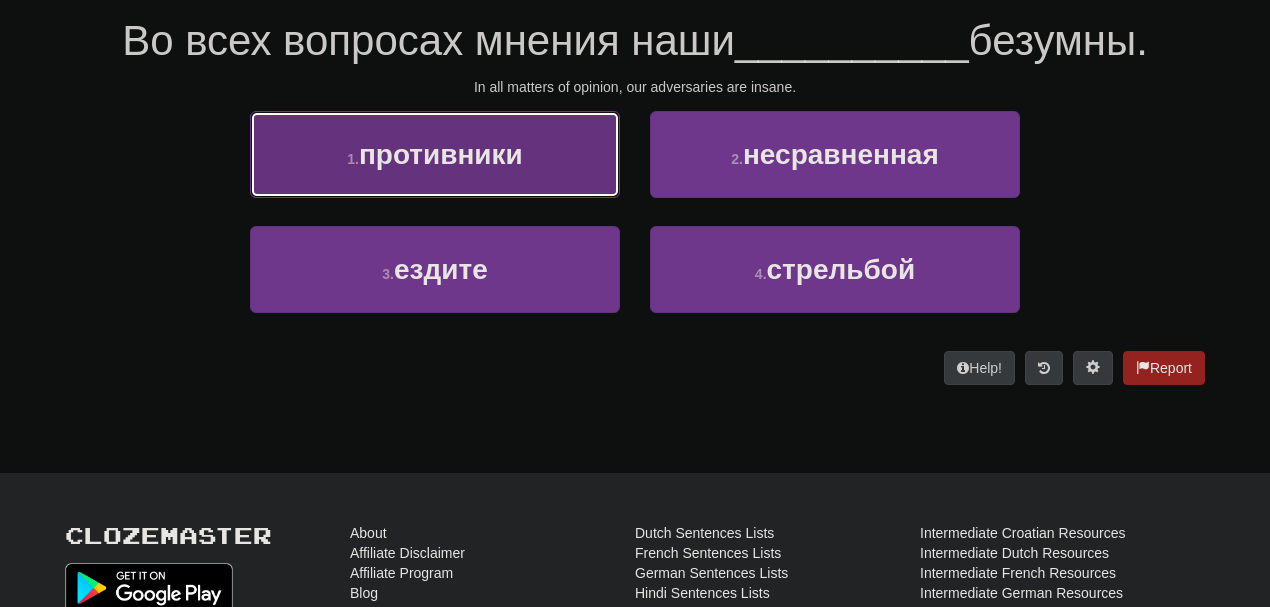 click on "противники" at bounding box center (441, 154) 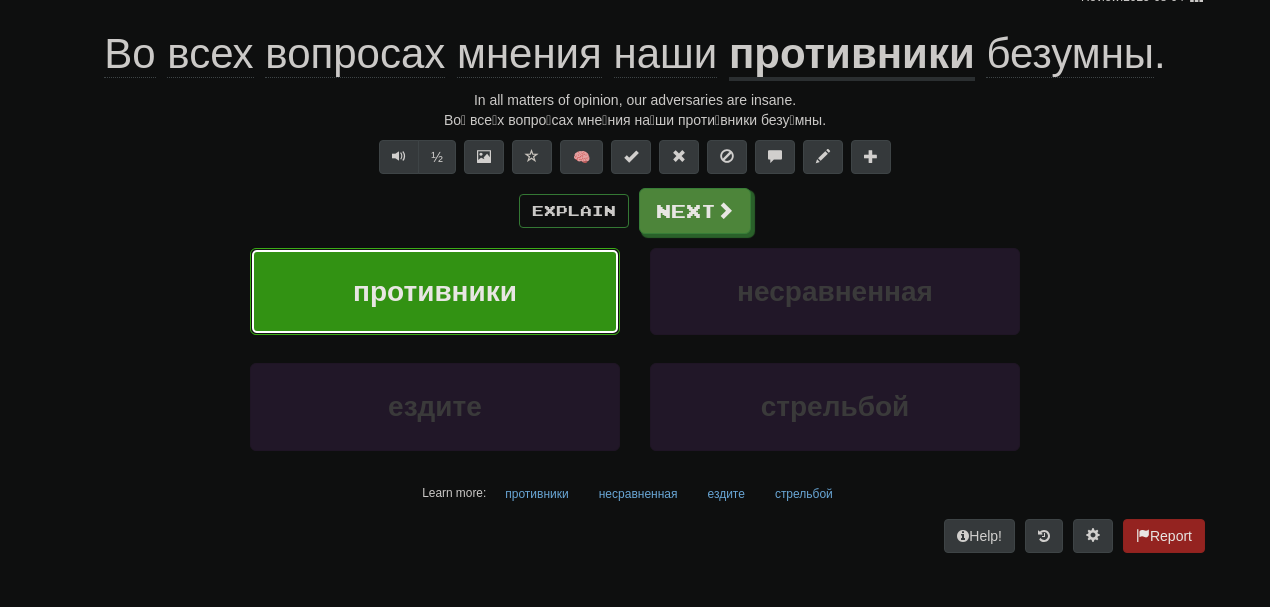 scroll, scrollTop: 197, scrollLeft: 0, axis: vertical 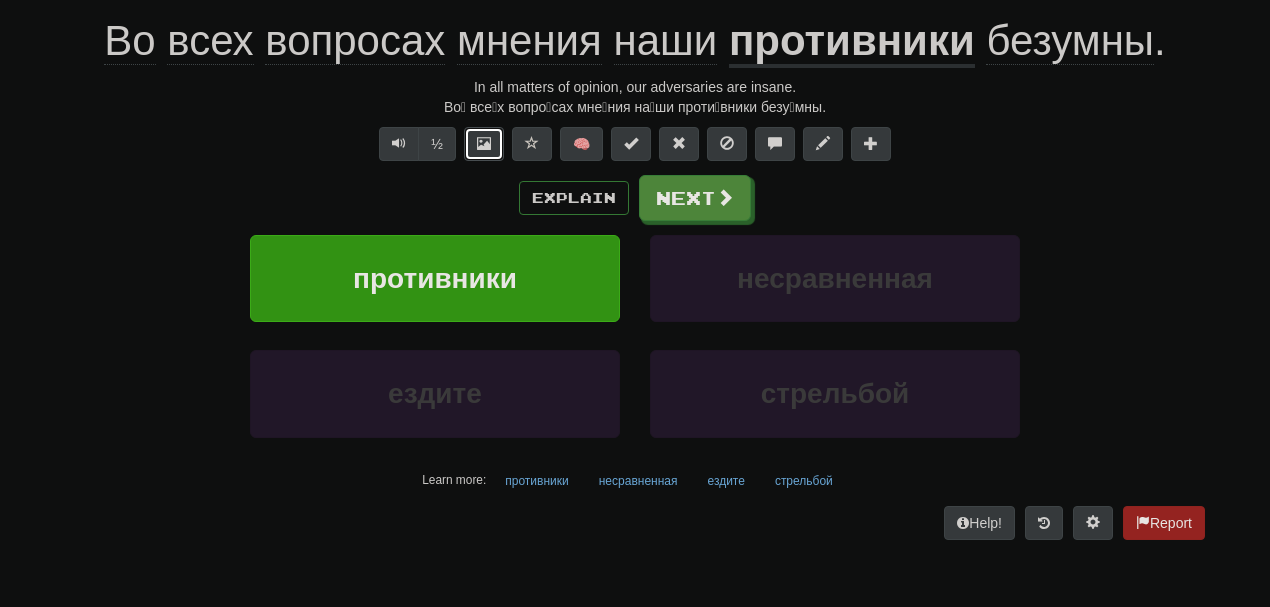 click at bounding box center [484, 143] 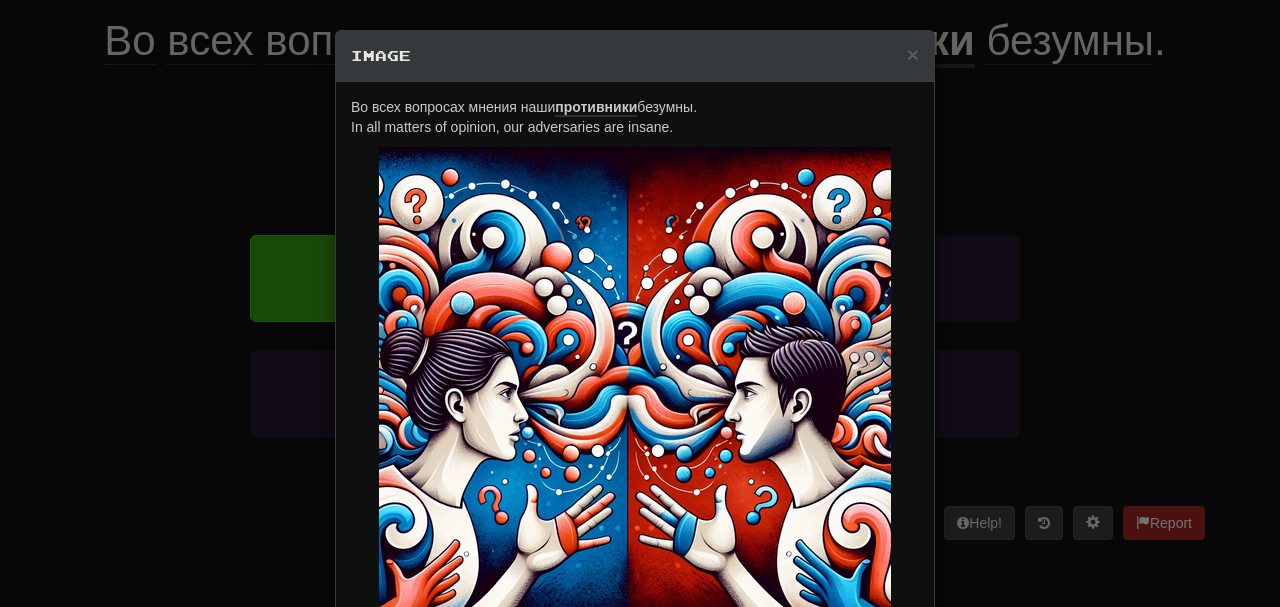 click on "× Image Во всех вопросах мнения наши  противники  безумны. In all matters of opinion, our adversaries are insane. Change when and how images are shown in the game settings.  Images are in beta. Like them? Hate them?  Let us know ! Close" at bounding box center [640, 303] 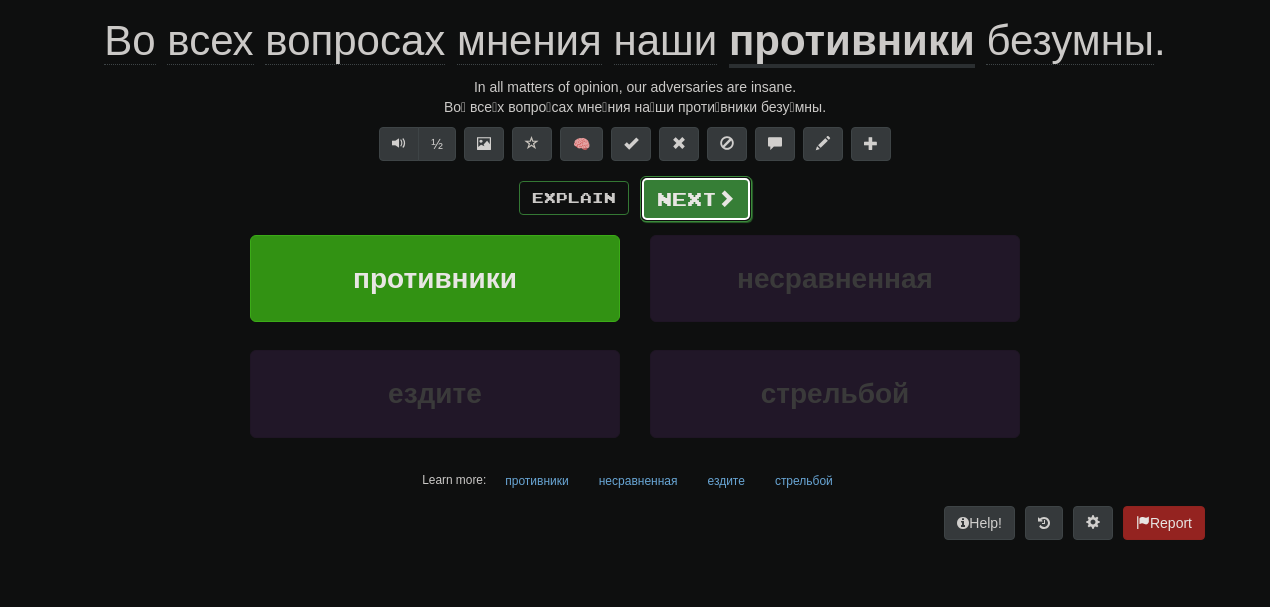 click on "Next" at bounding box center (696, 199) 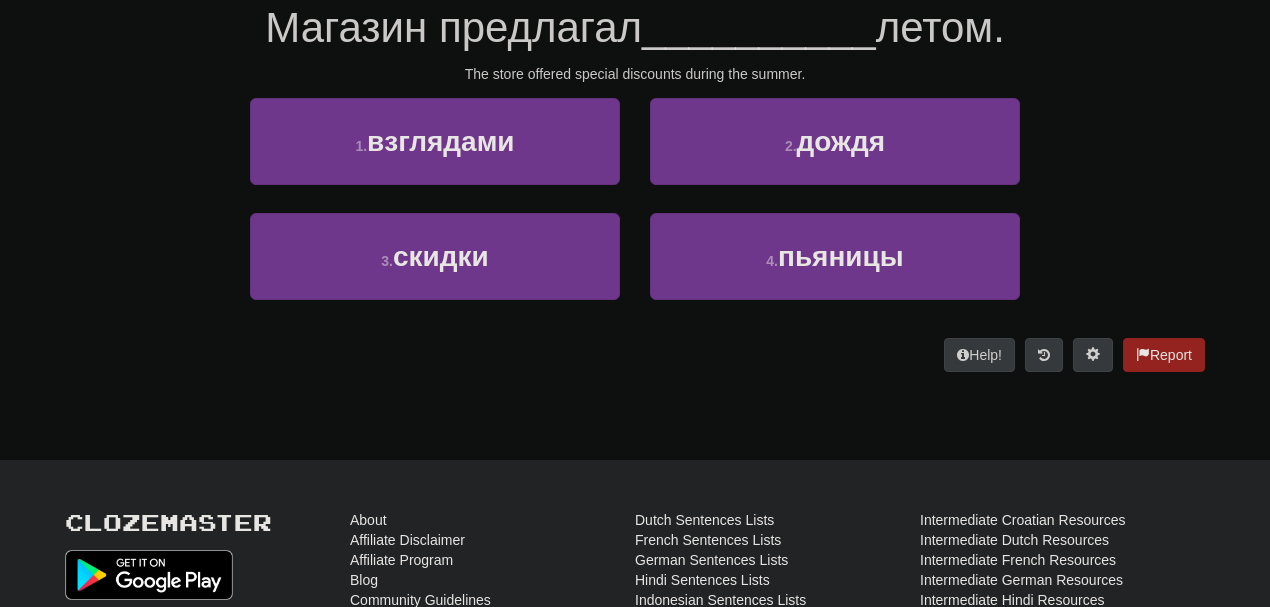 scroll, scrollTop: 184, scrollLeft: 0, axis: vertical 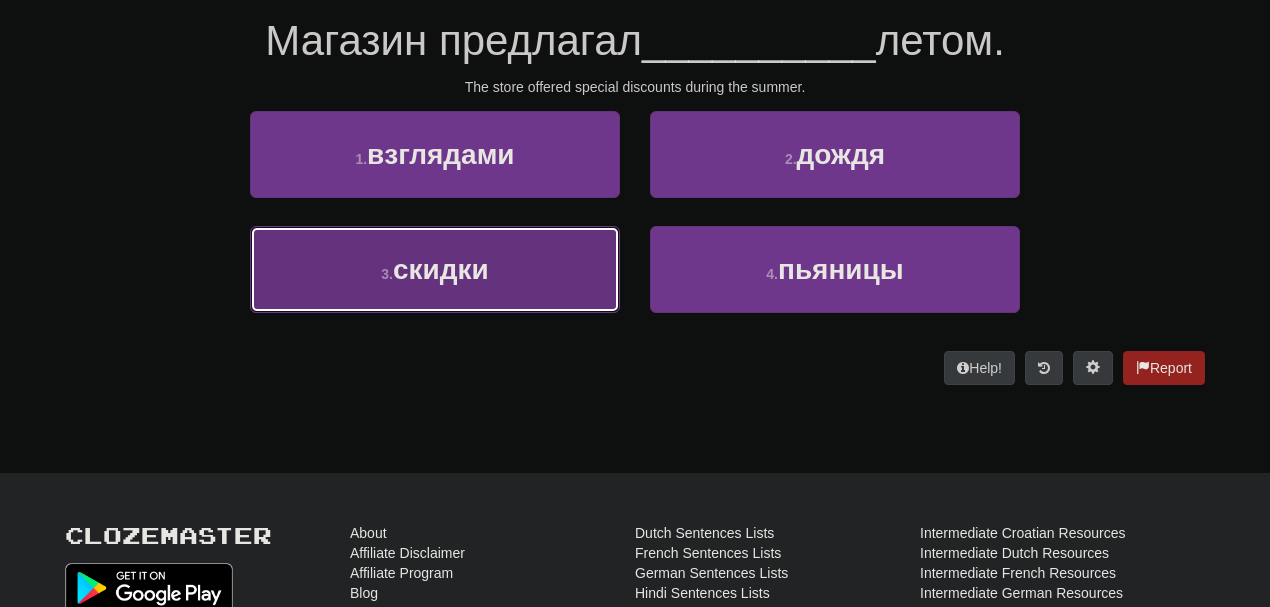 click on "3 .  скидки" at bounding box center [435, 269] 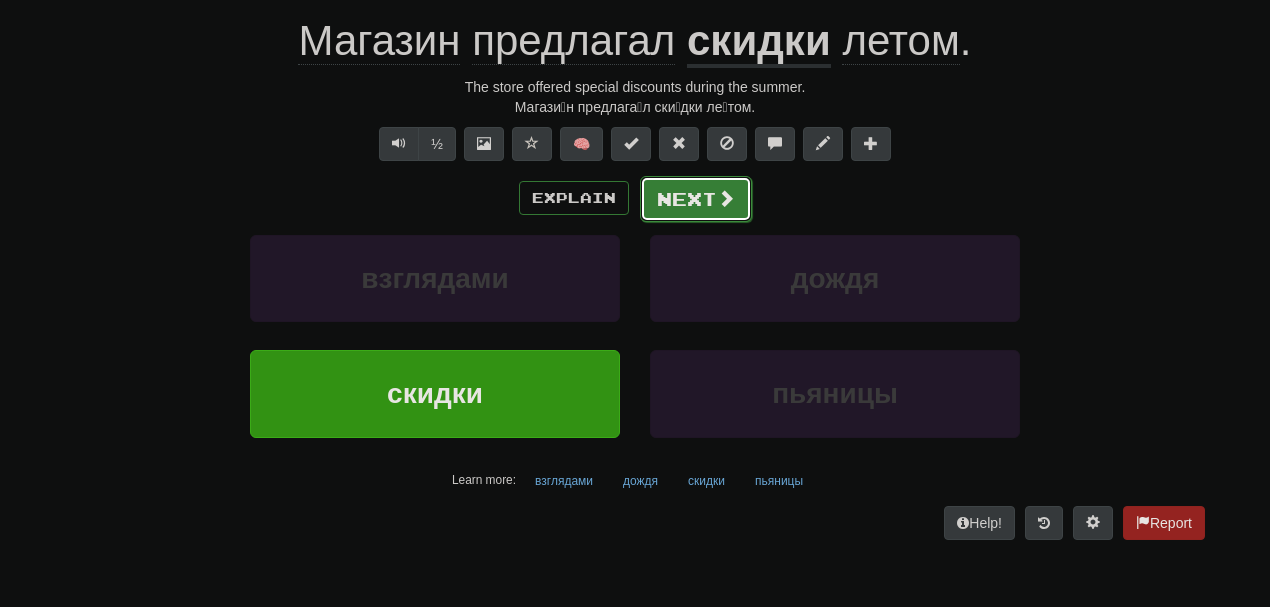 click on "Next" at bounding box center [696, 199] 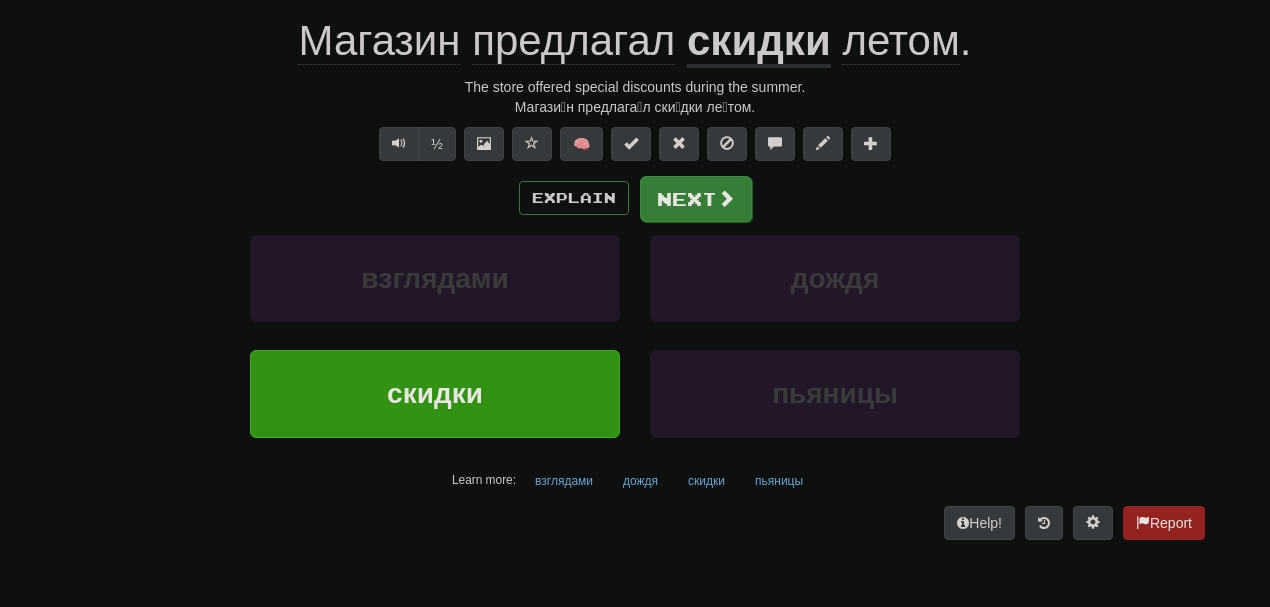 scroll, scrollTop: 184, scrollLeft: 0, axis: vertical 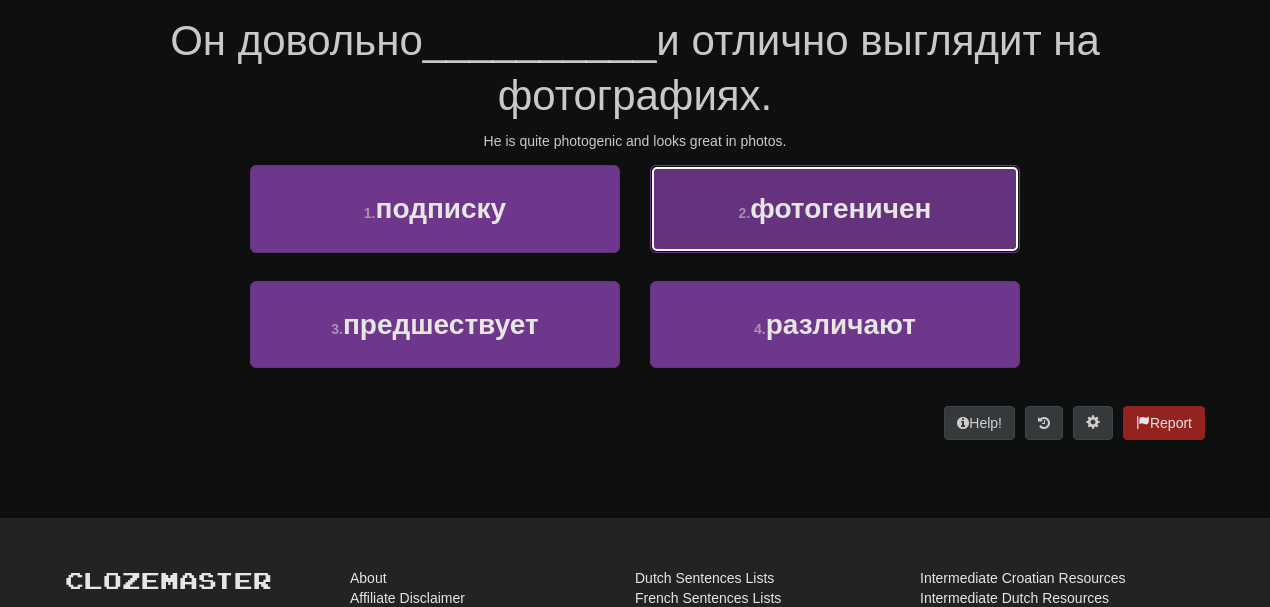 click on "фотогеничен" at bounding box center [840, 208] 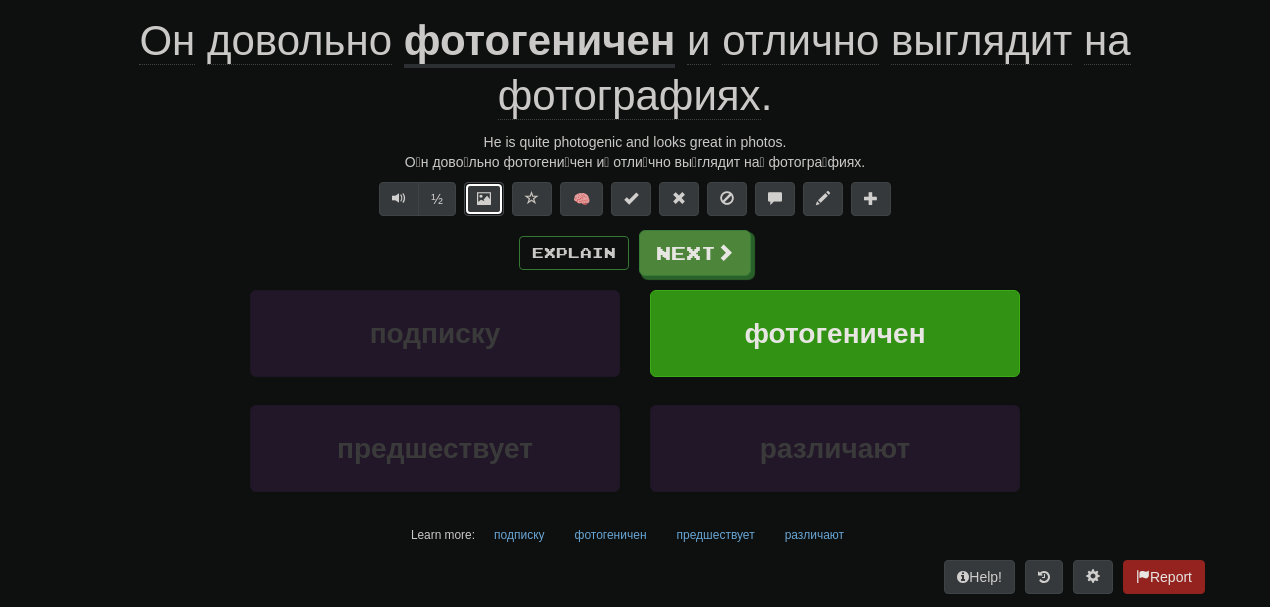 click at bounding box center (484, 199) 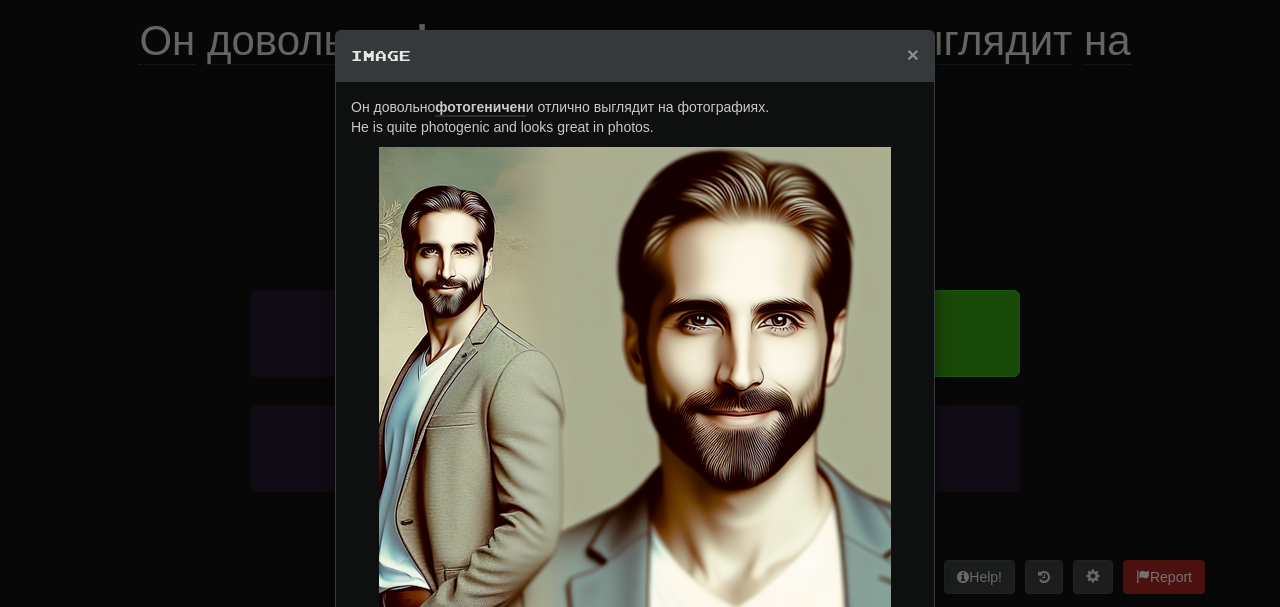 click on "×" at bounding box center (913, 54) 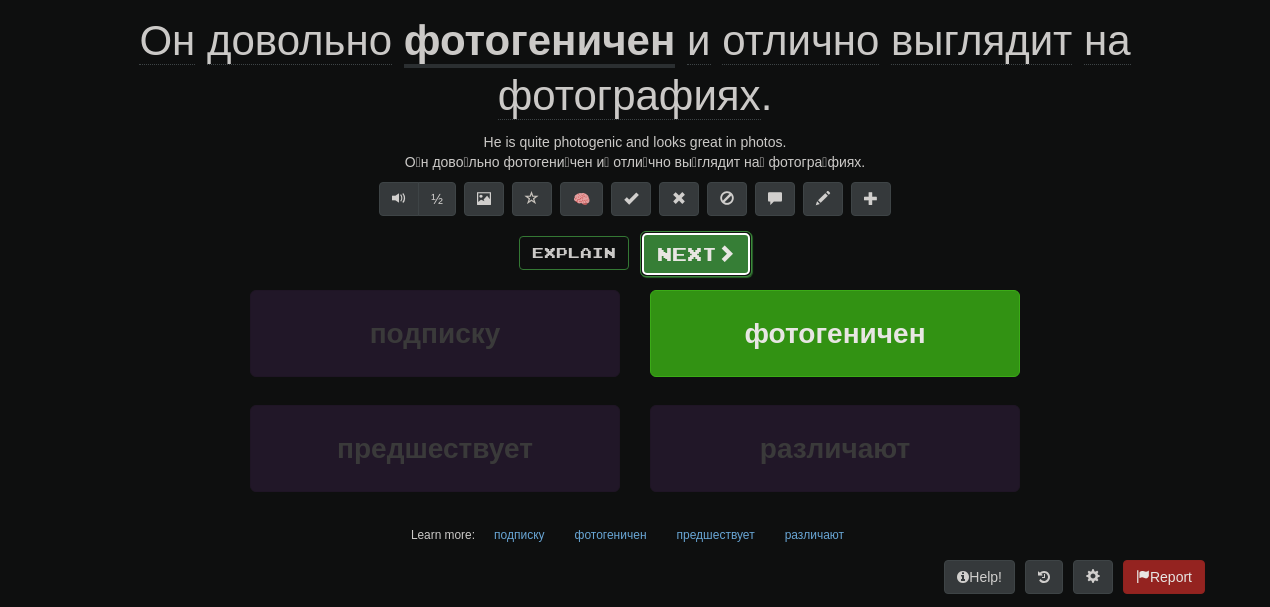click on "Next" at bounding box center [696, 254] 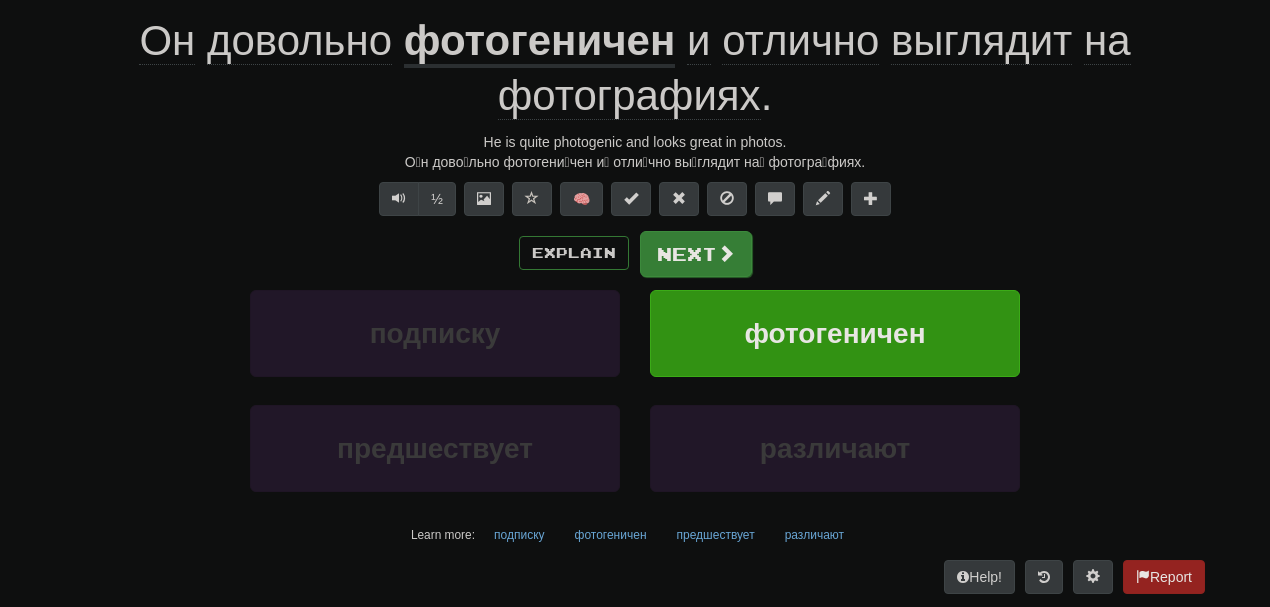 scroll, scrollTop: 184, scrollLeft: 0, axis: vertical 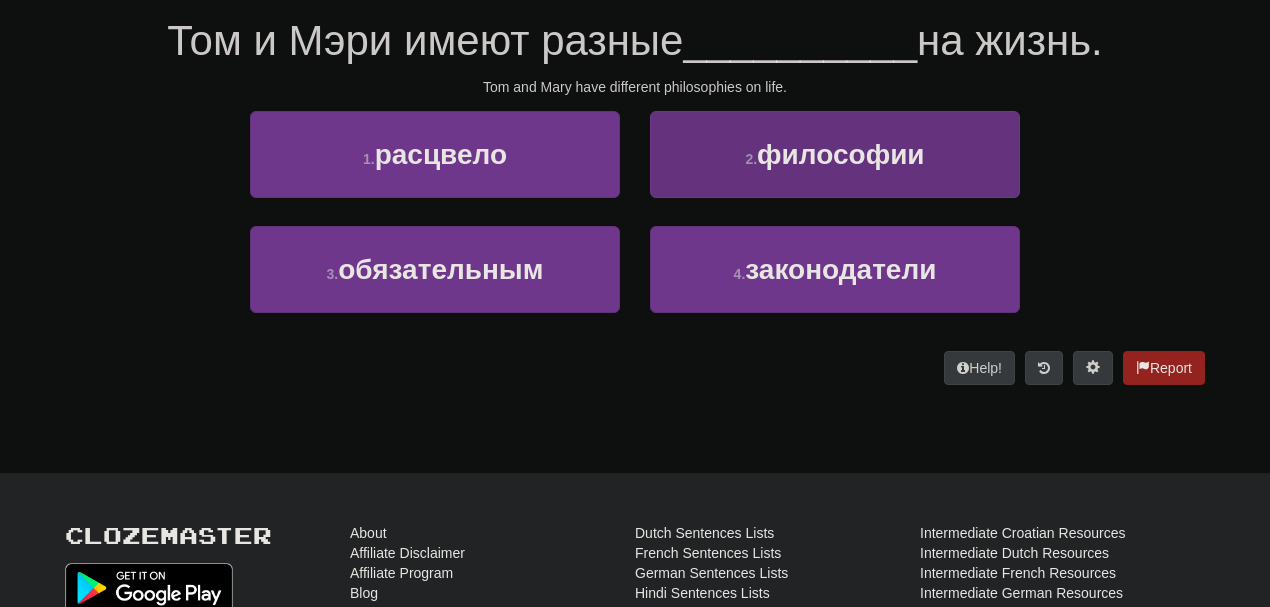 drag, startPoint x: 788, startPoint y: 101, endPoint x: 824, endPoint y: 138, distance: 51.62364 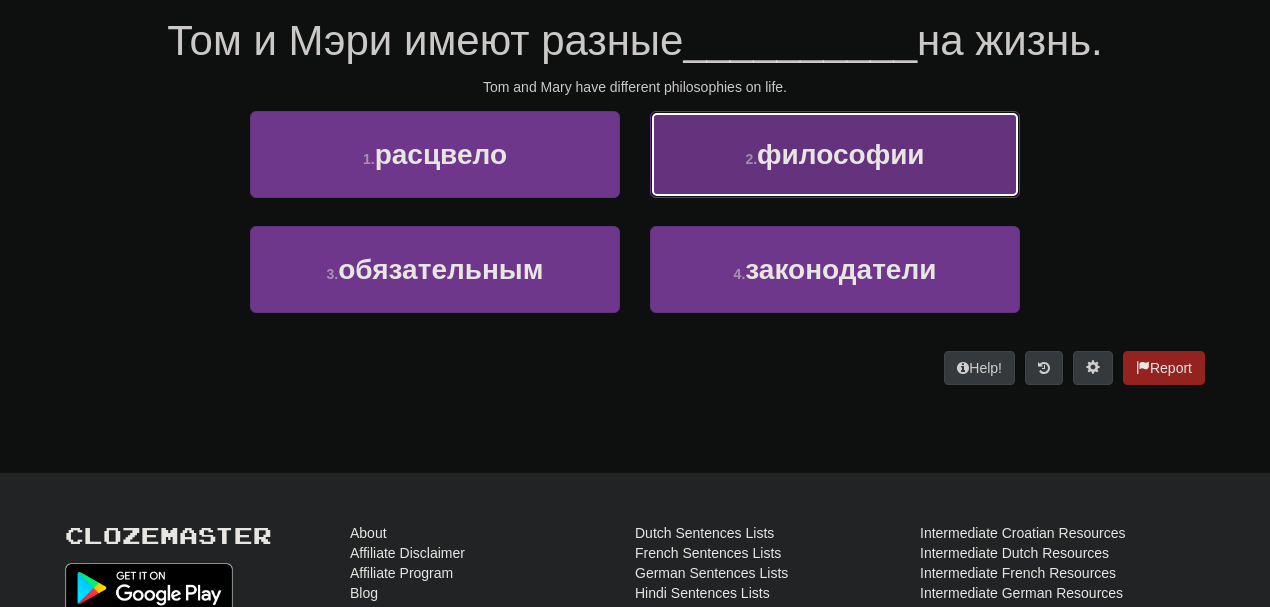 click on "философии" at bounding box center [840, 154] 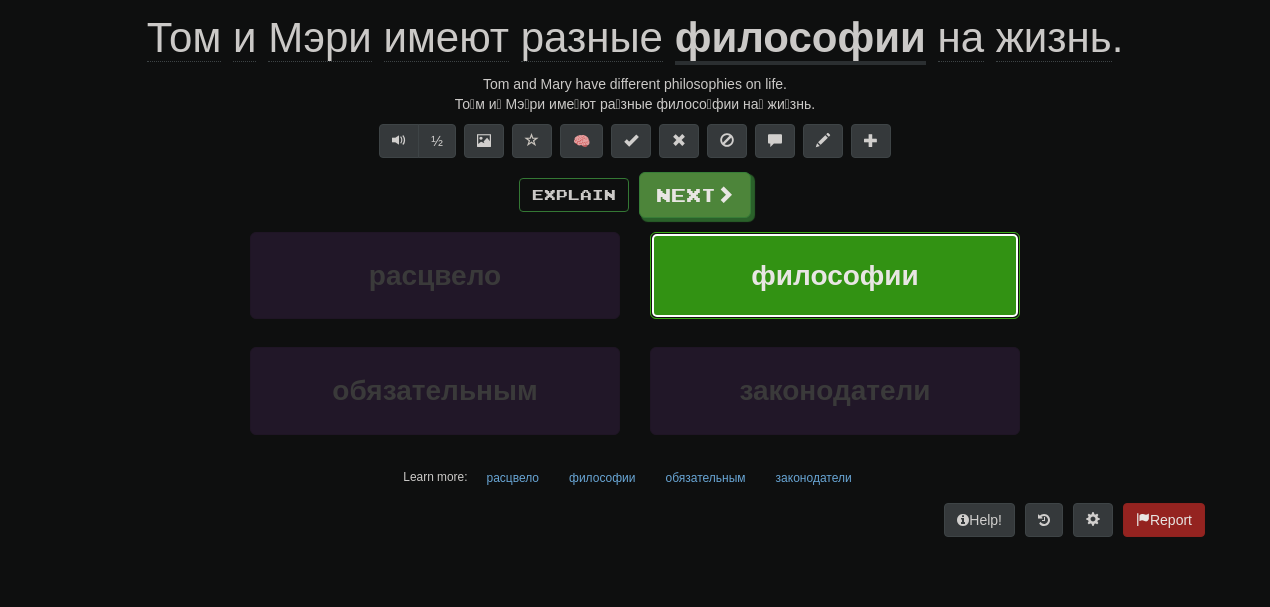 scroll, scrollTop: 207, scrollLeft: 0, axis: vertical 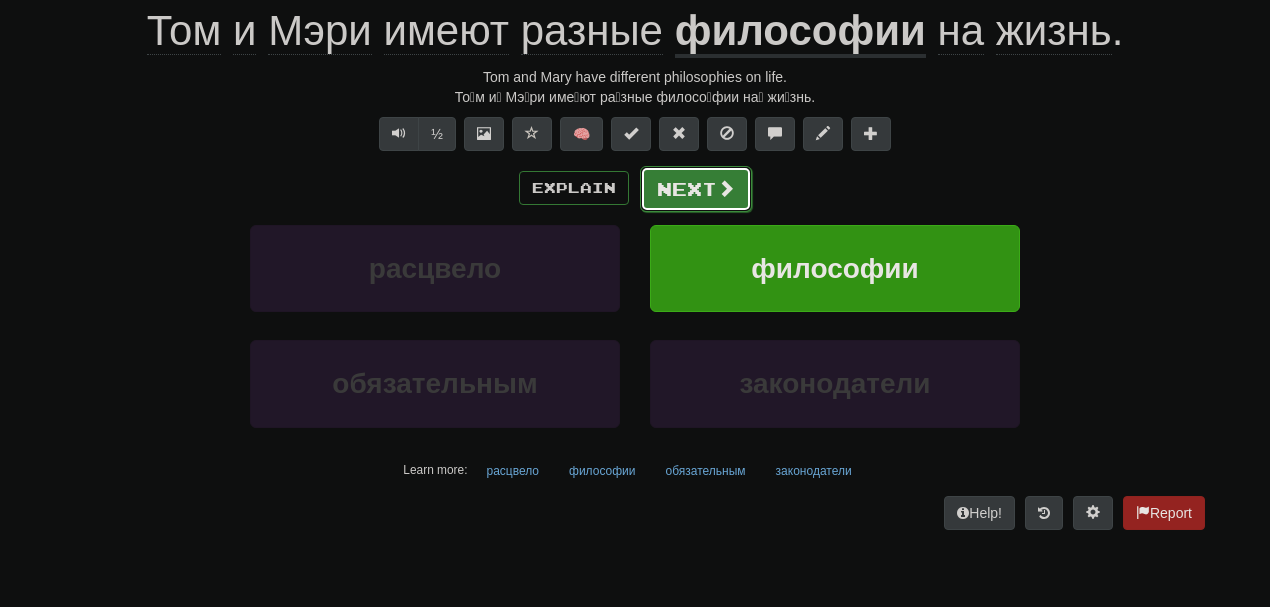click on "Next" at bounding box center [696, 189] 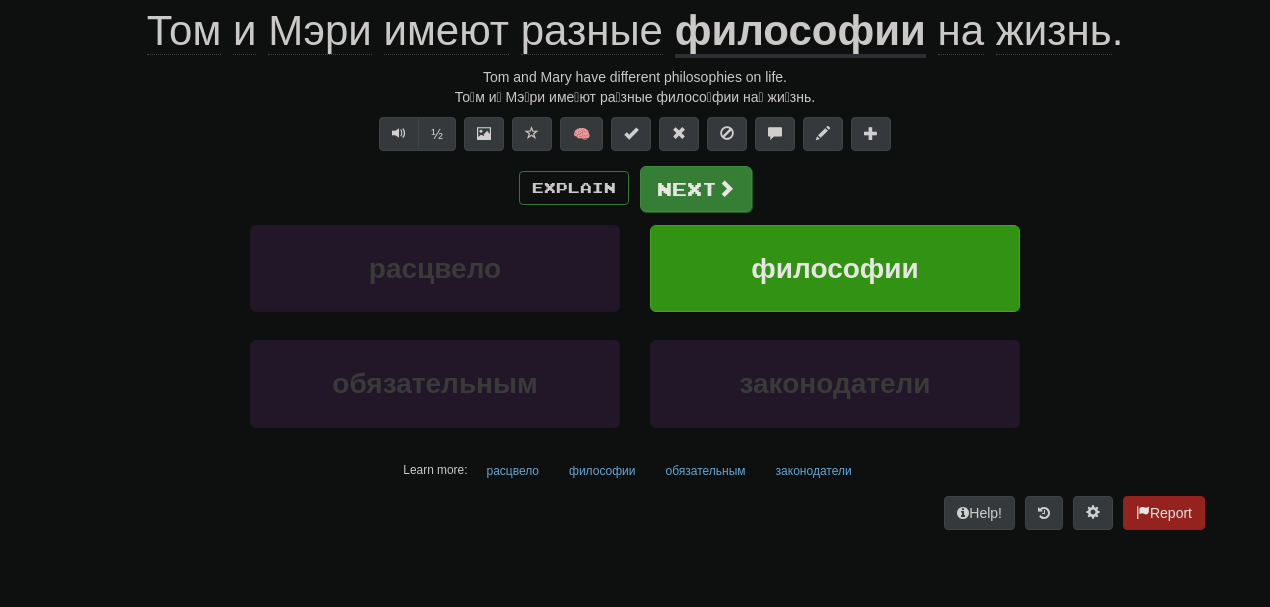 scroll, scrollTop: 194, scrollLeft: 0, axis: vertical 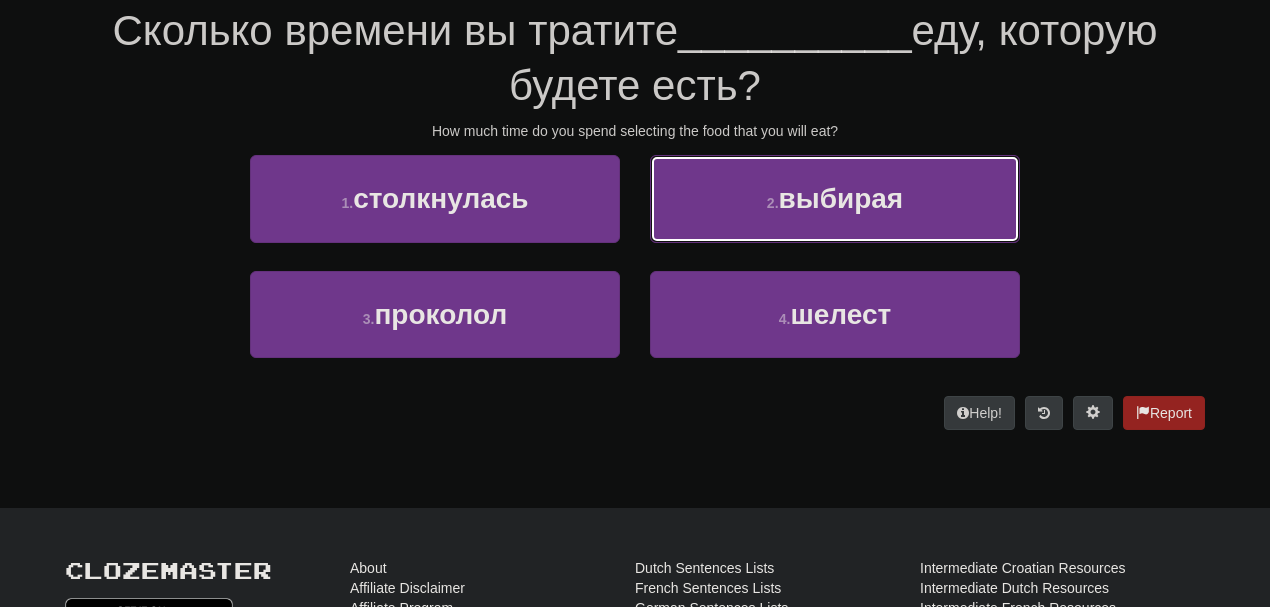 click on "2 .  выбирая" at bounding box center (835, 198) 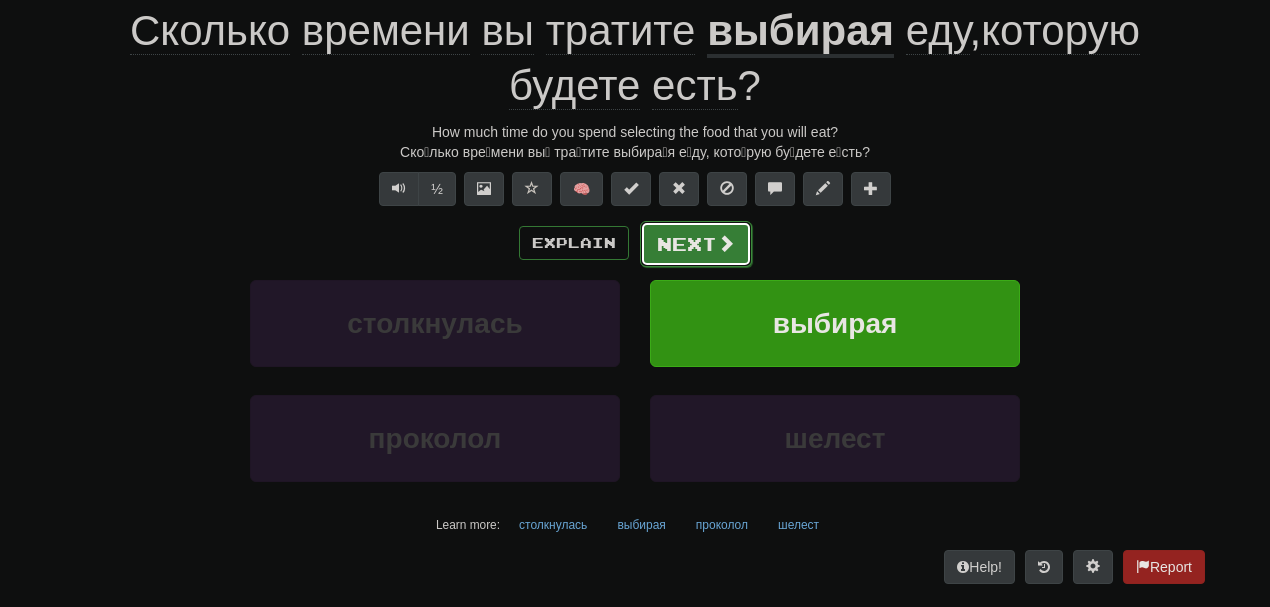 click on "Next" at bounding box center (696, 244) 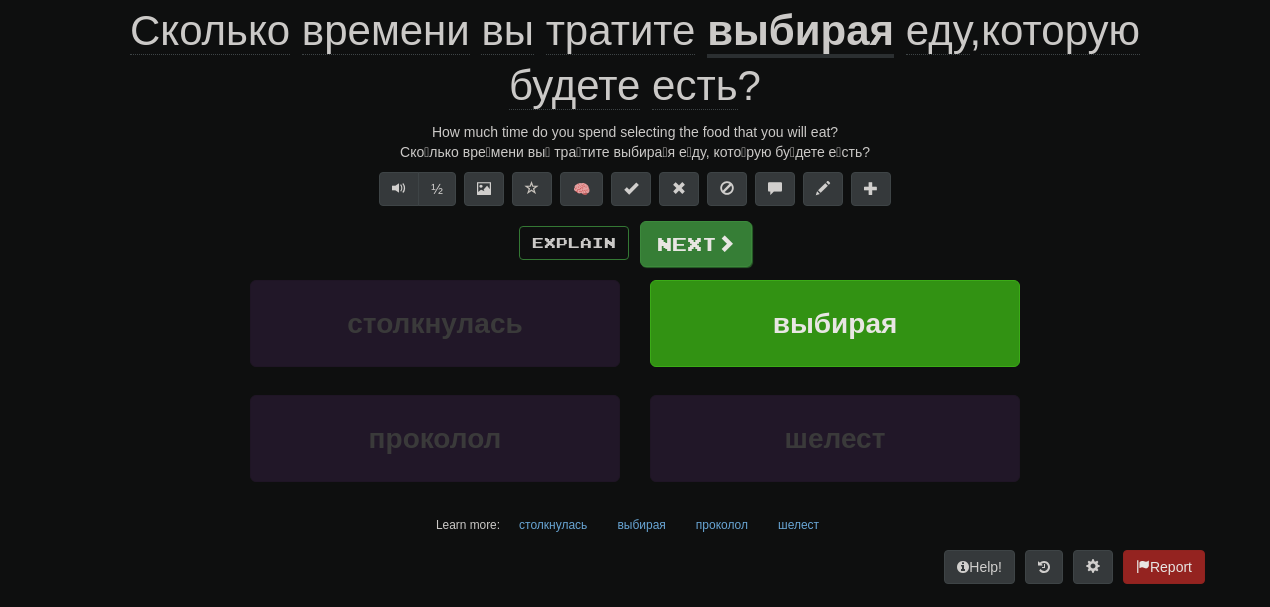 scroll, scrollTop: 194, scrollLeft: 0, axis: vertical 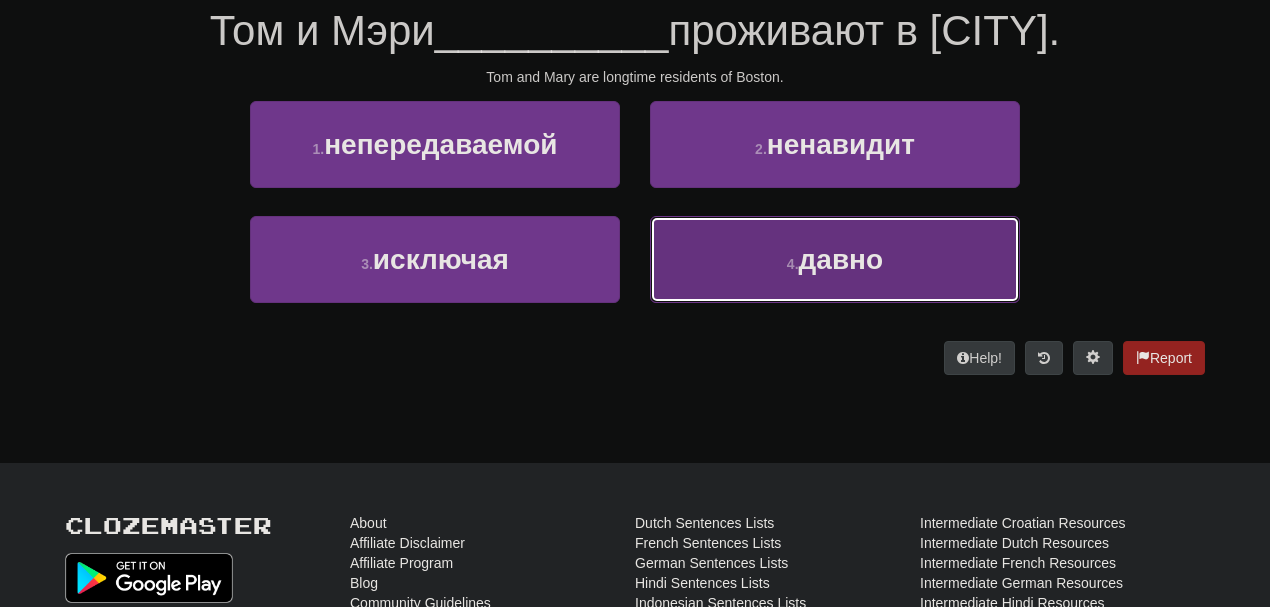 click on "4 .  давно" at bounding box center (835, 259) 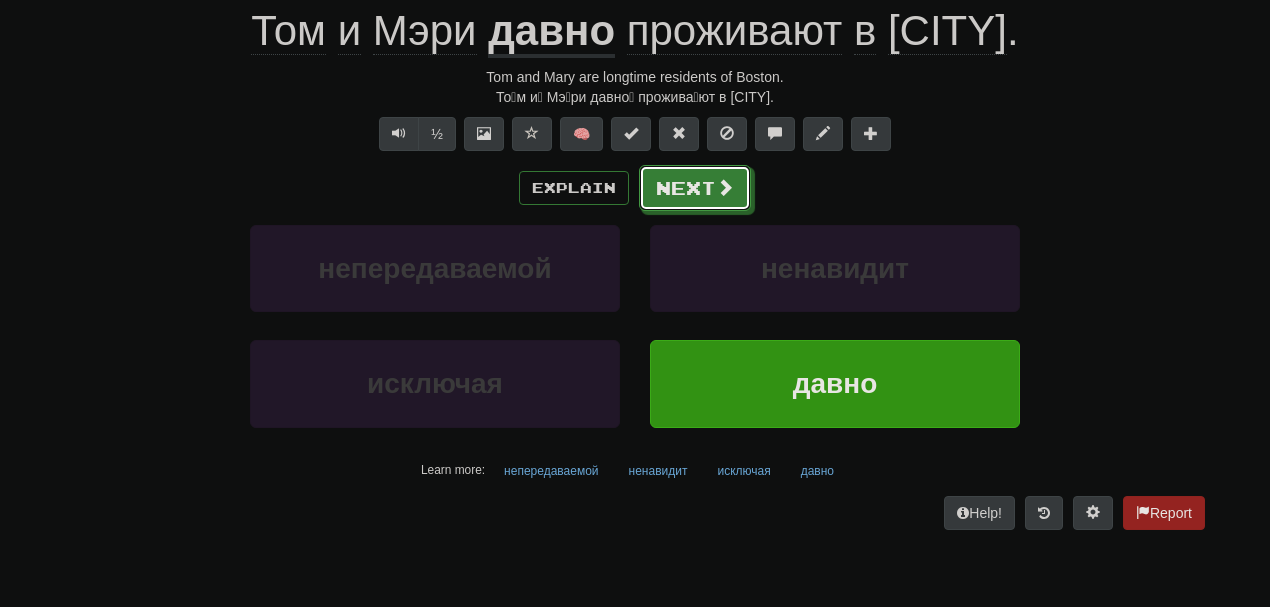 click on "Explain Next" at bounding box center (635, 188) 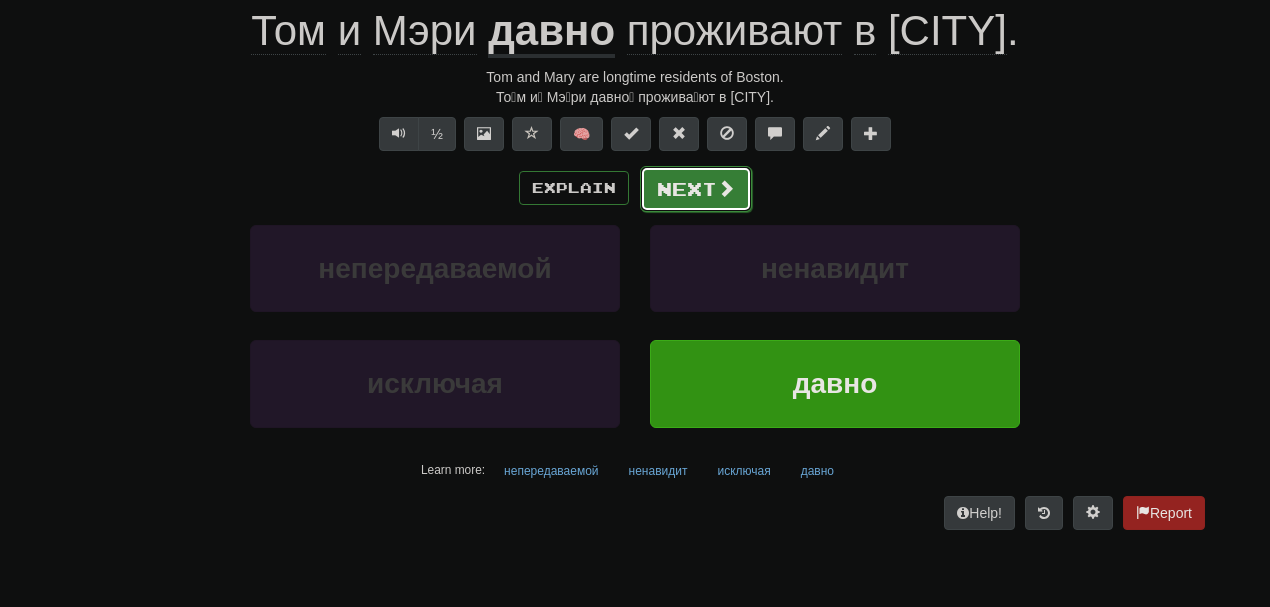 click on "Next" at bounding box center (696, 189) 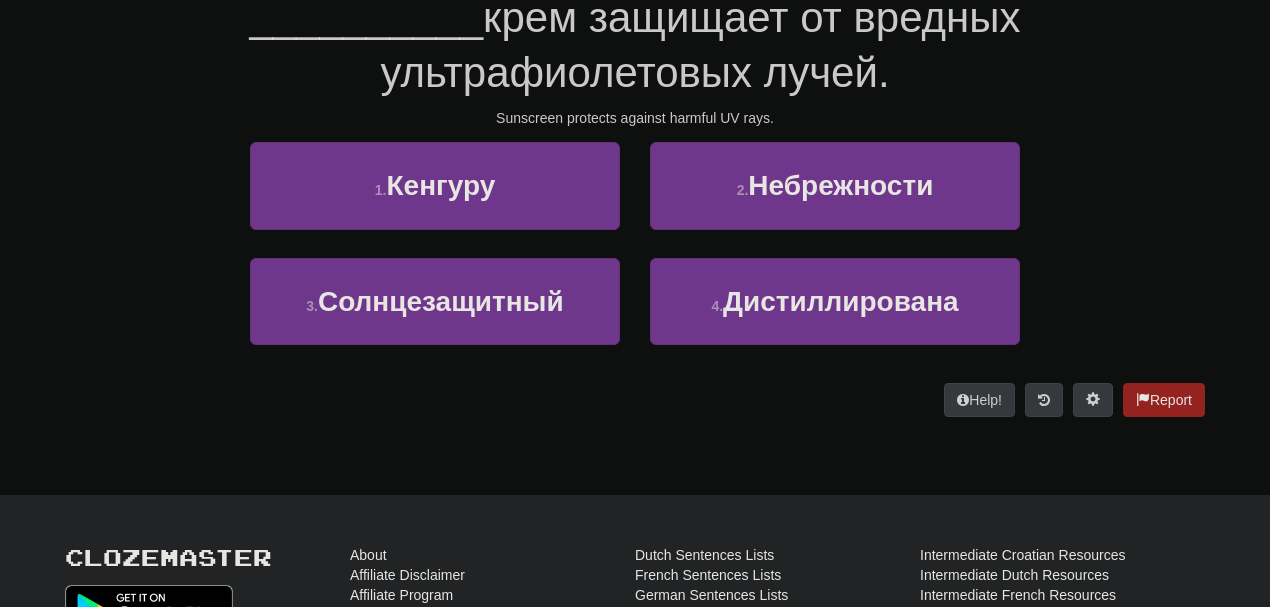 scroll, scrollTop: 194, scrollLeft: 0, axis: vertical 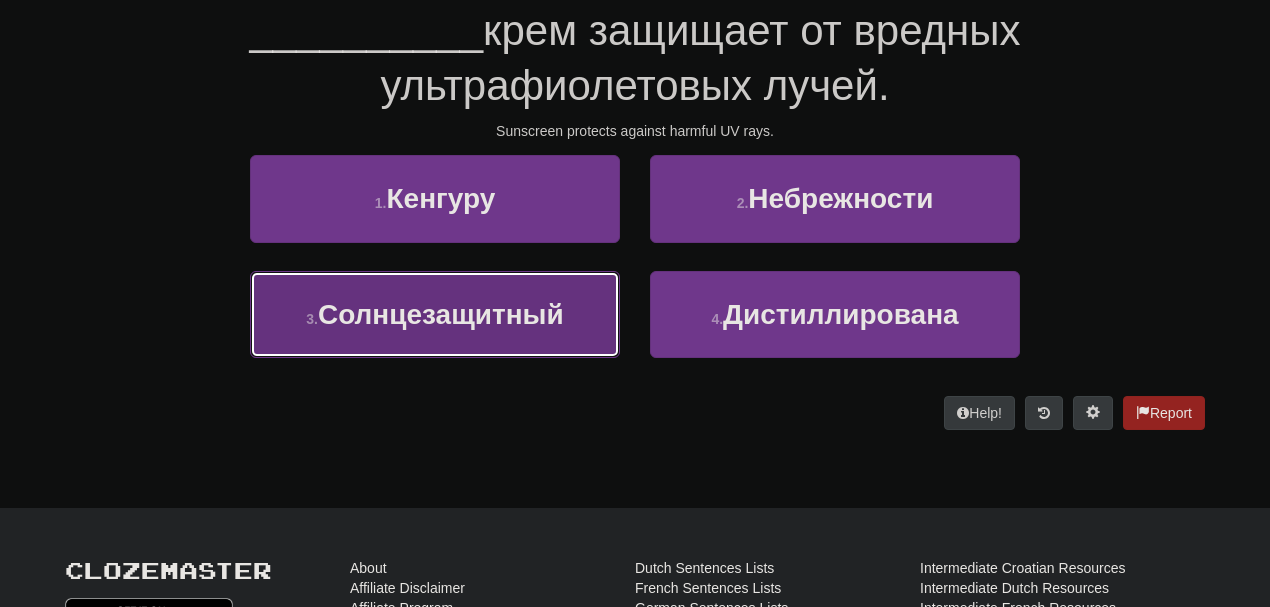 click on "Солнцезащитный" at bounding box center (441, 314) 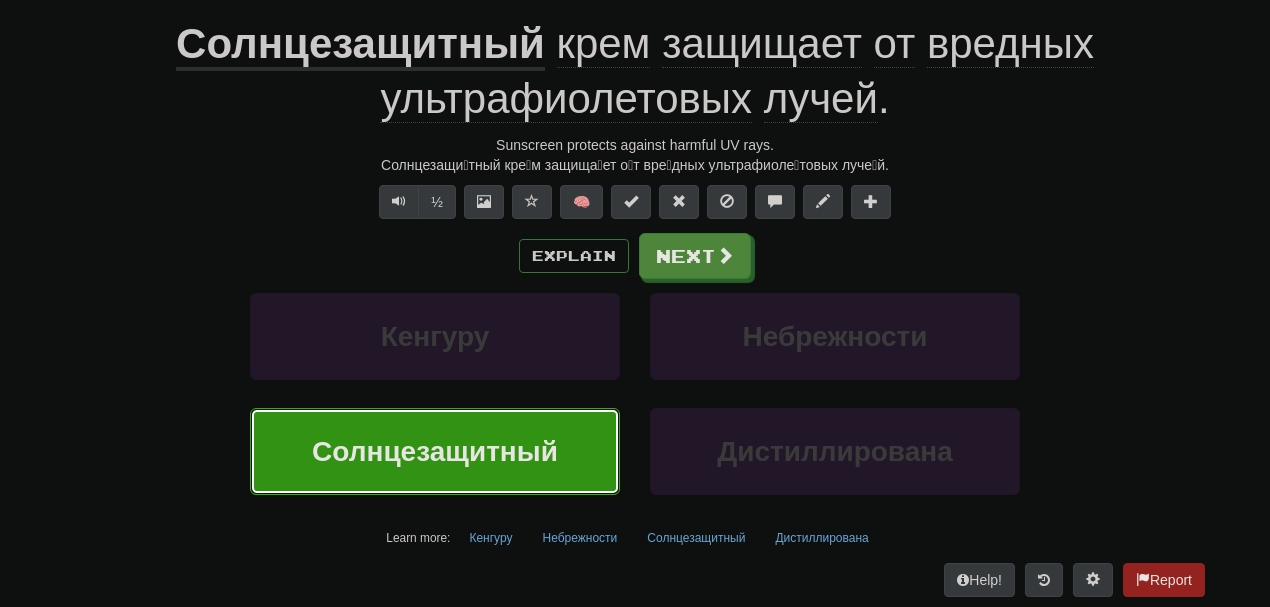 scroll, scrollTop: 207, scrollLeft: 0, axis: vertical 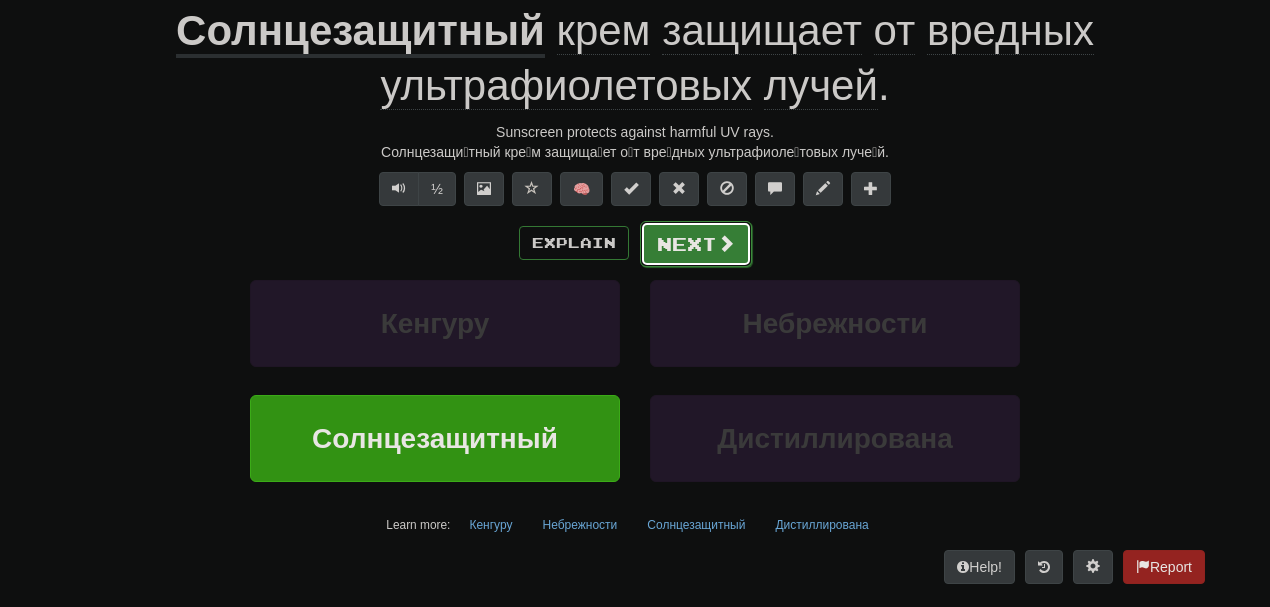 click on "Next" at bounding box center [696, 244] 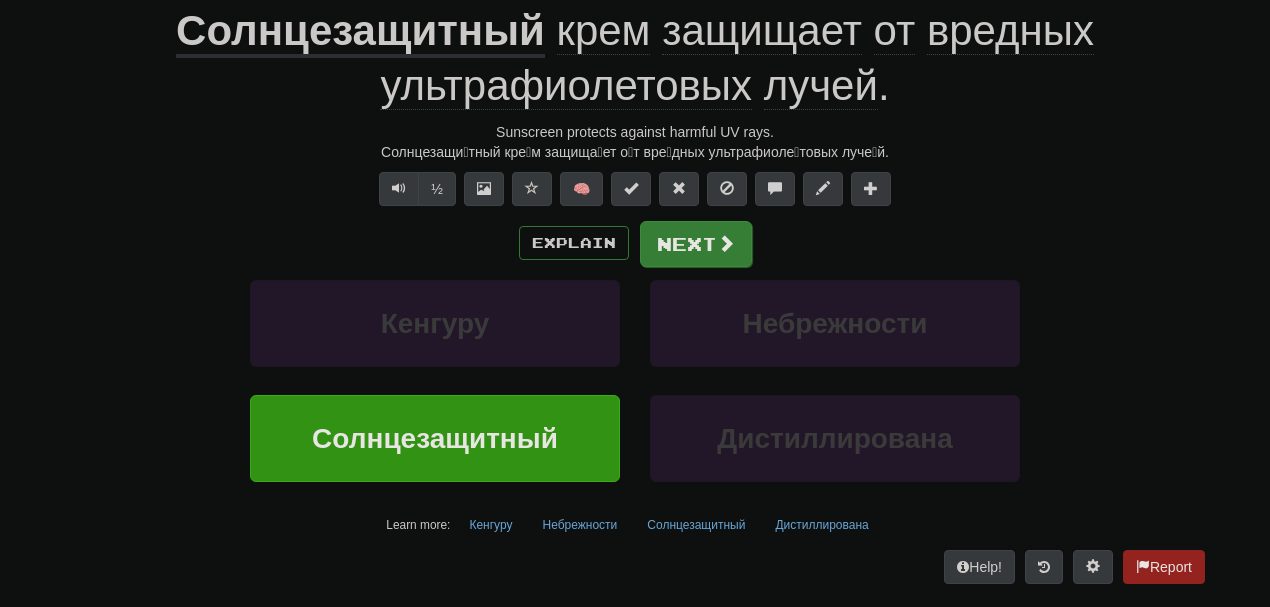 scroll, scrollTop: 194, scrollLeft: 0, axis: vertical 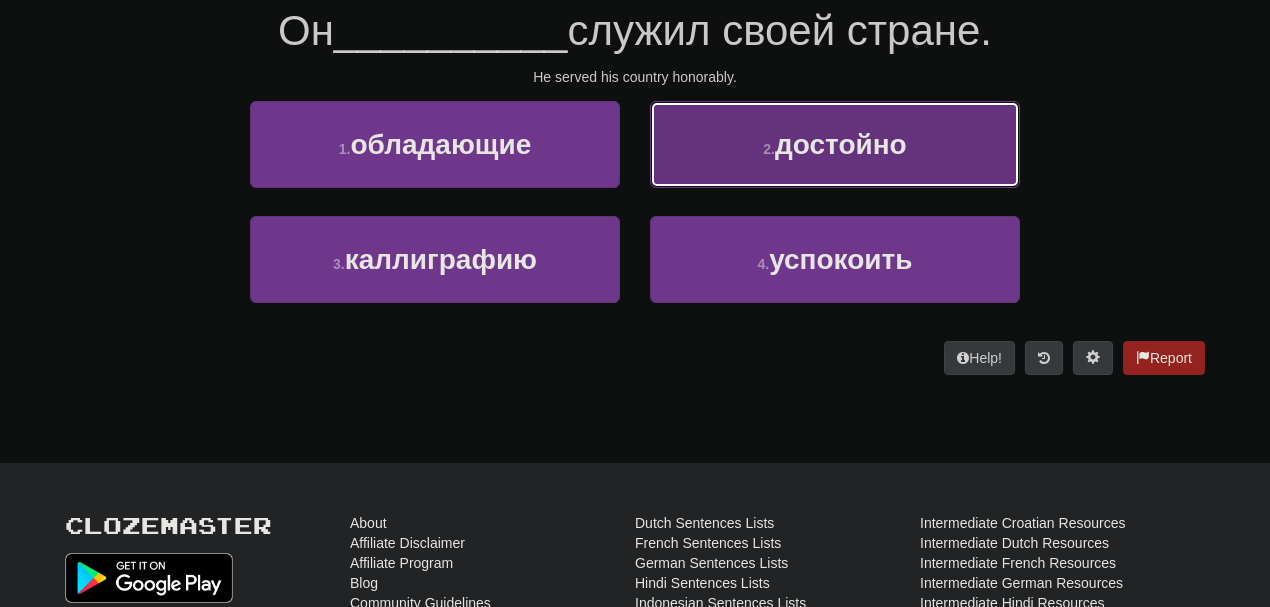 click on "2 .  достойно" at bounding box center [835, 144] 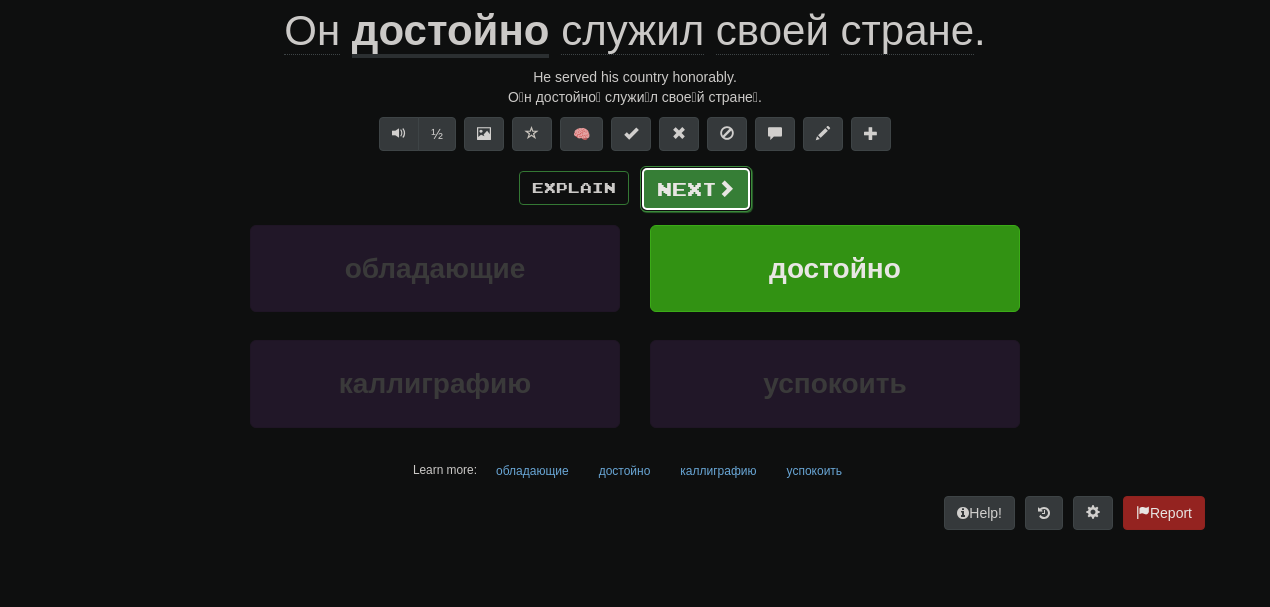 click on "Next" at bounding box center (696, 189) 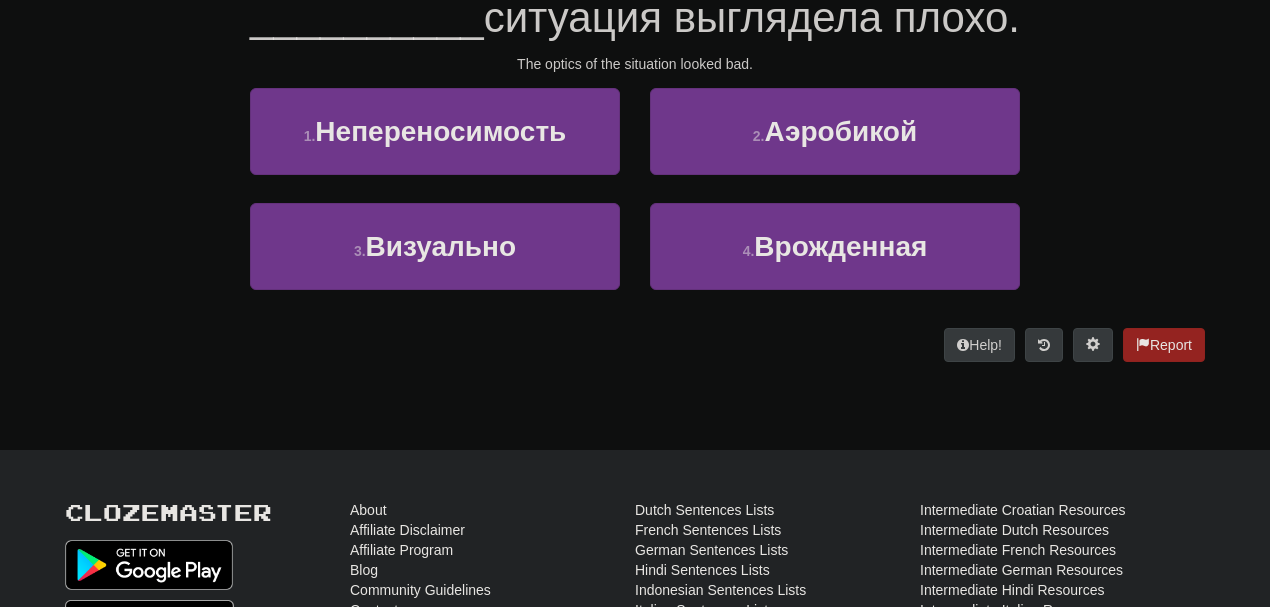 scroll, scrollTop: 194, scrollLeft: 0, axis: vertical 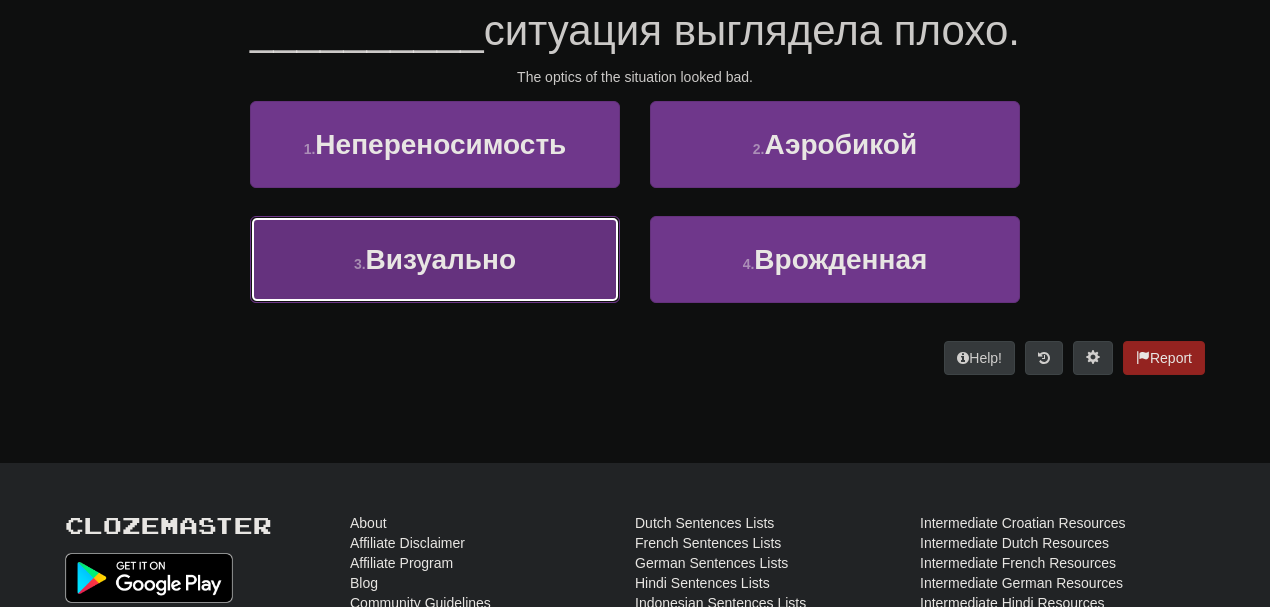 click on "3 .  Визуально" at bounding box center (435, 259) 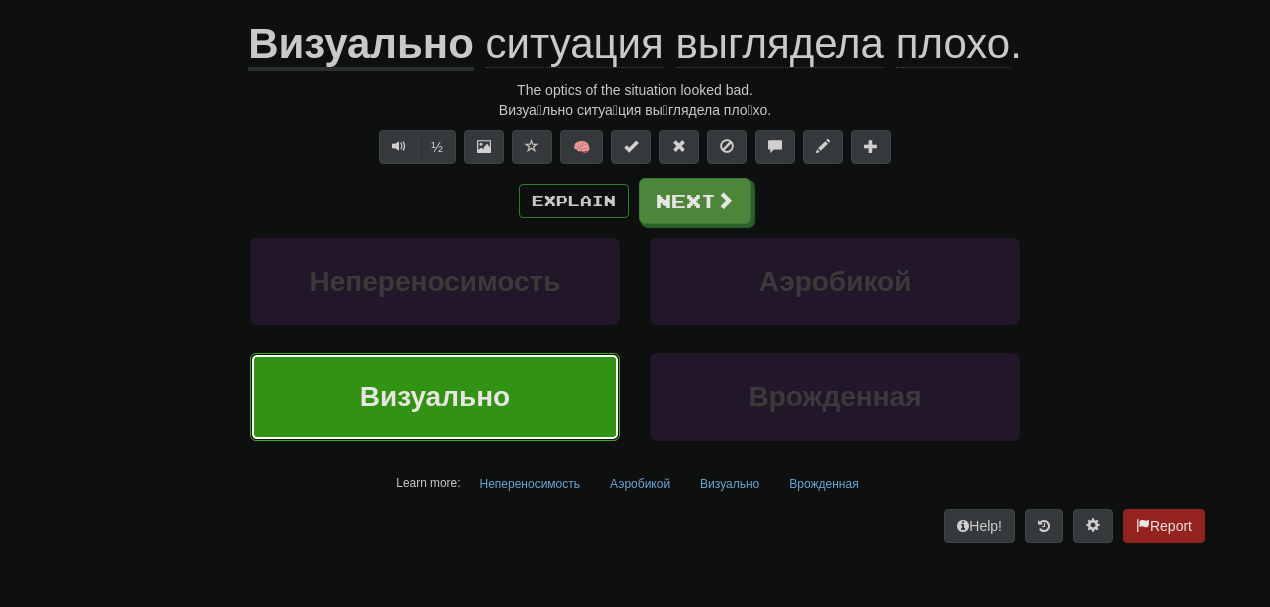 scroll, scrollTop: 207, scrollLeft: 0, axis: vertical 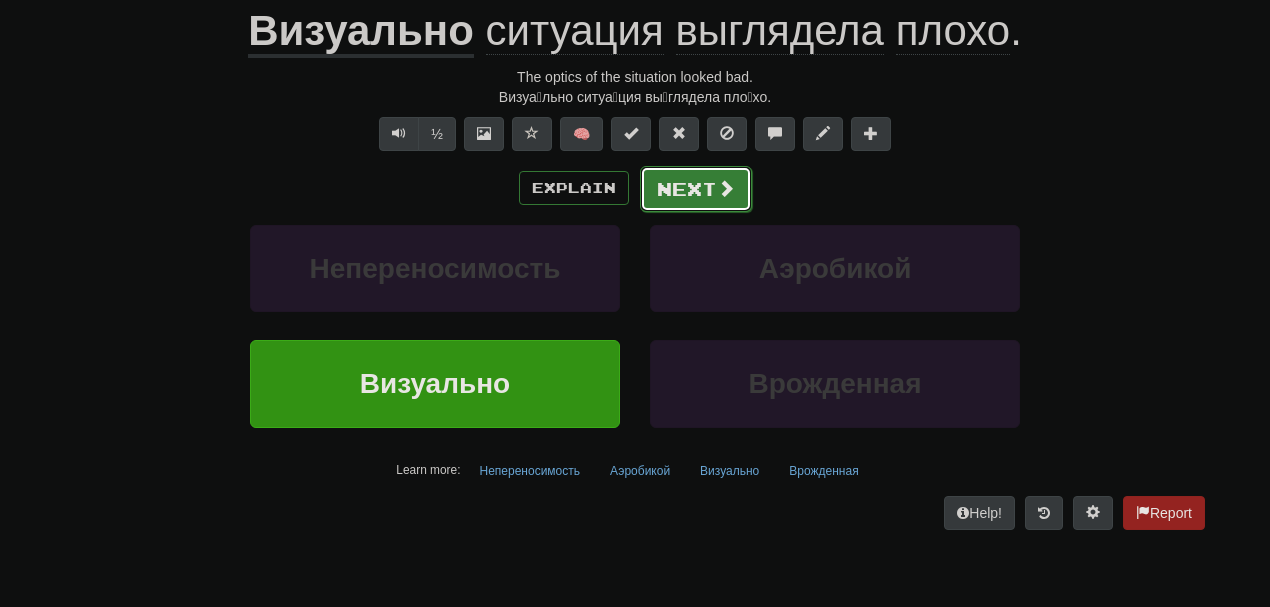 click on "Next" at bounding box center [696, 189] 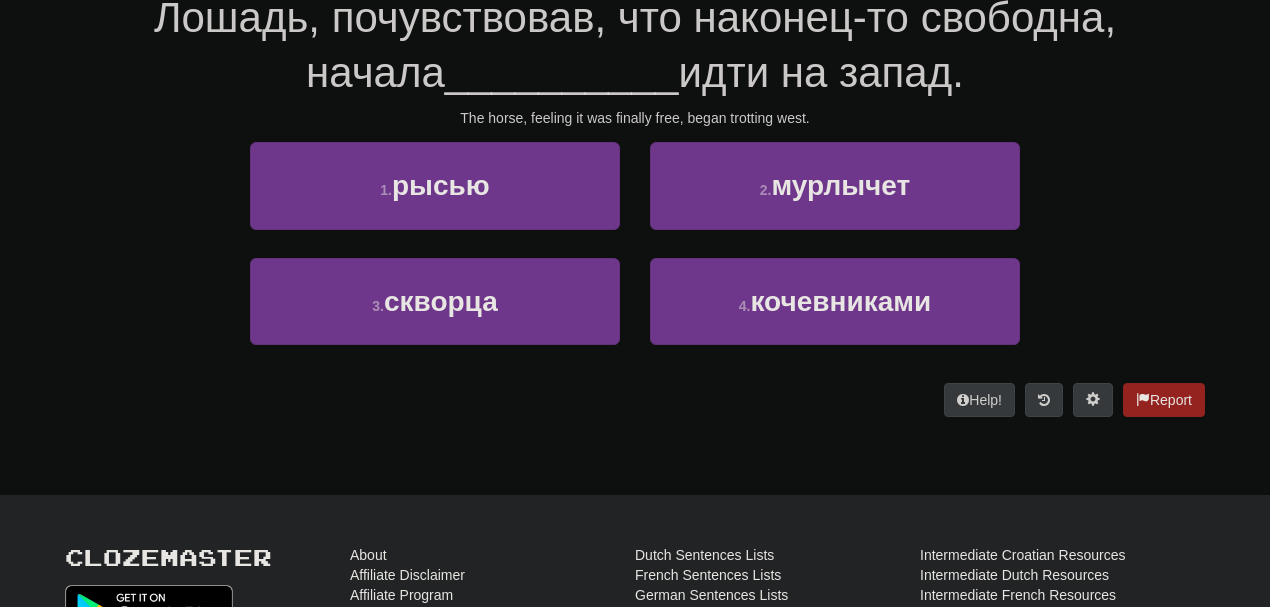 scroll, scrollTop: 194, scrollLeft: 0, axis: vertical 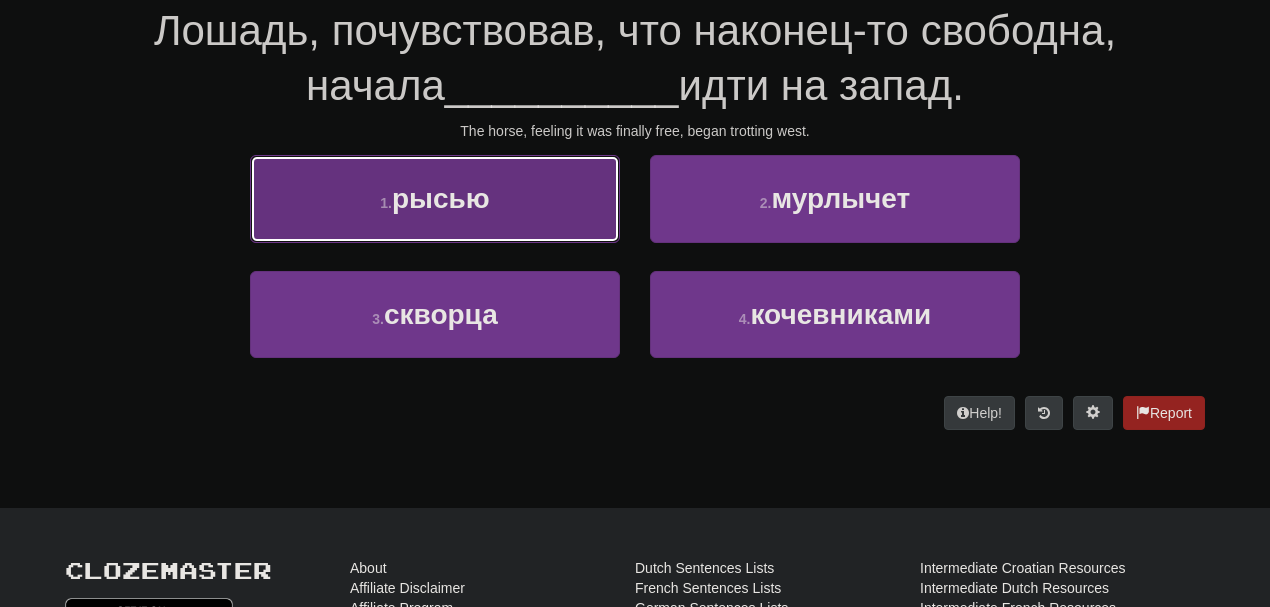 click on "1 .  рысью" at bounding box center [435, 198] 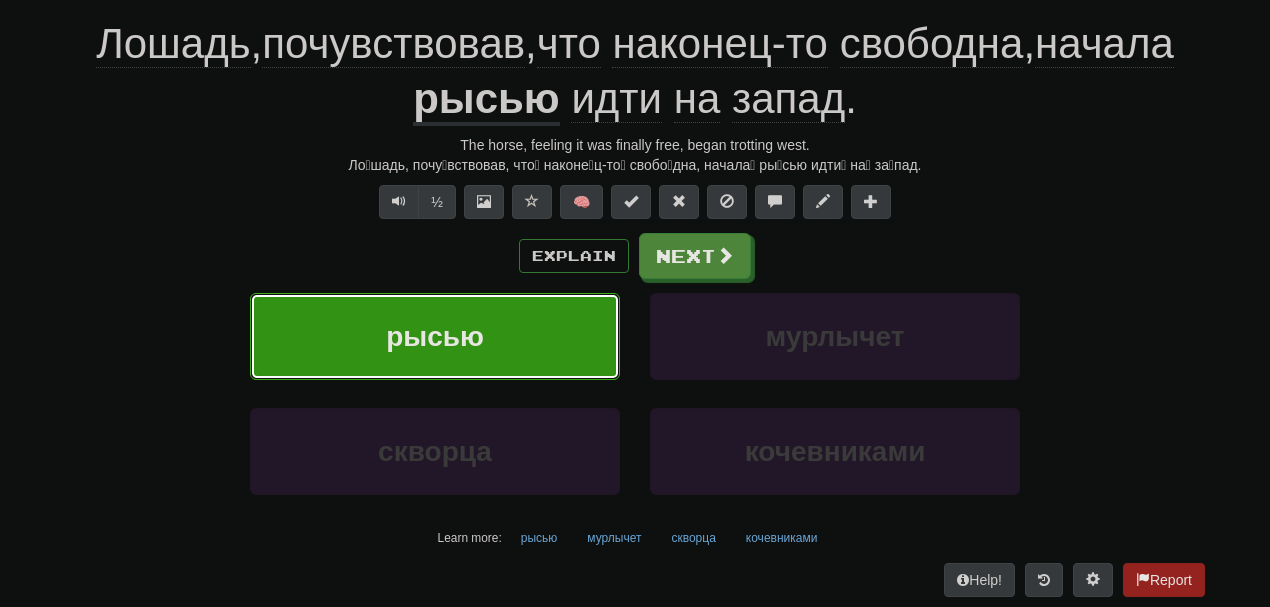 scroll, scrollTop: 207, scrollLeft: 0, axis: vertical 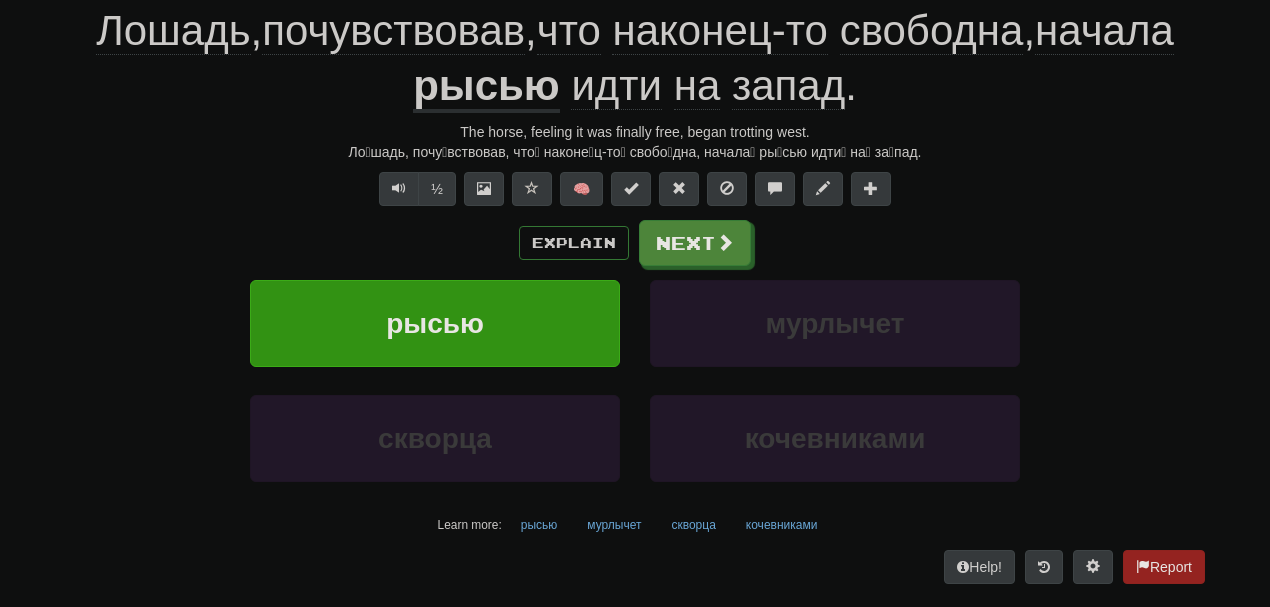 click on "рысью" at bounding box center (486, 87) 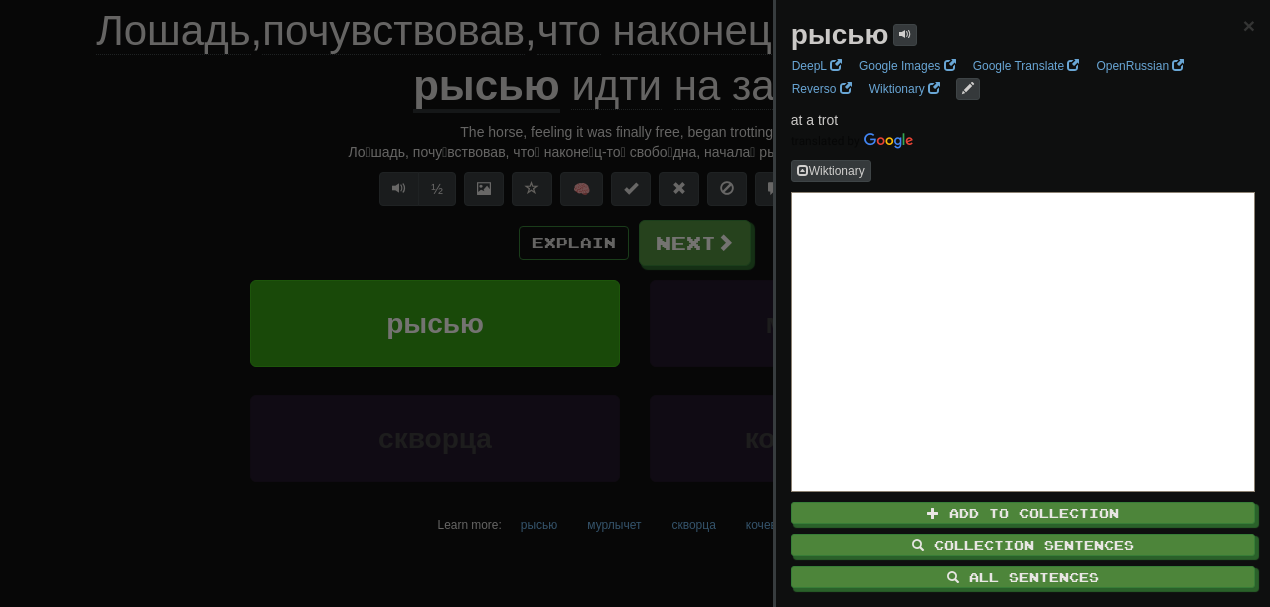 click at bounding box center [635, 303] 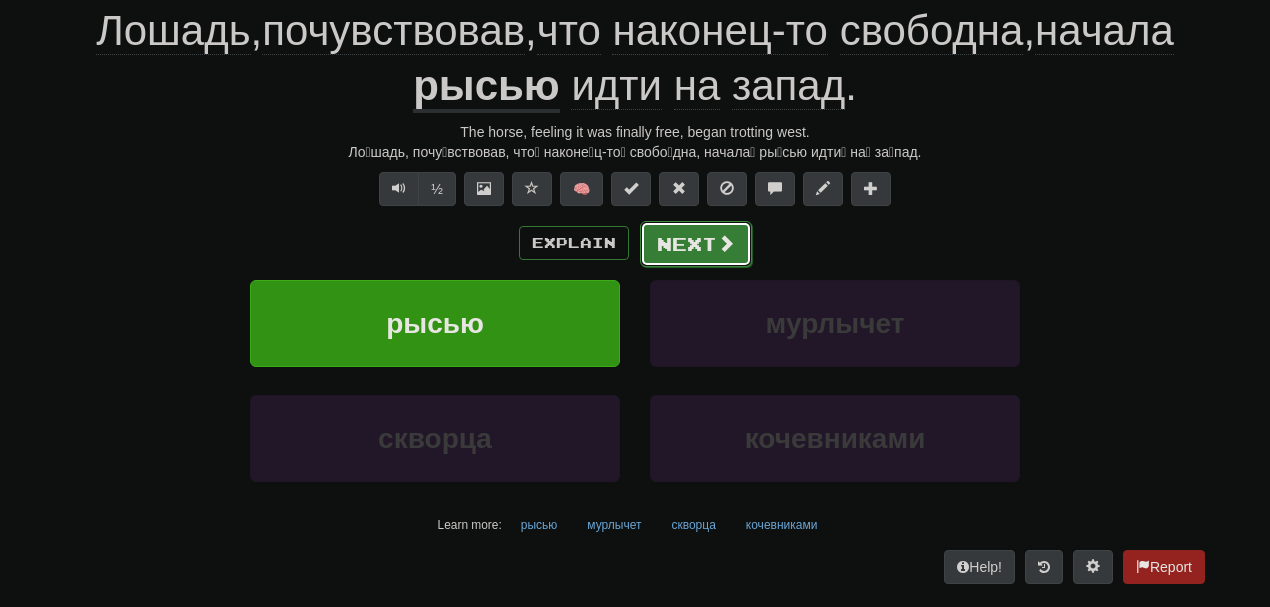 click on "Next" at bounding box center [696, 244] 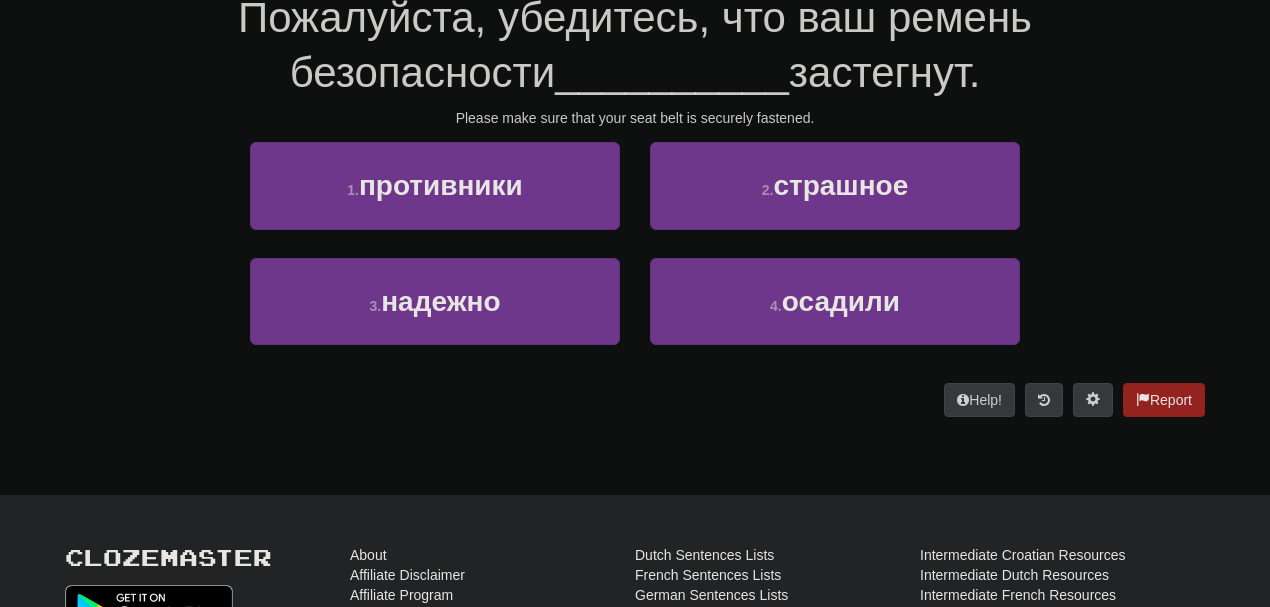 scroll, scrollTop: 194, scrollLeft: 0, axis: vertical 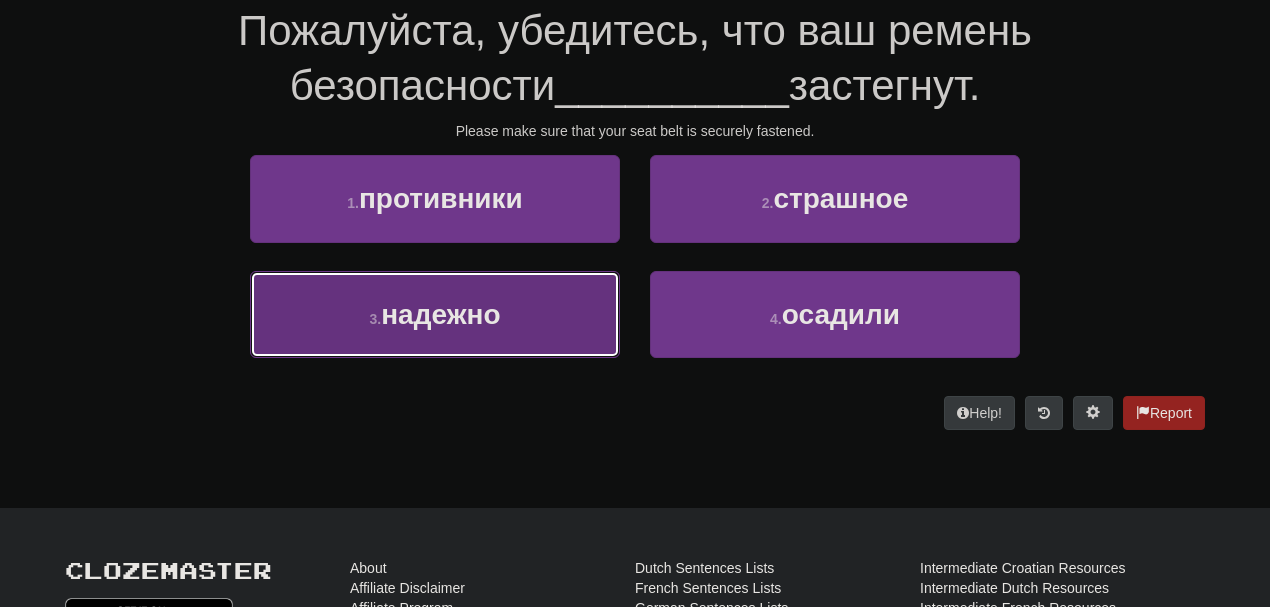 click on "3 .  надежно" at bounding box center [435, 314] 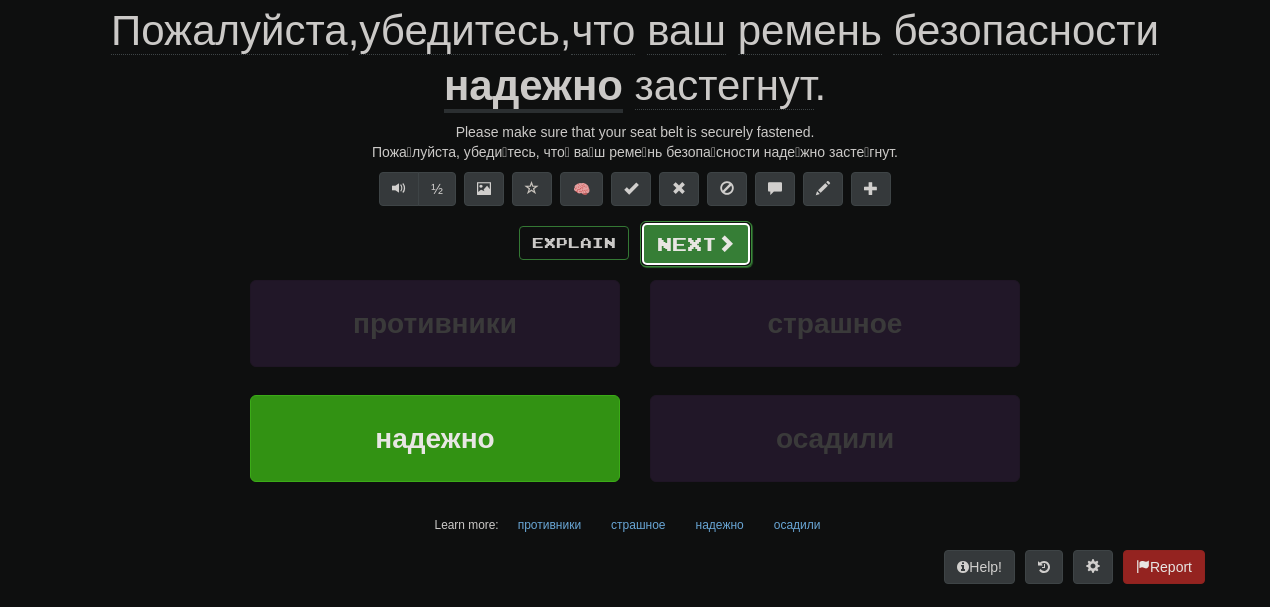 click at bounding box center [726, 243] 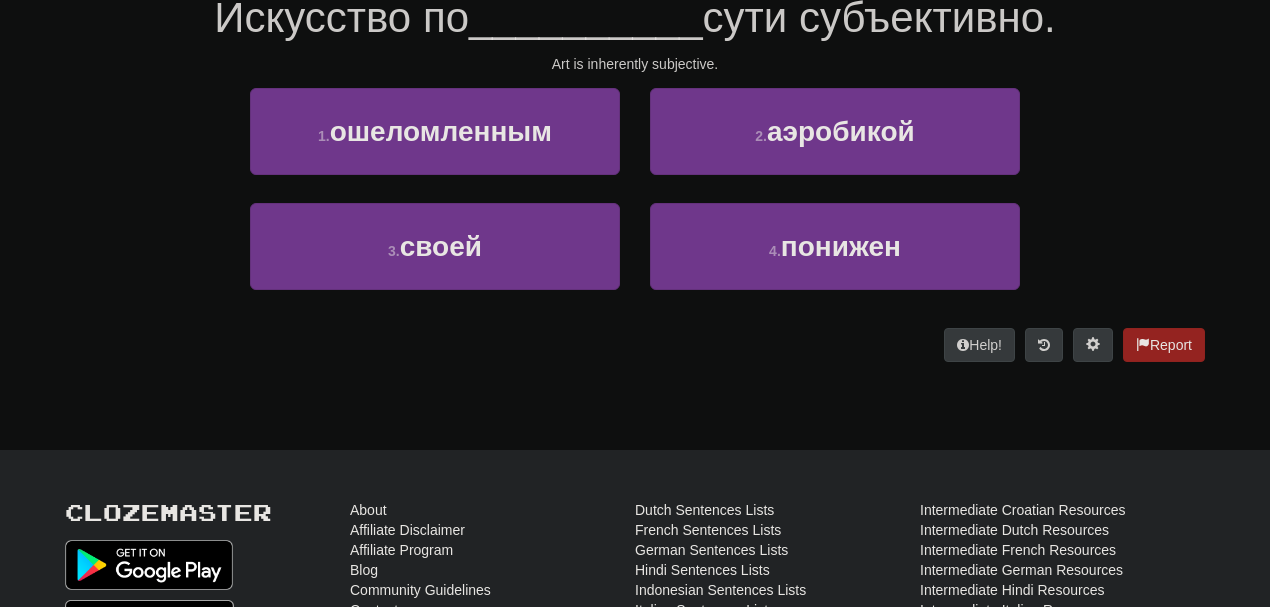 scroll, scrollTop: 194, scrollLeft: 0, axis: vertical 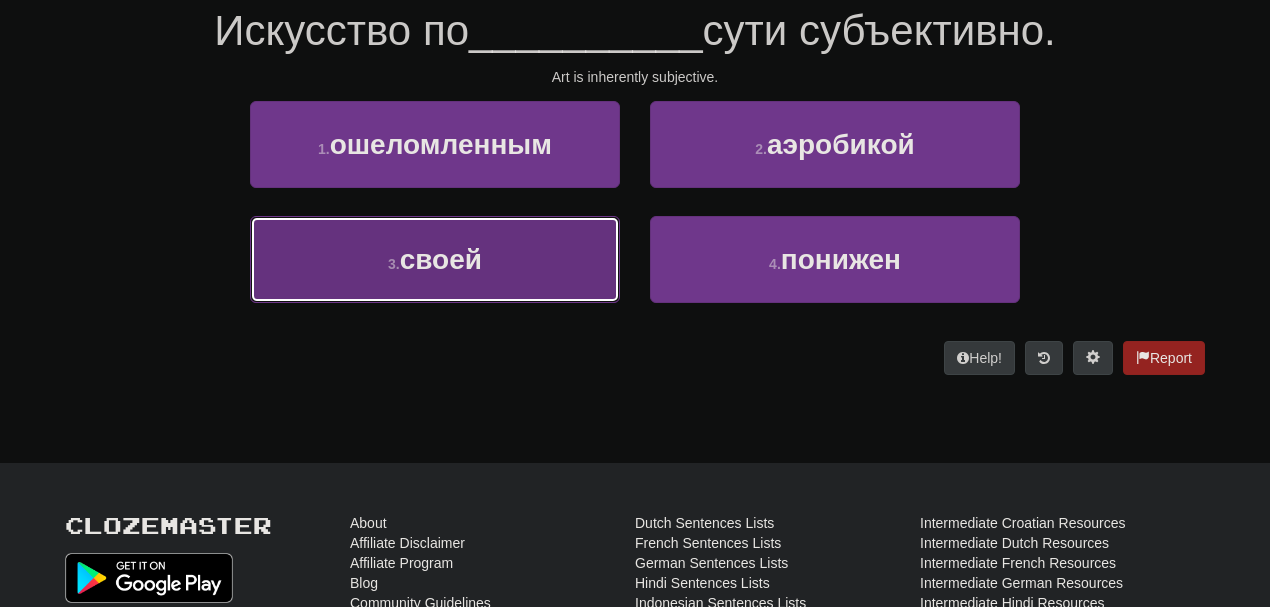 click on "3 .  своей" at bounding box center [435, 259] 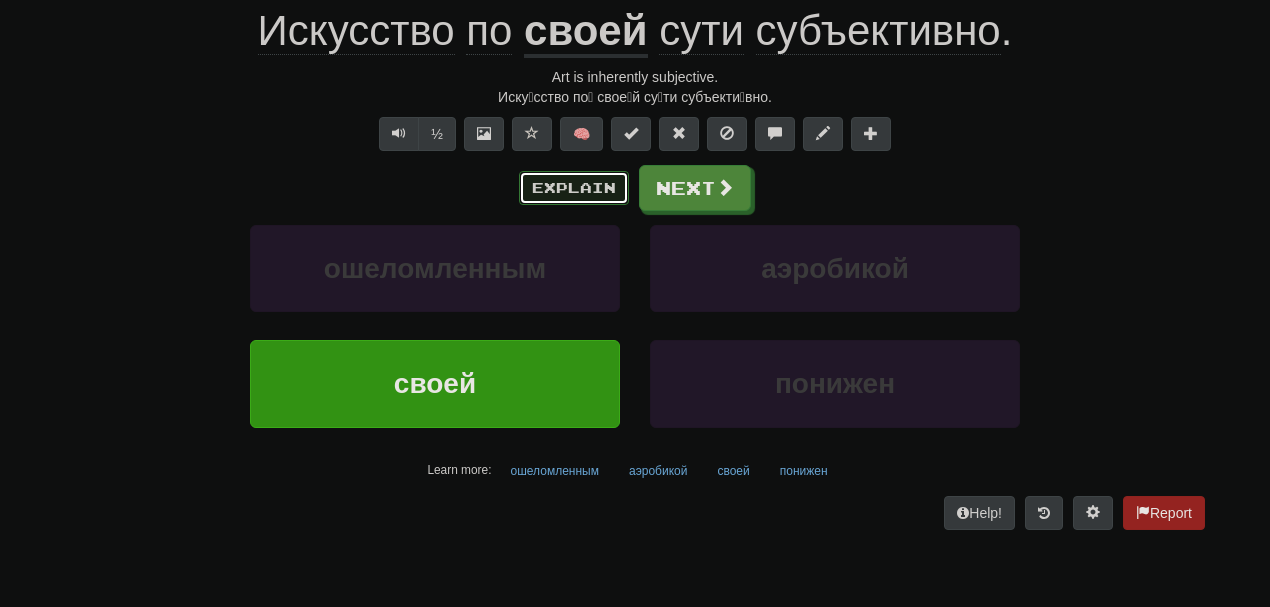 click on "Explain" at bounding box center [574, 188] 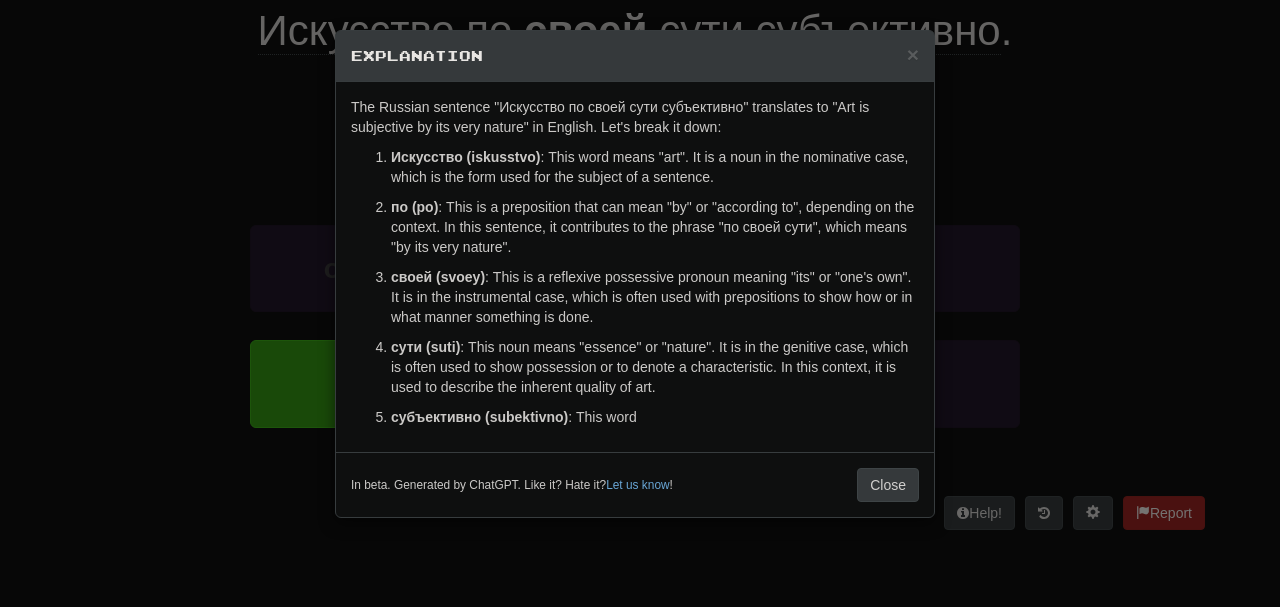 click on "× Explanation The Russian sentence "Искусство по своей сути субъективно" translates to "Art is subjective by its very nature" in English. Let's break it down:
Искусство (iskusstvo) : This word means "art". It is a noun in the nominative case, which is the form used for the subject of a sentence.
по (po) : This is a preposition that can mean "by" or "according to", depending on the context. In this sentence, it contributes to the phrase "по своей сути", which means "by its very nature".
своей (svoey) : This is a reflexive possessive pronoun meaning "its" or "one's own". It is in the instrumental case, which is often used with prepositions to show how or in what manner something is done.
сути (suti) : This noun means "essence" or "nature". It is in the genitive case, which is often used to show possession or to denote a characteristic. In this context, it is used to describe the inherent quality of art.
: This word" at bounding box center [640, 303] 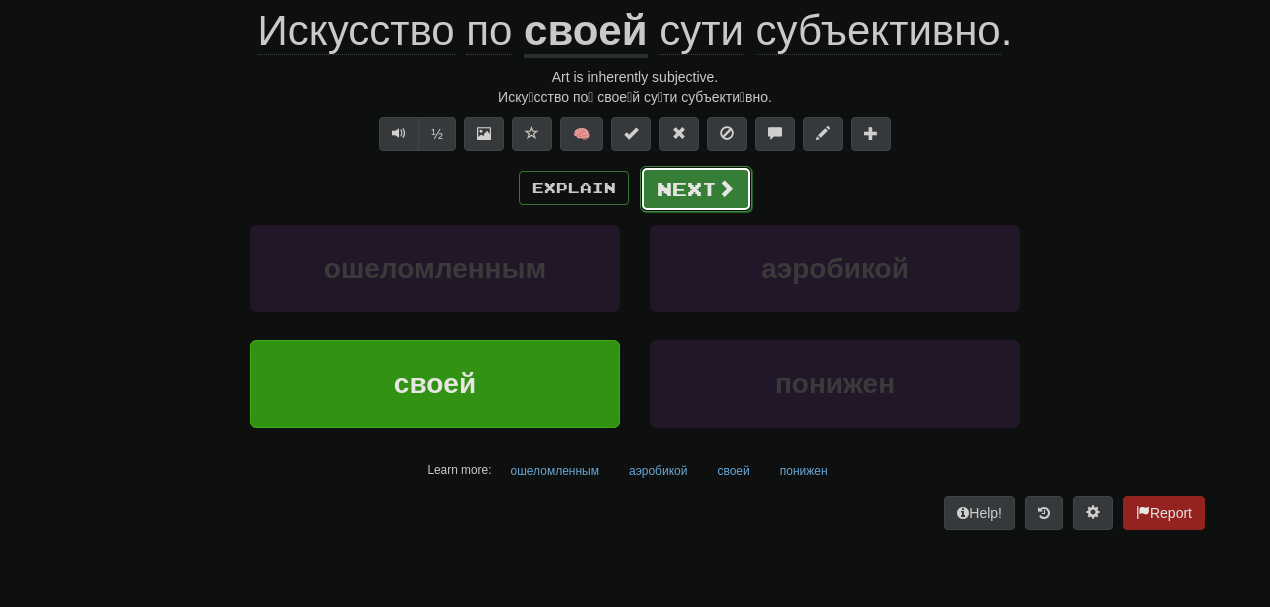 click on "Next" at bounding box center [696, 189] 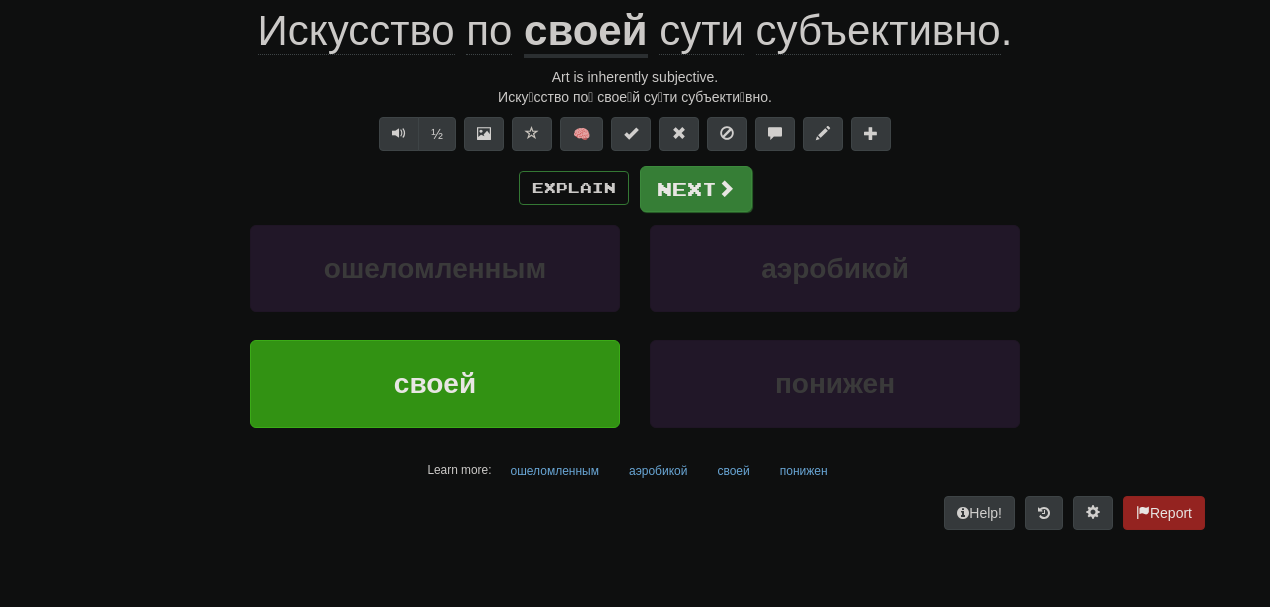 scroll, scrollTop: 194, scrollLeft: 0, axis: vertical 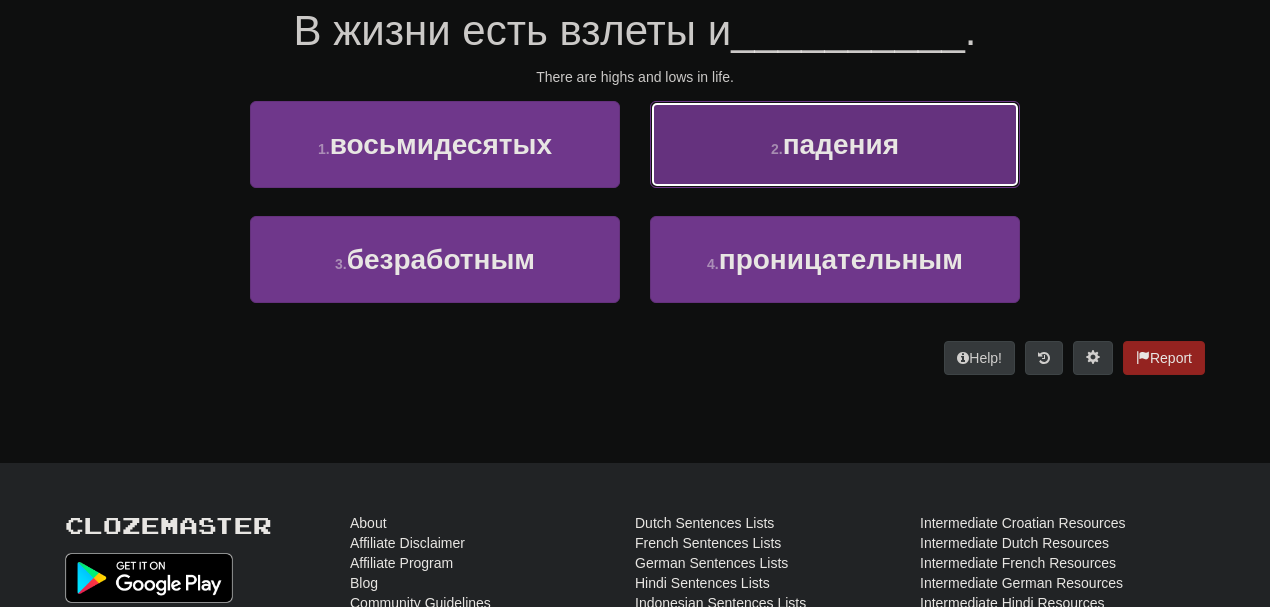 click on "2 ." at bounding box center (777, 149) 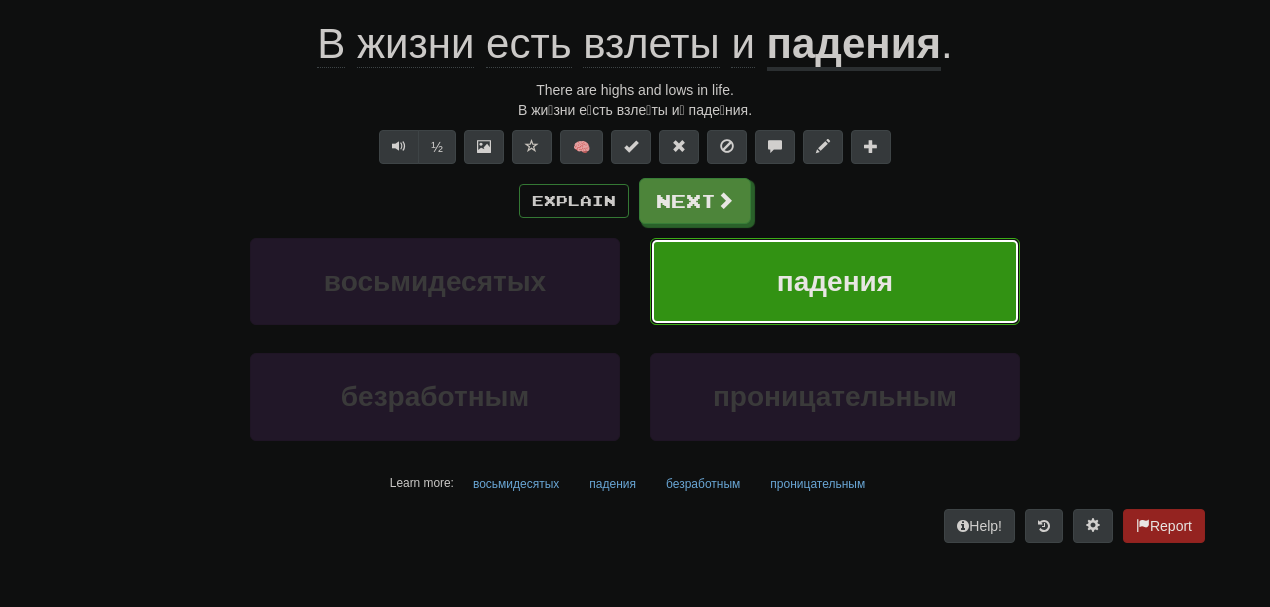 scroll, scrollTop: 207, scrollLeft: 0, axis: vertical 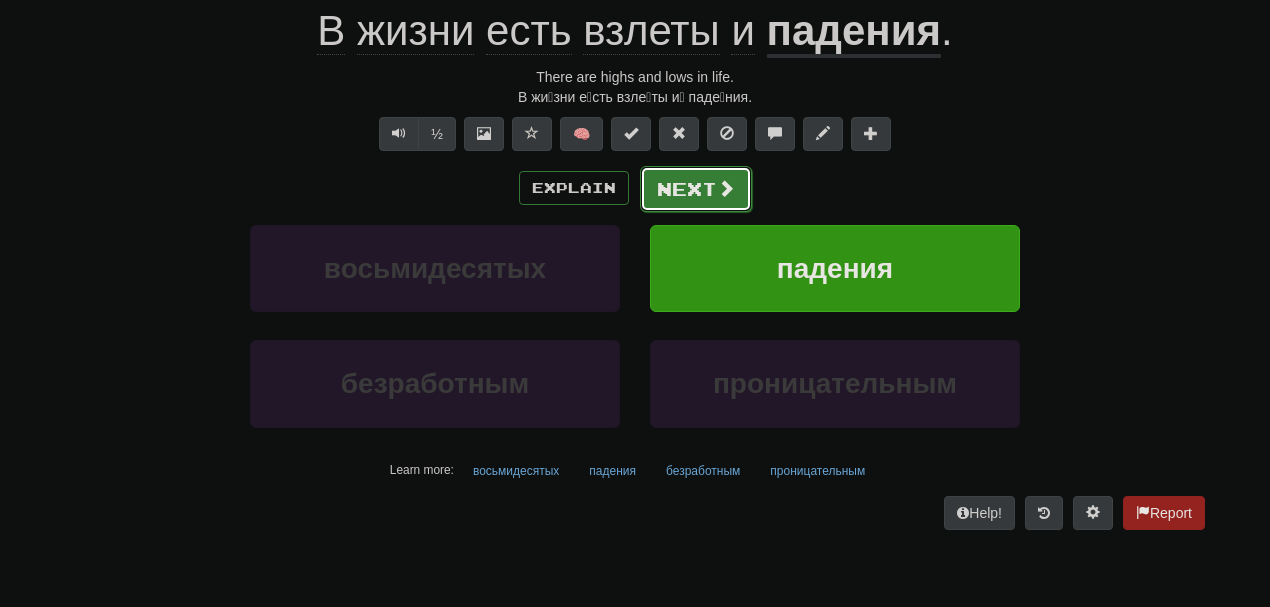 click on "Next" at bounding box center [696, 189] 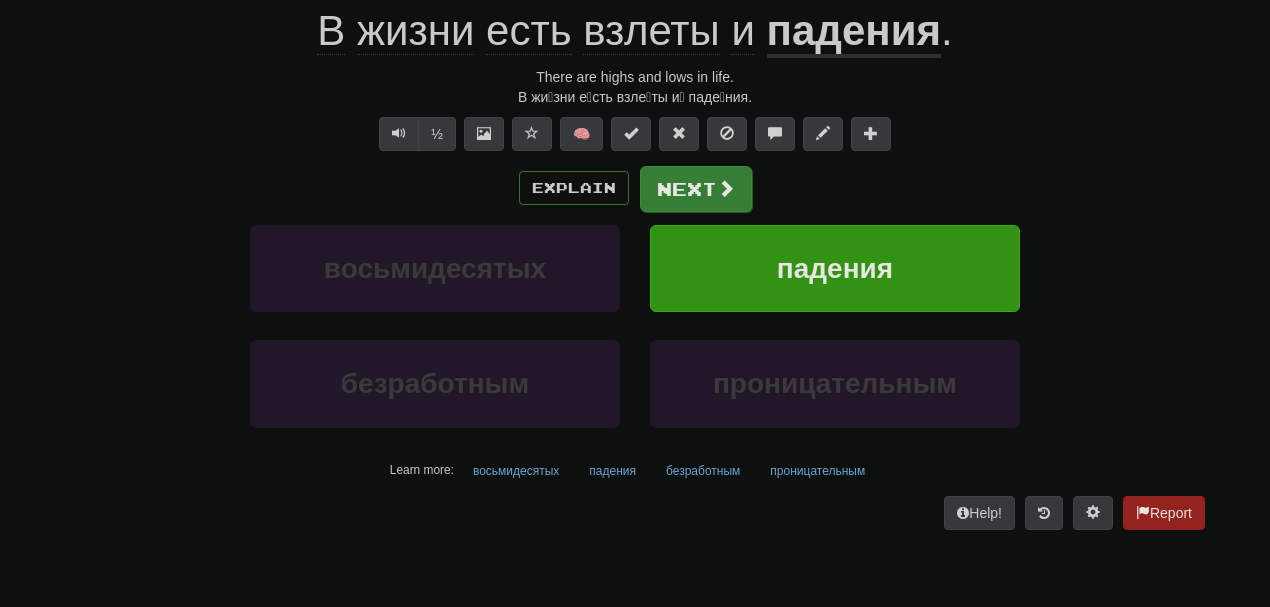scroll, scrollTop: 194, scrollLeft: 0, axis: vertical 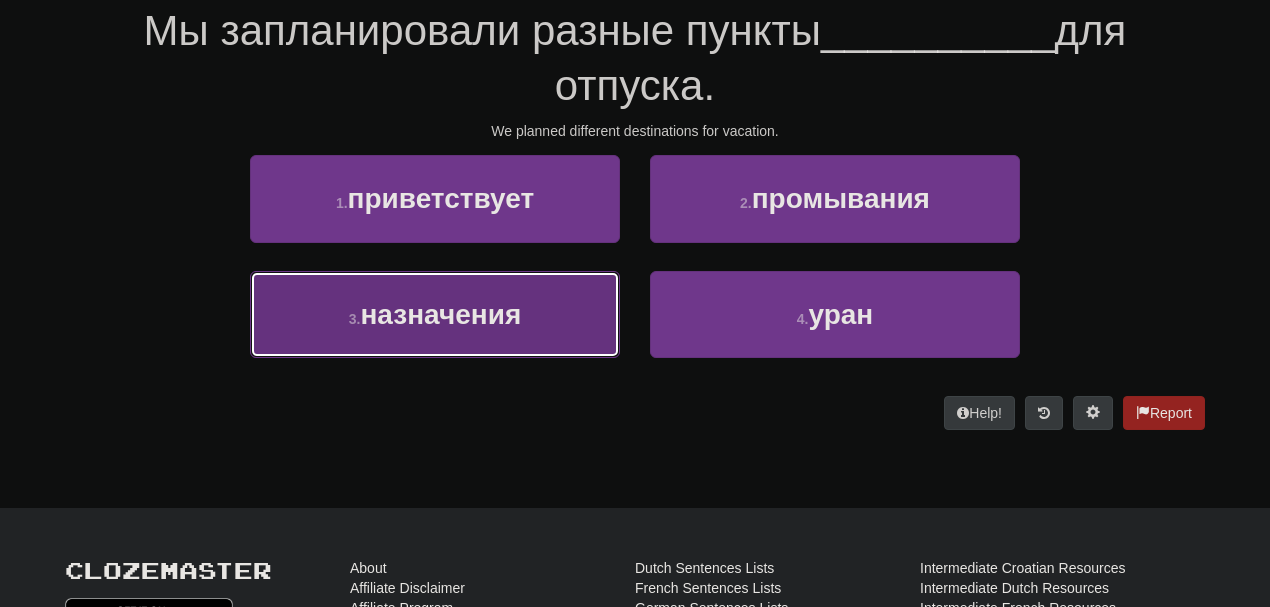 click on "3 .  назначения" at bounding box center [435, 314] 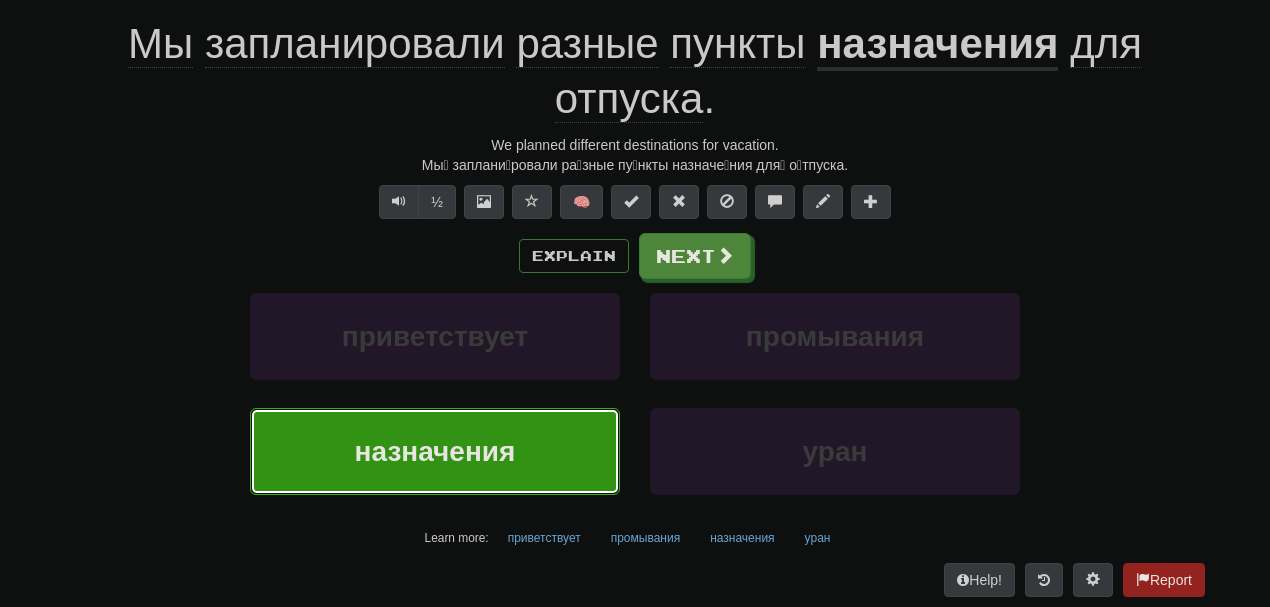 scroll, scrollTop: 207, scrollLeft: 0, axis: vertical 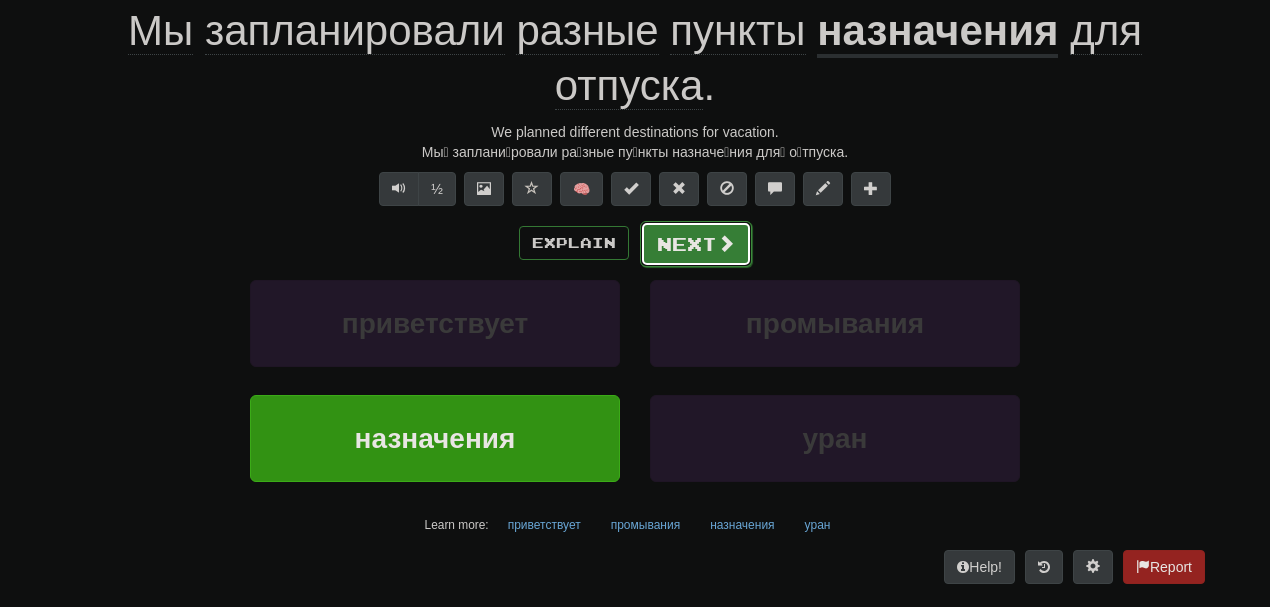 click on "Next" at bounding box center (696, 244) 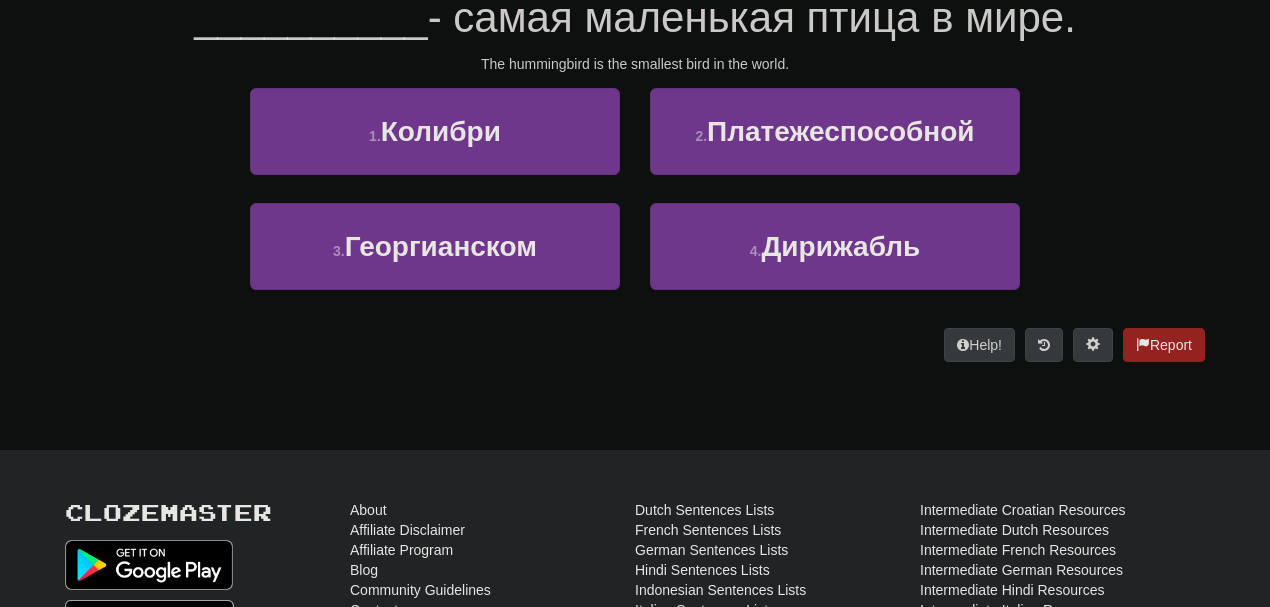 scroll, scrollTop: 194, scrollLeft: 0, axis: vertical 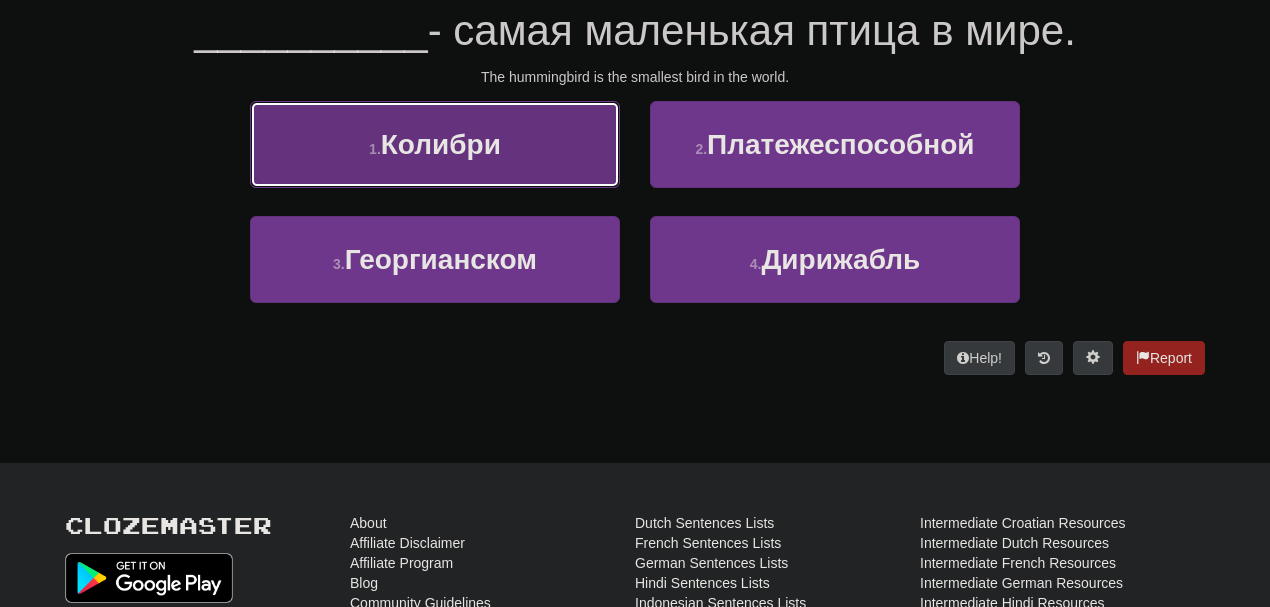 click on "1 .  Колибри" at bounding box center (435, 144) 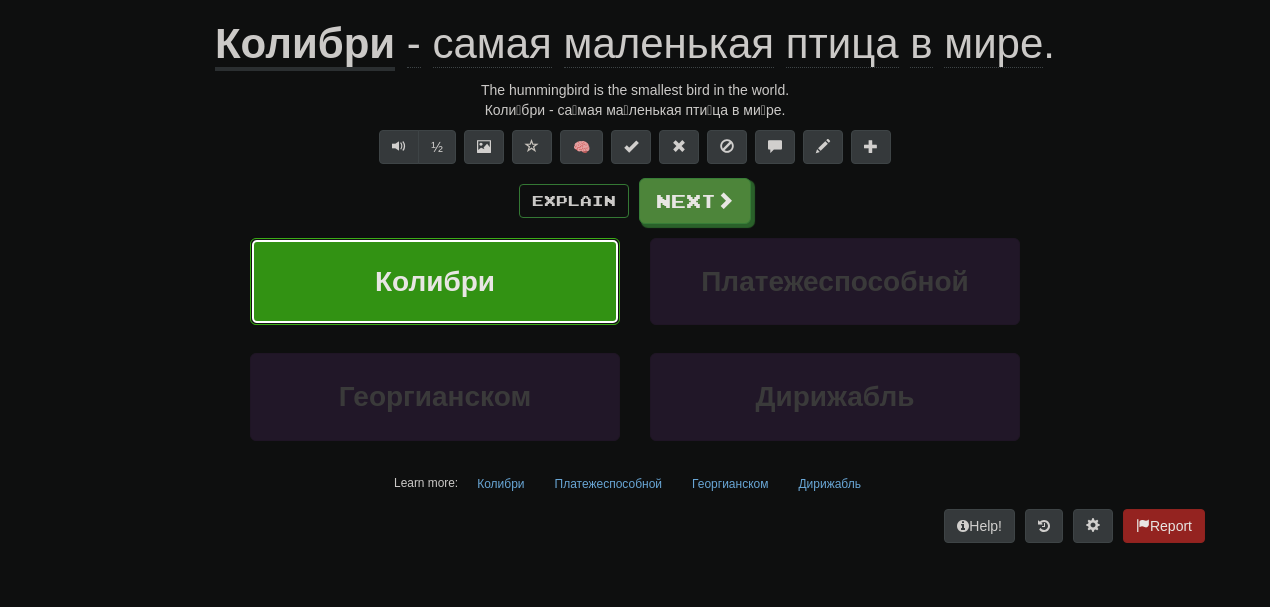 scroll, scrollTop: 207, scrollLeft: 0, axis: vertical 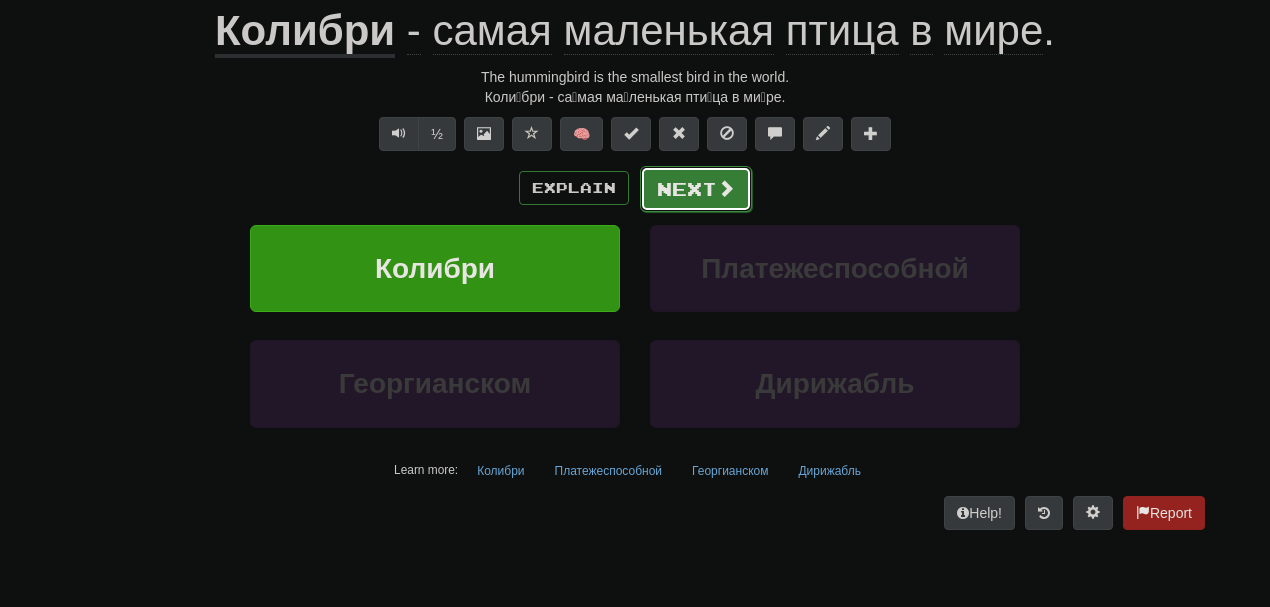 click on "Next" at bounding box center [696, 189] 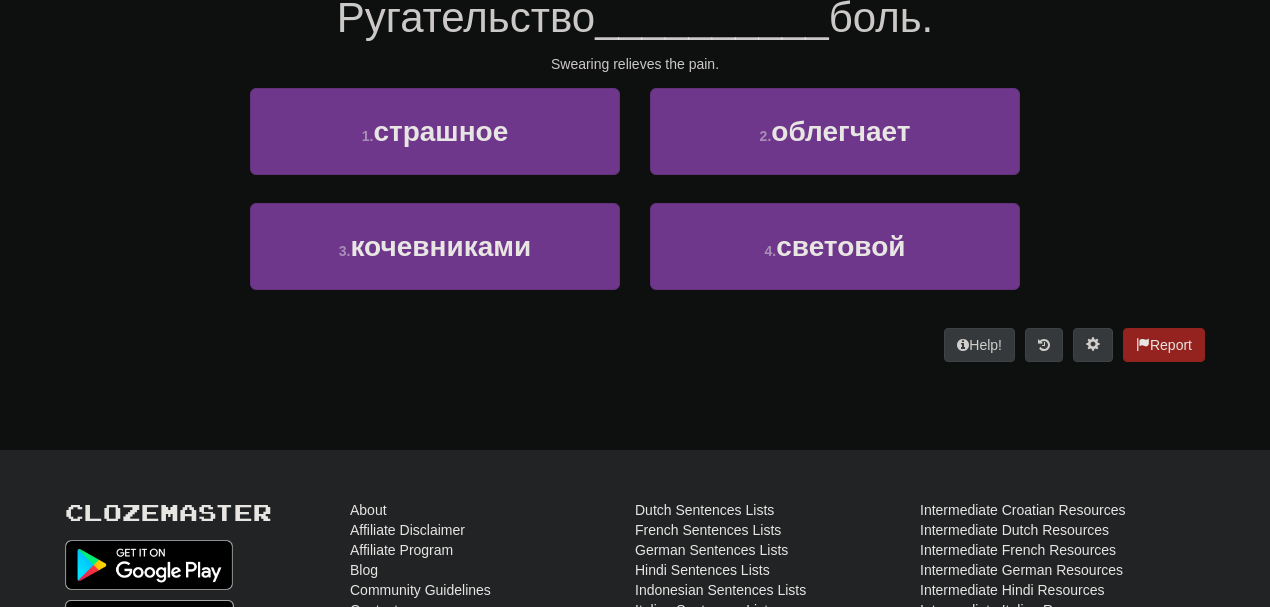 scroll, scrollTop: 194, scrollLeft: 0, axis: vertical 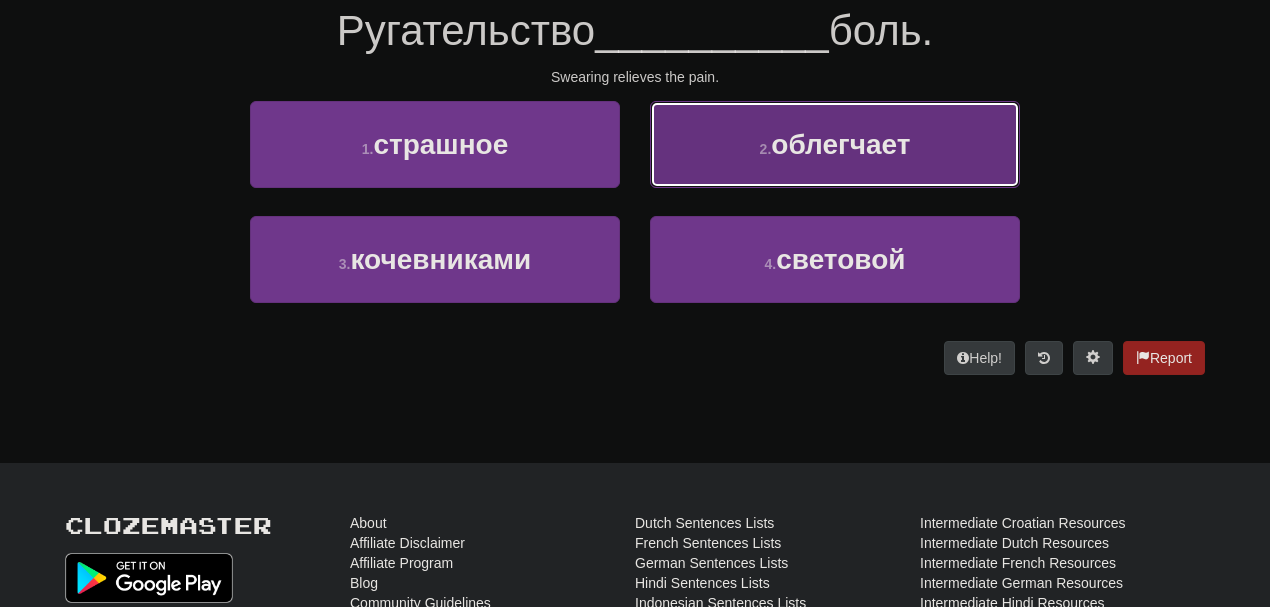 click on "2 .  облегчает" at bounding box center [835, 144] 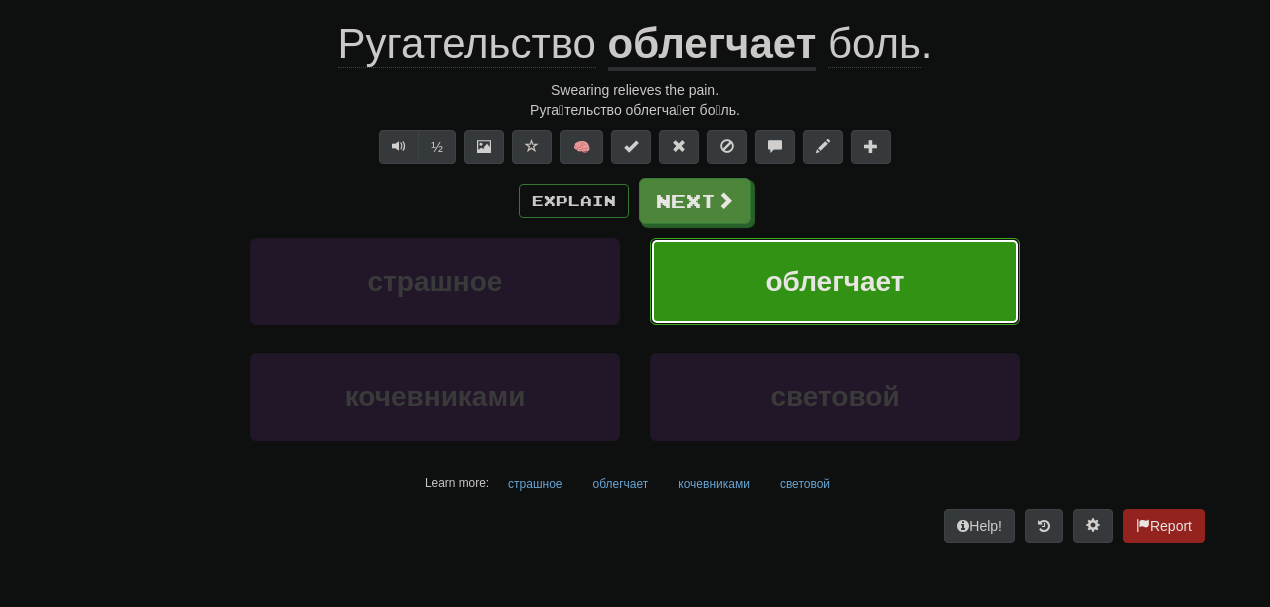scroll, scrollTop: 207, scrollLeft: 0, axis: vertical 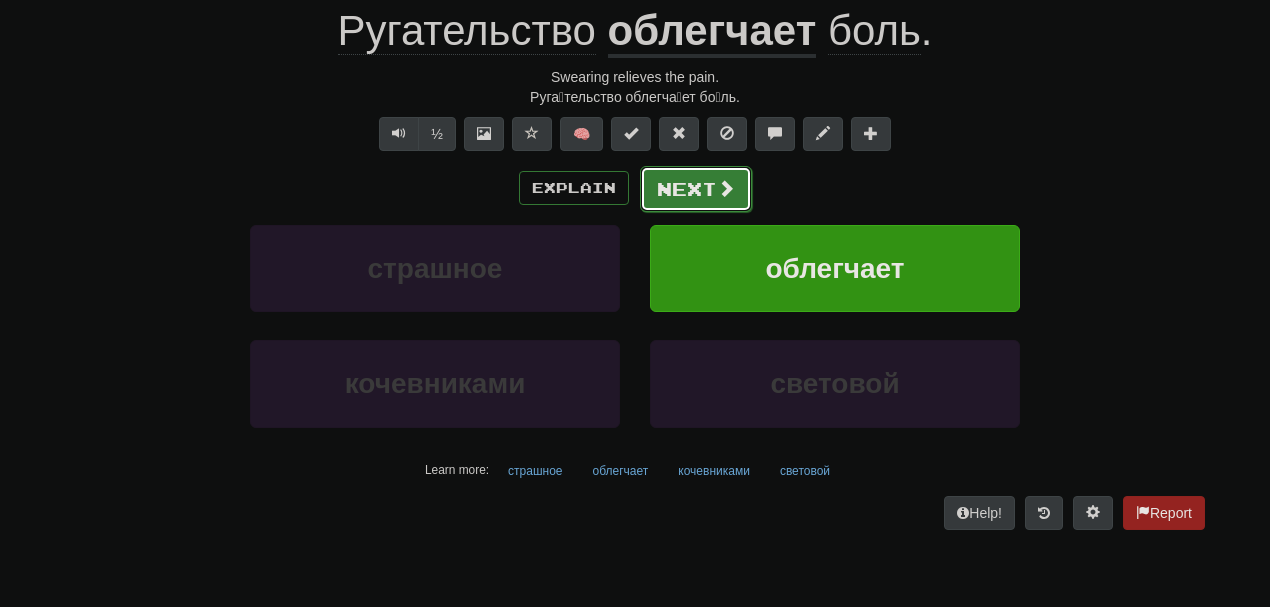 click on "Next" at bounding box center [696, 189] 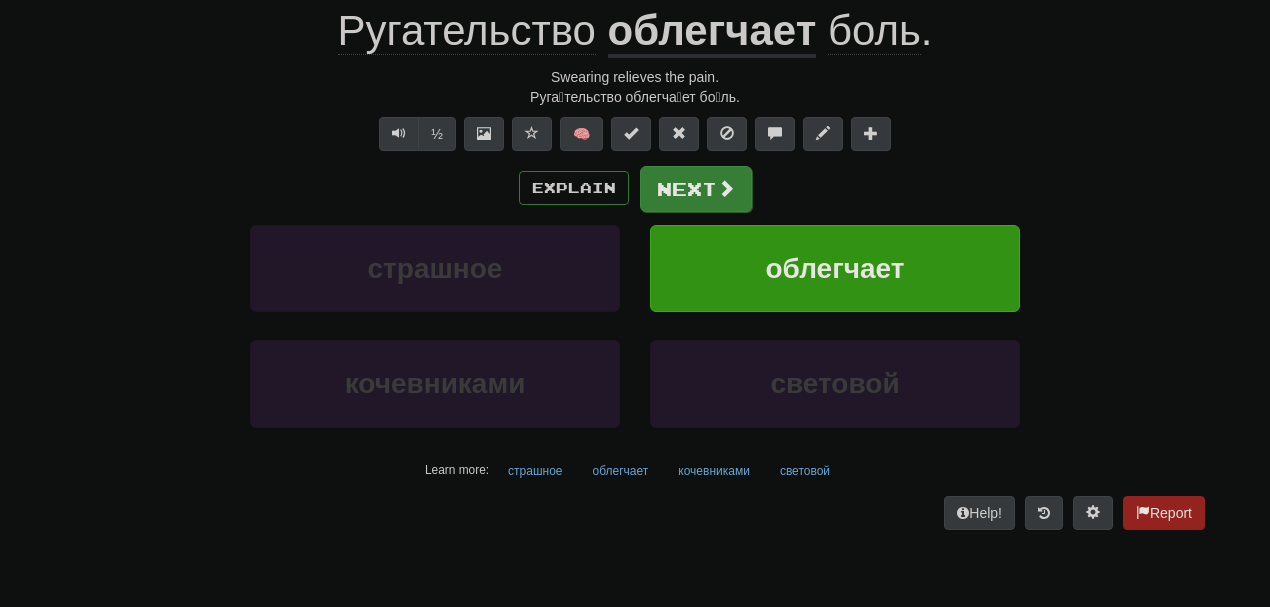 scroll, scrollTop: 194, scrollLeft: 0, axis: vertical 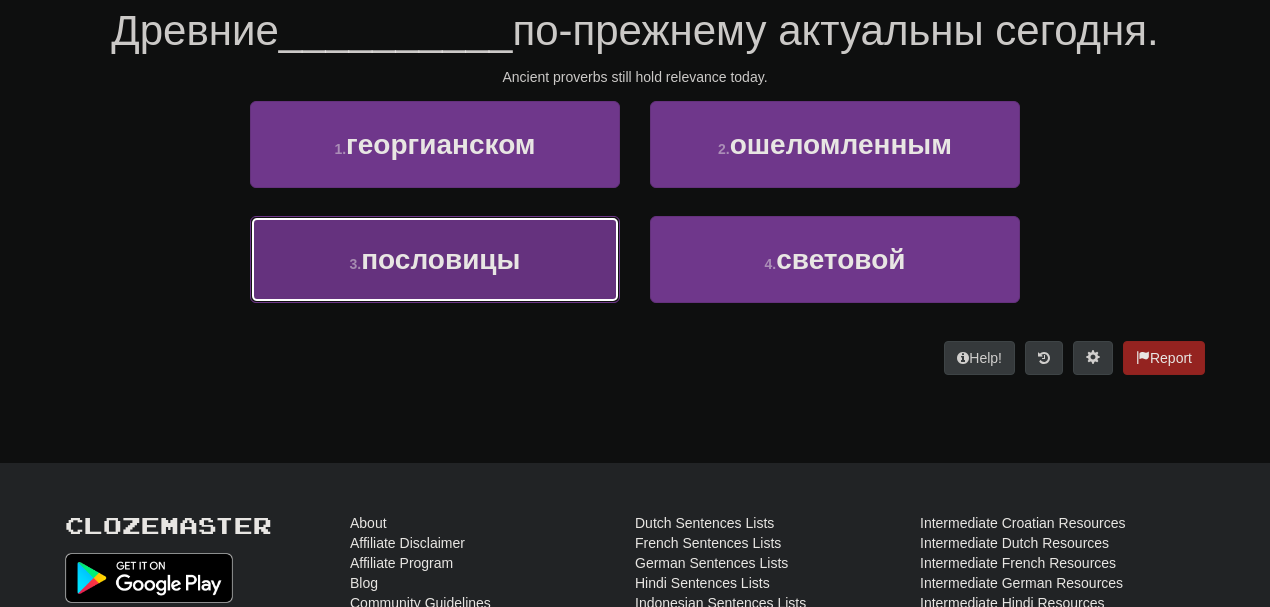 click on "3 .  пословицы" at bounding box center [435, 259] 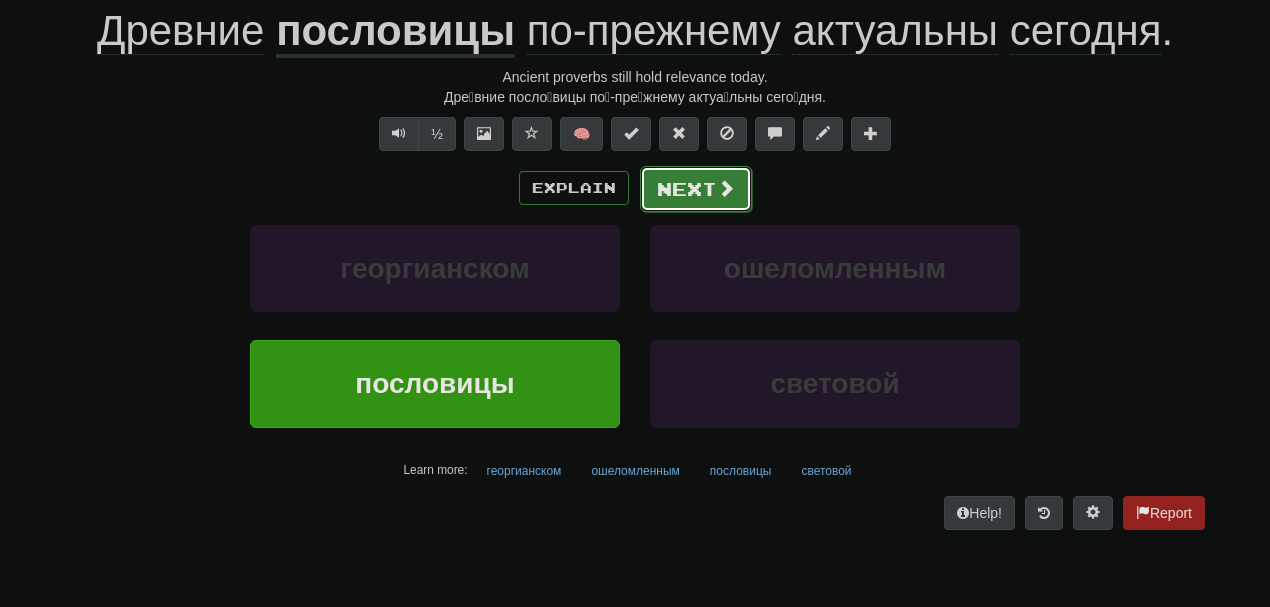 click on "Next" at bounding box center (696, 189) 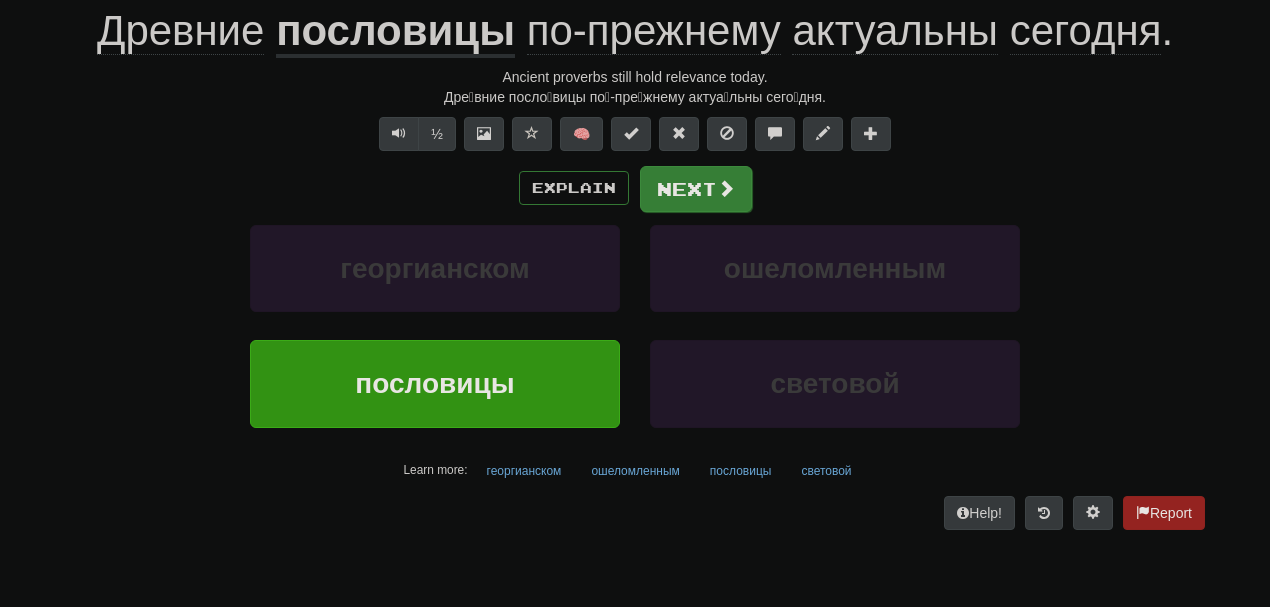 scroll, scrollTop: 194, scrollLeft: 0, axis: vertical 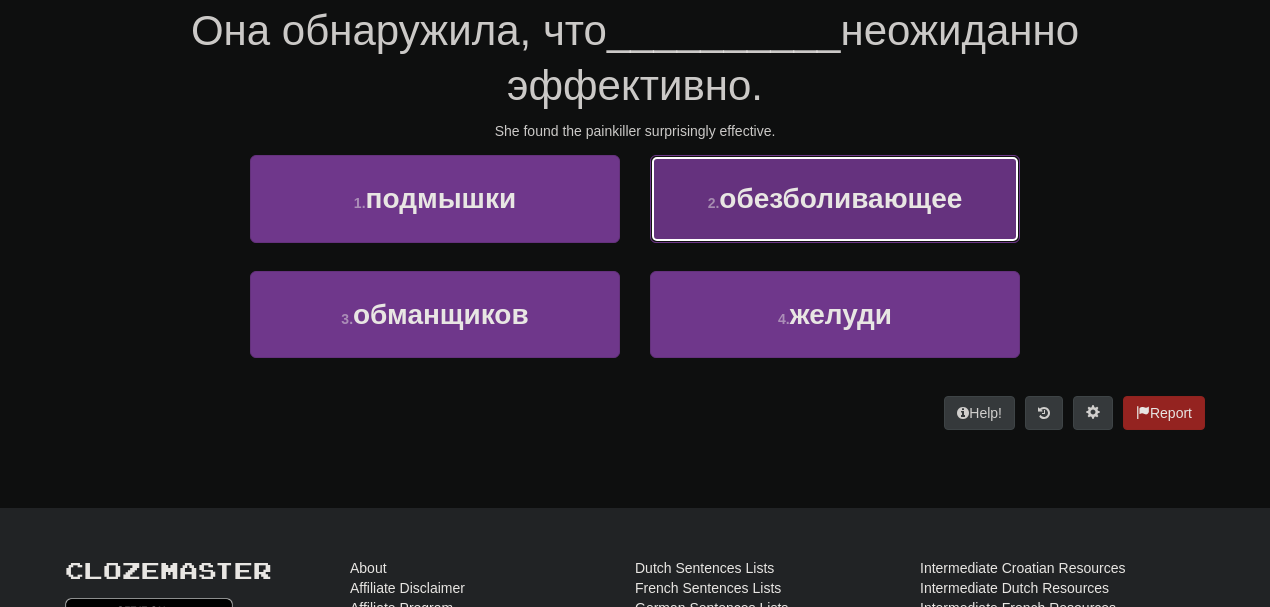 click on "обезболивающее" at bounding box center (840, 198) 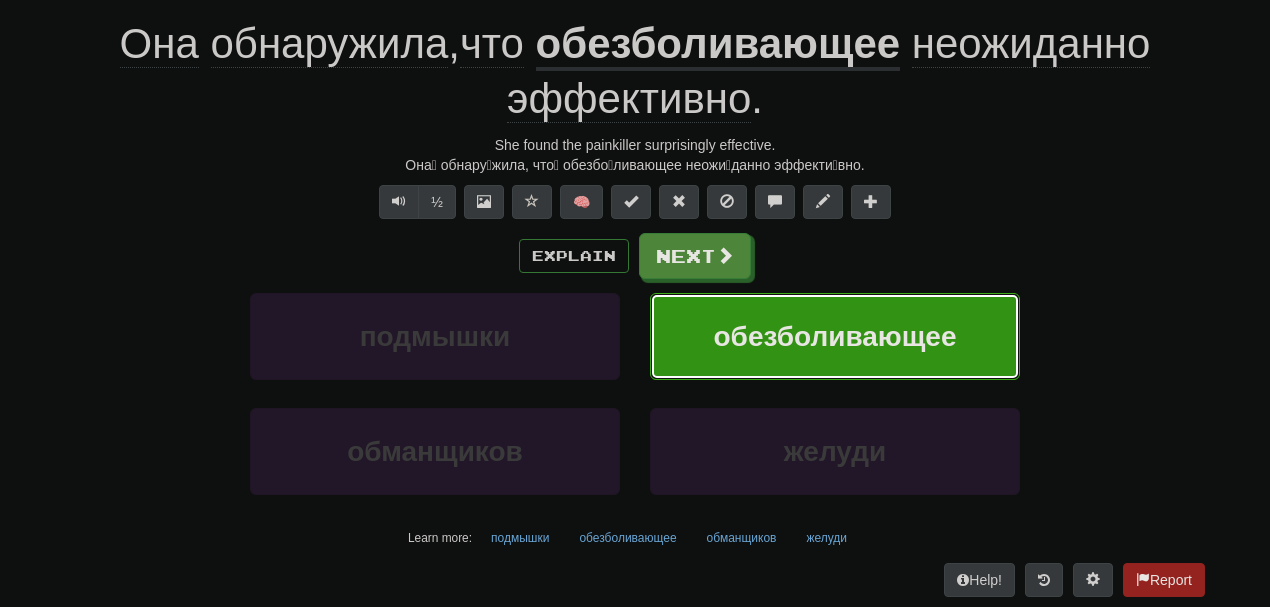 scroll, scrollTop: 207, scrollLeft: 0, axis: vertical 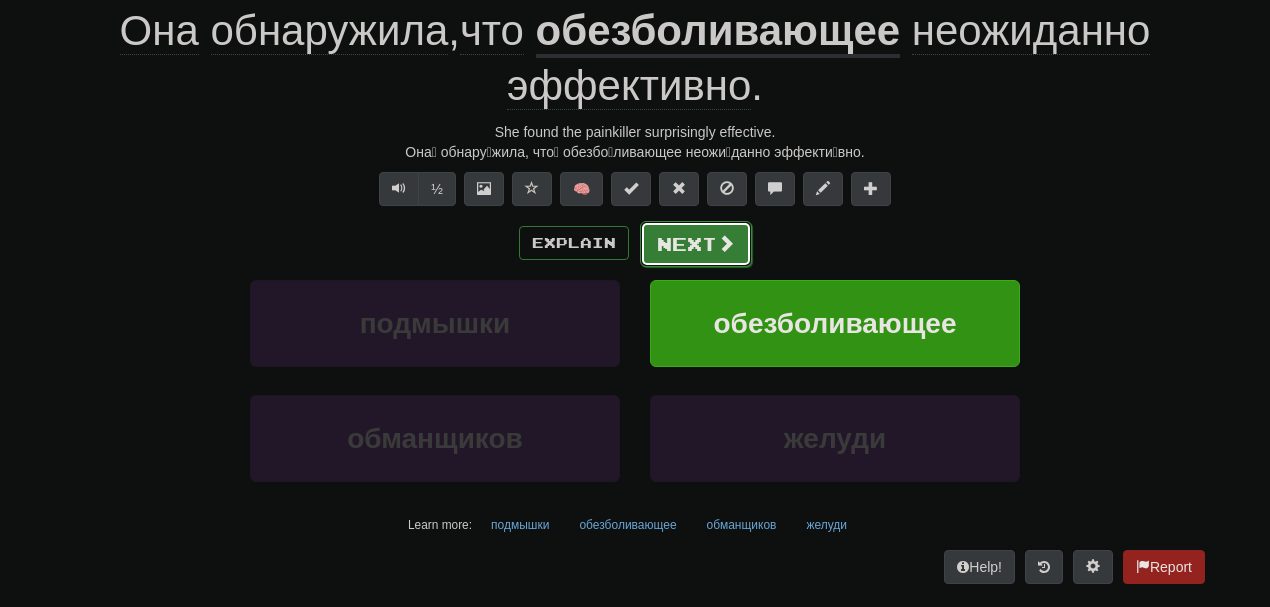 click on "Next" at bounding box center (696, 244) 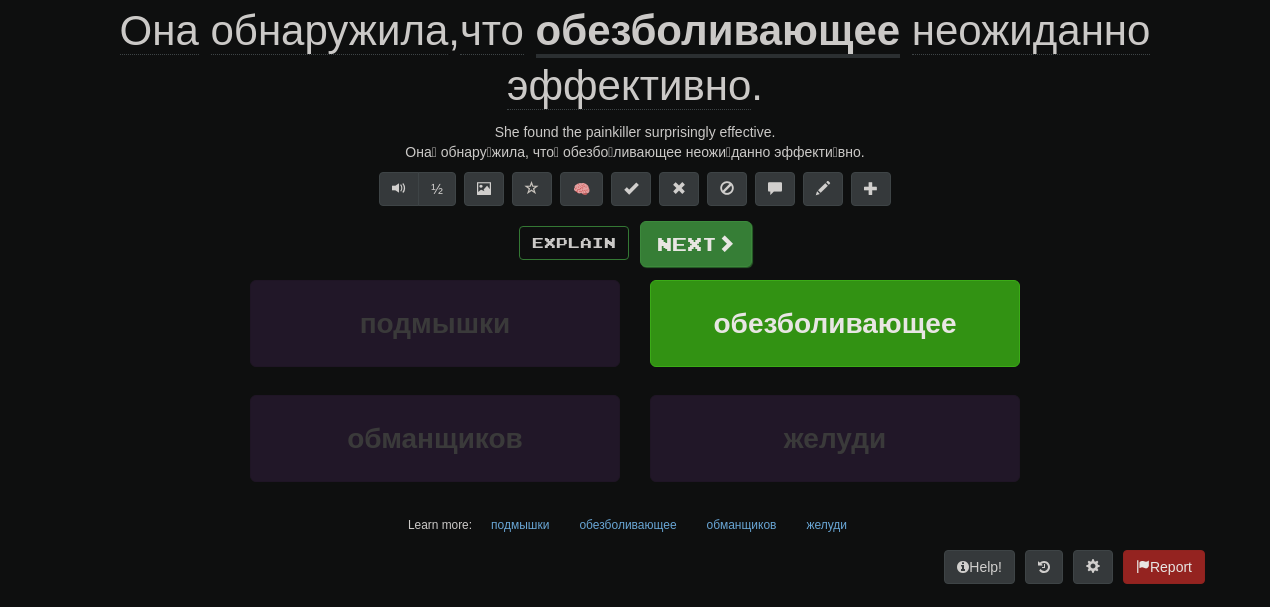 scroll, scrollTop: 194, scrollLeft: 0, axis: vertical 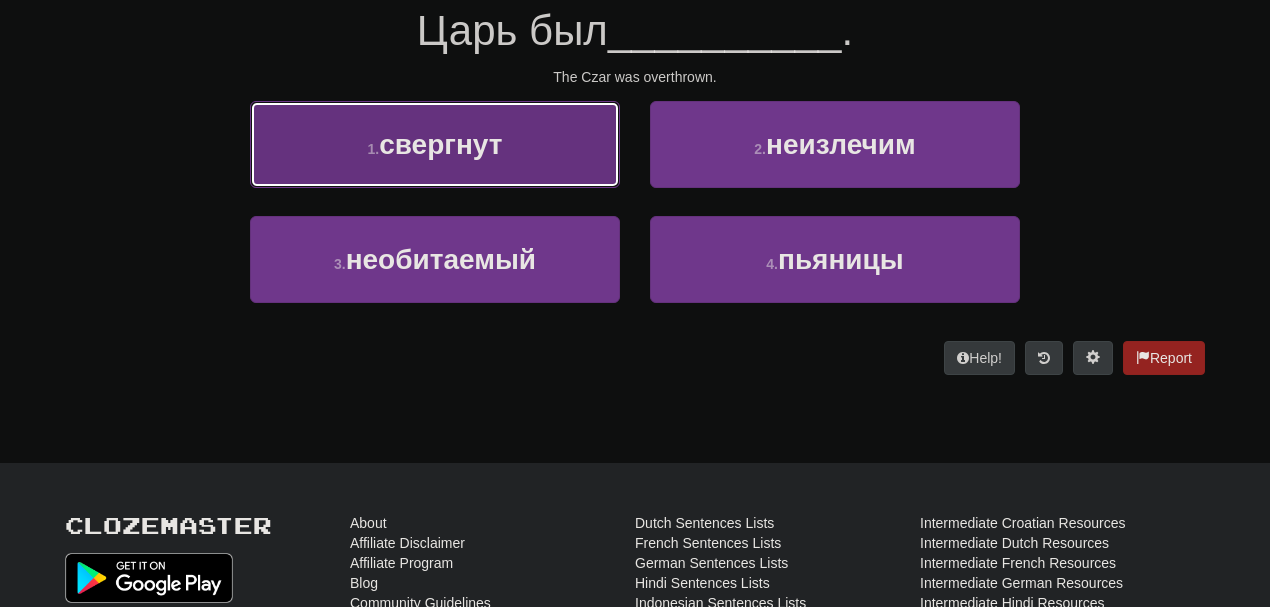 click on "1 .  свергнут" at bounding box center (435, 144) 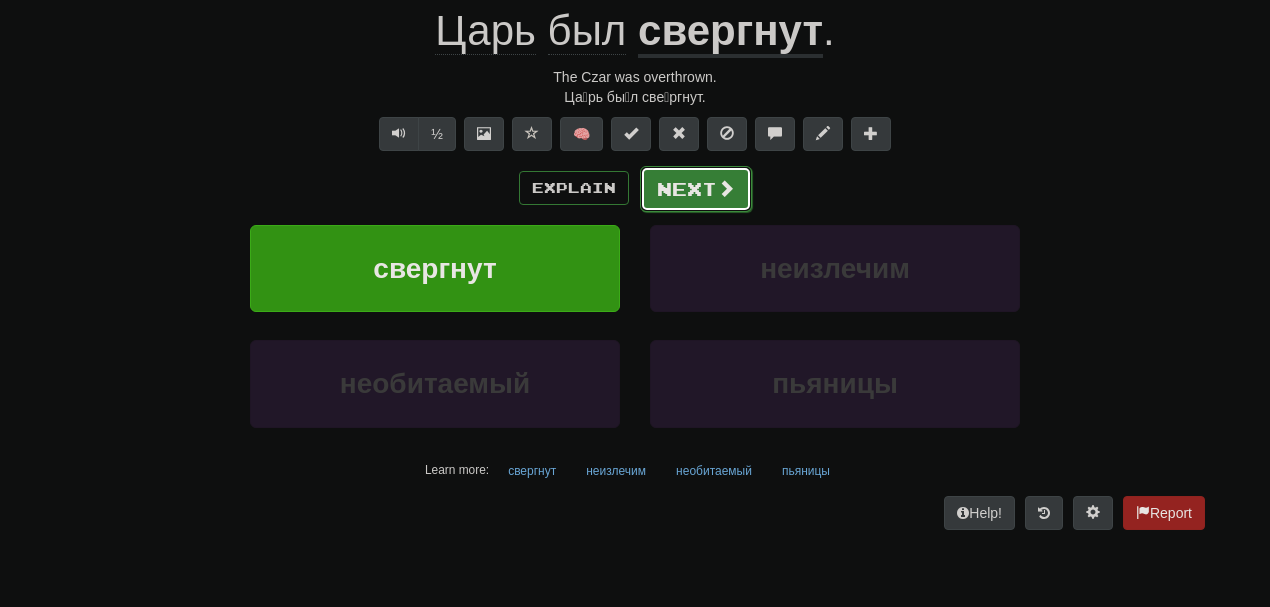 click on "Next" at bounding box center [696, 189] 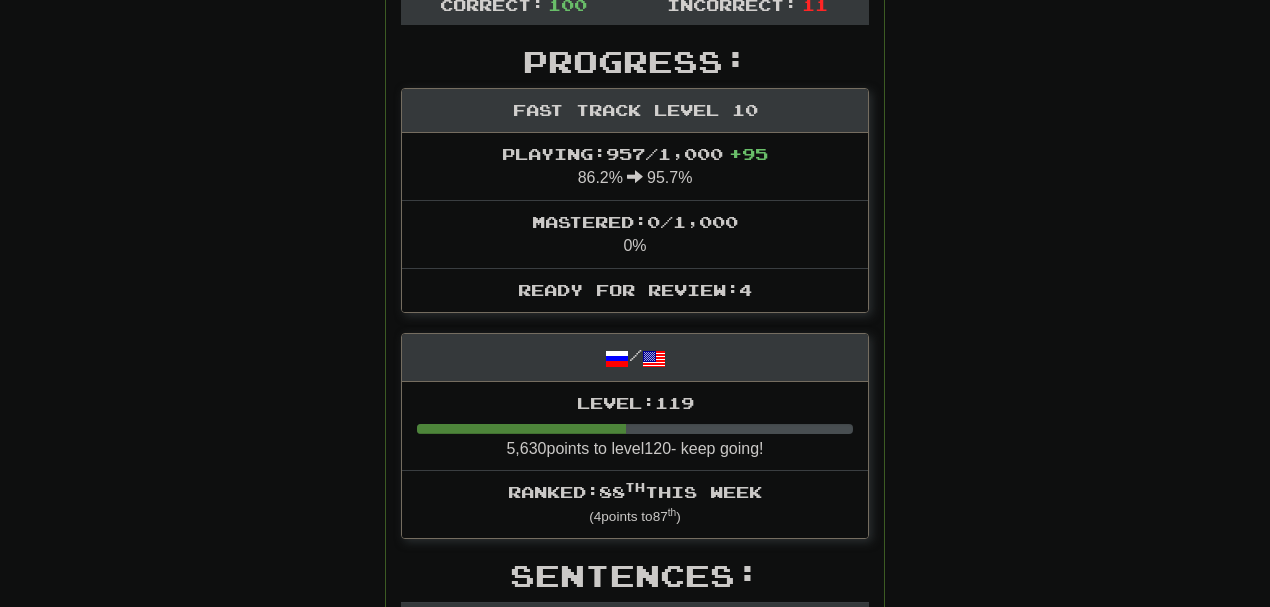 scroll, scrollTop: 0, scrollLeft: 0, axis: both 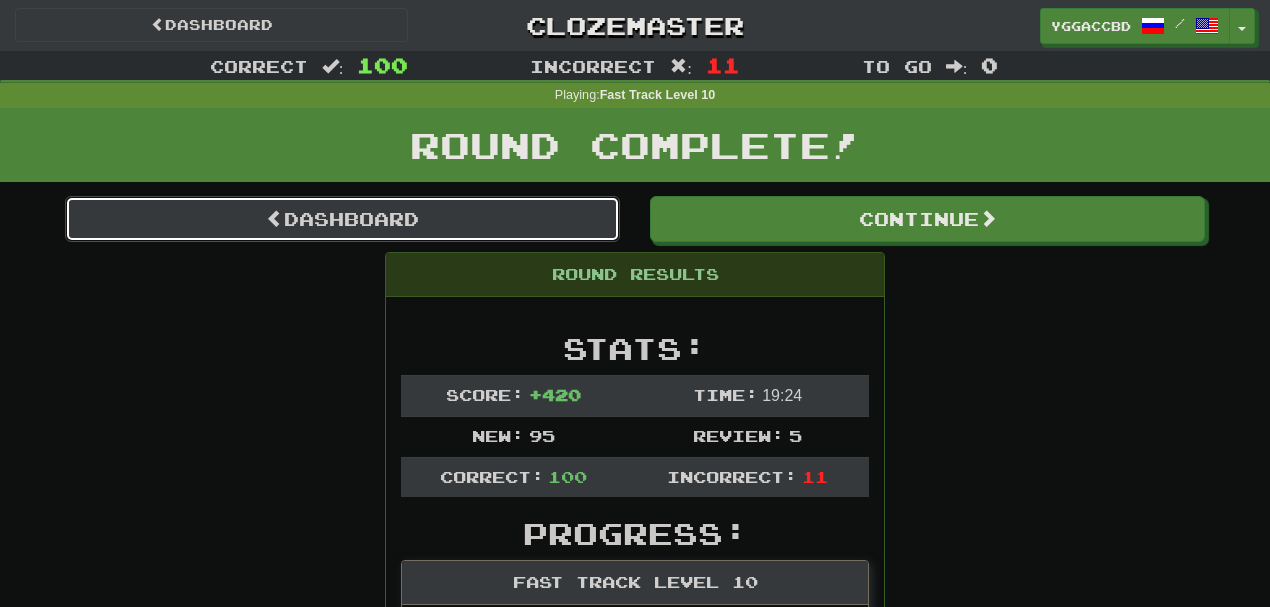 click on "Dashboard" at bounding box center (342, 219) 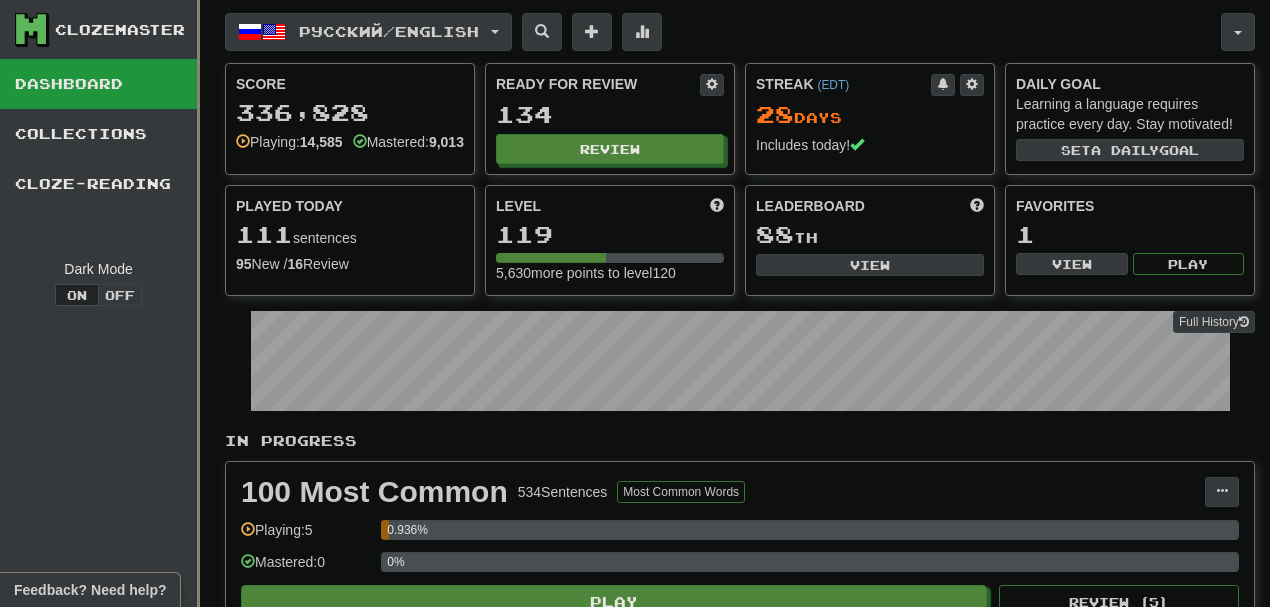 scroll, scrollTop: 0, scrollLeft: 0, axis: both 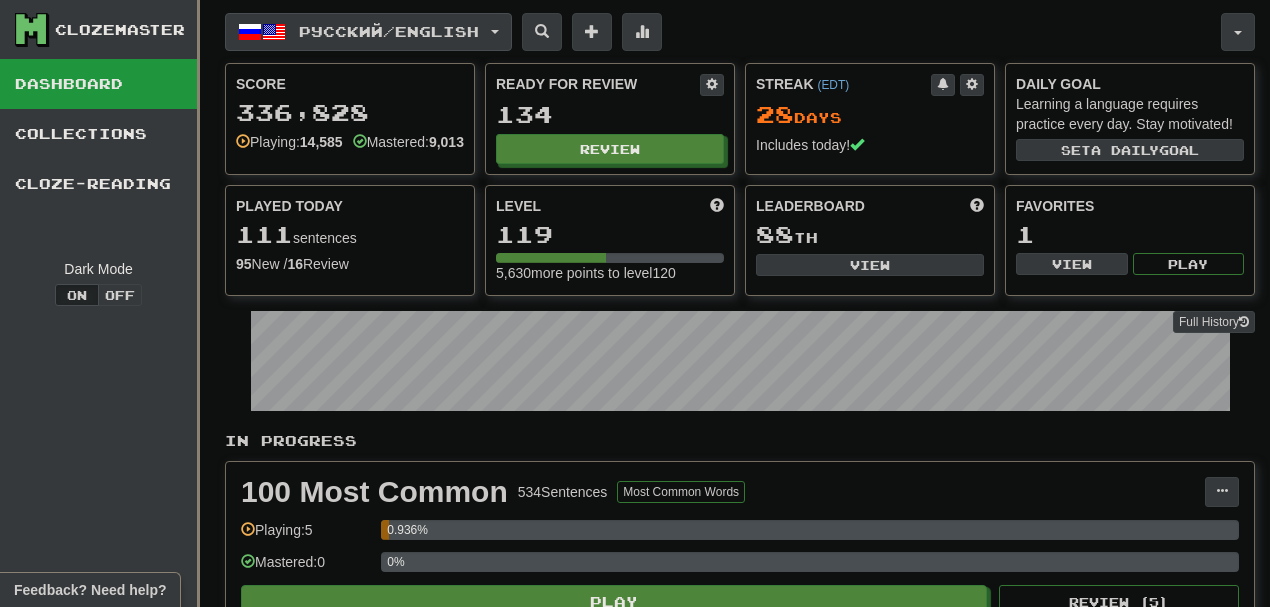 click on "Русский  /  English" at bounding box center [389, 31] 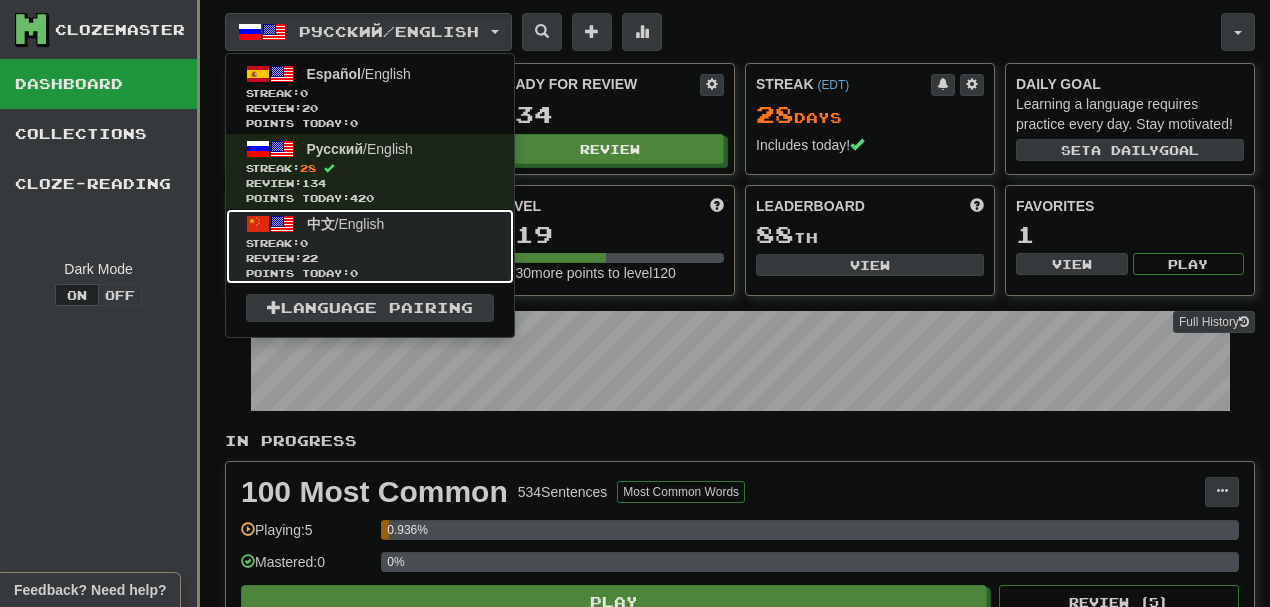 click on "Streak:  0" at bounding box center [370, 243] 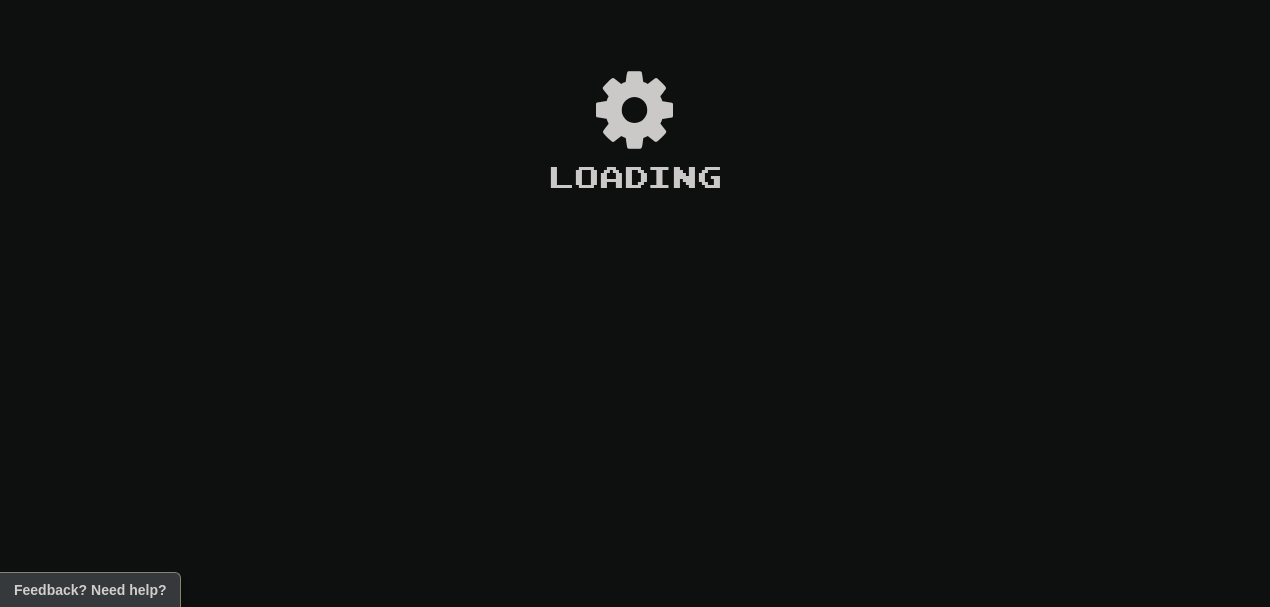 scroll, scrollTop: 0, scrollLeft: 0, axis: both 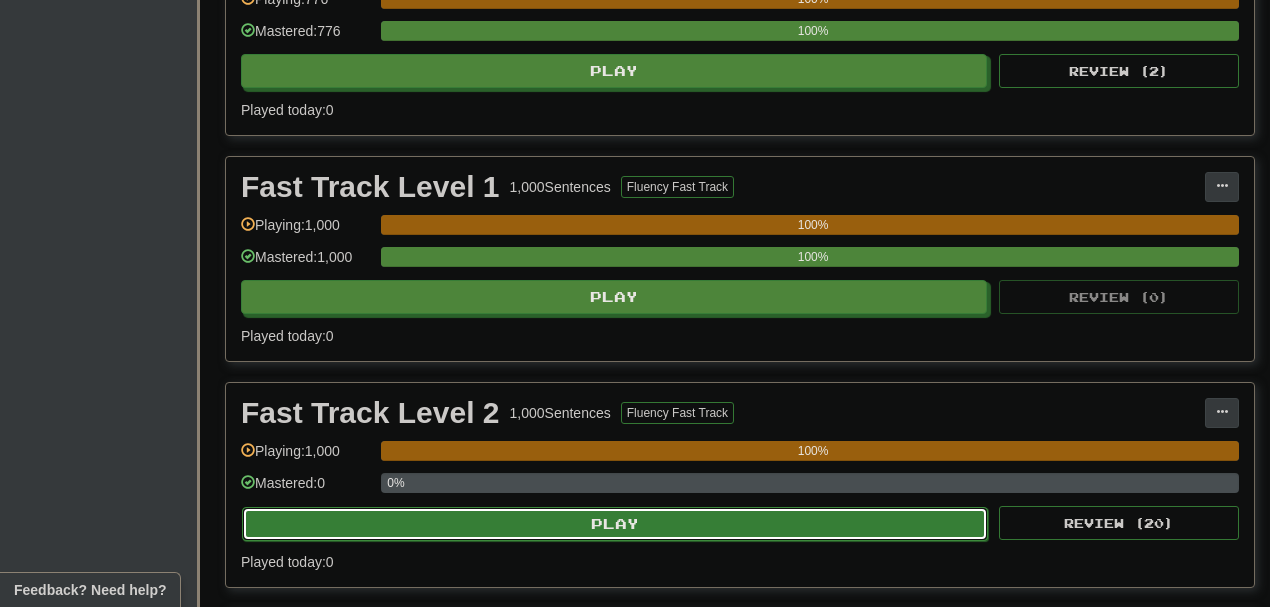 click on "Play" at bounding box center (615, 524) 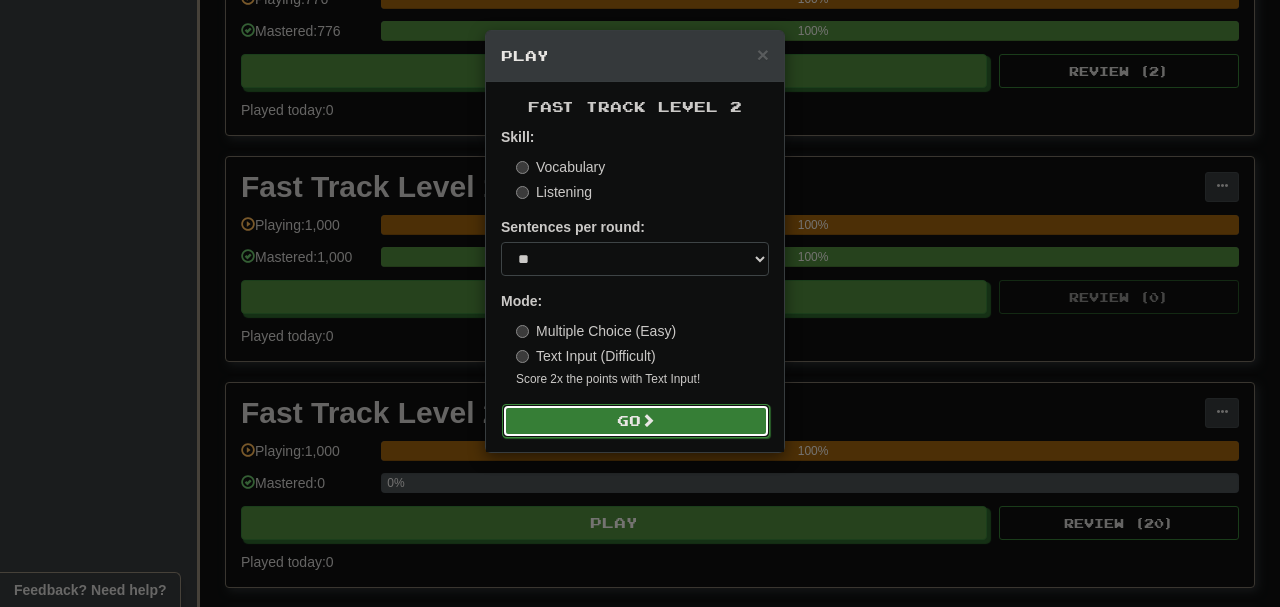 click on "Go" at bounding box center [636, 421] 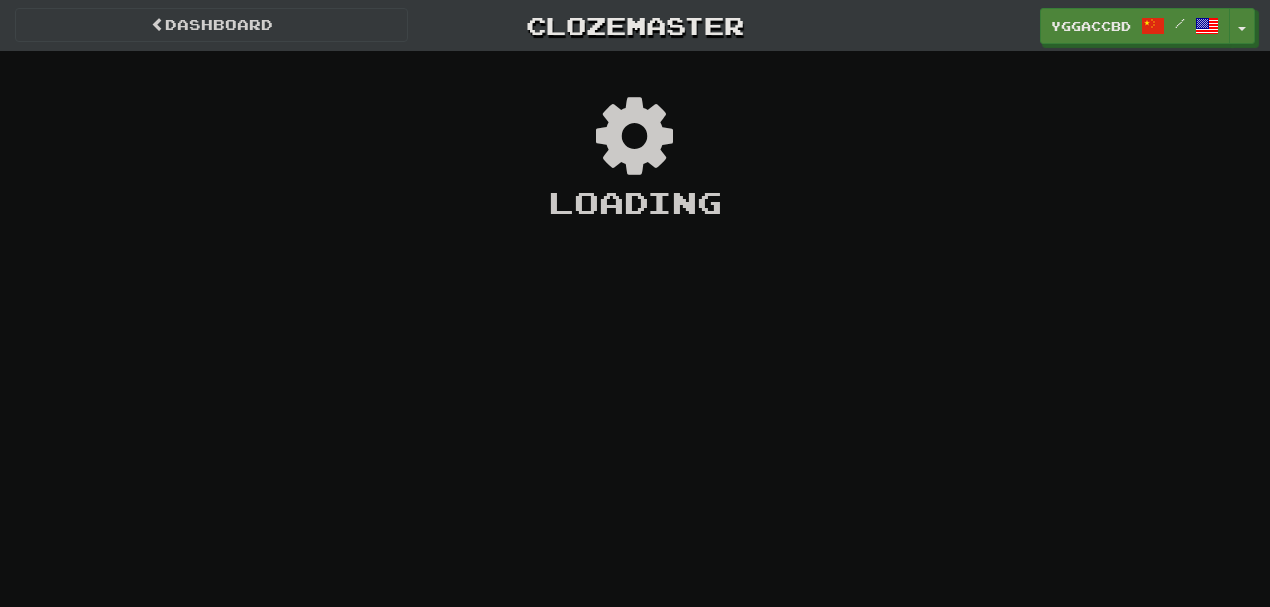 scroll, scrollTop: 0, scrollLeft: 0, axis: both 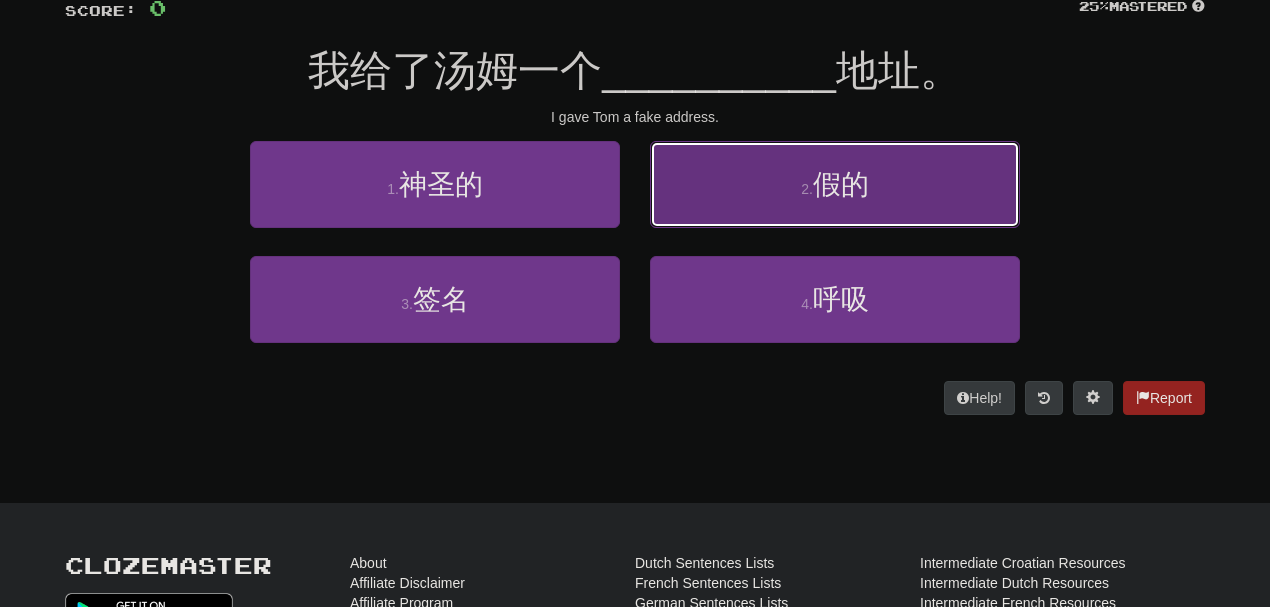 click on "2 .  假的" at bounding box center (835, 184) 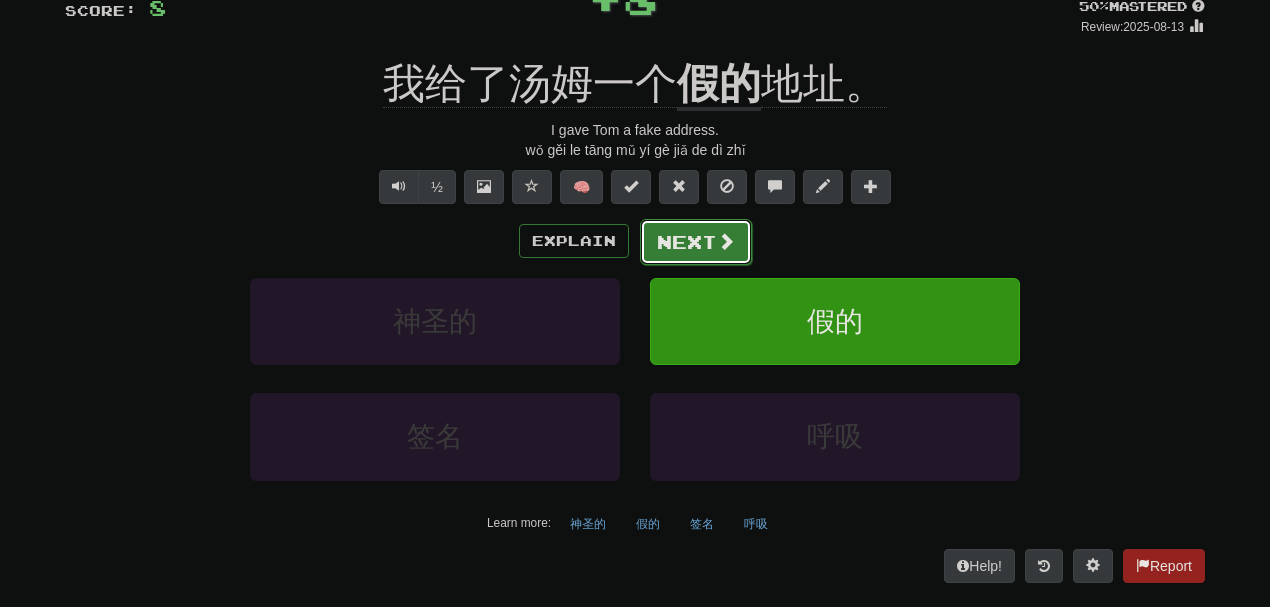 click on "Next" at bounding box center [696, 242] 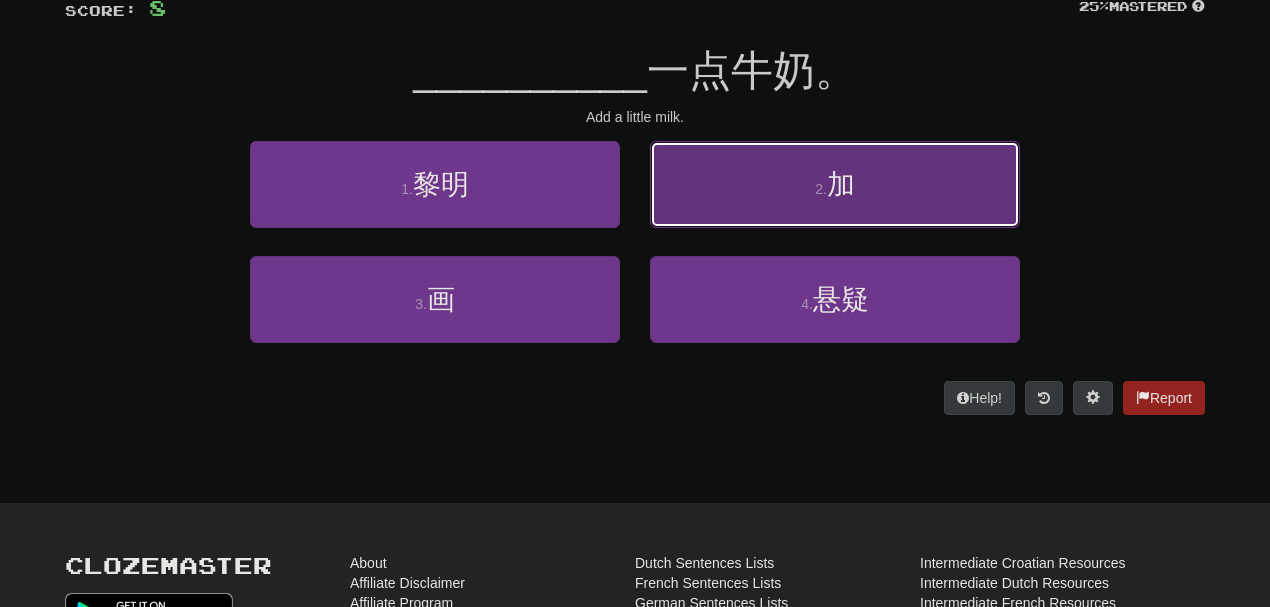 click on "2 .  加" at bounding box center (835, 184) 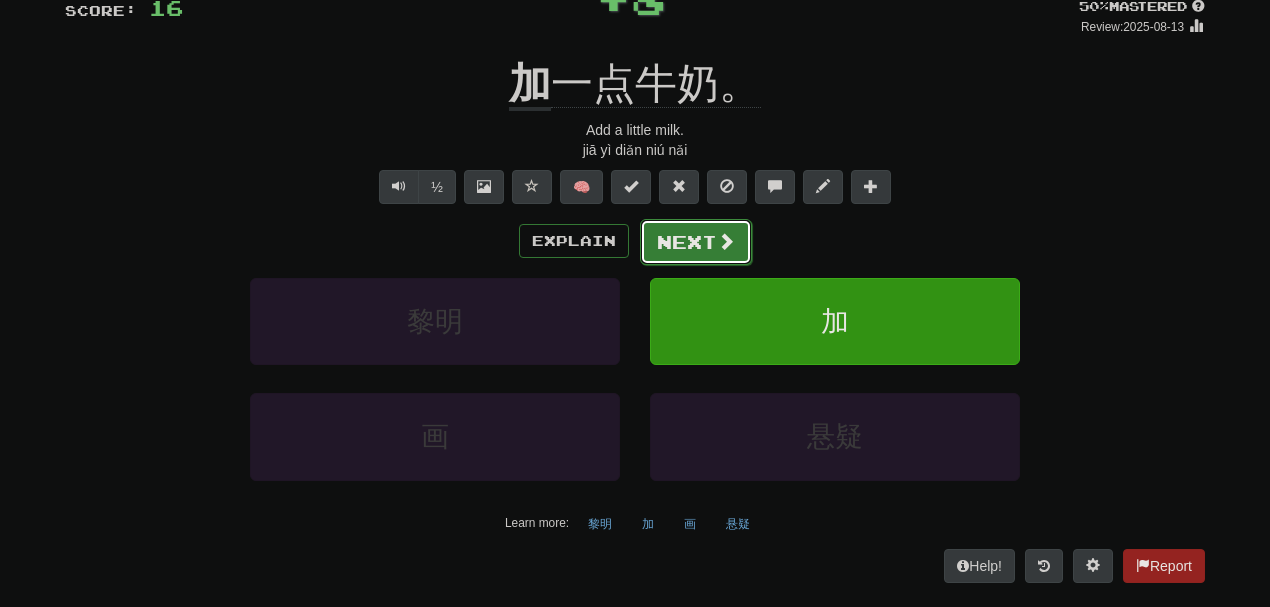 click on "Next" at bounding box center [696, 242] 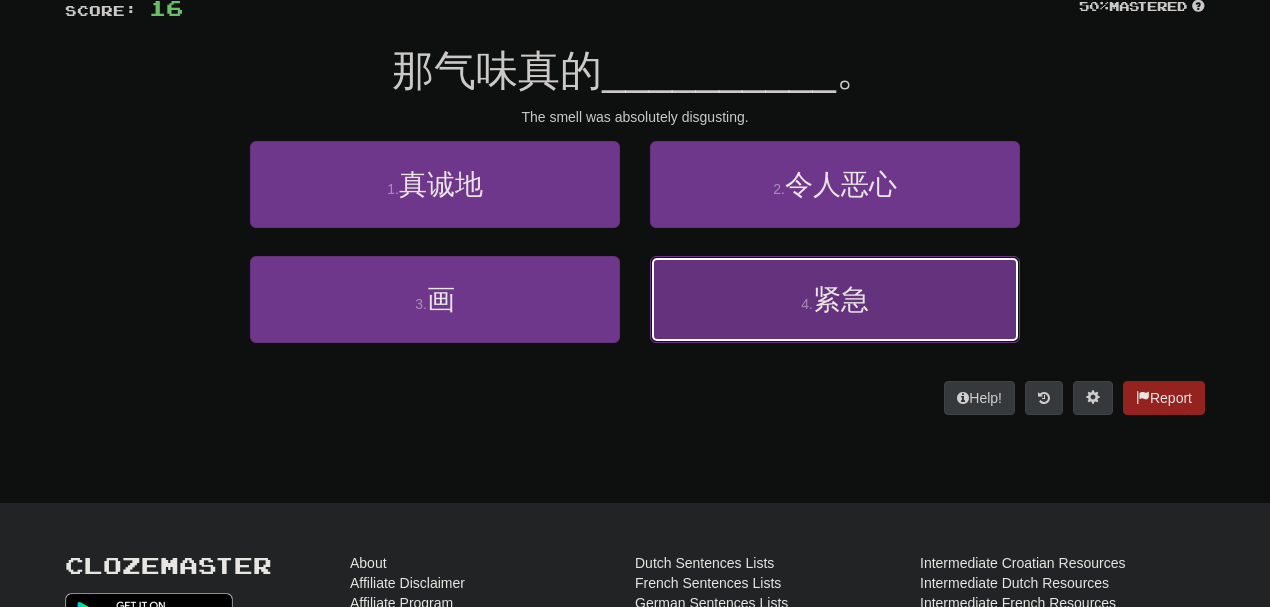 click on "4 .  紧急" at bounding box center [835, 299] 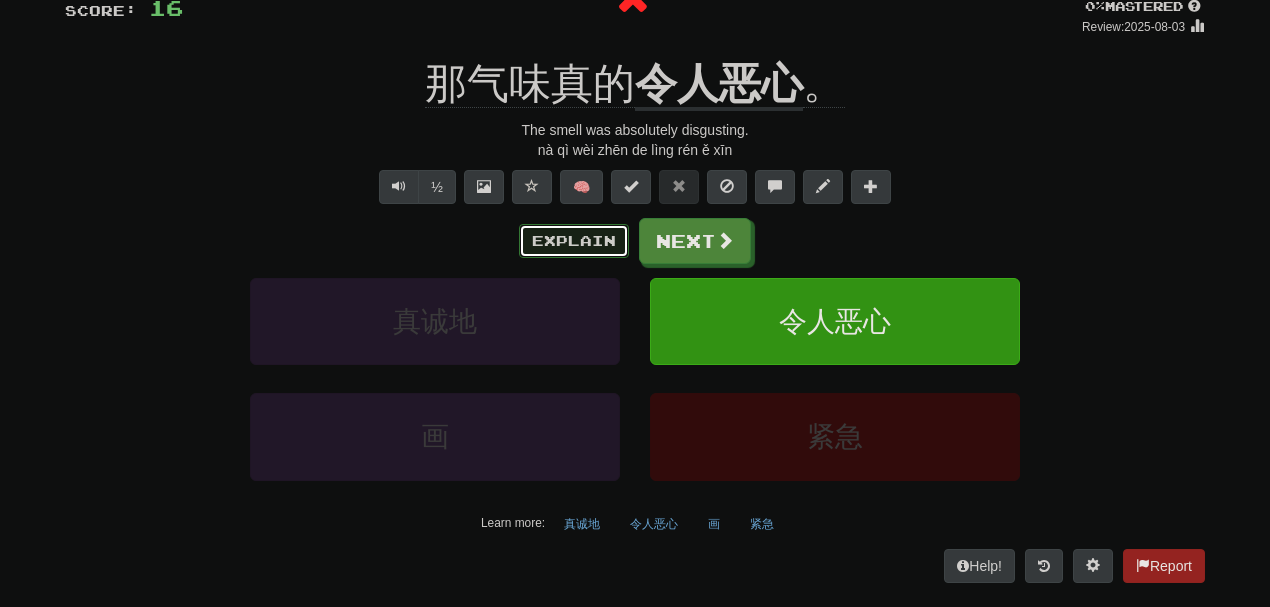 click on "Explain" at bounding box center [574, 241] 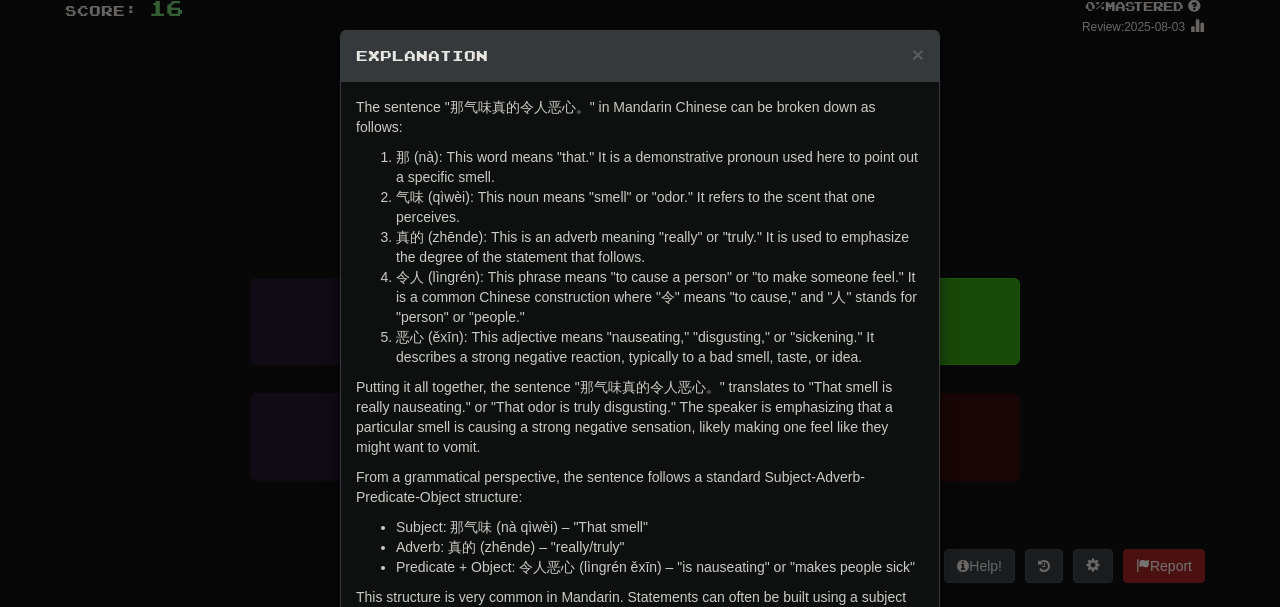 click on "× Explanation The sentence "那气味真的令人恶心。" in Mandarin Chinese can be broken down as follows:
那 (nà): This word means "that." It is a demonstrative pronoun used here to point out a specific smell.
气味 (qìwèi): This noun means "smell" or "odor." It refers to the scent that one perceives.
真的 (zhēnde): This is an adverb meaning "really" or "truly." It is used to emphasize the degree of the statement that follows.
令人 (lìngrén): This phrase means "to cause a person" or "to make someone feel." It is a common Chinese construction where "令" means "to cause," and "人" stands for "person" or "people."
恶心 (ěxīn): This adjective means "nauseating," "disgusting," or "sickening." It describes a strong negative reaction, typically to a bad smell, taste, or idea.
From a grammatical perspective, the sentence follows a standard Subject-Adverb-Predicate-Object structure:
Subject: 那气味 (nà qìwèi) – "That smell"
Let us know ! Close" at bounding box center [640, 303] 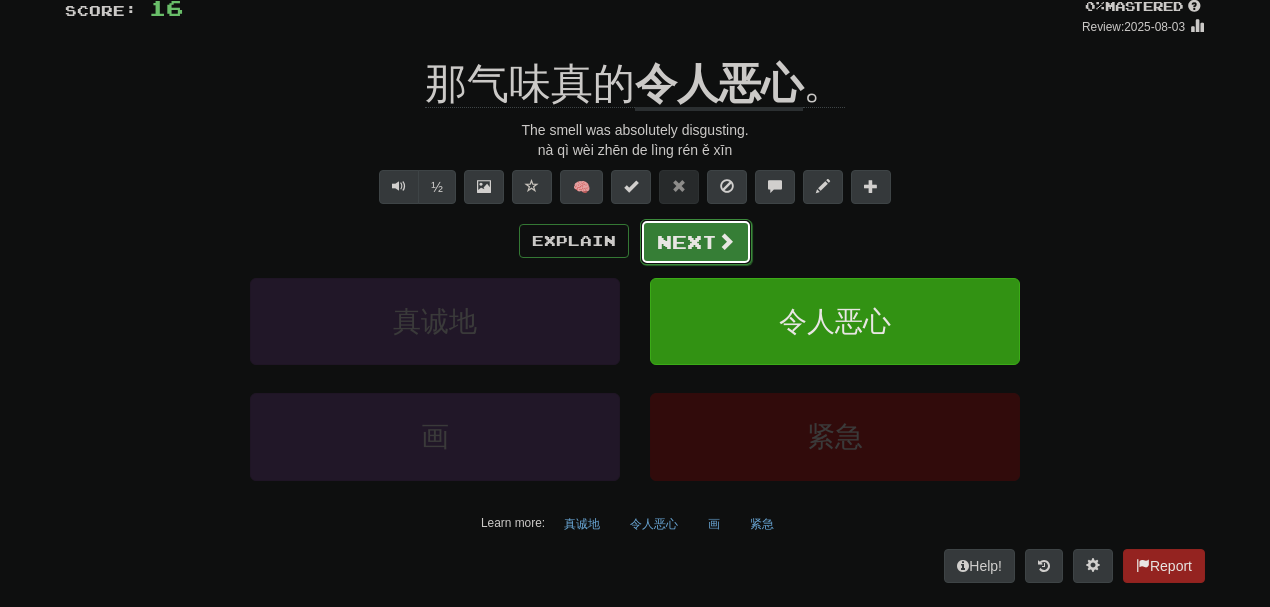 click on "Next" at bounding box center [696, 242] 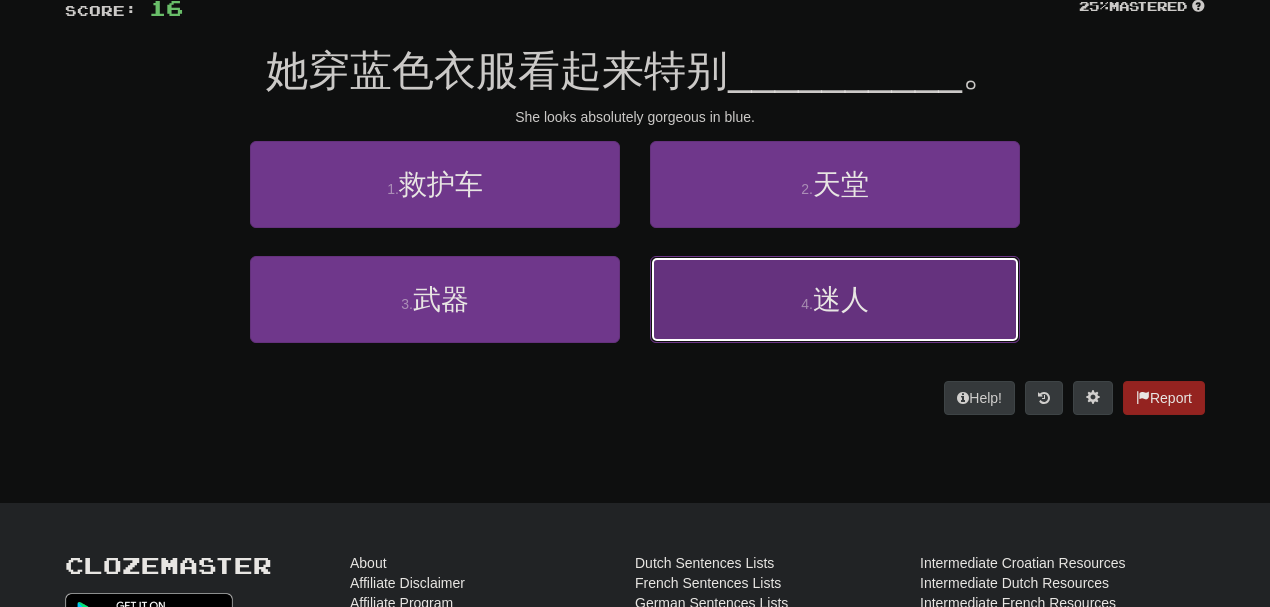 click on "4 .  迷人" at bounding box center (835, 299) 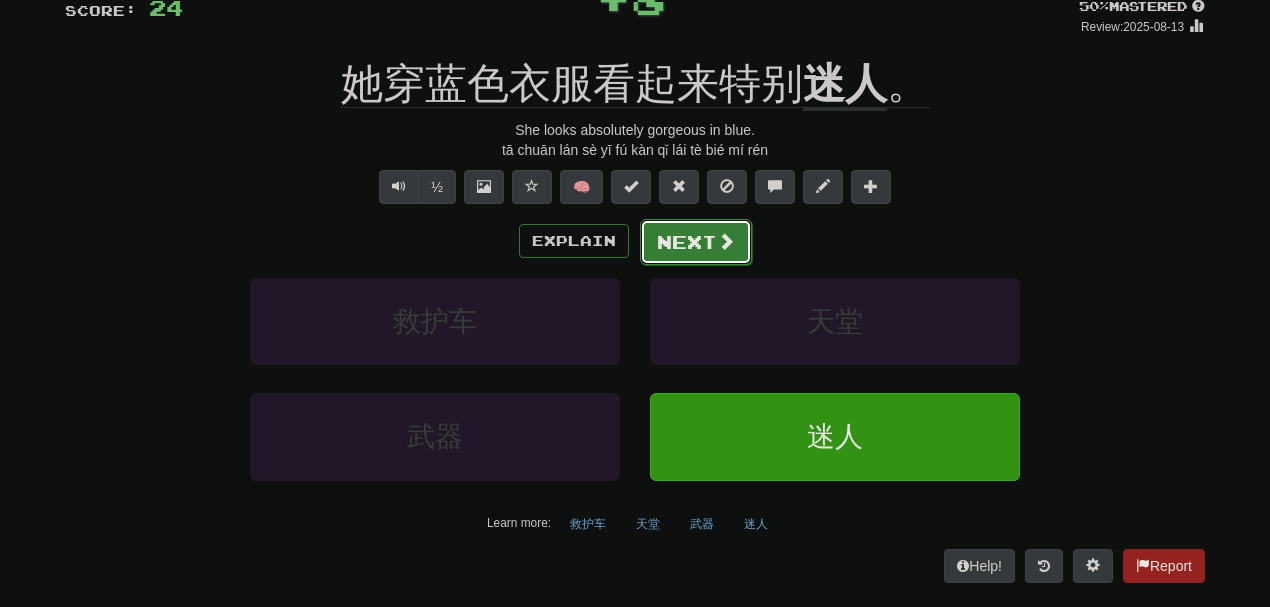 click on "Next" at bounding box center [696, 242] 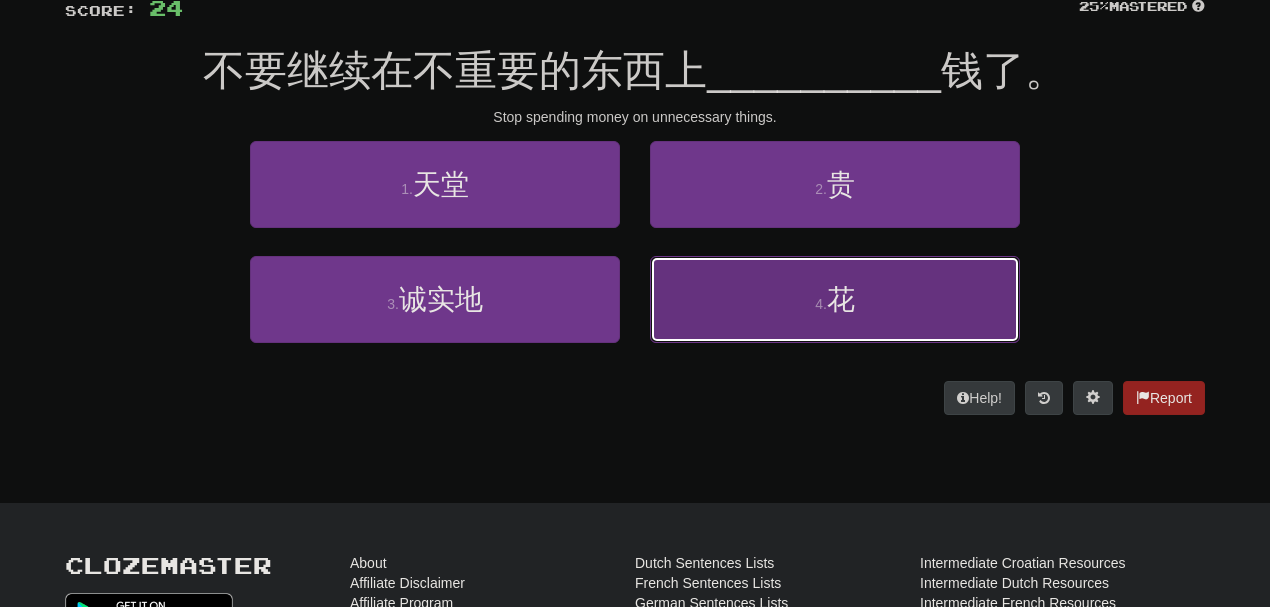click on "4 .  花" at bounding box center (835, 299) 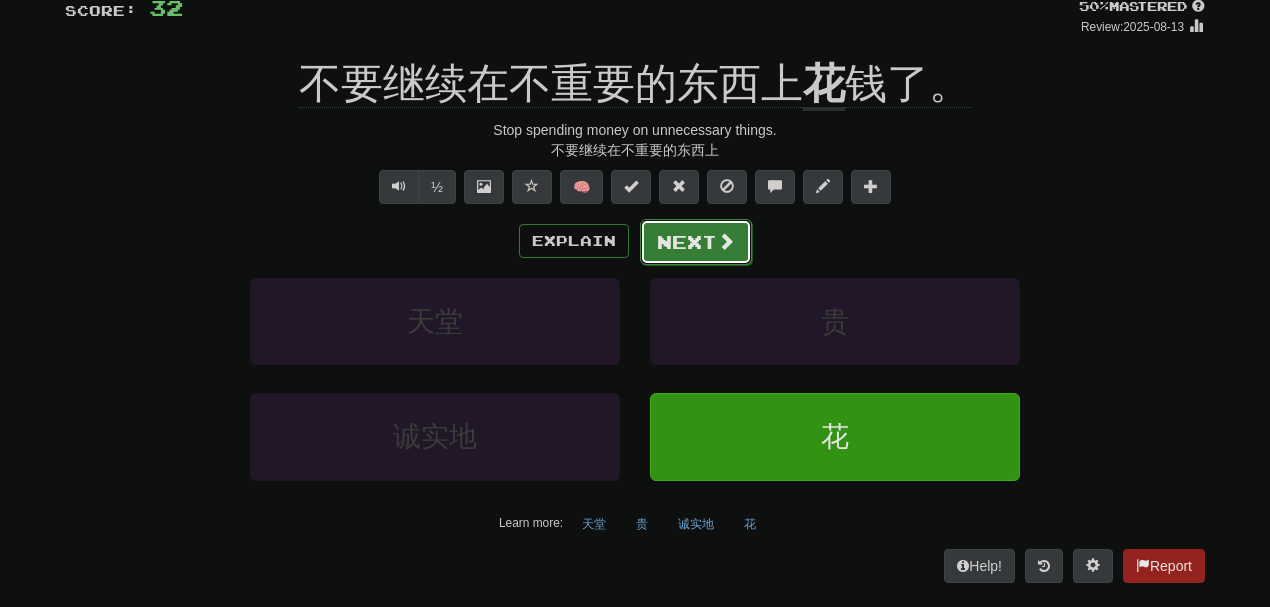 click on "Next" at bounding box center (696, 242) 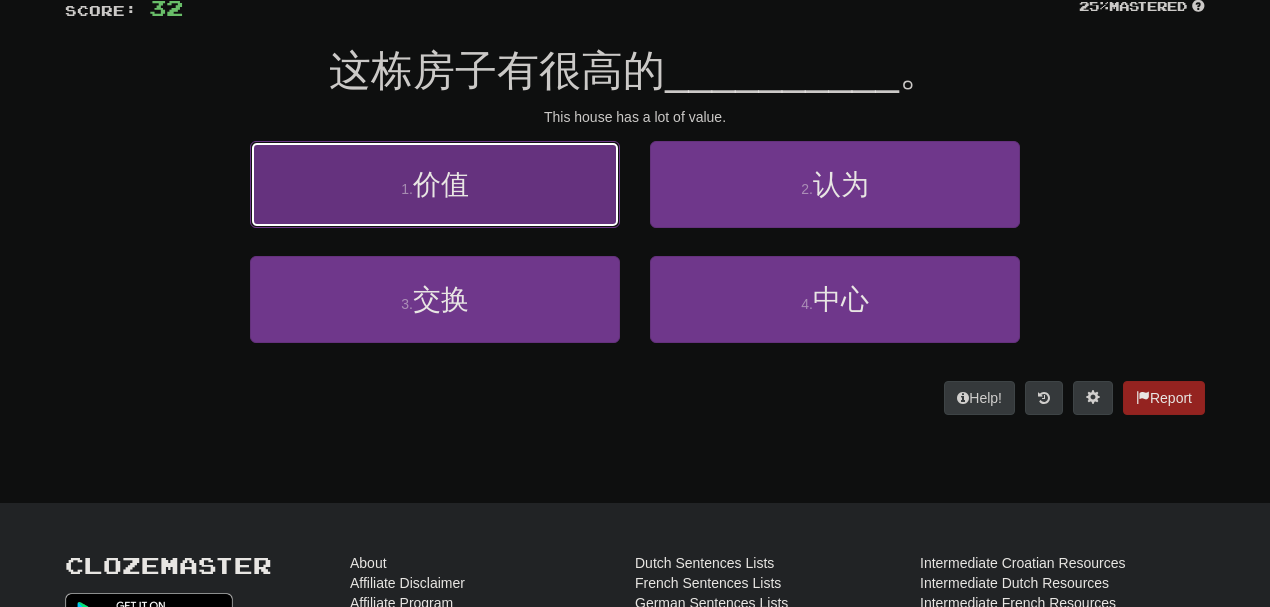 click on "1 .  价值" at bounding box center [435, 184] 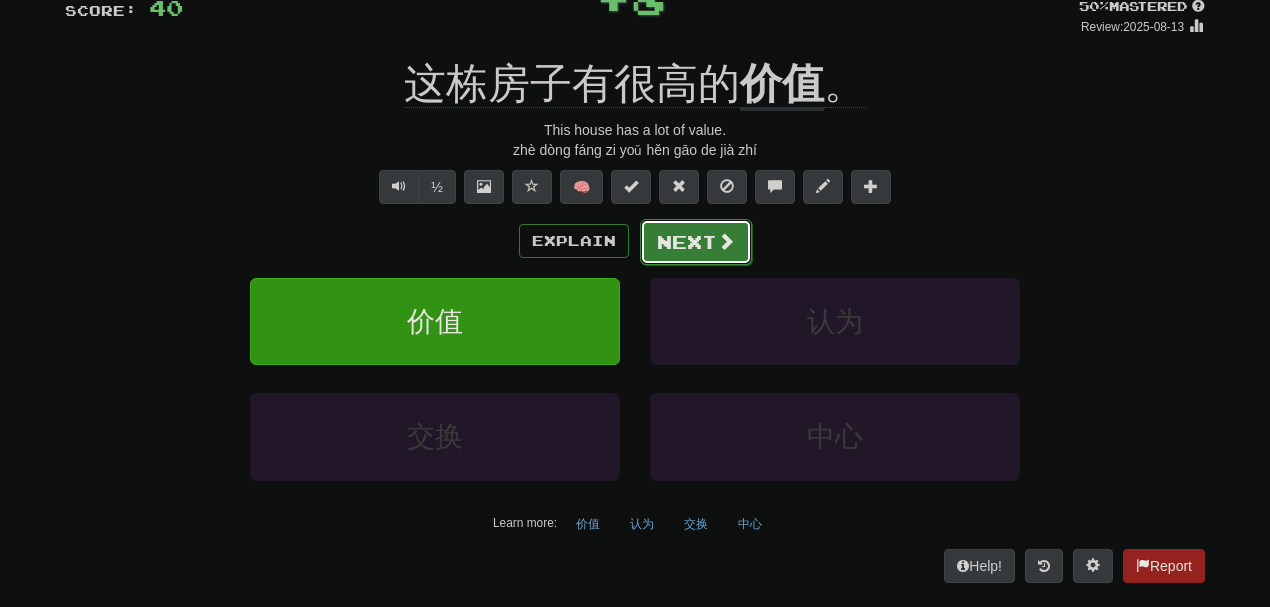 click on "Next" at bounding box center [696, 242] 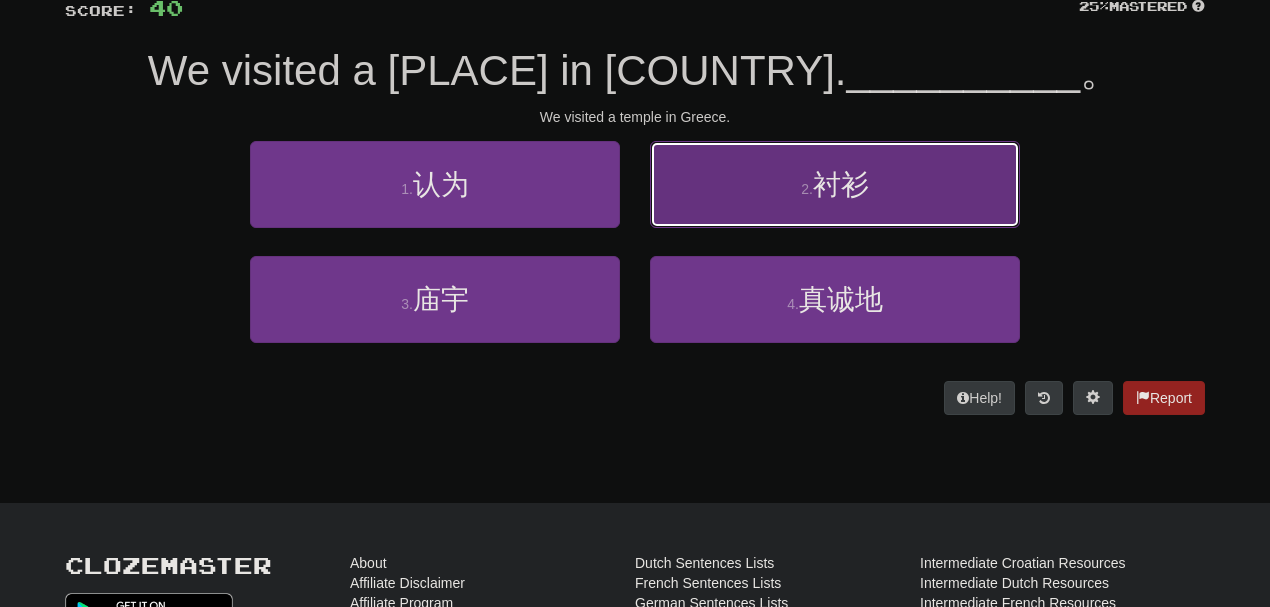 click on "2 .  衬衫" at bounding box center (835, 184) 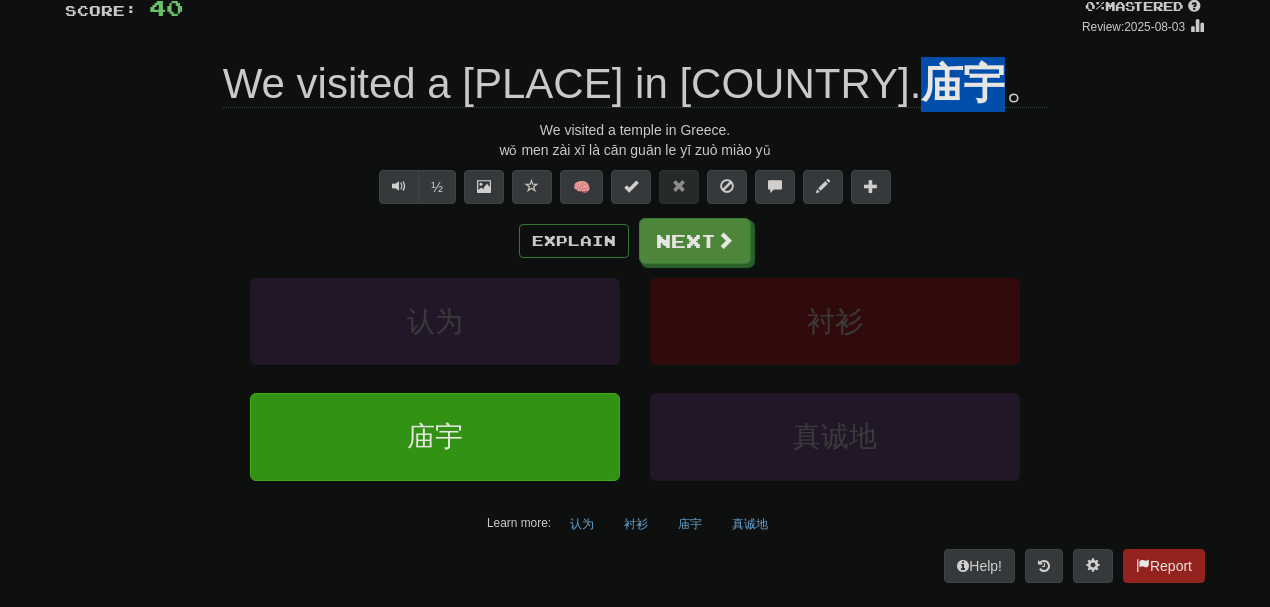 drag, startPoint x: 790, startPoint y: 49, endPoint x: 862, endPoint y: 42, distance: 72.33948 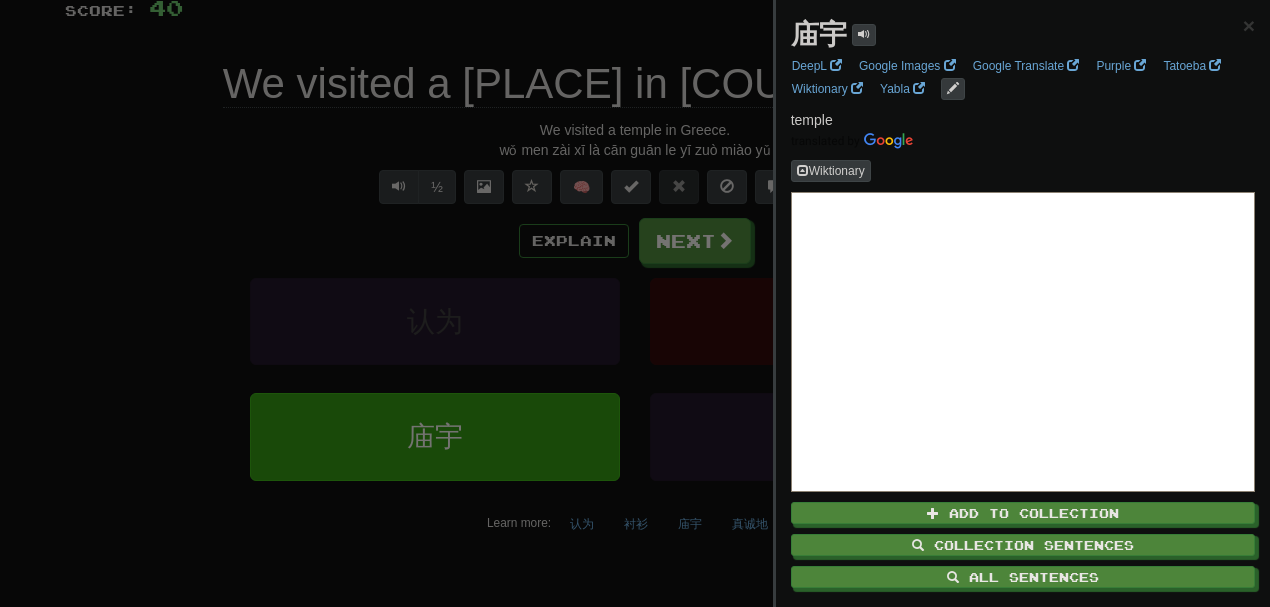 click at bounding box center (635, 303) 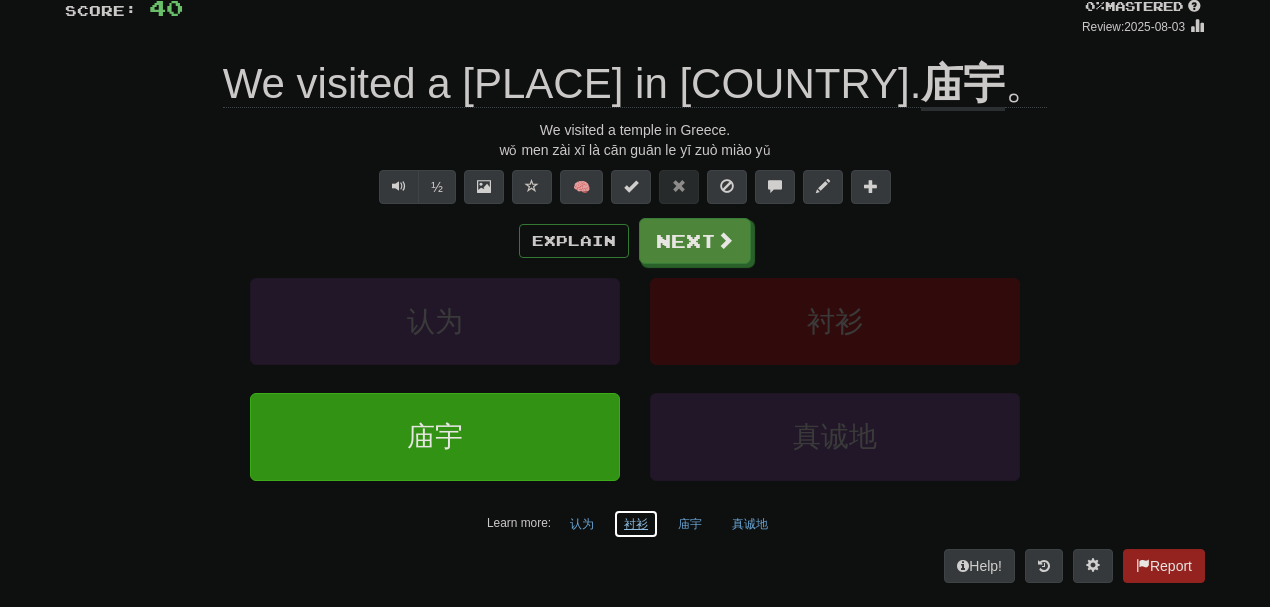 click on "衬衫" at bounding box center [636, 524] 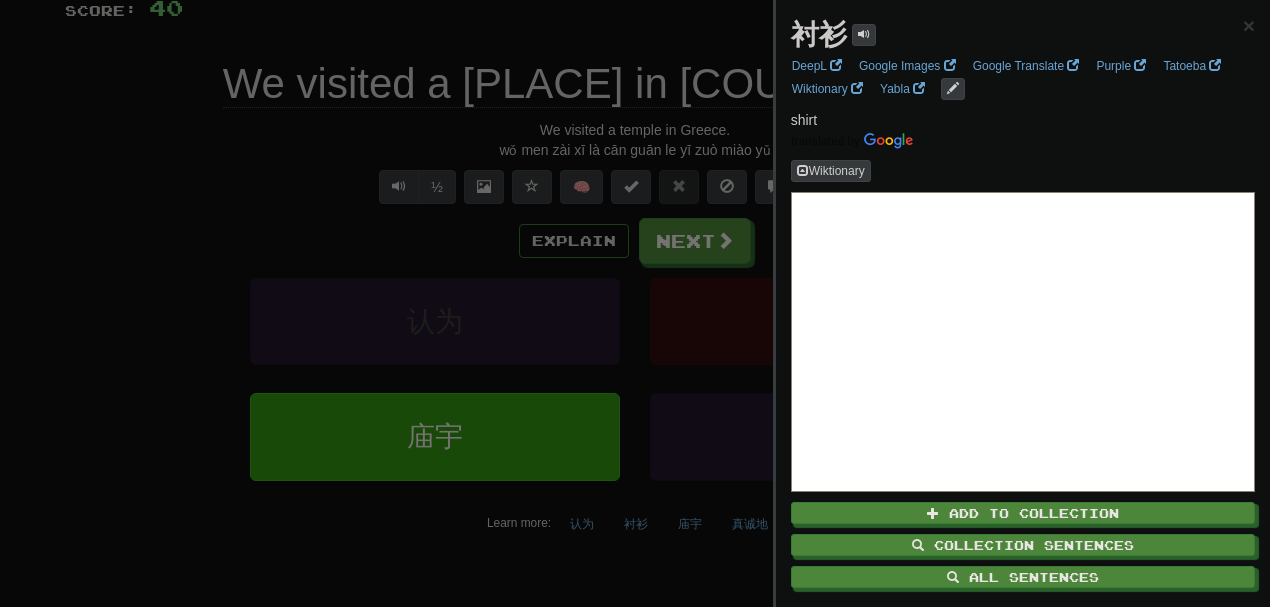 click at bounding box center (635, 303) 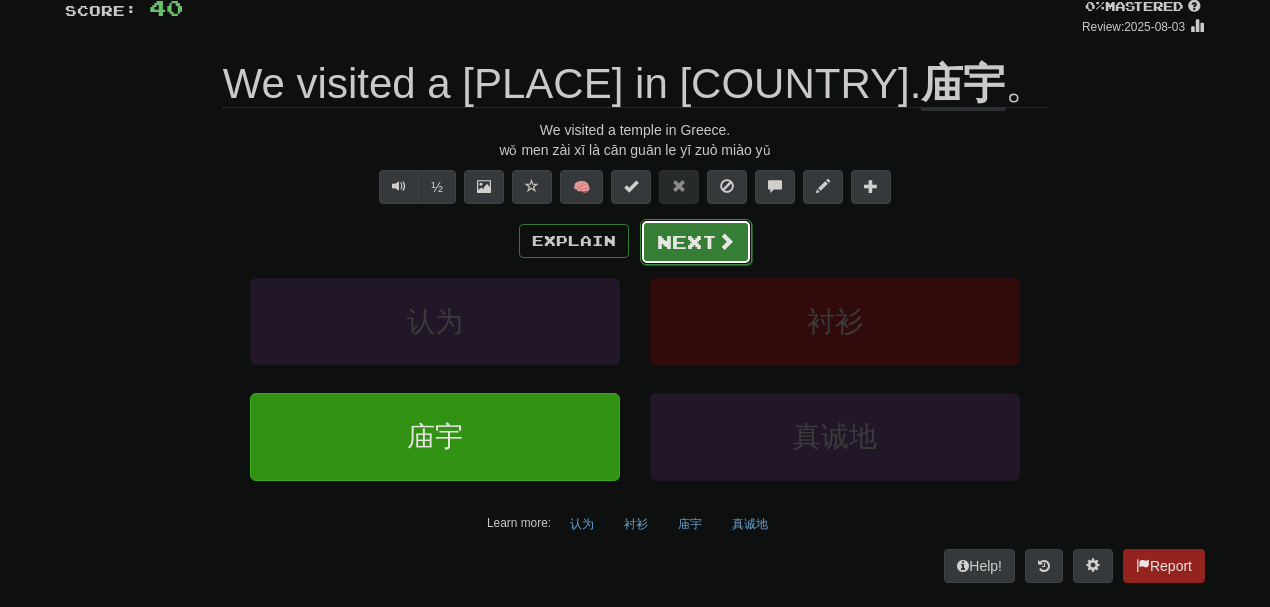 click on "Next" at bounding box center [696, 242] 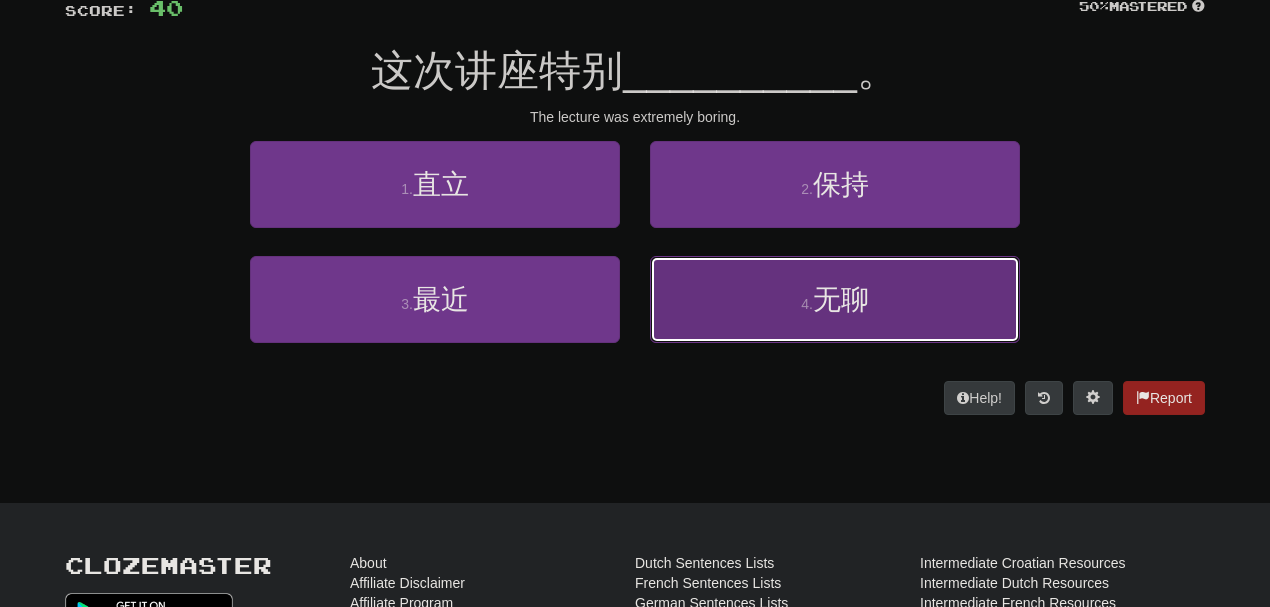click on "4 .  无聊" at bounding box center [835, 299] 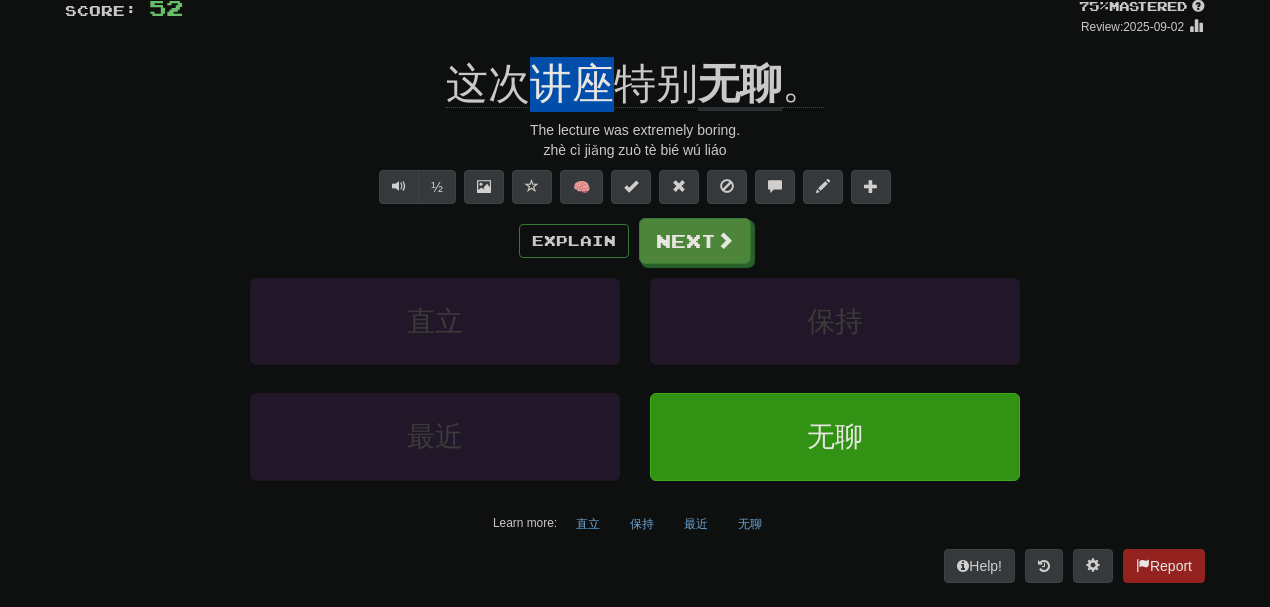 drag, startPoint x: 528, startPoint y: 44, endPoint x: 604, endPoint y: 46, distance: 76.02631 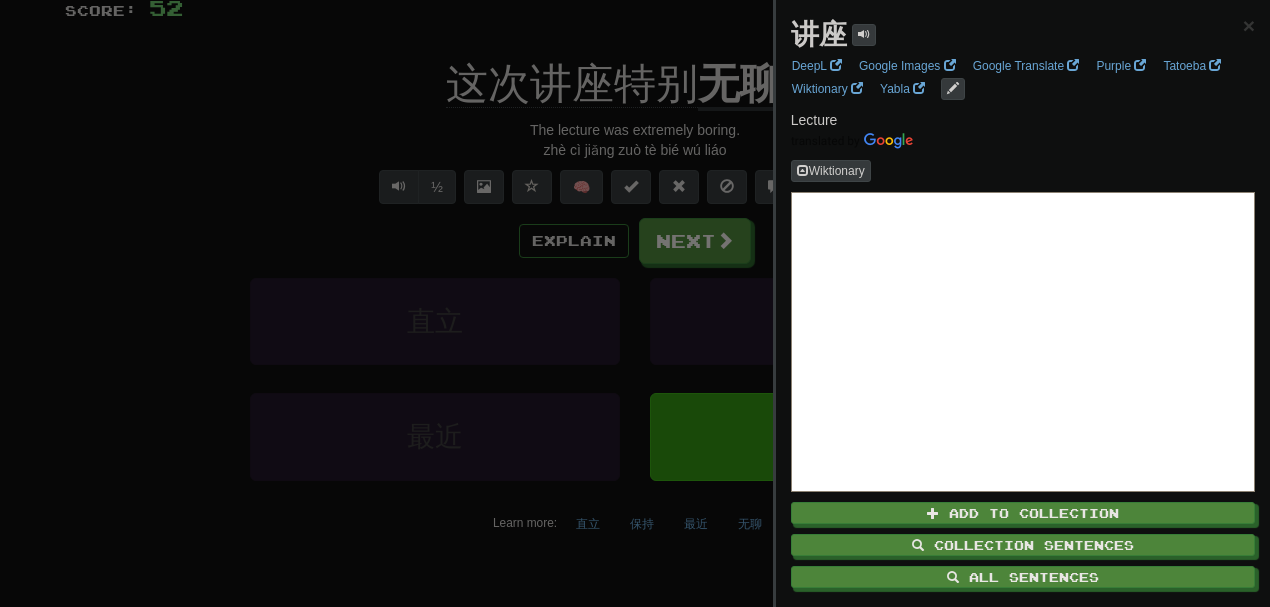 click at bounding box center [635, 303] 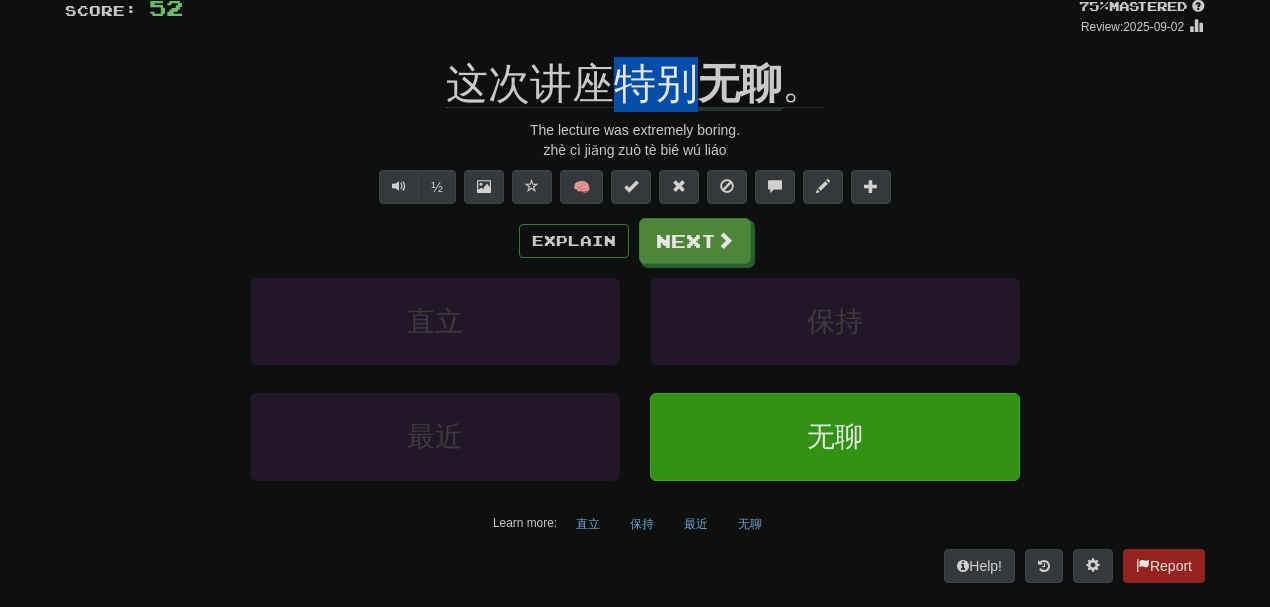 drag, startPoint x: 616, startPoint y: 42, endPoint x: 701, endPoint y: 43, distance: 85.00588 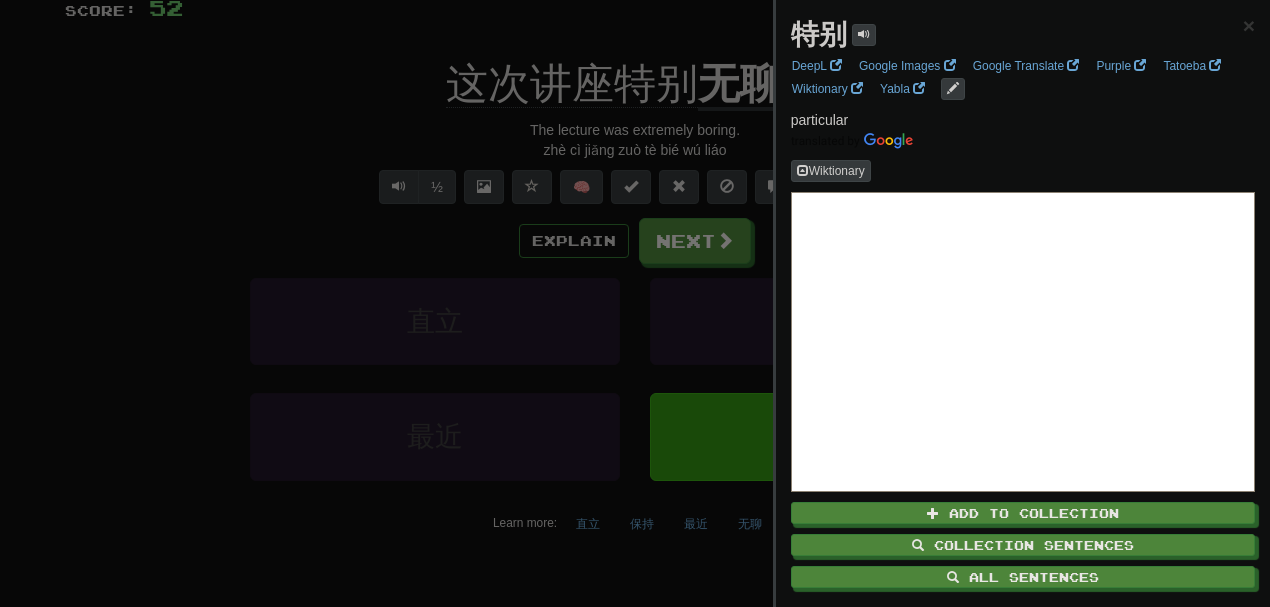 click at bounding box center (635, 303) 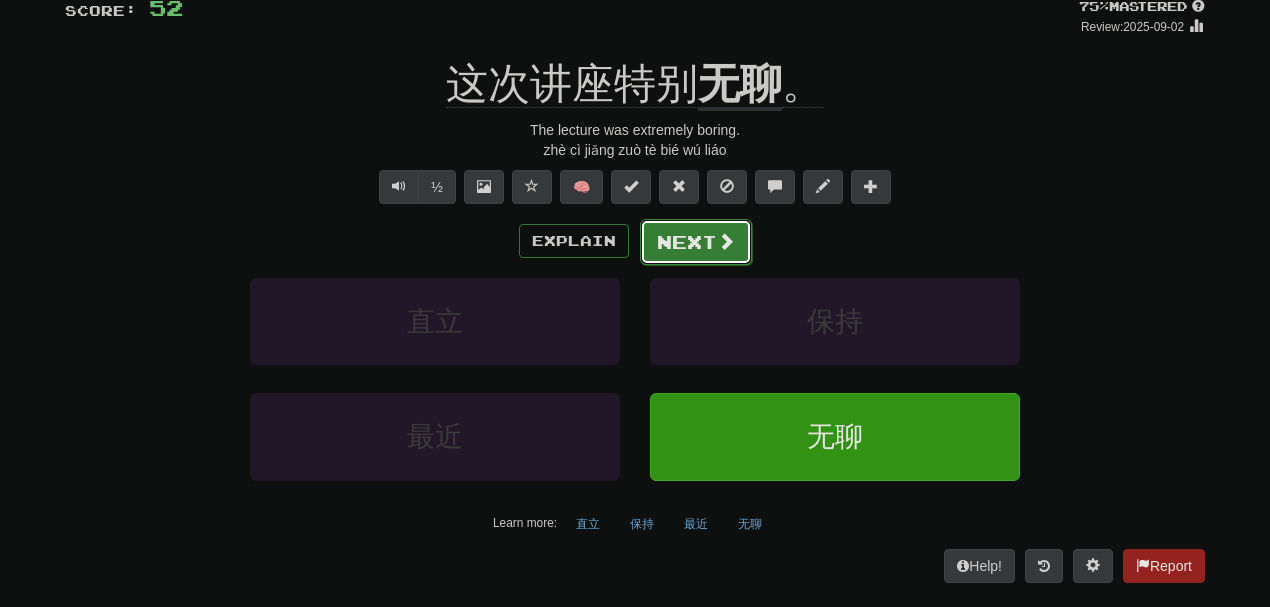 click on "Next" at bounding box center (696, 242) 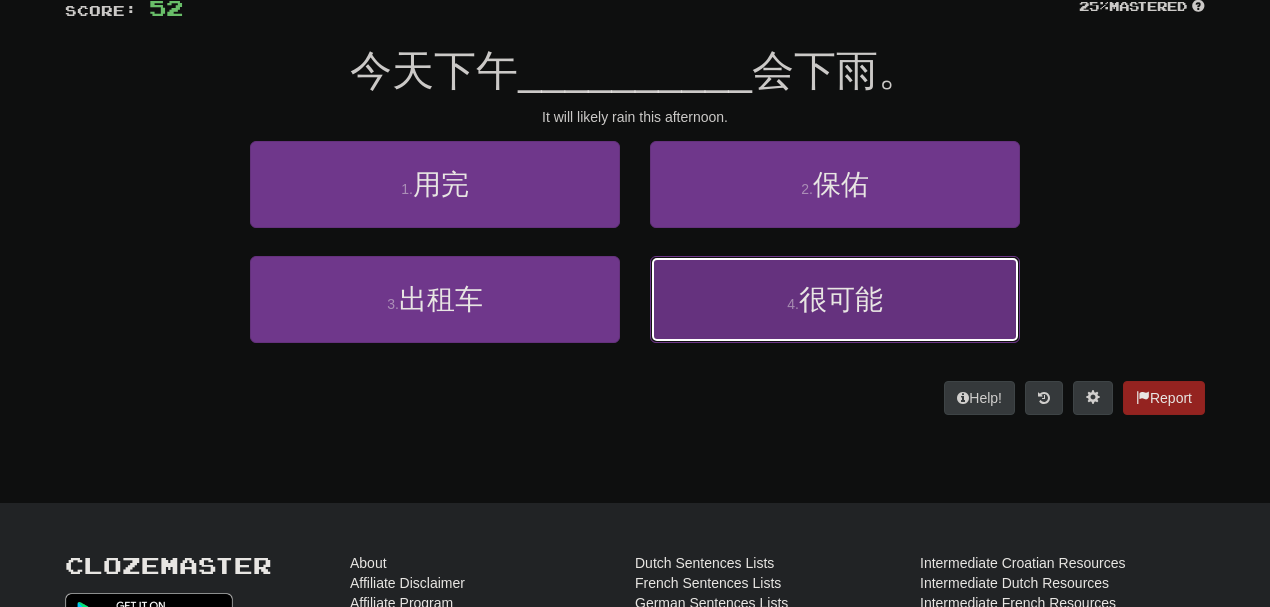click on "4 .  很可能" at bounding box center (835, 299) 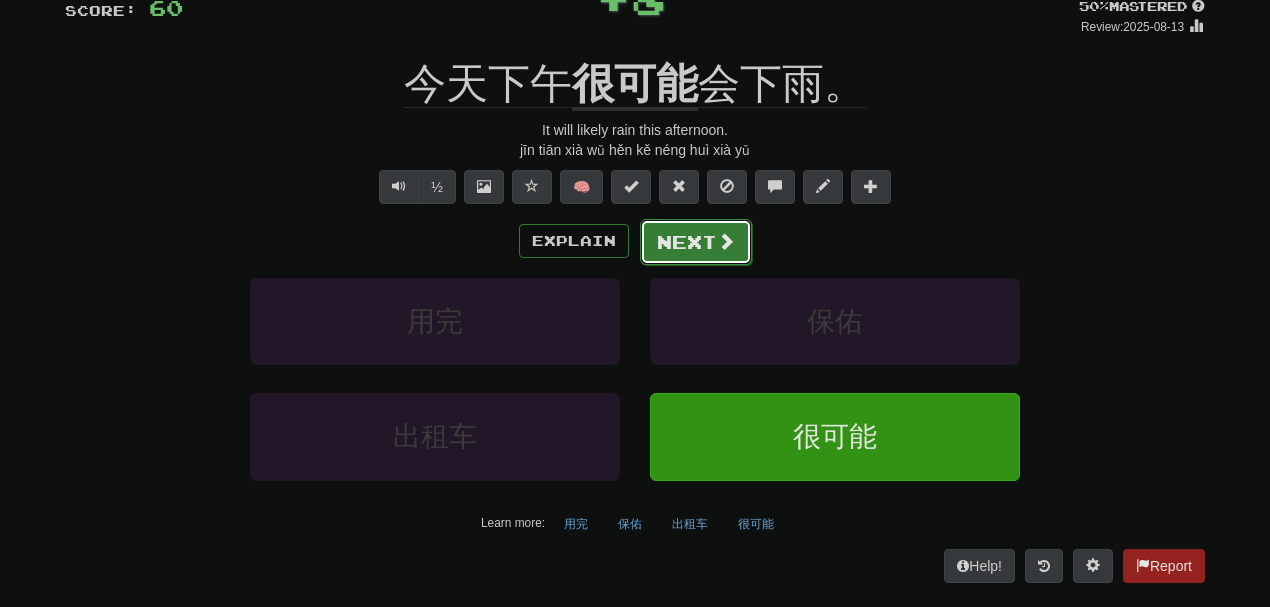click on "Next" at bounding box center (696, 242) 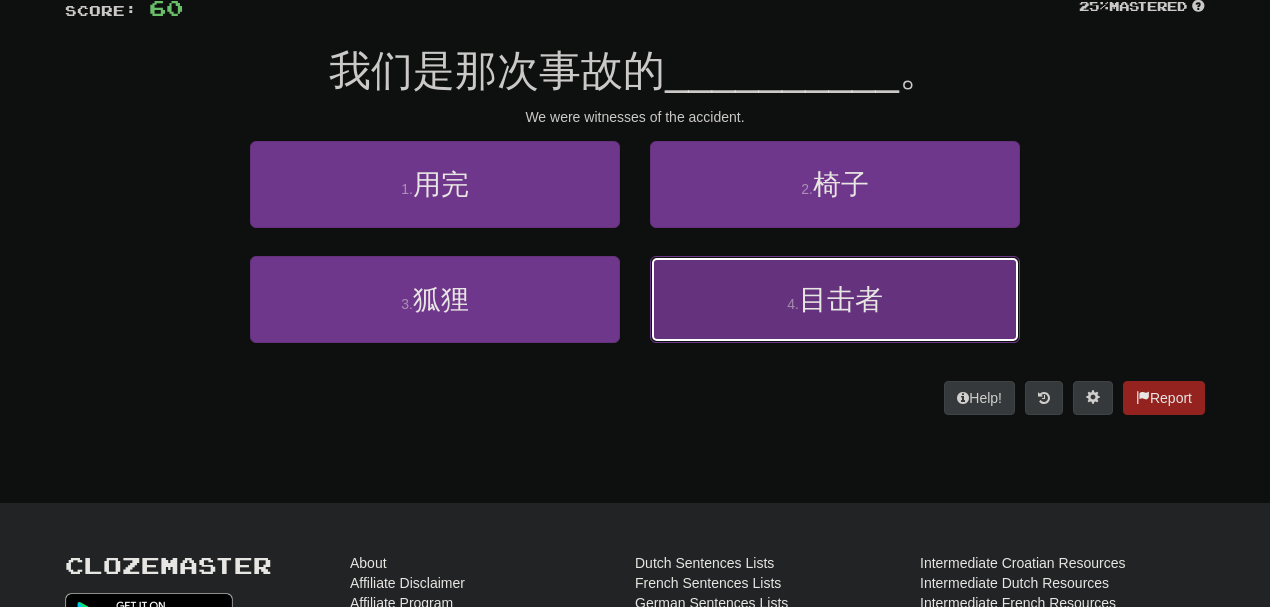 click on "目击者" at bounding box center [841, 299] 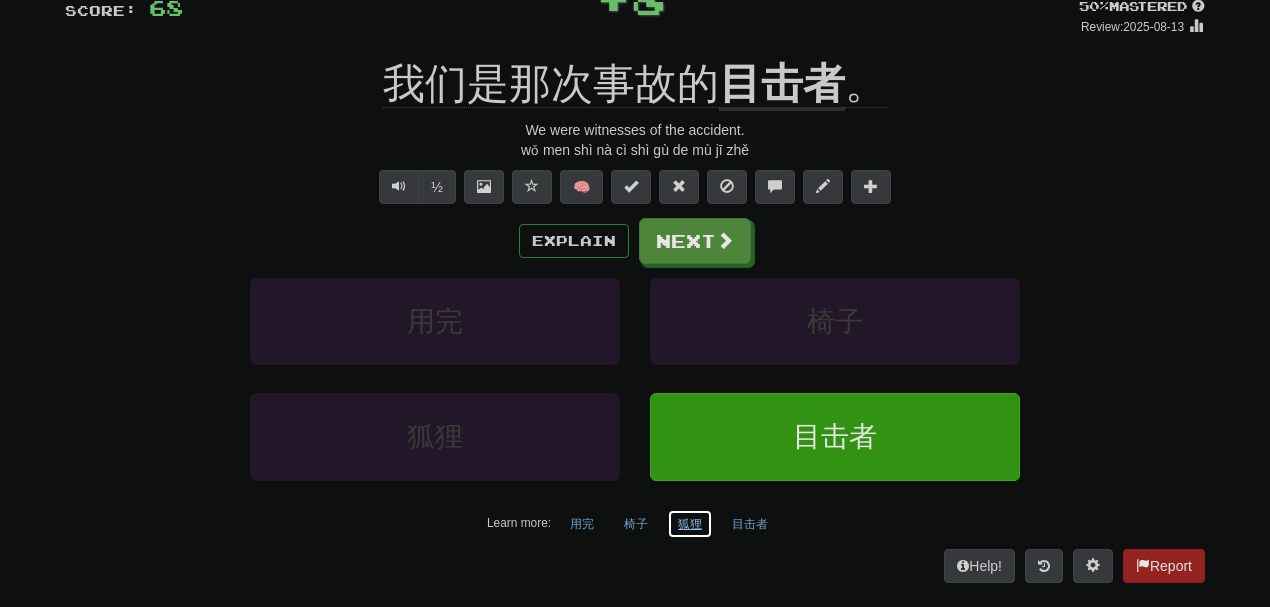 click on "狐狸" at bounding box center [690, 524] 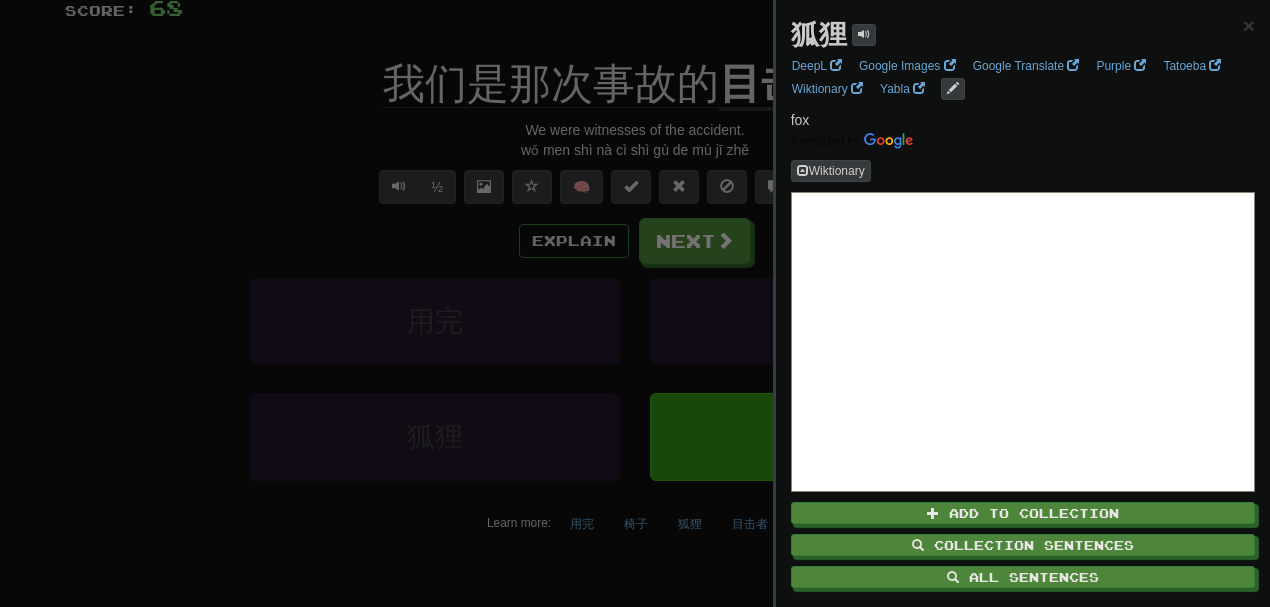 click at bounding box center (635, 303) 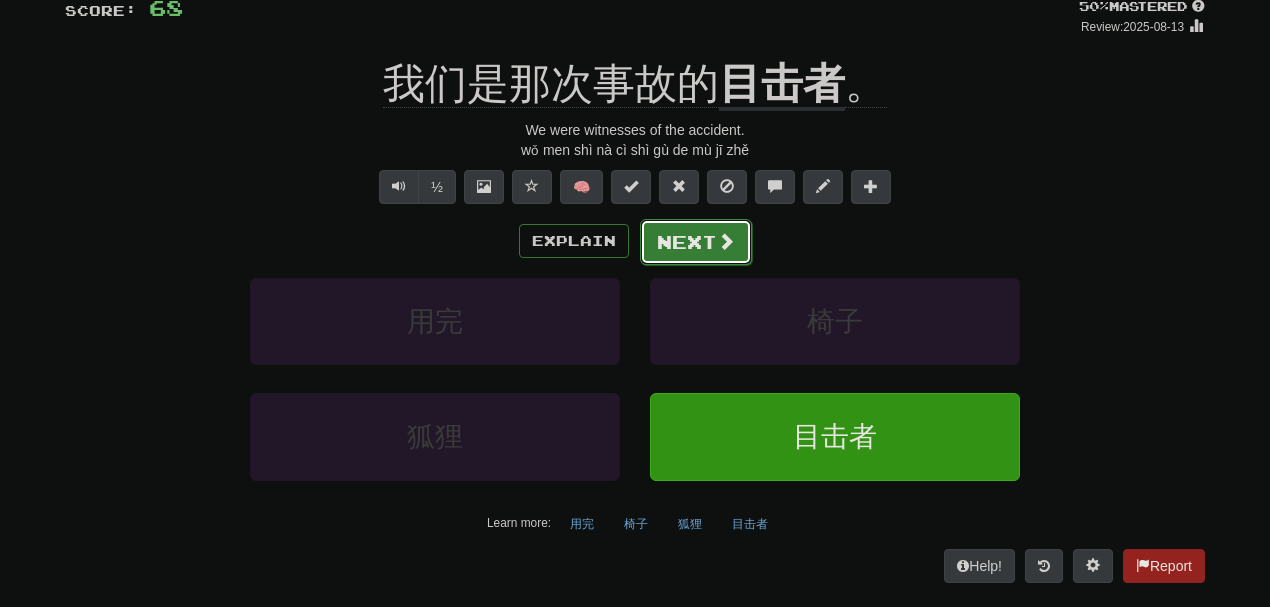 click on "Next" at bounding box center [696, 242] 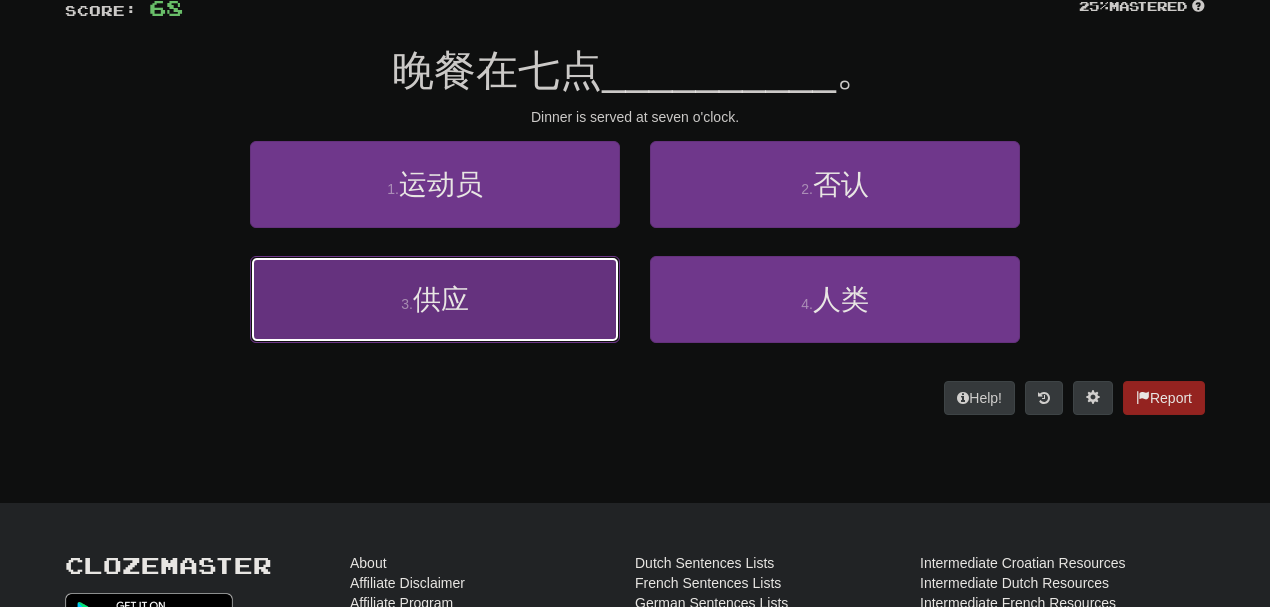 click on "供应" at bounding box center (441, 299) 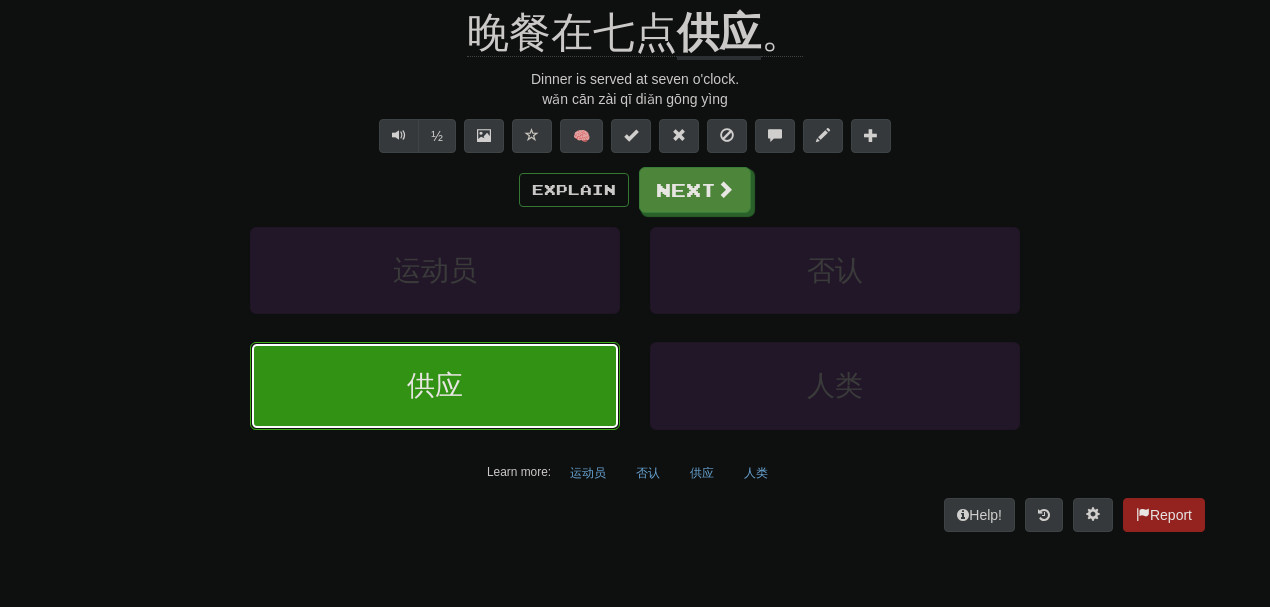 scroll, scrollTop: 198, scrollLeft: 0, axis: vertical 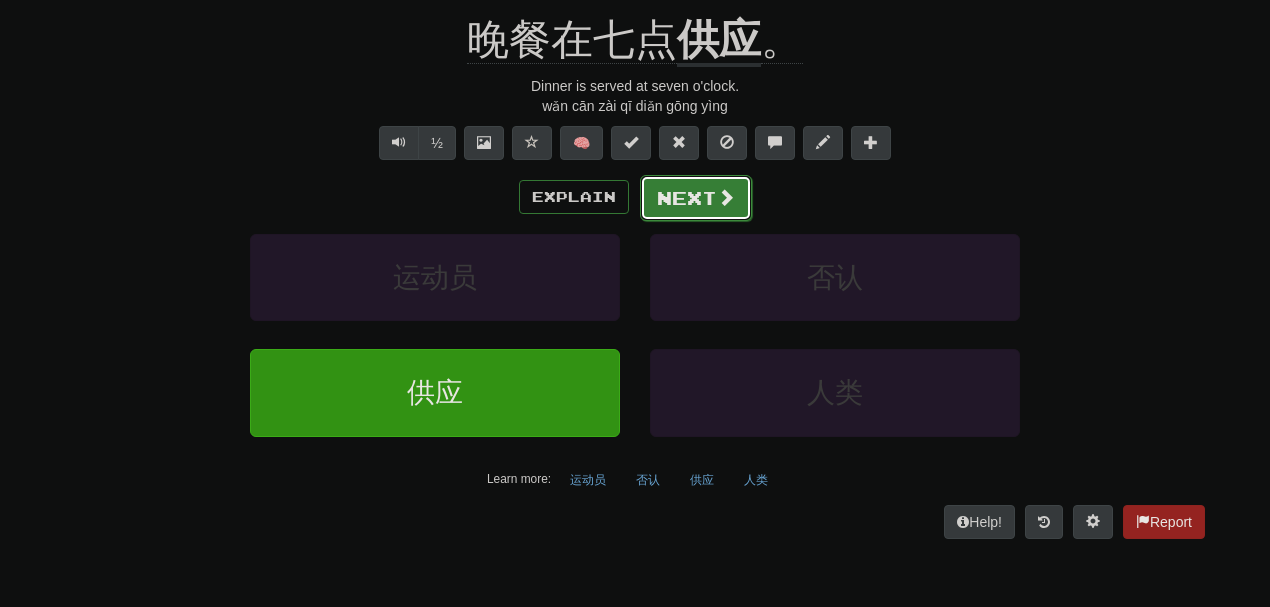click on "Next" at bounding box center [696, 198] 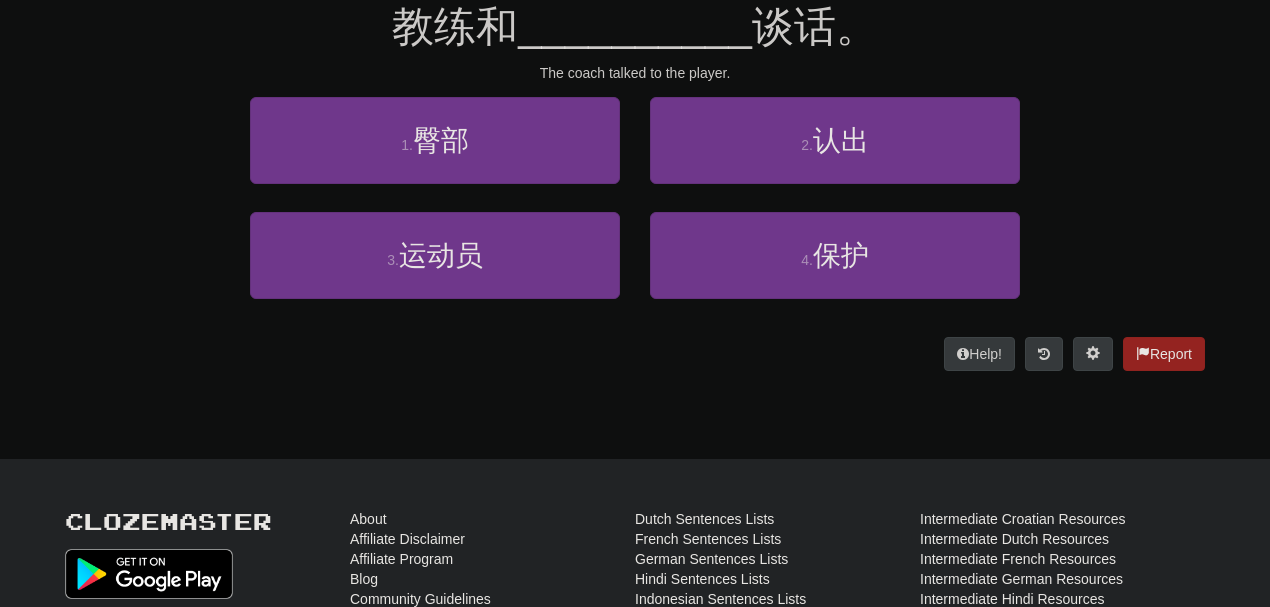 scroll, scrollTop: 186, scrollLeft: 0, axis: vertical 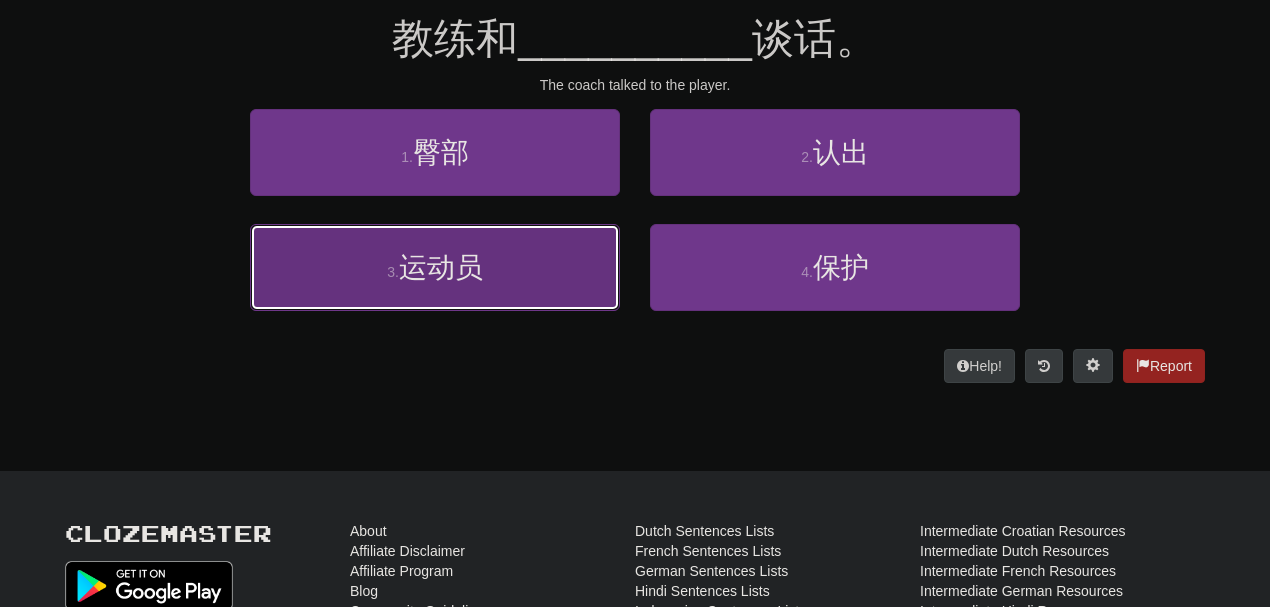 click on "3 .  运动员" at bounding box center (435, 267) 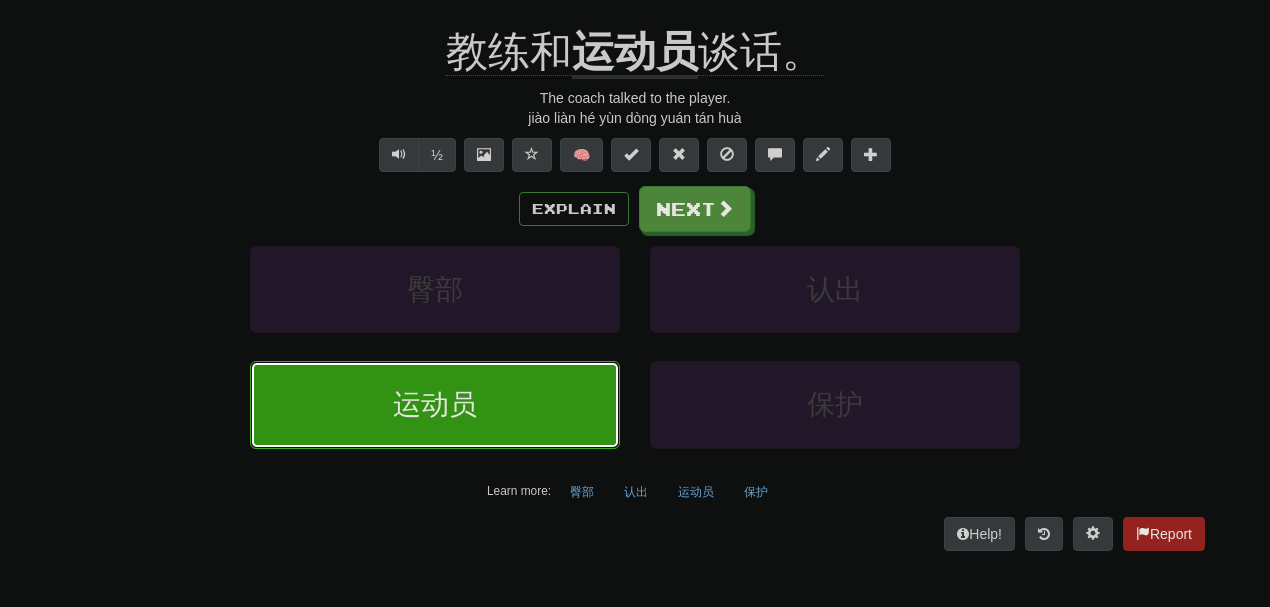 scroll, scrollTop: 198, scrollLeft: 0, axis: vertical 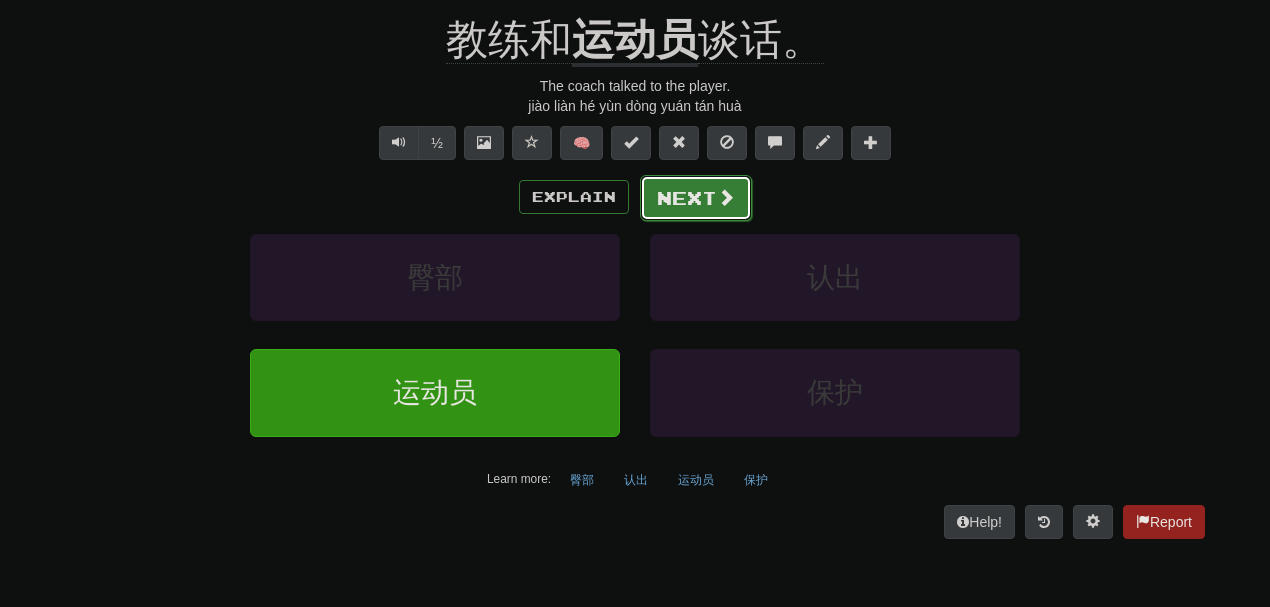 click on "Next" at bounding box center [696, 198] 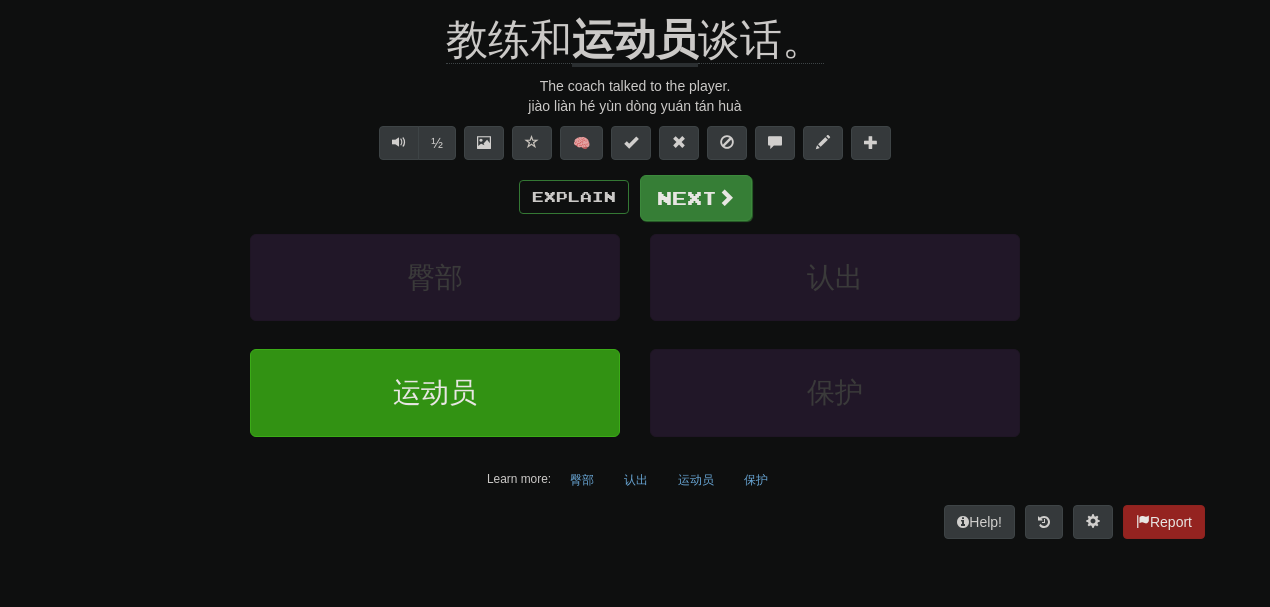 scroll, scrollTop: 186, scrollLeft: 0, axis: vertical 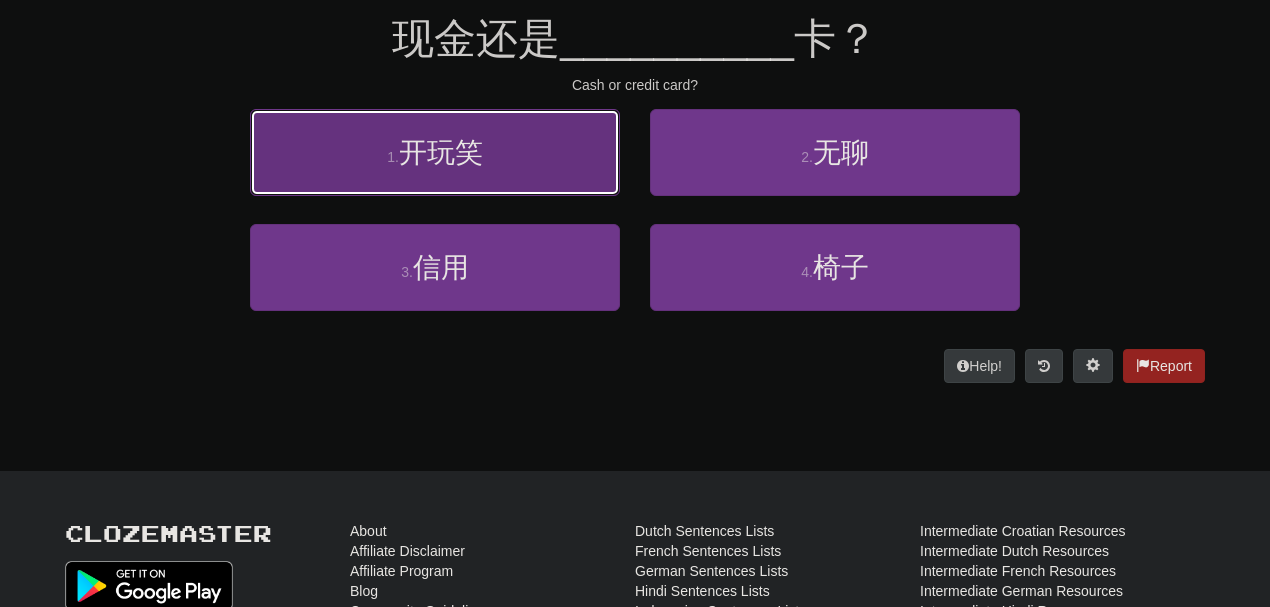 click on "1 .  开玩笑" at bounding box center (435, 152) 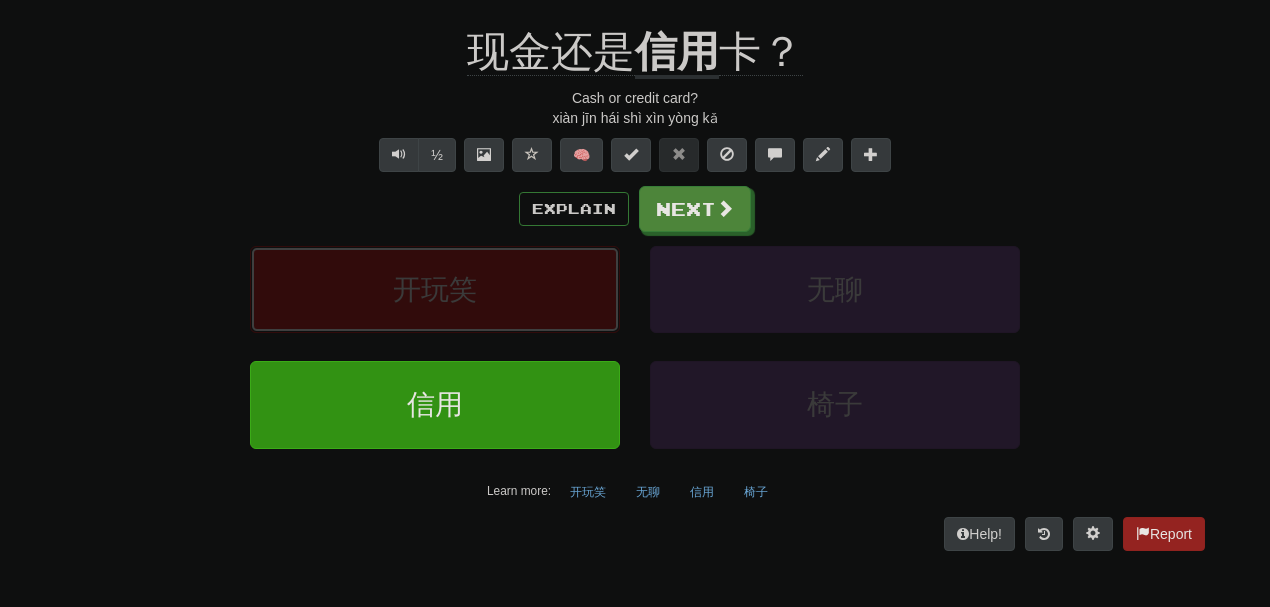 scroll, scrollTop: 198, scrollLeft: 0, axis: vertical 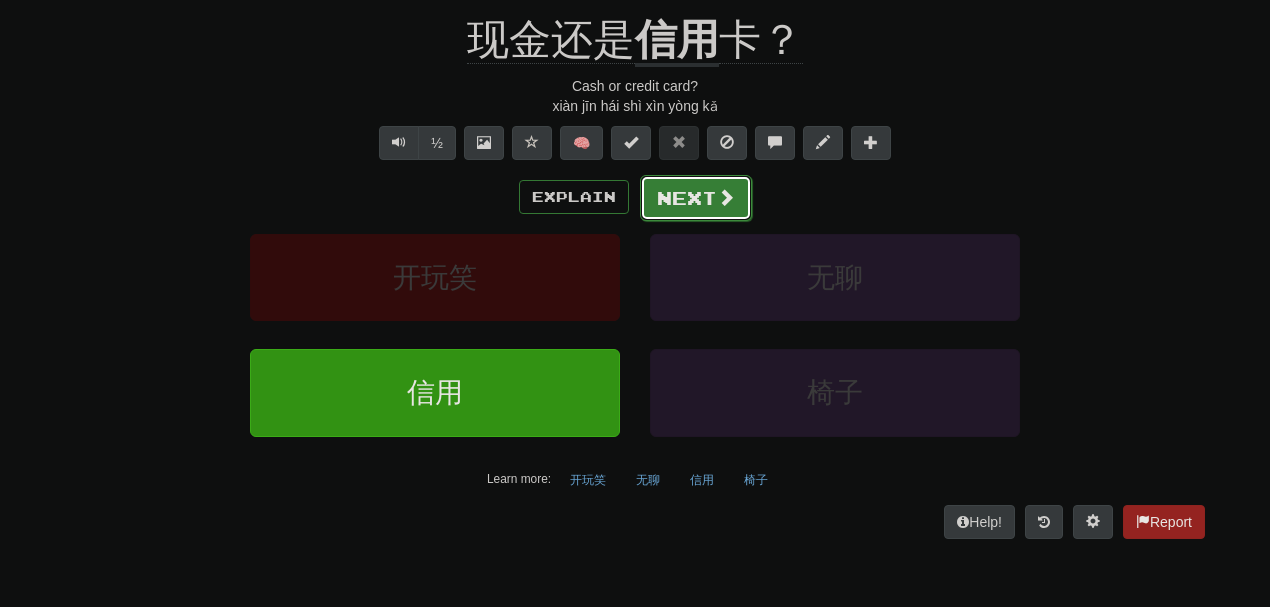 click on "Next" at bounding box center (696, 198) 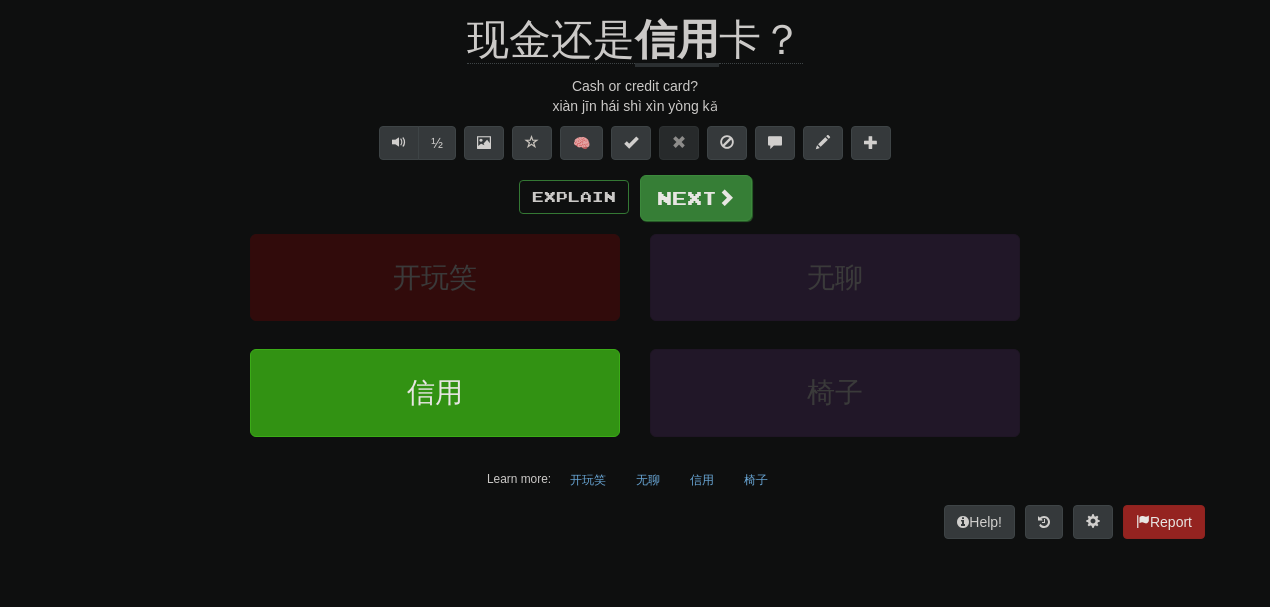 scroll, scrollTop: 186, scrollLeft: 0, axis: vertical 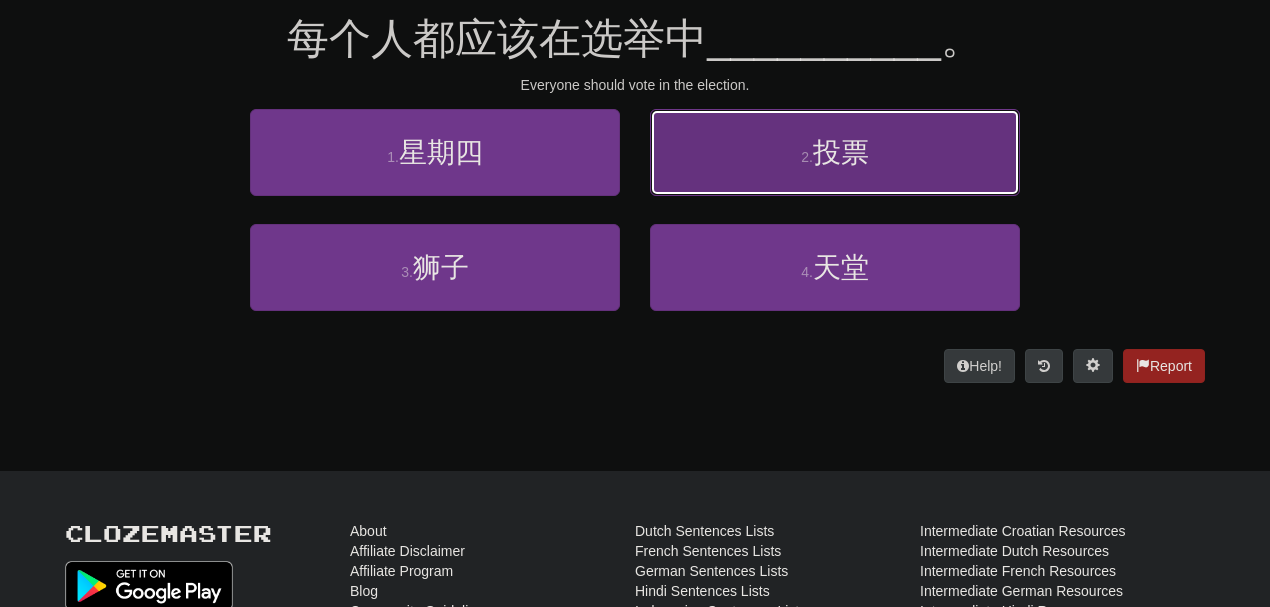 click on "2 .  投票" at bounding box center (835, 152) 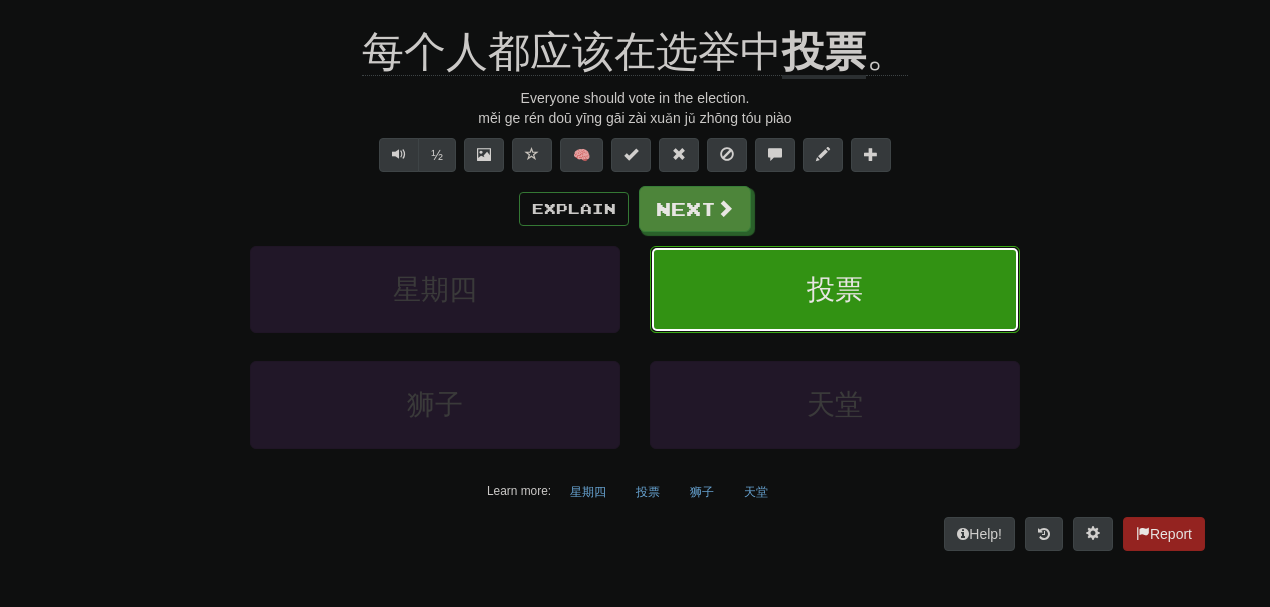 scroll, scrollTop: 198, scrollLeft: 0, axis: vertical 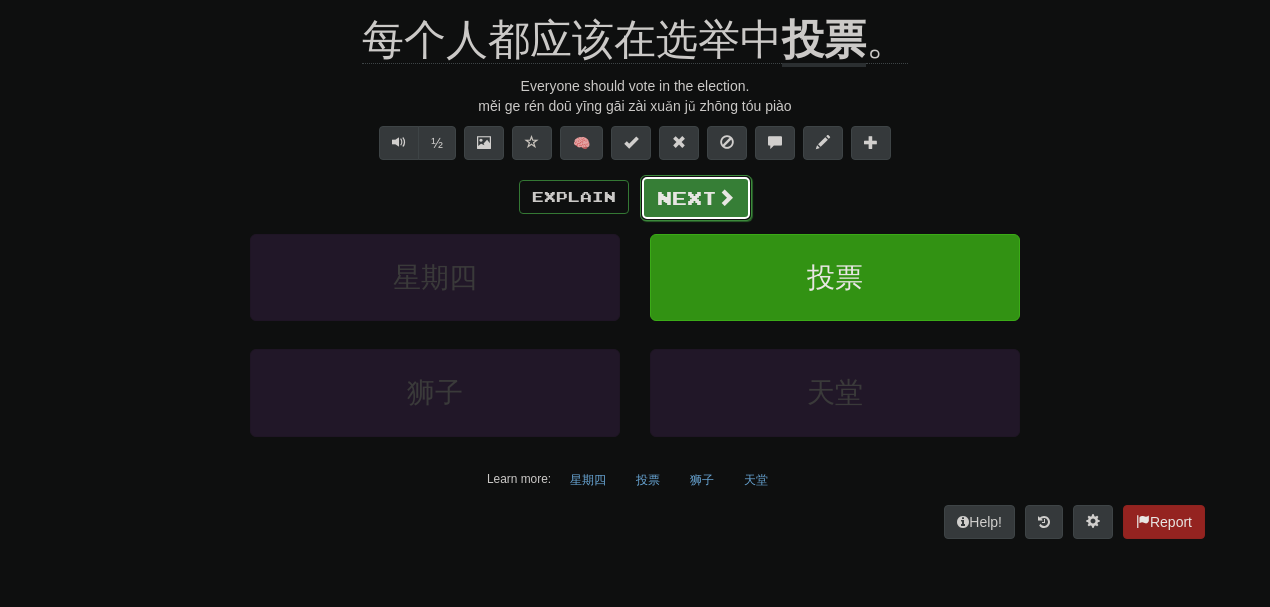 click at bounding box center [726, 197] 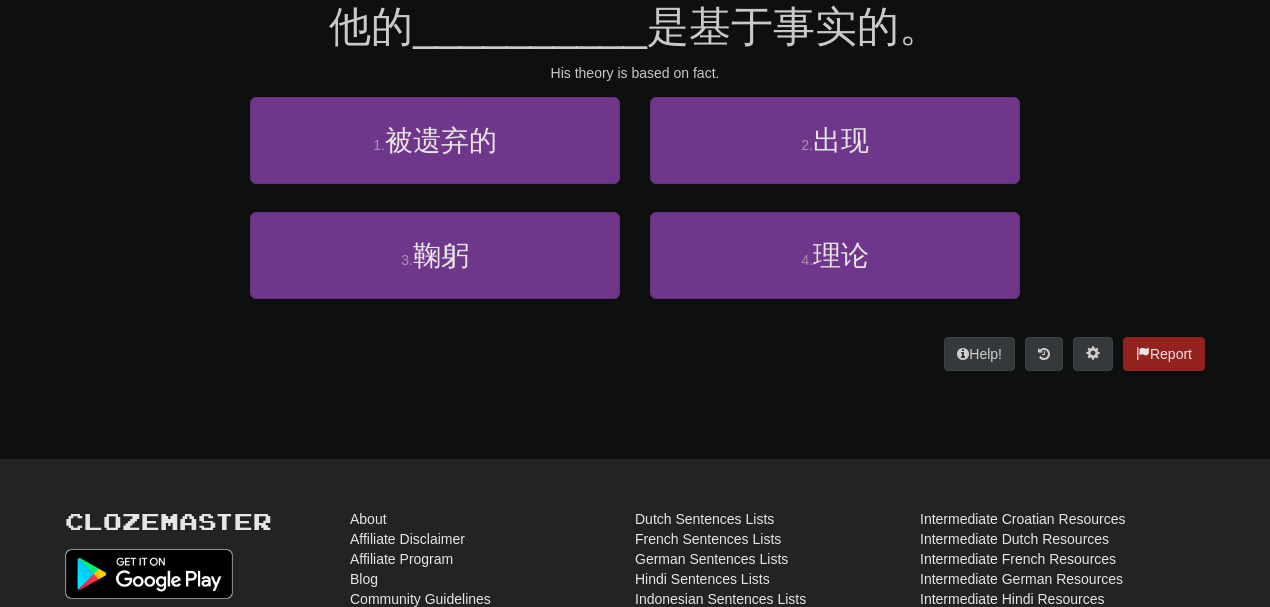 scroll, scrollTop: 186, scrollLeft: 0, axis: vertical 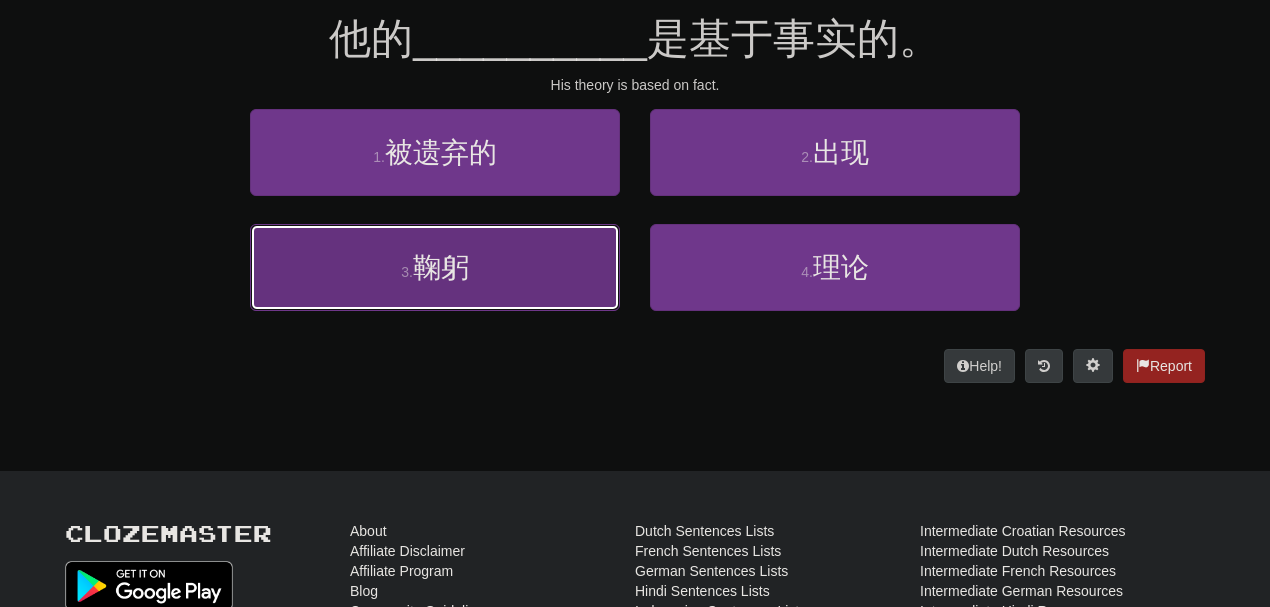 click on "3 .  鞠躬" at bounding box center (435, 267) 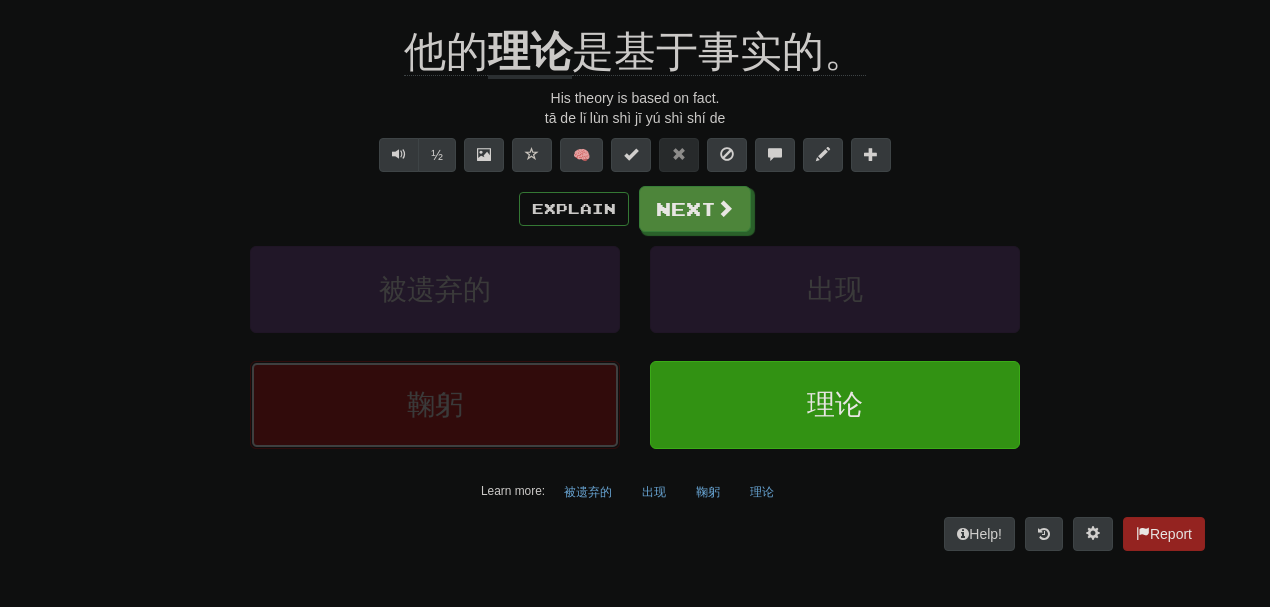 scroll, scrollTop: 198, scrollLeft: 0, axis: vertical 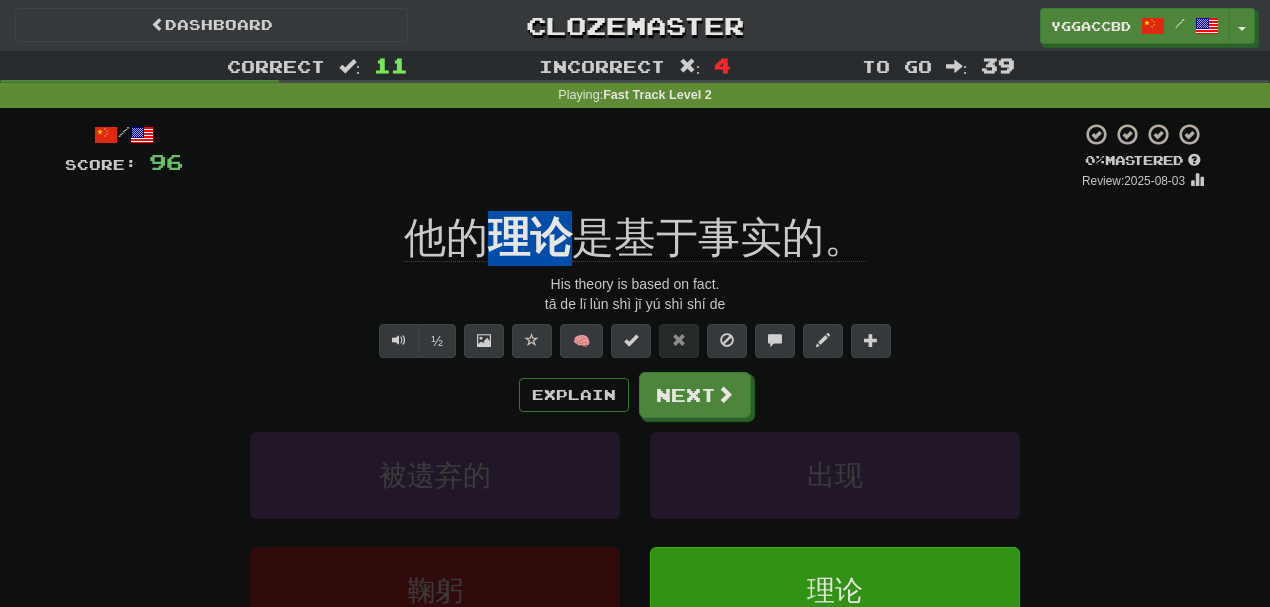 drag, startPoint x: 489, startPoint y: 6, endPoint x: 577, endPoint y: 198, distance: 211.20605 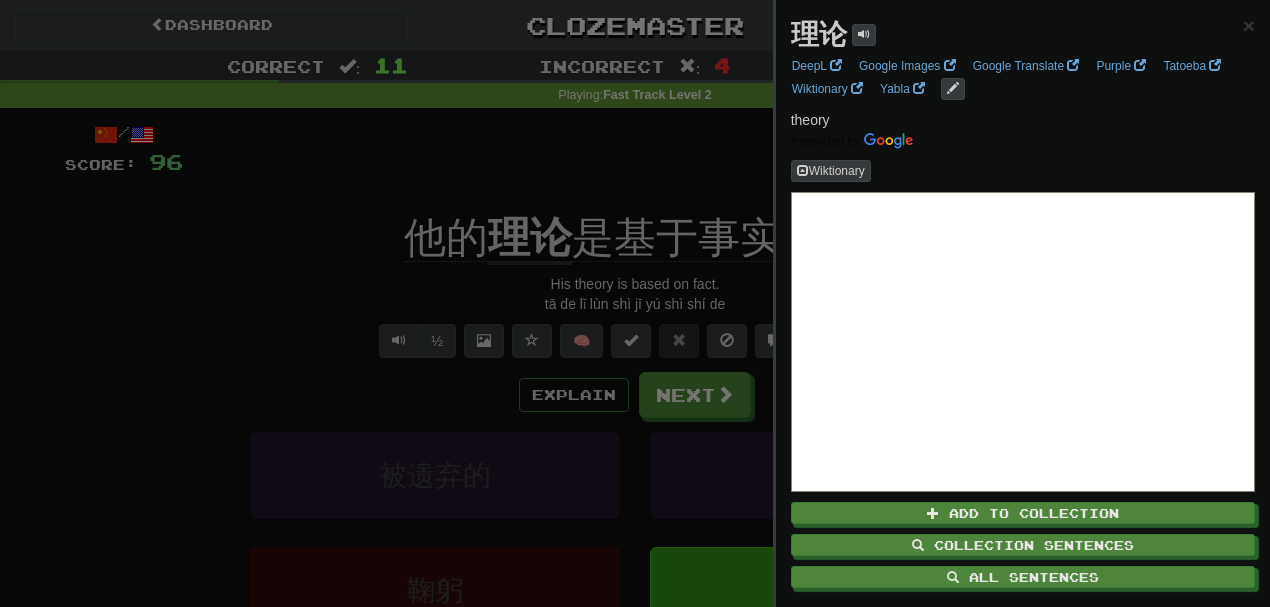 click at bounding box center [635, 303] 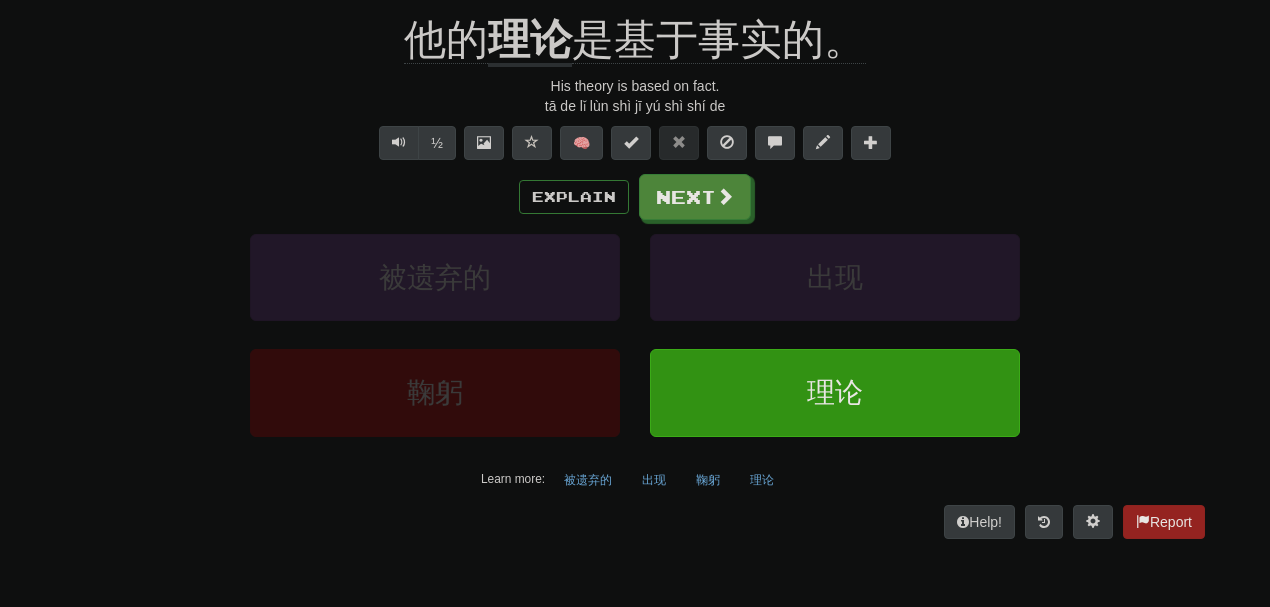 scroll, scrollTop: 200, scrollLeft: 0, axis: vertical 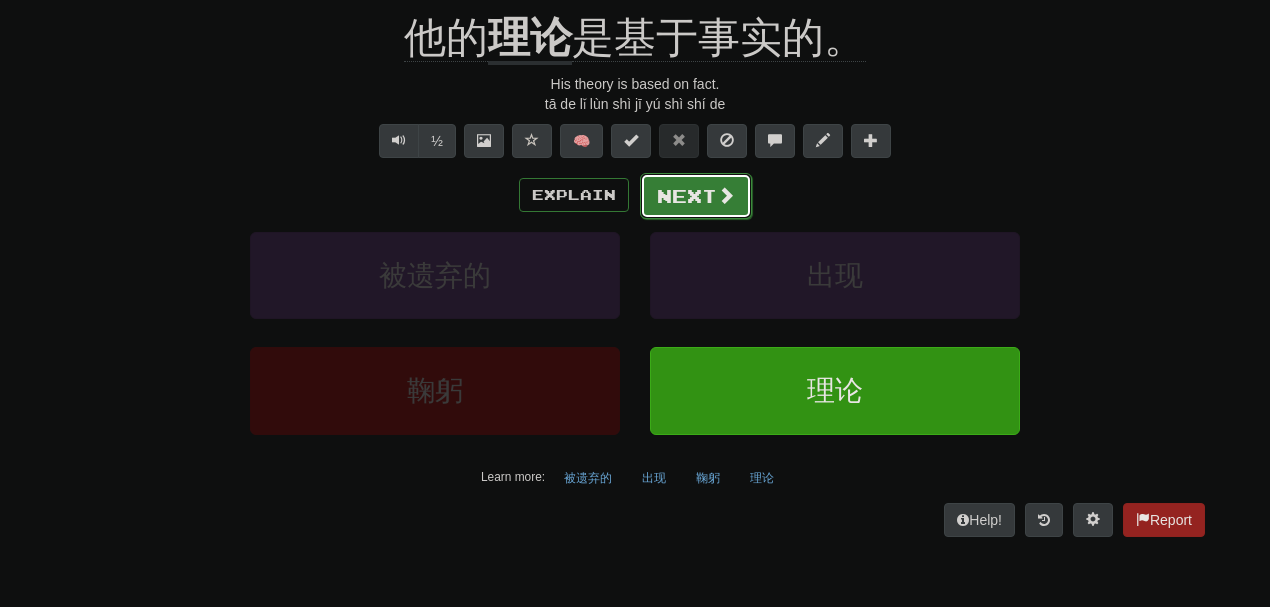 click on "Next" at bounding box center [696, 196] 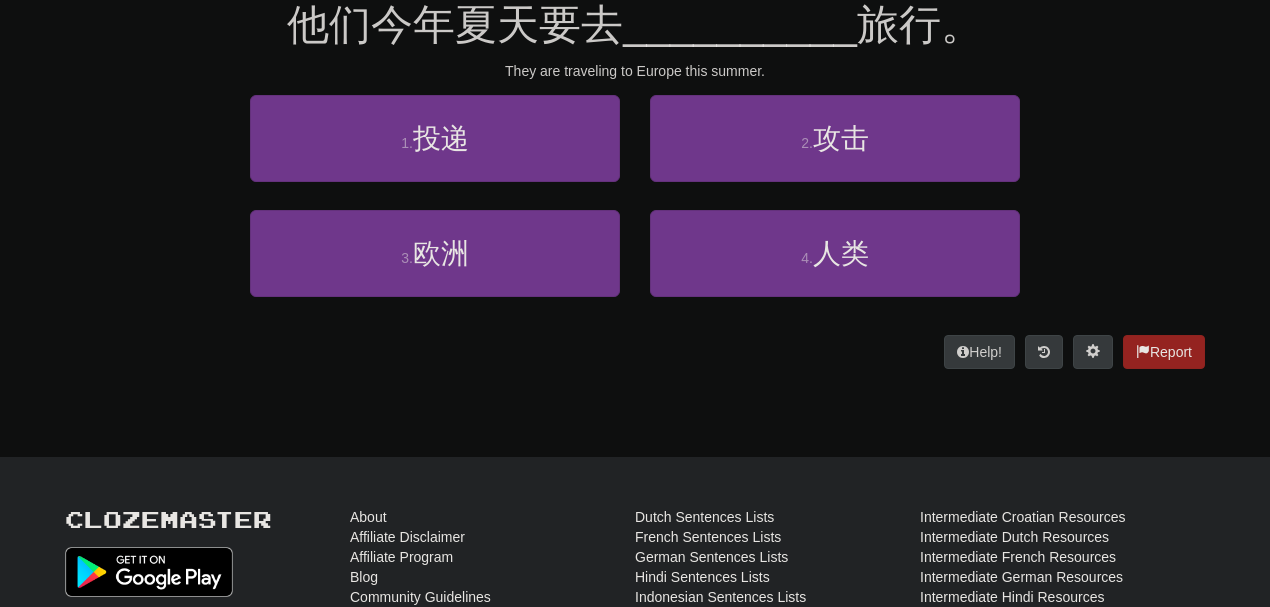 scroll, scrollTop: 187, scrollLeft: 0, axis: vertical 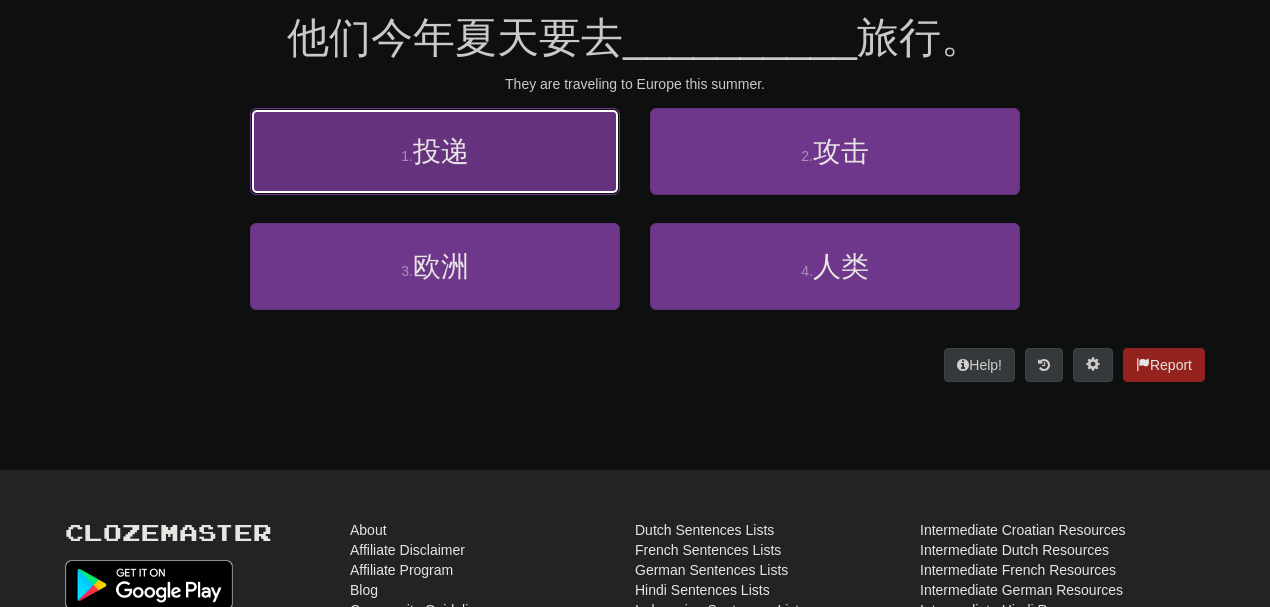 click on "1 .  投递" at bounding box center [435, 151] 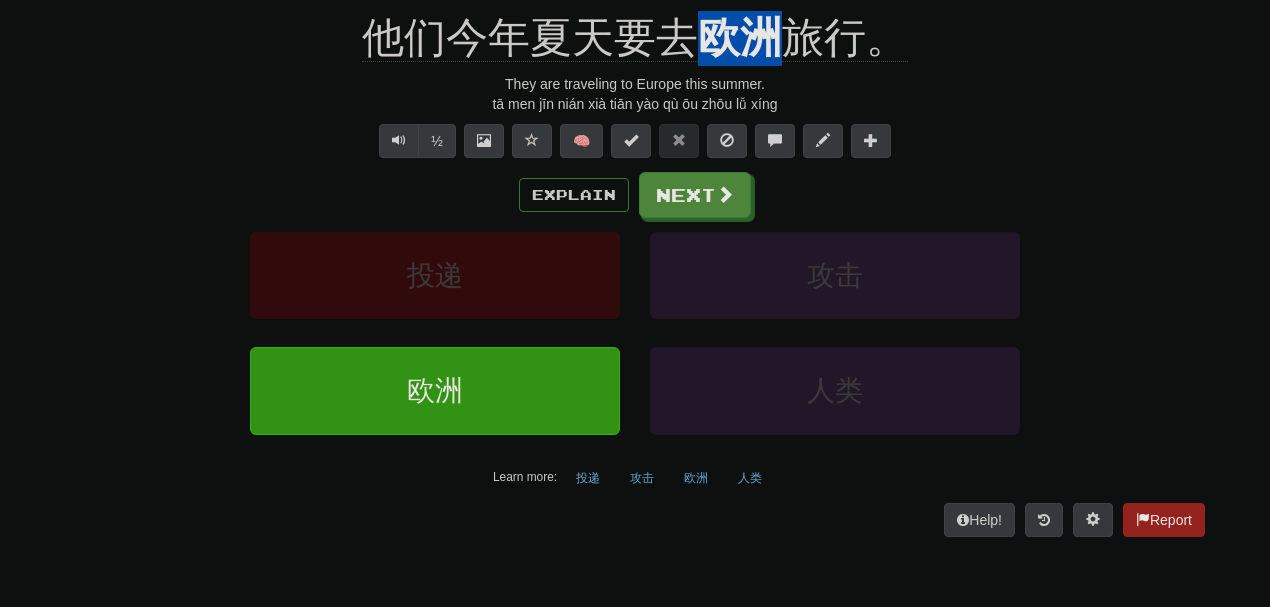 drag, startPoint x: 703, startPoint y: 9, endPoint x: 768, endPoint y: 21, distance: 66.09841 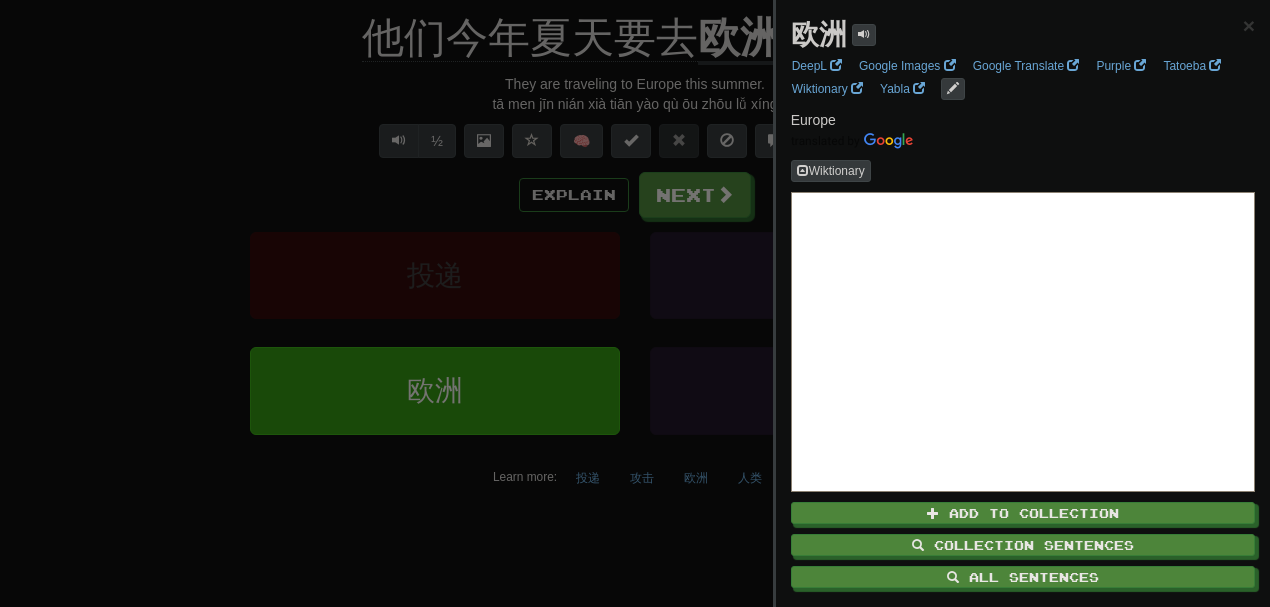 click at bounding box center (635, 303) 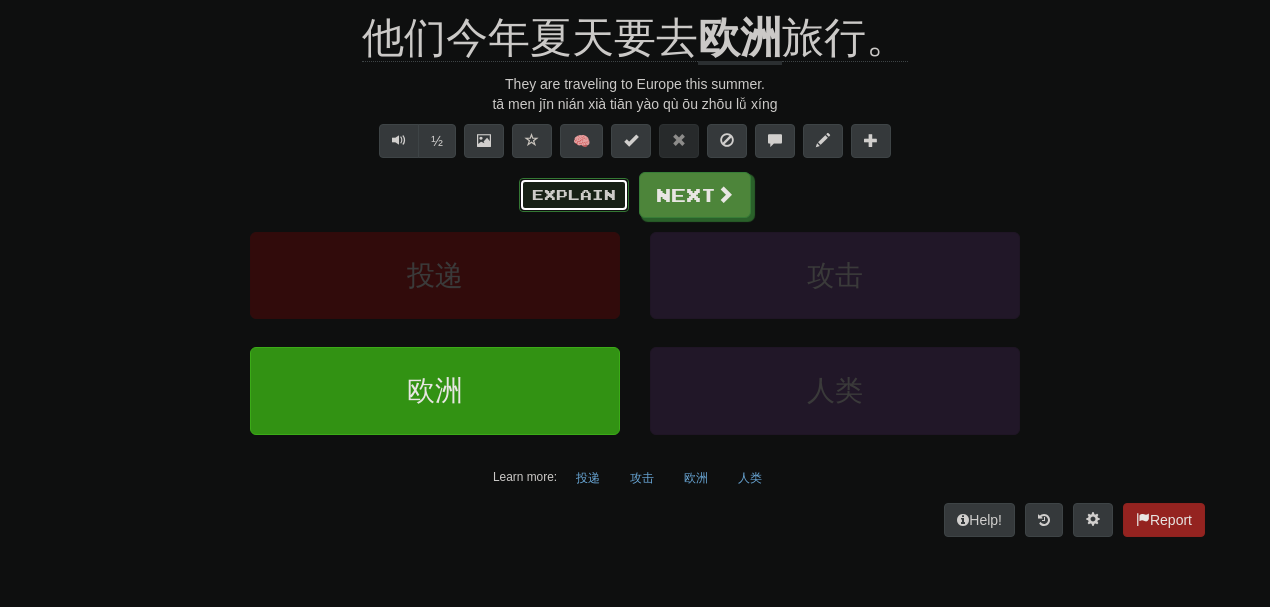 click on "Explain" at bounding box center [574, 195] 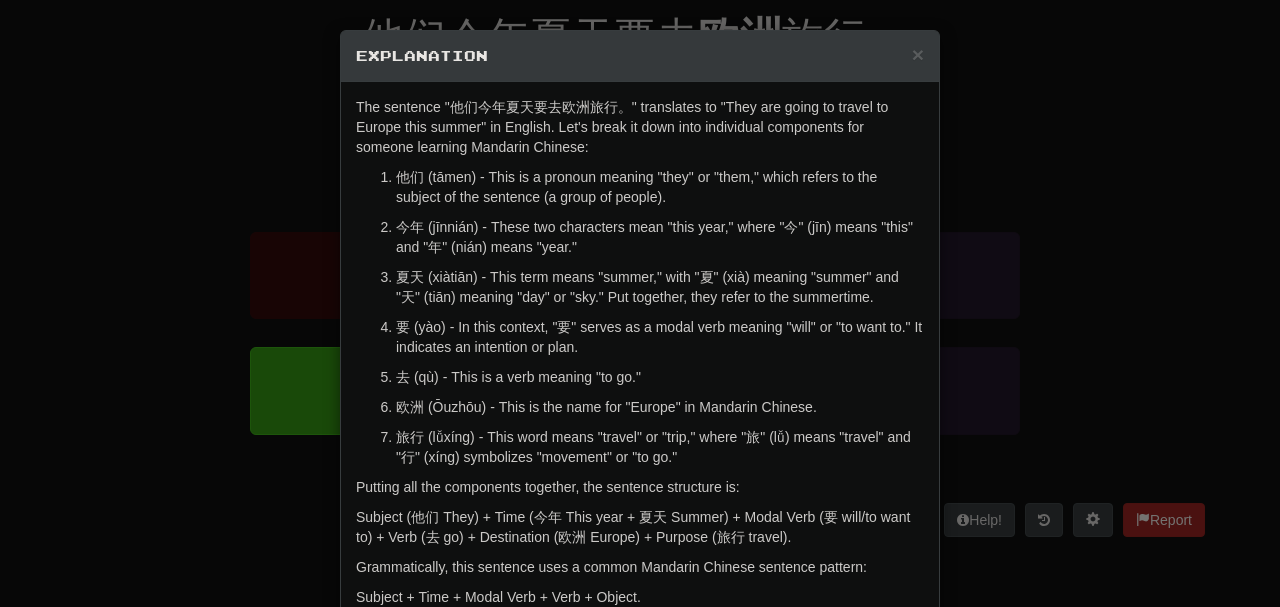 click on "× Explanation The sentence "他们今年夏天要去欧洲旅行。" translates to "They are going to travel to Europe this summer" in English. Let's break it down into individual components for someone learning Mandarin Chinese:
他们 (tāmen) - This is a pronoun meaning "they" or "them," which refers to the subject of the sentence (a group of people).
今年 (jīnnián) - These two characters mean "this year," where "今" (jīn) means "this" and "年" (nián) means "year."
夏天 (xiàtiān) - This term means "summer," with "夏" (xià) meaning "summer" and "天" (tiān) meaning "day" or "sky." Put together, they refer to the summertime.
要 (yào) - In this context, "要" serves as a modal verb meaning "will" or "to want to." It indicates an intention or plan.
去 (qù) - This is a verb meaning "to go."
欧洲 (Ōuzhōu) - This is the name for "Europe" in Mandarin Chinese.
Putting all the components together, the sentence structure is:
Let us know !" at bounding box center (640, 303) 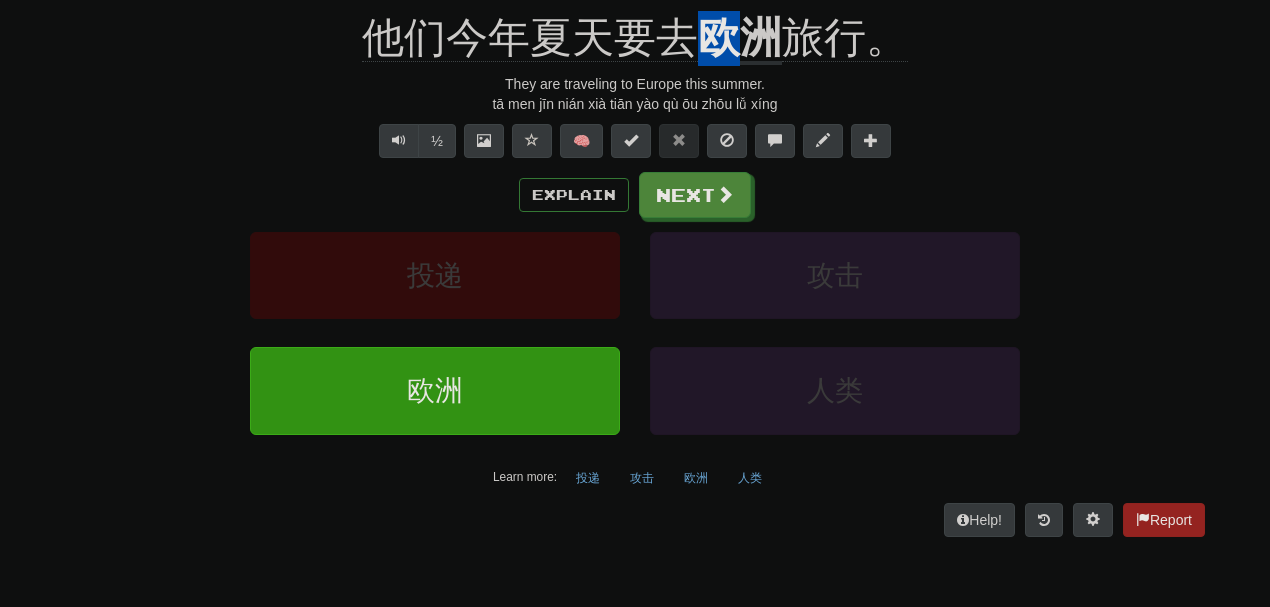 scroll, scrollTop: 196, scrollLeft: 0, axis: vertical 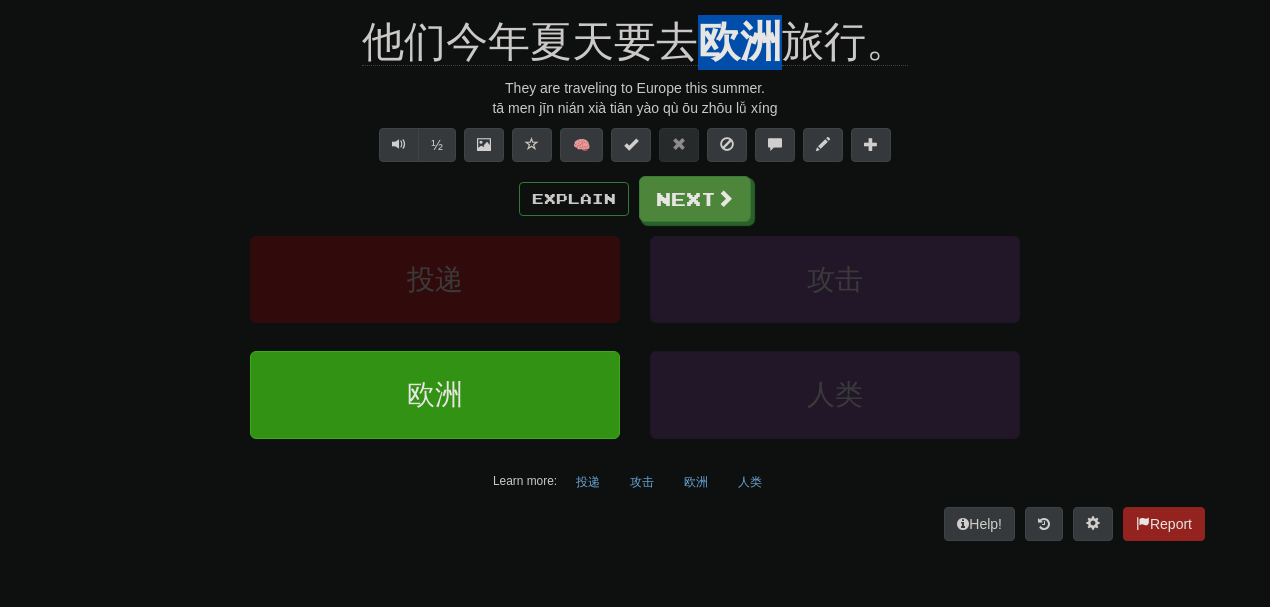 drag, startPoint x: 692, startPoint y: 11, endPoint x: 777, endPoint y: 23, distance: 85.84288 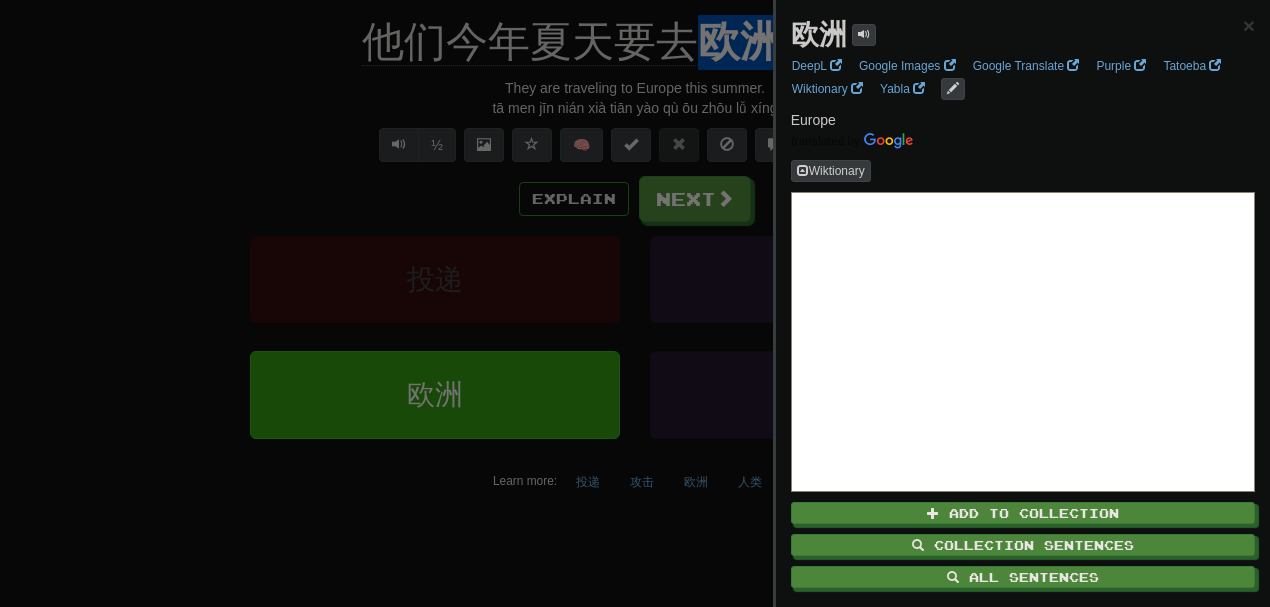 copy on "欧洲" 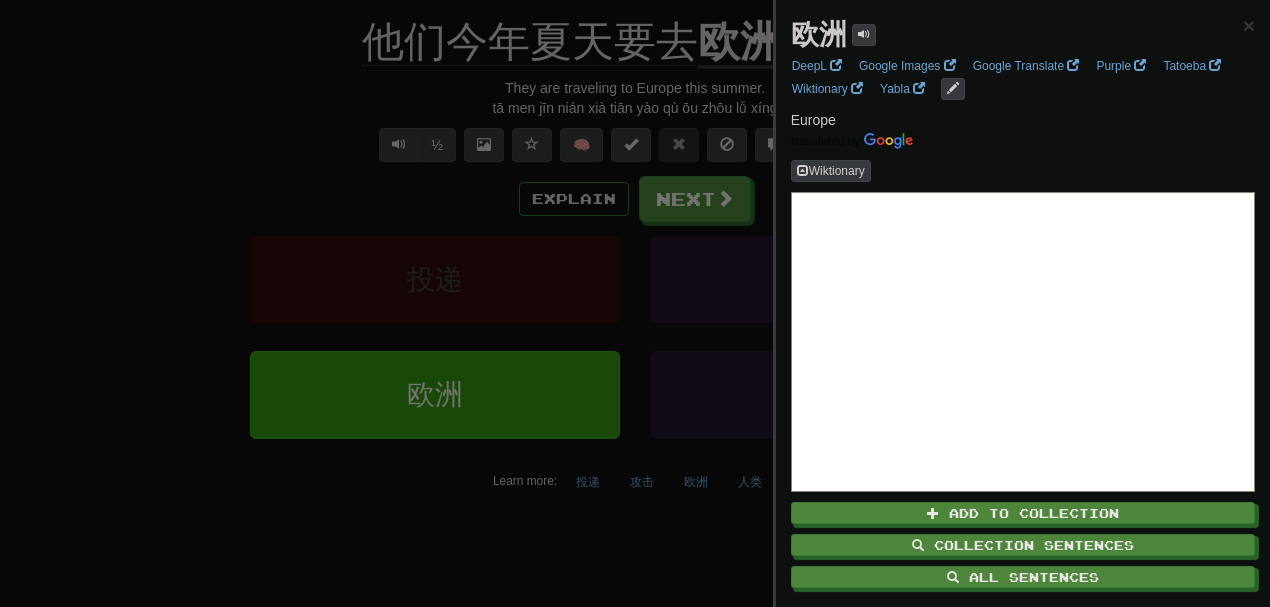 click at bounding box center [635, 303] 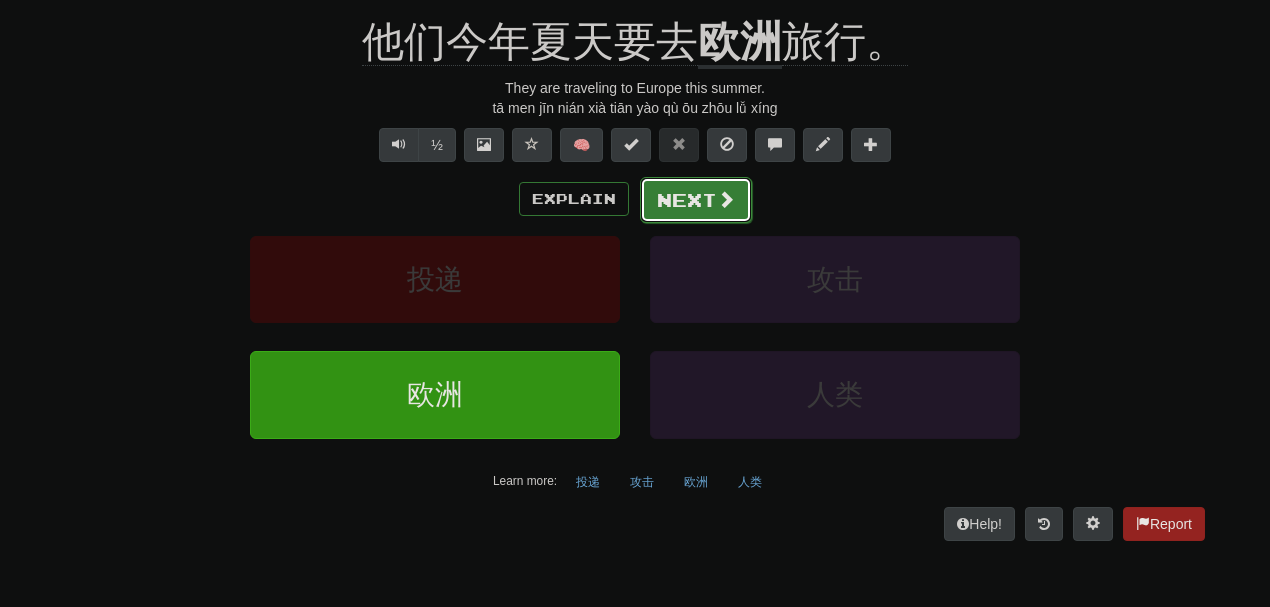click on "Next" at bounding box center [696, 200] 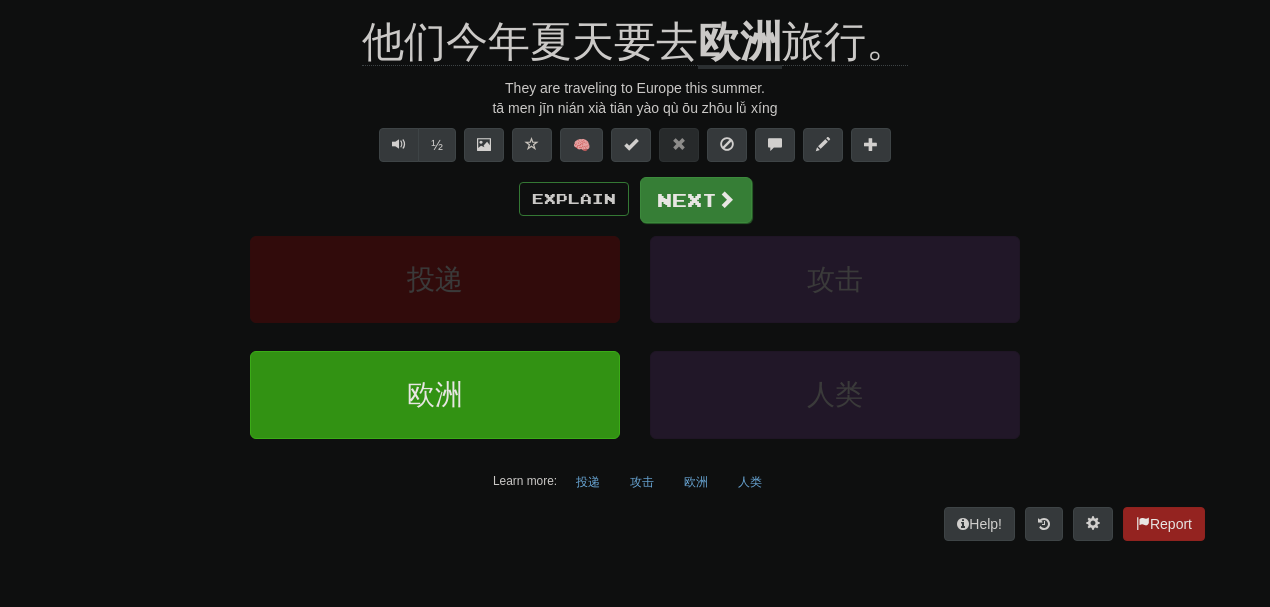 scroll, scrollTop: 183, scrollLeft: 0, axis: vertical 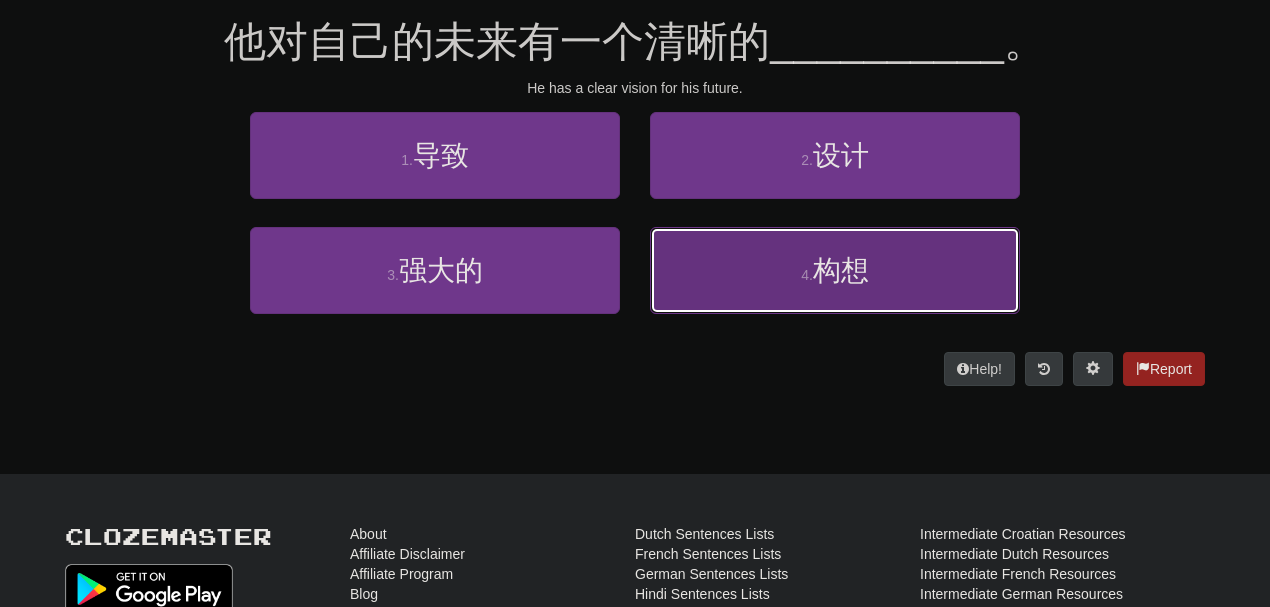click on "4 ." at bounding box center (807, 275) 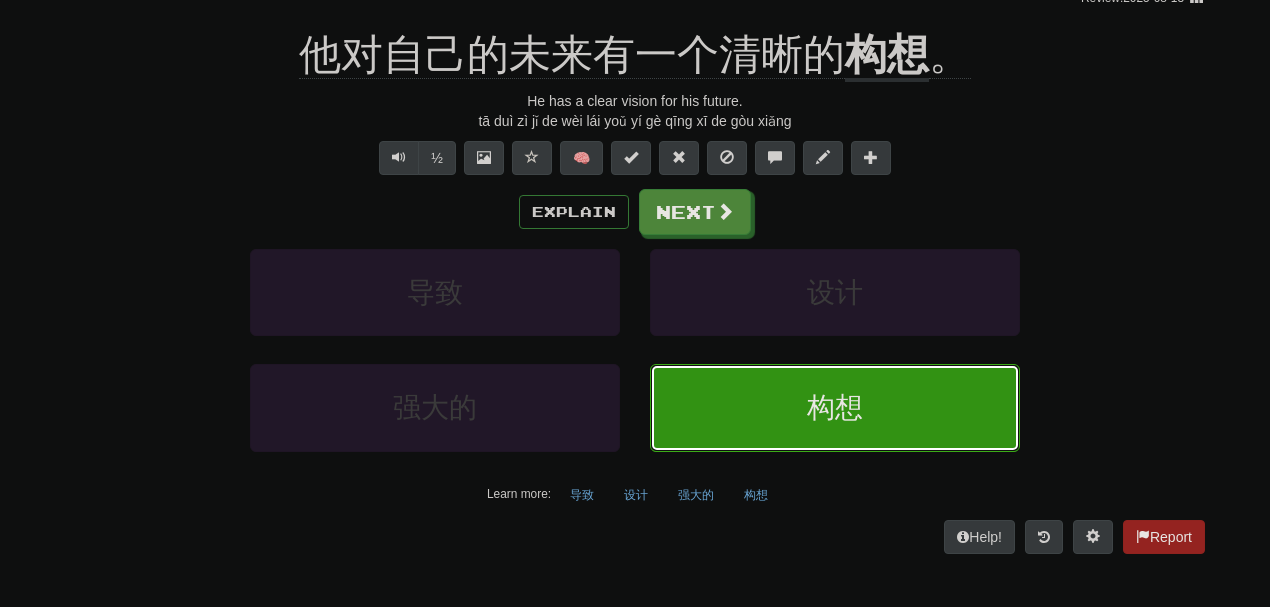 scroll, scrollTop: 196, scrollLeft: 0, axis: vertical 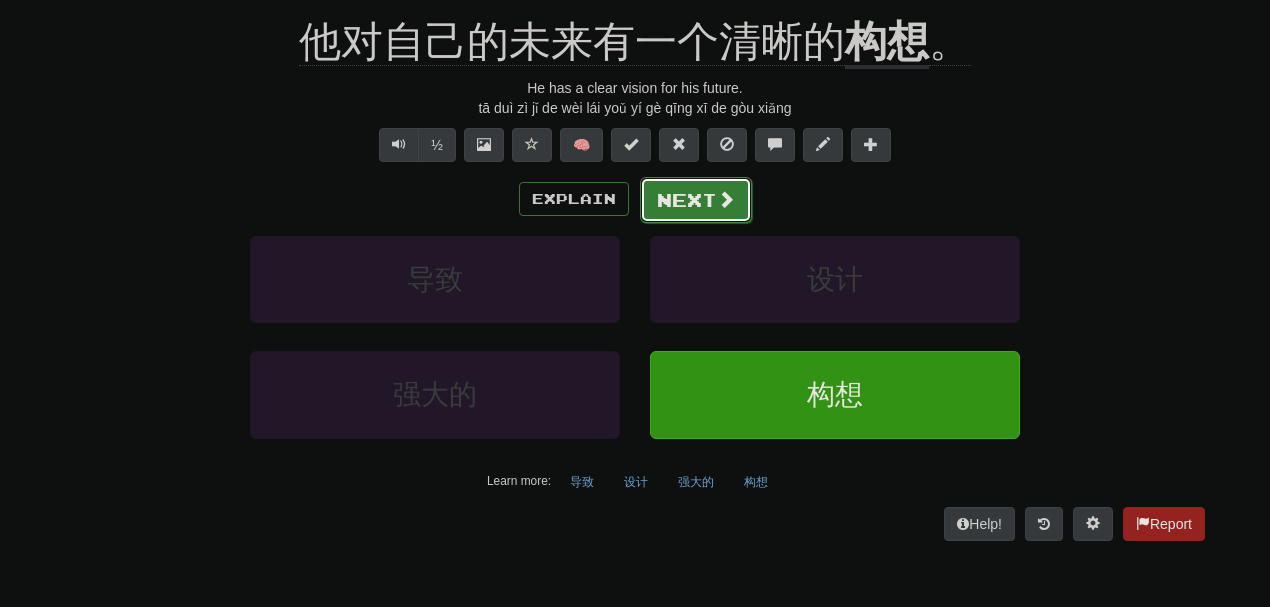 click on "Next" at bounding box center (696, 200) 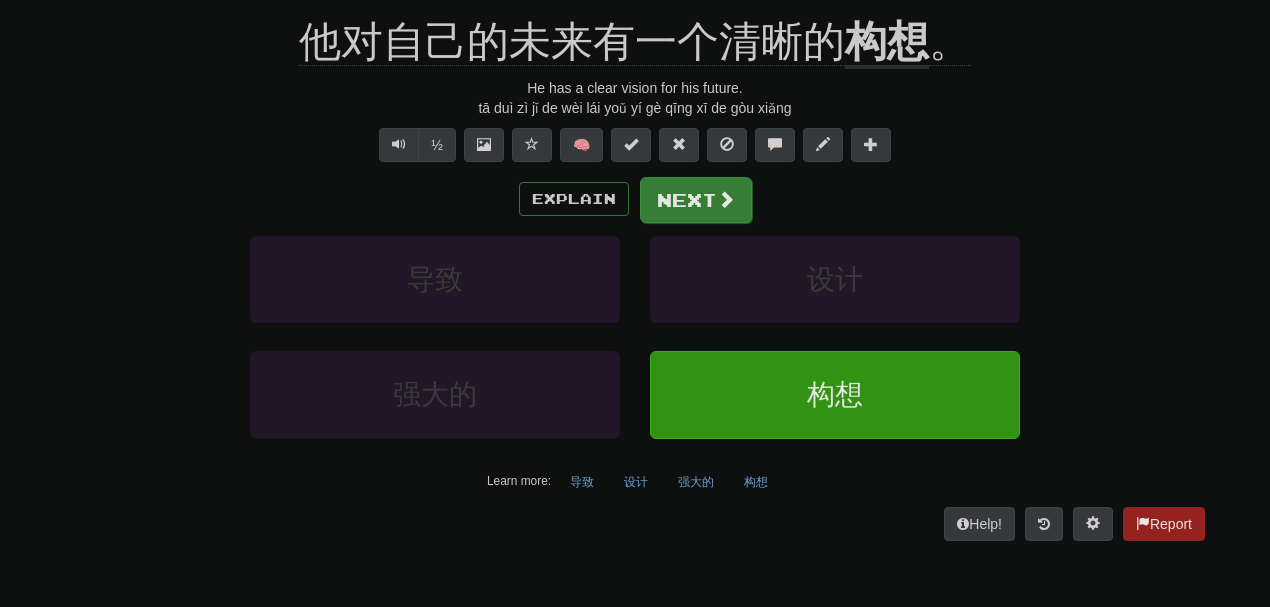 scroll, scrollTop: 183, scrollLeft: 0, axis: vertical 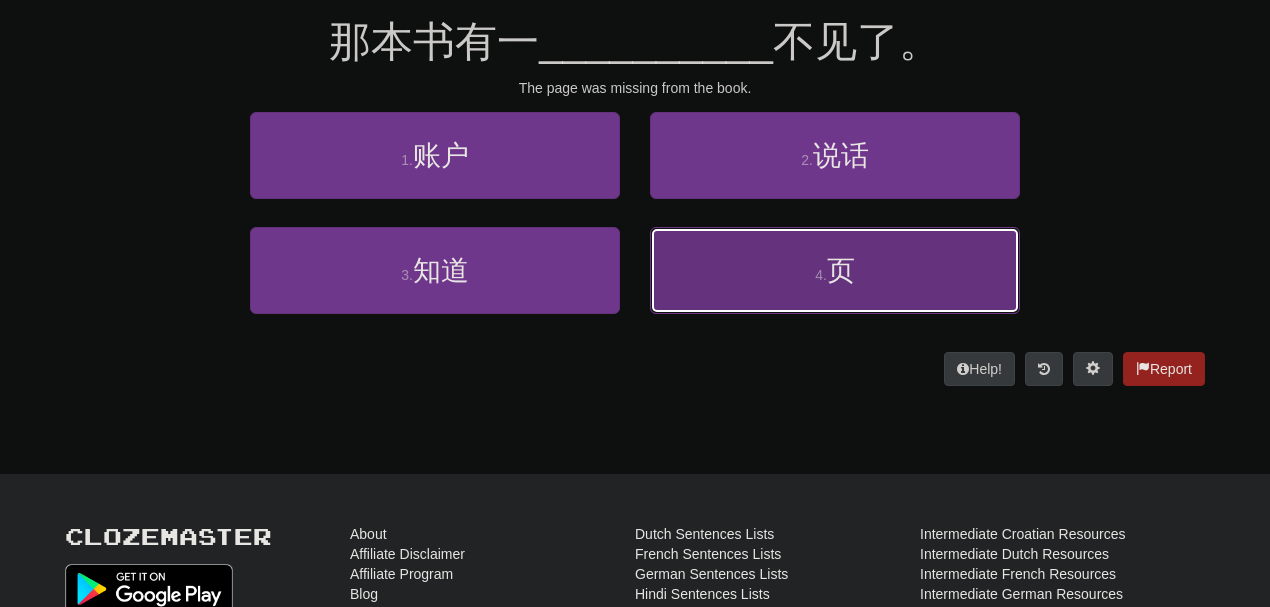 click on "4 .  页" at bounding box center [835, 270] 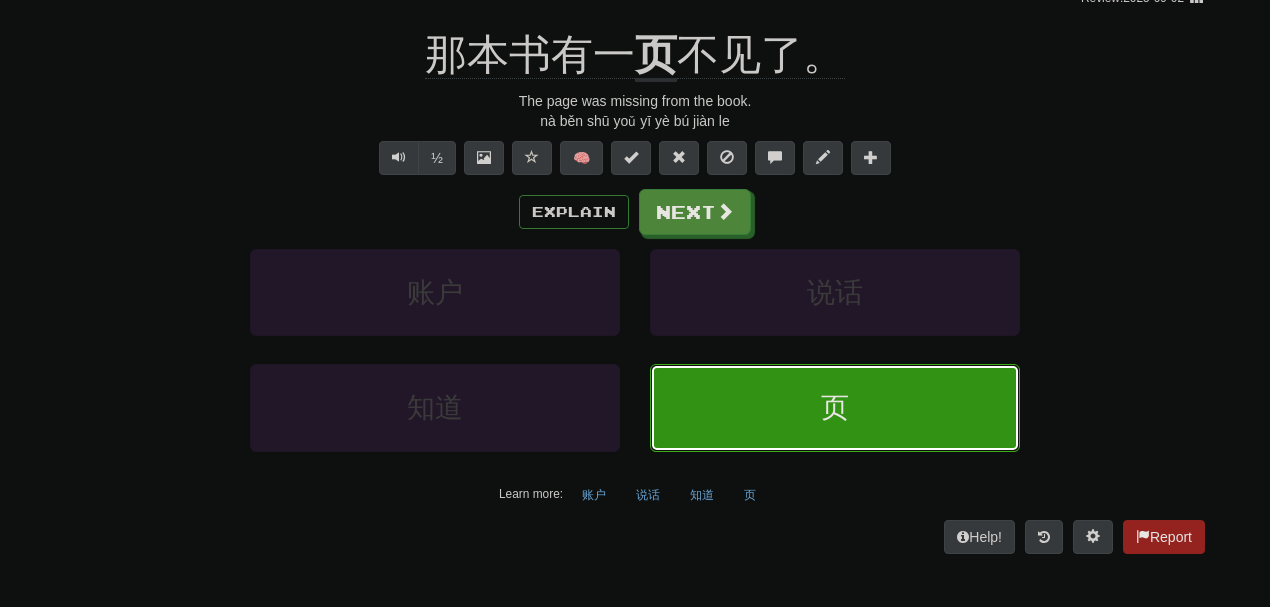 scroll, scrollTop: 196, scrollLeft: 0, axis: vertical 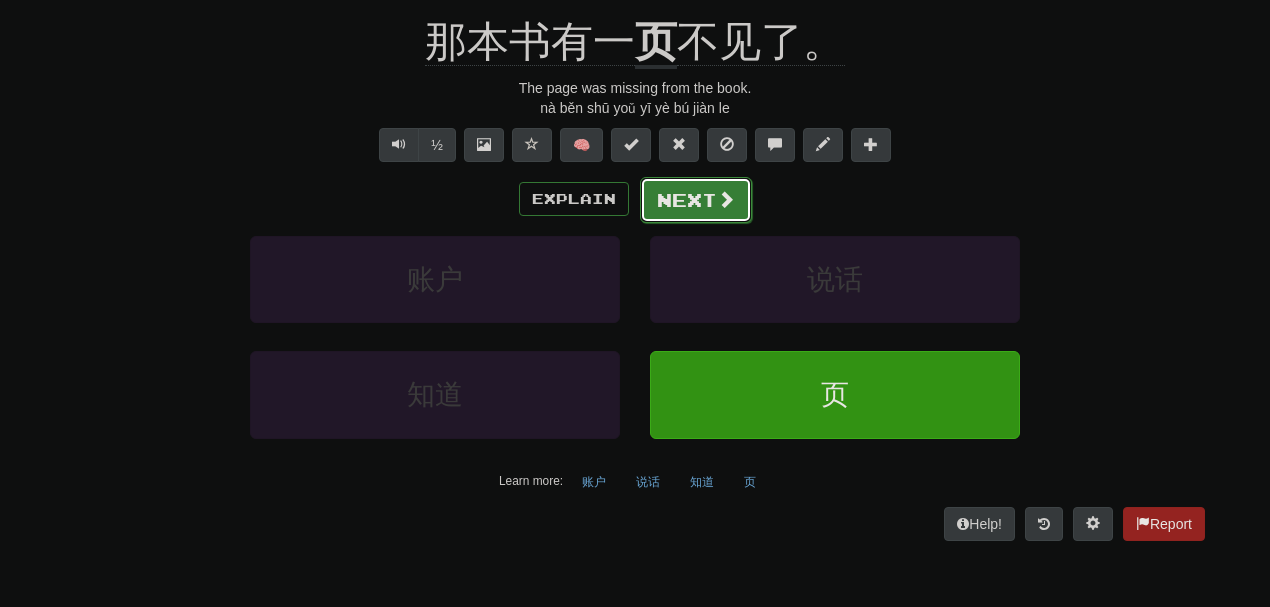 click on "Next" at bounding box center [696, 200] 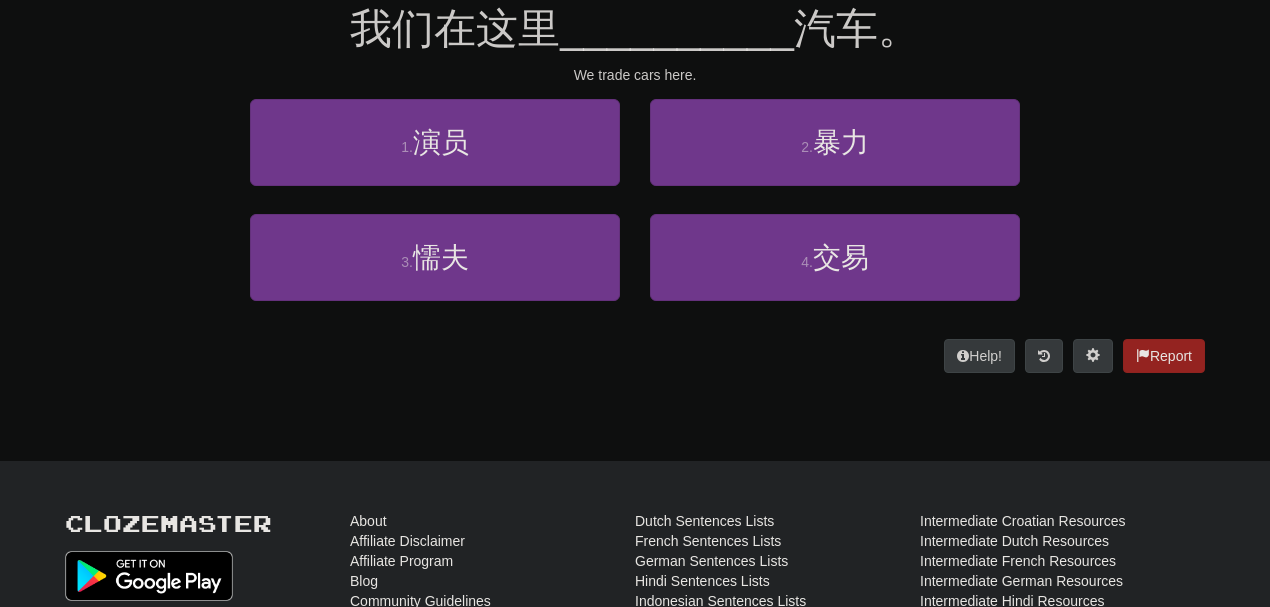scroll, scrollTop: 183, scrollLeft: 0, axis: vertical 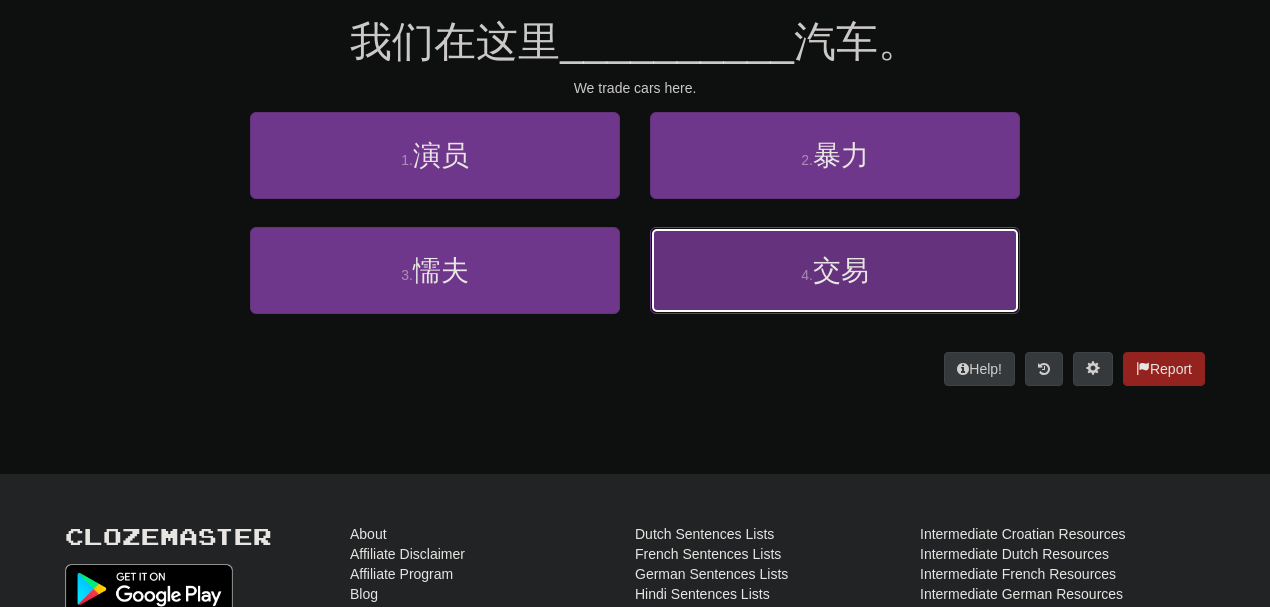 click on "4 .  交易" at bounding box center (835, 270) 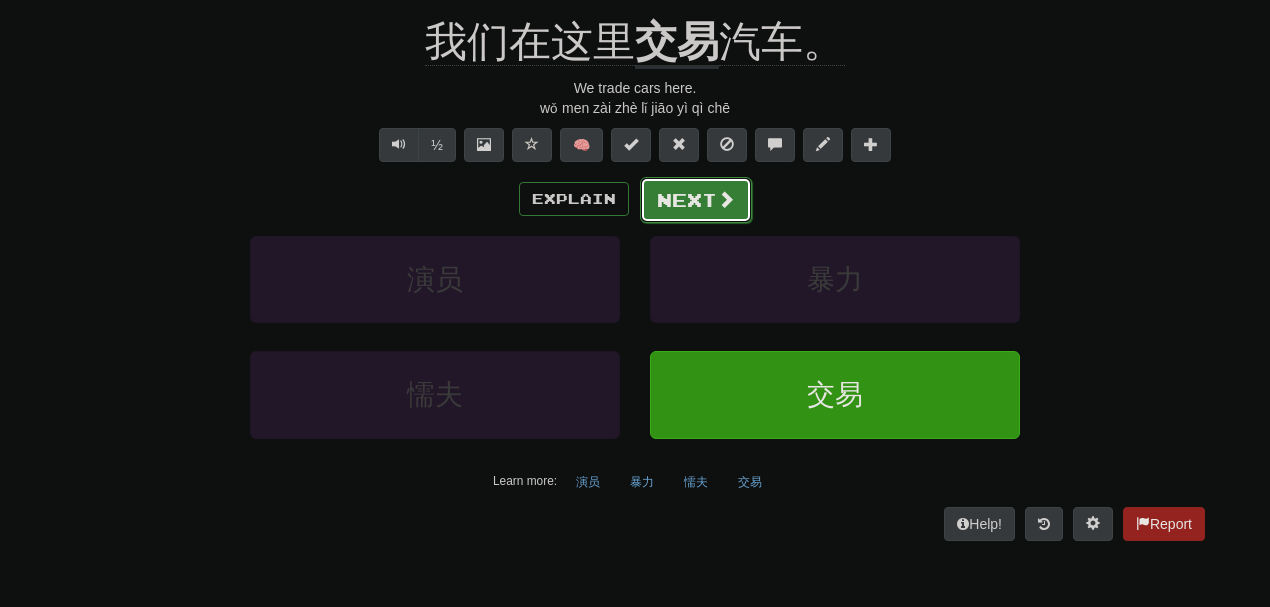 click on "Next" at bounding box center [696, 200] 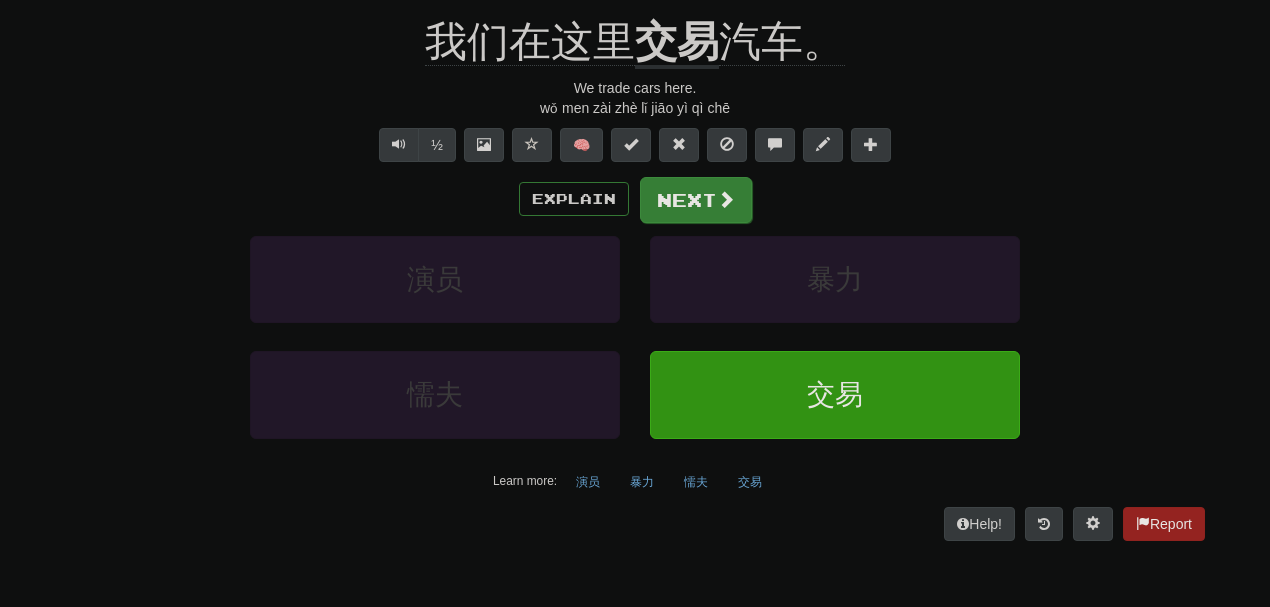 scroll, scrollTop: 183, scrollLeft: 0, axis: vertical 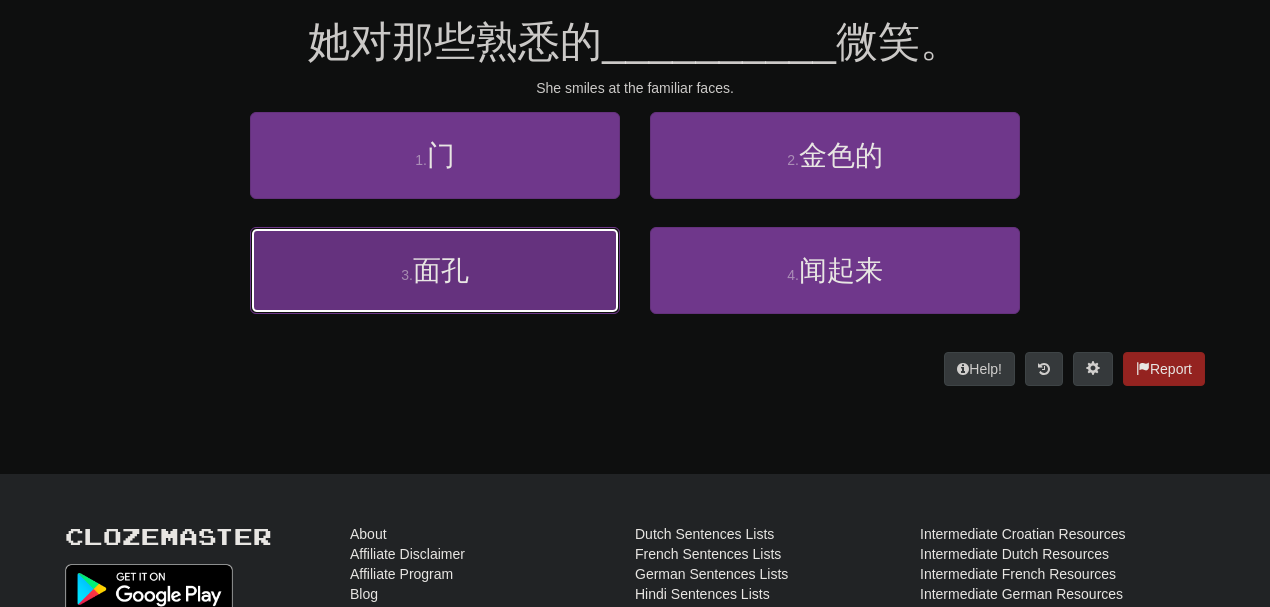 click on "3 .  面孔" at bounding box center [435, 270] 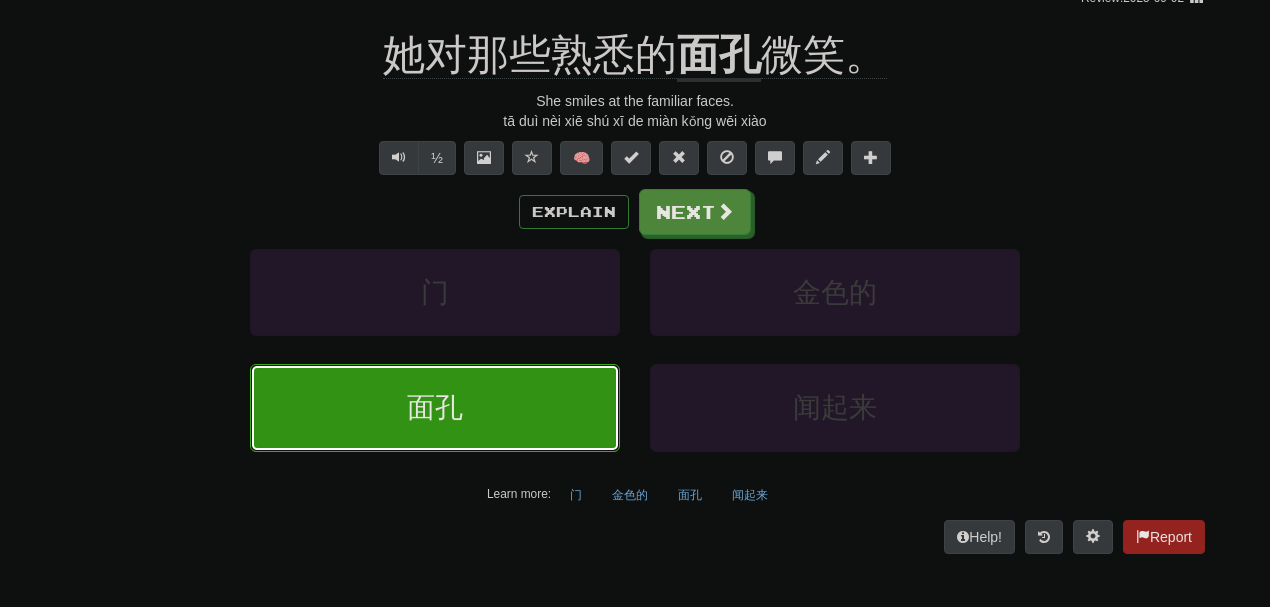 scroll, scrollTop: 196, scrollLeft: 0, axis: vertical 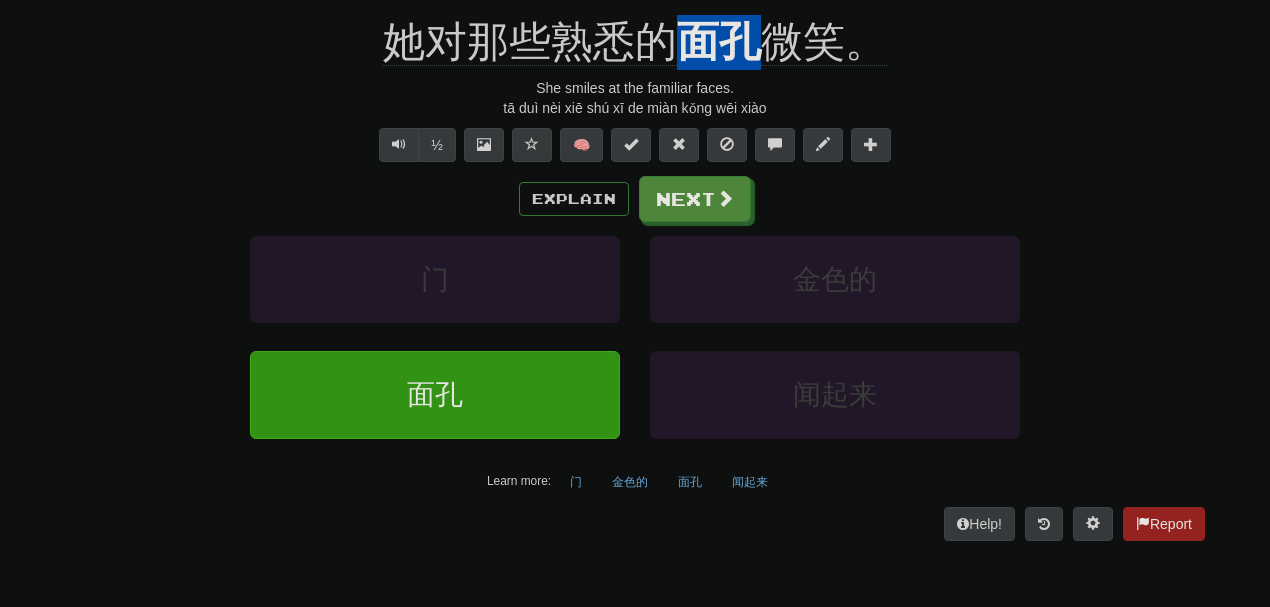 drag, startPoint x: 676, startPoint y: 14, endPoint x: 748, endPoint y: 17, distance: 72.06247 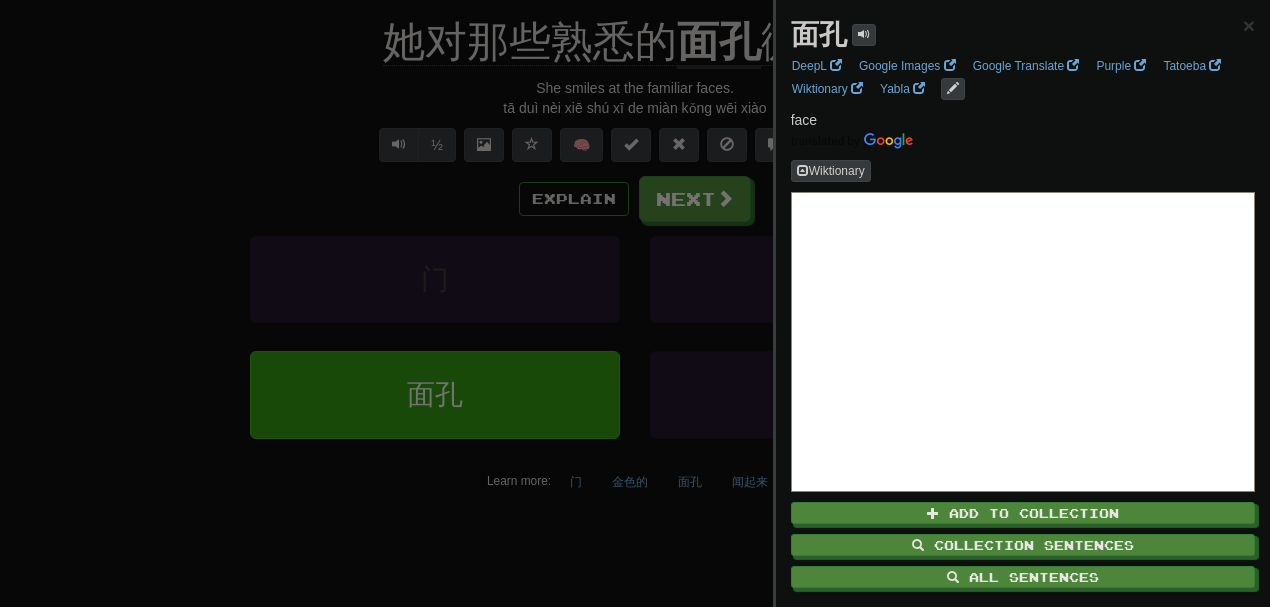 click at bounding box center (635, 303) 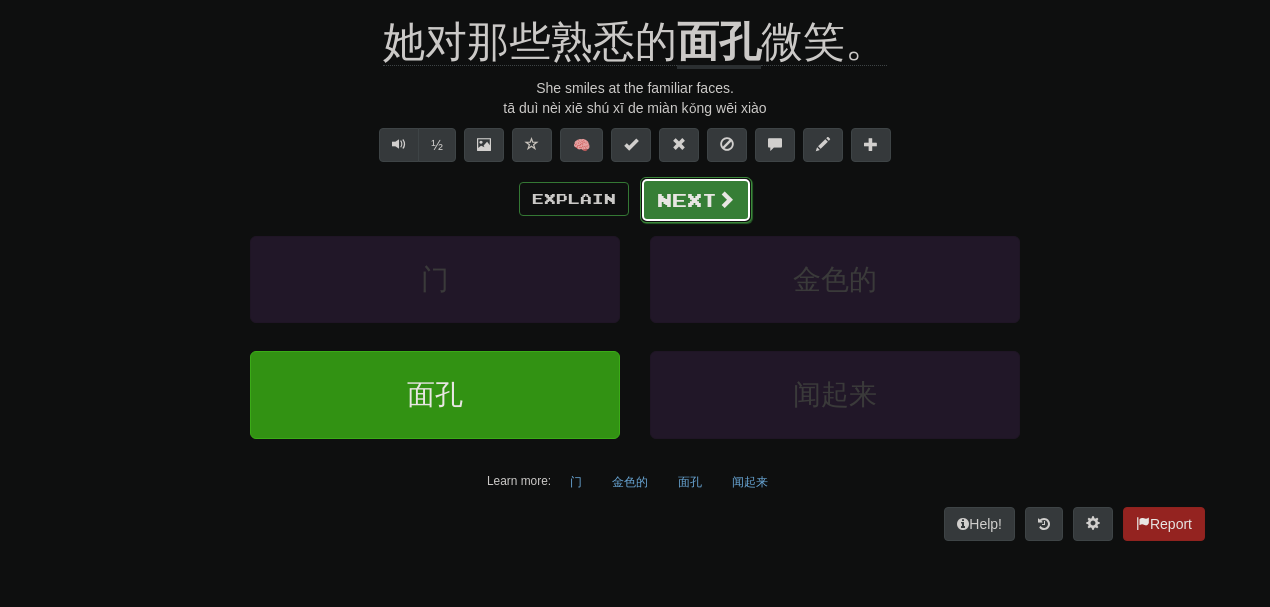 click on "Next" at bounding box center (696, 200) 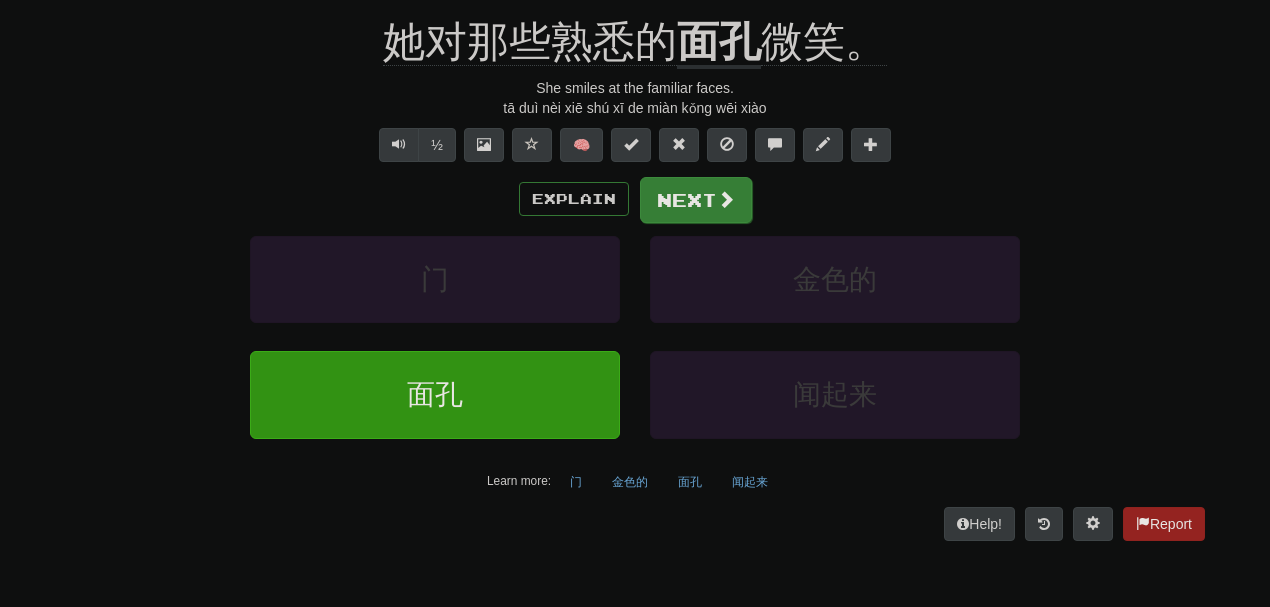scroll, scrollTop: 183, scrollLeft: 0, axis: vertical 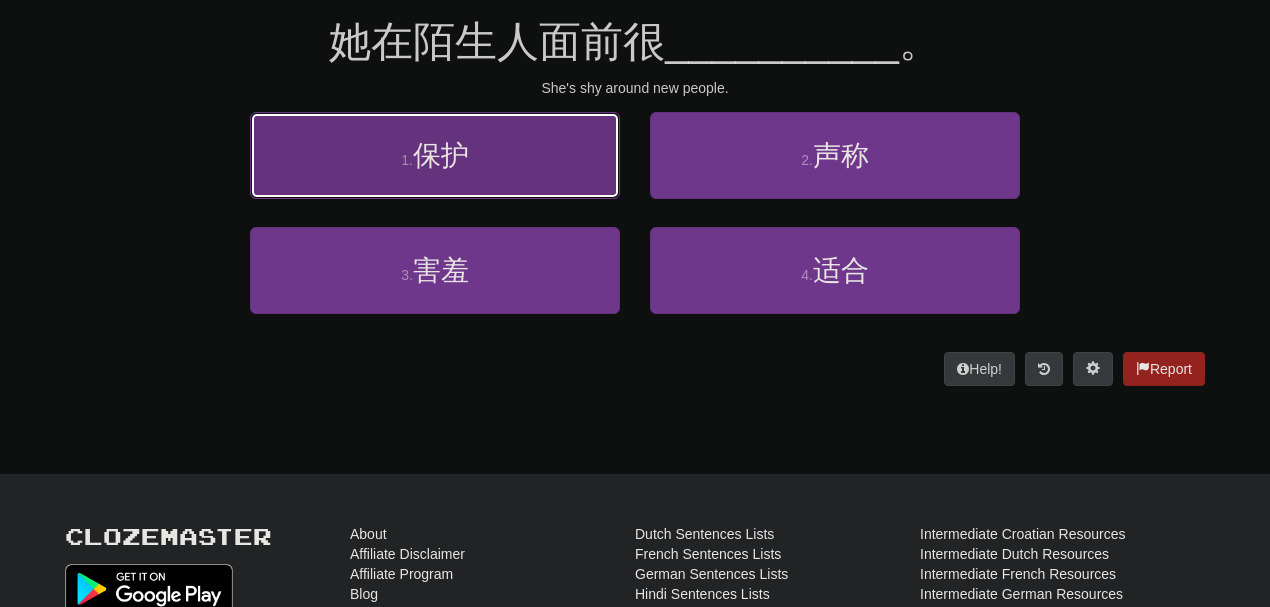 click on "1 .  保护" at bounding box center (435, 155) 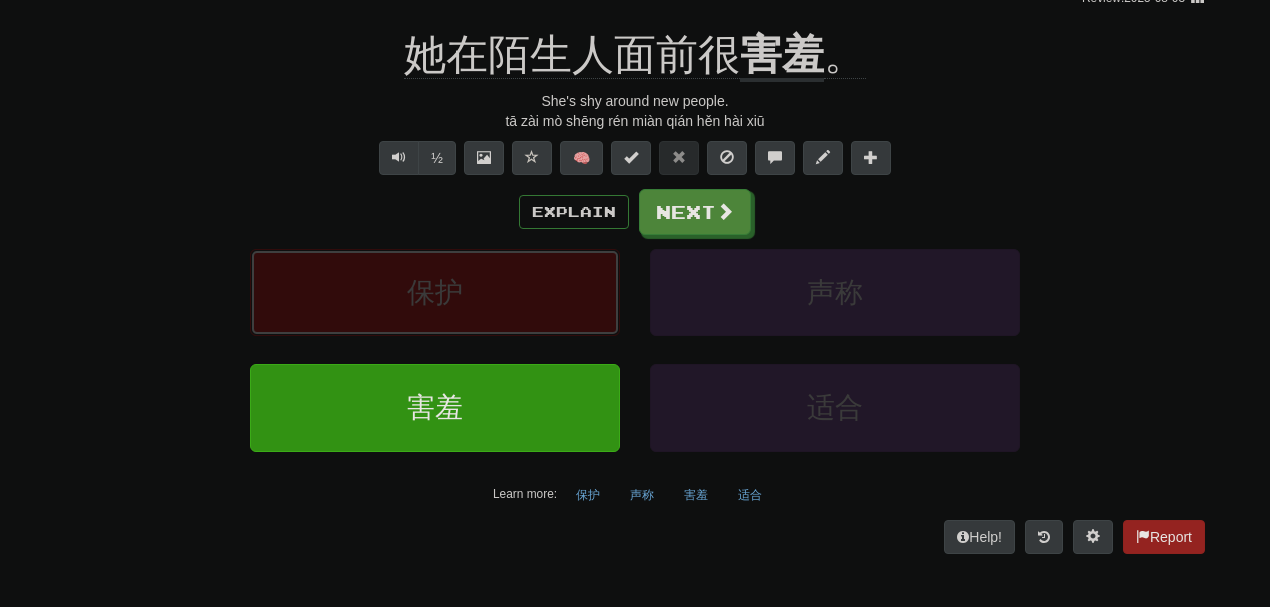 scroll, scrollTop: 196, scrollLeft: 0, axis: vertical 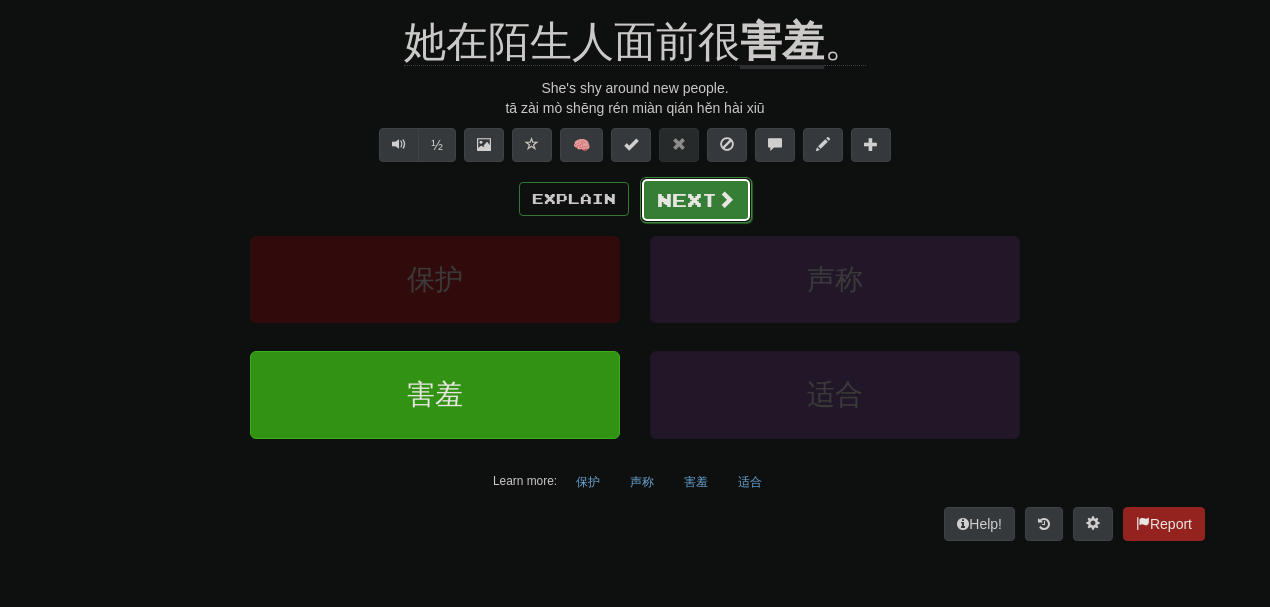 click on "Next" at bounding box center (696, 200) 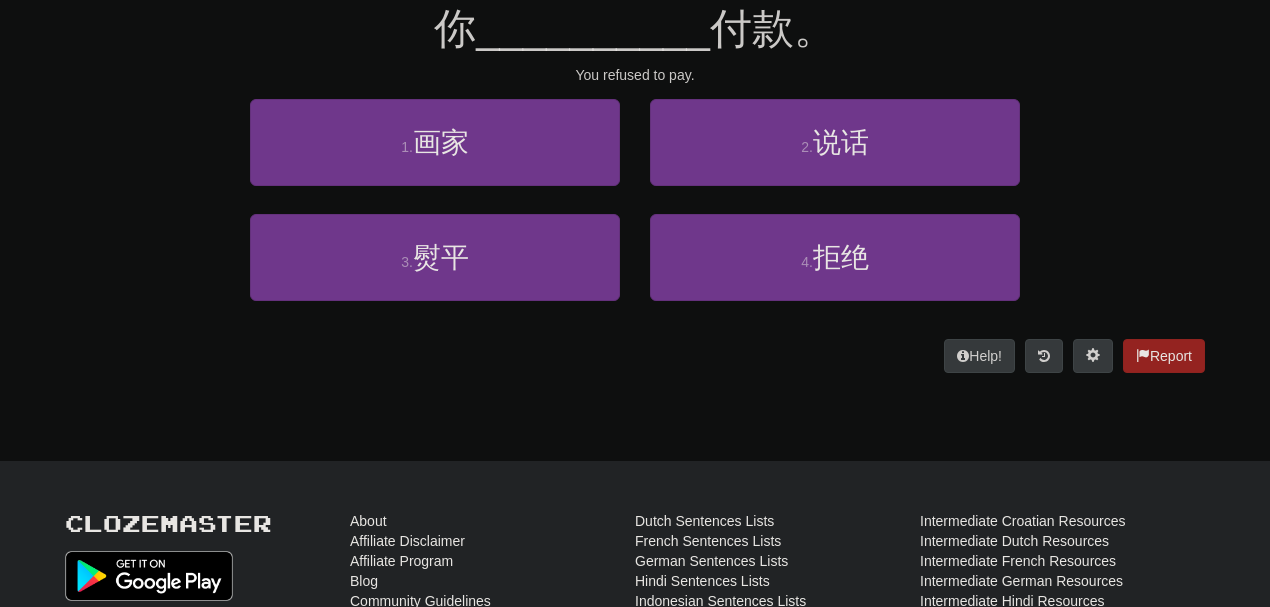 scroll, scrollTop: 183, scrollLeft: 0, axis: vertical 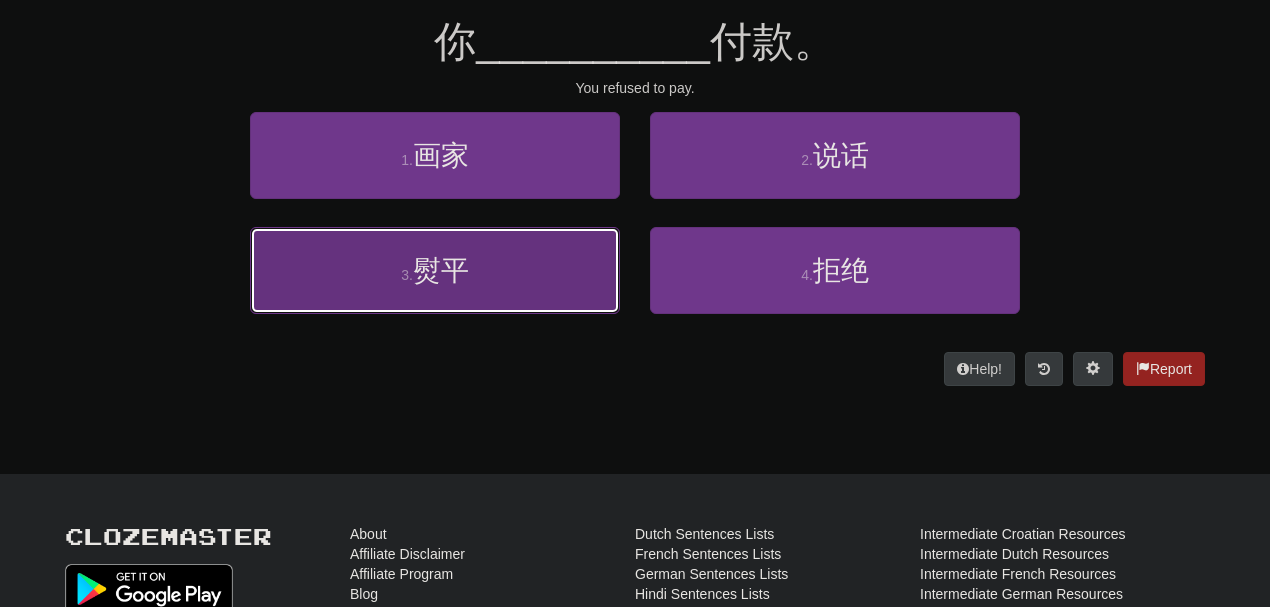 click on "3 .  熨平" at bounding box center [435, 270] 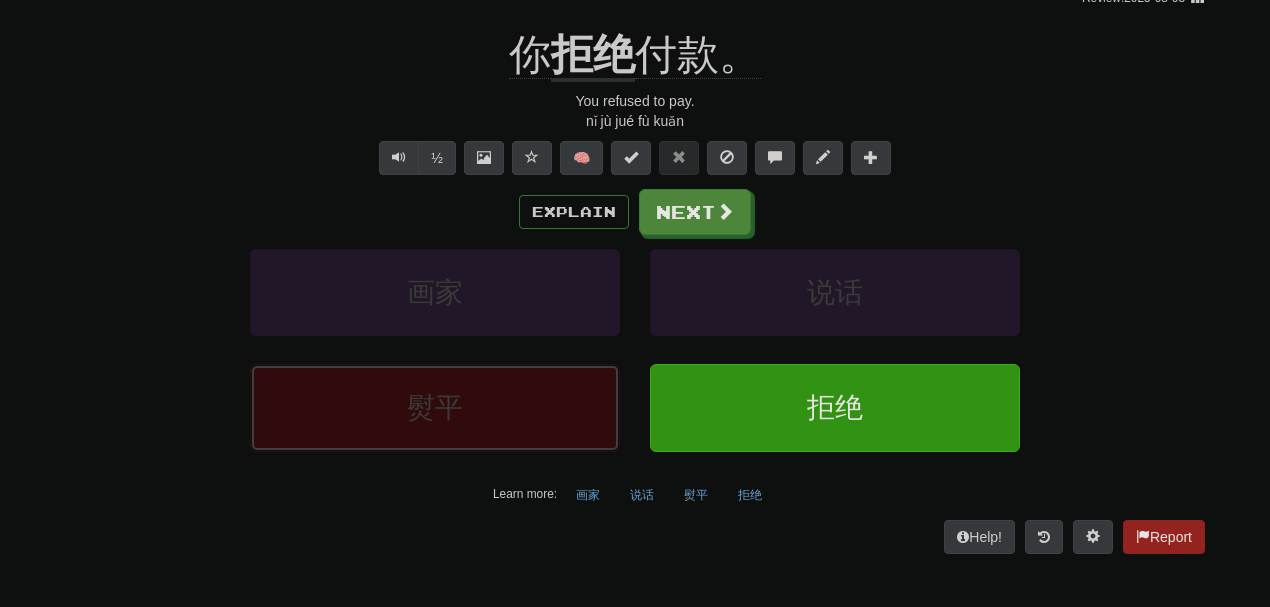 scroll, scrollTop: 196, scrollLeft: 0, axis: vertical 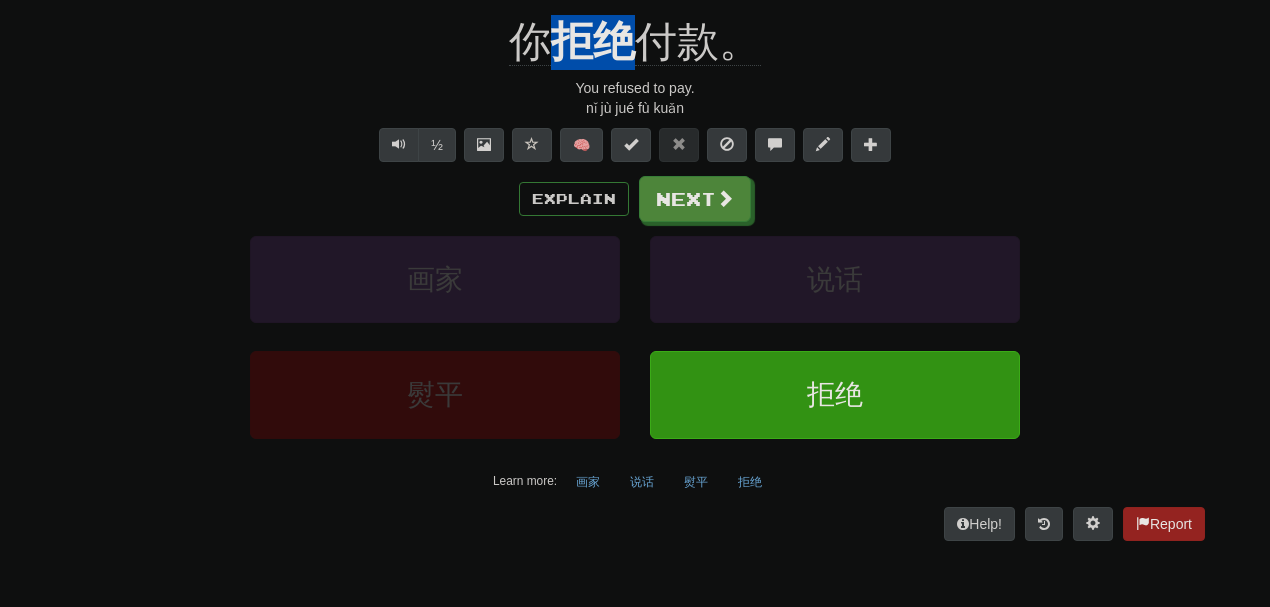 drag, startPoint x: 552, startPoint y: 18, endPoint x: 639, endPoint y: 24, distance: 87.20665 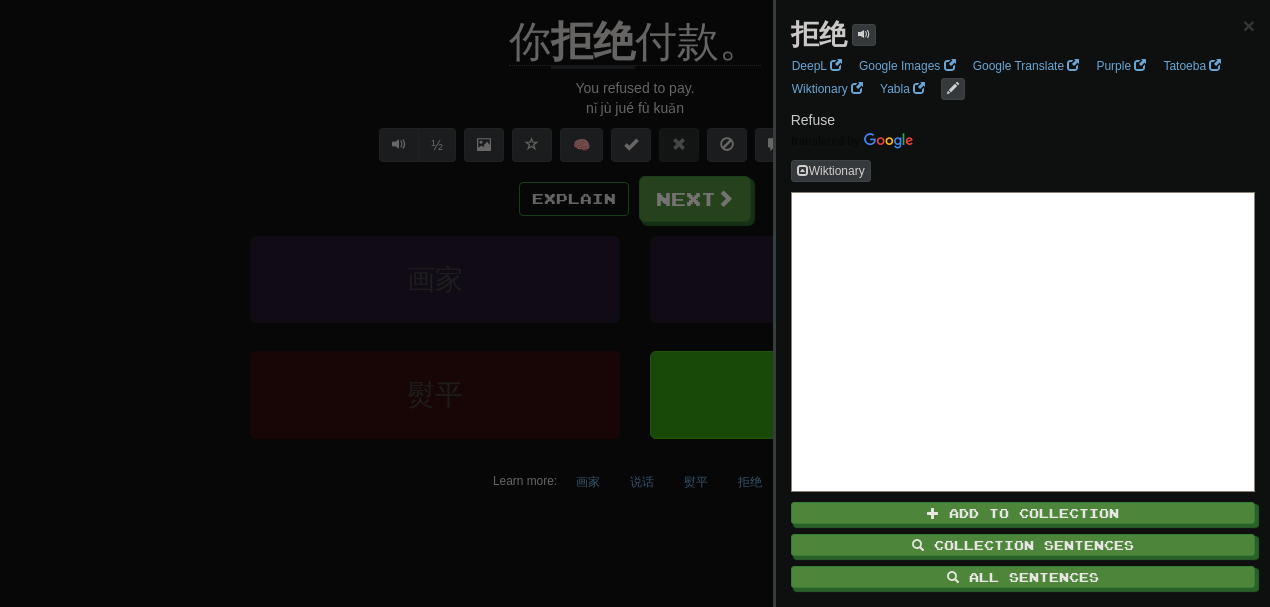 click at bounding box center (635, 303) 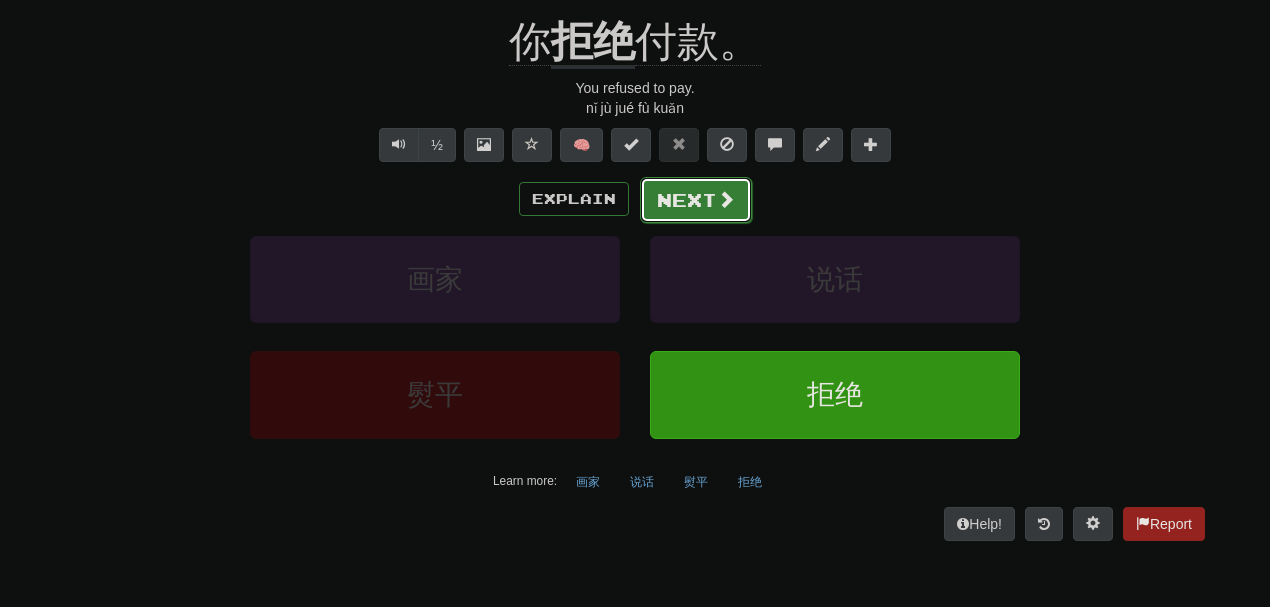 click on "Next" at bounding box center [696, 200] 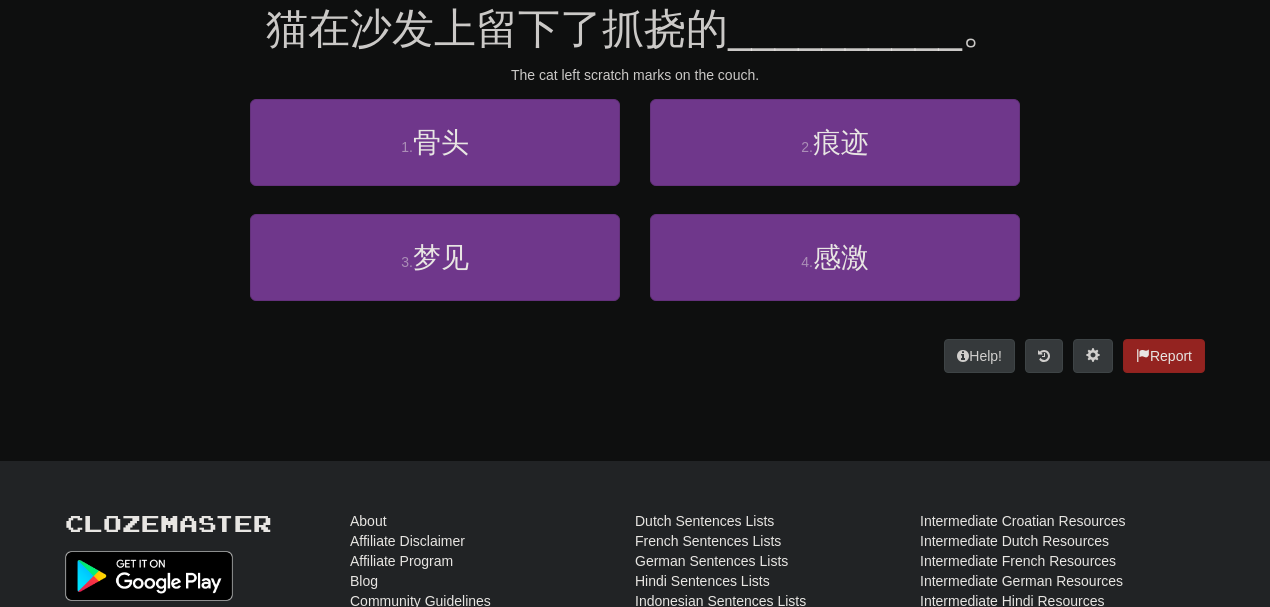 scroll, scrollTop: 183, scrollLeft: 0, axis: vertical 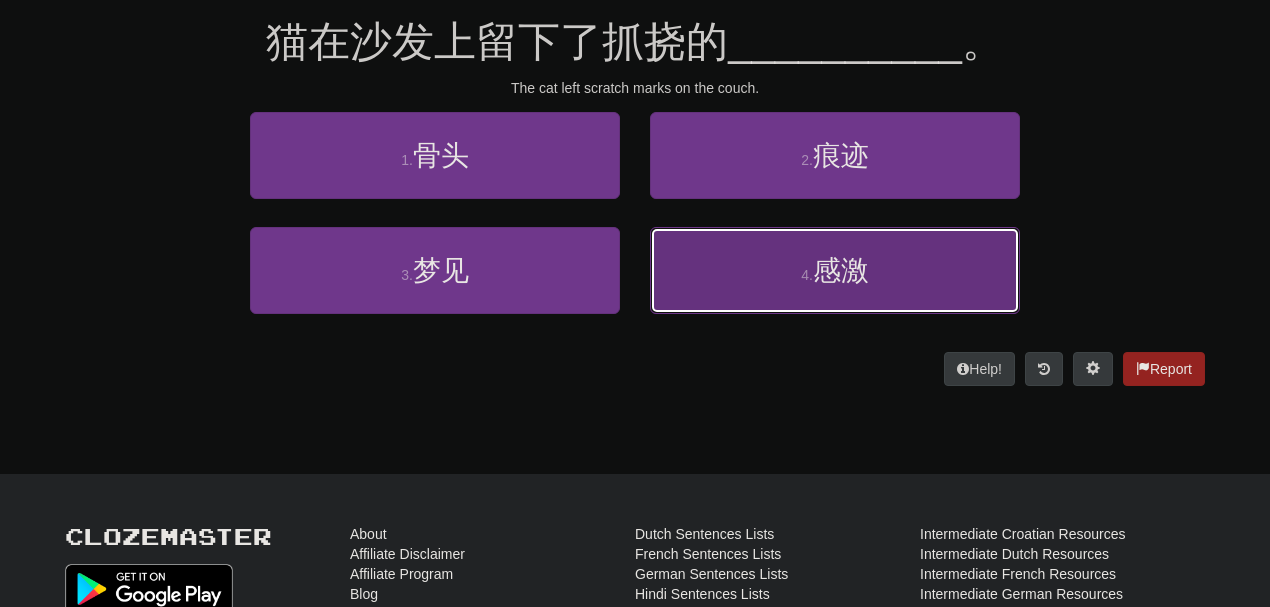 click on "4 .  感激" at bounding box center (835, 270) 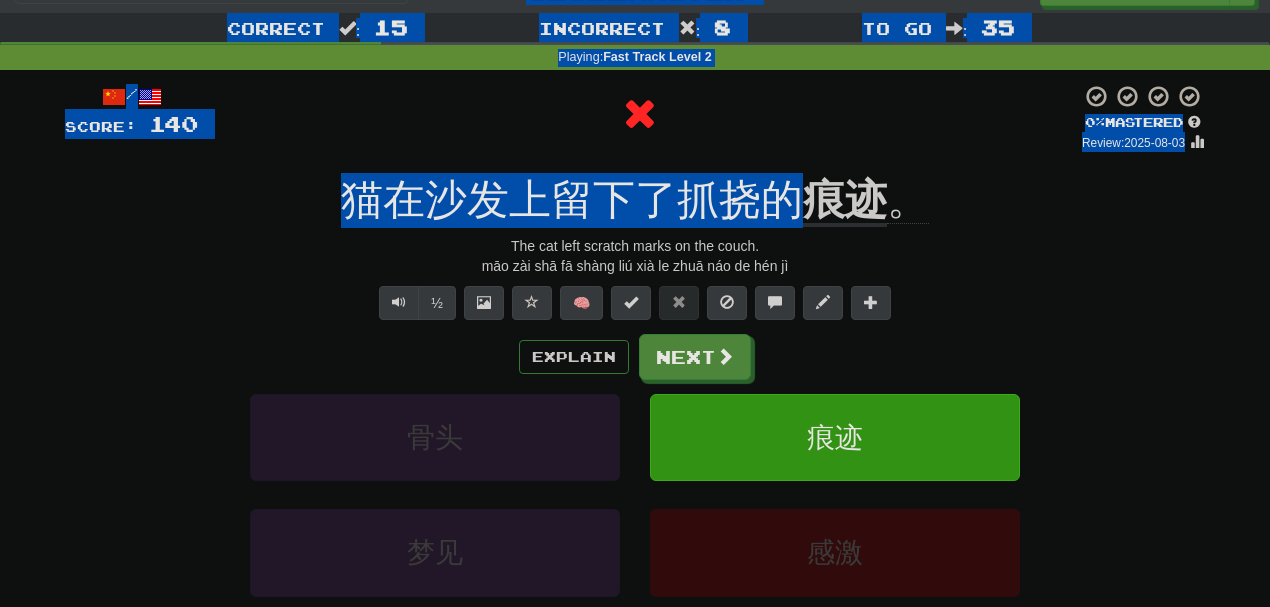 scroll, scrollTop: 0, scrollLeft: 0, axis: both 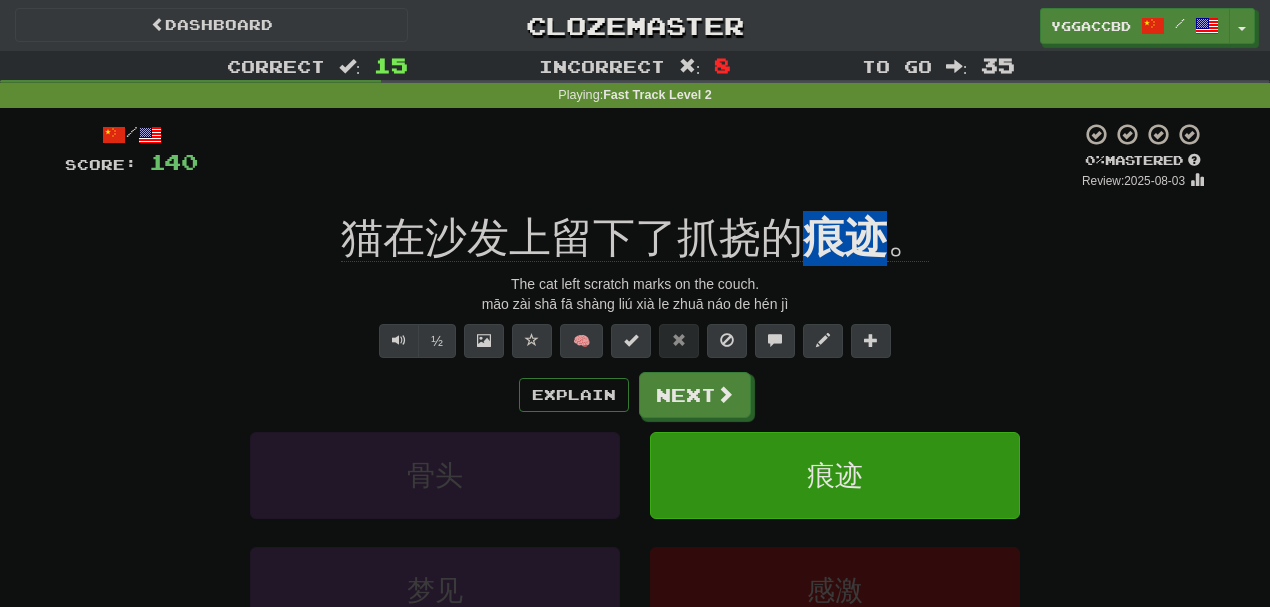 drag, startPoint x: 810, startPoint y: 4, endPoint x: 897, endPoint y: 235, distance: 246.84003 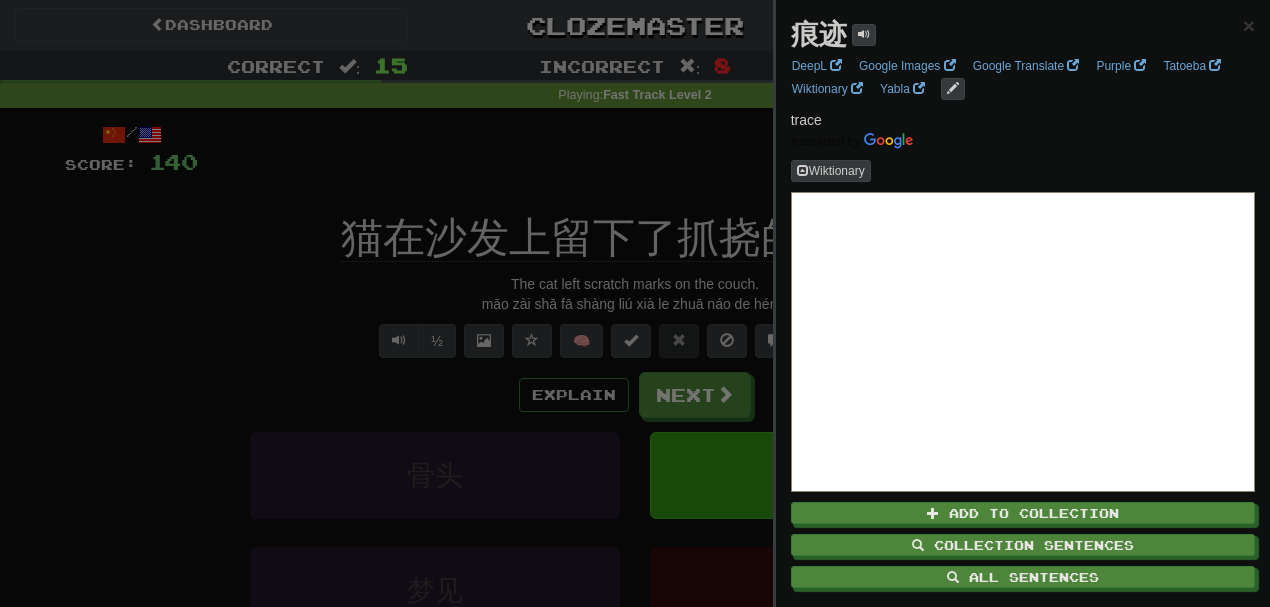 click at bounding box center [635, 303] 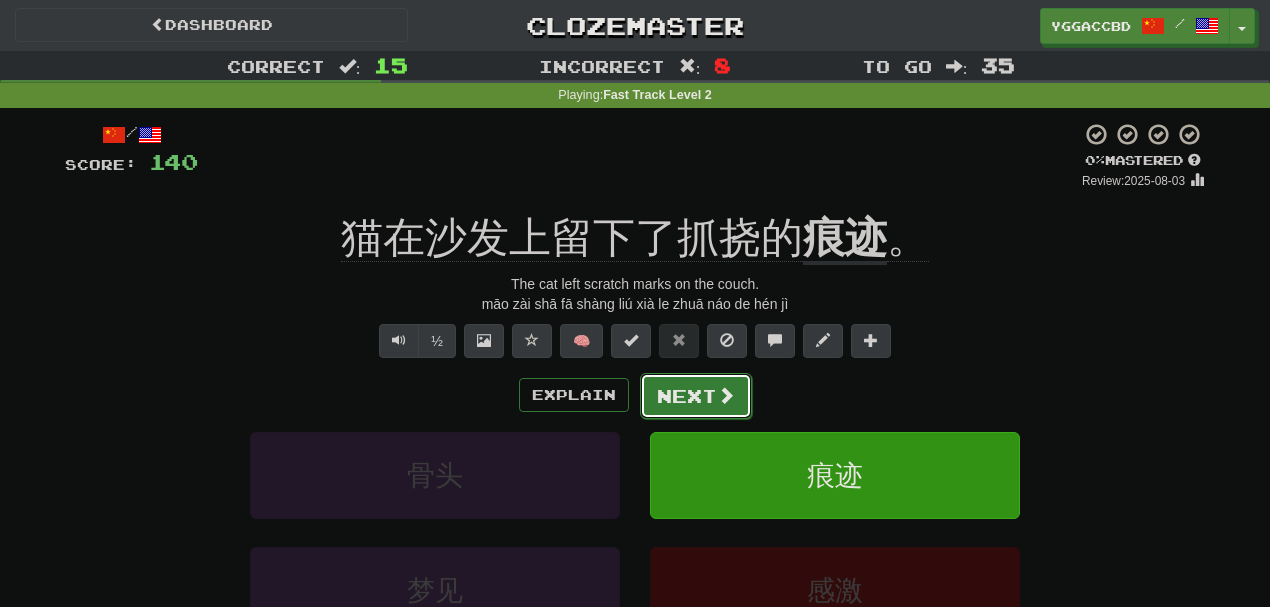 click on "Next" at bounding box center [696, 396] 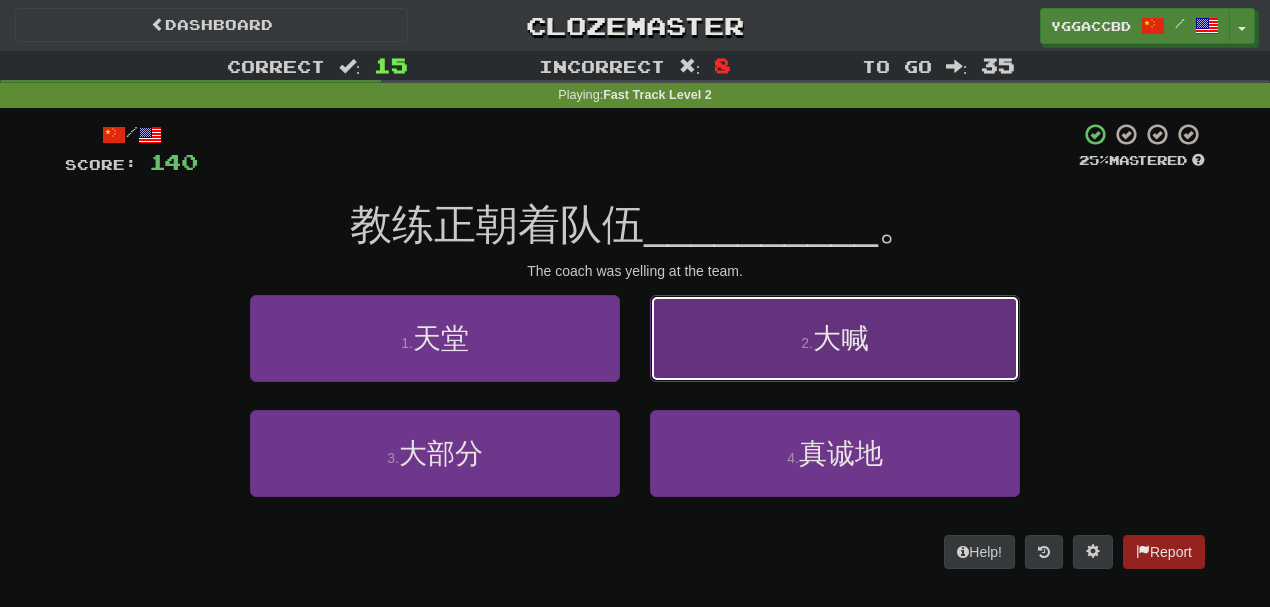 click on "2 .  大喊" at bounding box center [835, 338] 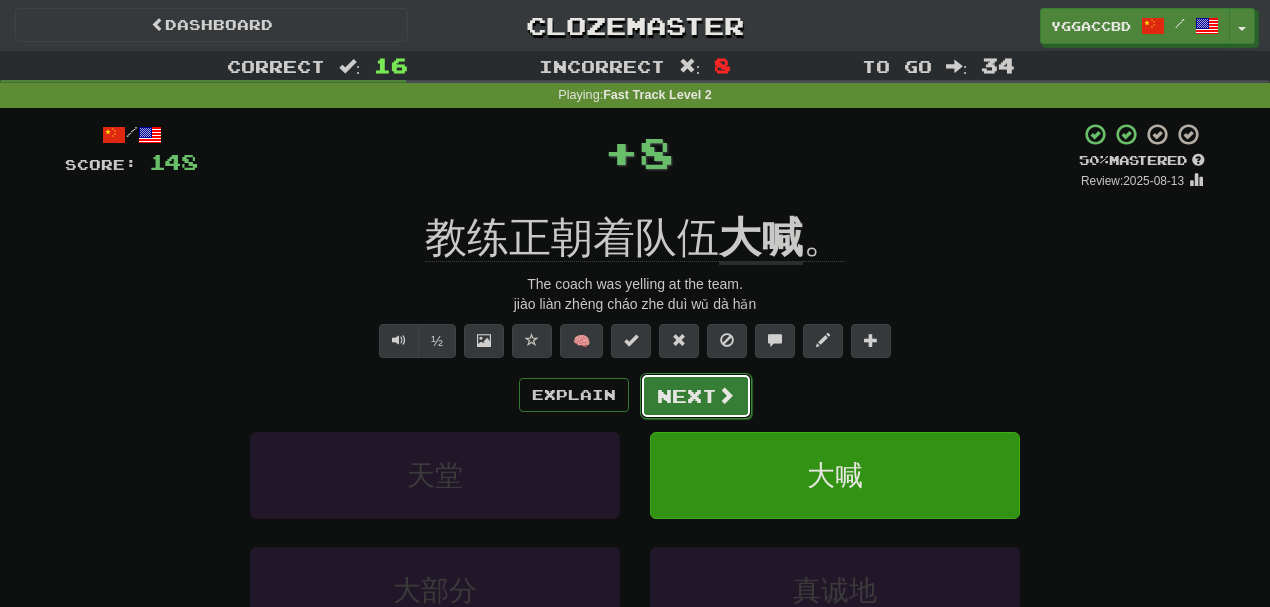 click on "Next" at bounding box center [696, 396] 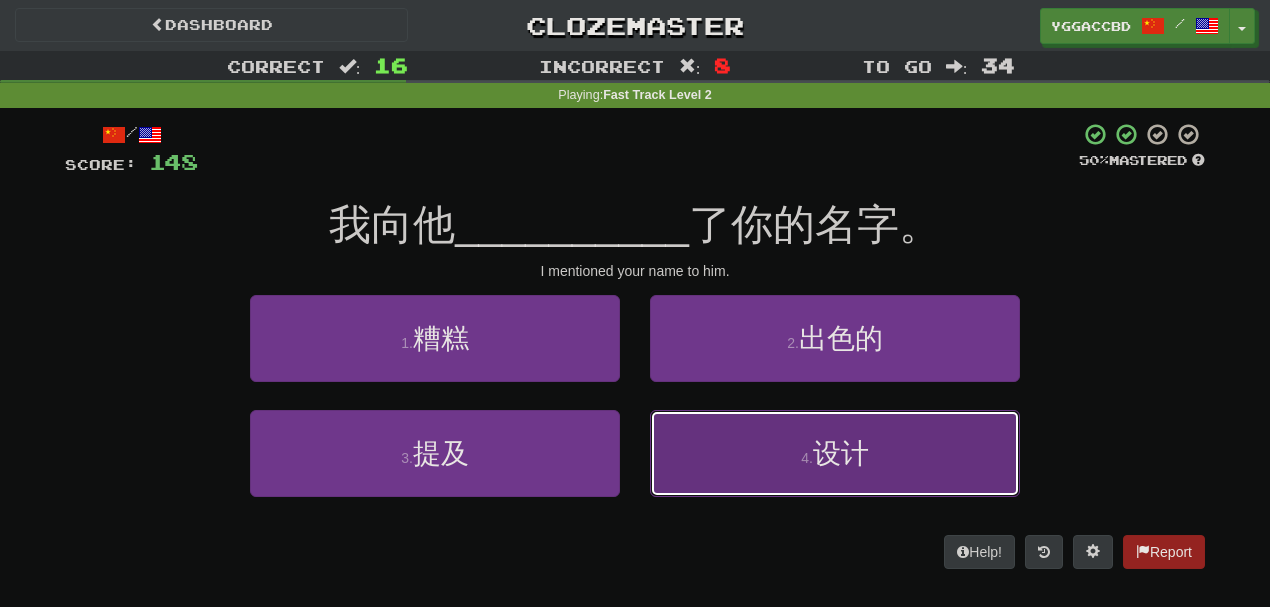 click on "4 .  设计" at bounding box center (835, 453) 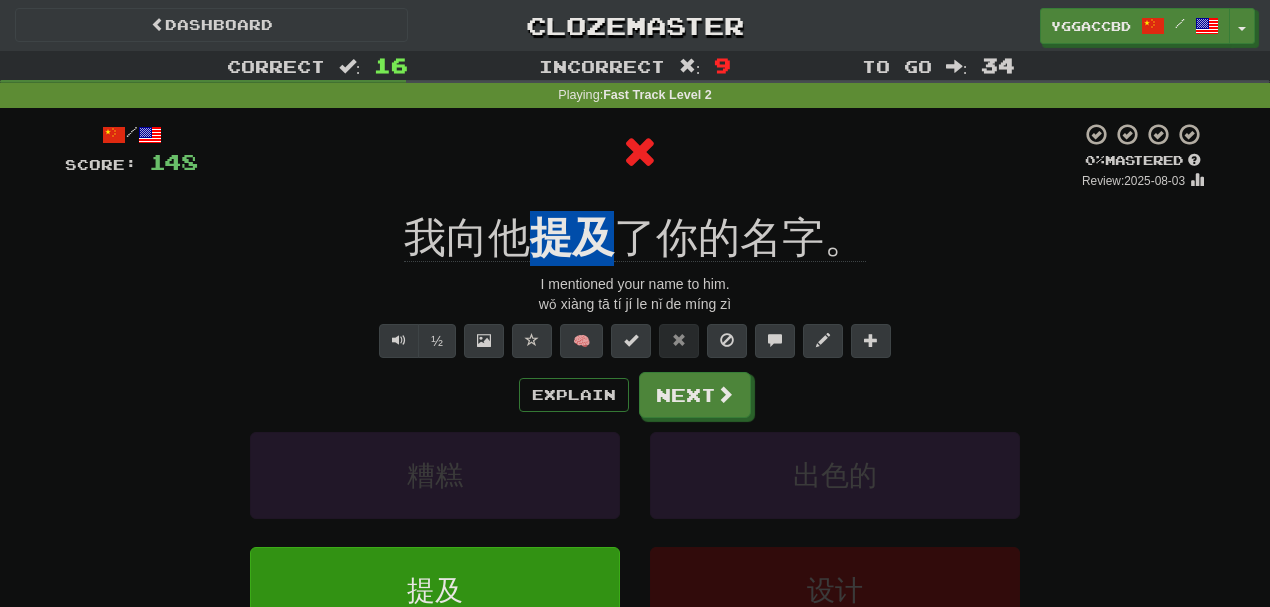 drag, startPoint x: 536, startPoint y: 202, endPoint x: 600, endPoint y: 200, distance: 64.03124 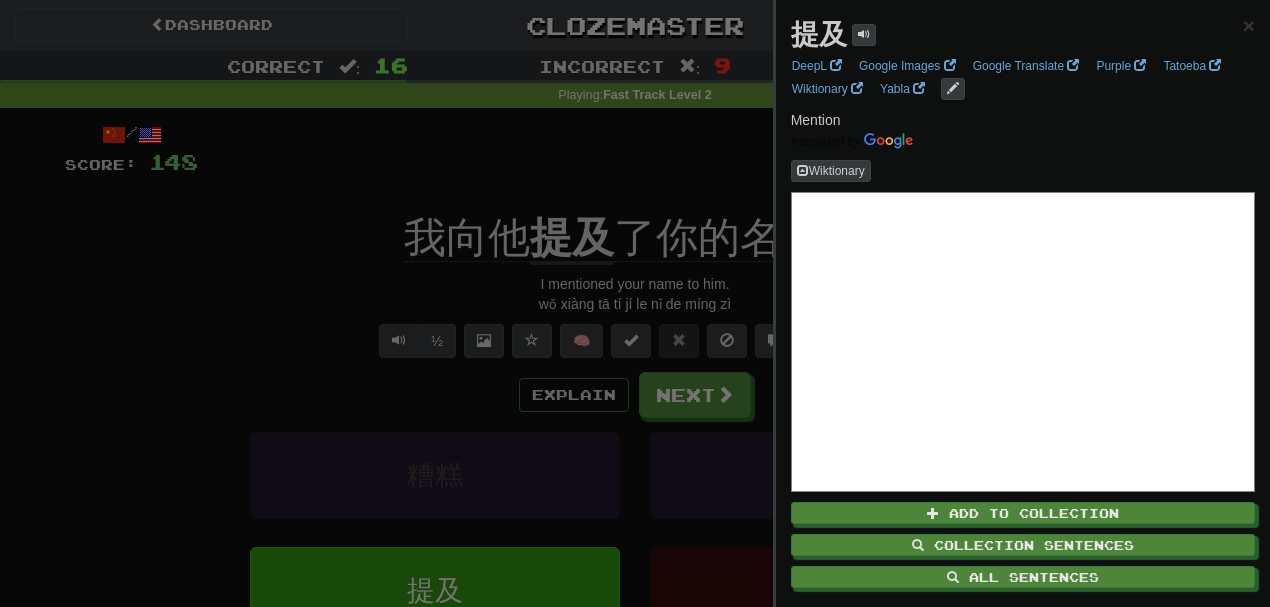 click at bounding box center [635, 303] 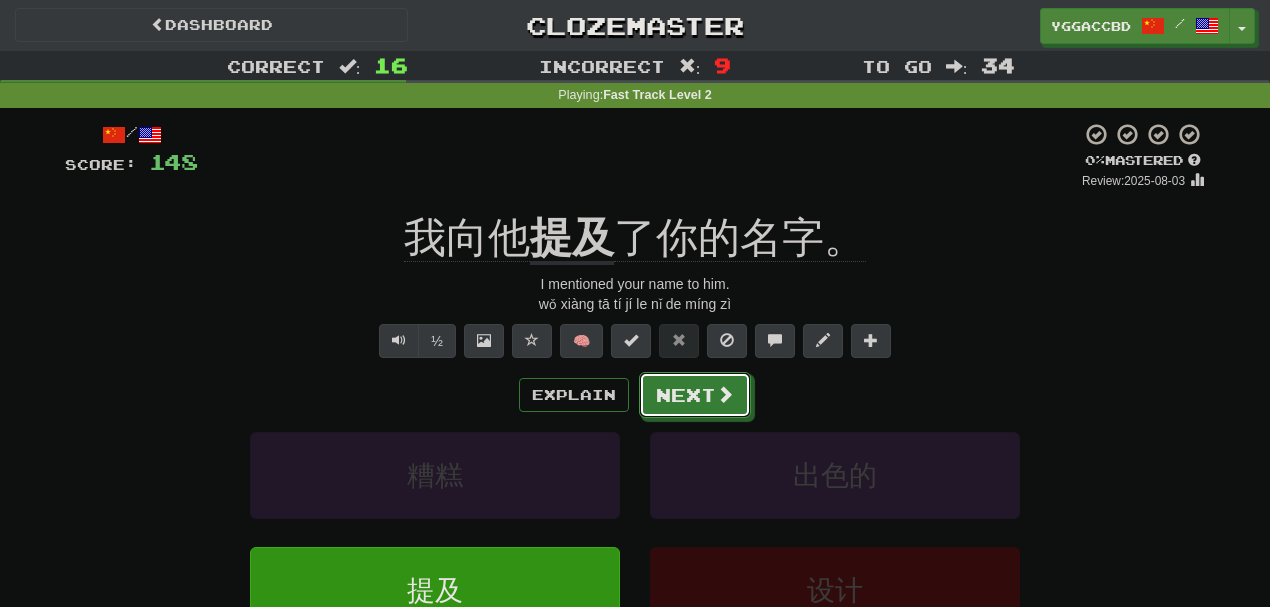 click on "Next" at bounding box center (695, 395) 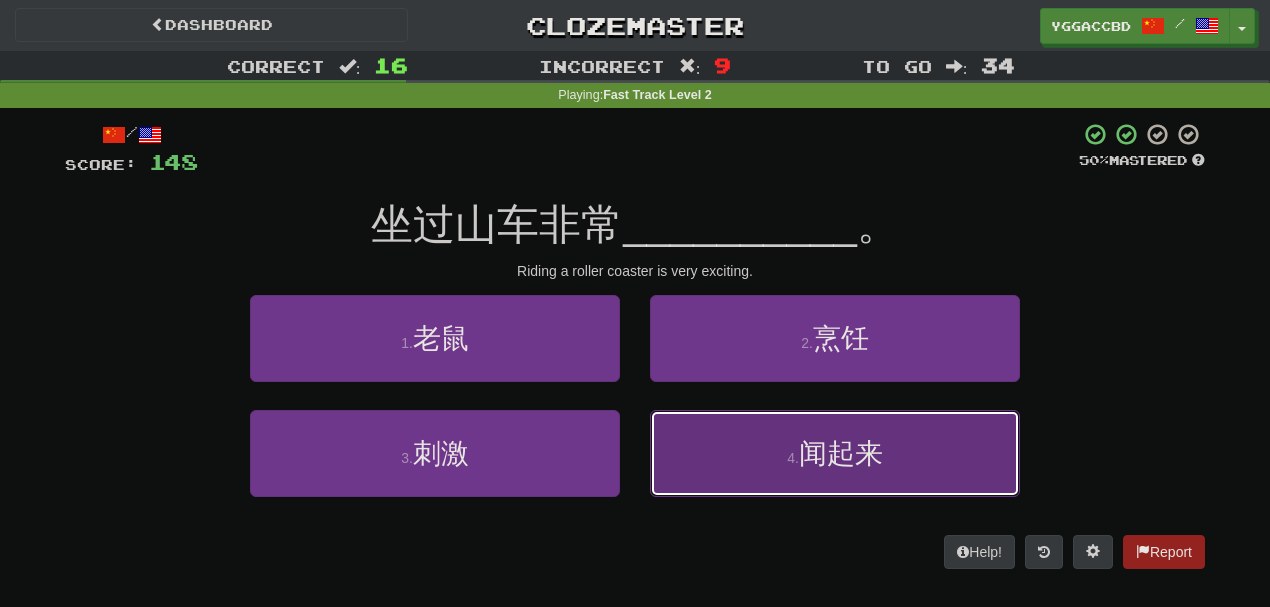 click on "4 .  闻起来" at bounding box center (835, 453) 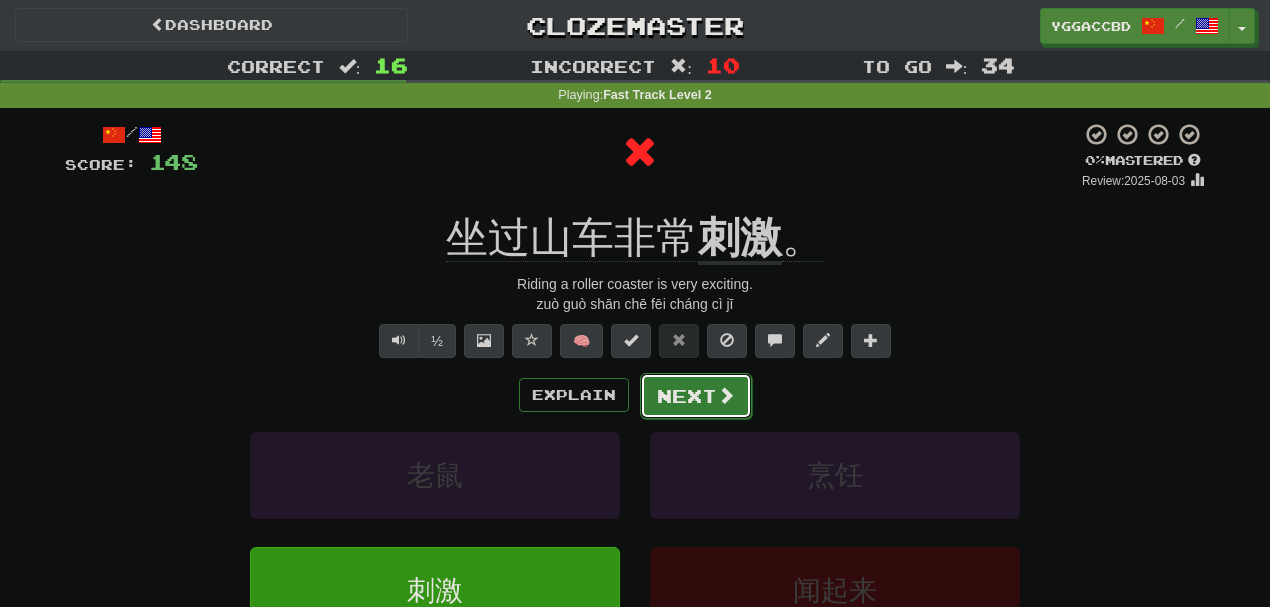 click on "Next" at bounding box center (696, 396) 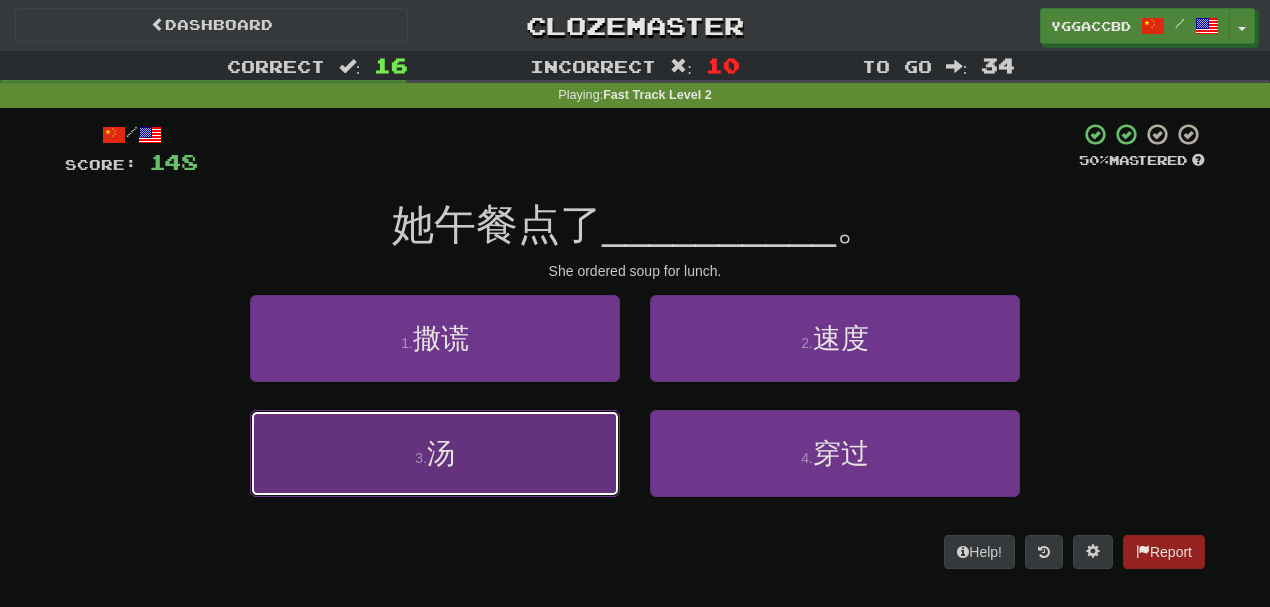 click on "3 .  汤" at bounding box center (435, 453) 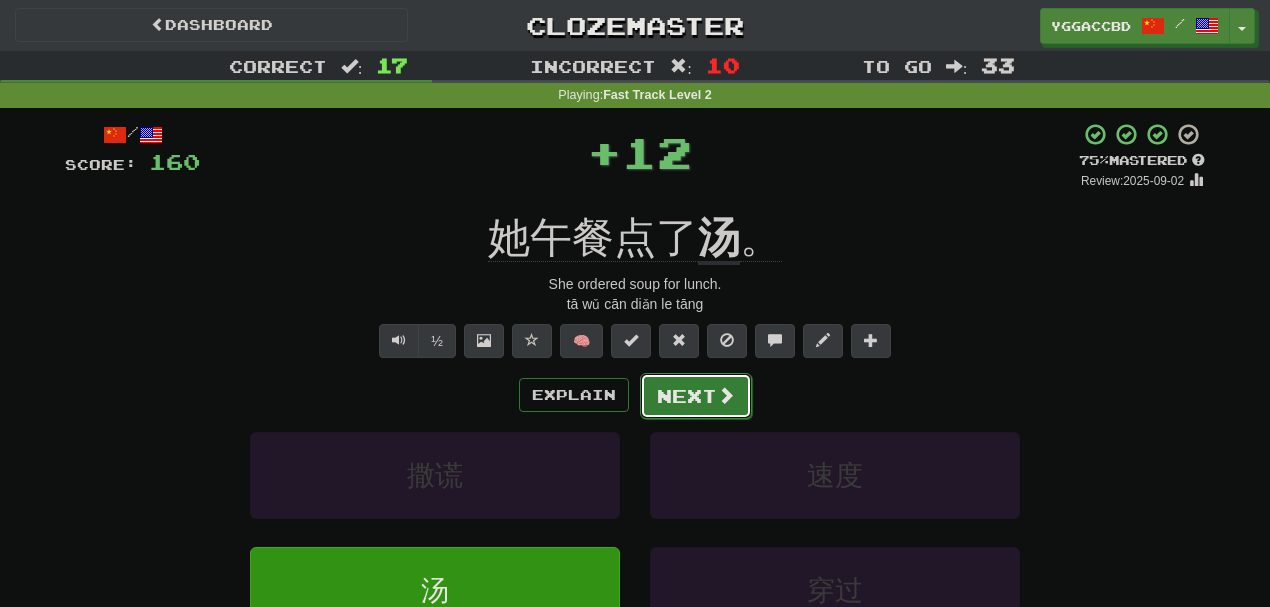 click on "Next" at bounding box center (696, 396) 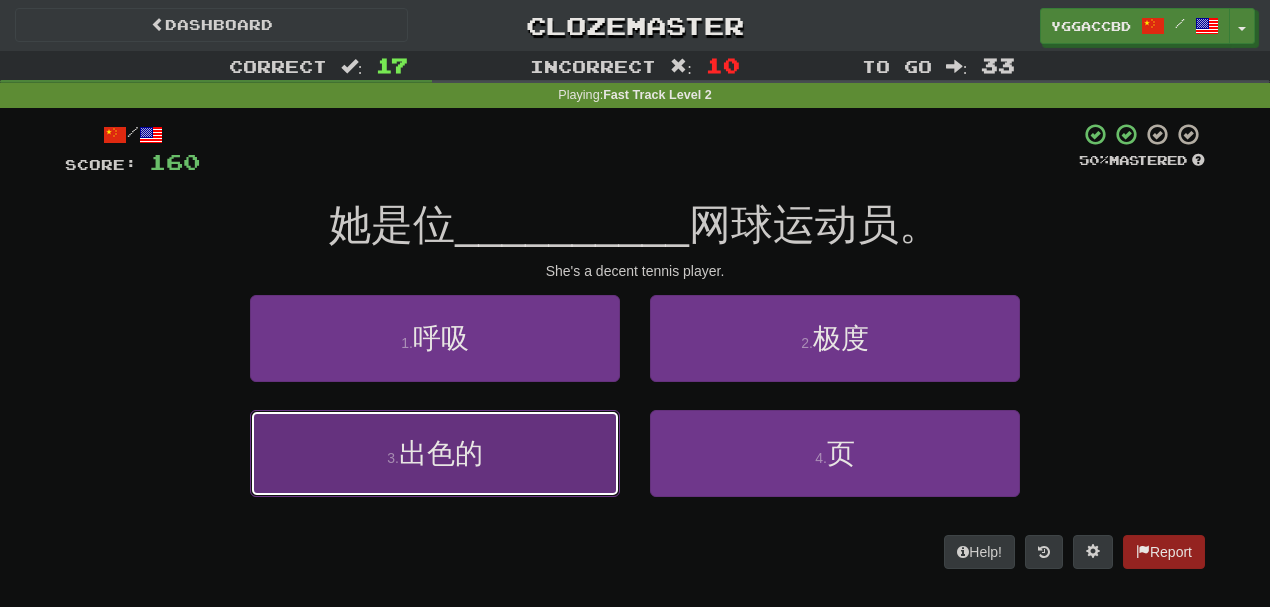 click on "3 .  出色的" at bounding box center [435, 453] 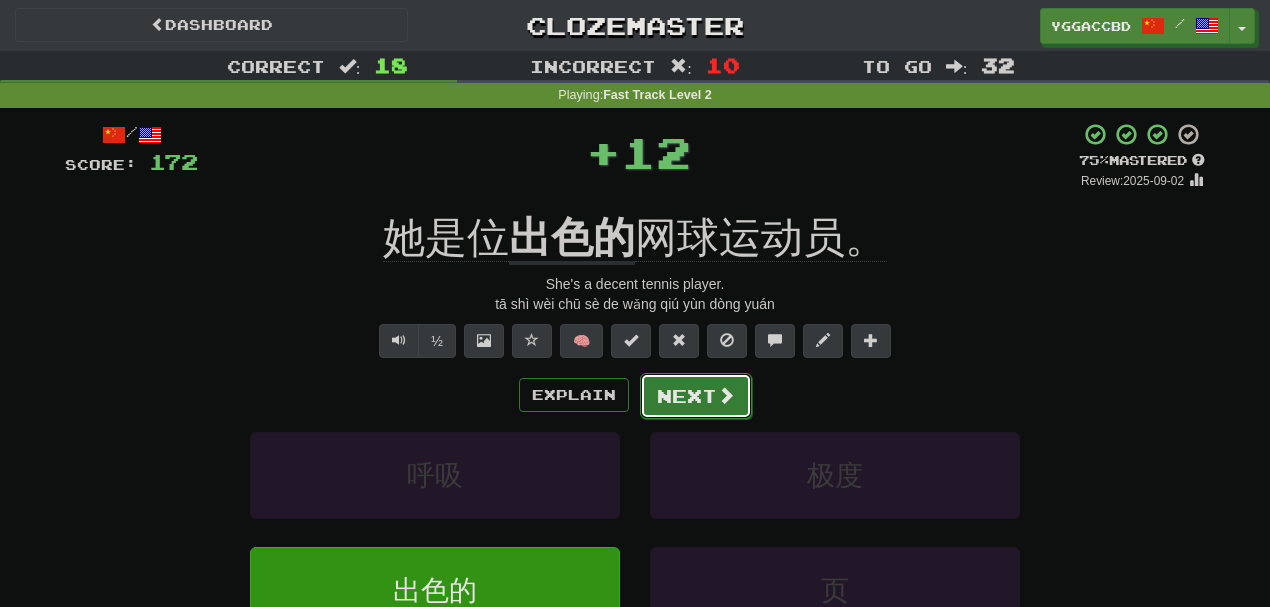 click on "Next" at bounding box center [696, 396] 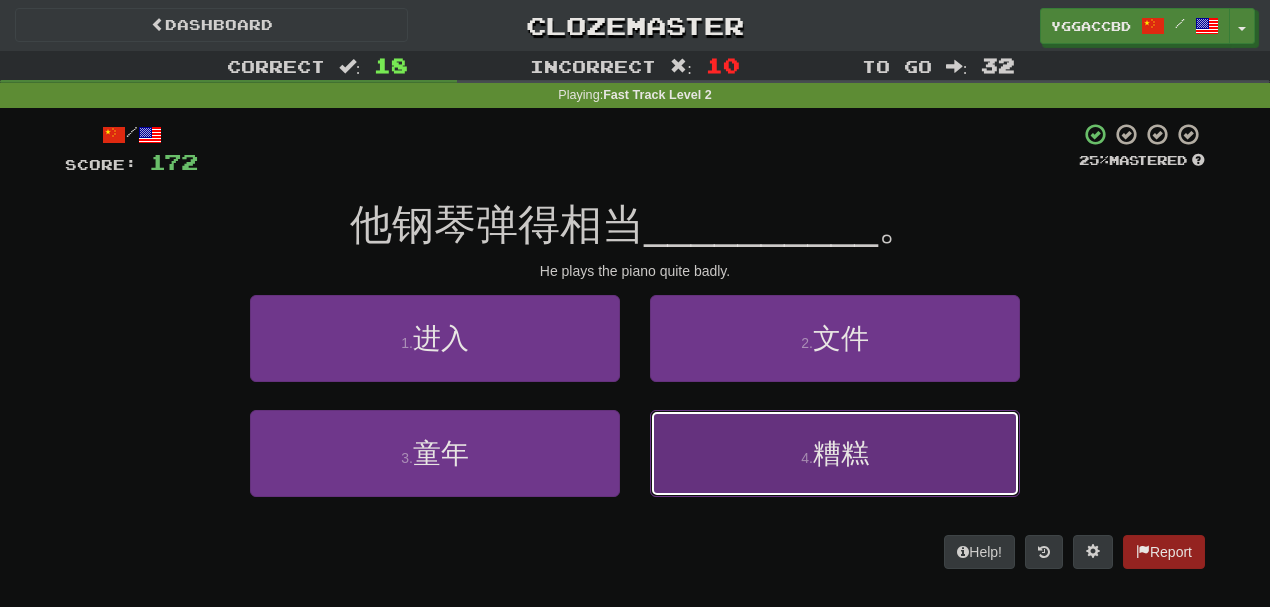 click on "糟糕" at bounding box center [841, 453] 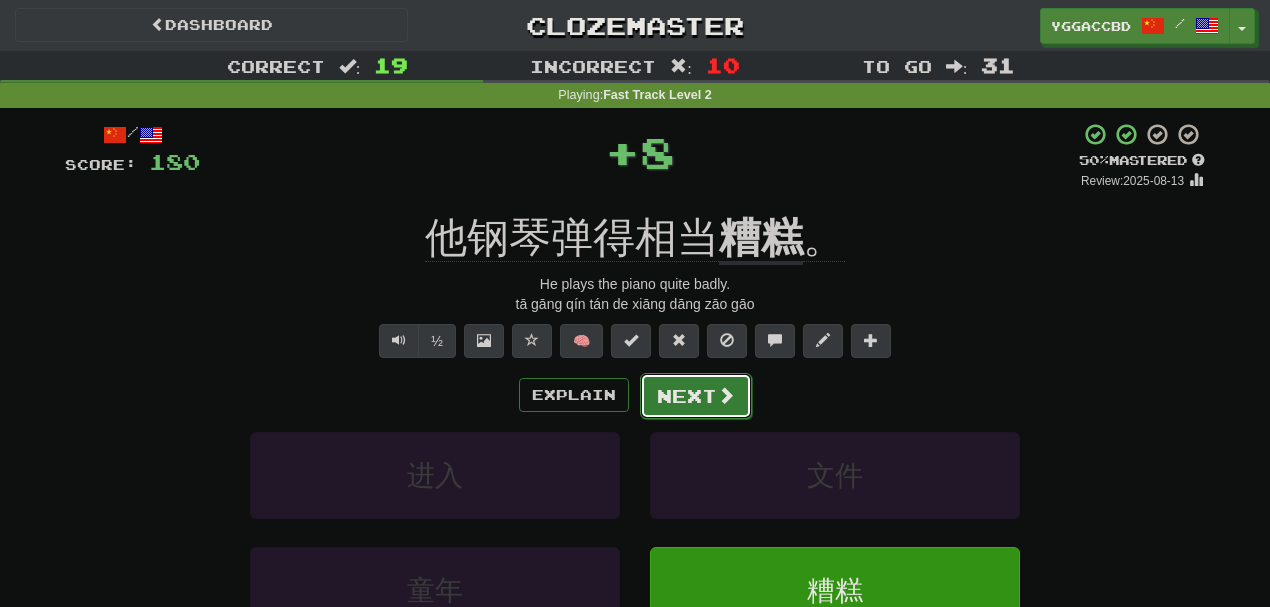 click on "Next" at bounding box center [696, 396] 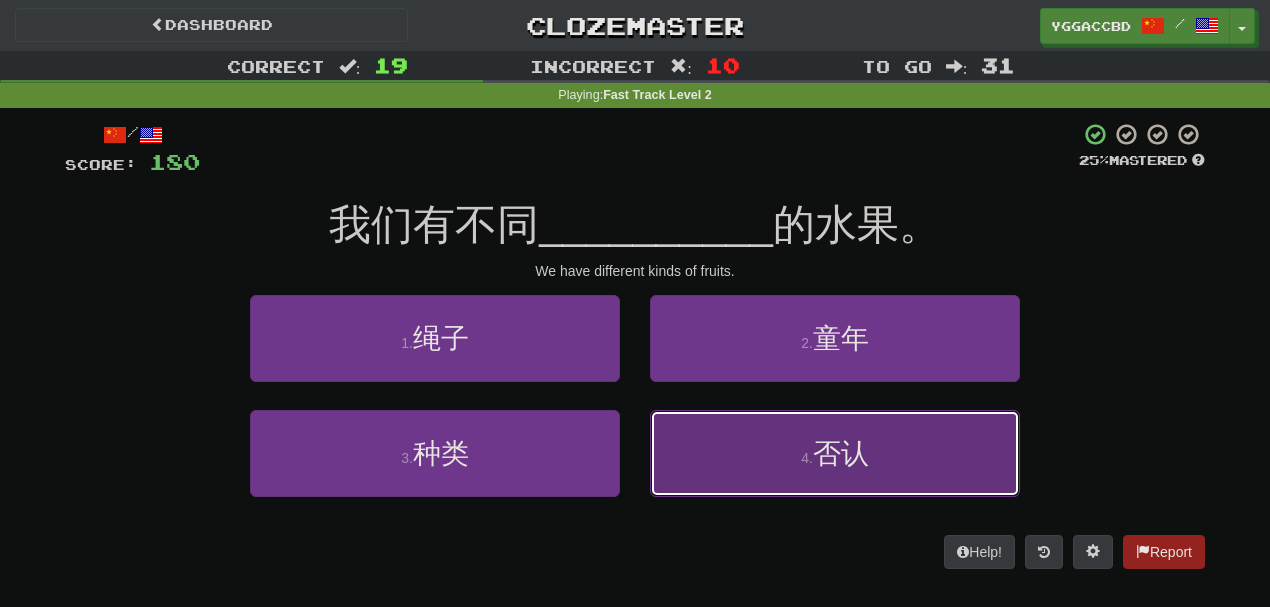 click on "4 .  否认" at bounding box center (835, 453) 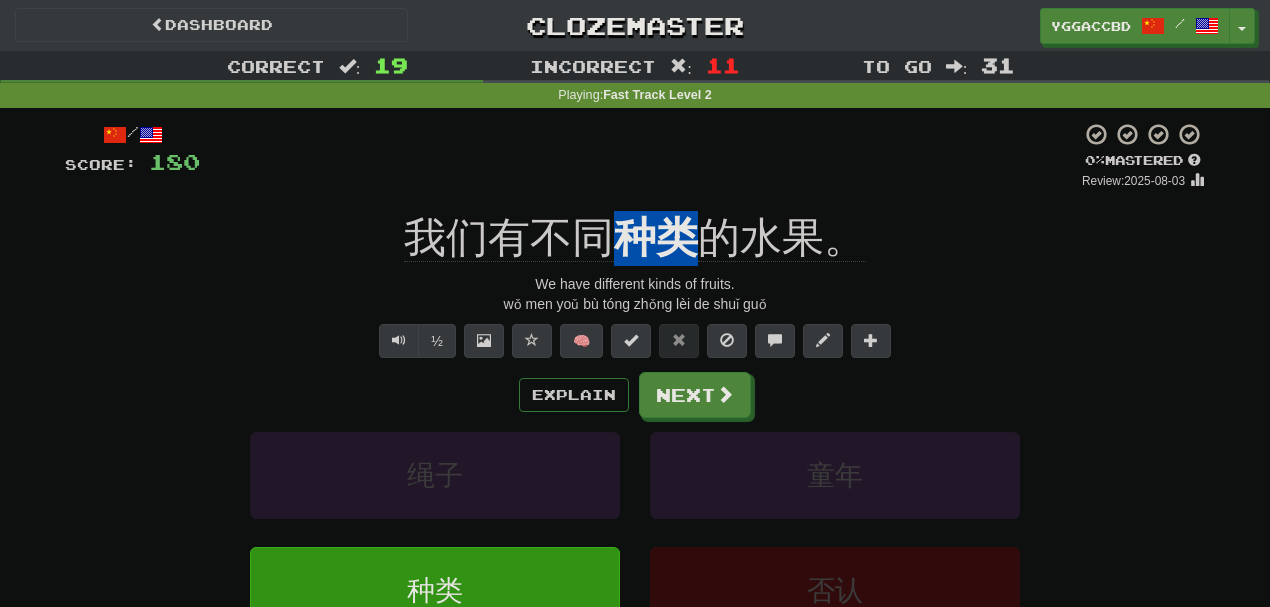 drag, startPoint x: 617, startPoint y: 206, endPoint x: 692, endPoint y: 200, distance: 75.23962 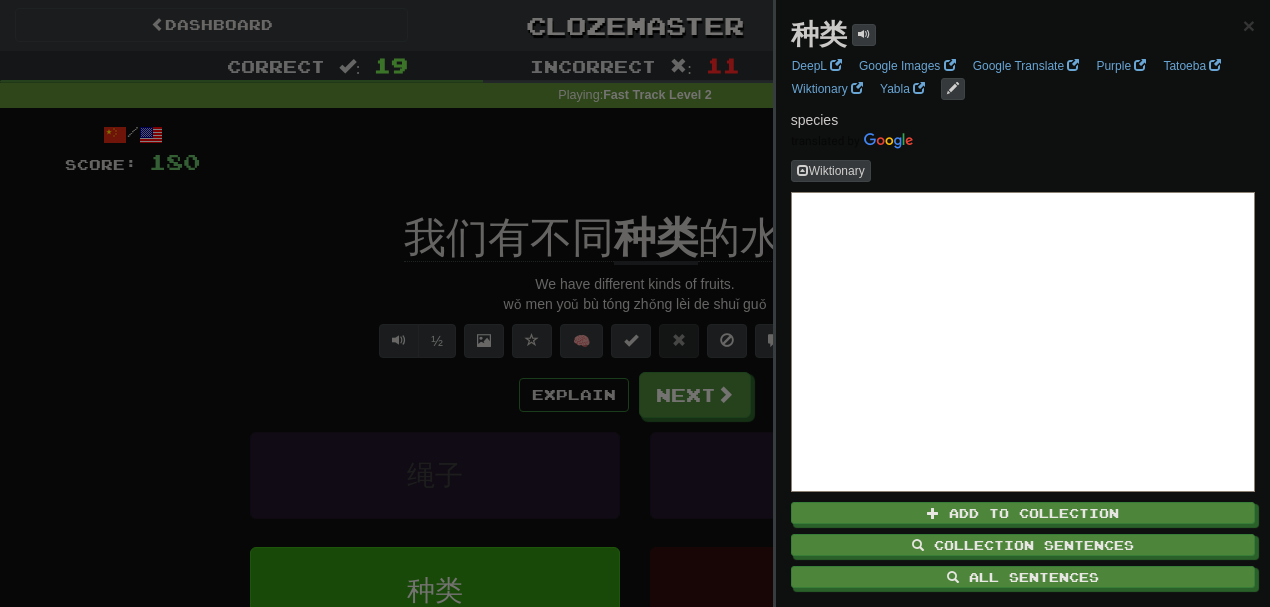 click at bounding box center [635, 303] 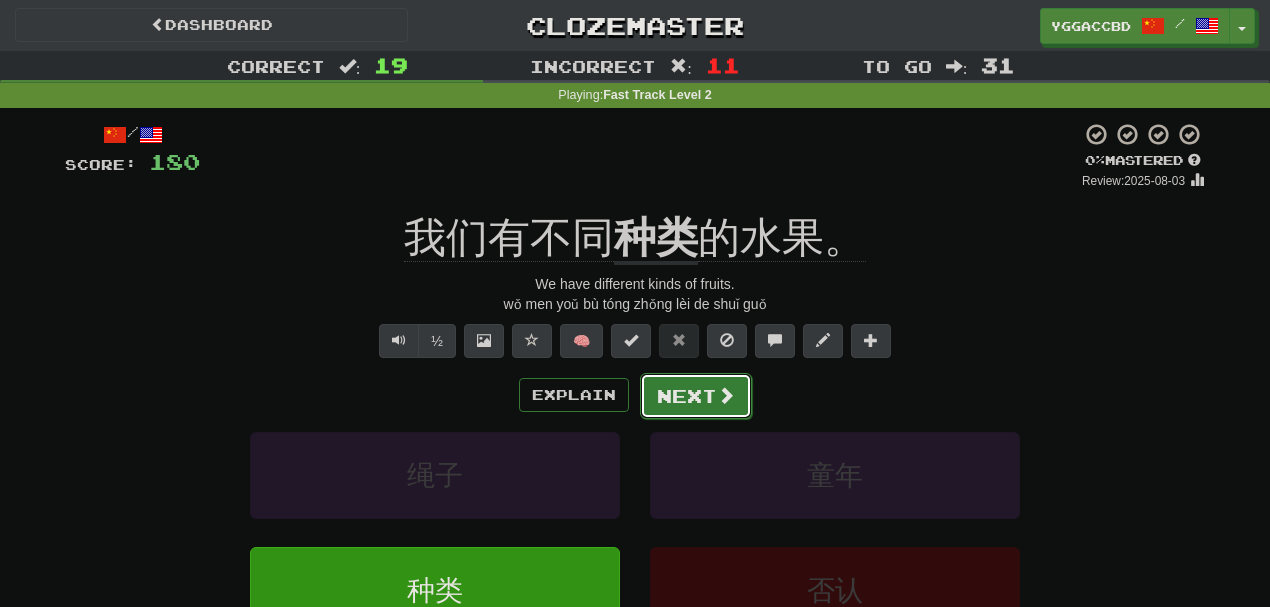 click on "Next" at bounding box center [696, 396] 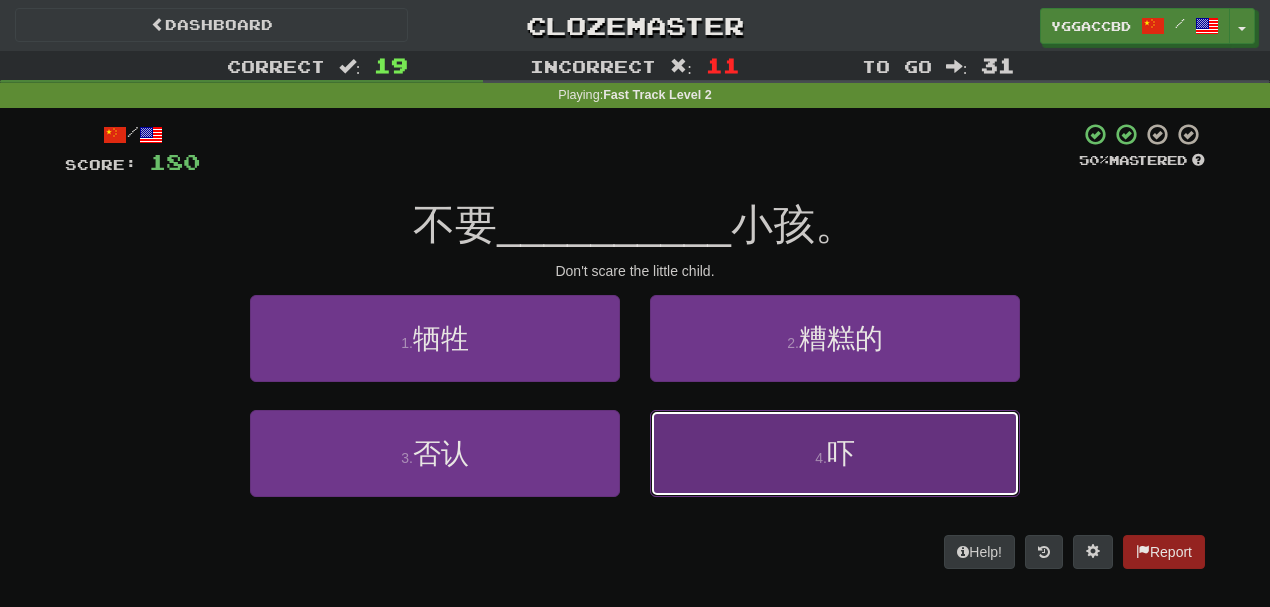 click on "4 .  吓" at bounding box center (835, 453) 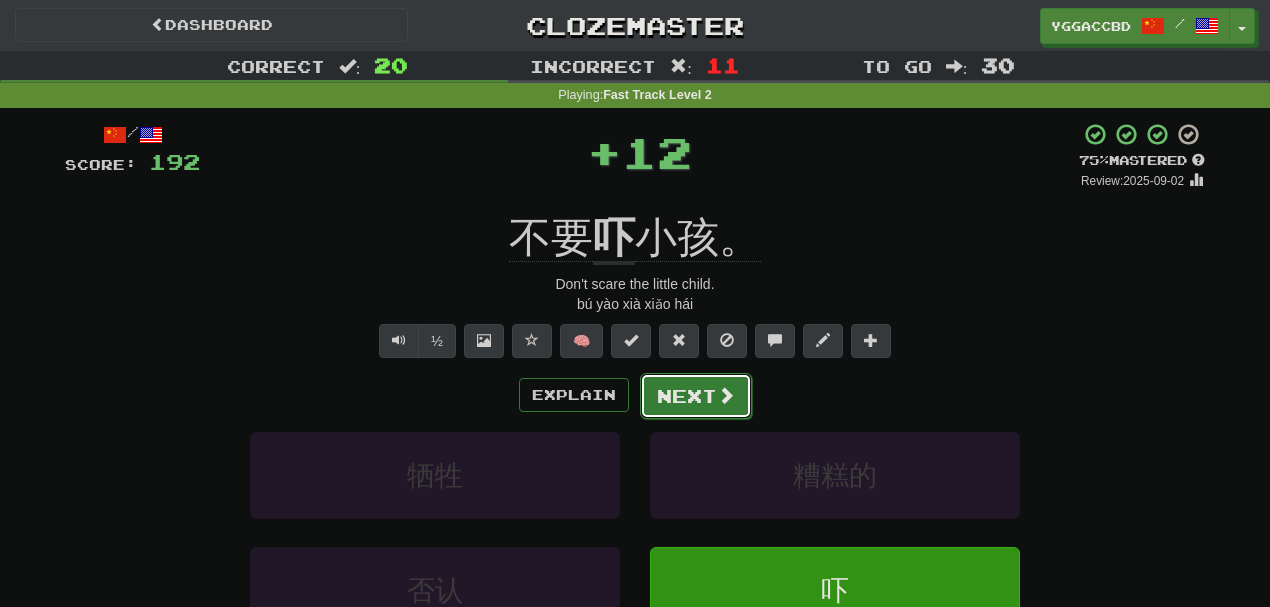 click on "Next" at bounding box center [696, 396] 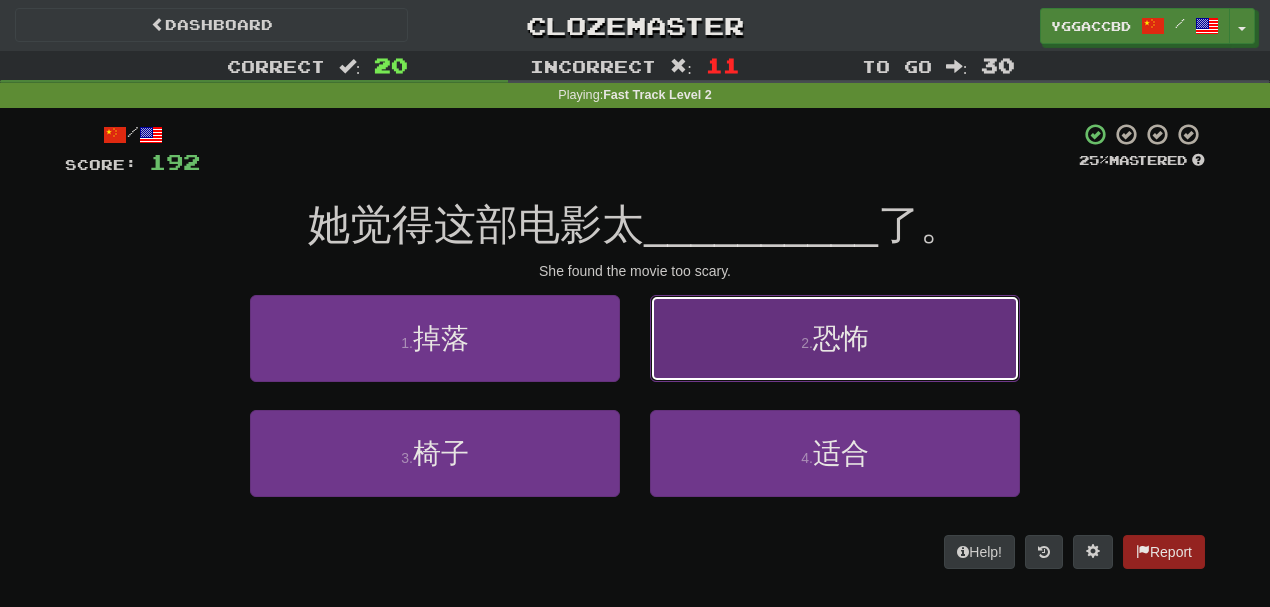 click on "2 .  恐怖" at bounding box center [835, 338] 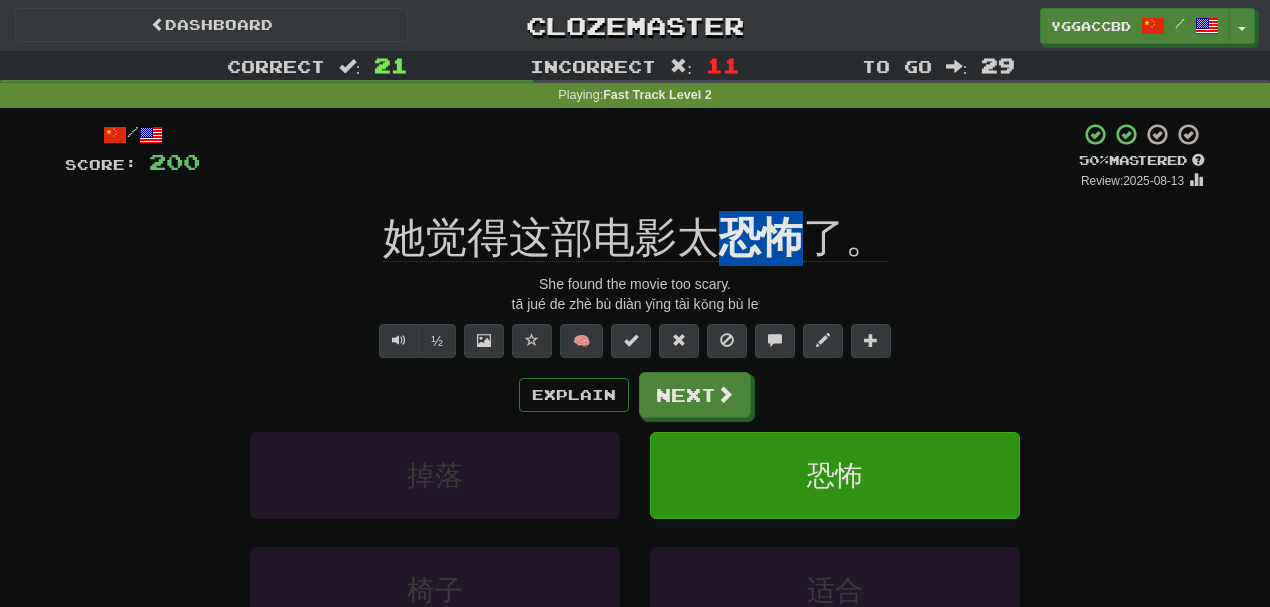 drag, startPoint x: 721, startPoint y: 196, endPoint x: 802, endPoint y: 198, distance: 81.02469 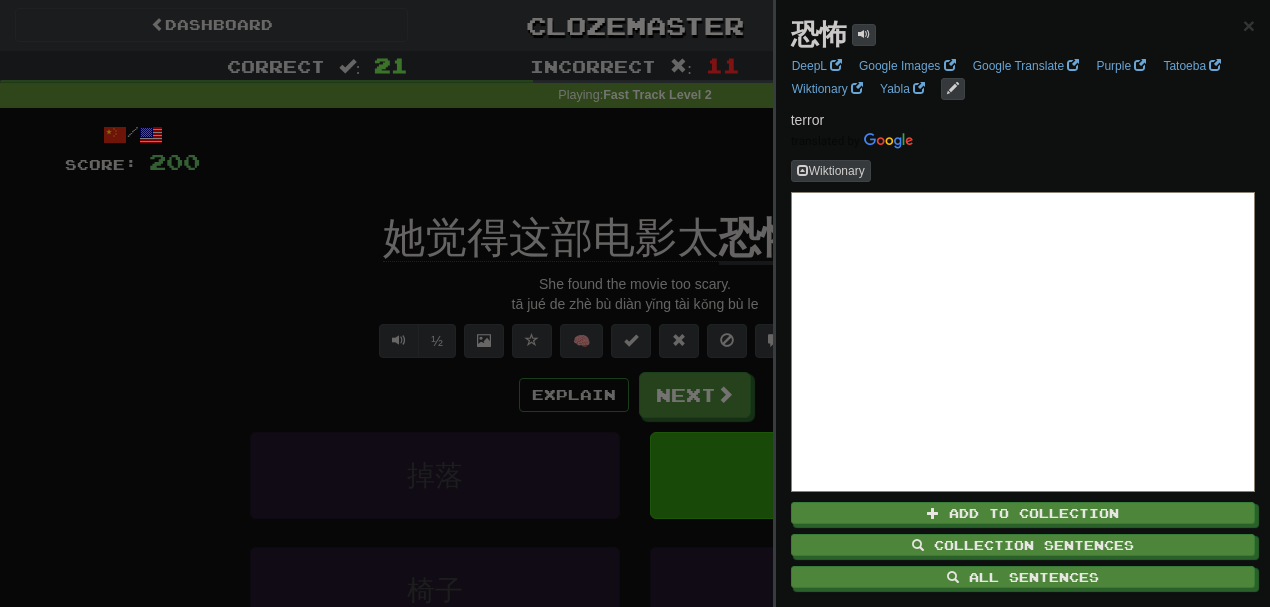 click at bounding box center [635, 303] 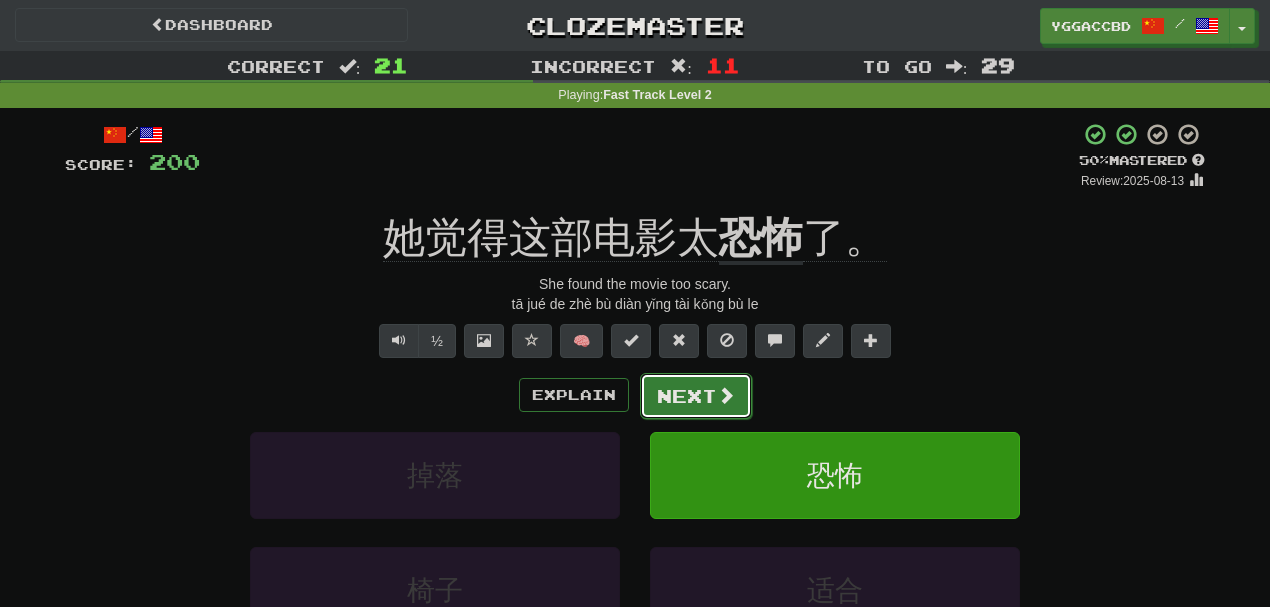 click on "Next" at bounding box center [696, 396] 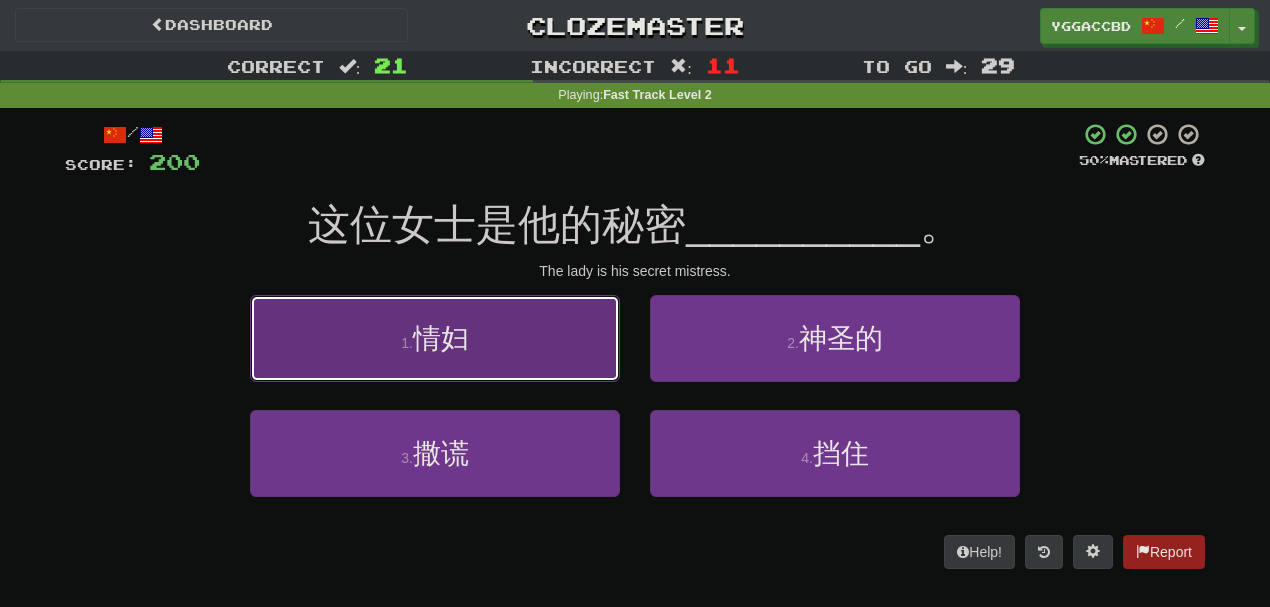 click on "1 .  情妇" at bounding box center [435, 338] 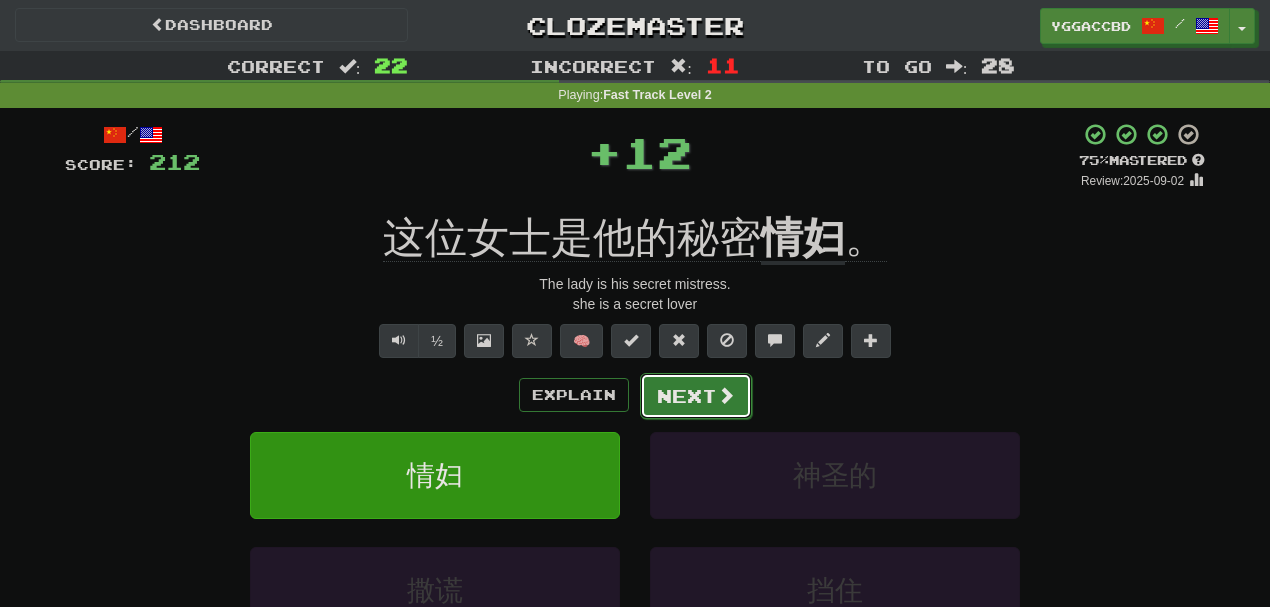 click at bounding box center [726, 395] 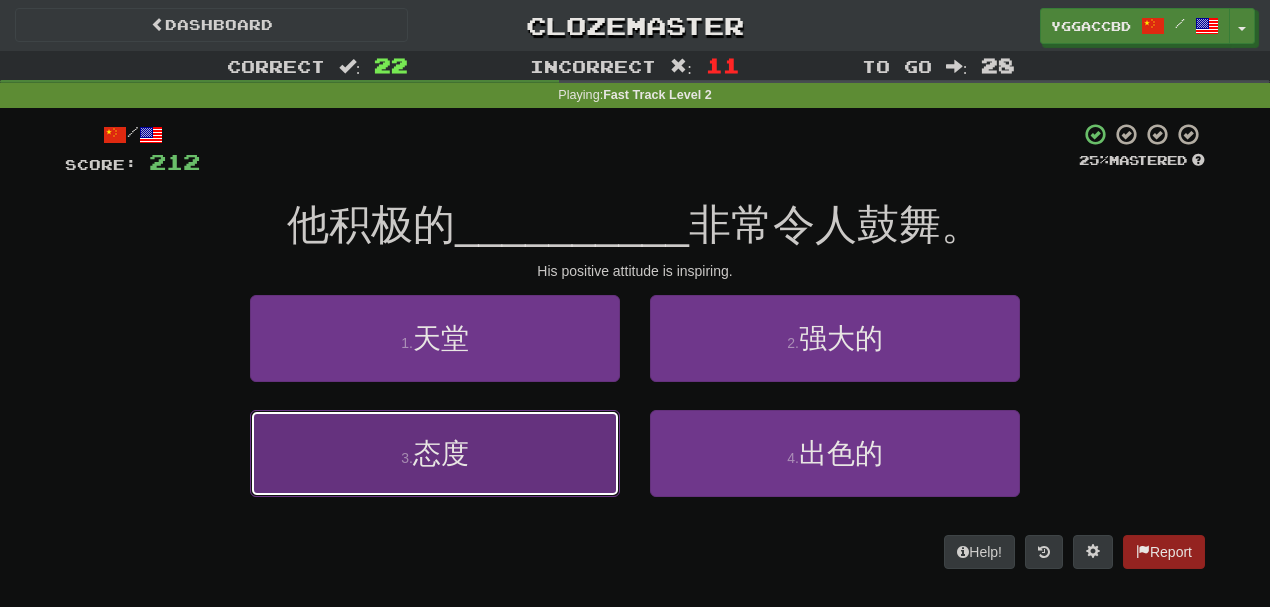 click on "3 .  态度" at bounding box center [435, 453] 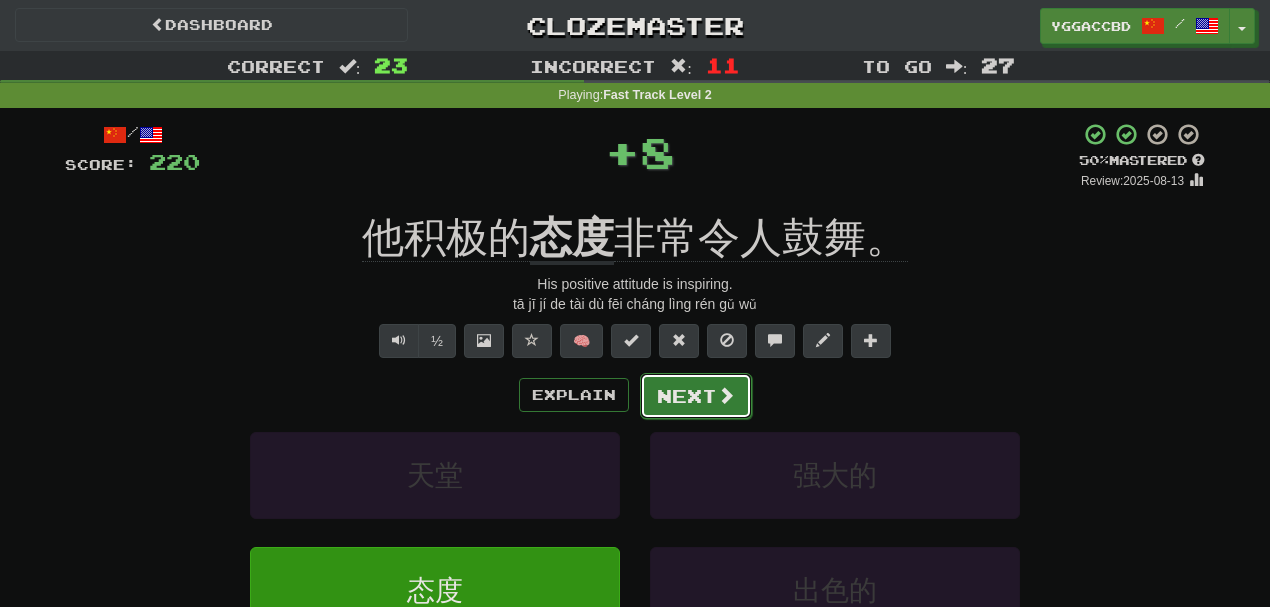 click on "Next" at bounding box center (696, 396) 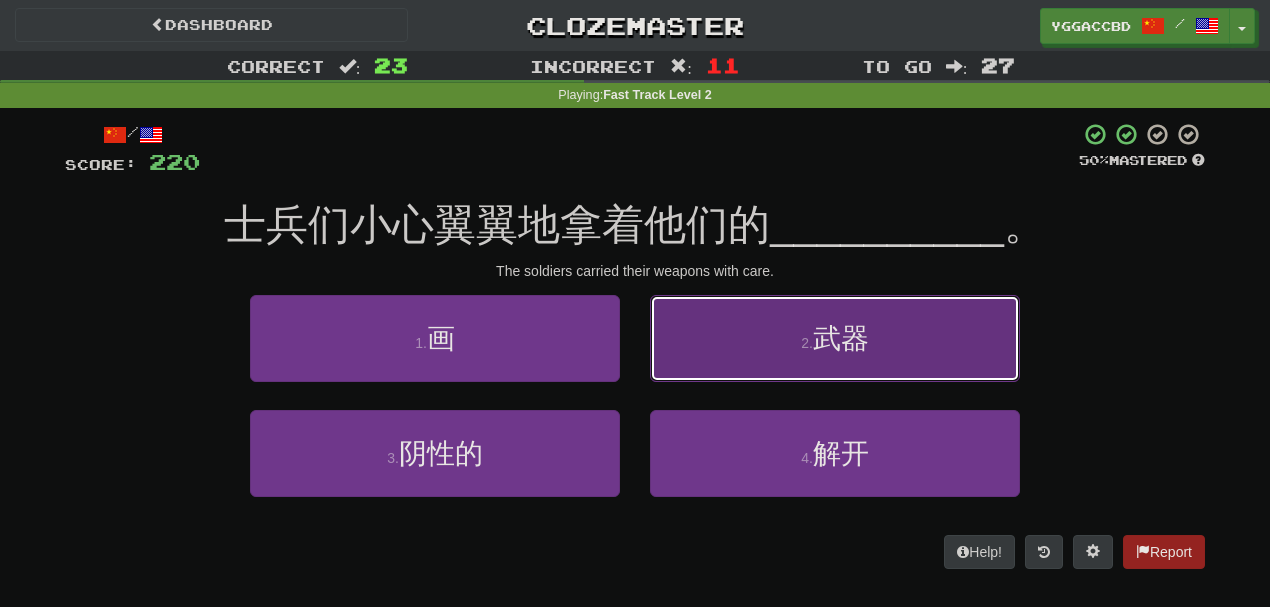 click on "2 .  武器" at bounding box center [835, 338] 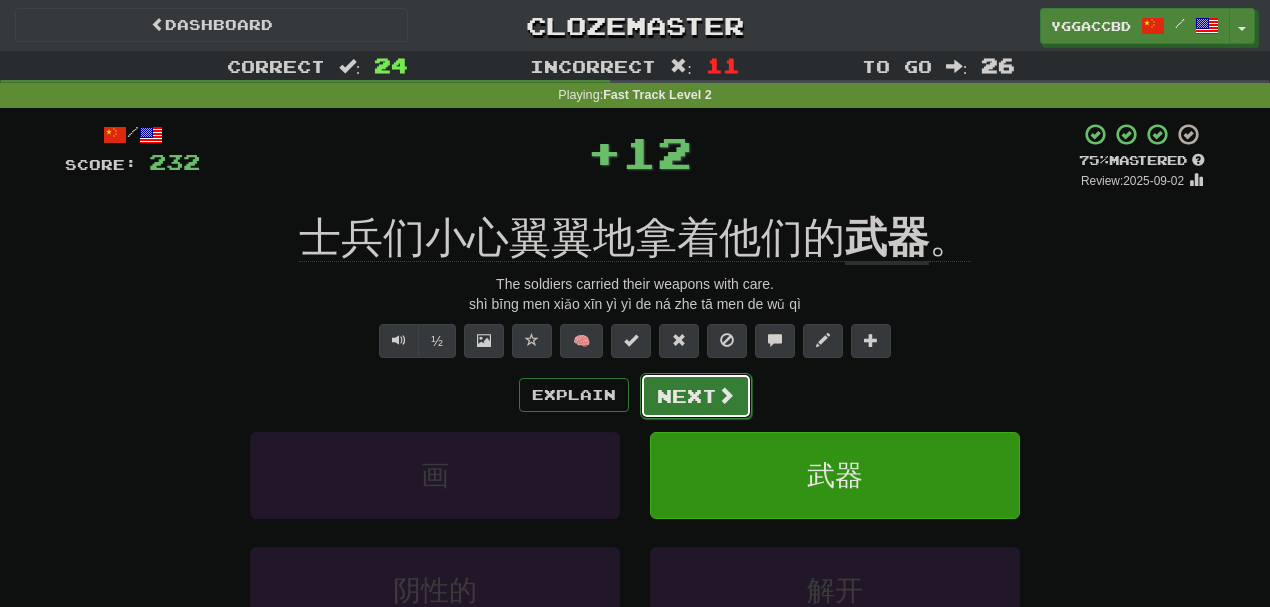 click on "Next" at bounding box center (696, 396) 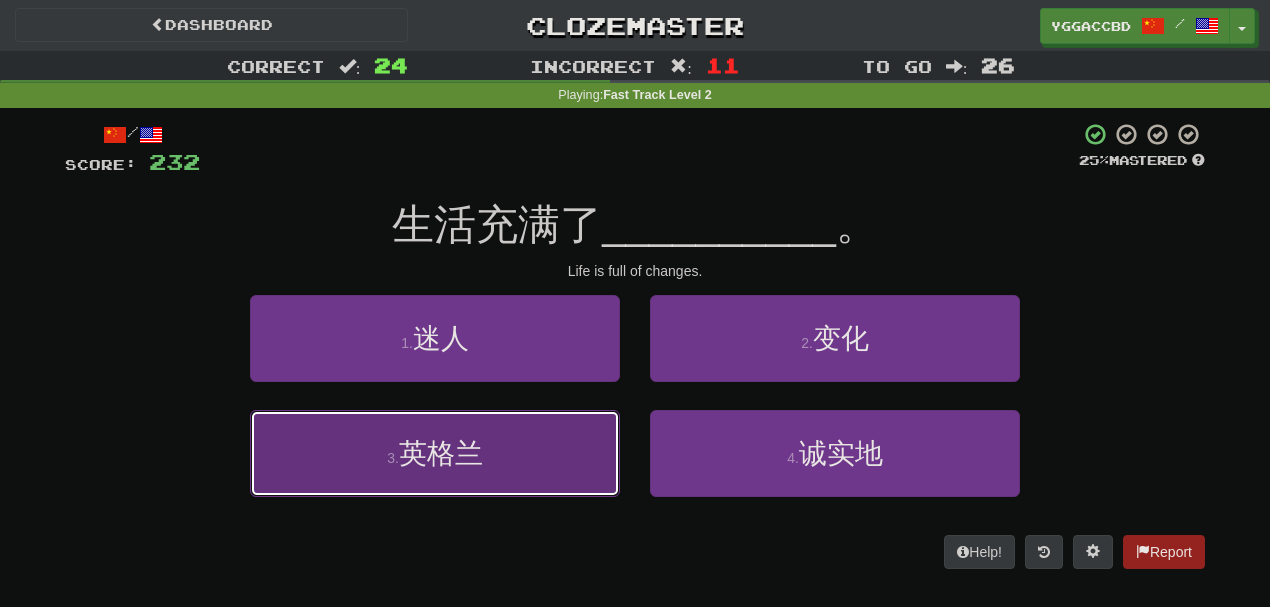 click on "3 .  [COUNTRY]" at bounding box center (435, 453) 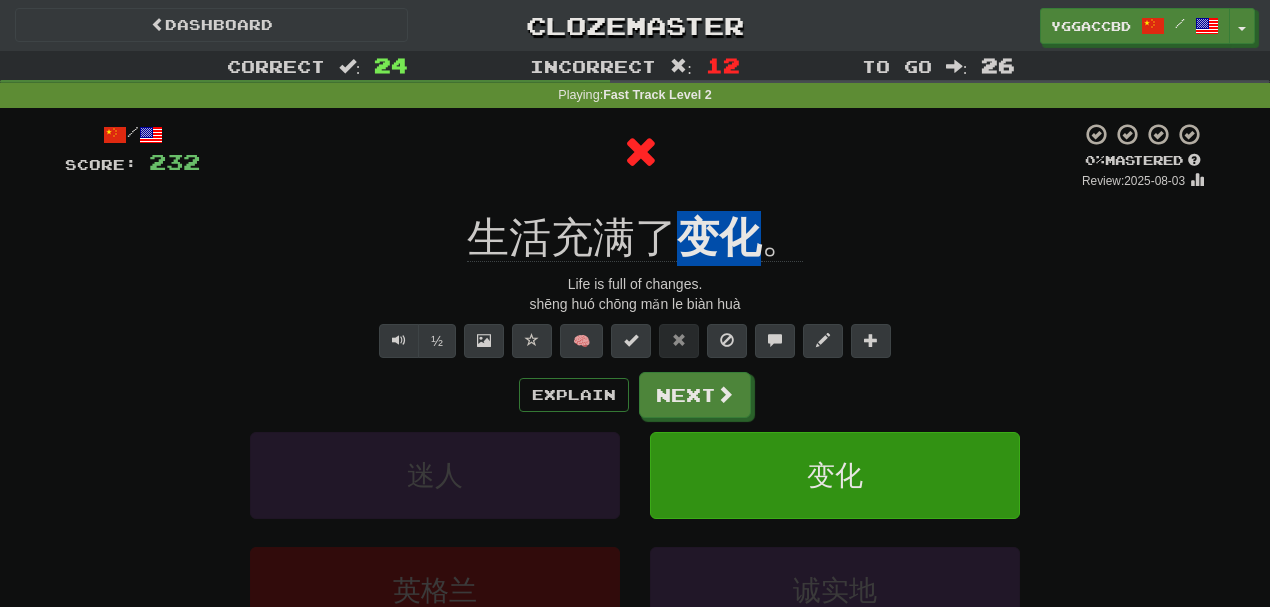 drag, startPoint x: 680, startPoint y: 206, endPoint x: 755, endPoint y: 196, distance: 75.66373 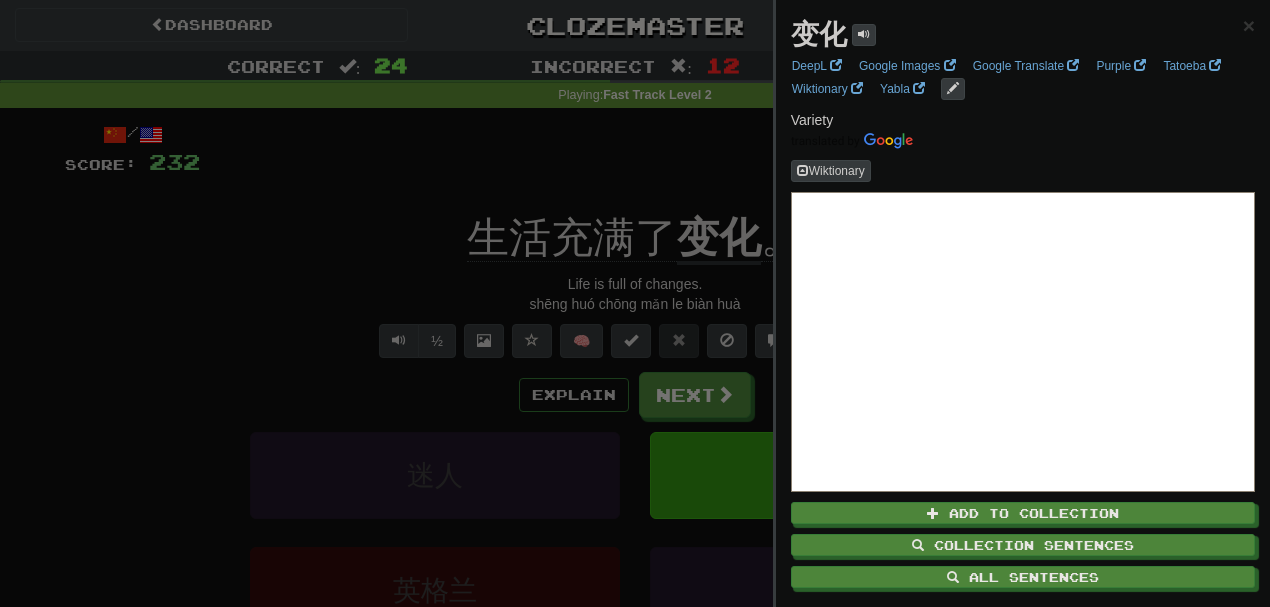 click at bounding box center (635, 303) 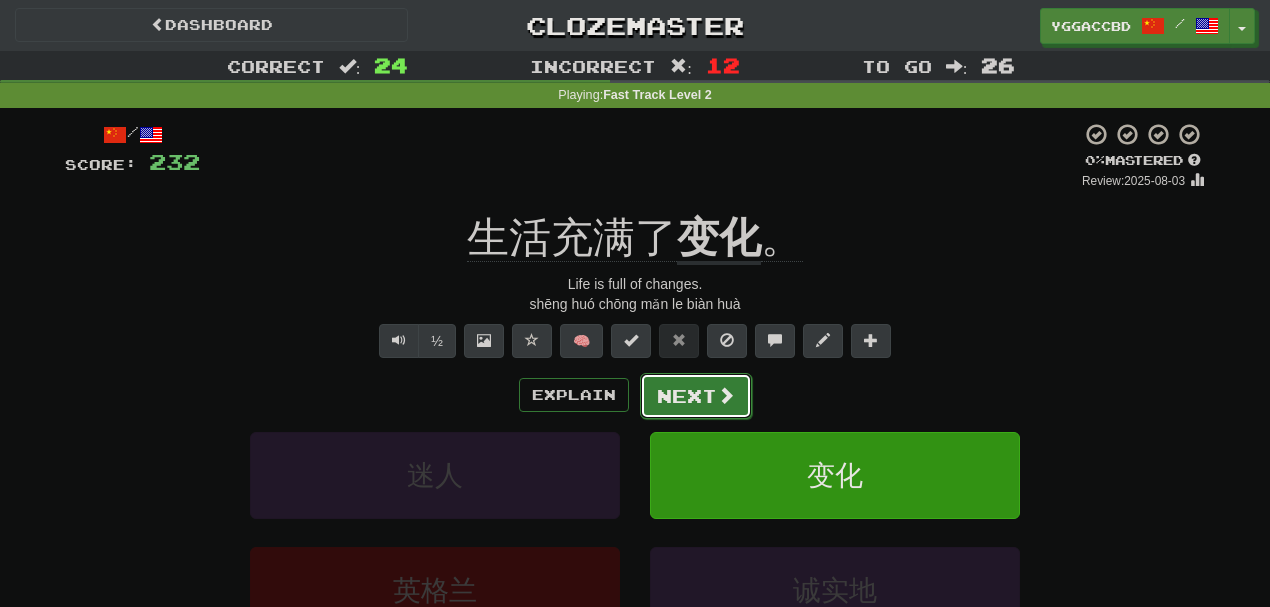 click on "Next" at bounding box center [696, 396] 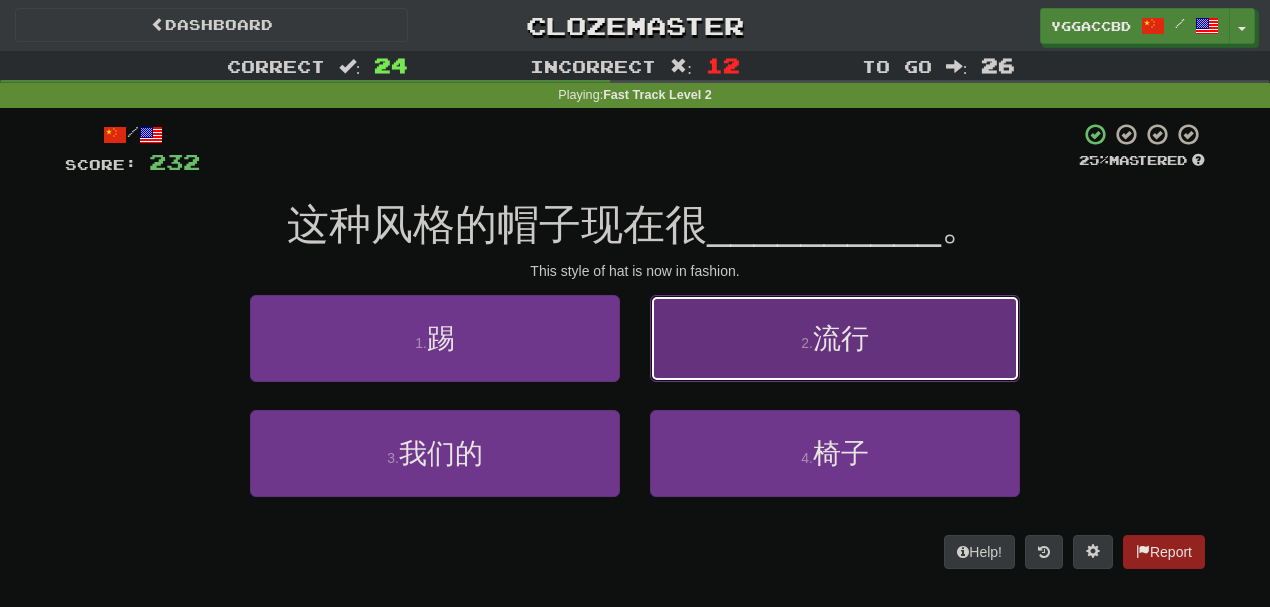 click on "2 .  流行" at bounding box center [835, 338] 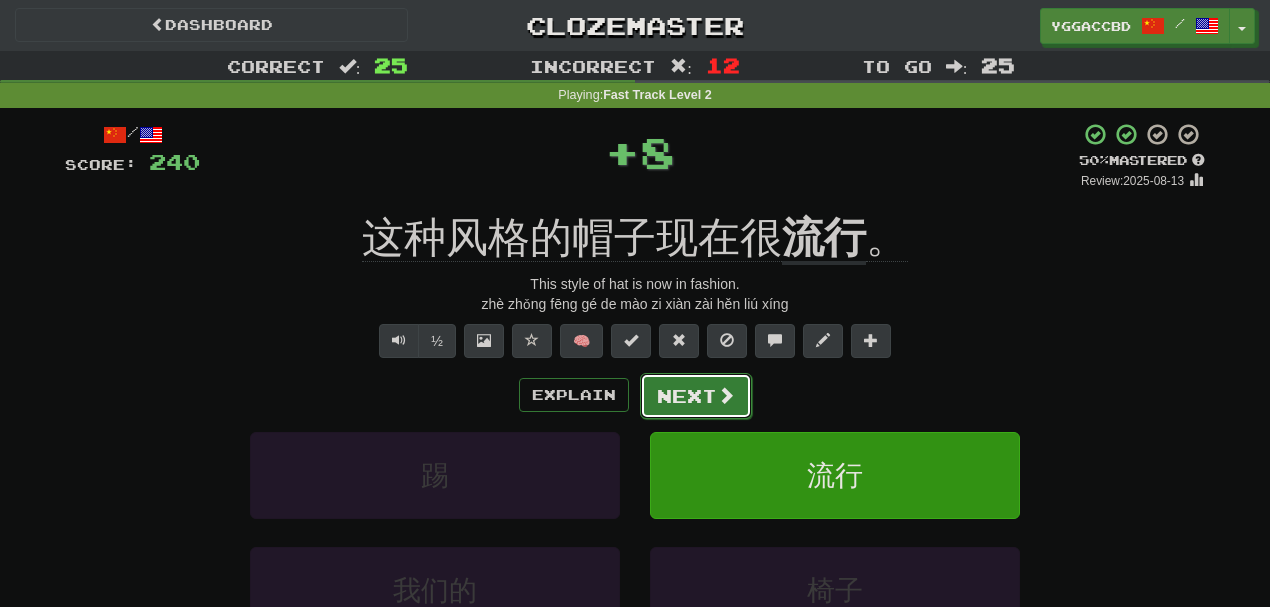 click on "Next" at bounding box center [696, 396] 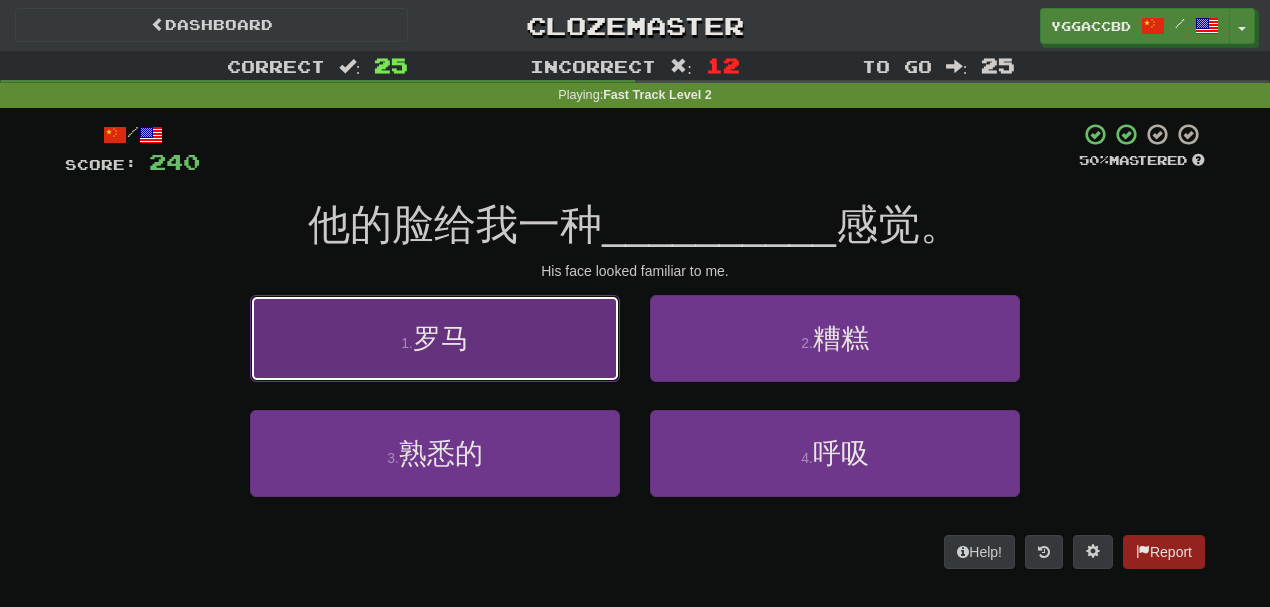 click on "1 .  [CITY]" at bounding box center (435, 338) 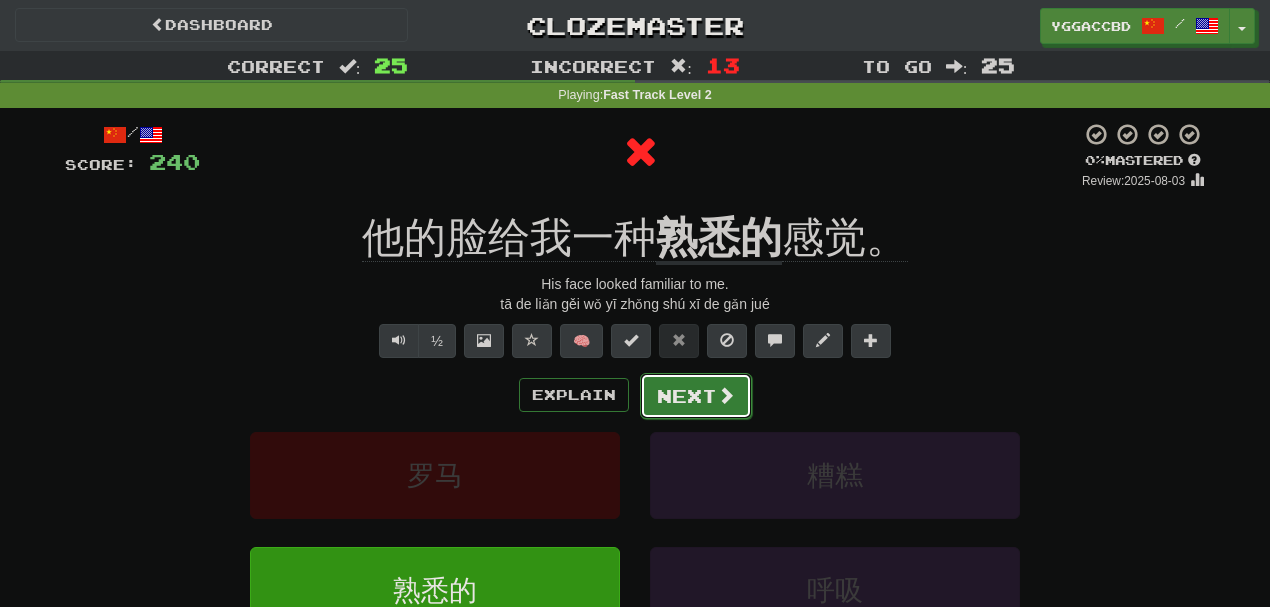 click on "Next" at bounding box center (696, 396) 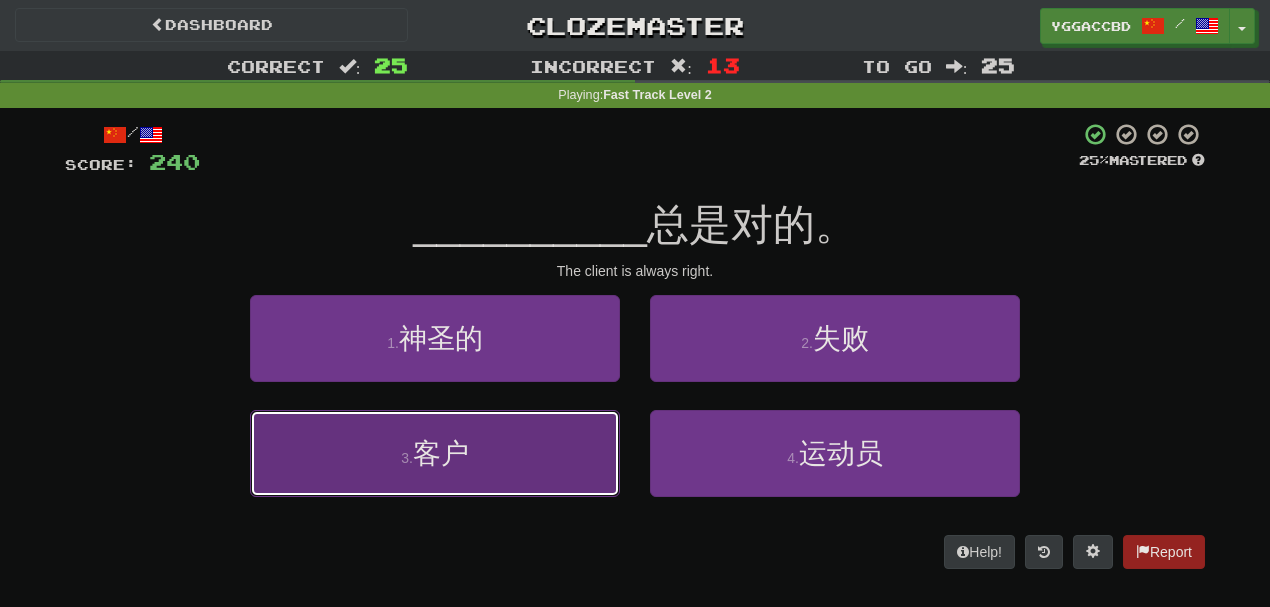 click on "3 .  客户" at bounding box center [435, 453] 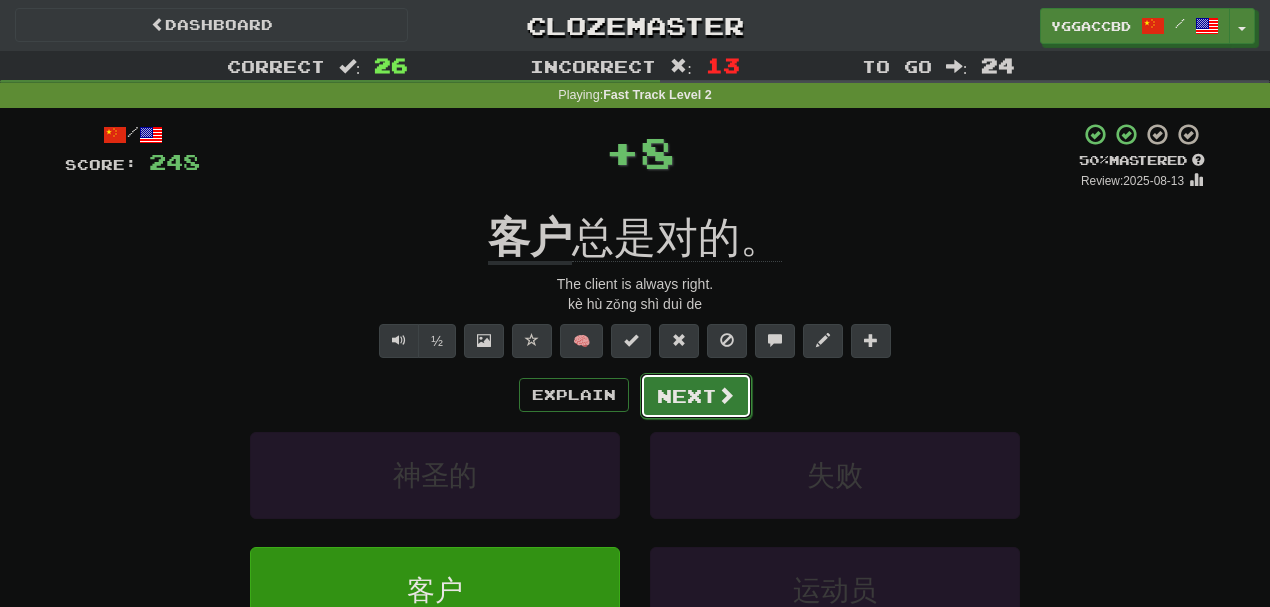 click on "Next" at bounding box center [696, 396] 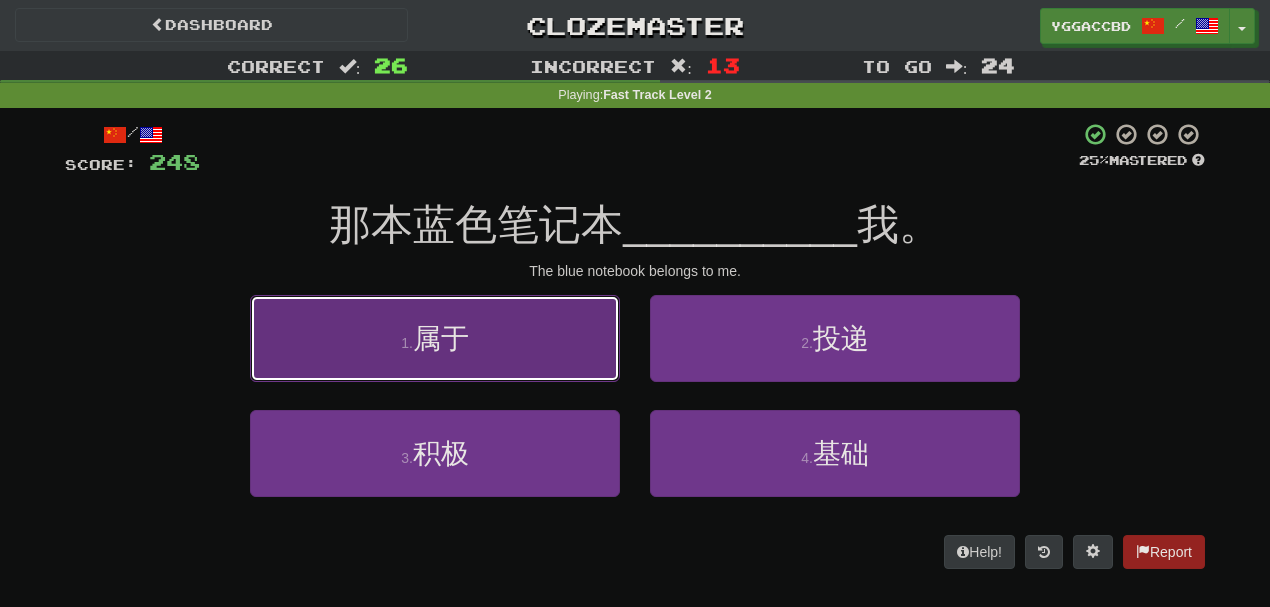click on "1 .  属于" at bounding box center (435, 338) 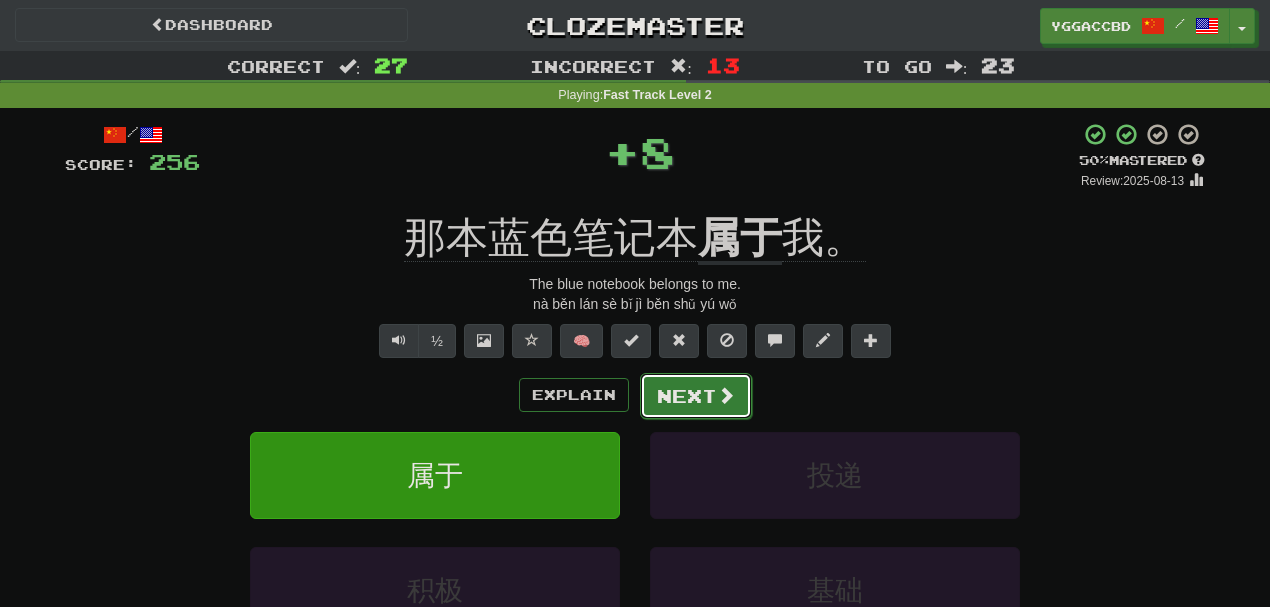 click on "Next" at bounding box center (696, 396) 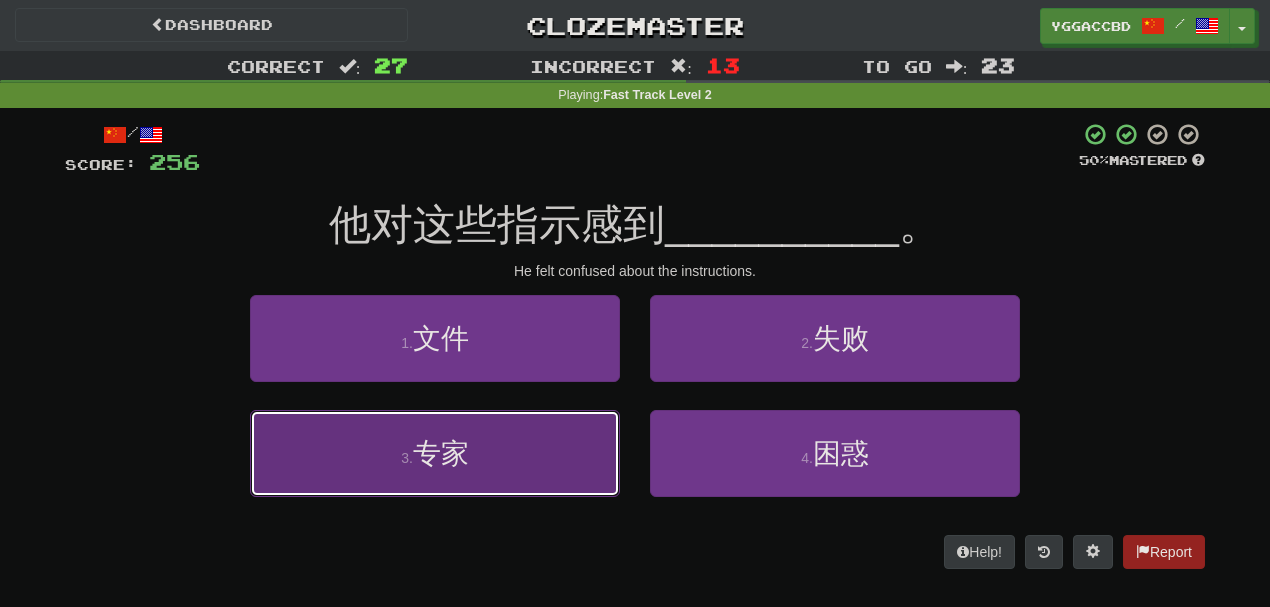 click on "3 .  专家" at bounding box center (435, 453) 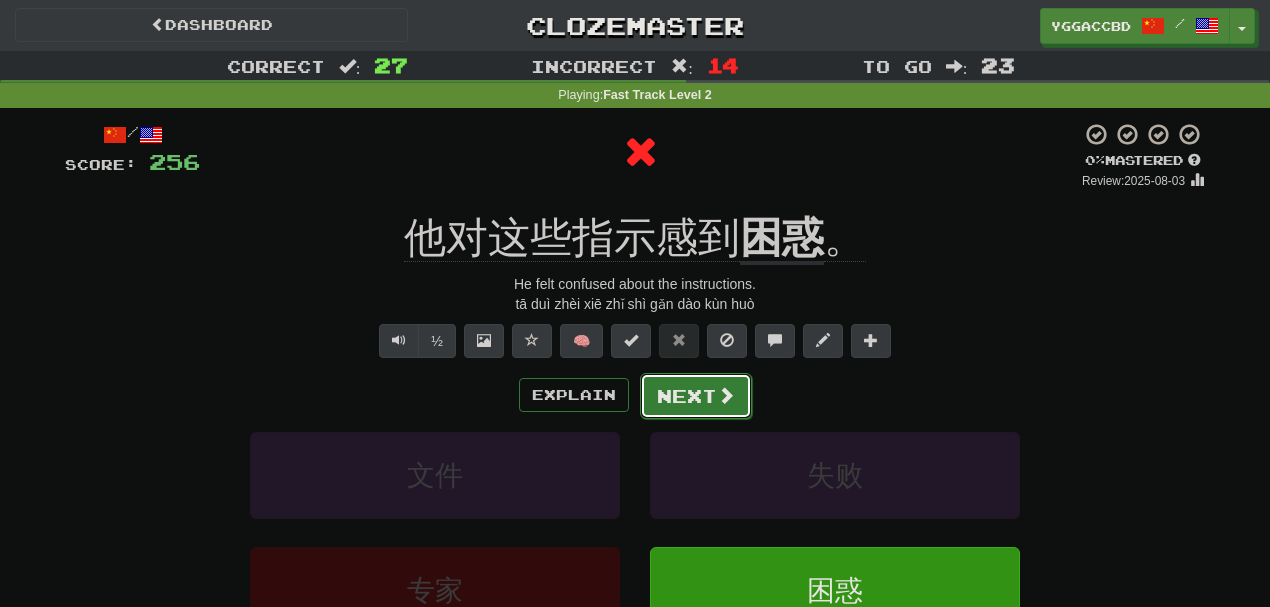 click on "Next" at bounding box center [696, 396] 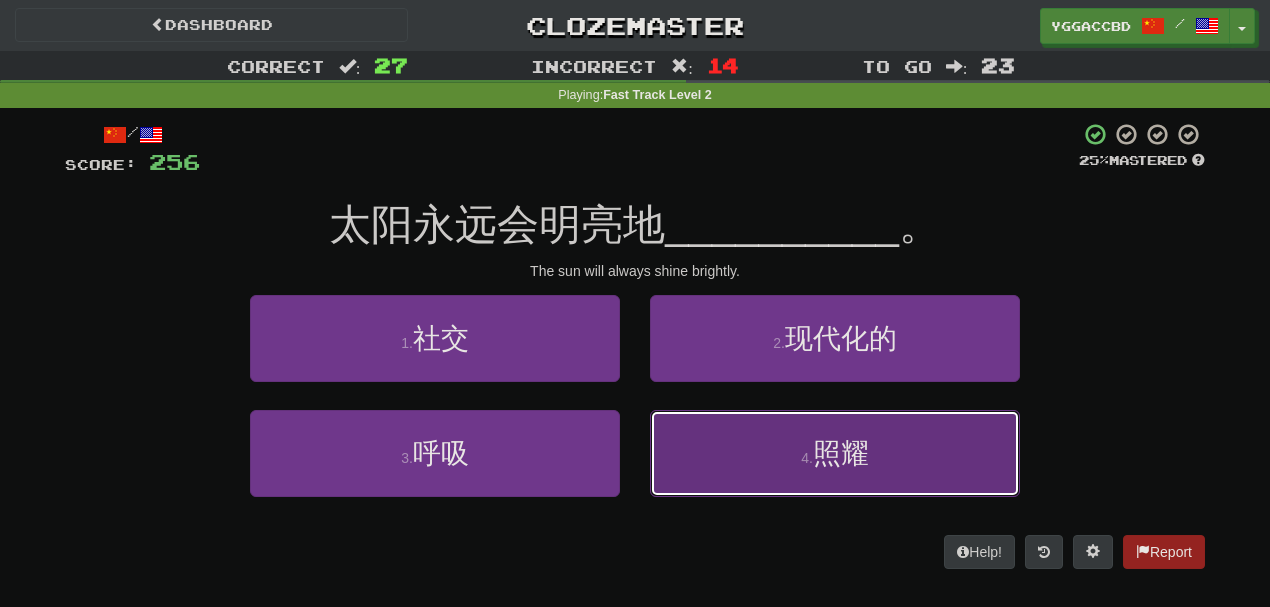 click on "4 .  照耀" at bounding box center [835, 453] 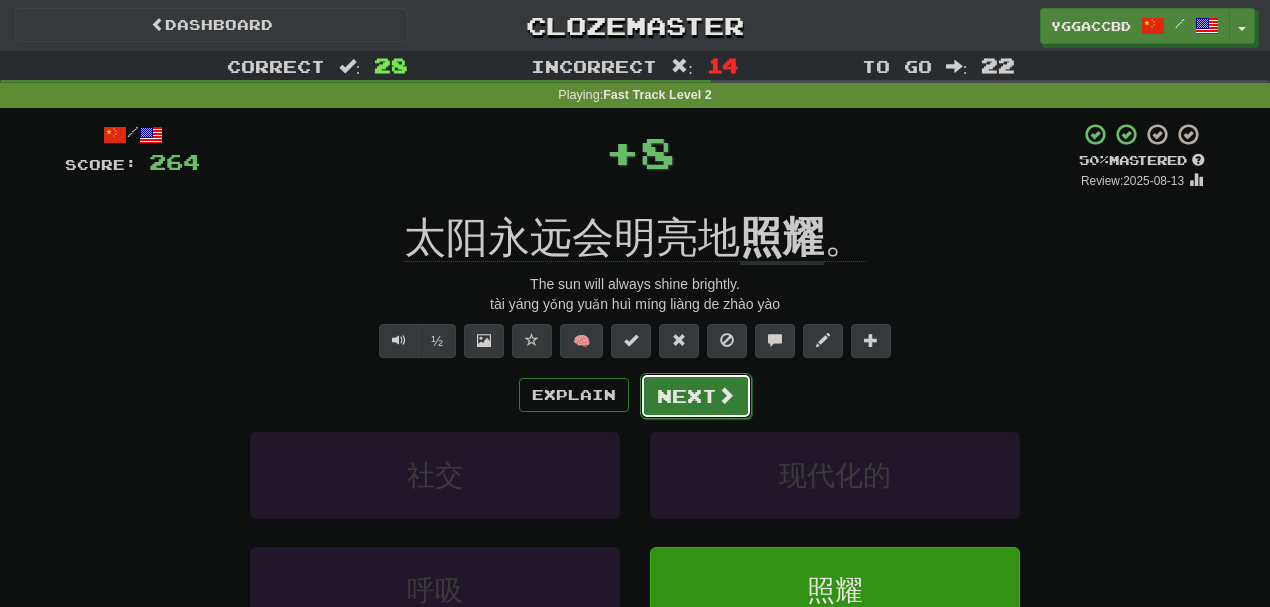 click on "Next" at bounding box center [696, 396] 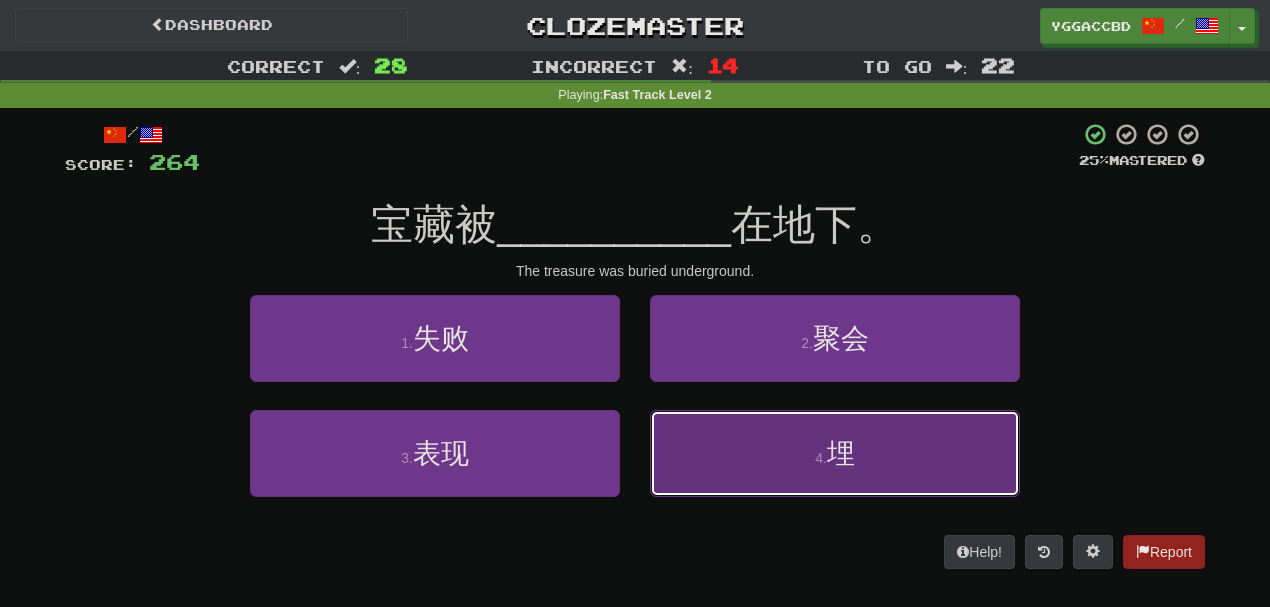 click on "4 .  埋" at bounding box center [835, 453] 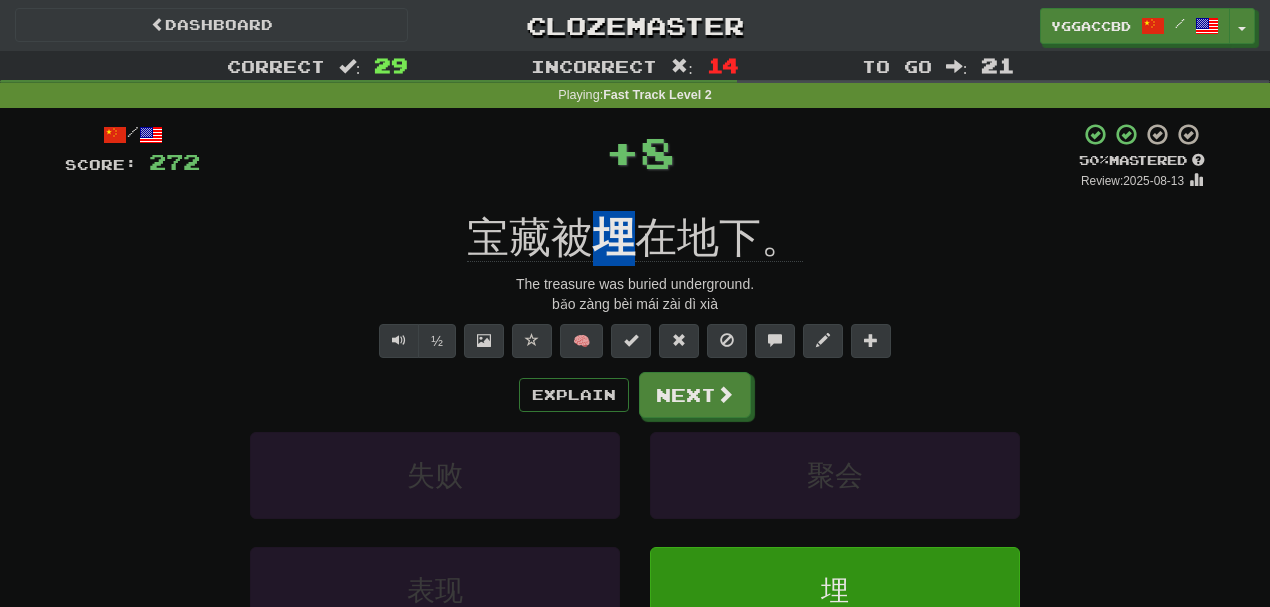 drag, startPoint x: 598, startPoint y: 202, endPoint x: 635, endPoint y: 202, distance: 37 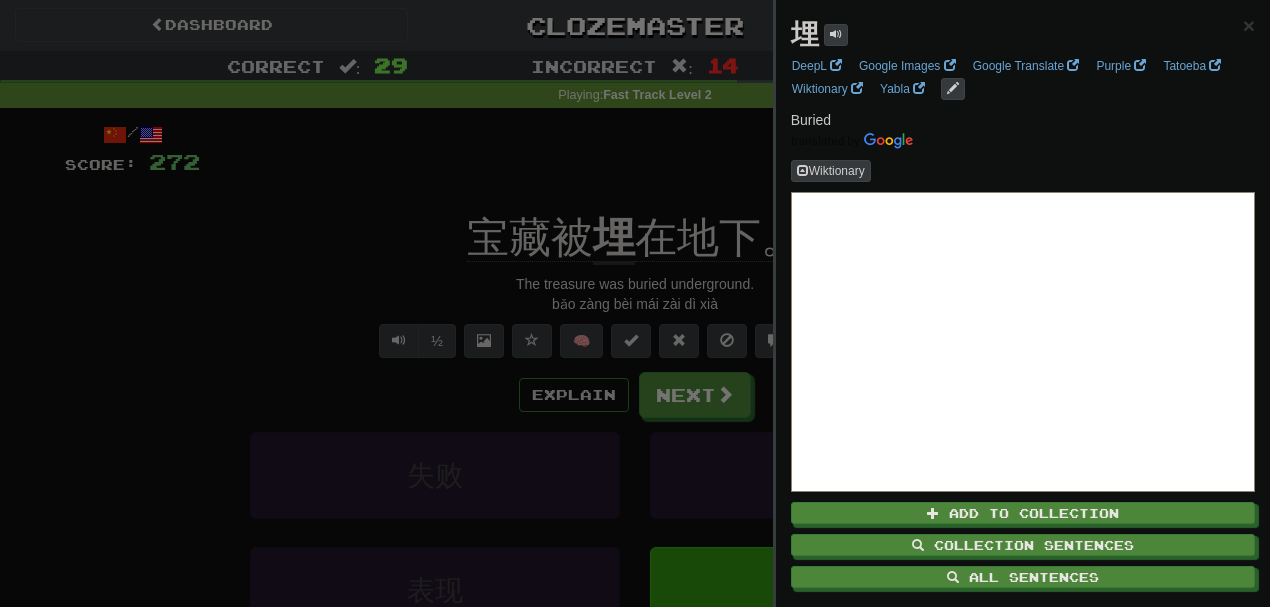 click at bounding box center (635, 303) 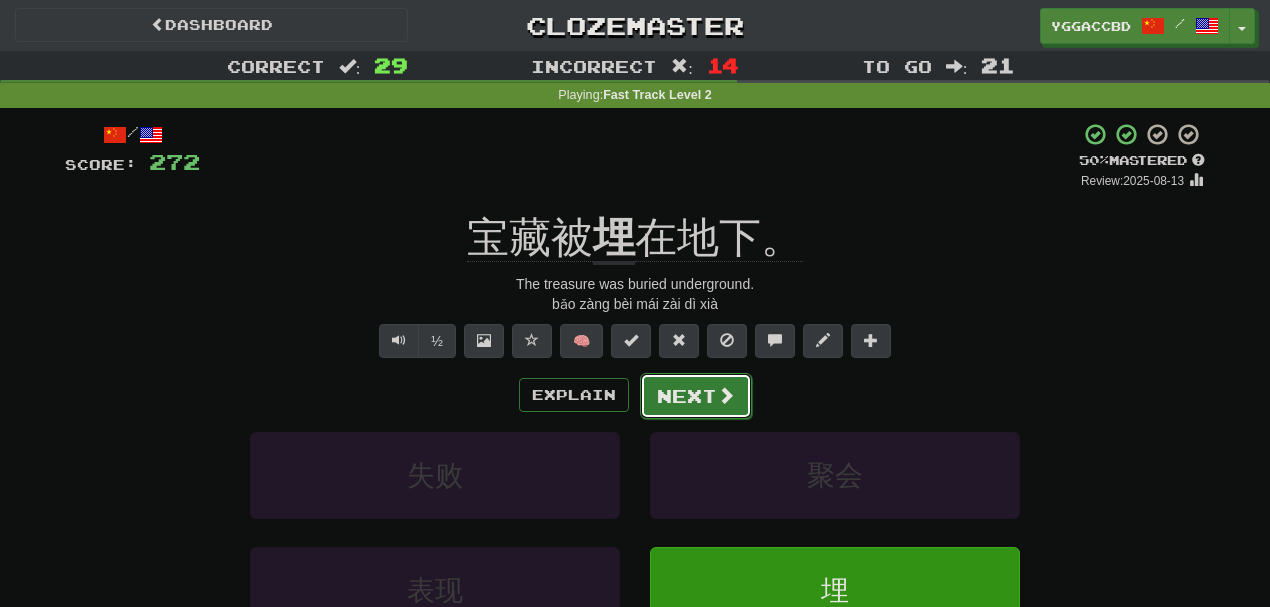 click on "Next" at bounding box center (696, 396) 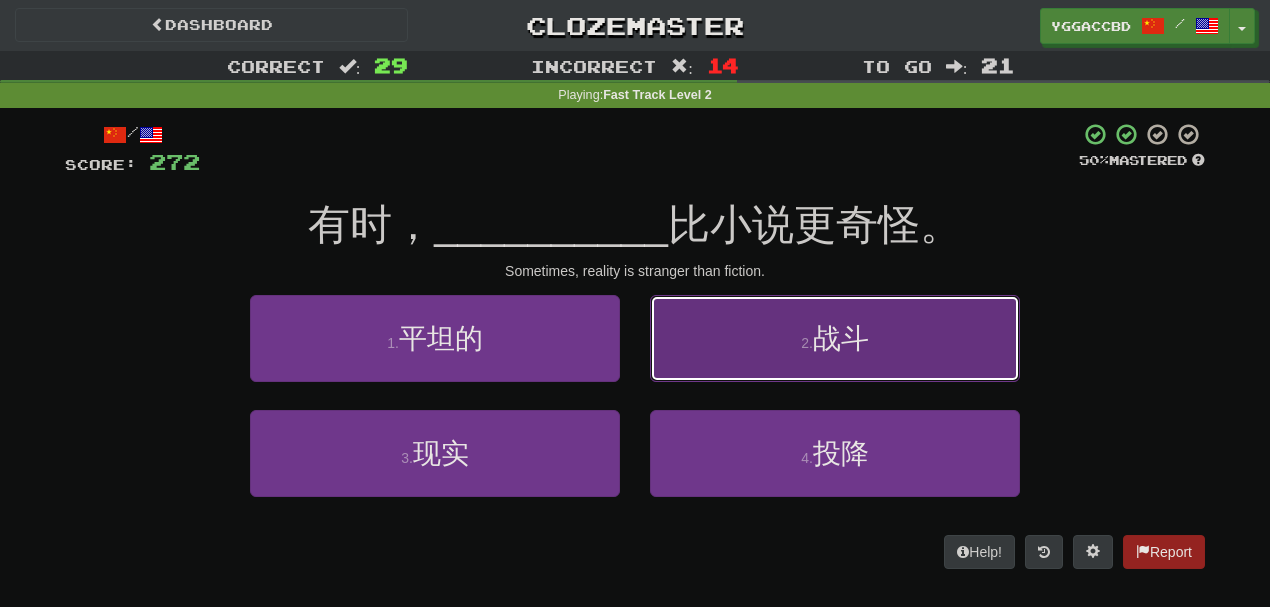 click on "2 .  战斗" at bounding box center [835, 338] 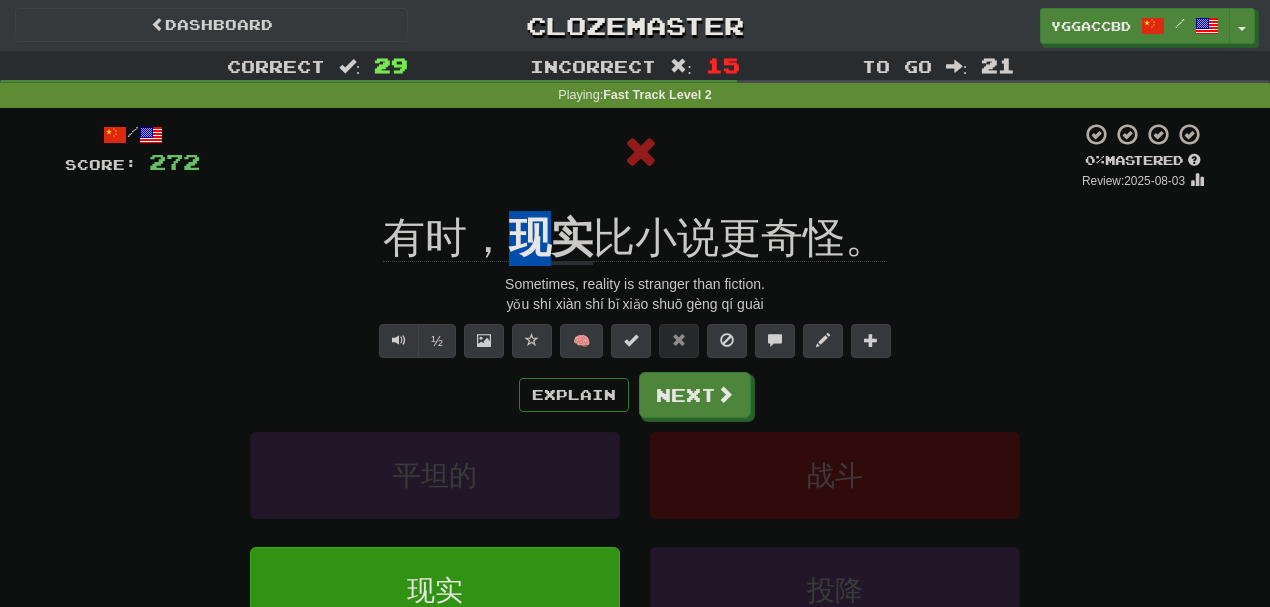drag, startPoint x: 511, startPoint y: 198, endPoint x: 566, endPoint y: 204, distance: 55.326305 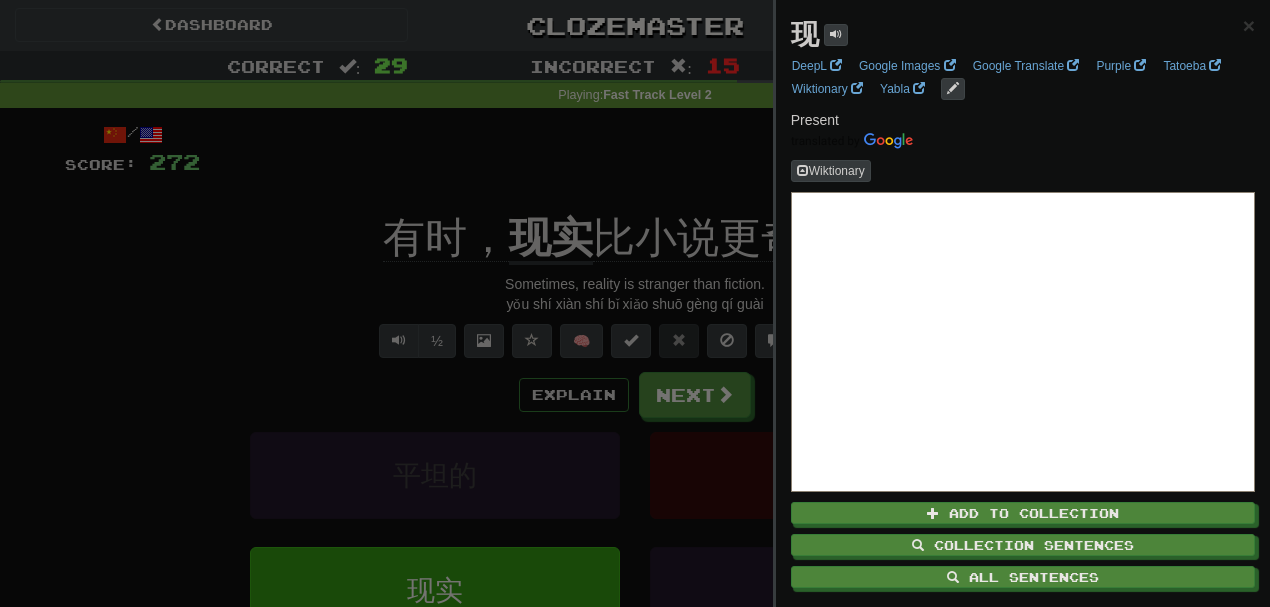click at bounding box center (635, 303) 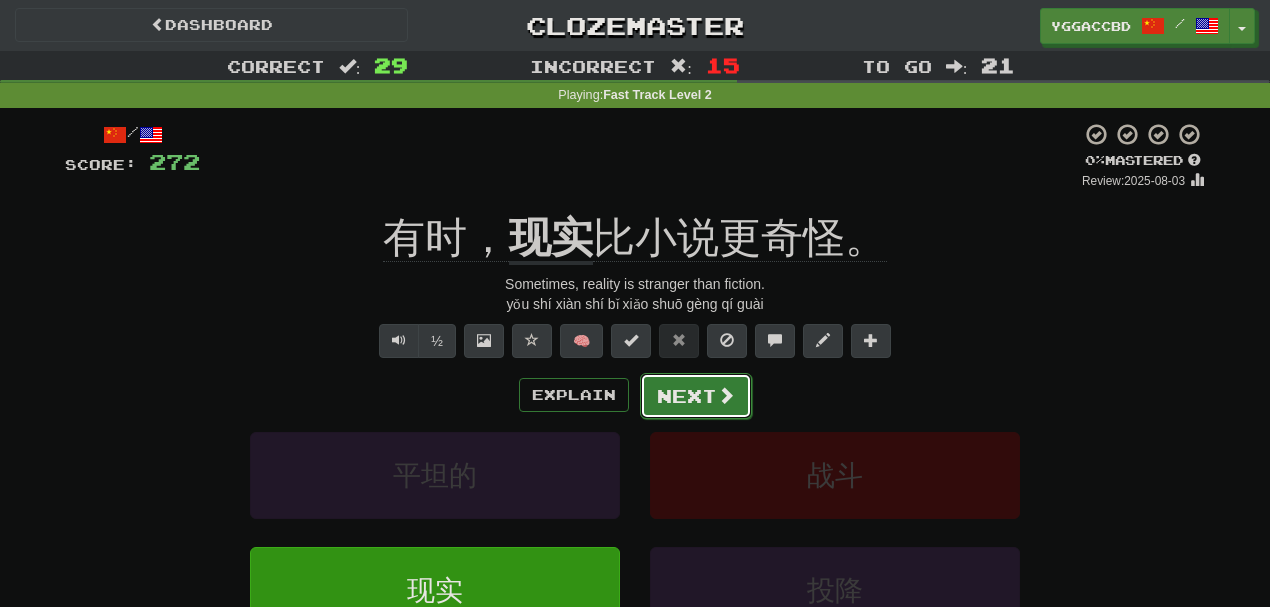 click on "Next" at bounding box center (696, 396) 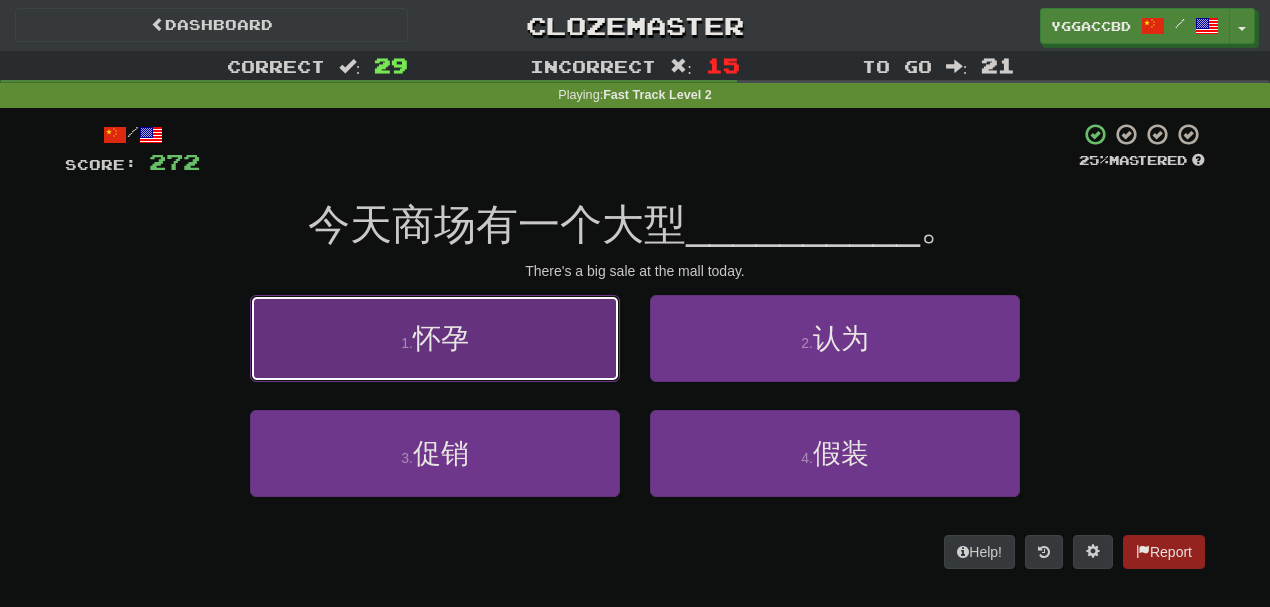 click on "1 .  怀孕" at bounding box center [435, 338] 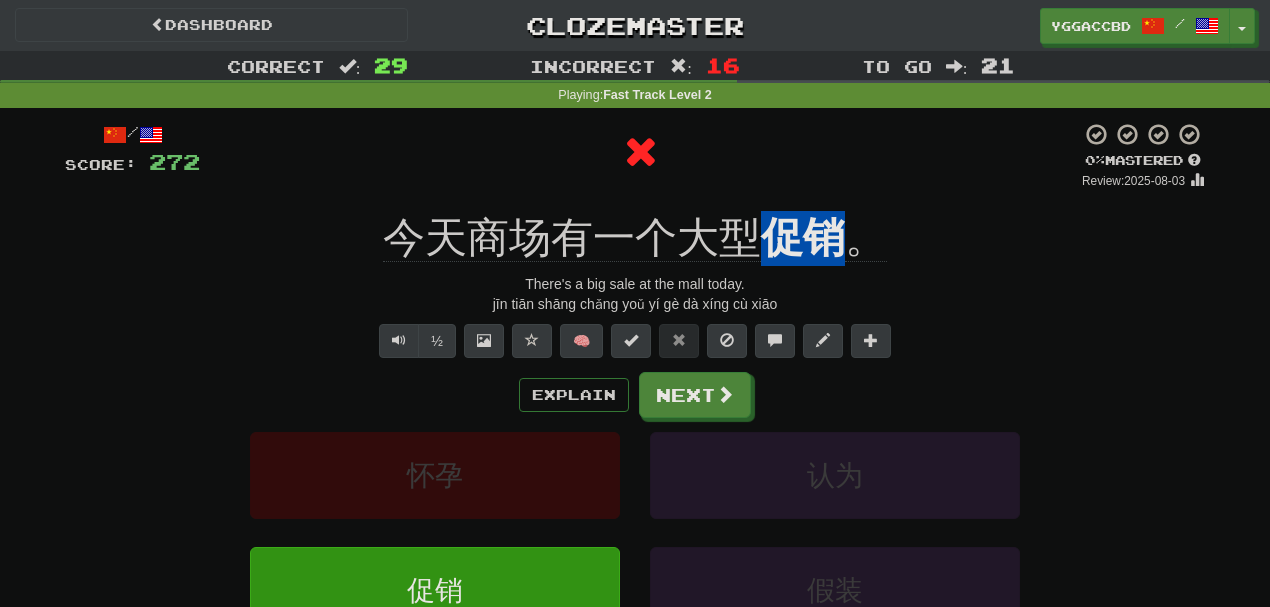 drag, startPoint x: 768, startPoint y: 198, endPoint x: 847, endPoint y: 207, distance: 79.51101 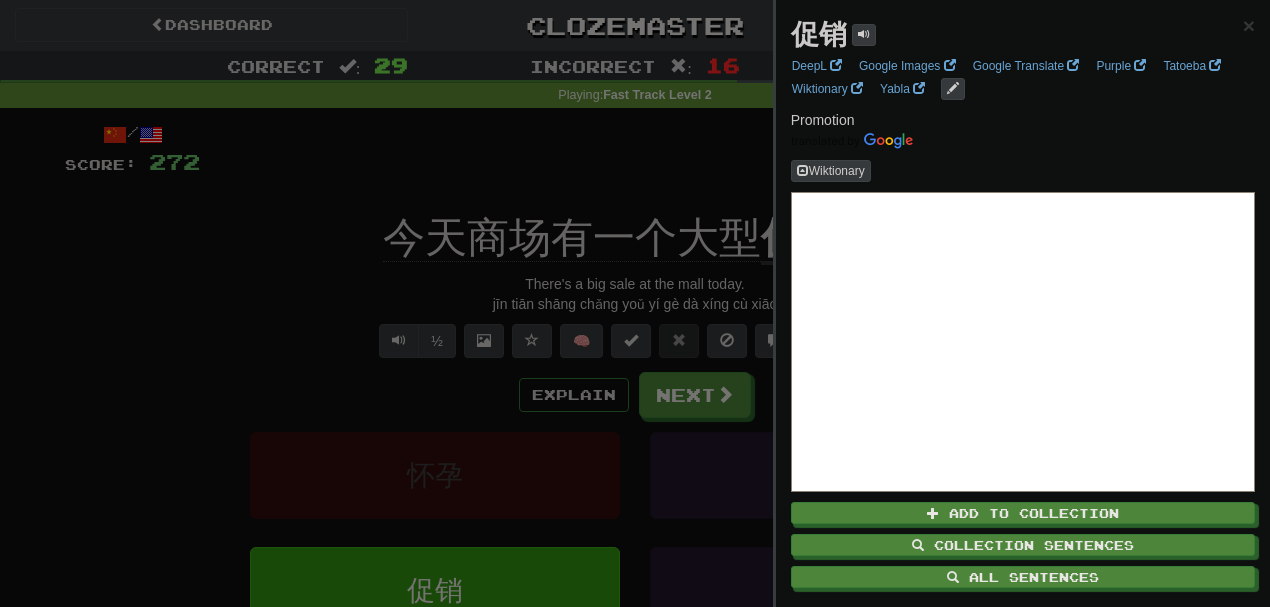 click at bounding box center [635, 303] 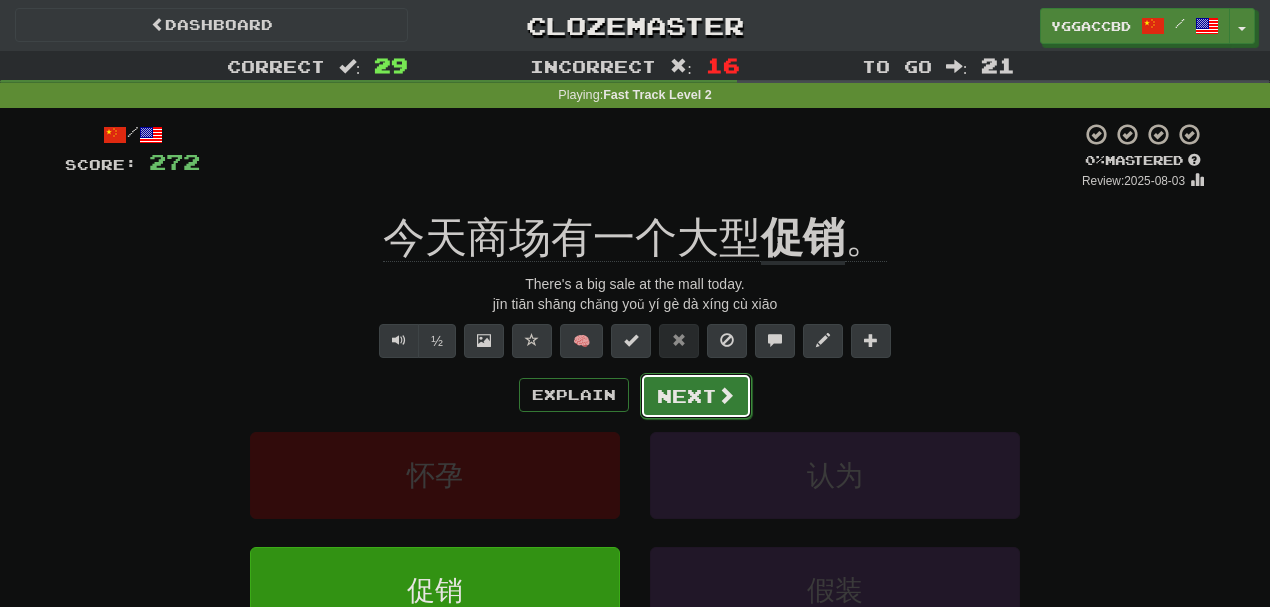 click on "Next" at bounding box center [696, 396] 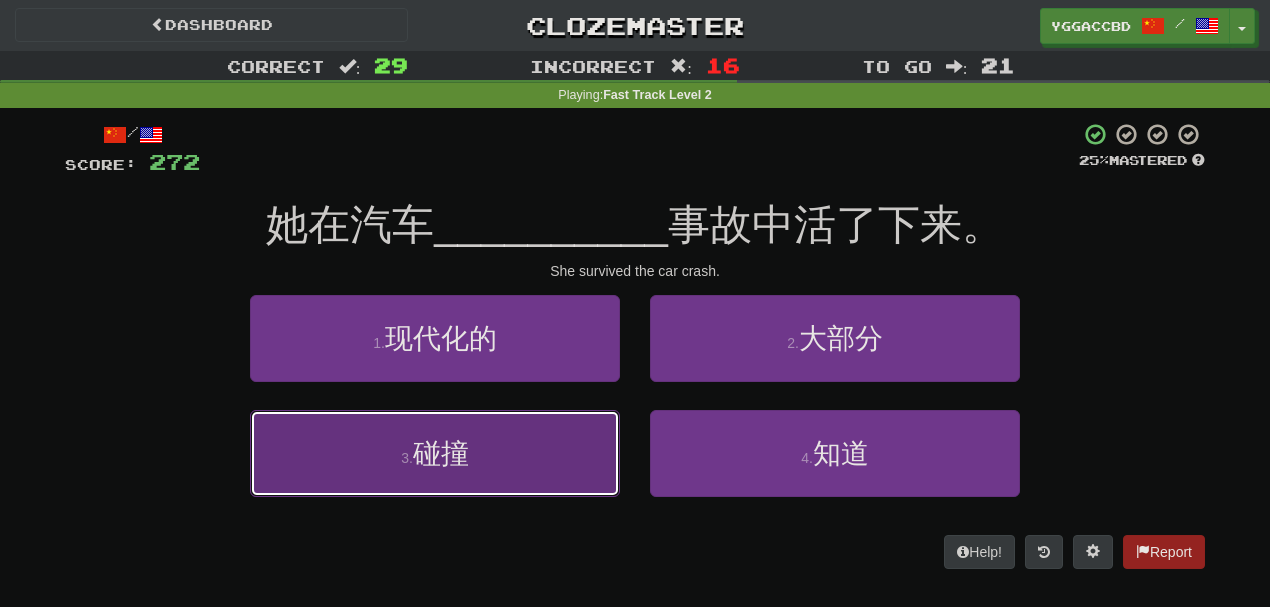 click on "3 .  碰撞" at bounding box center (435, 453) 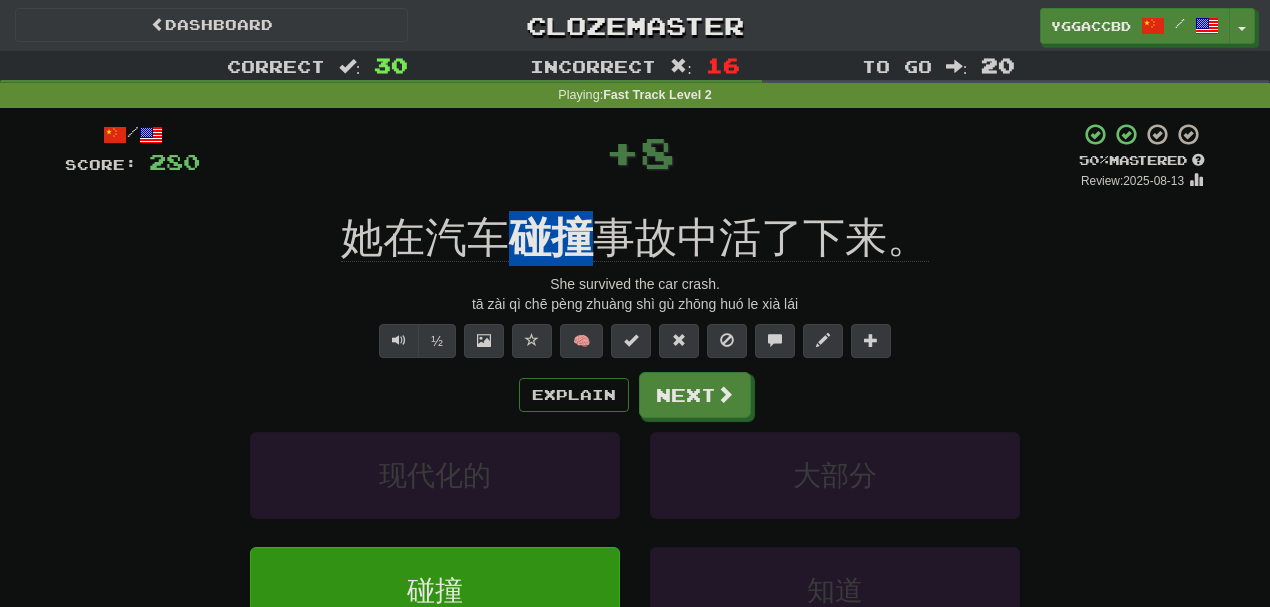 drag, startPoint x: 503, startPoint y: 195, endPoint x: 590, endPoint y: 222, distance: 91.09336 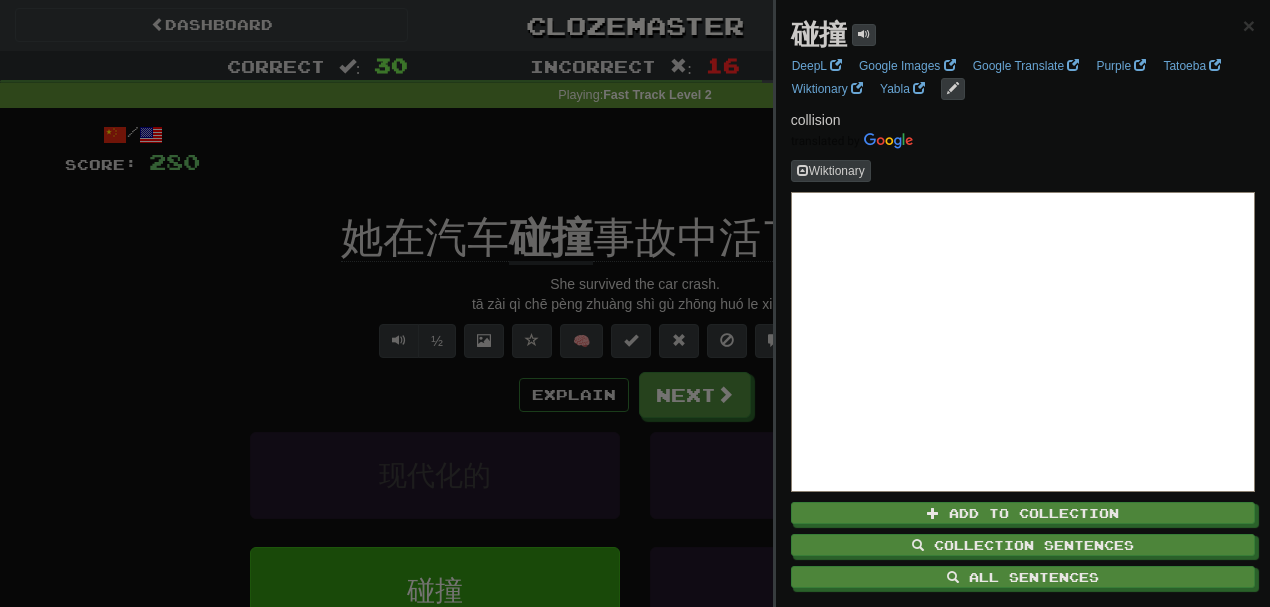 click at bounding box center (635, 303) 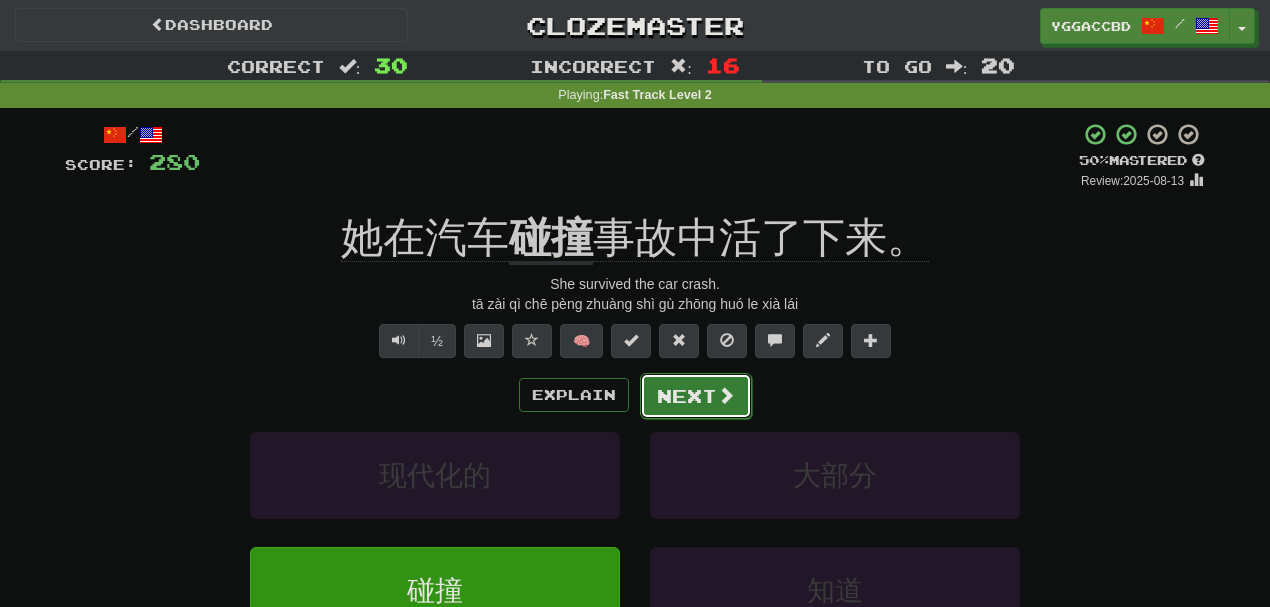 click on "Next" at bounding box center (696, 396) 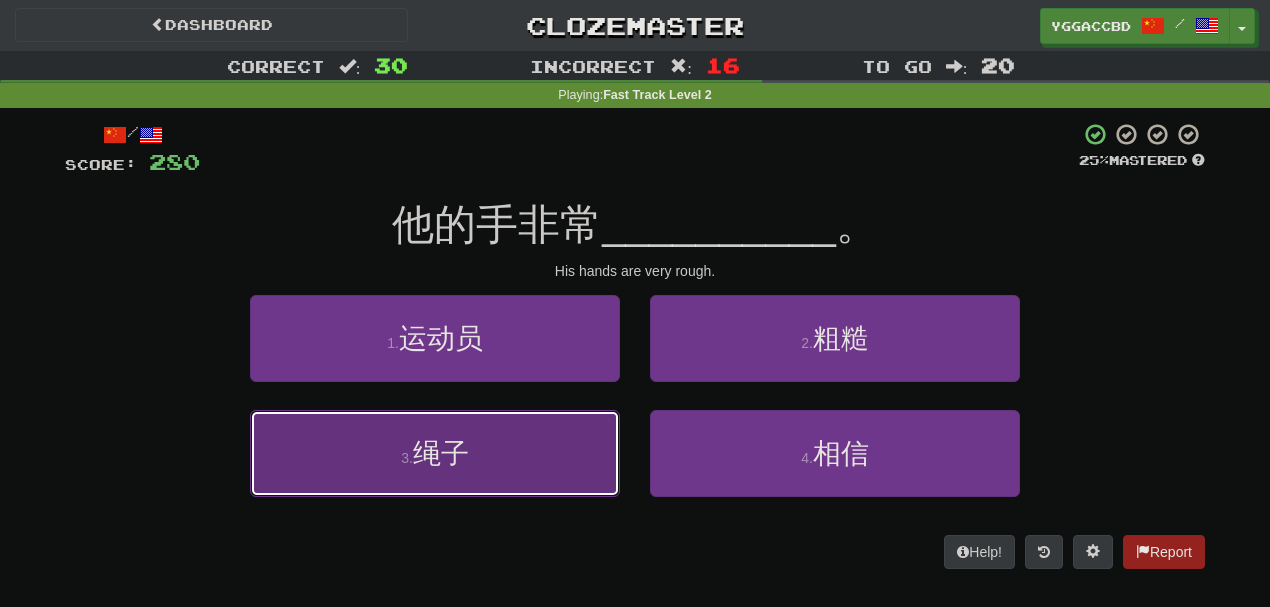 click on "3 .  绳子" at bounding box center (435, 453) 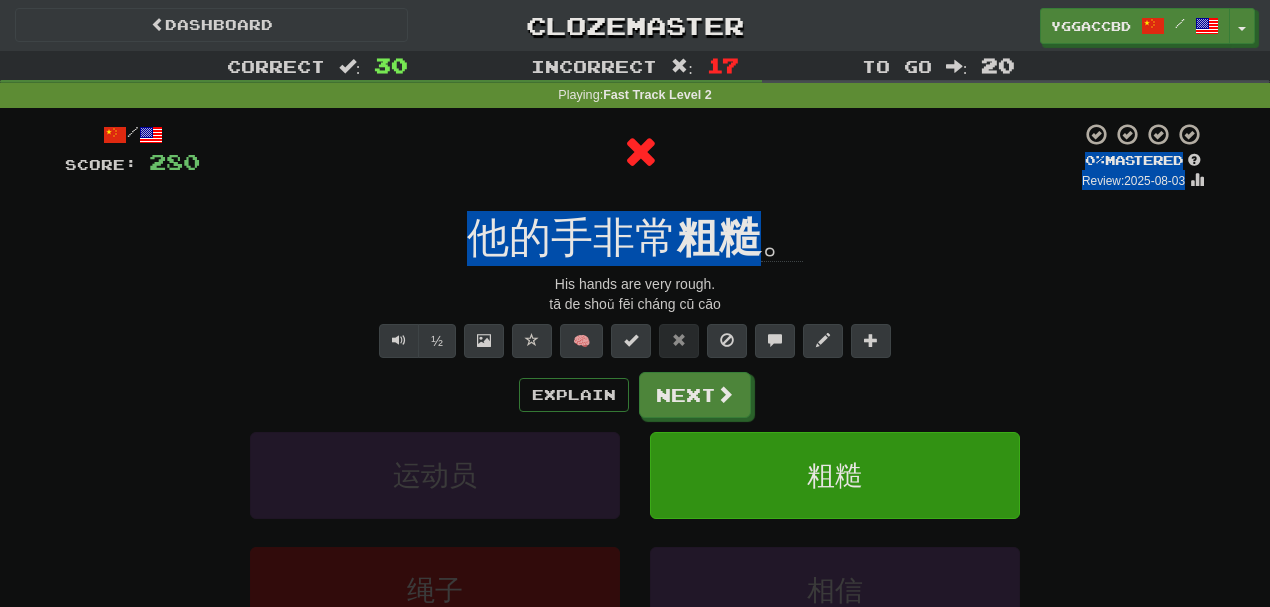drag, startPoint x: 690, startPoint y: 186, endPoint x: 770, endPoint y: 206, distance: 82.46211 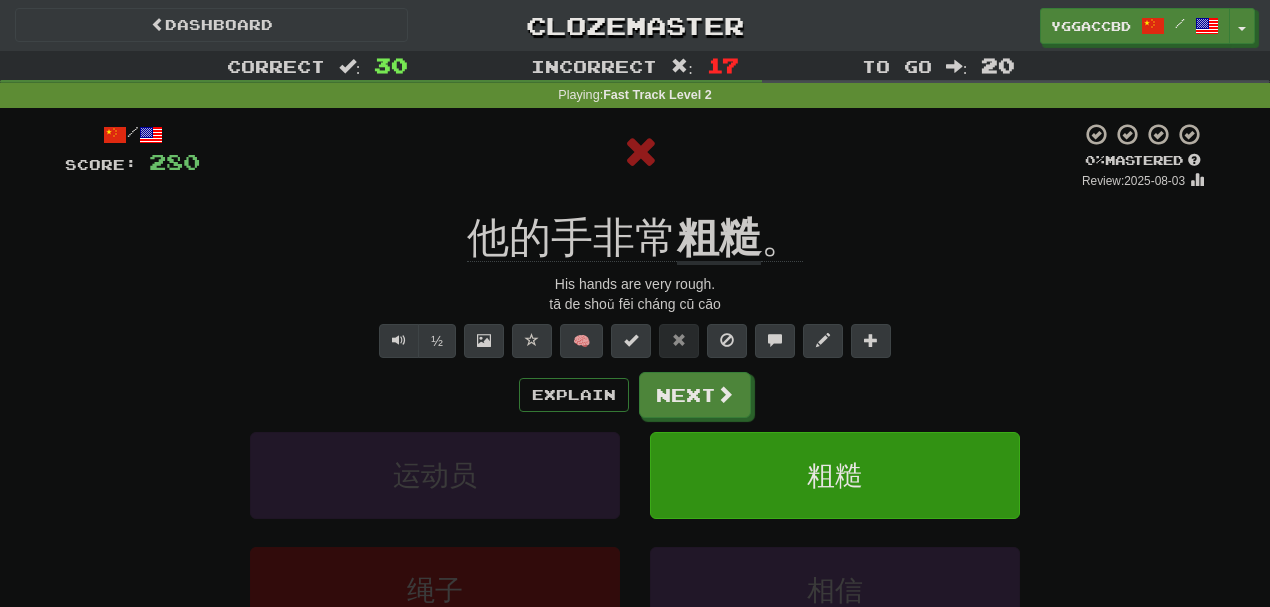 click on "/ Score: 280 0 % Mastered Review: 2025-08-03 他的手非常 粗糙 。 His hands are very rough. tā de shoǔ fēi cháng cū cāo ½ 🧠 Explain Next 运动员 粗糙 绳子 相信 Learn more: 运动员 粗糙 绳子 相信 Help! Report" at bounding box center (635, 429) 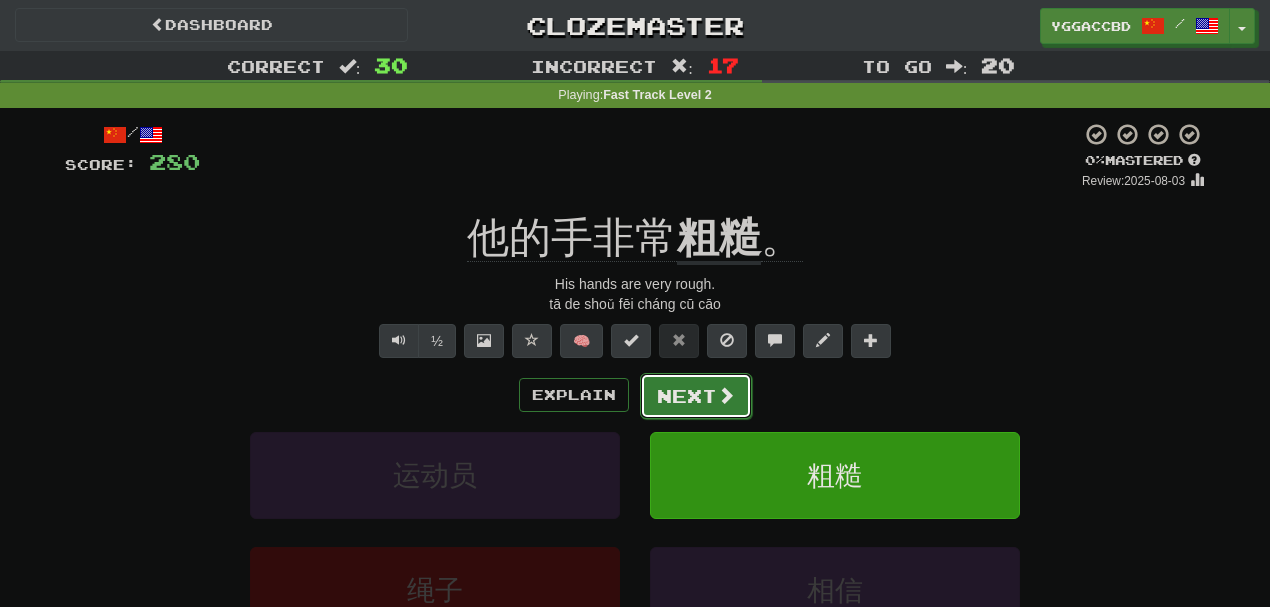 click on "Next" at bounding box center (696, 396) 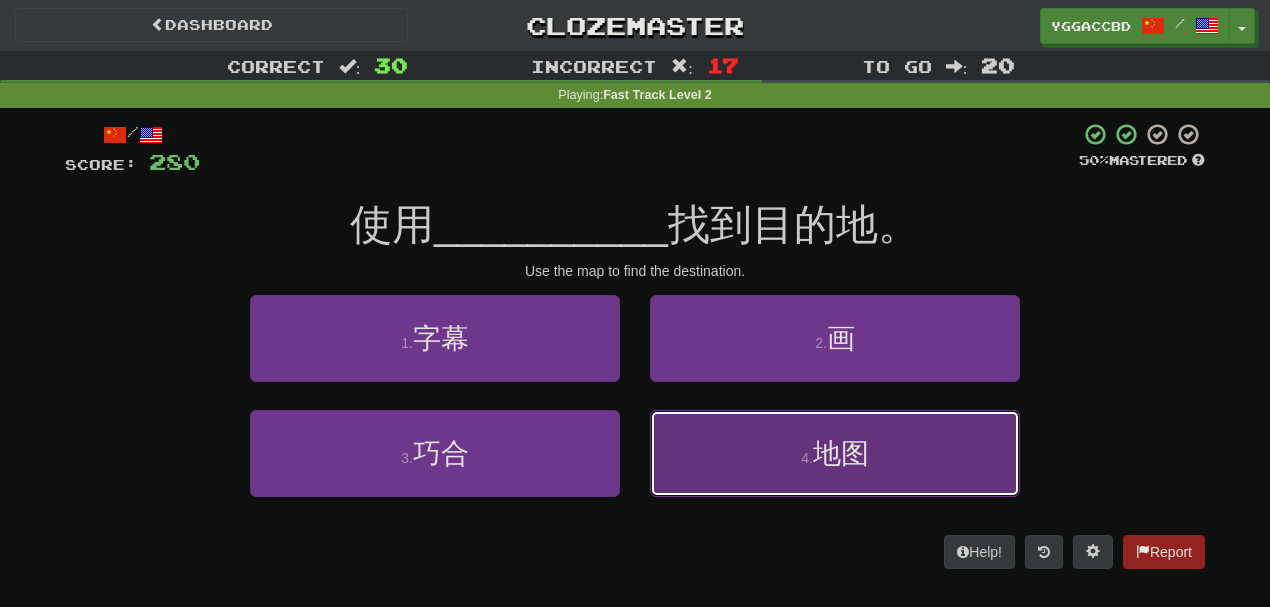 click on "4 .  地图" at bounding box center [835, 453] 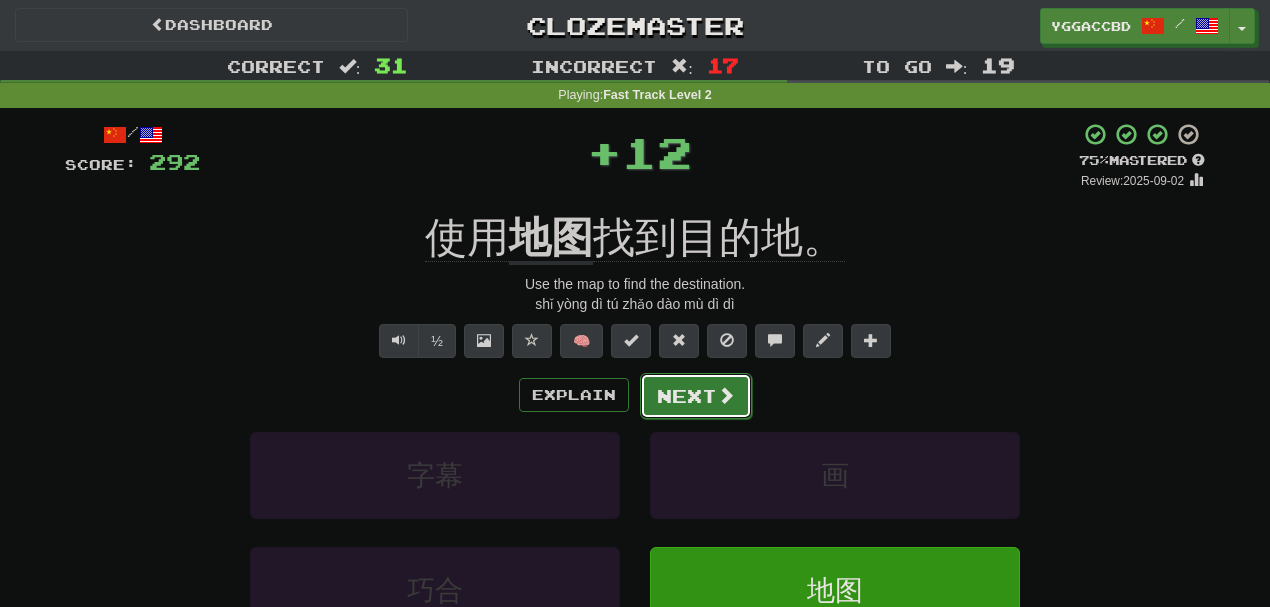 click on "Next" at bounding box center [696, 396] 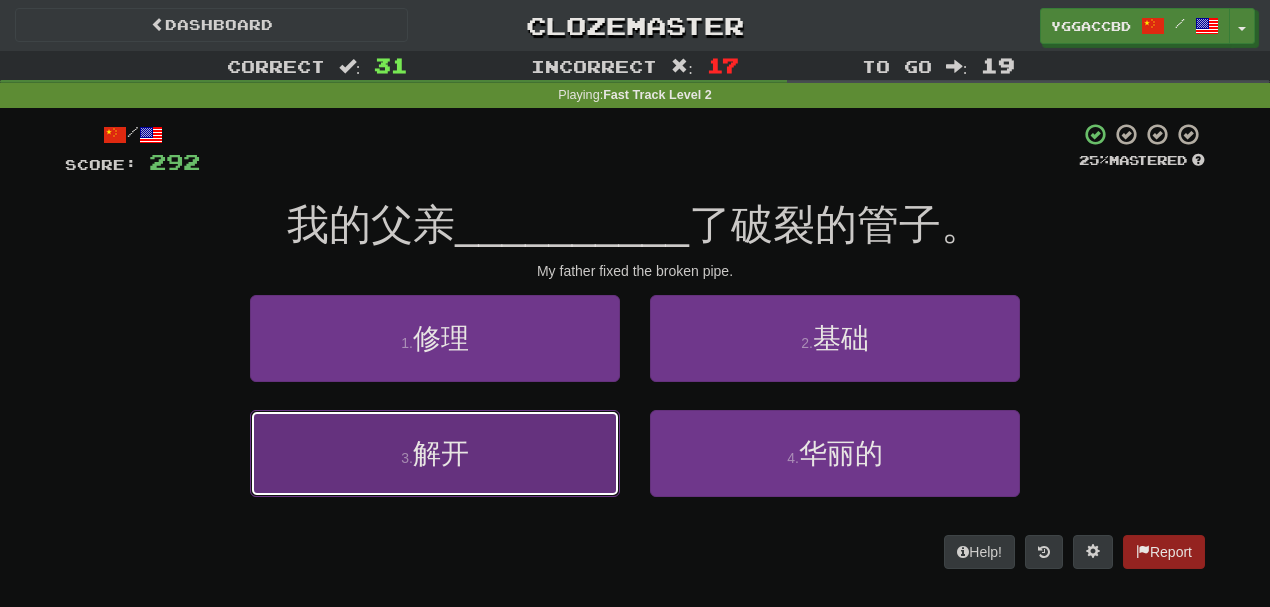 click on "3 .  解开" at bounding box center (435, 453) 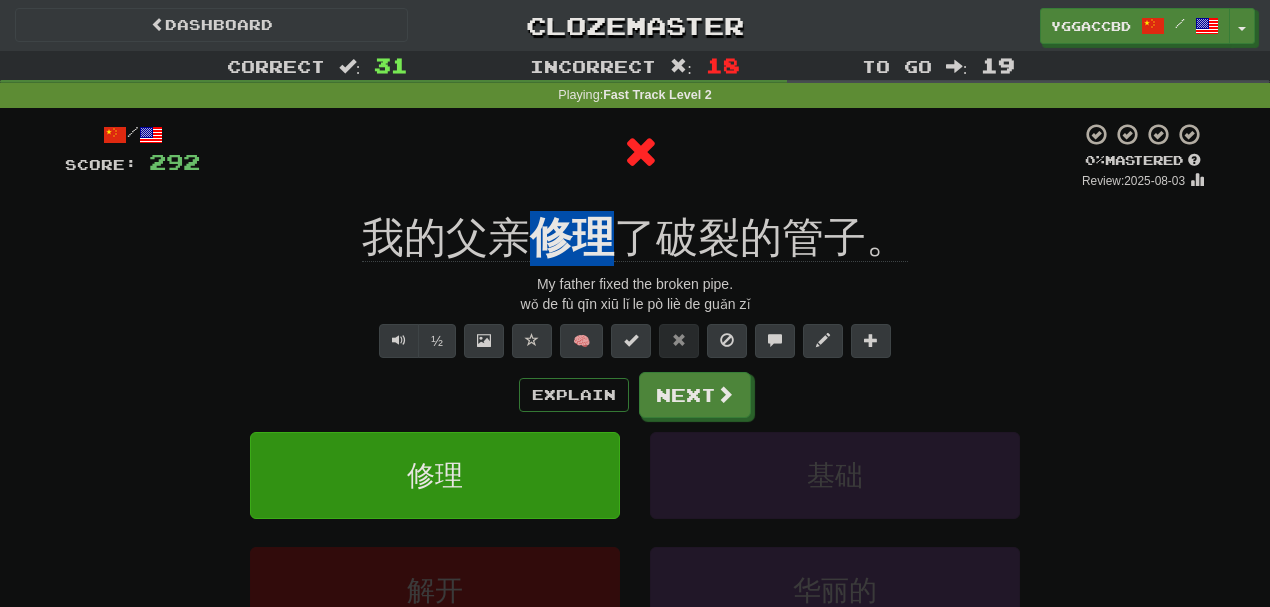 drag, startPoint x: 534, startPoint y: 201, endPoint x: 615, endPoint y: 213, distance: 81.88406 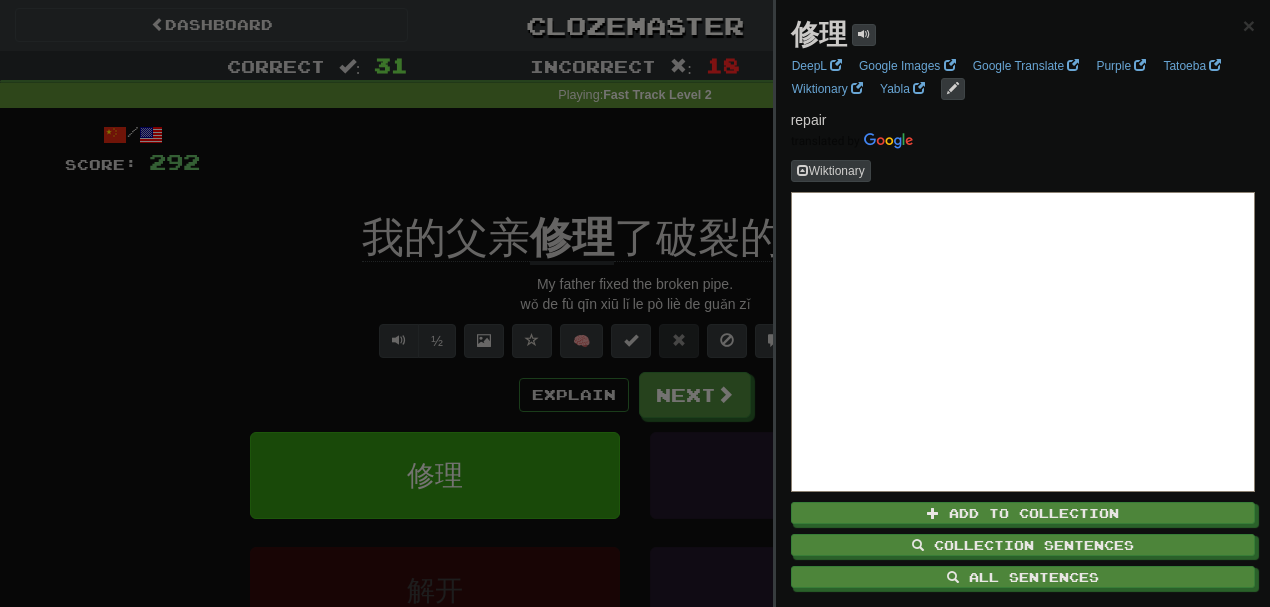 click at bounding box center (635, 303) 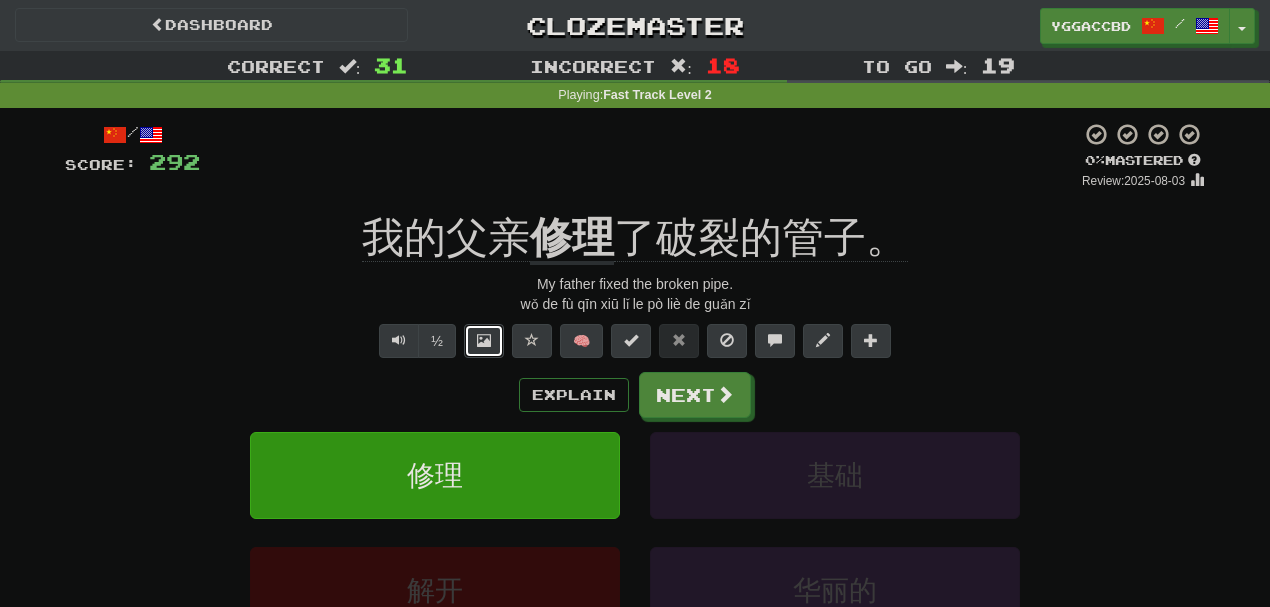 click at bounding box center (484, 340) 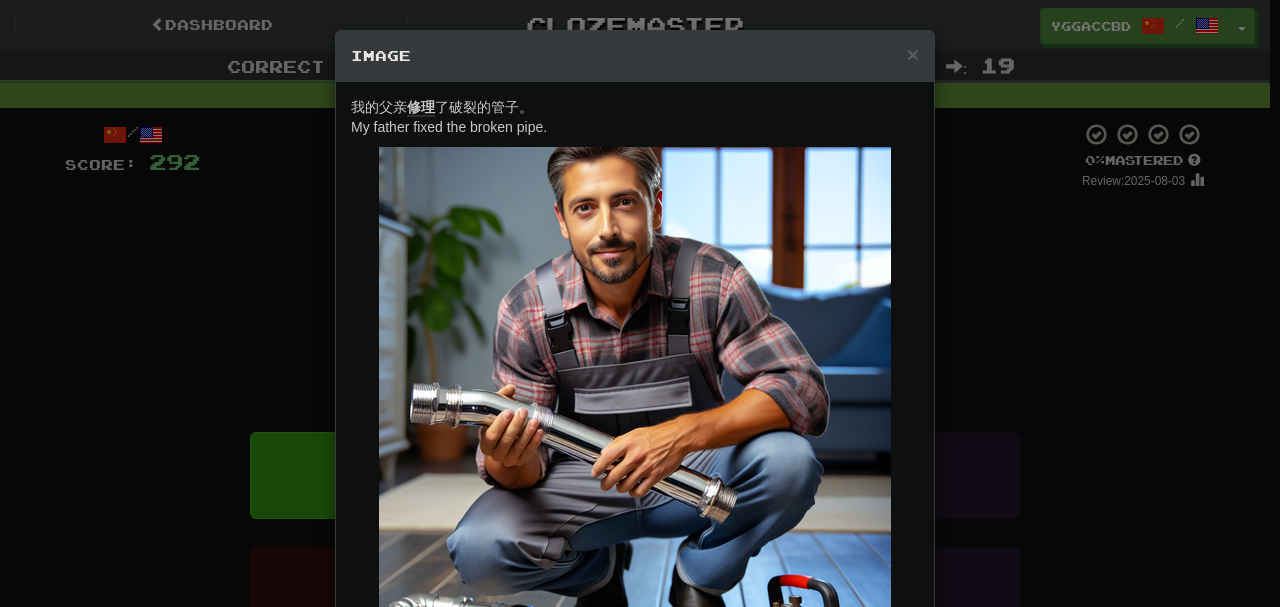 click on "× Image 我的父亲 修理 了破裂的管子。 My father fixed the broken pipe. Change when and how images are shown in the game settings. Images are in beta. Like them? Hate them? Let us know ! Close" at bounding box center (640, 303) 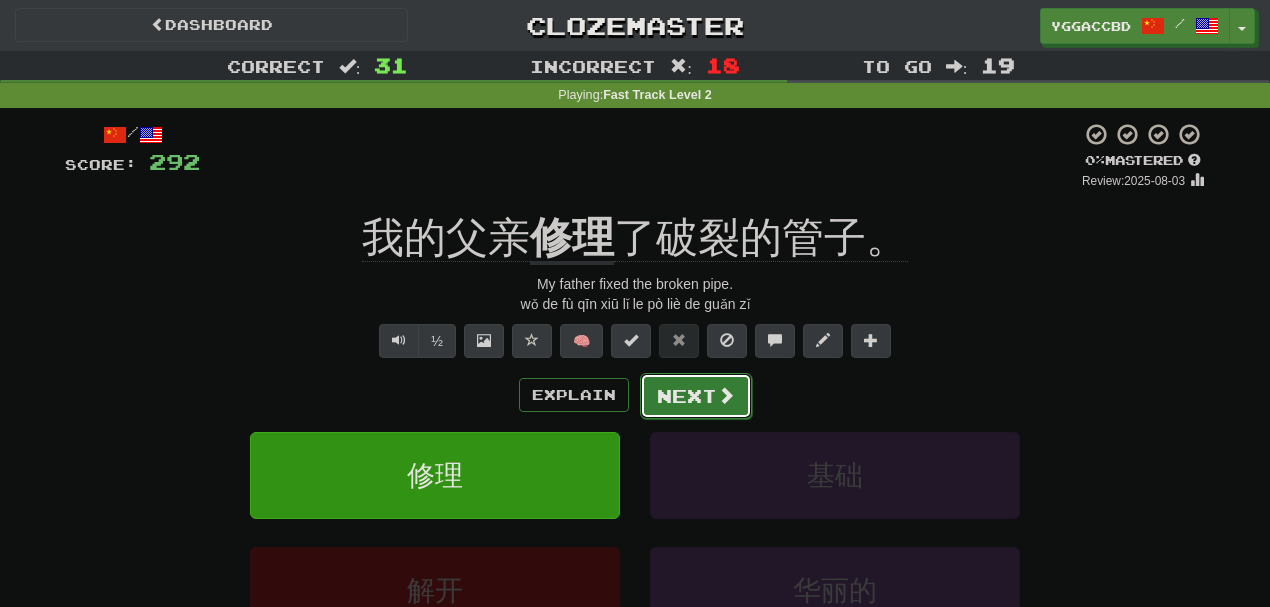 click on "Next" at bounding box center [696, 396] 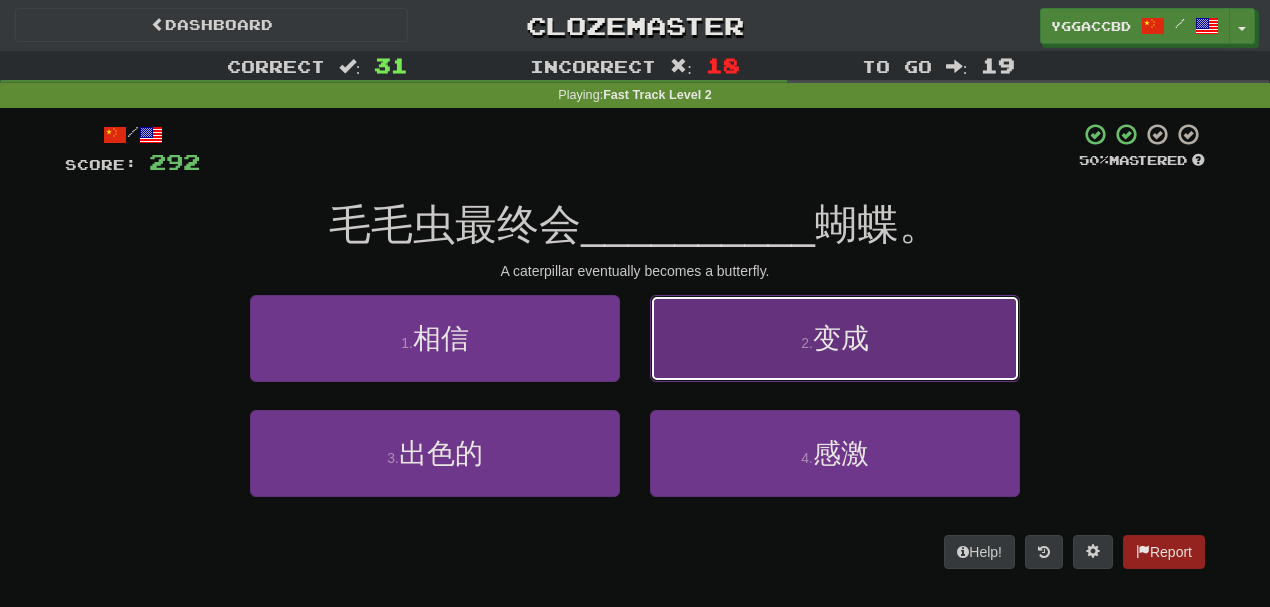 click on "2 .  变成" at bounding box center [835, 338] 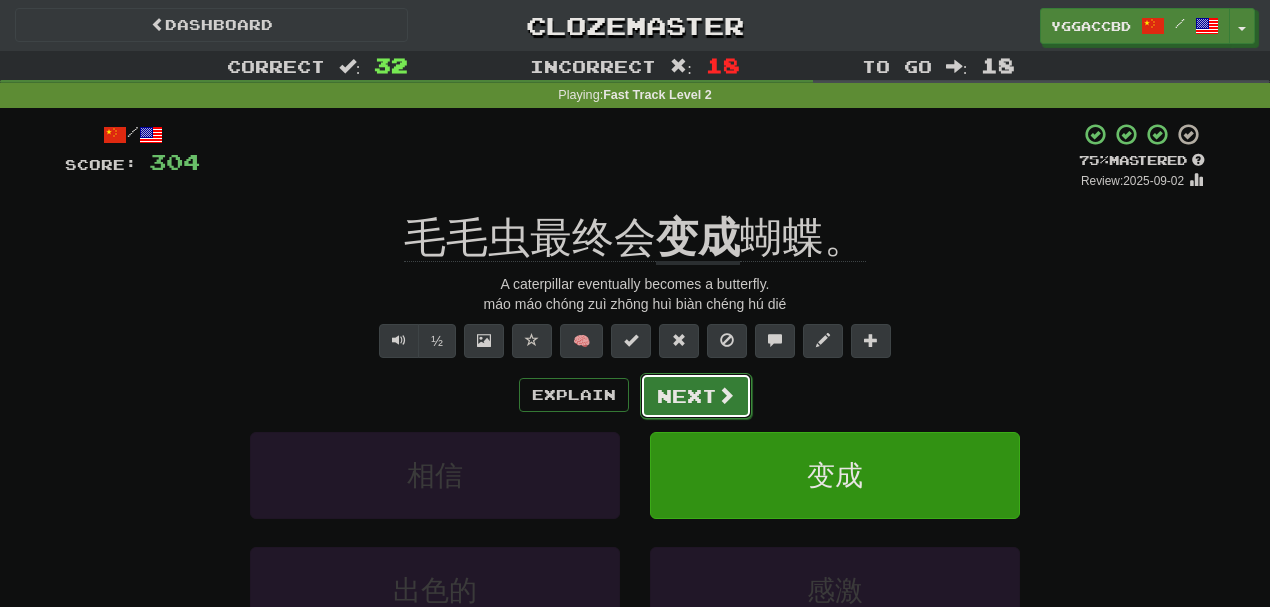 click on "Next" at bounding box center [696, 396] 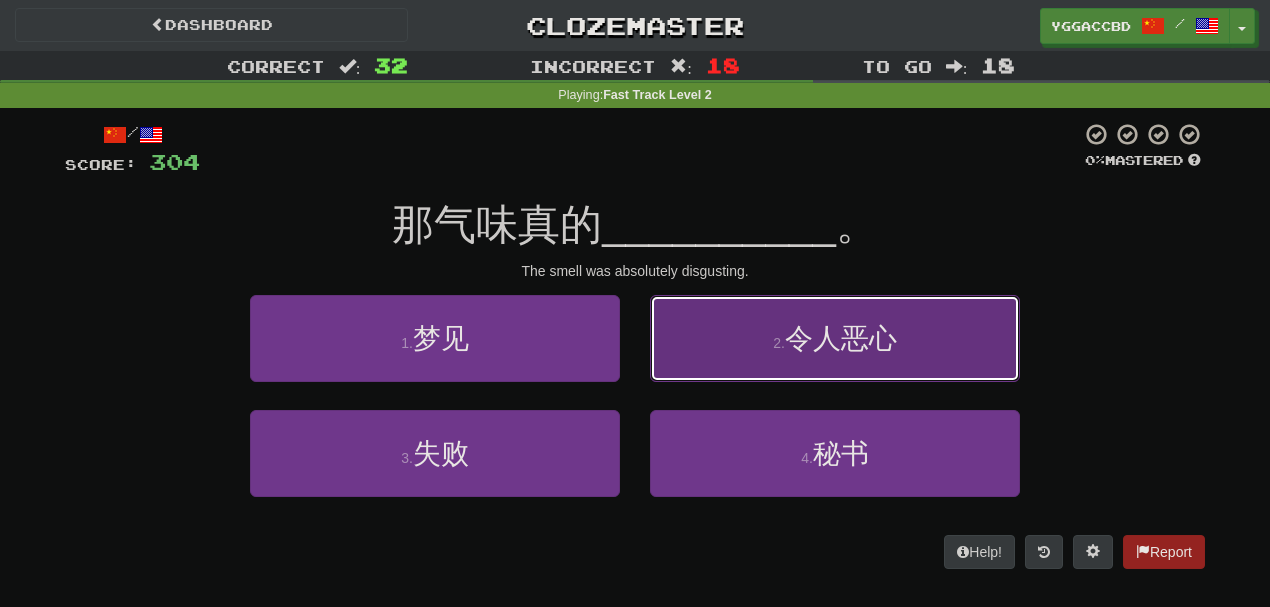 click on "2 .  令人恶心" at bounding box center [835, 338] 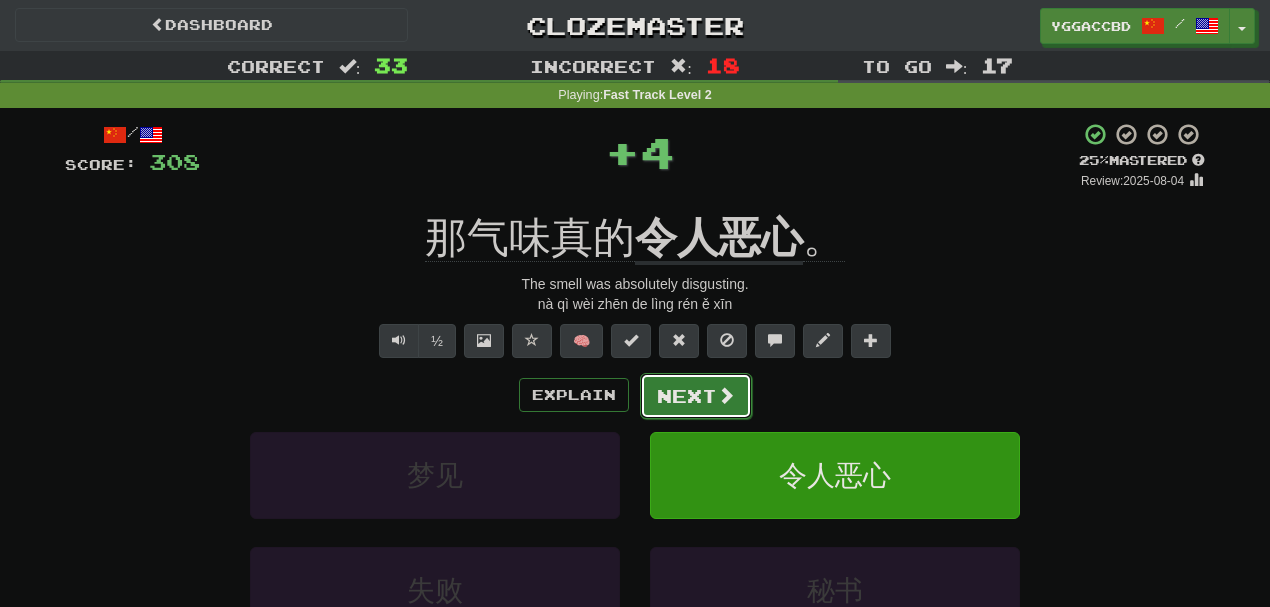 click on "Next" at bounding box center [696, 396] 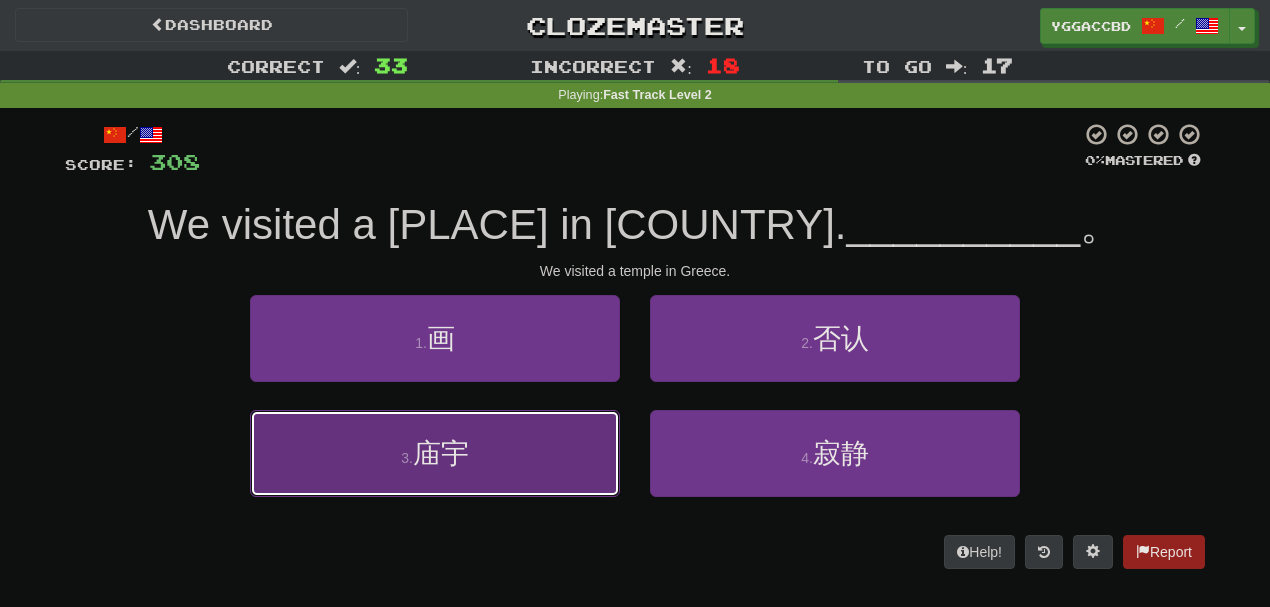 click on "3 .  庙宇" at bounding box center [435, 453] 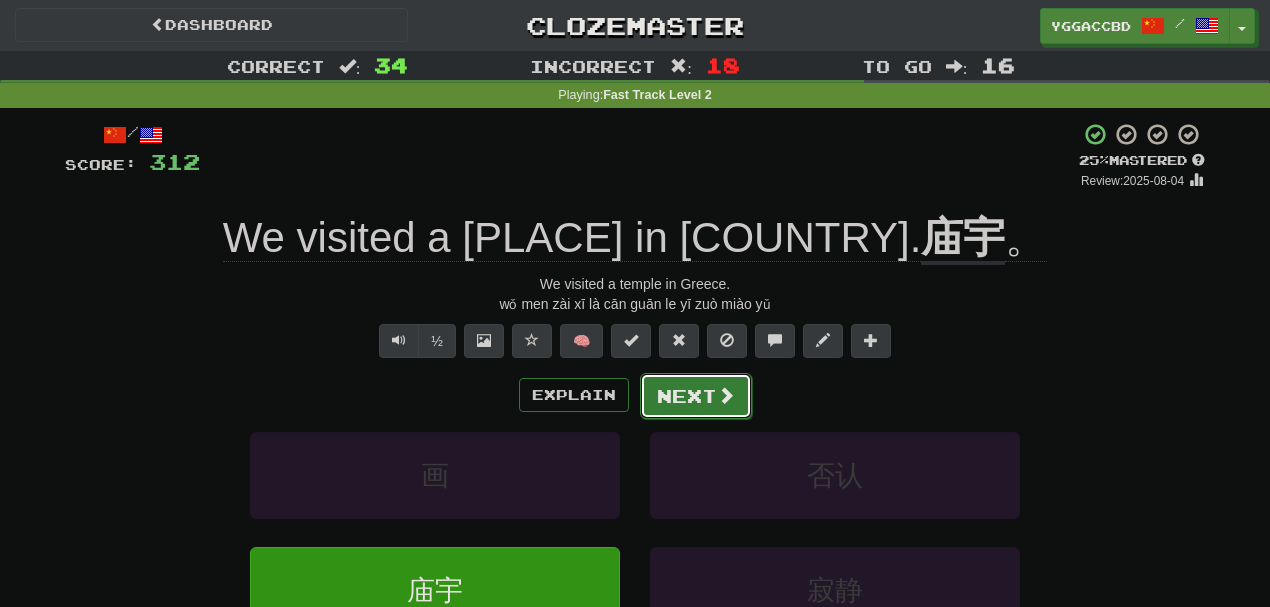 click on "Next" at bounding box center [696, 396] 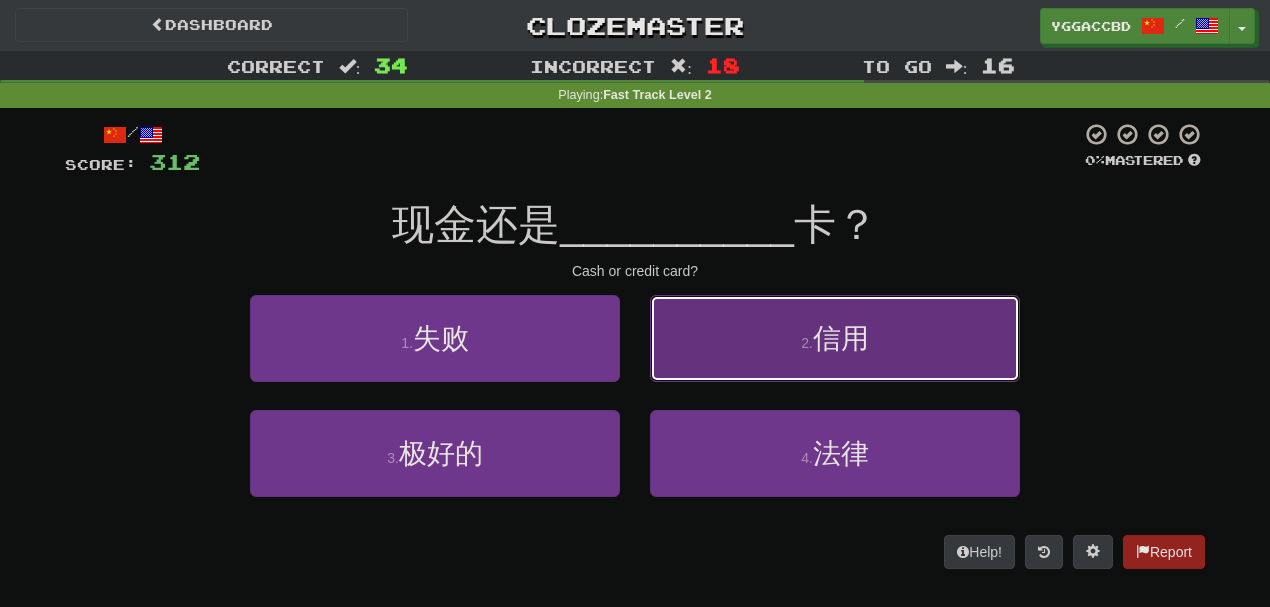 click on "2 .  信用" at bounding box center [835, 338] 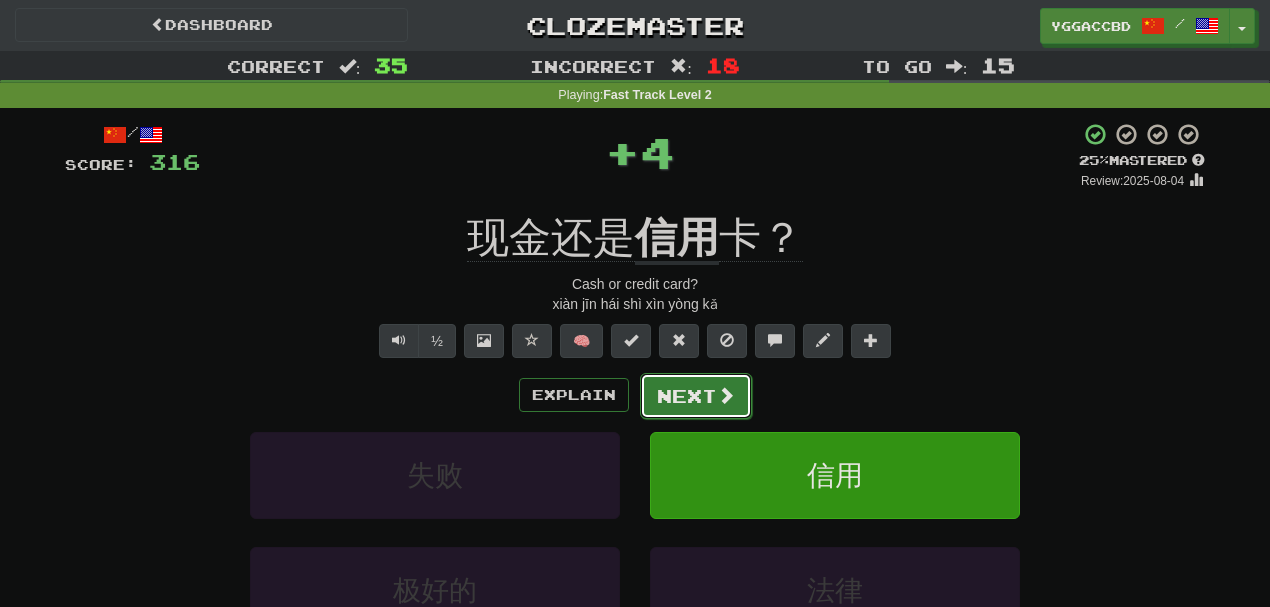 click on "Next" at bounding box center (696, 396) 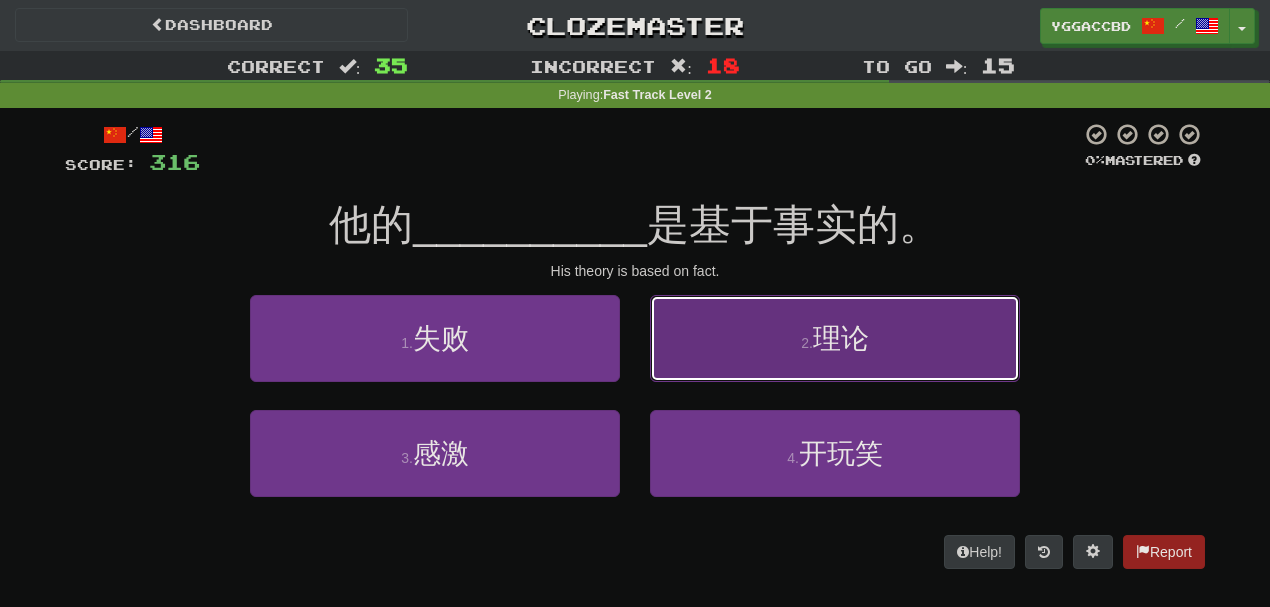 click on "2 .  理论" at bounding box center [835, 338] 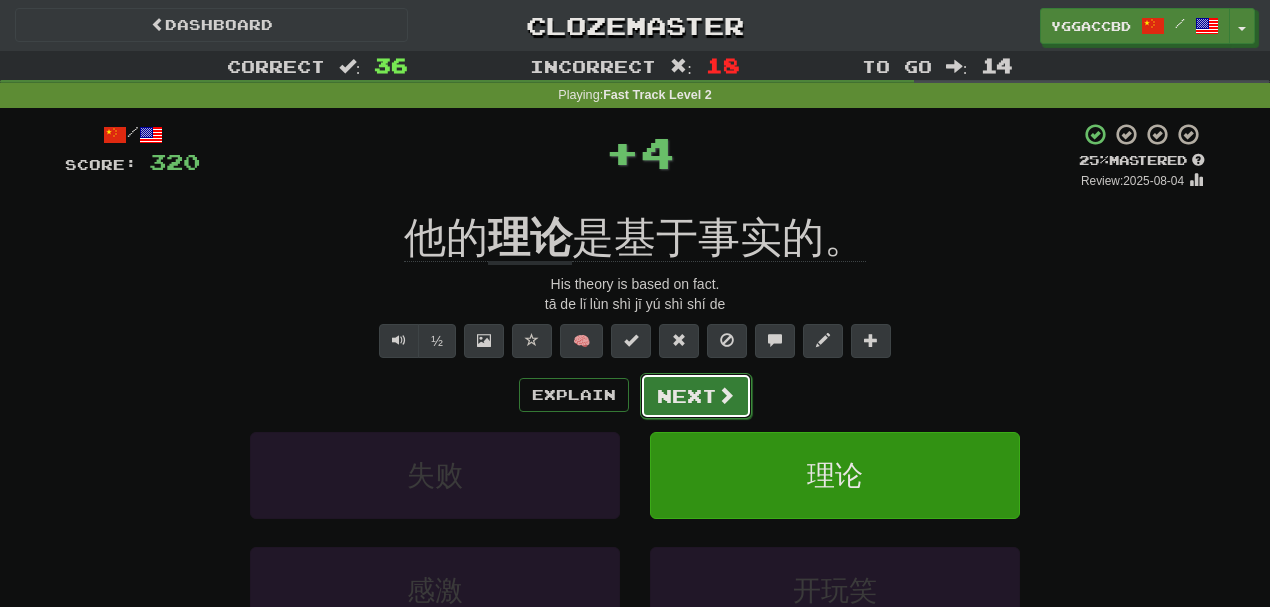 click at bounding box center (726, 395) 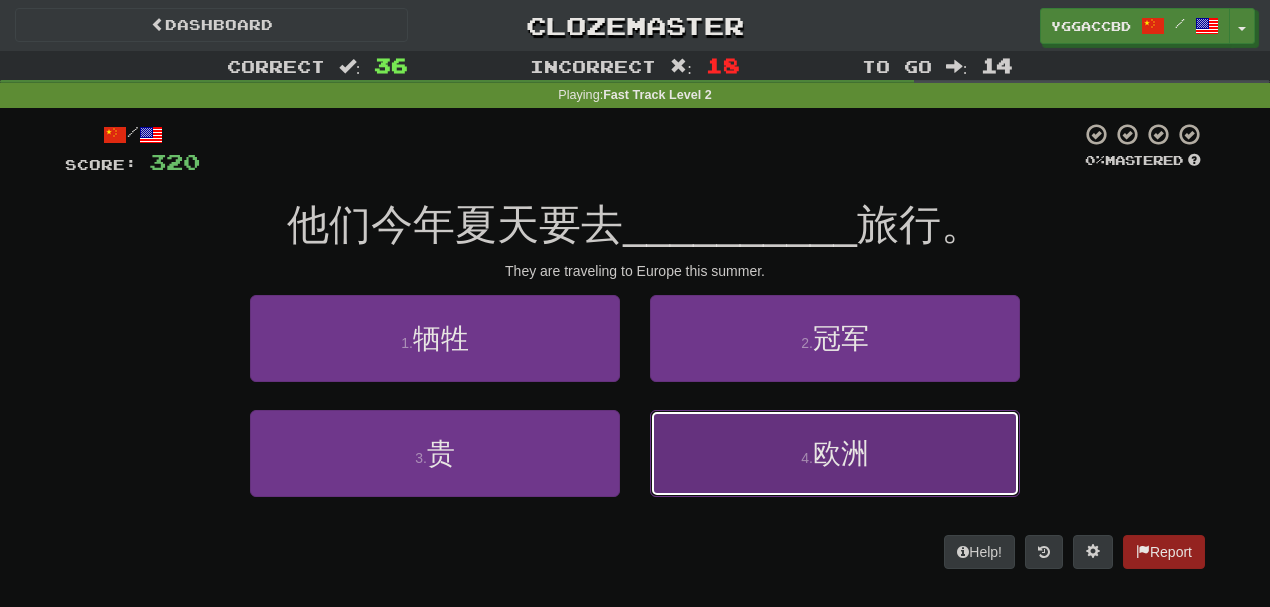 click on "4 .  欧洲" at bounding box center (835, 453) 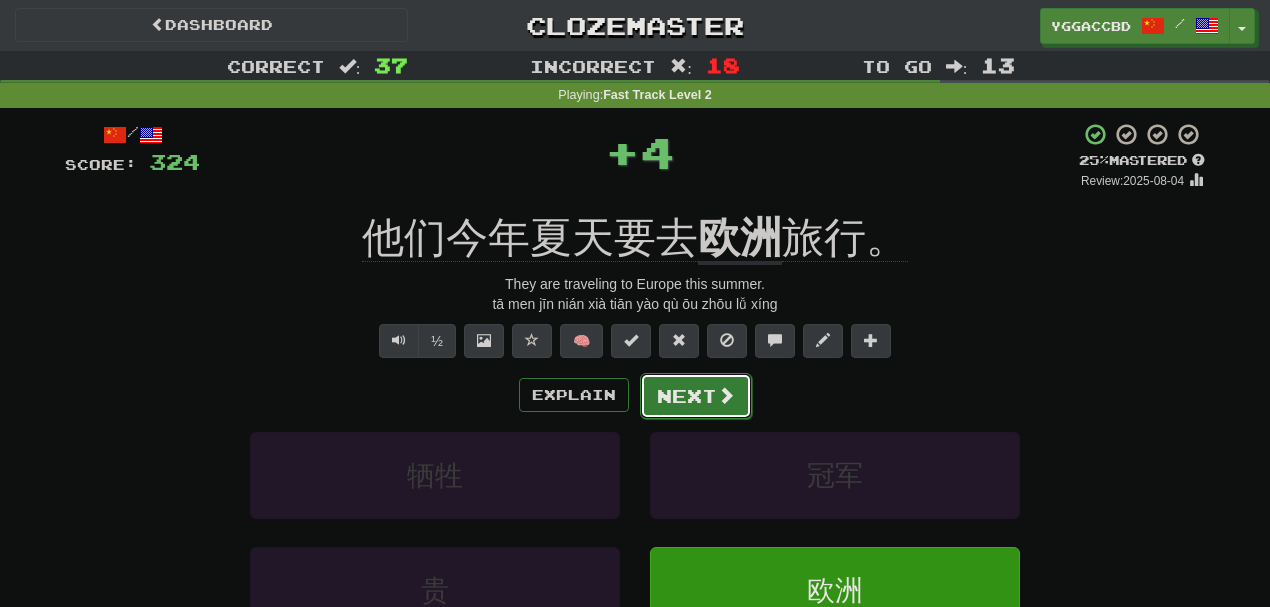 click on "Next" at bounding box center (696, 396) 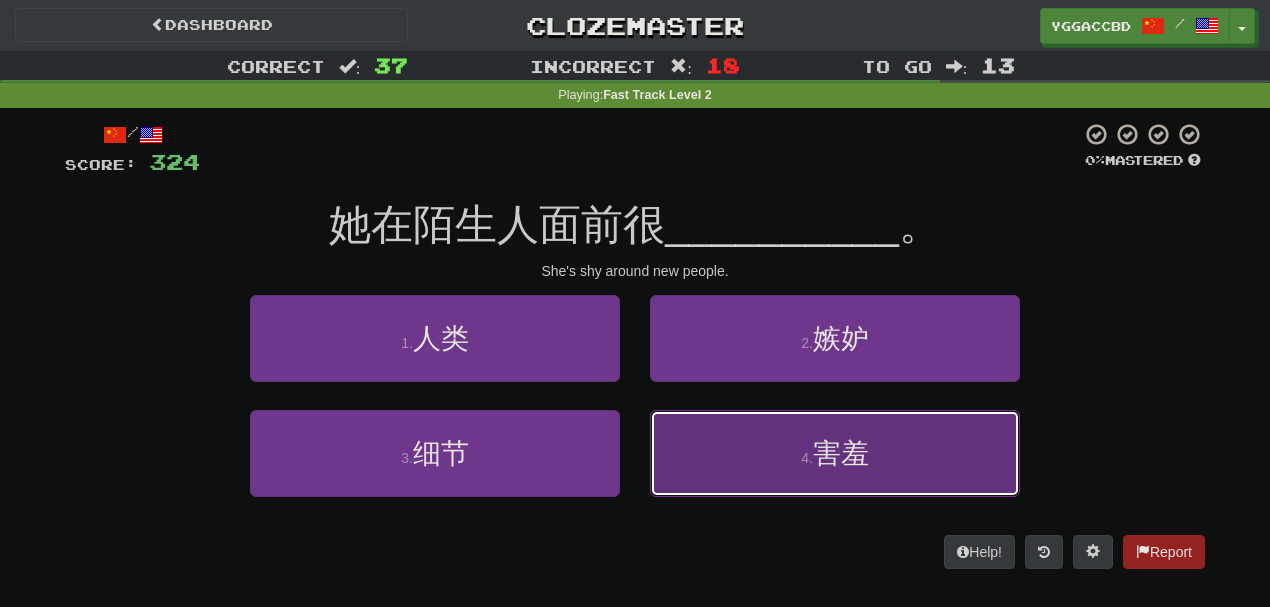 click on "4 .  害羞" at bounding box center (835, 453) 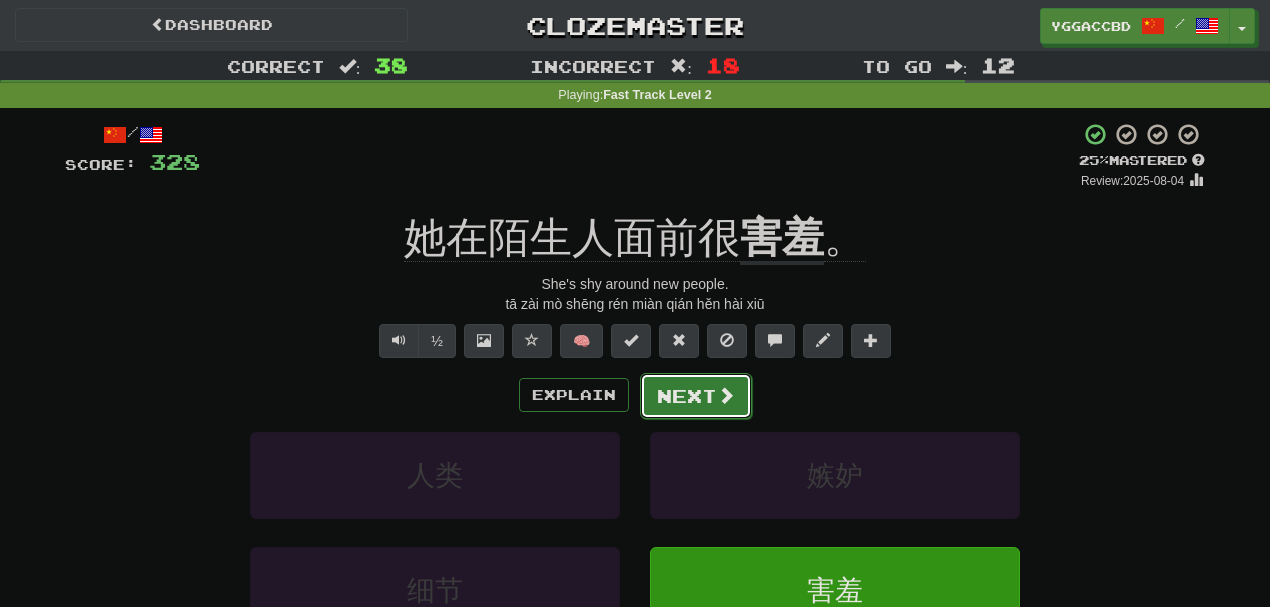 click on "Next" at bounding box center [696, 396] 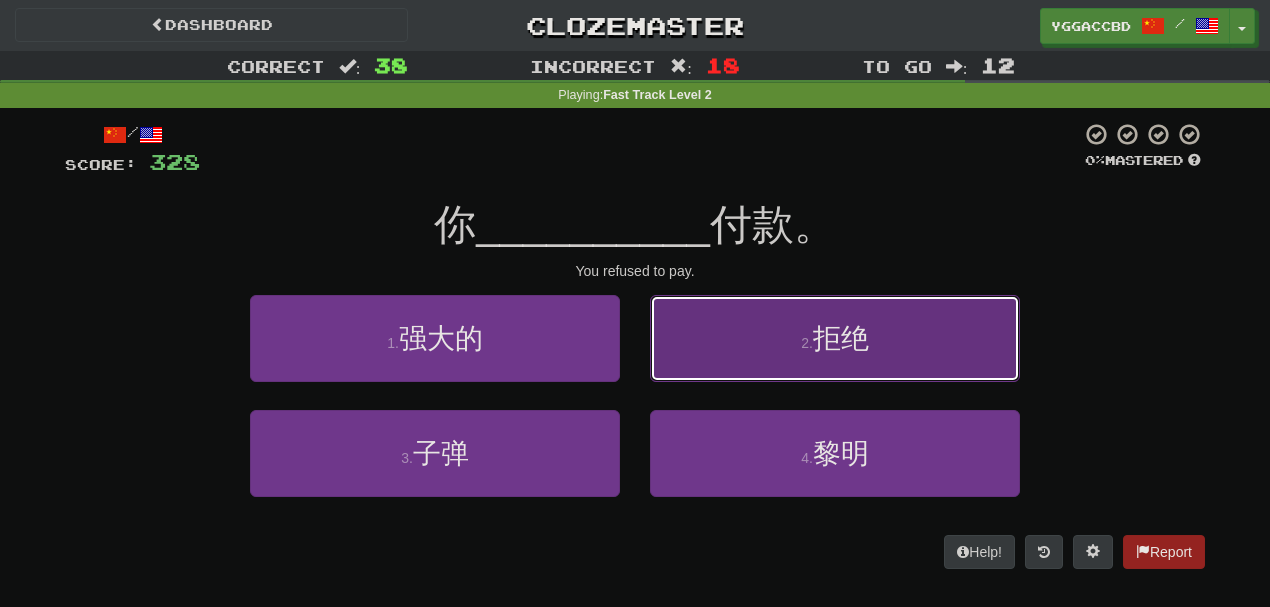 click on "2 .  拒绝" at bounding box center [835, 338] 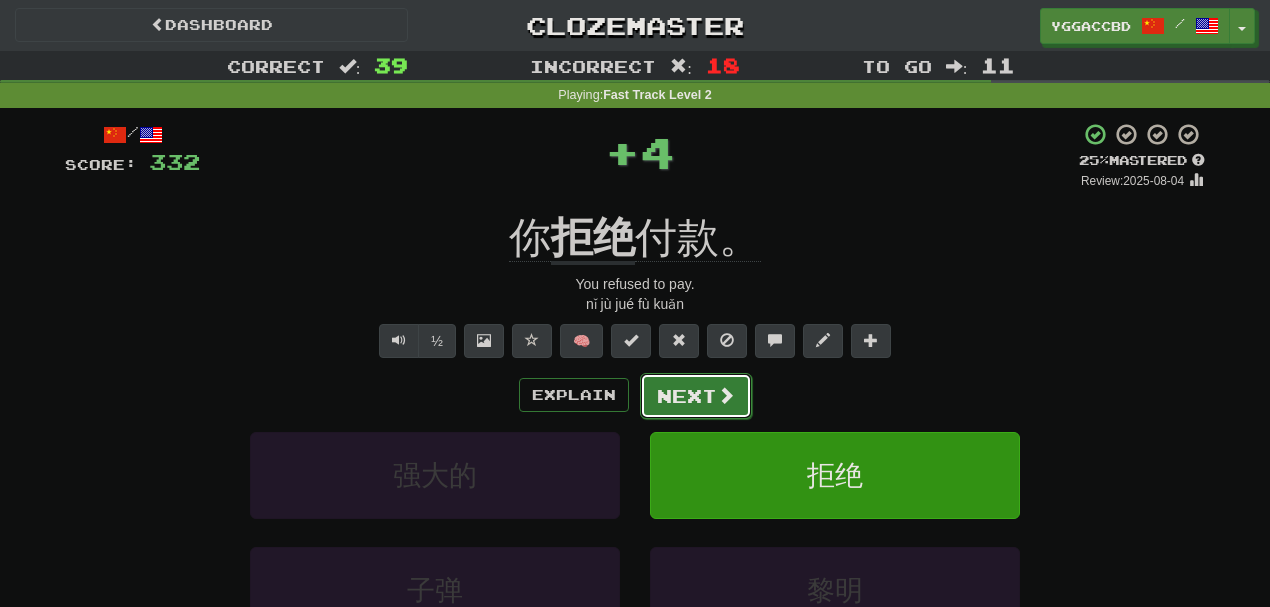 click on "Next" at bounding box center [696, 396] 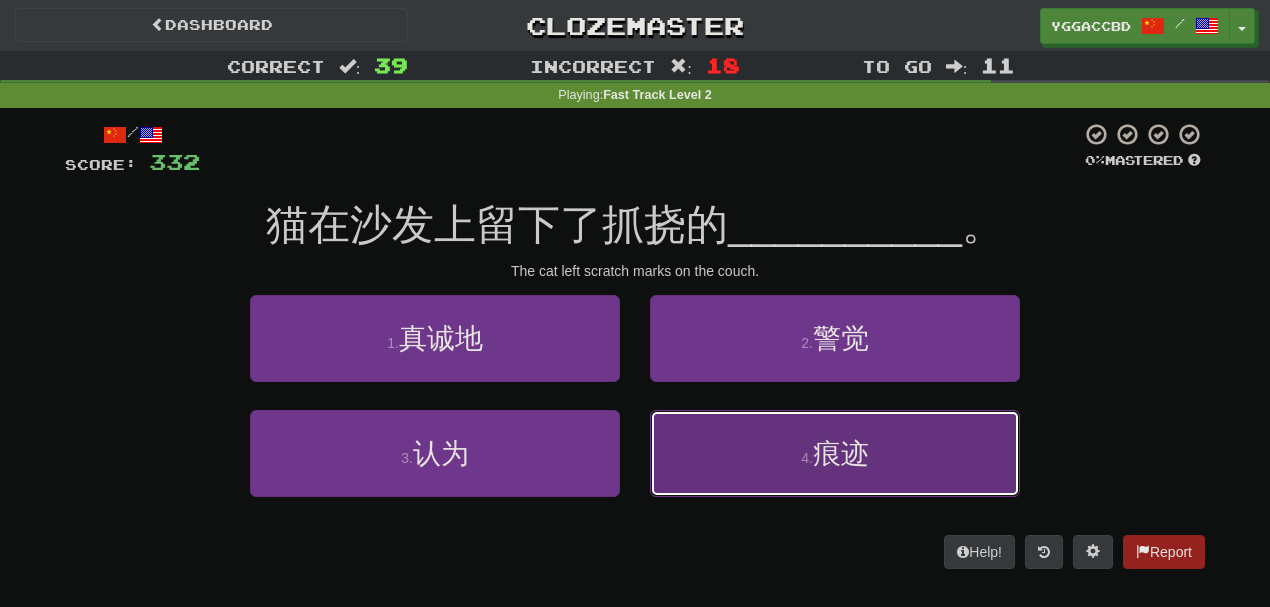 click on "4 .  痕迹" at bounding box center [835, 453] 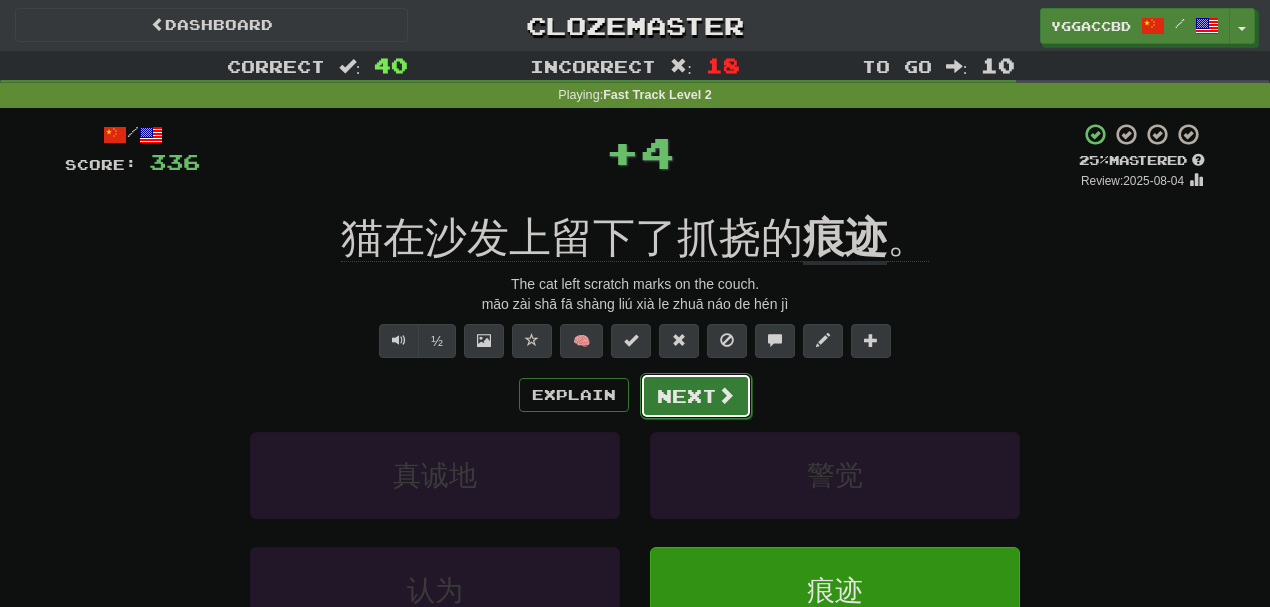 click on "Next" at bounding box center [696, 396] 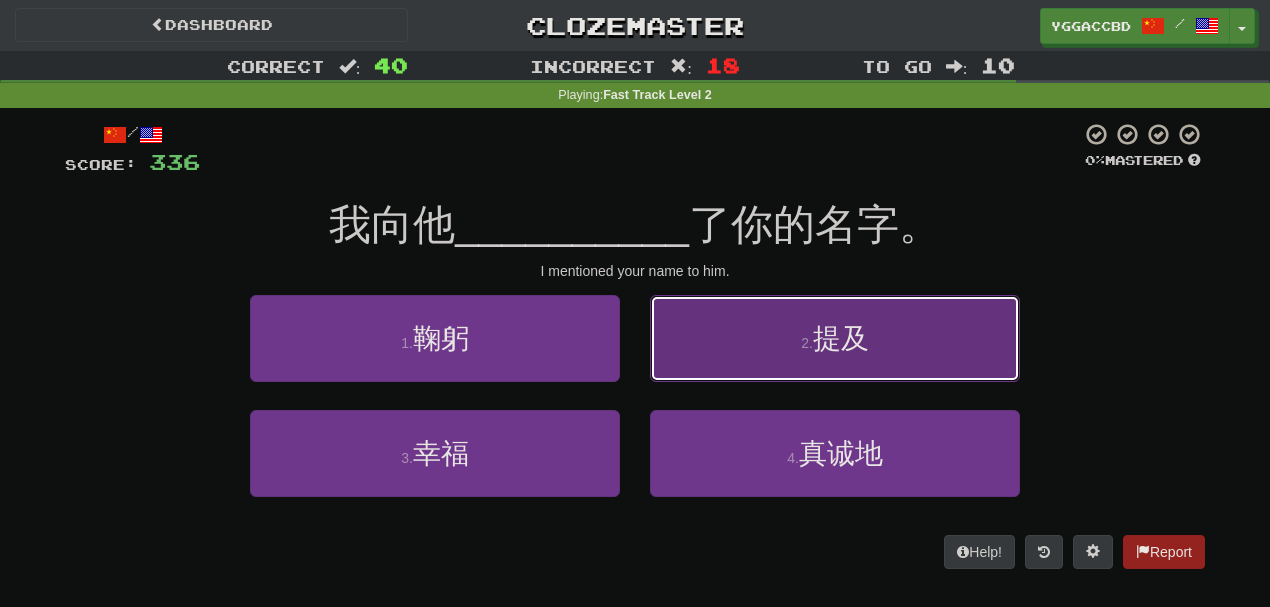 click on "2 .  提及" at bounding box center (835, 338) 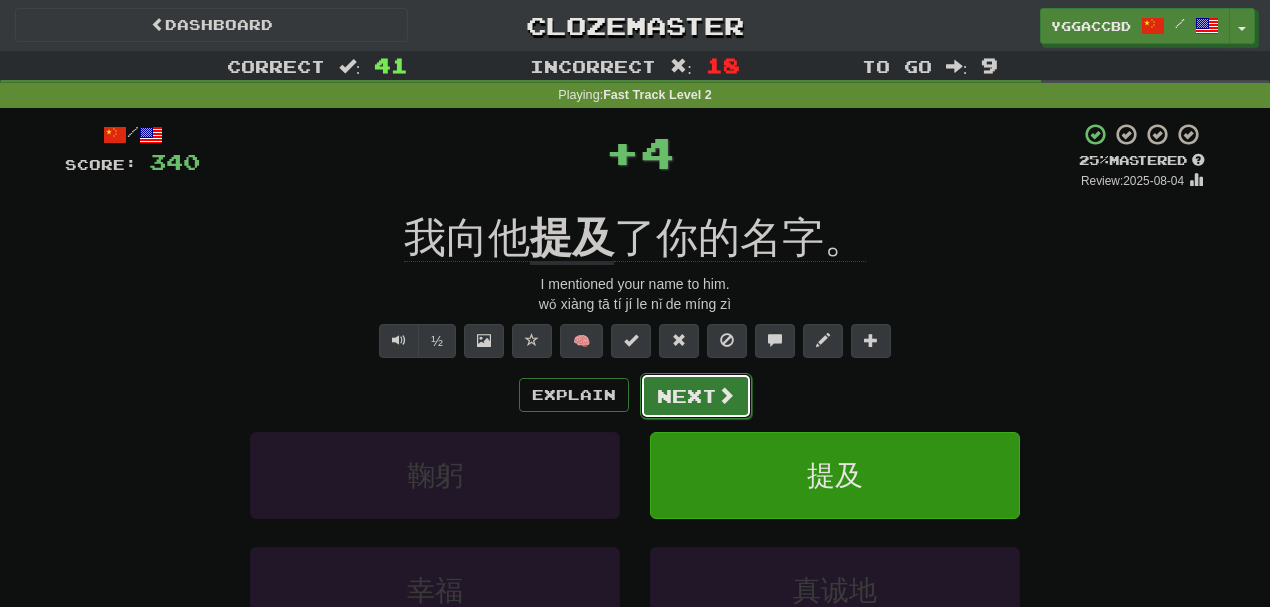 click at bounding box center [726, 395] 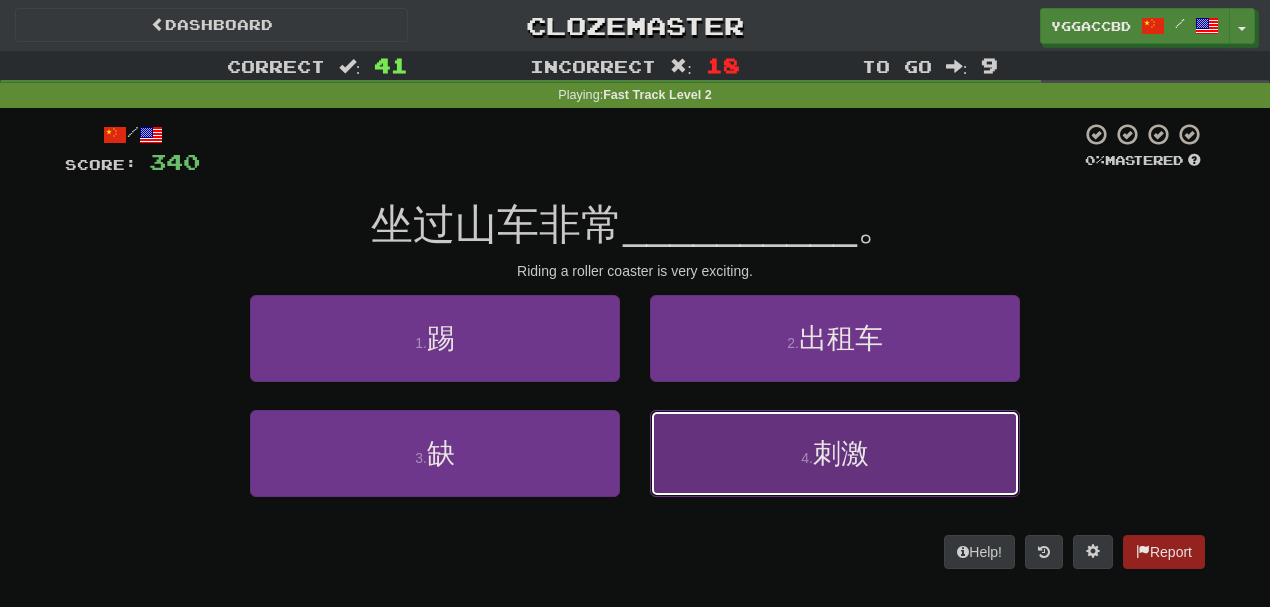click on "4 .  刺激" at bounding box center (835, 453) 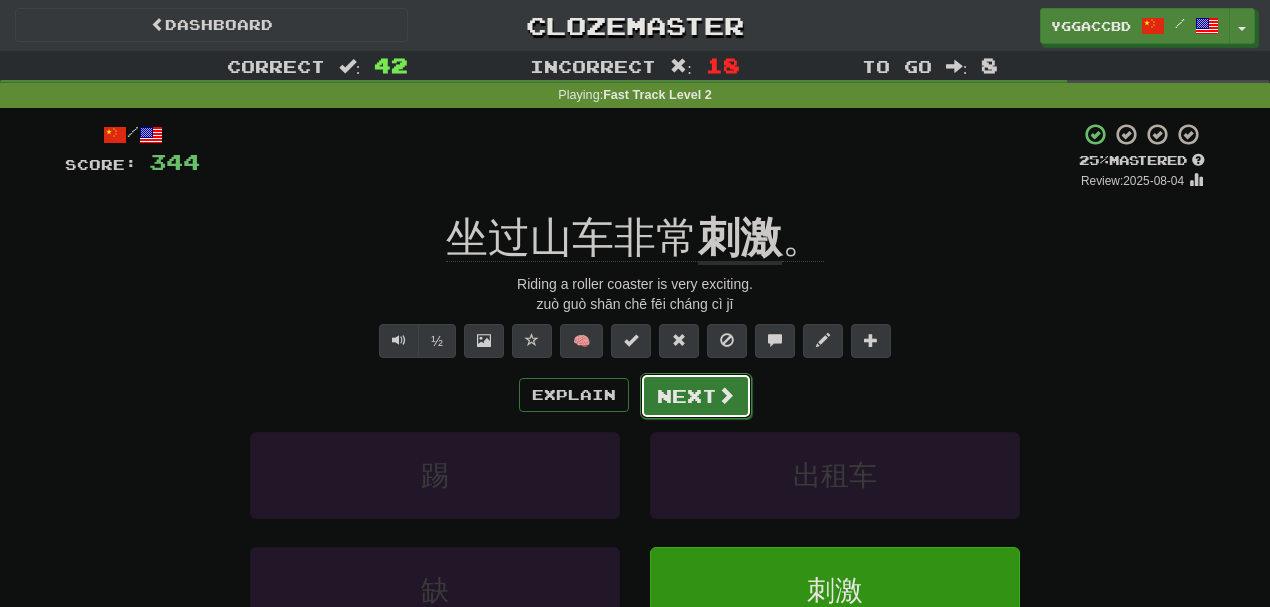 click on "Next" at bounding box center [696, 396] 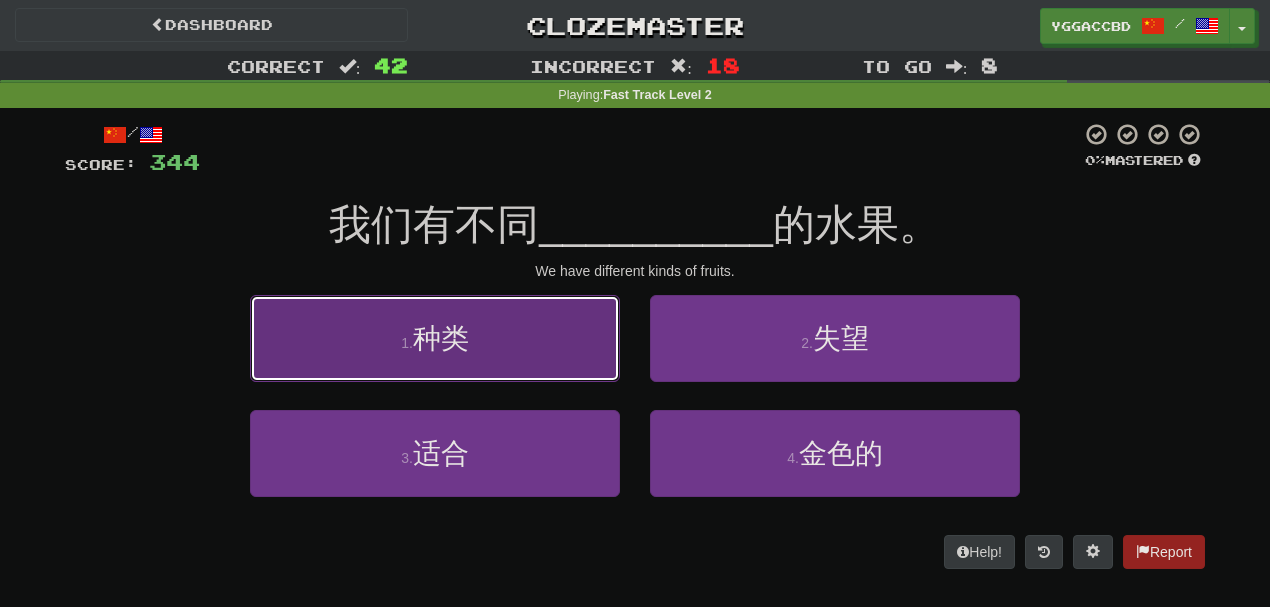 click on "1 .  种类" at bounding box center [435, 338] 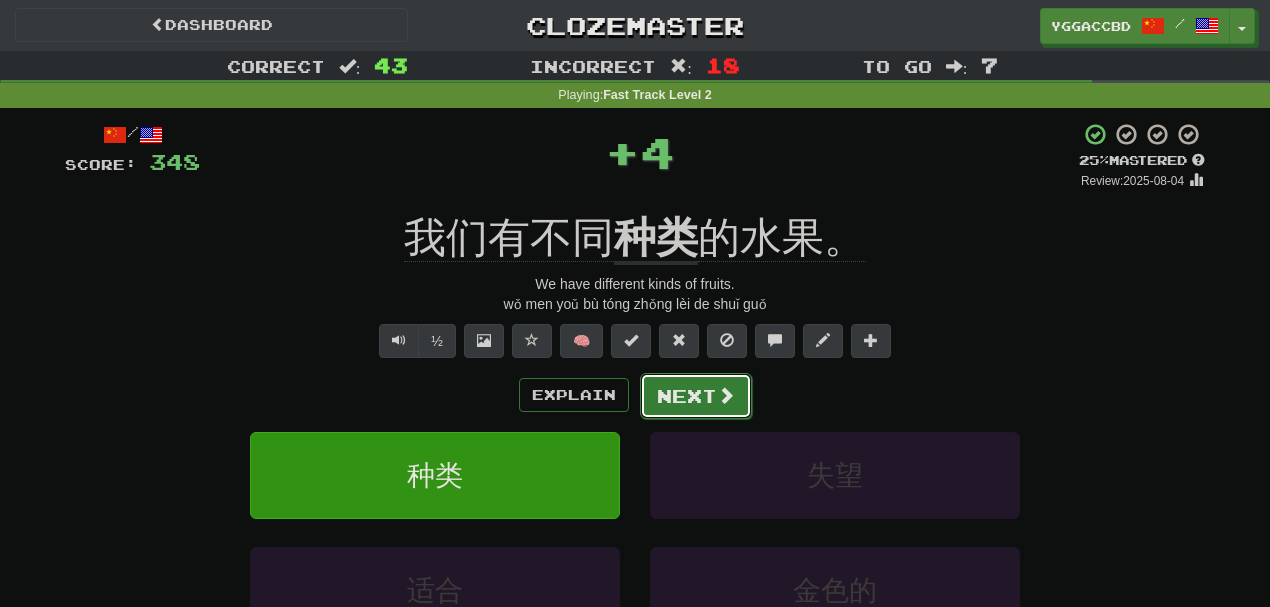 click on "Next" at bounding box center [696, 396] 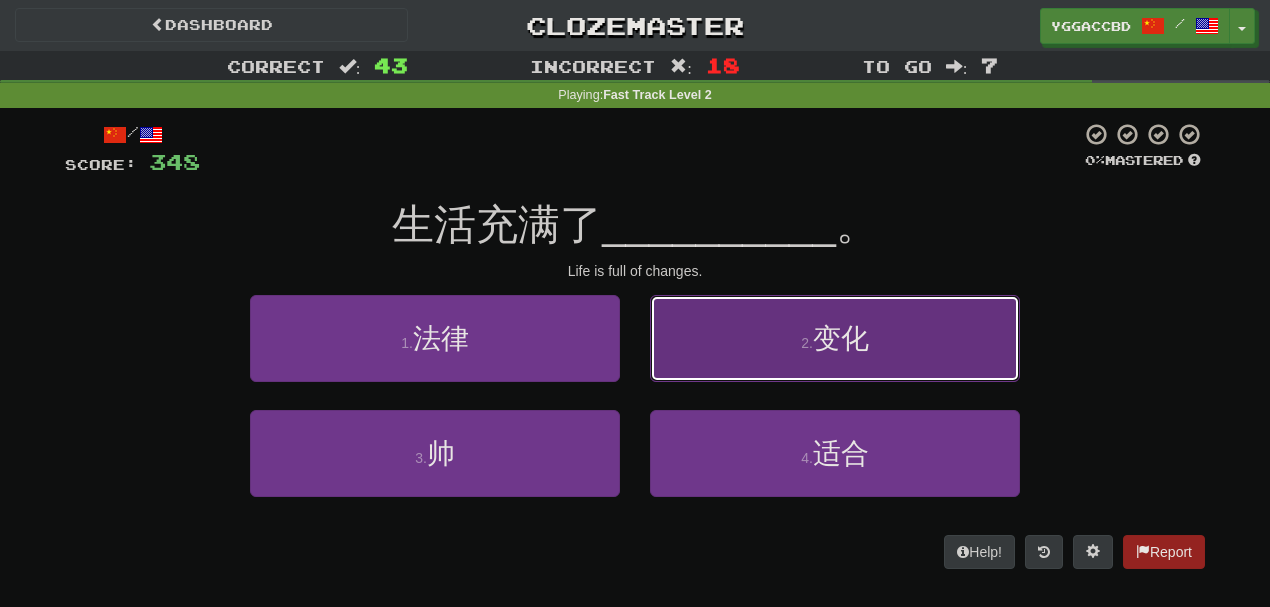 click on "2 .  变化" at bounding box center (835, 338) 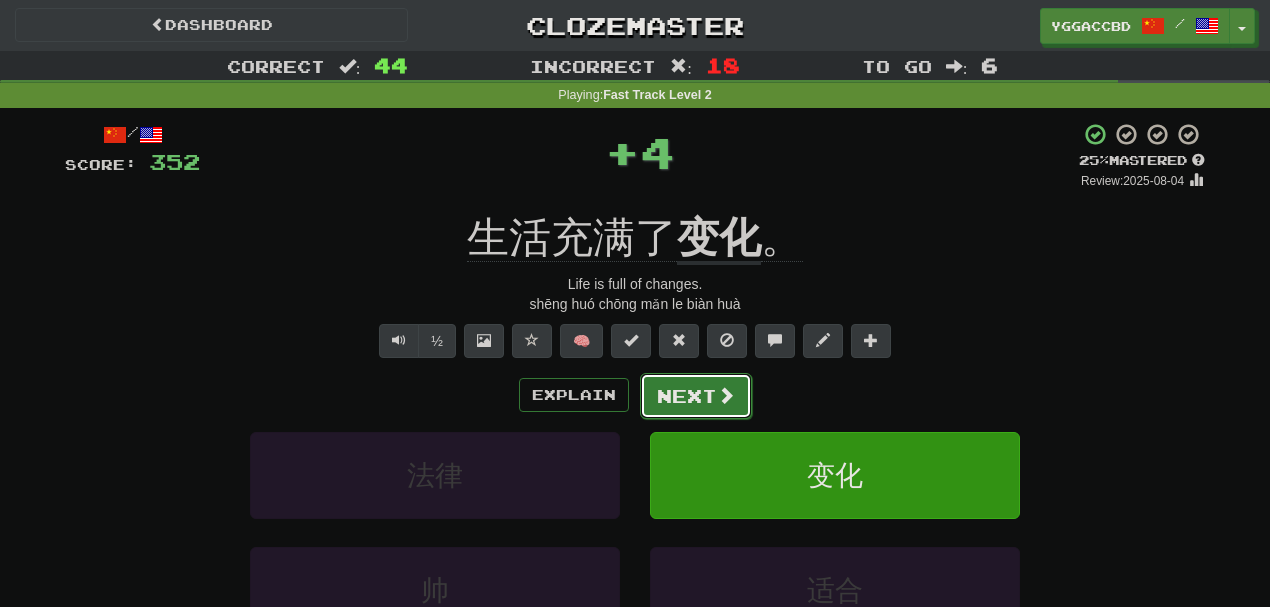 click on "Next" at bounding box center [696, 396] 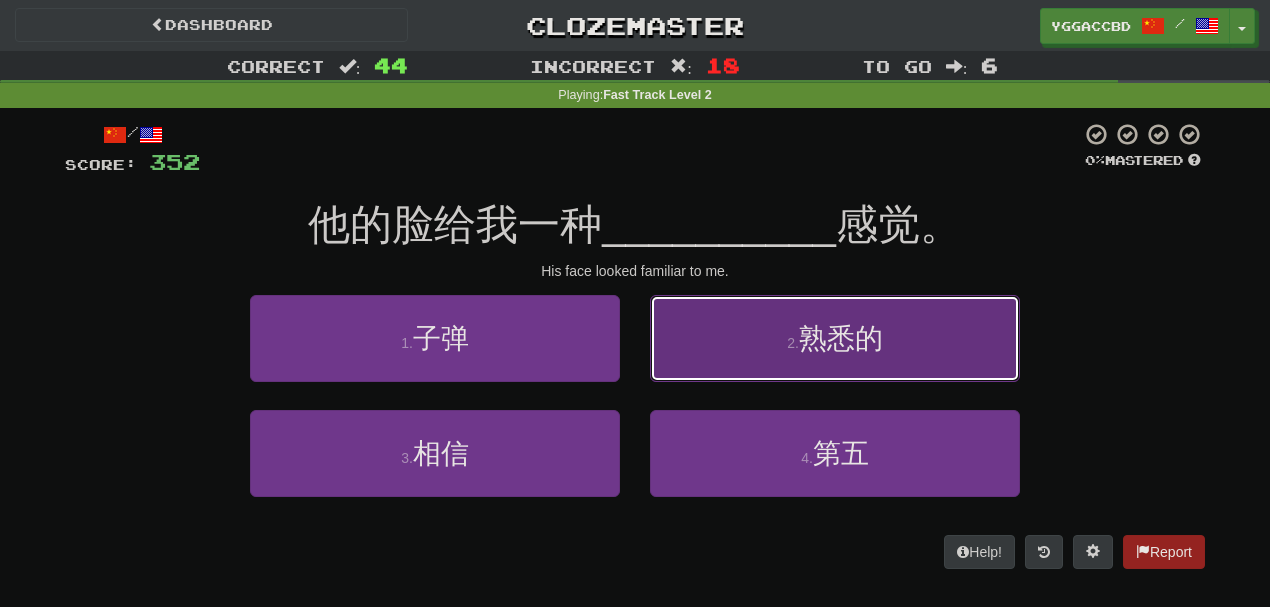 click on "2 .  熟悉的" at bounding box center (835, 338) 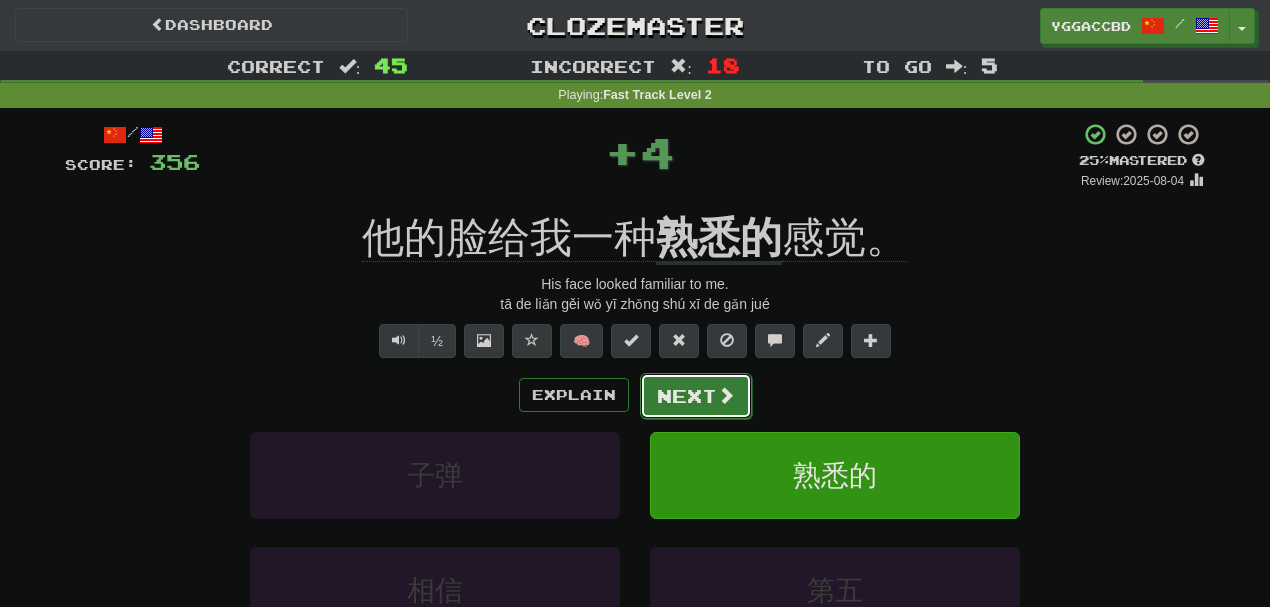 click on "Next" at bounding box center (696, 396) 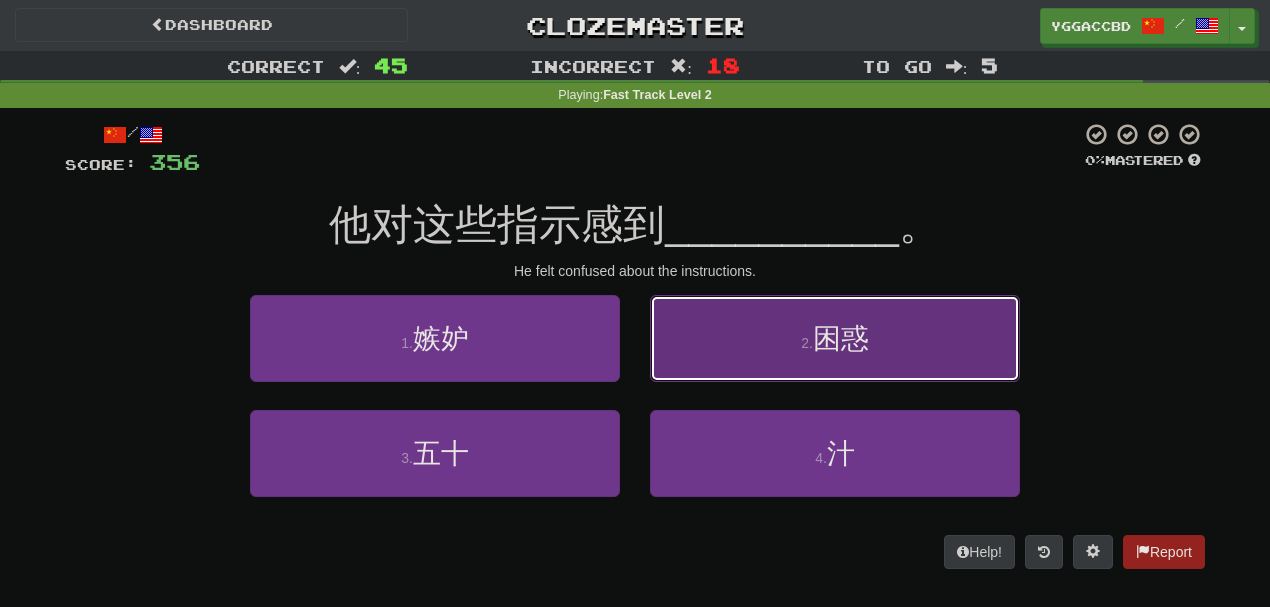 click on "2 .  困惑" at bounding box center [835, 338] 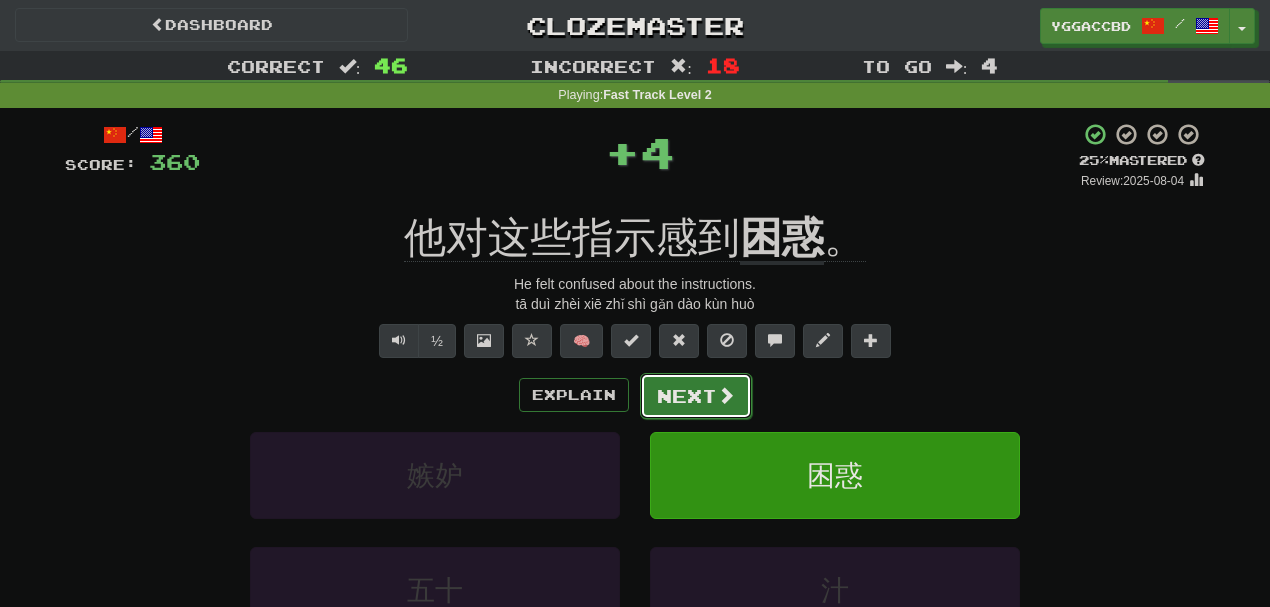 click on "Next" at bounding box center (696, 396) 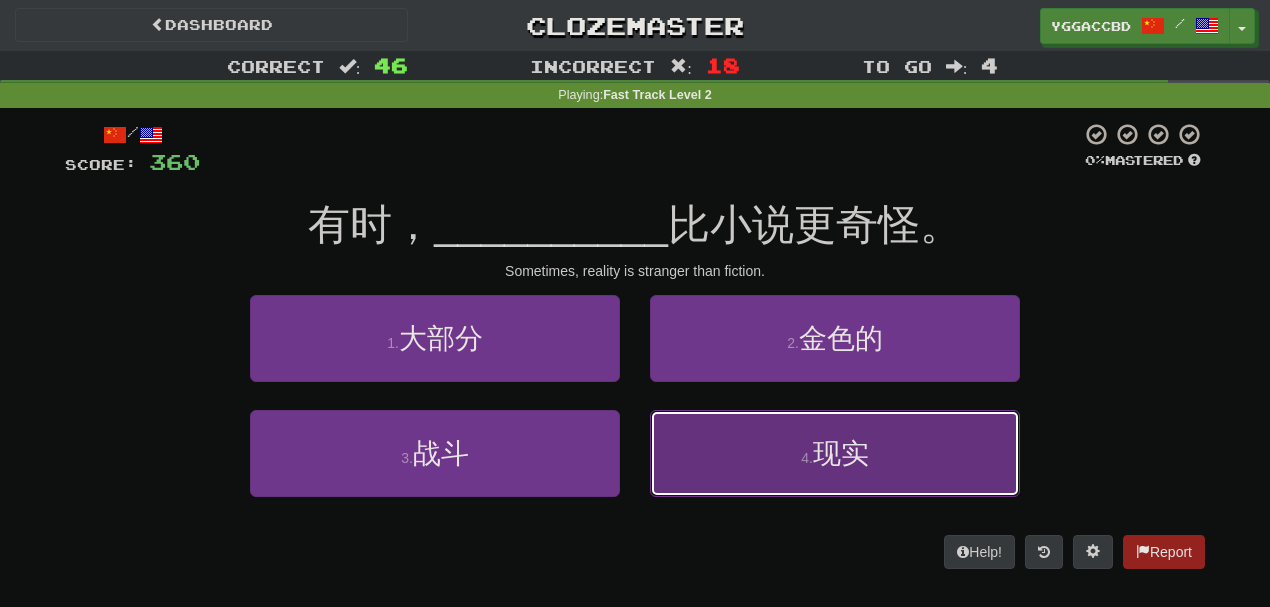 click on "4 .  现实" at bounding box center [835, 453] 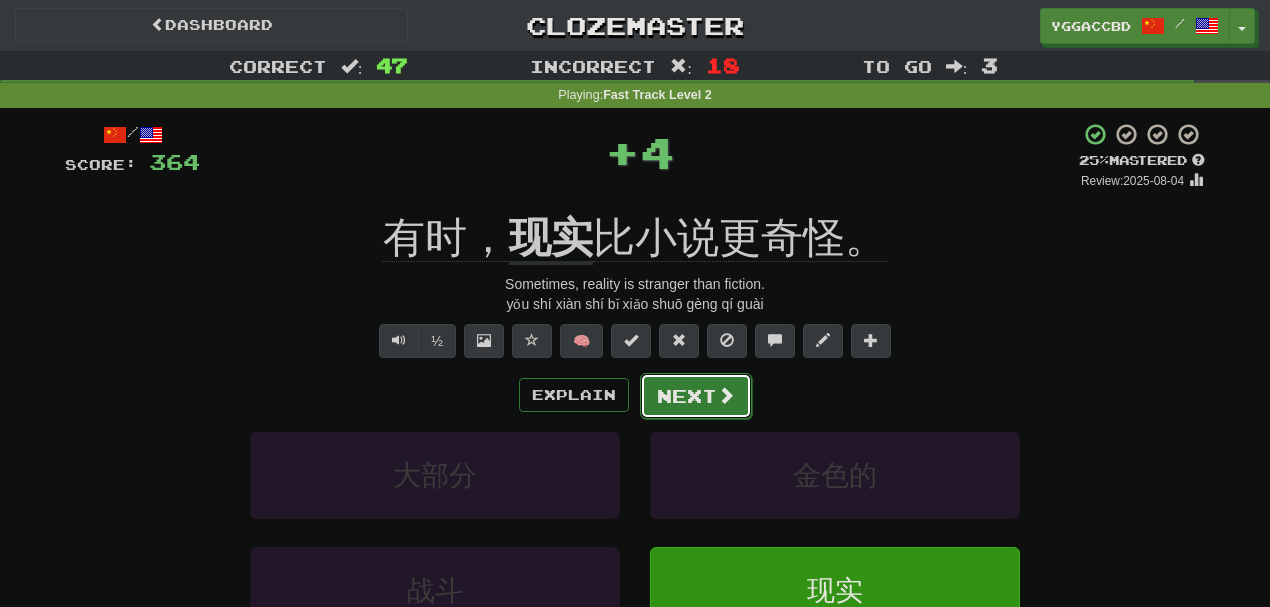 click on "Next" at bounding box center [696, 396] 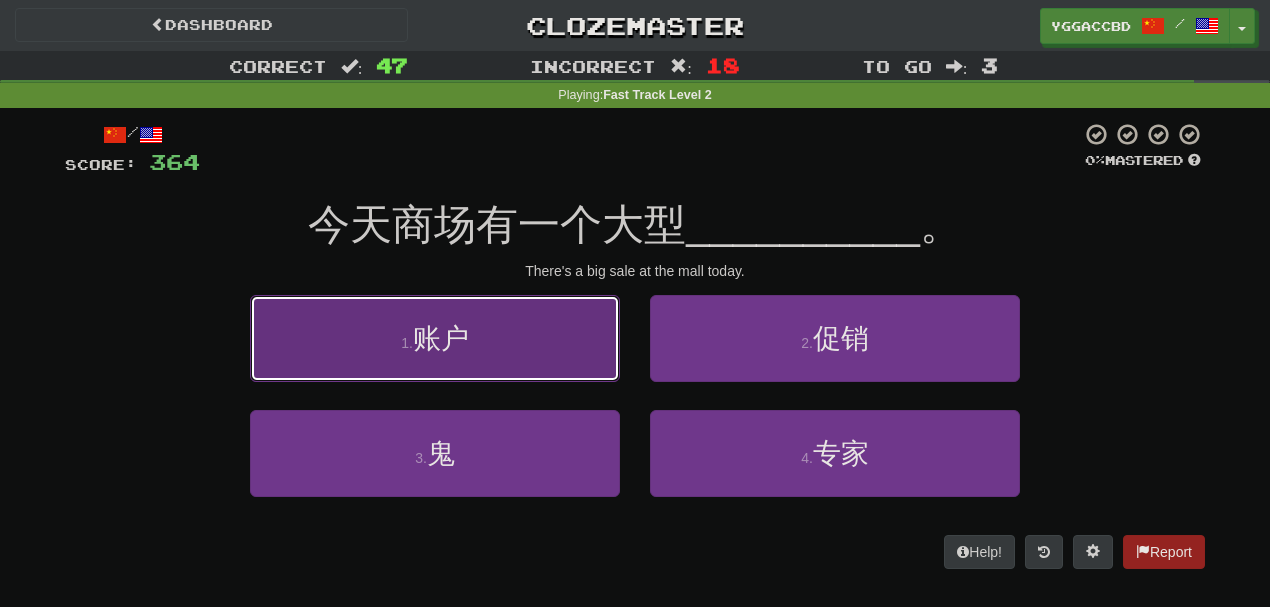 click on "1 .  账户" at bounding box center [435, 338] 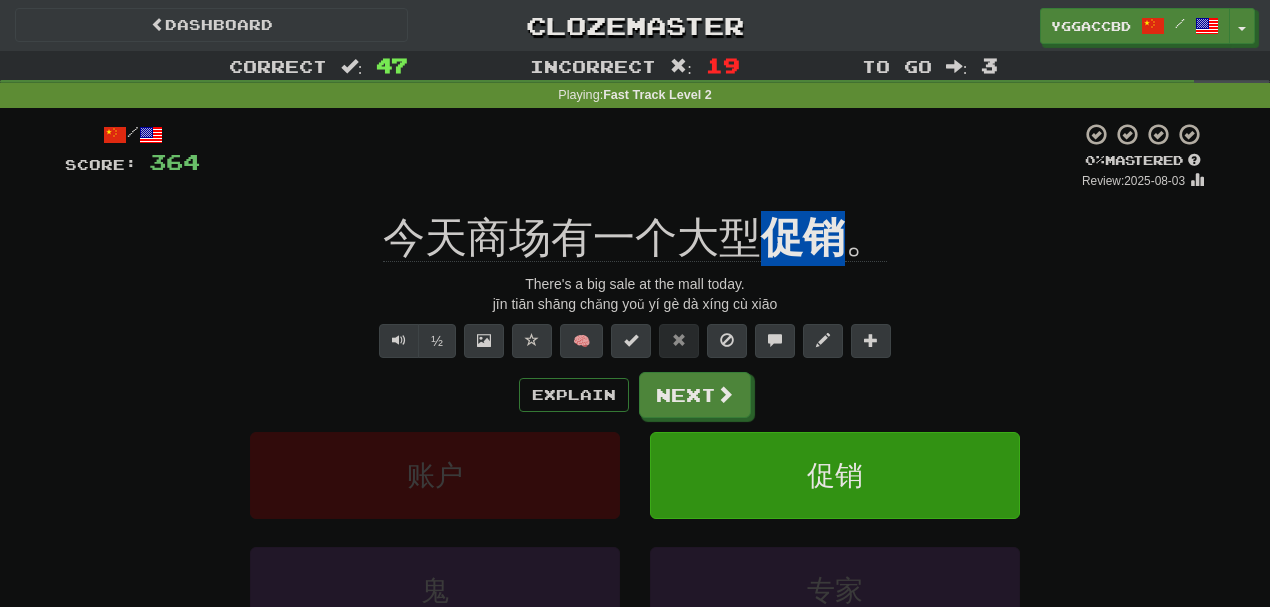 drag, startPoint x: 762, startPoint y: 203, endPoint x: 842, endPoint y: 211, distance: 80.399 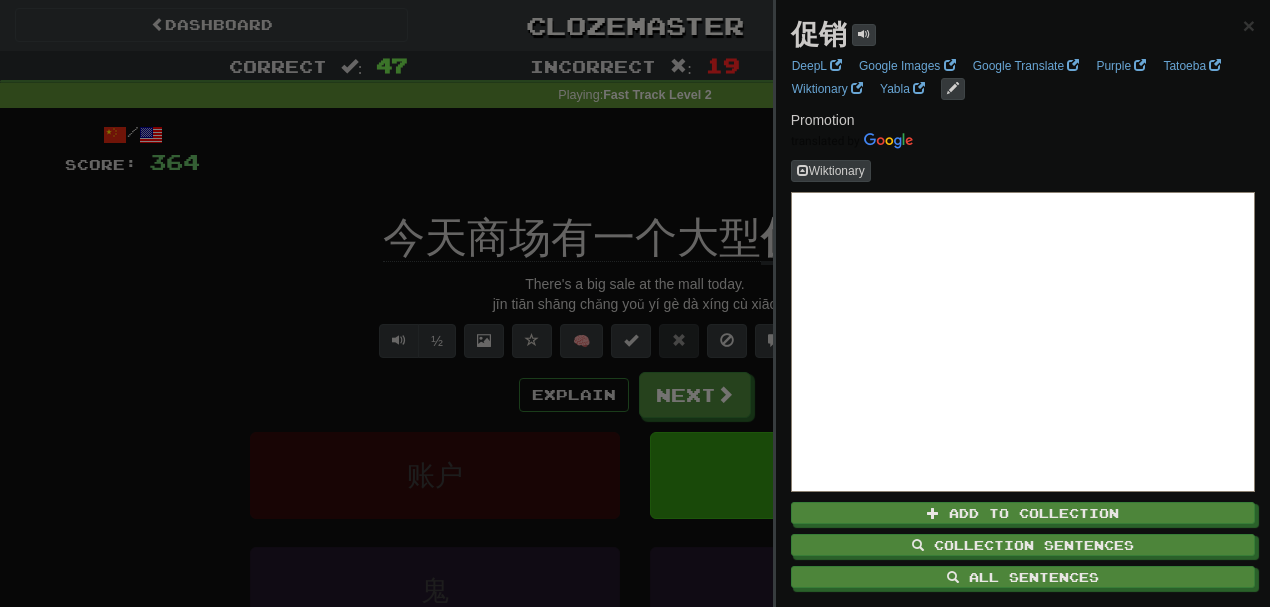 click at bounding box center (635, 303) 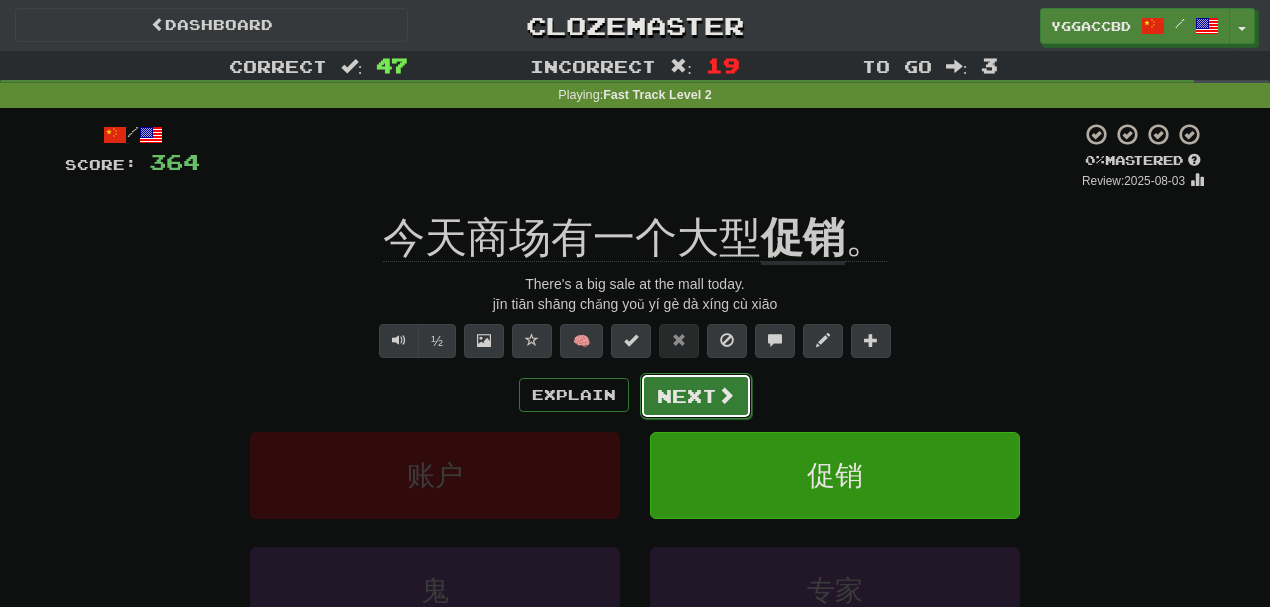 click on "Next" at bounding box center (696, 396) 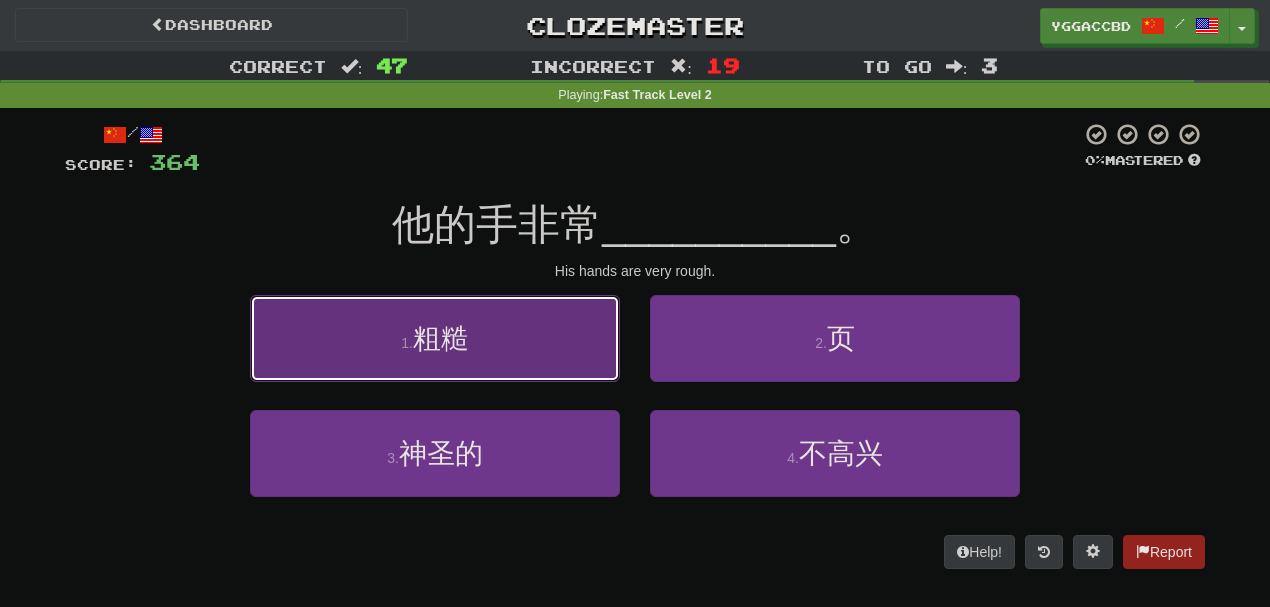 click on "1 .  粗糙" at bounding box center [435, 338] 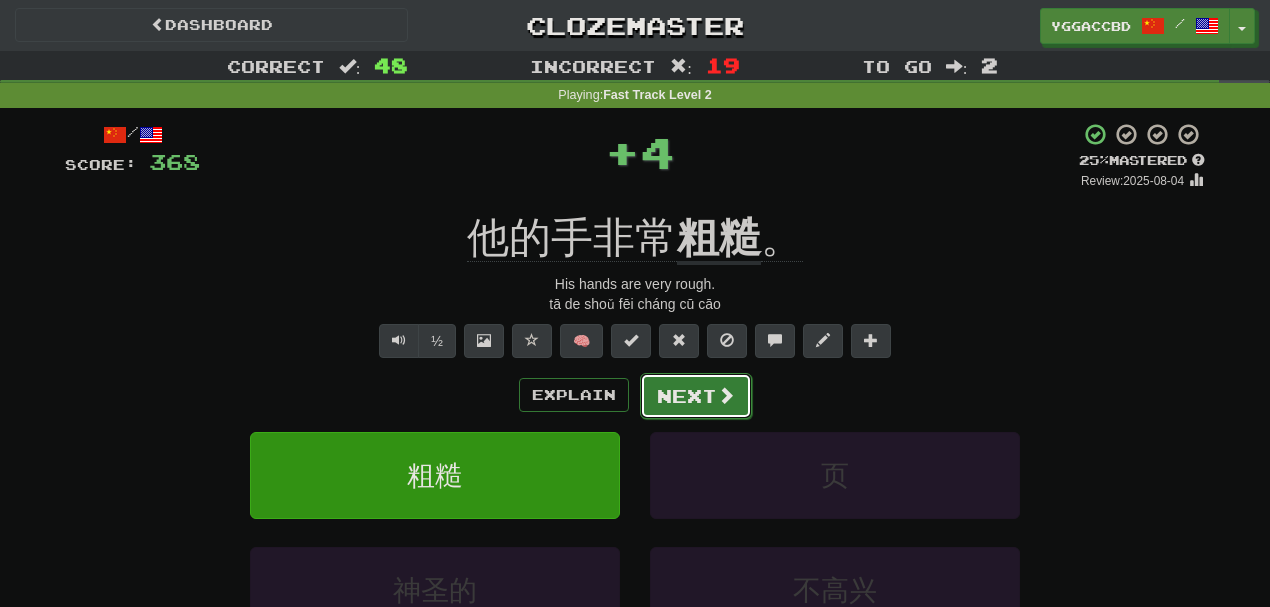 click on "Next" at bounding box center (696, 396) 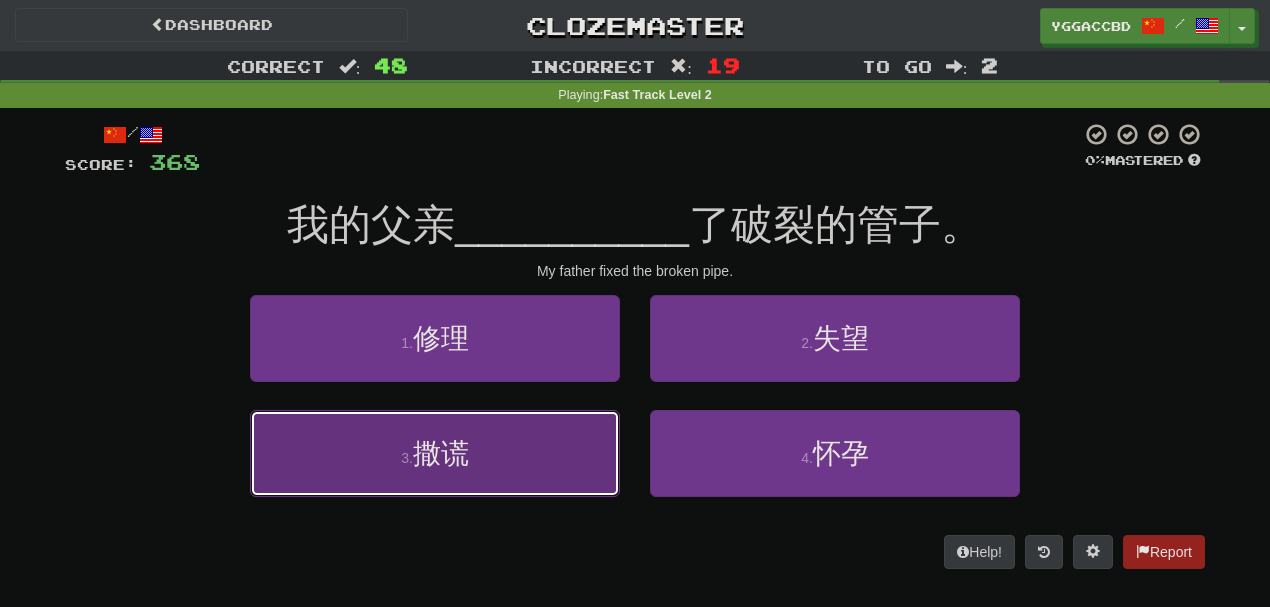 click on "3 .  撒谎" at bounding box center (435, 453) 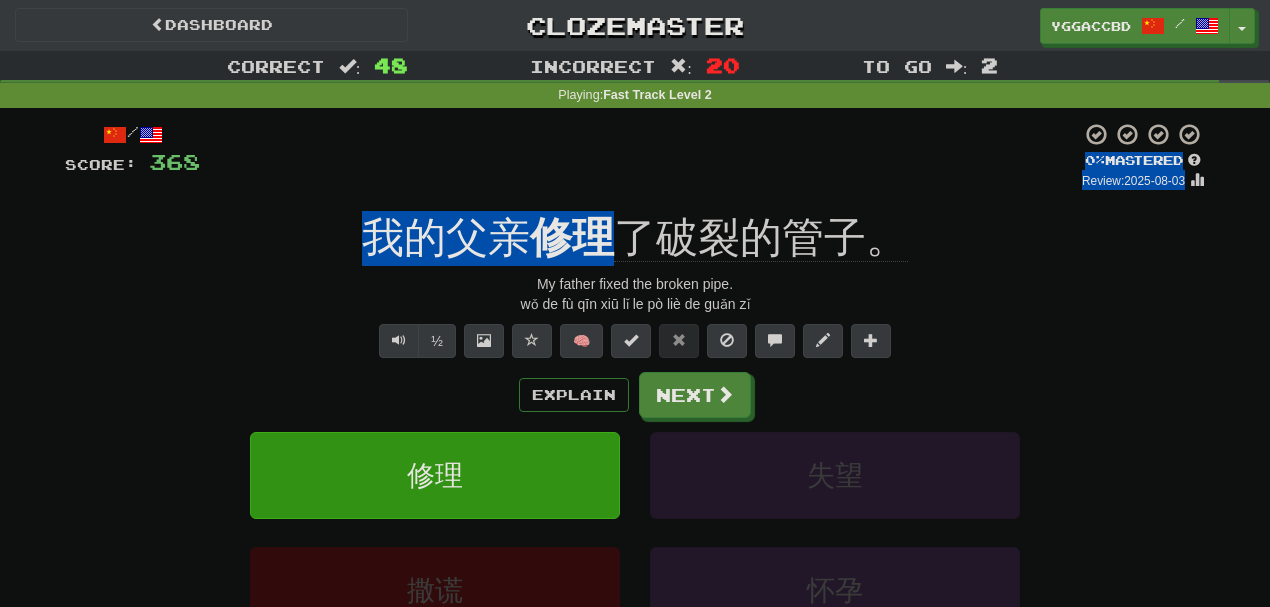 drag, startPoint x: 530, startPoint y: 188, endPoint x: 610, endPoint y: 216, distance: 84.758484 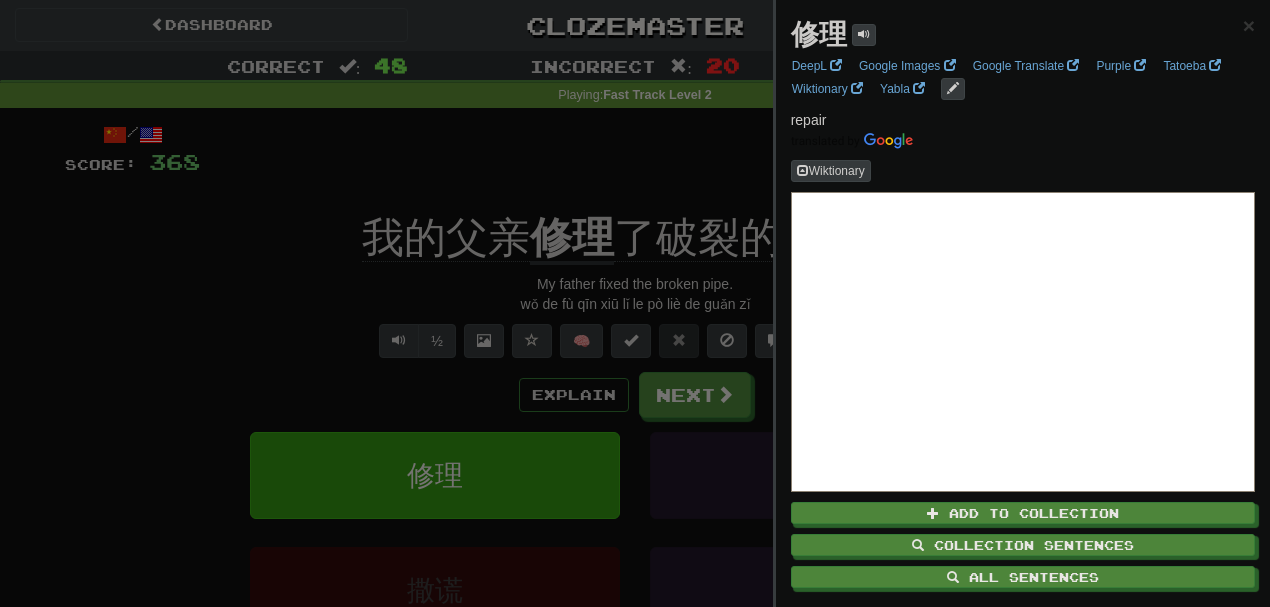 click at bounding box center [635, 303] 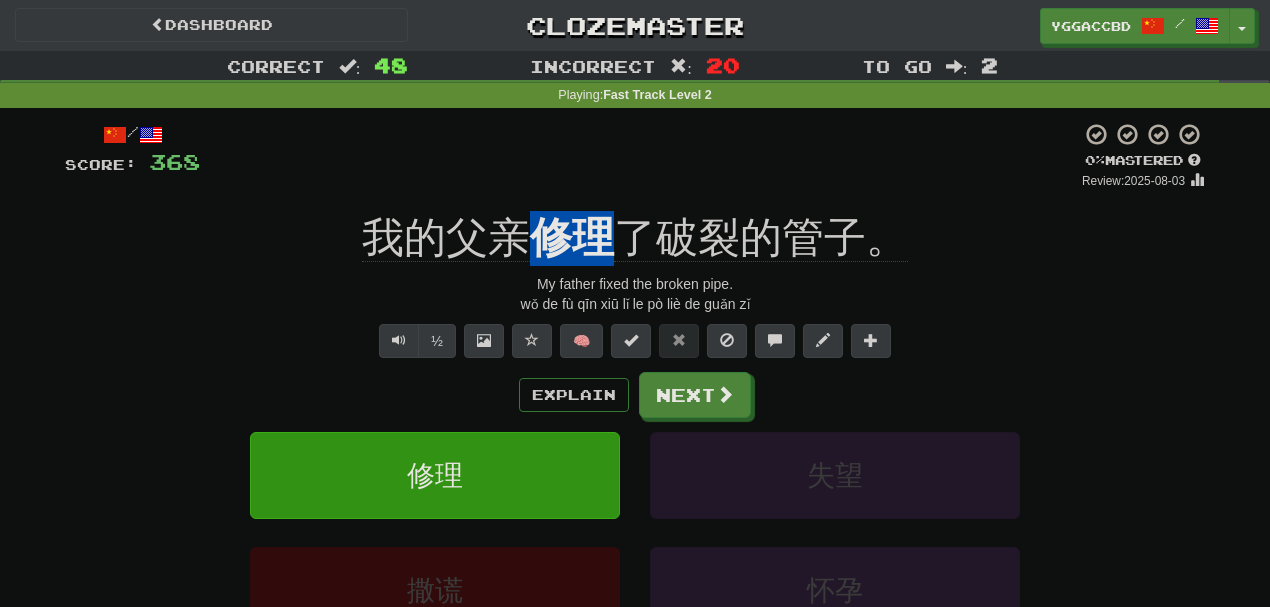 drag, startPoint x: 539, startPoint y: 198, endPoint x: 603, endPoint y: 216, distance: 66.48308 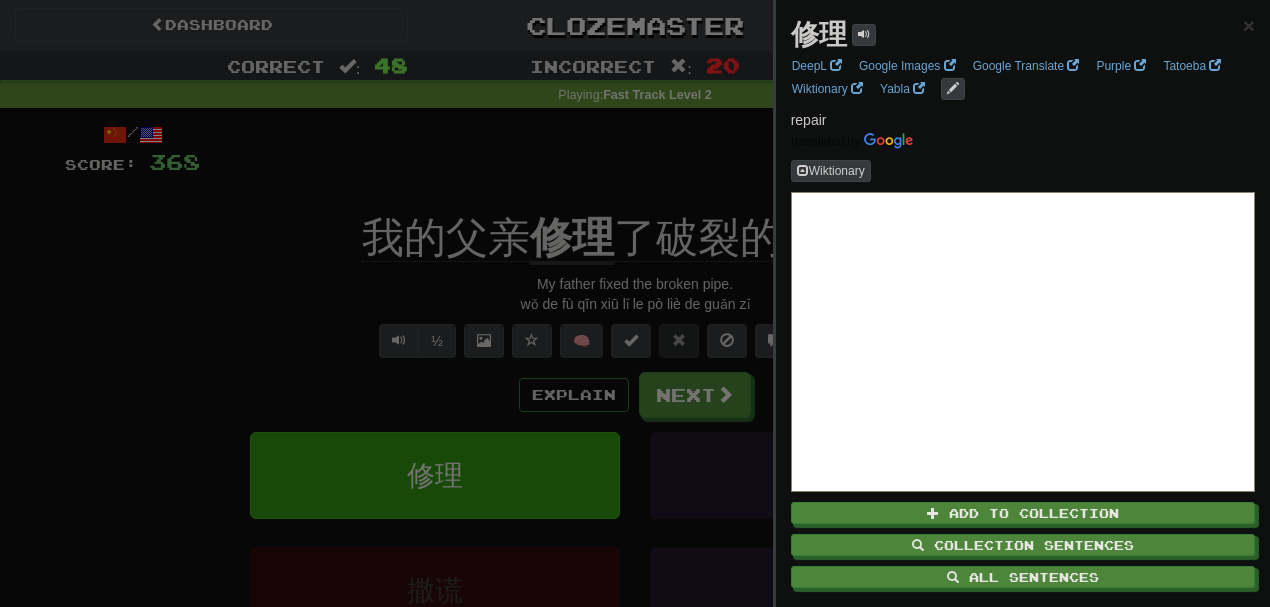 click at bounding box center (635, 303) 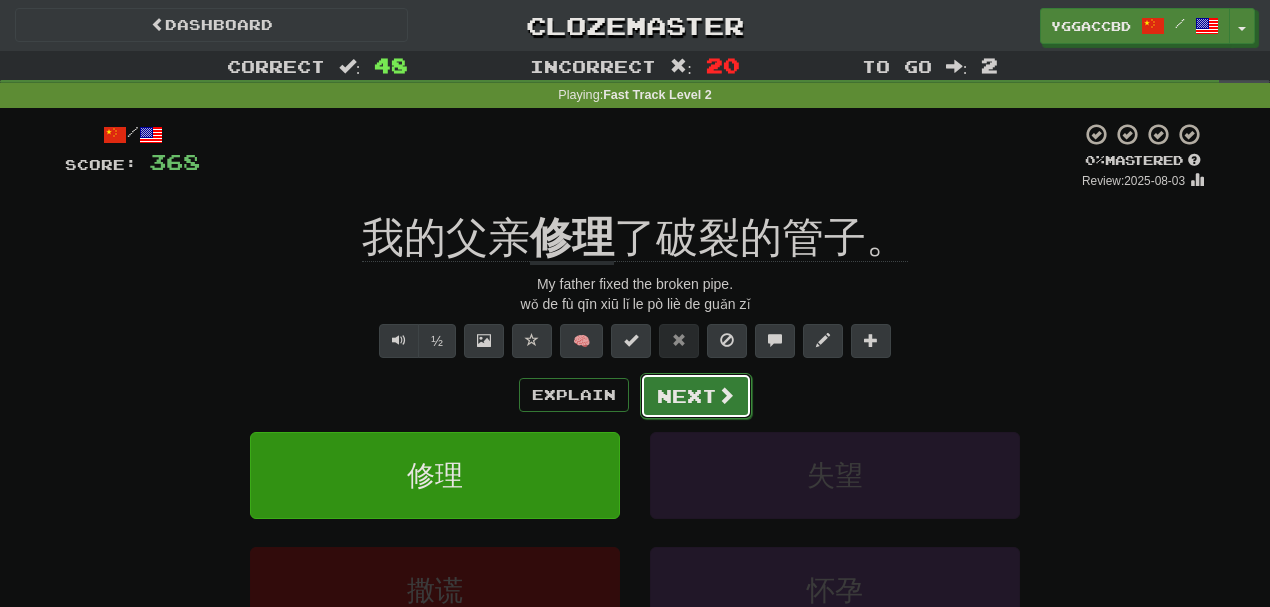 click at bounding box center (726, 395) 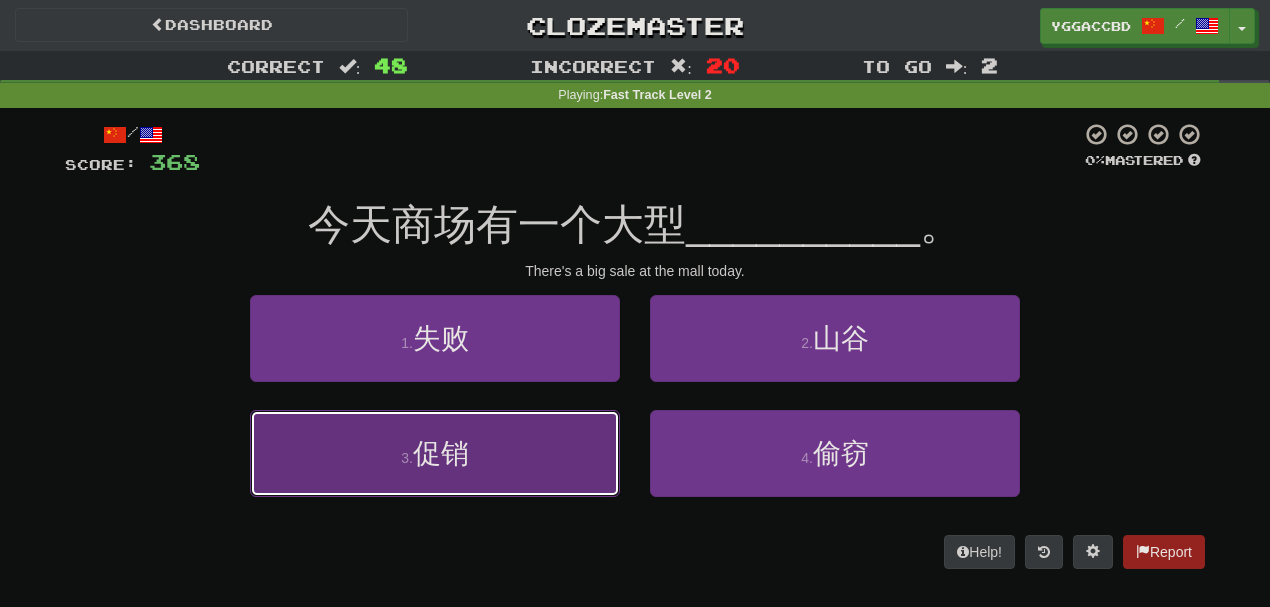 click on "3 .  促销" at bounding box center [435, 453] 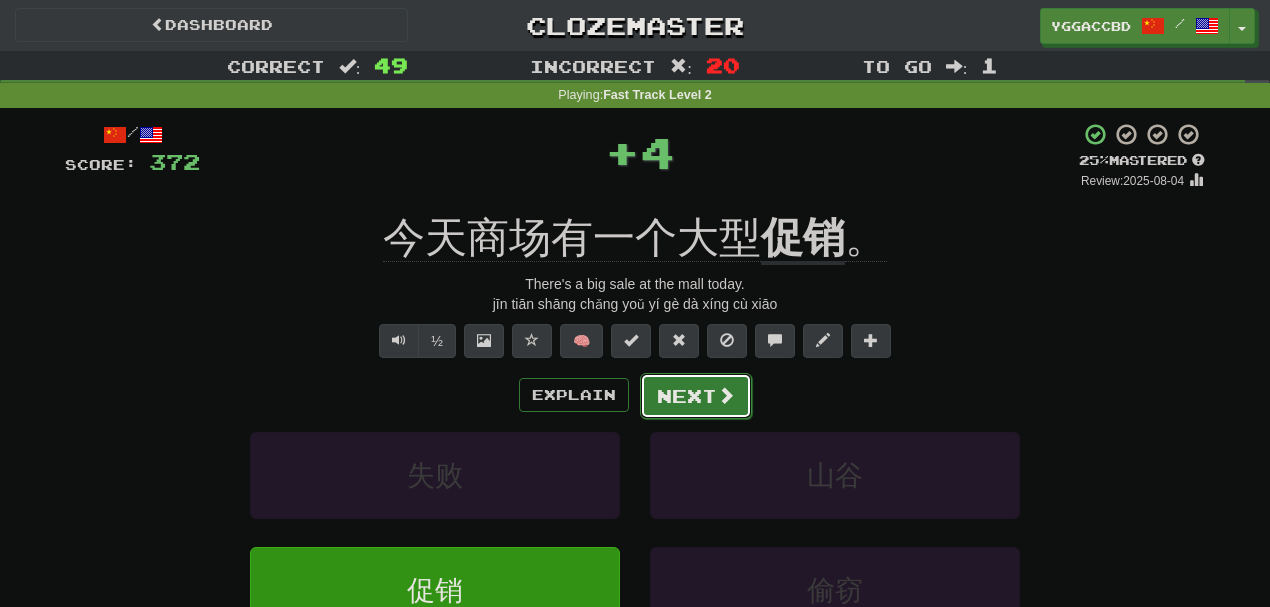 click on "Next" at bounding box center [696, 396] 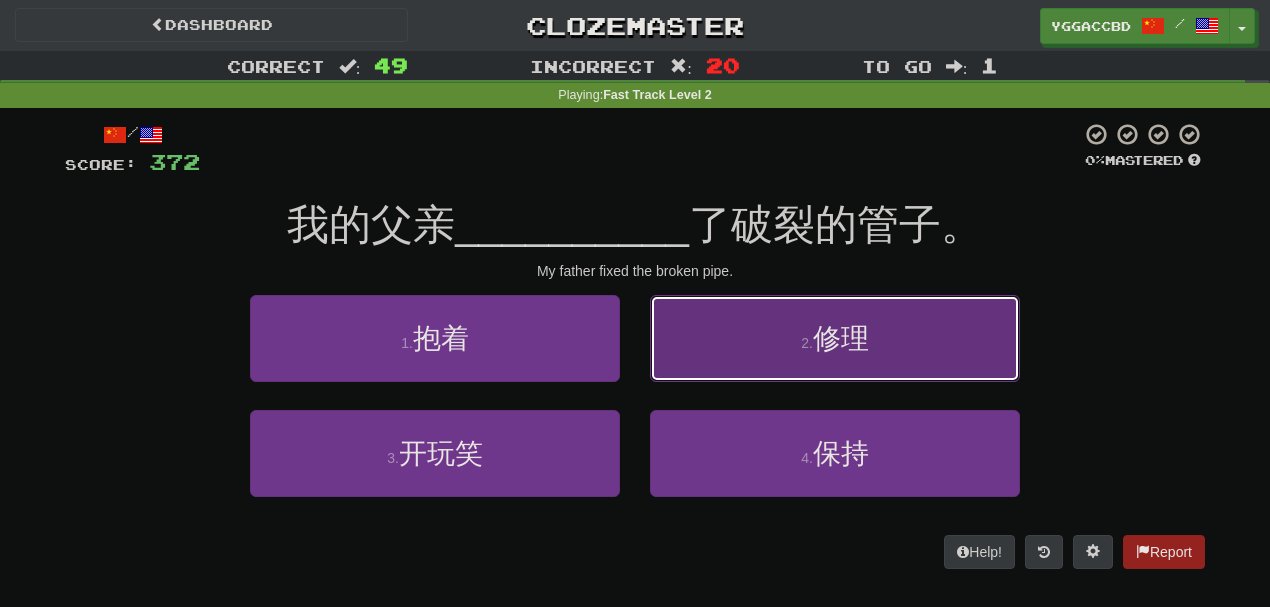 click on "2 .  修理" at bounding box center (835, 338) 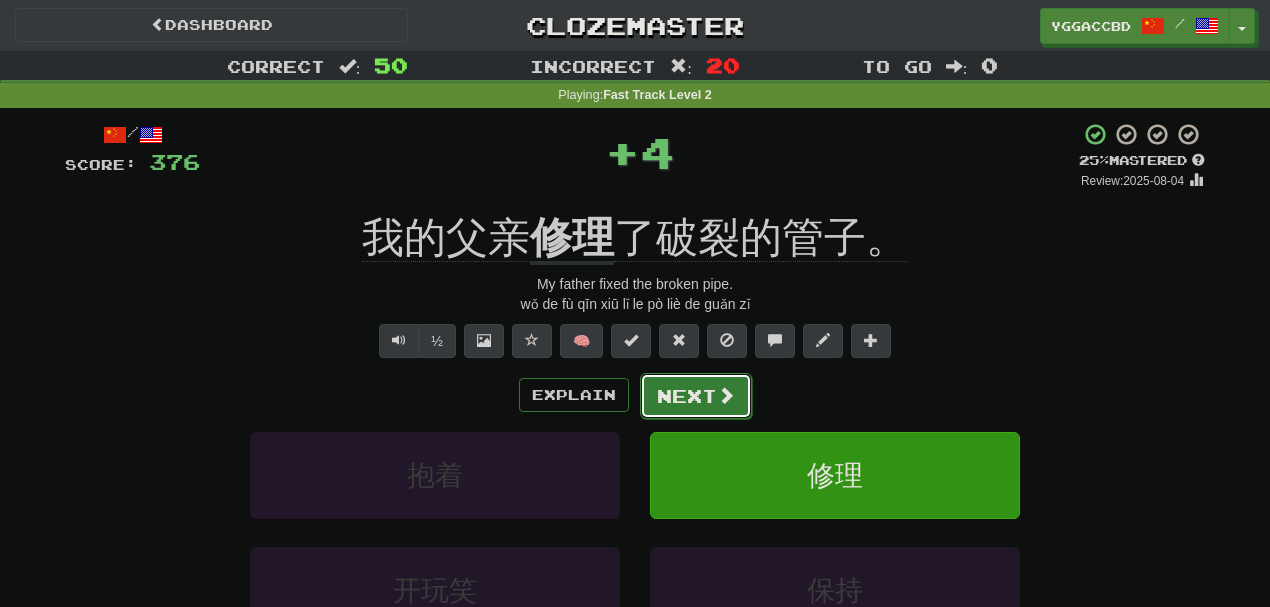 click on "Next" at bounding box center (696, 396) 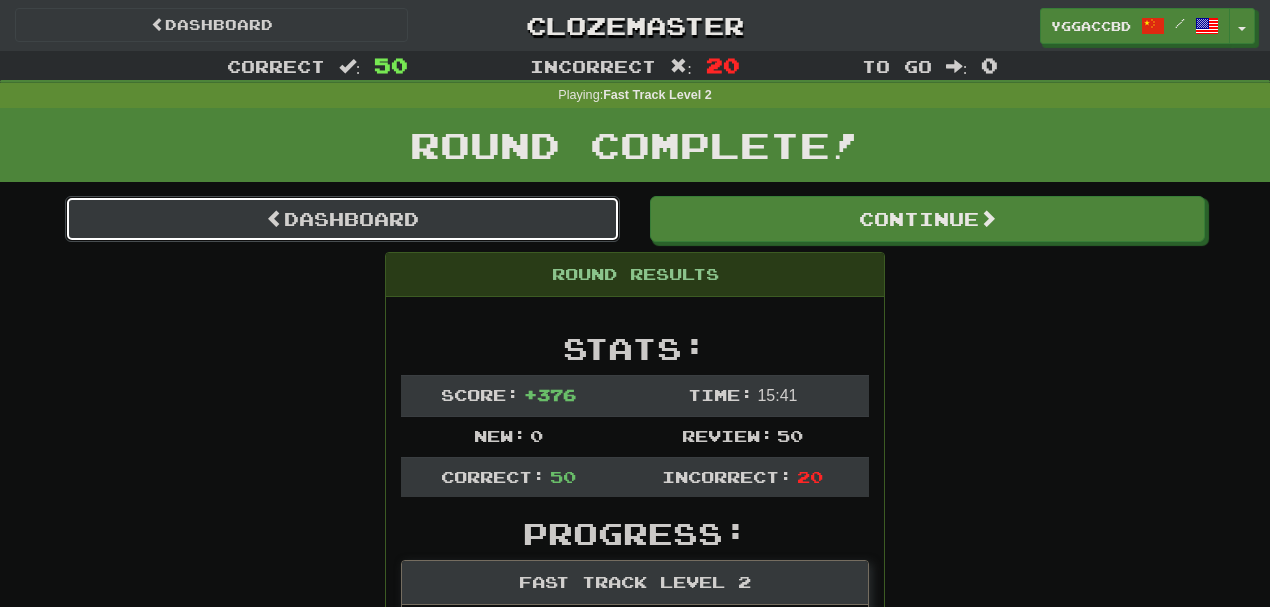 click on "Dashboard" at bounding box center (342, 219) 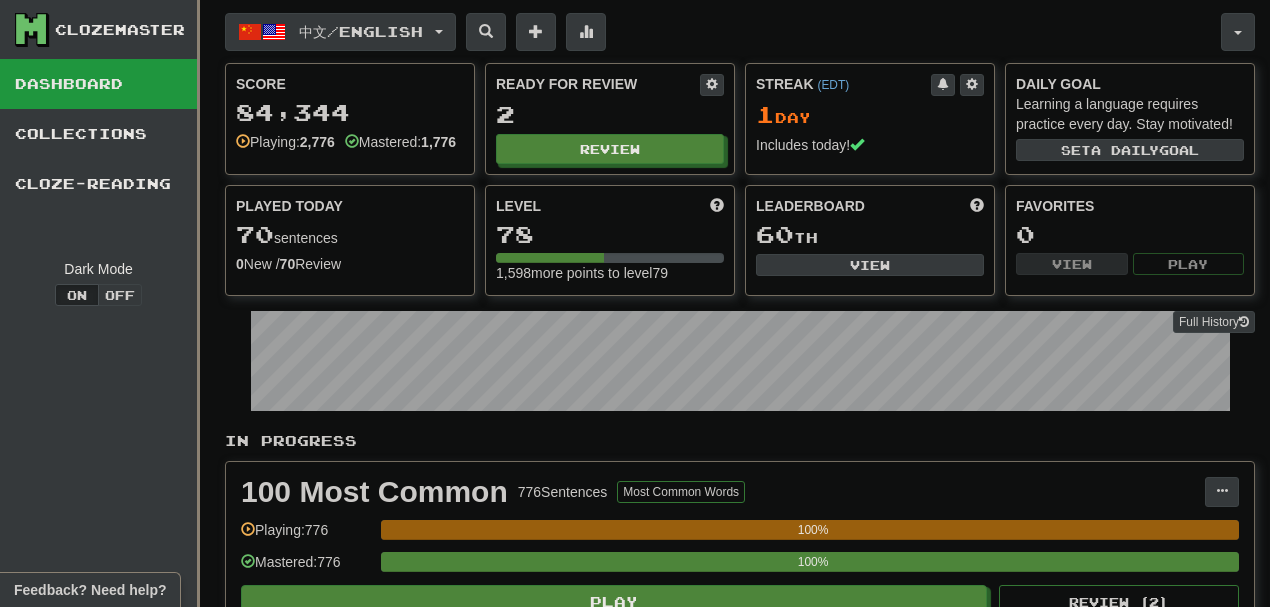 scroll, scrollTop: 0, scrollLeft: 0, axis: both 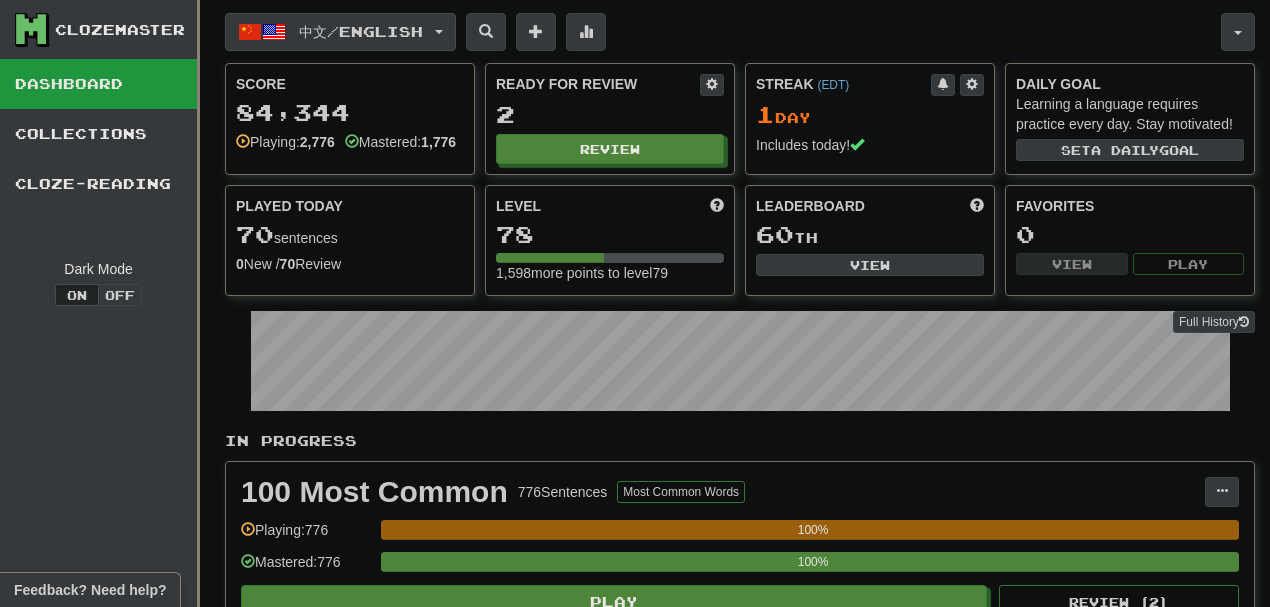 click on "中文  /  English" at bounding box center [340, 32] 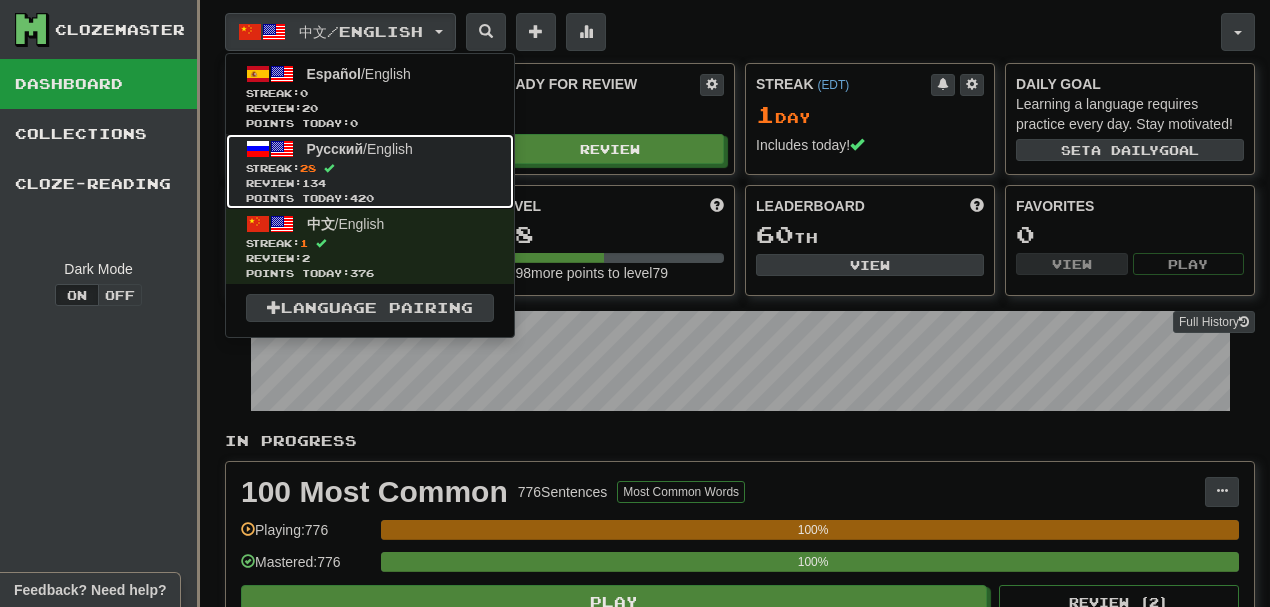click on "Streak:  28" at bounding box center (370, 168) 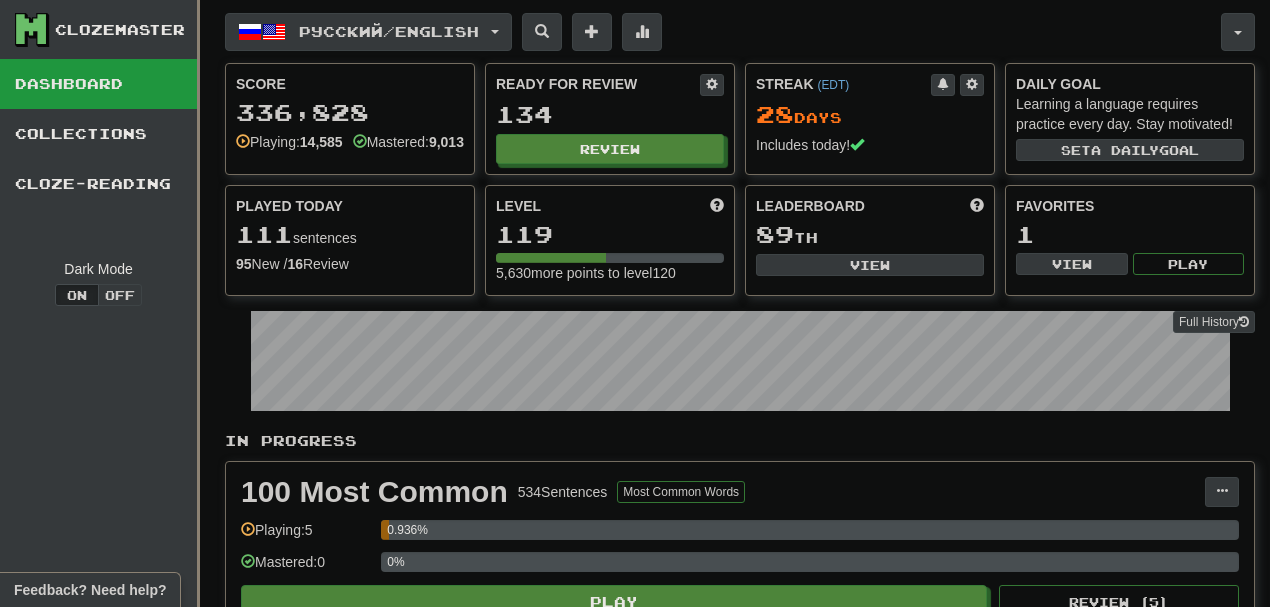 scroll, scrollTop: 0, scrollLeft: 0, axis: both 